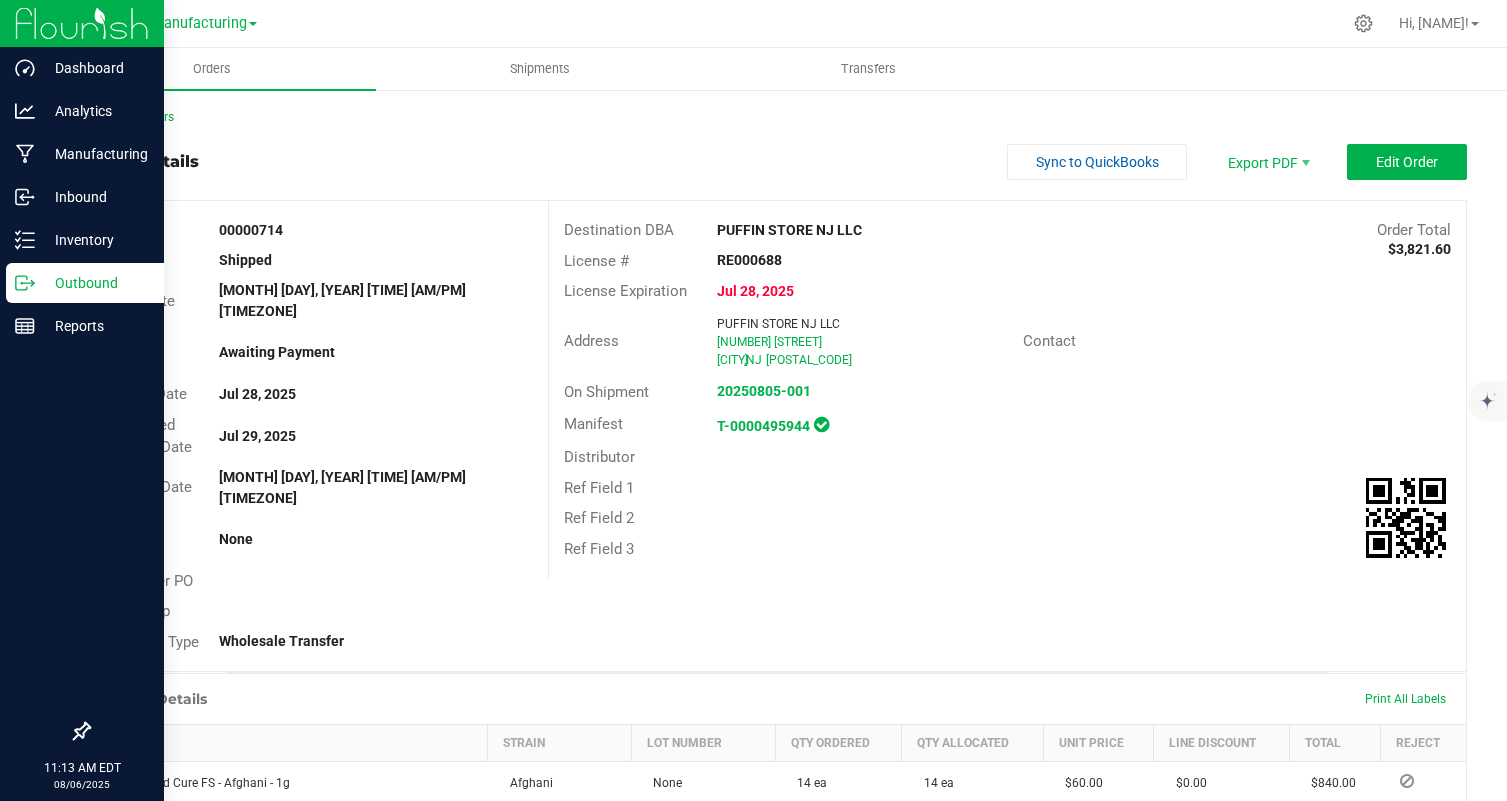 scroll, scrollTop: 0, scrollLeft: 0, axis: both 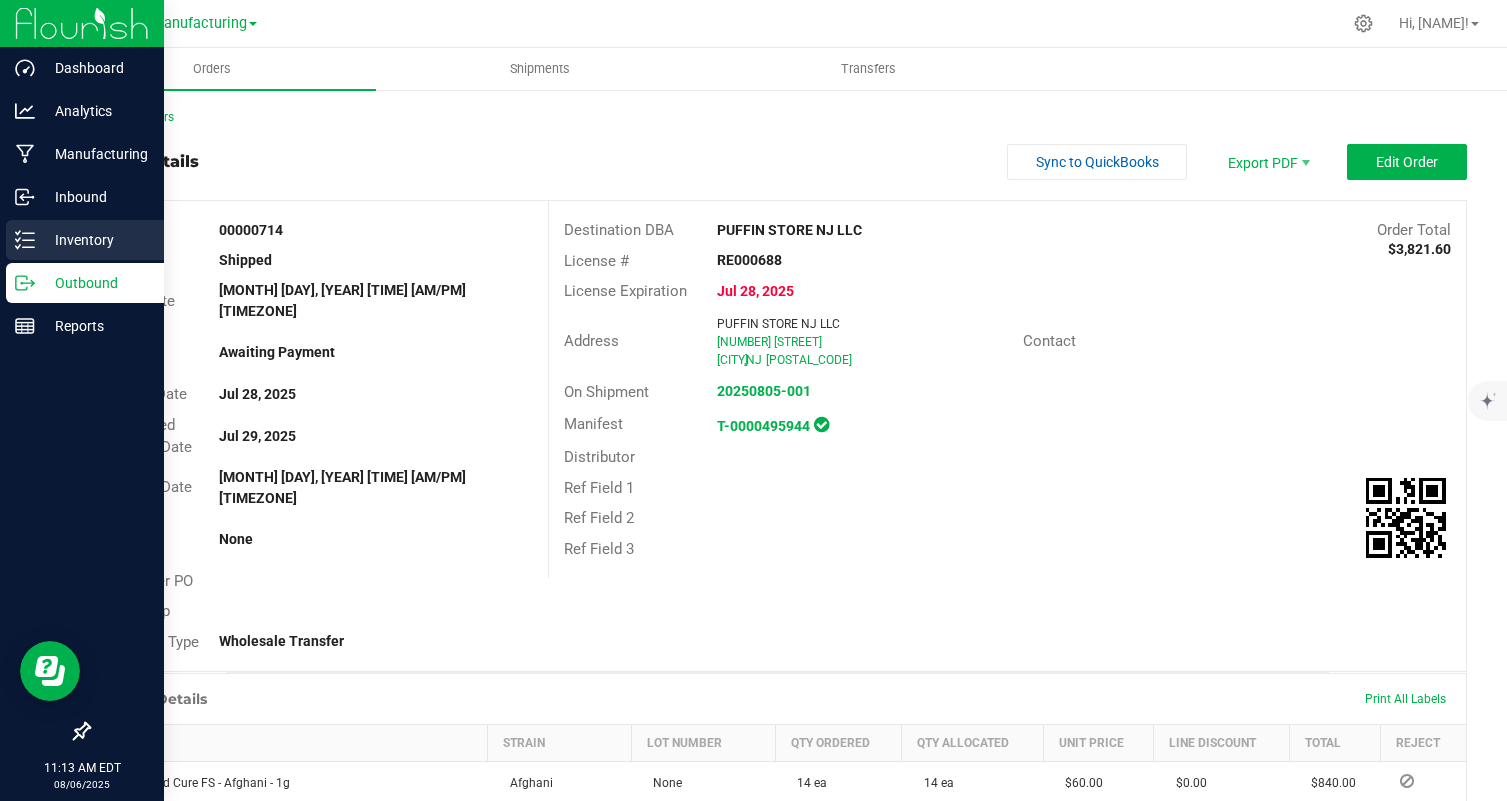 click on "Inventory" at bounding box center (95, 240) 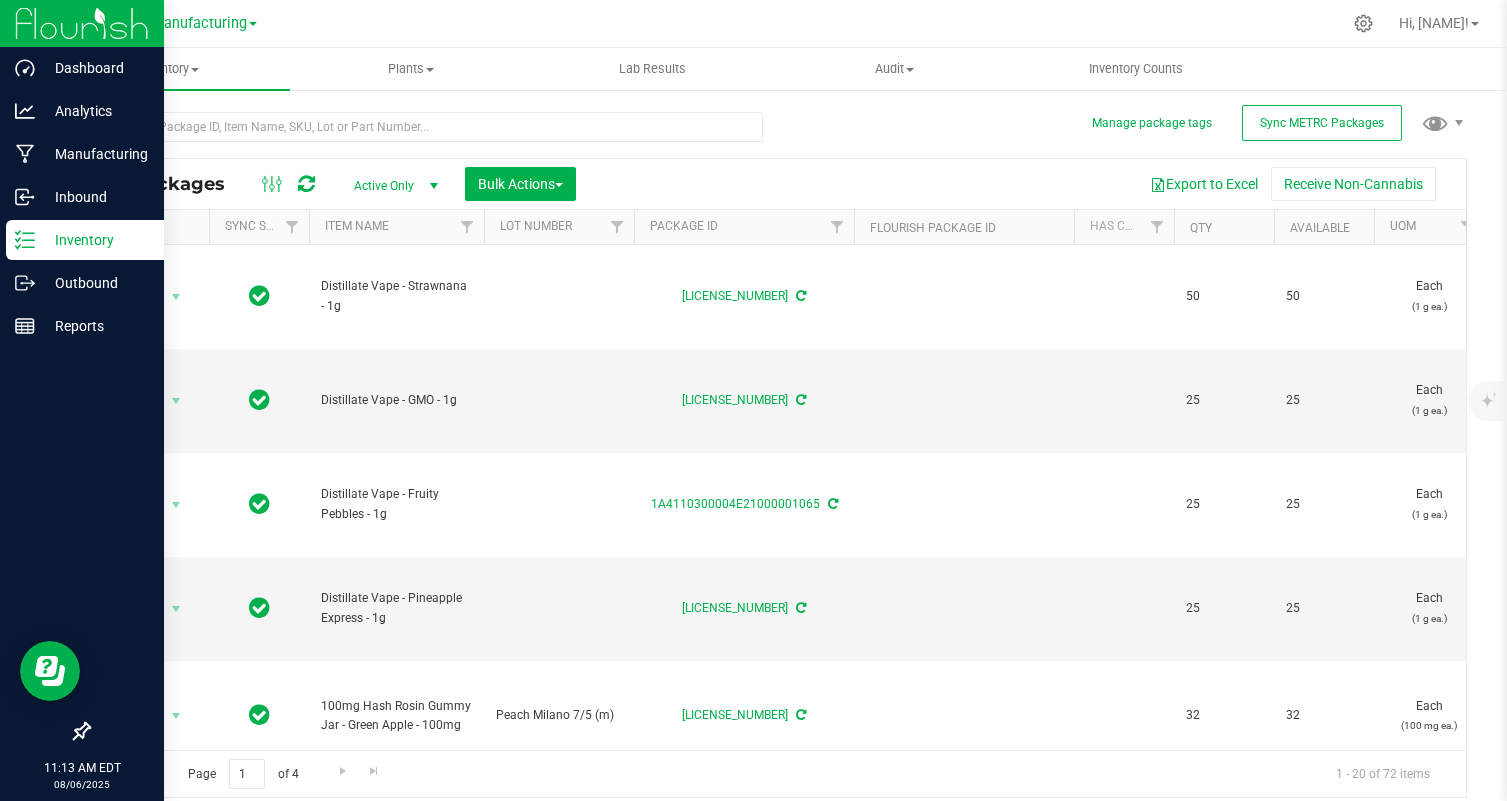 click on "Manufacturing" at bounding box center [204, 22] 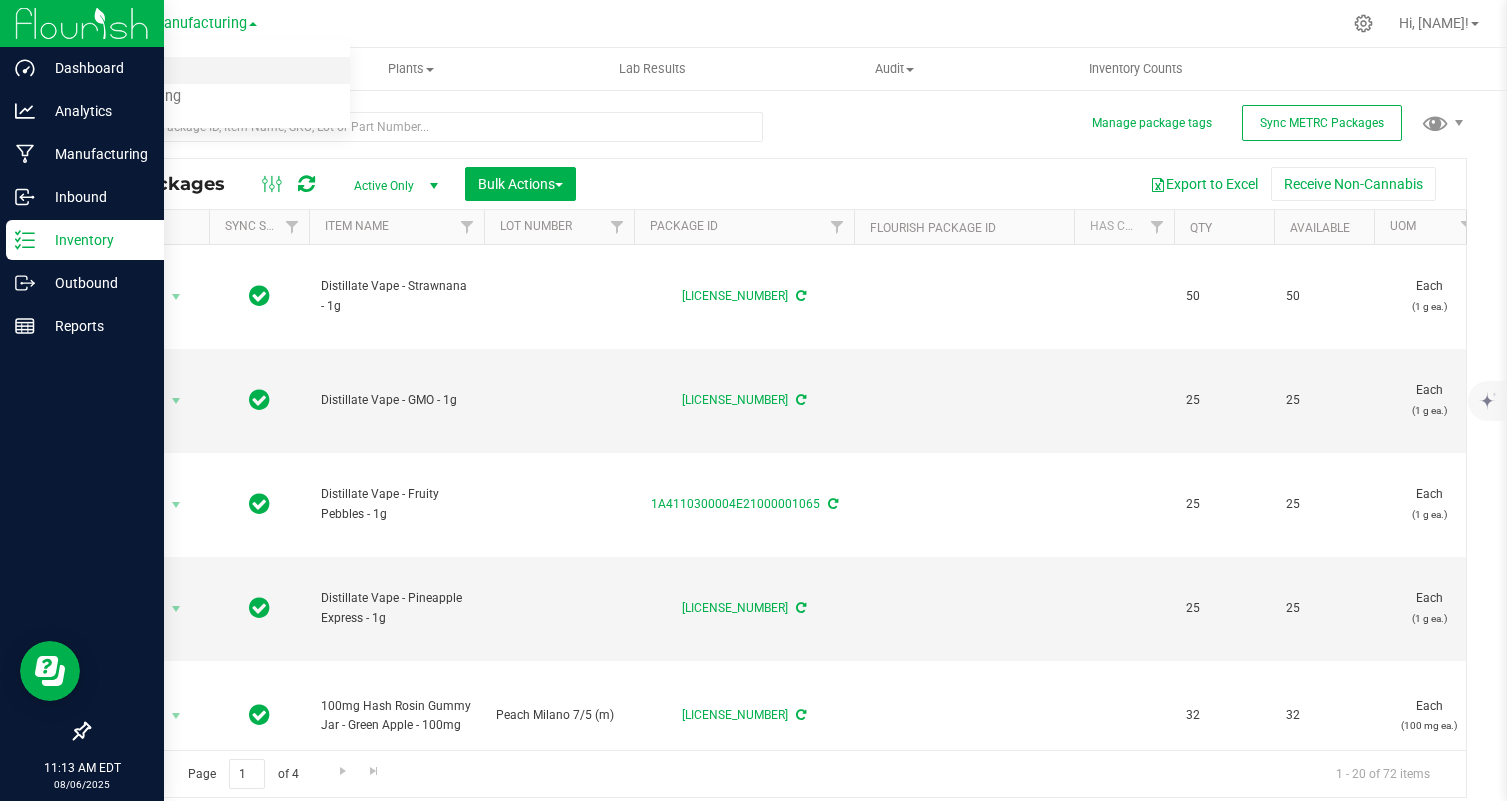 click on "Cultivation" at bounding box center [204, 70] 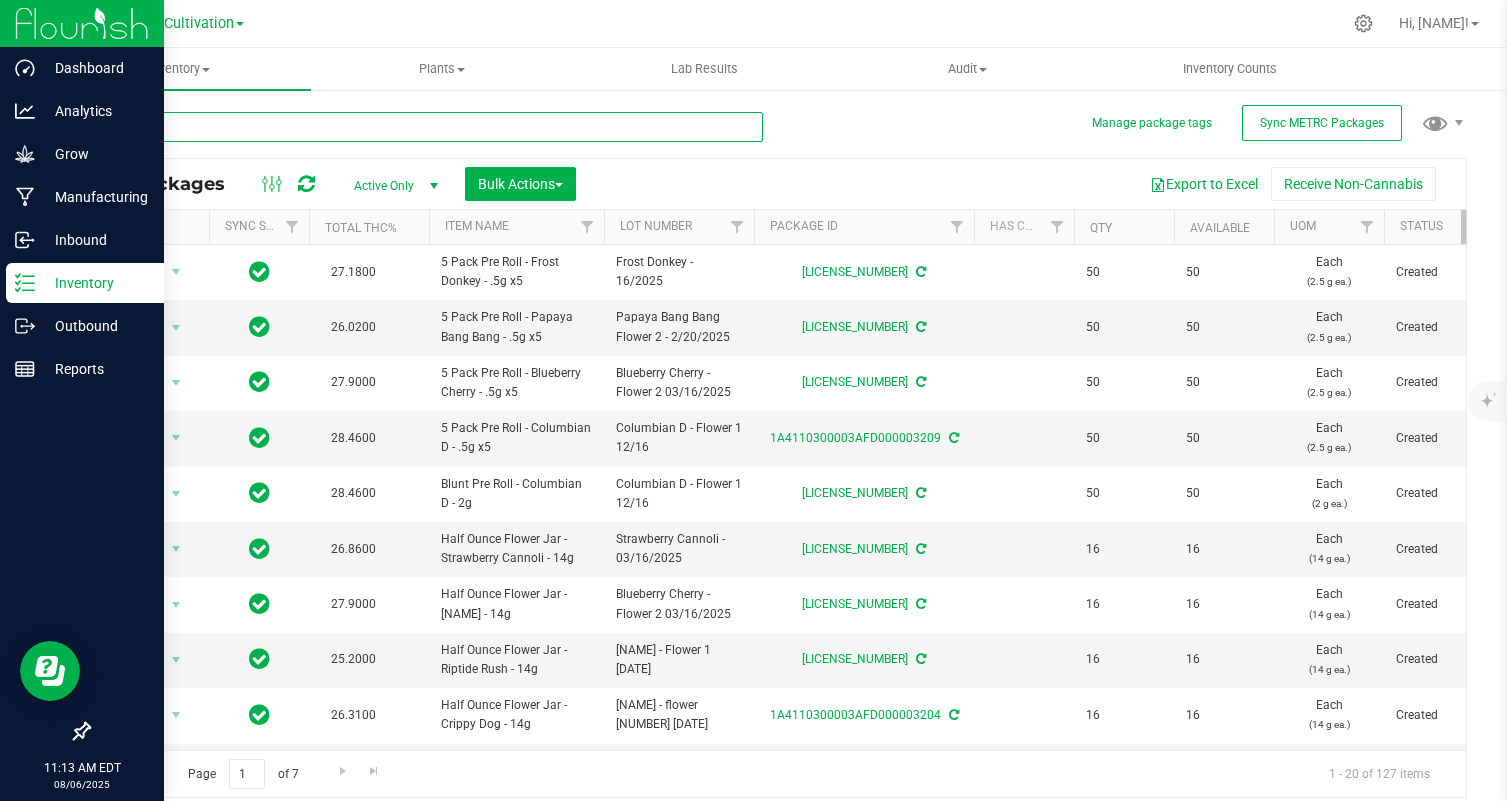 click at bounding box center [425, 127] 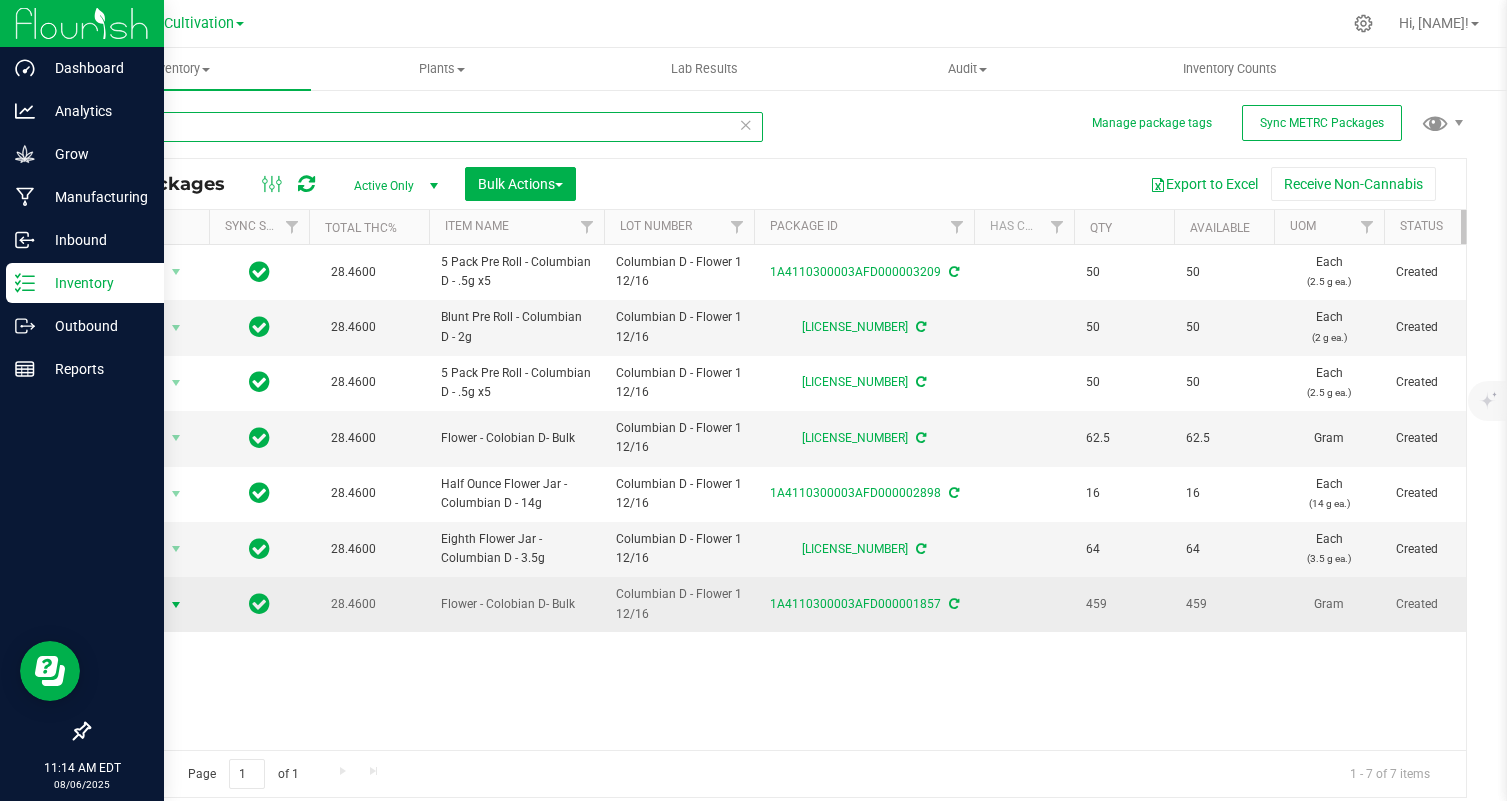type on "col" 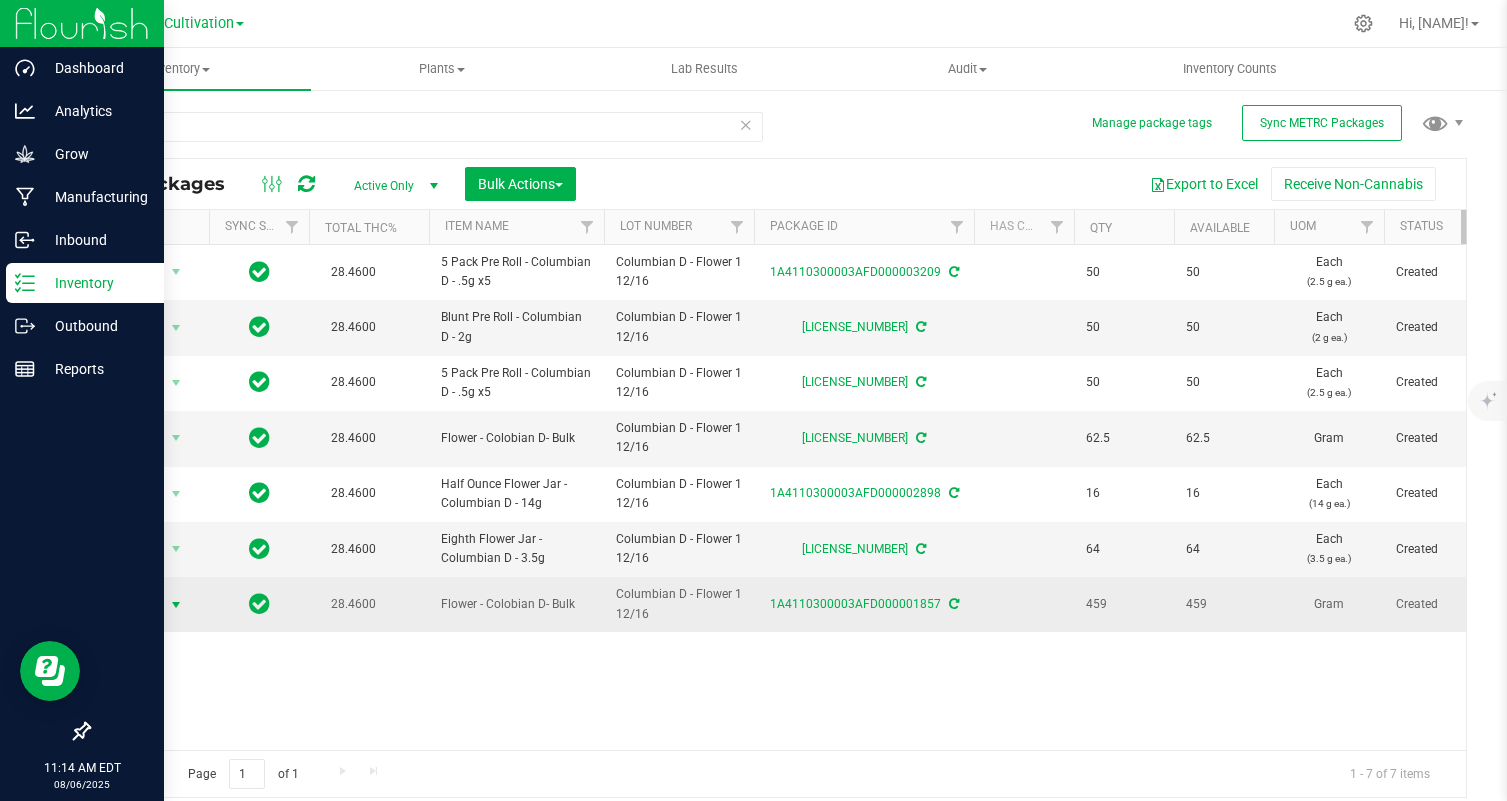 click on "Action" at bounding box center [136, 605] 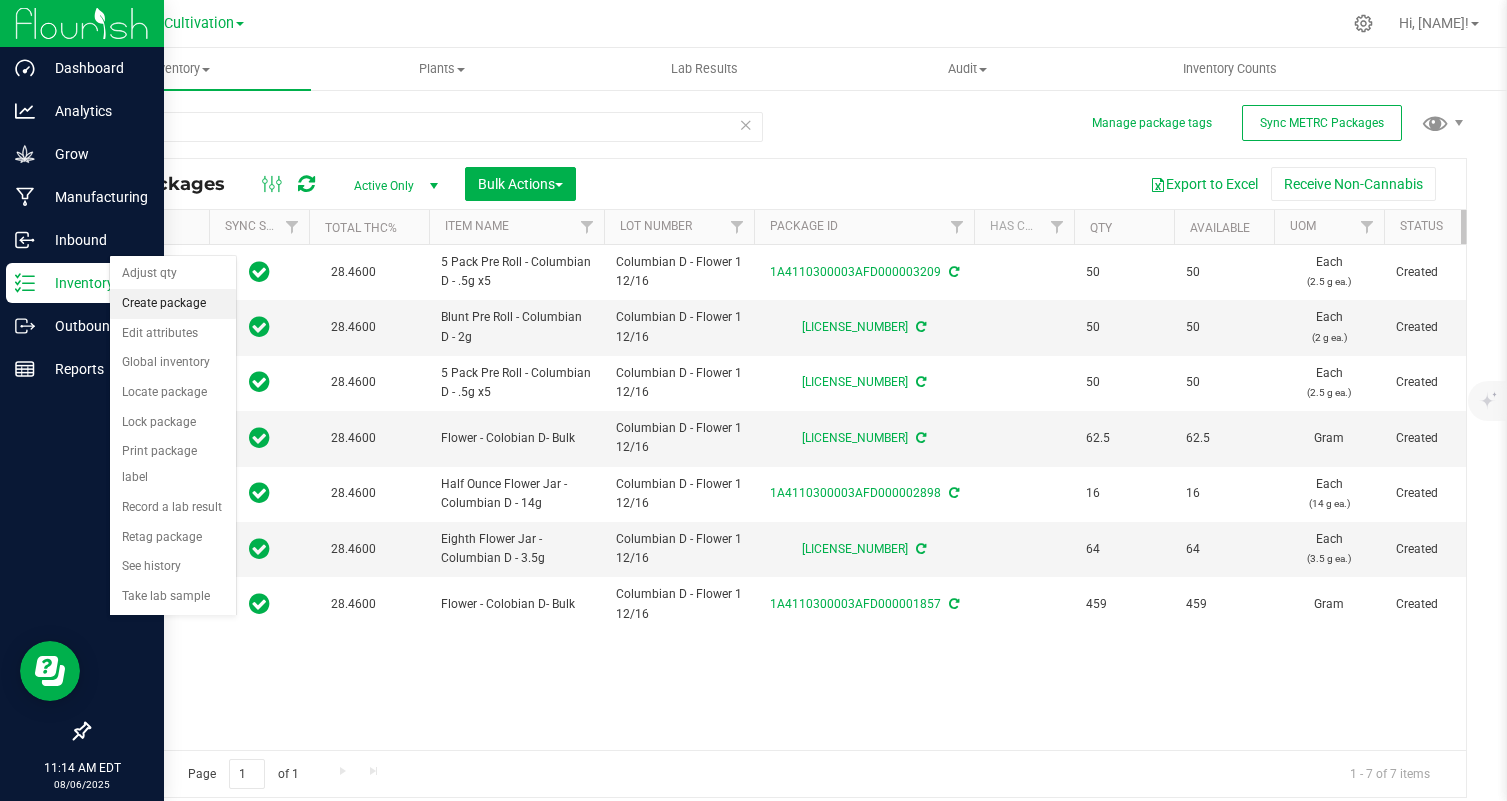 click on "Create package" at bounding box center [173, 304] 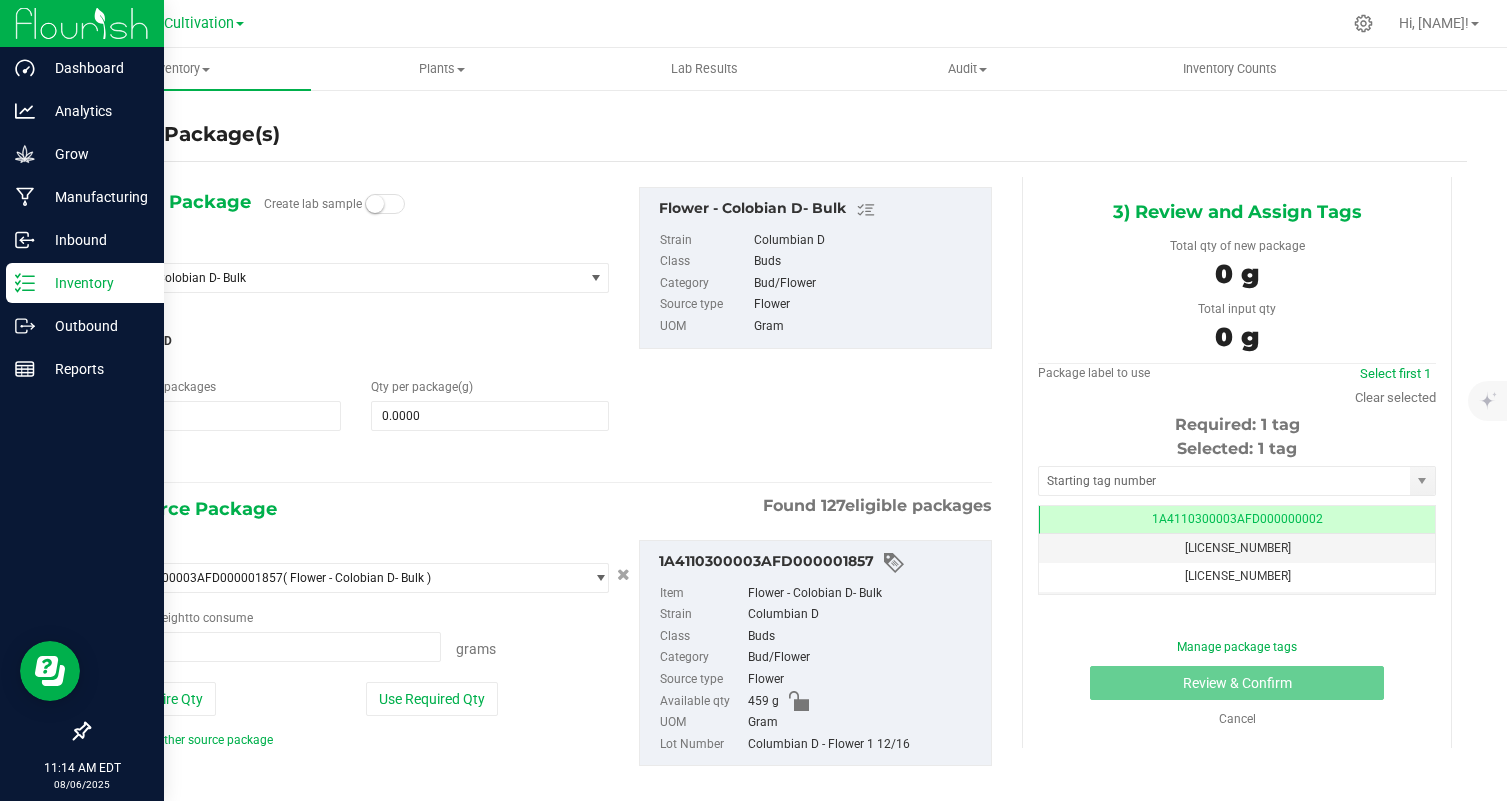 type on "0.0000 g" 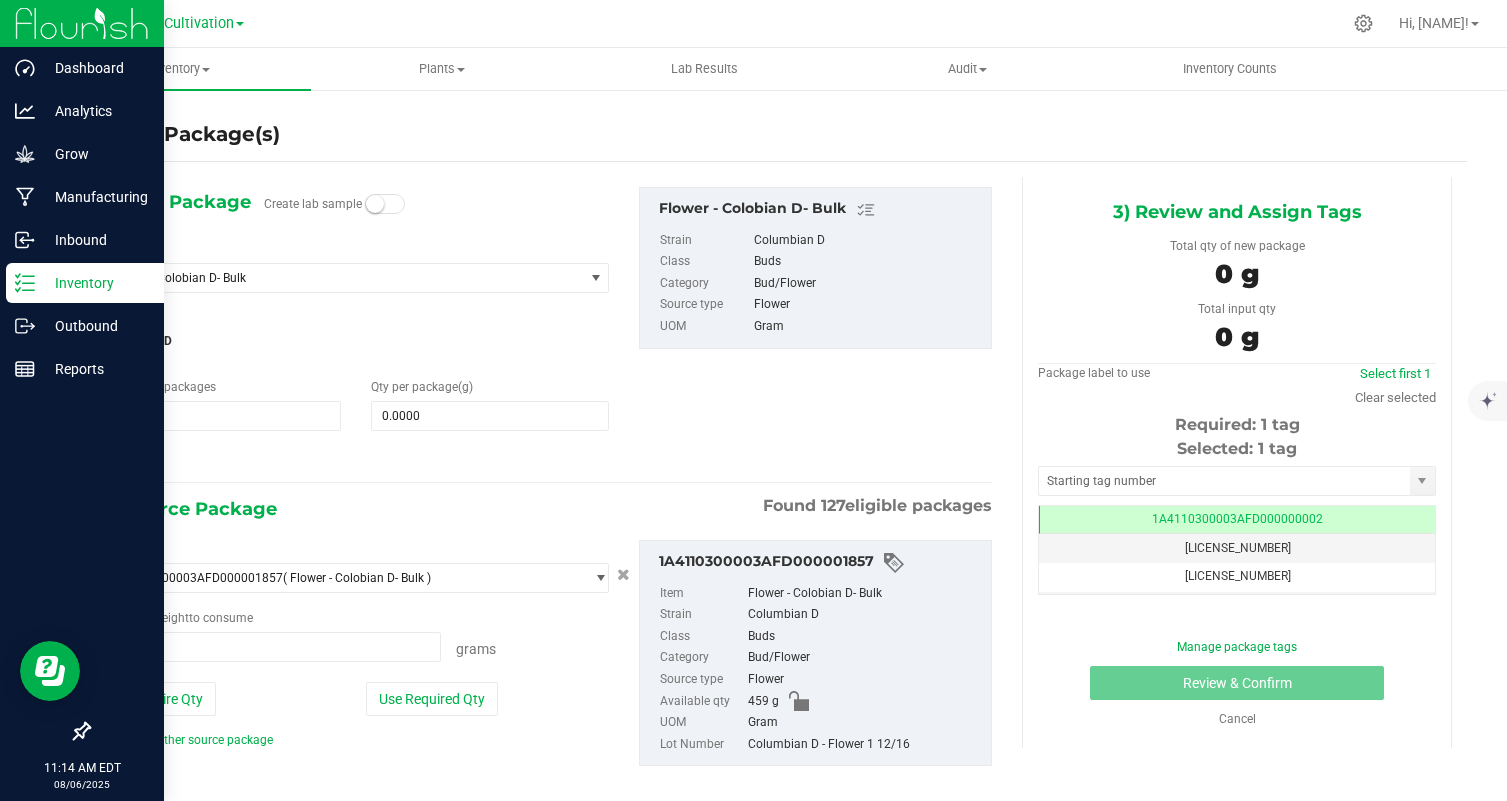 scroll, scrollTop: 0, scrollLeft: 0, axis: both 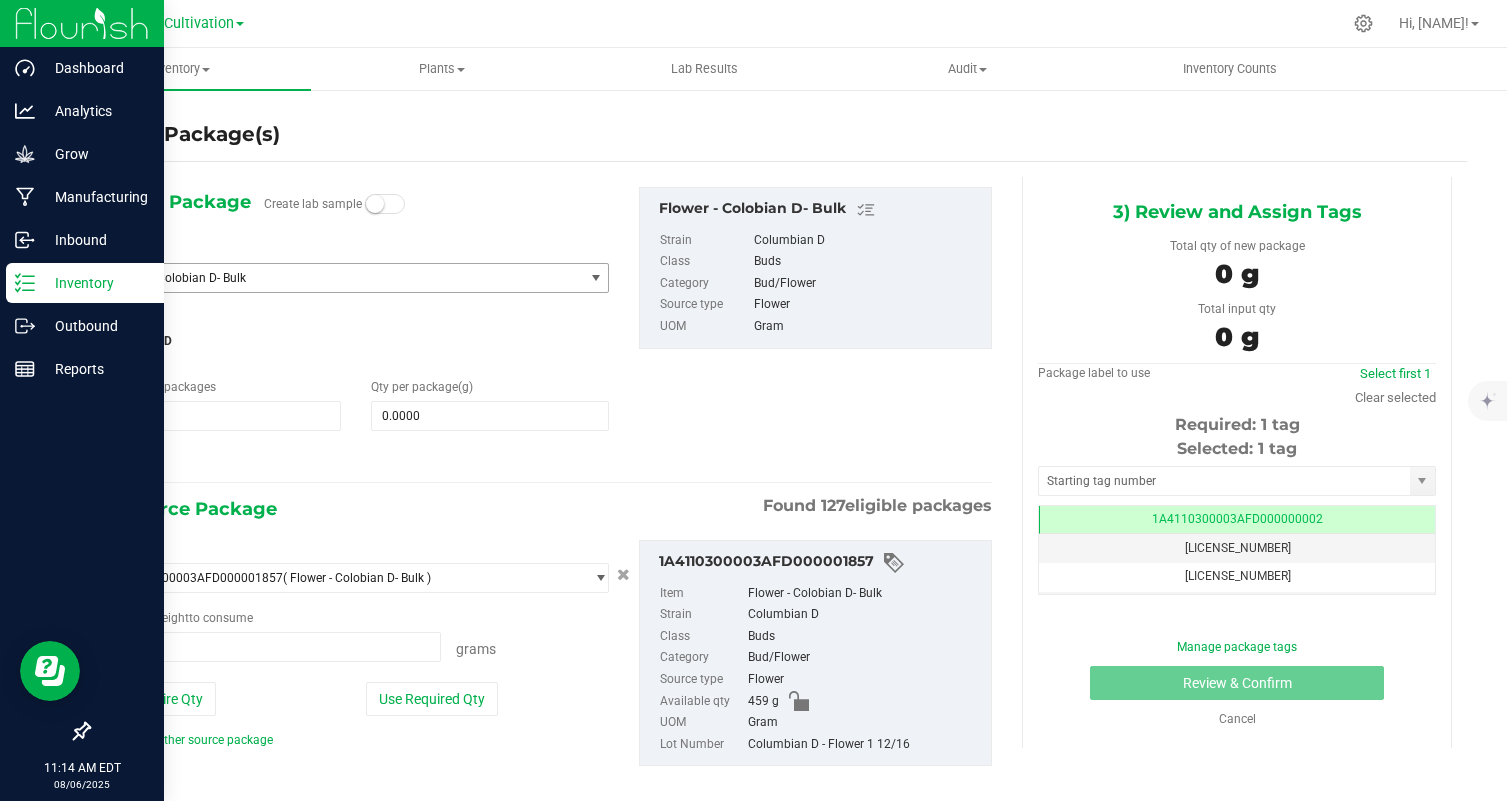click on "Flower - Colobian D- Bulk" at bounding box center [343, 278] 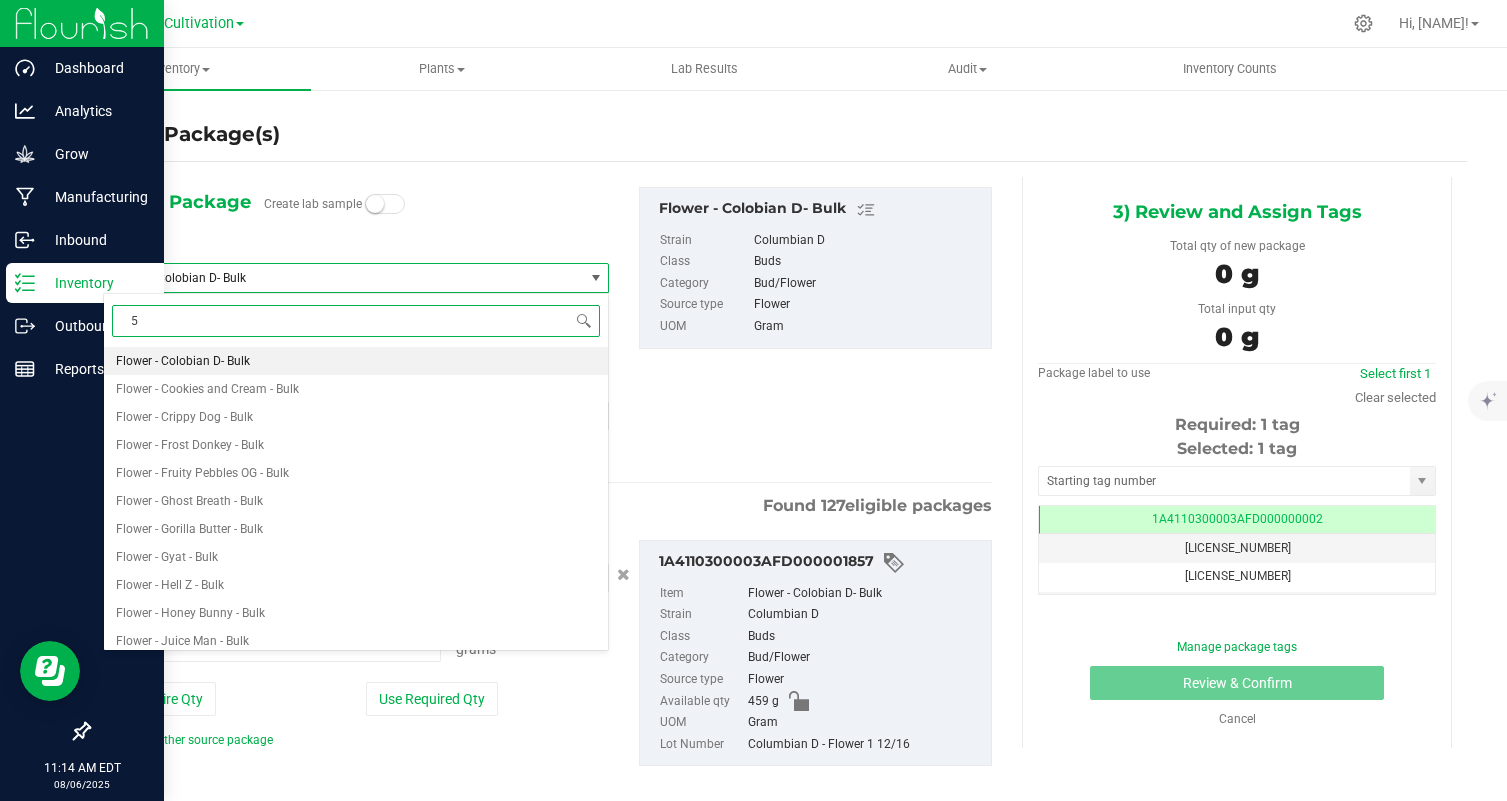 type on "5" 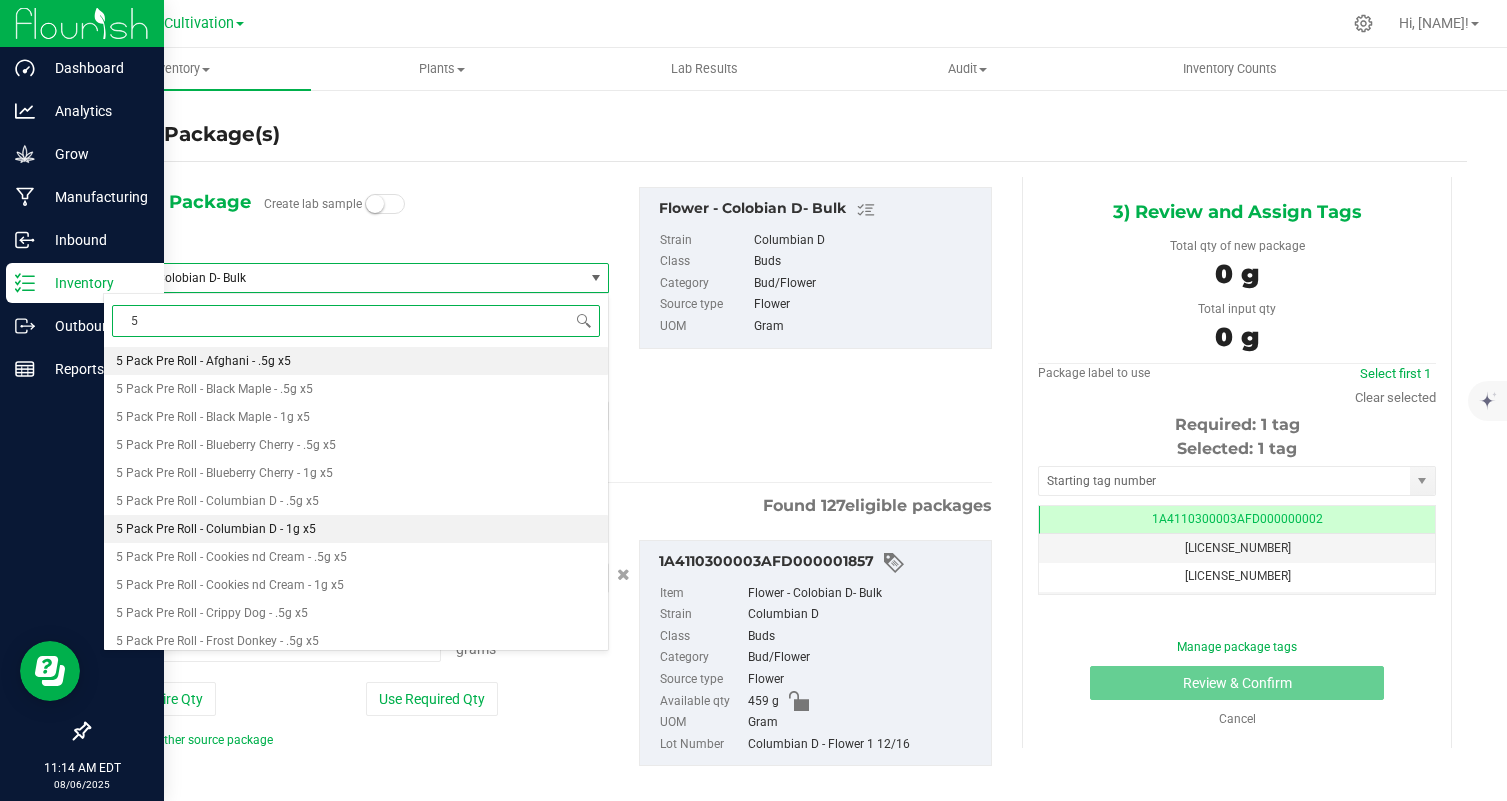 click on "5 Pack Pre Roll - Columbian D - 1g x5" at bounding box center [356, 529] 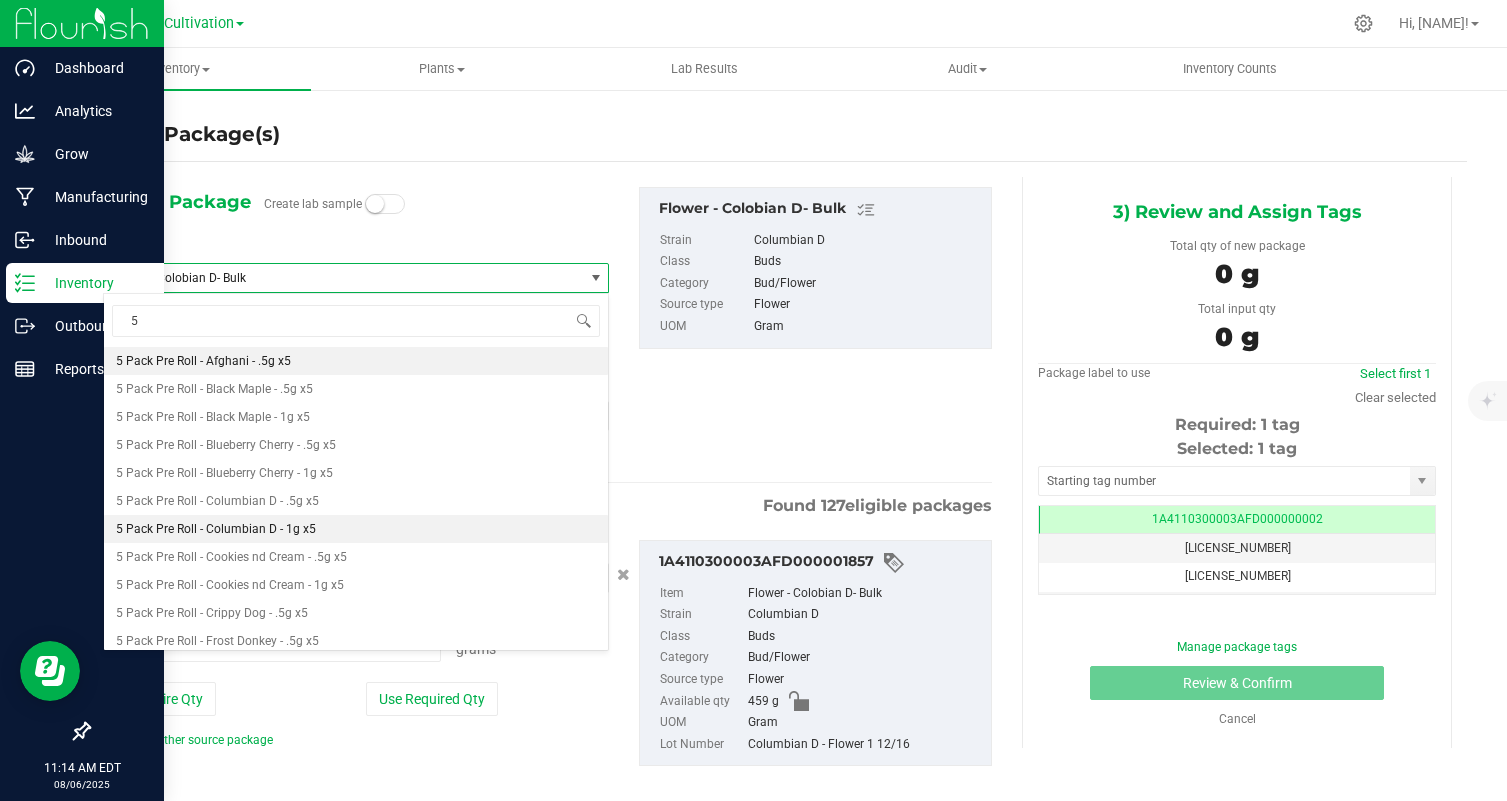 type 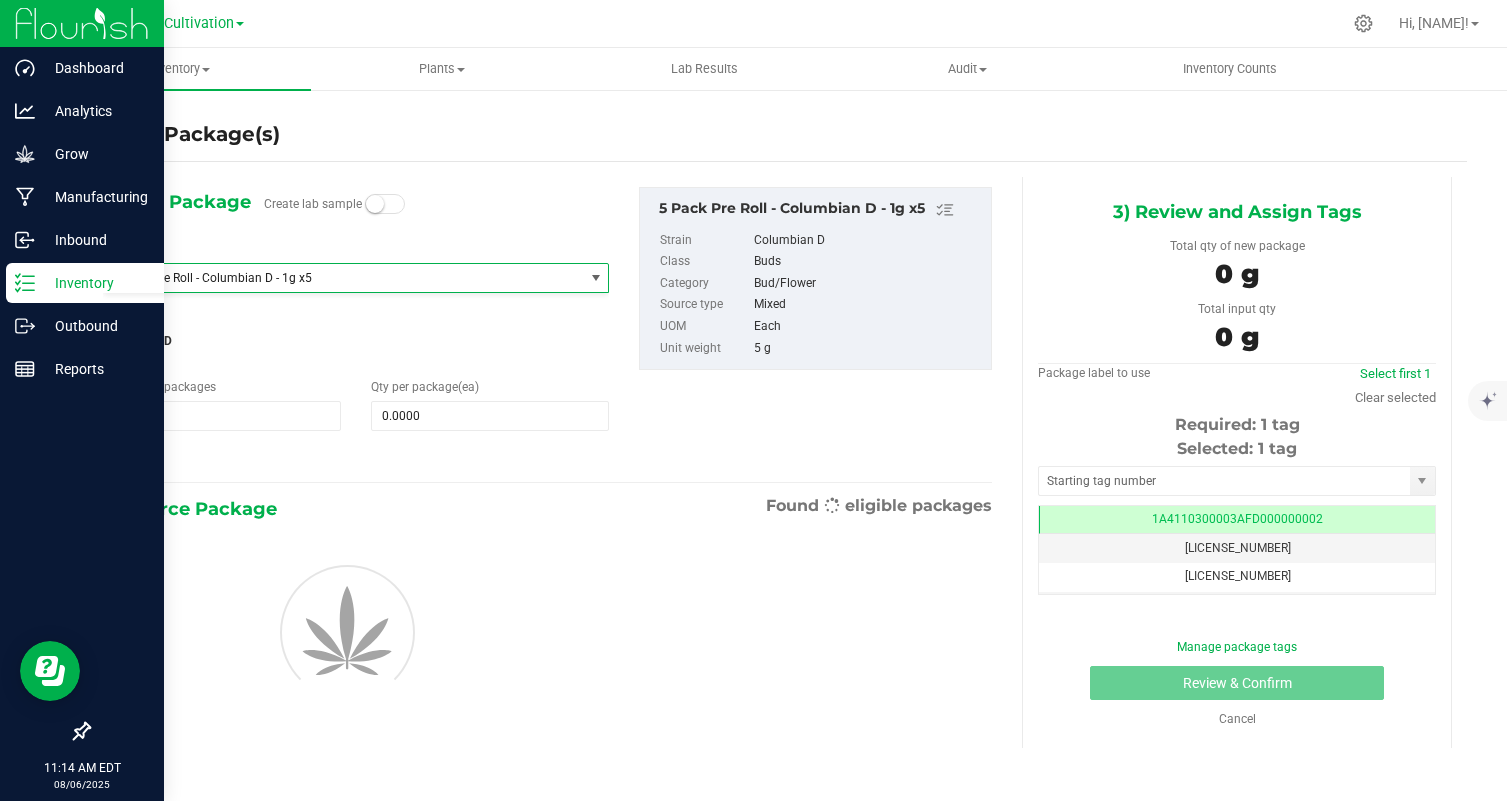 type on "0" 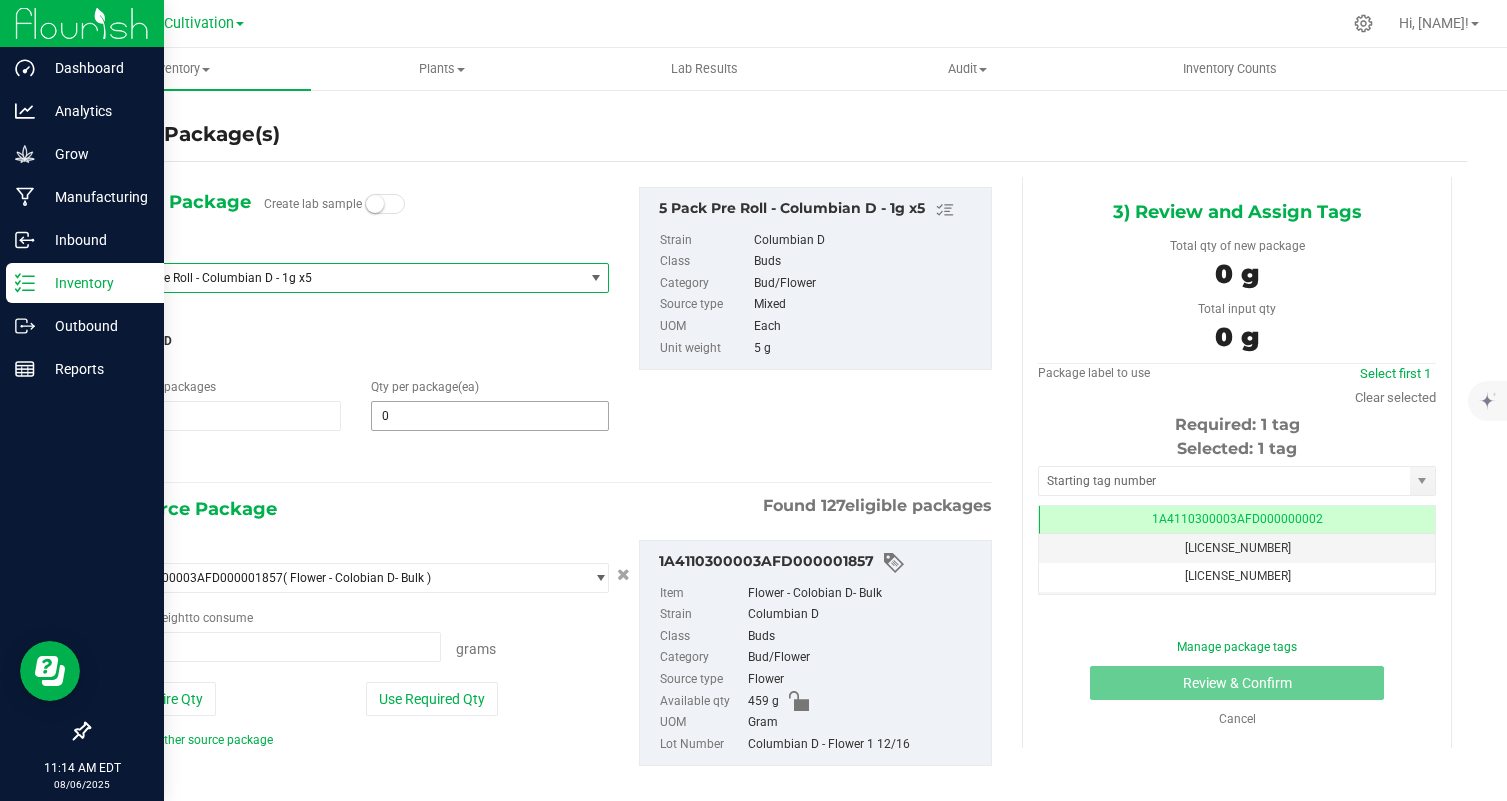 type 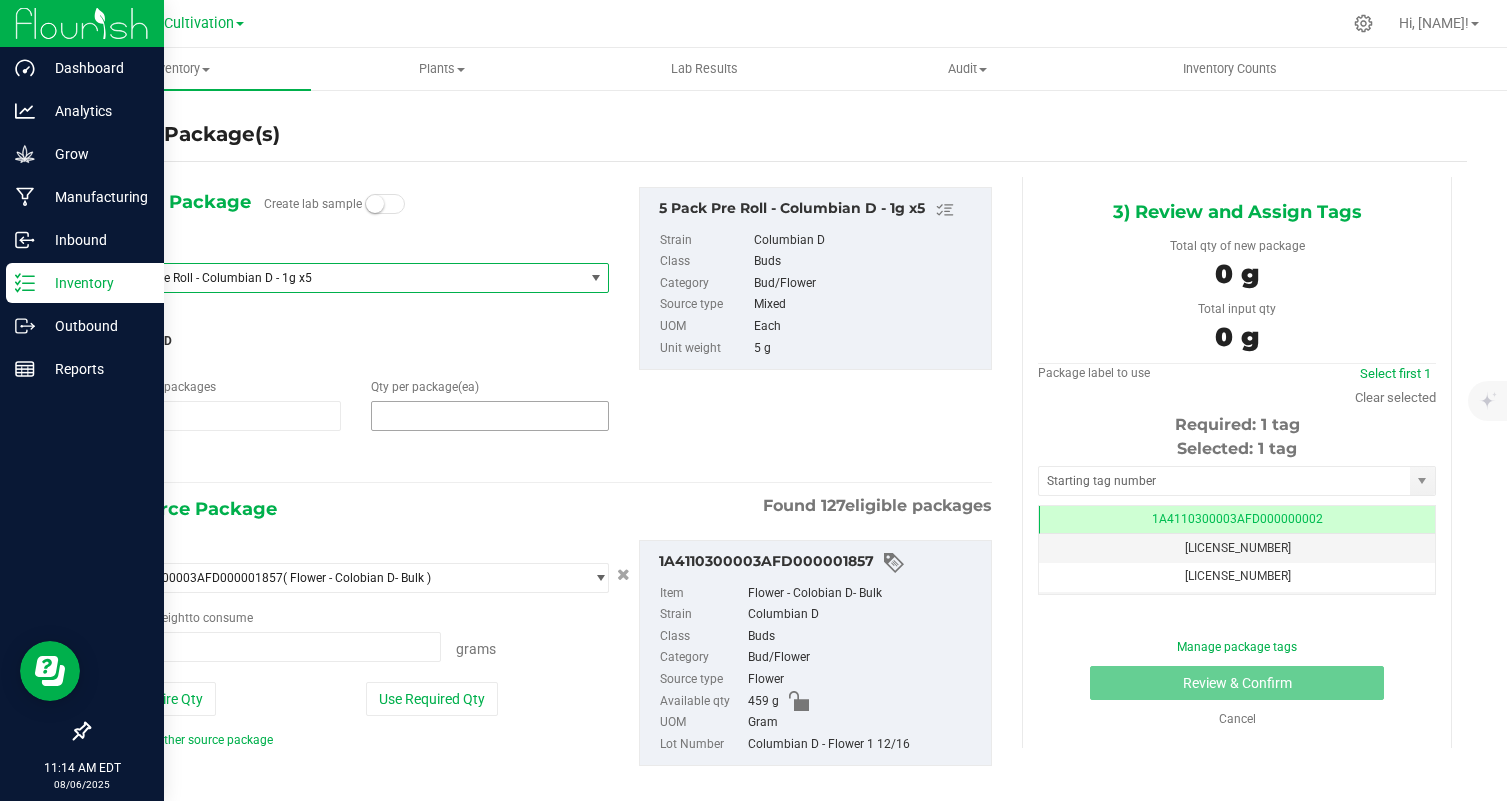click at bounding box center [490, 416] 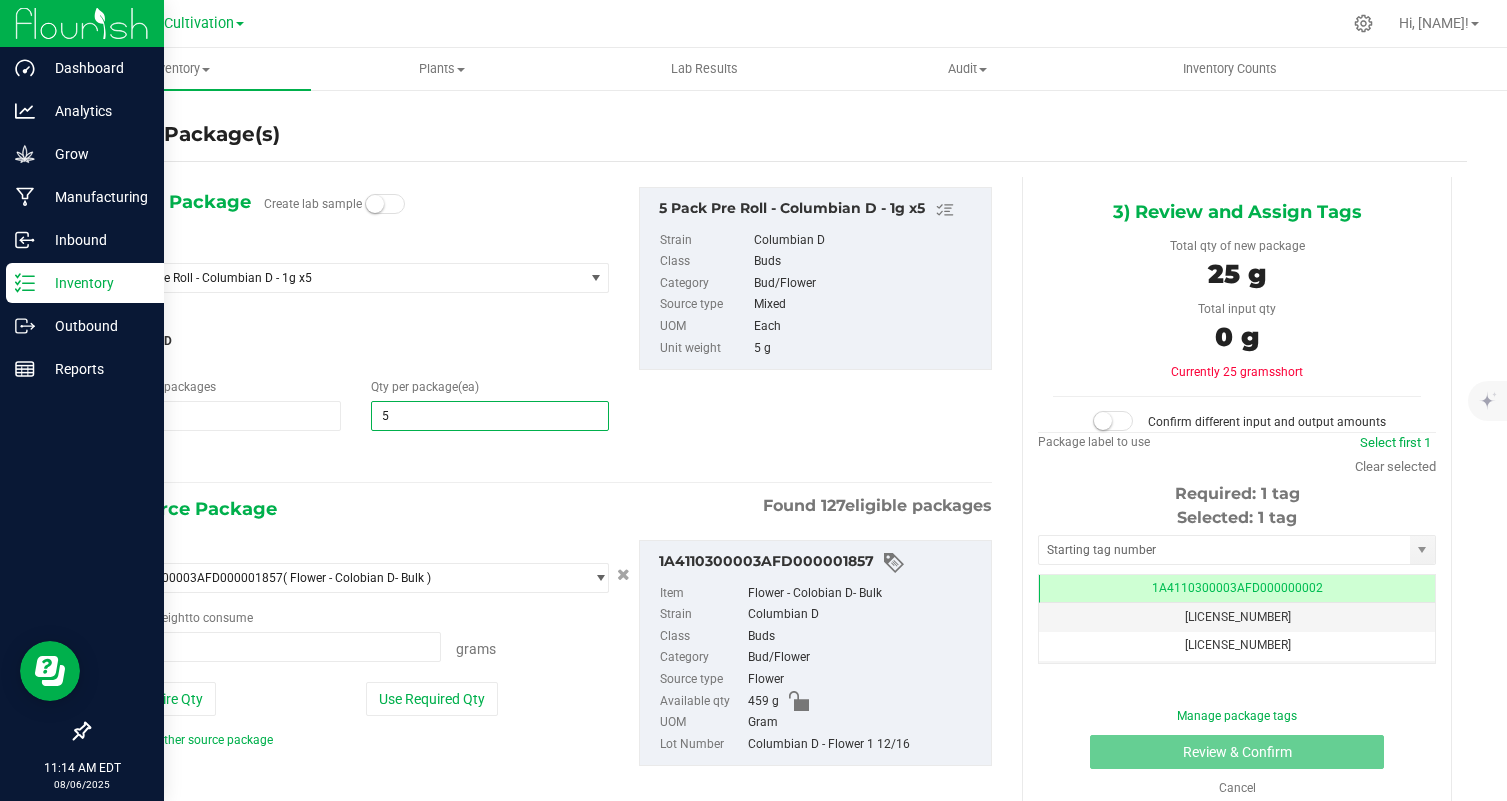 type on "50" 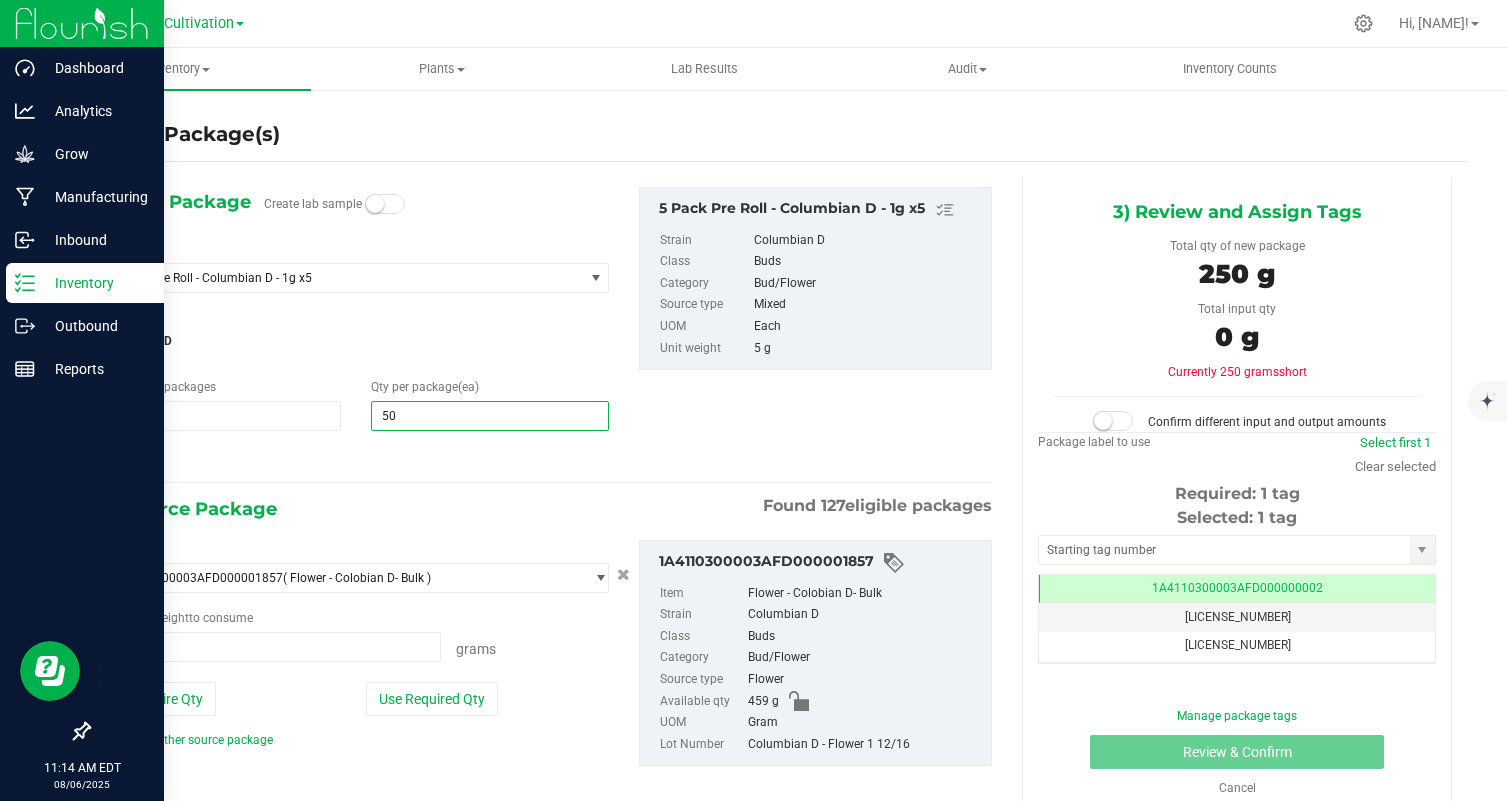 type on "50" 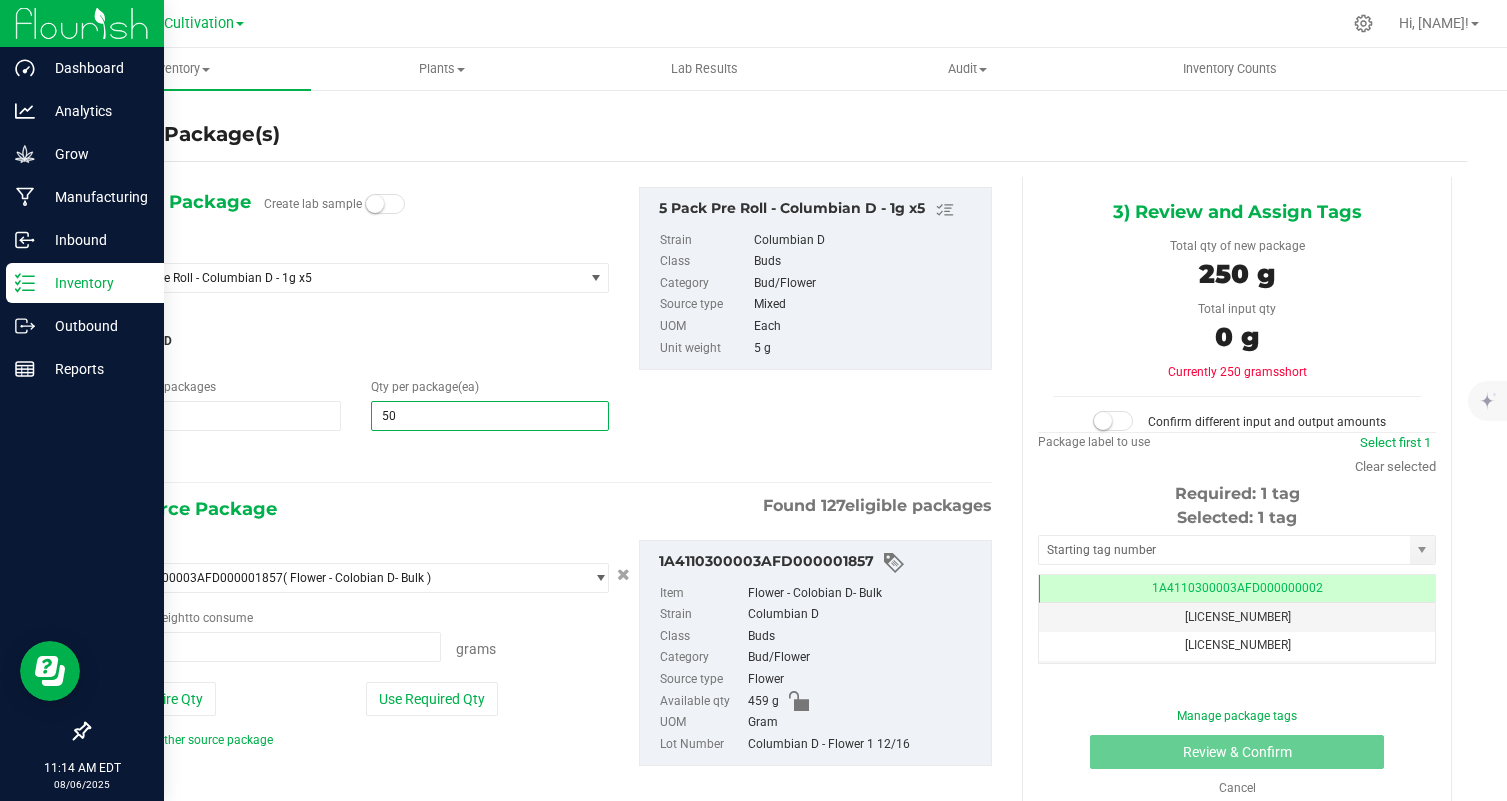 click on "1) New Package
Create lab sample
Select Item
5 Pack Pre Roll - Columbian D - 1g x5
2 Pack Pre Roll - Sour Diesel - .5g x2 2 Pack Pre Roll - Strawberry Cannoli - .5g x2 2 Pack Pre Roll - Strawnana - .5g x2 2 Pack Pre Roll - Super Lemon Mac - .5g x2 2 Pack Pre Roll - Walk Me Home - .5g x2 5 Pack Pre Roll - Afghani - .5g x5 5 Pack Pre Roll - Black Maple - .5g x5 5 Pack Pre Roll - Black Maple - 1g x5 5 Pack Pre Roll - Blueberry Cherry - .5g x5 5 Pack Pre Roll - Blueberry Cherry - 1g x5 5 Pack Pre Roll - Columbian D - .5g x5 5 Pack Pre Roll - Columbian D - 1g x5" at bounding box center [356, 329] 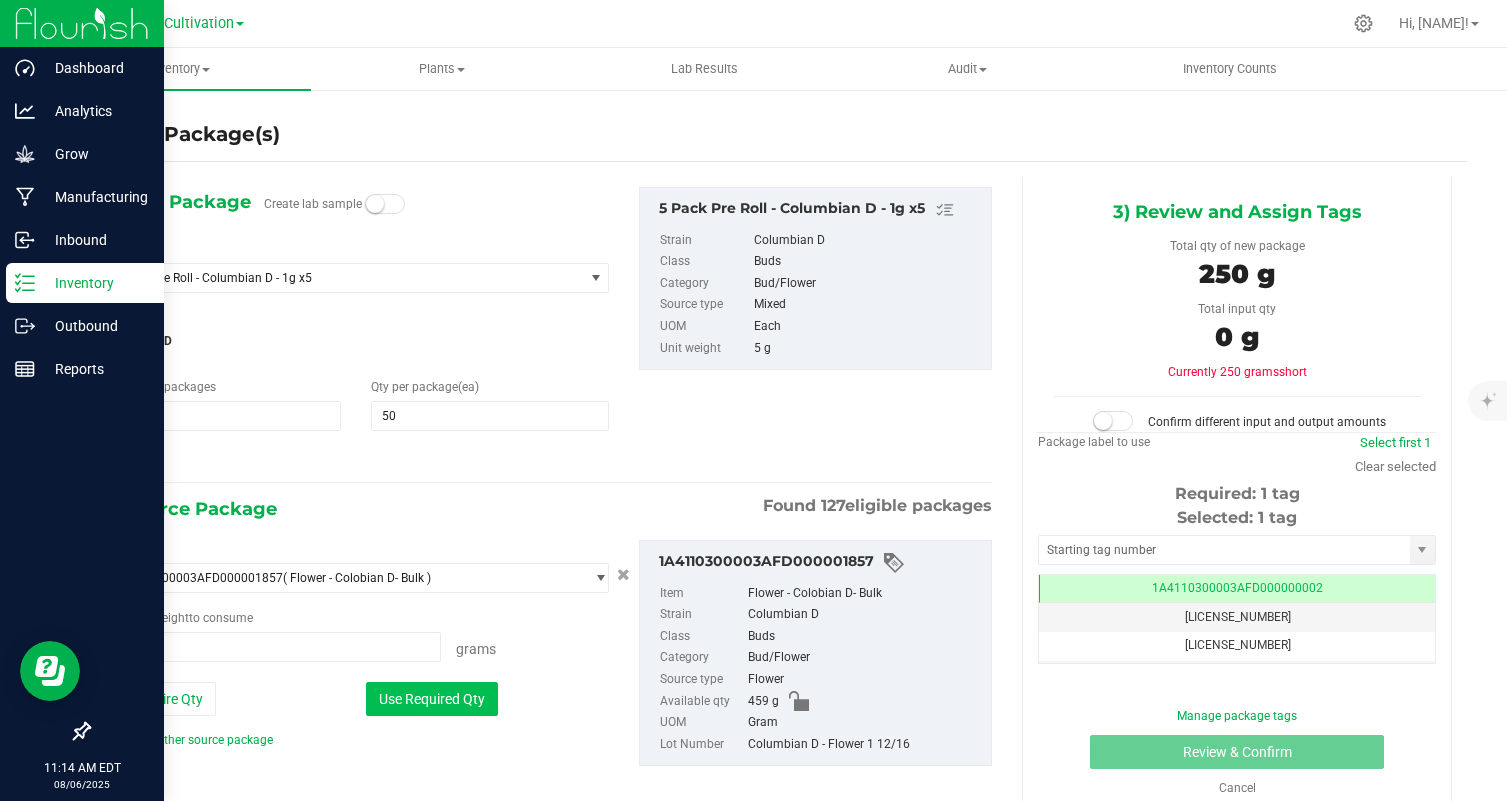 click on "Use Required Qty" at bounding box center (432, 699) 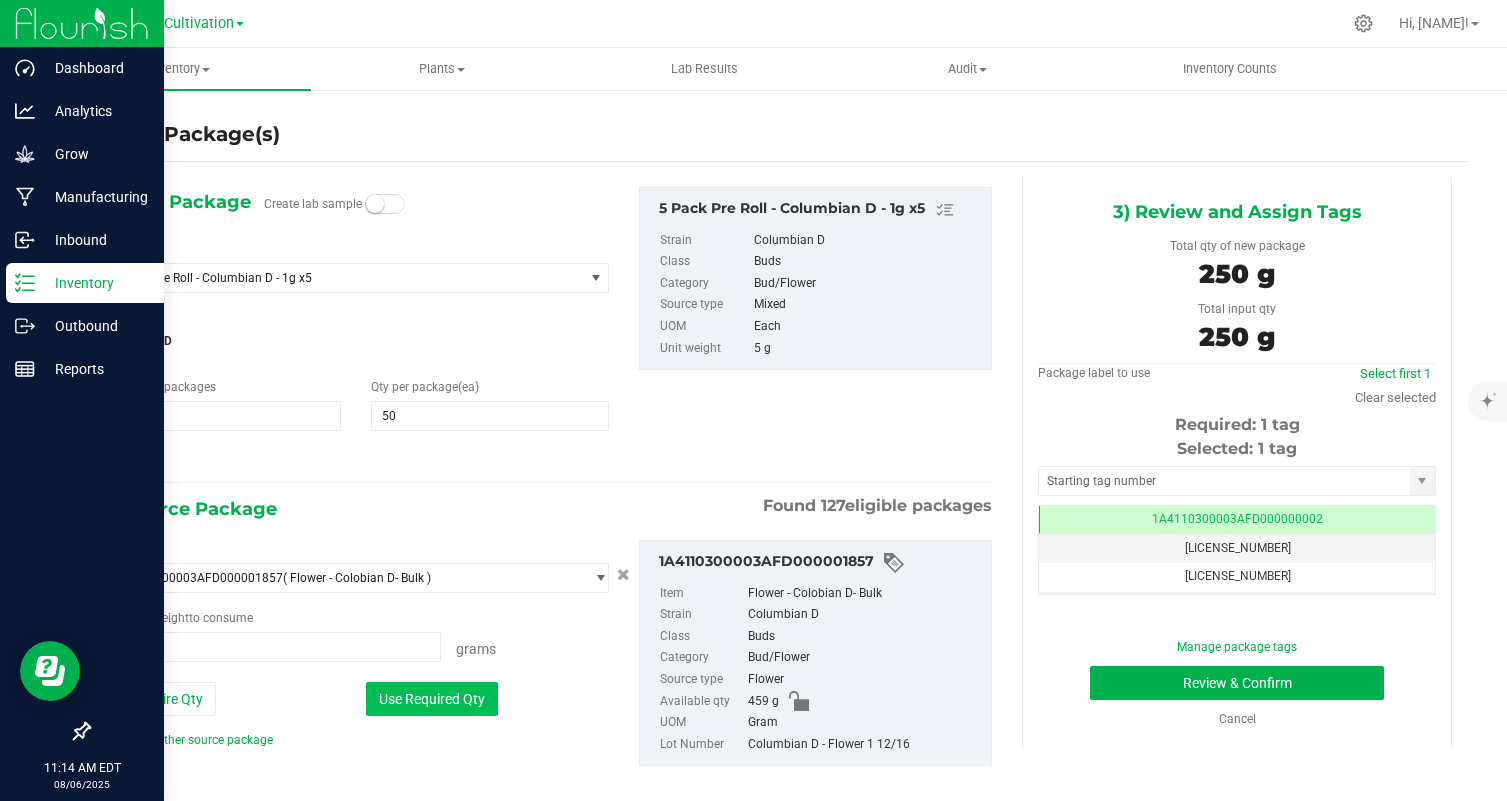 type on "250.0000 g" 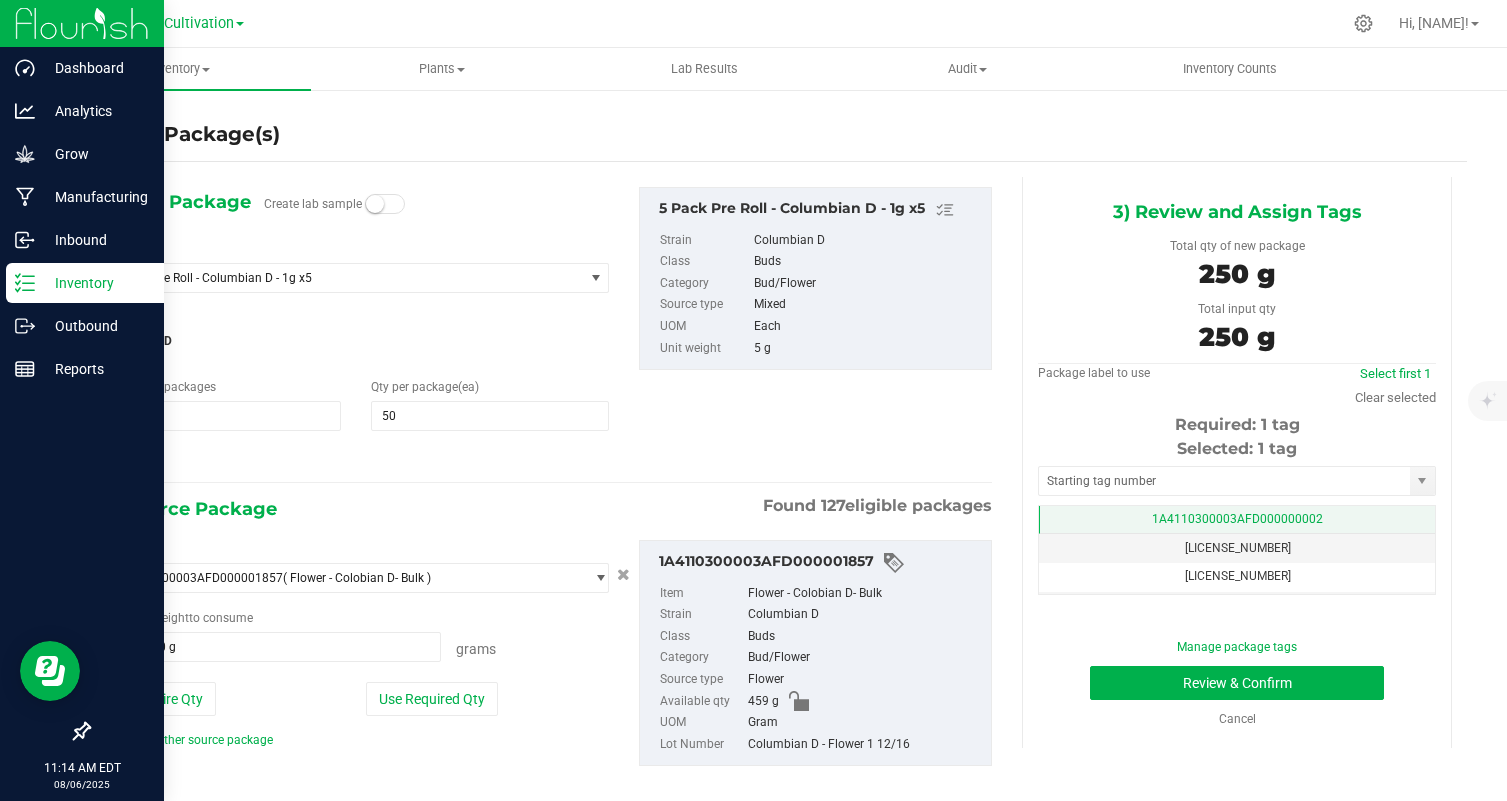 click on "1A4110300003AFD000000002" at bounding box center (1237, 520) 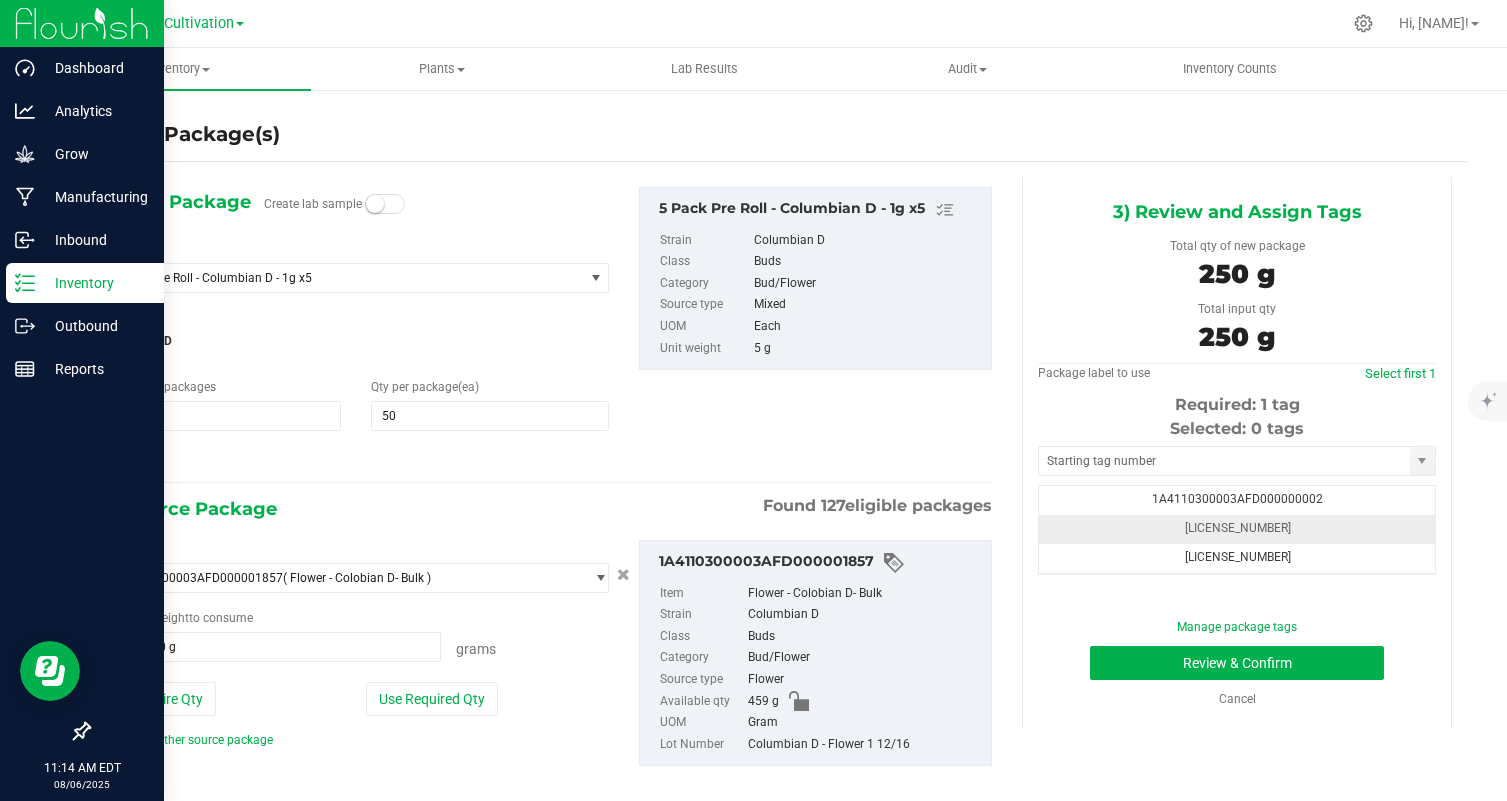 click on "1A4110300003AFD000003213" at bounding box center [1237, 529] 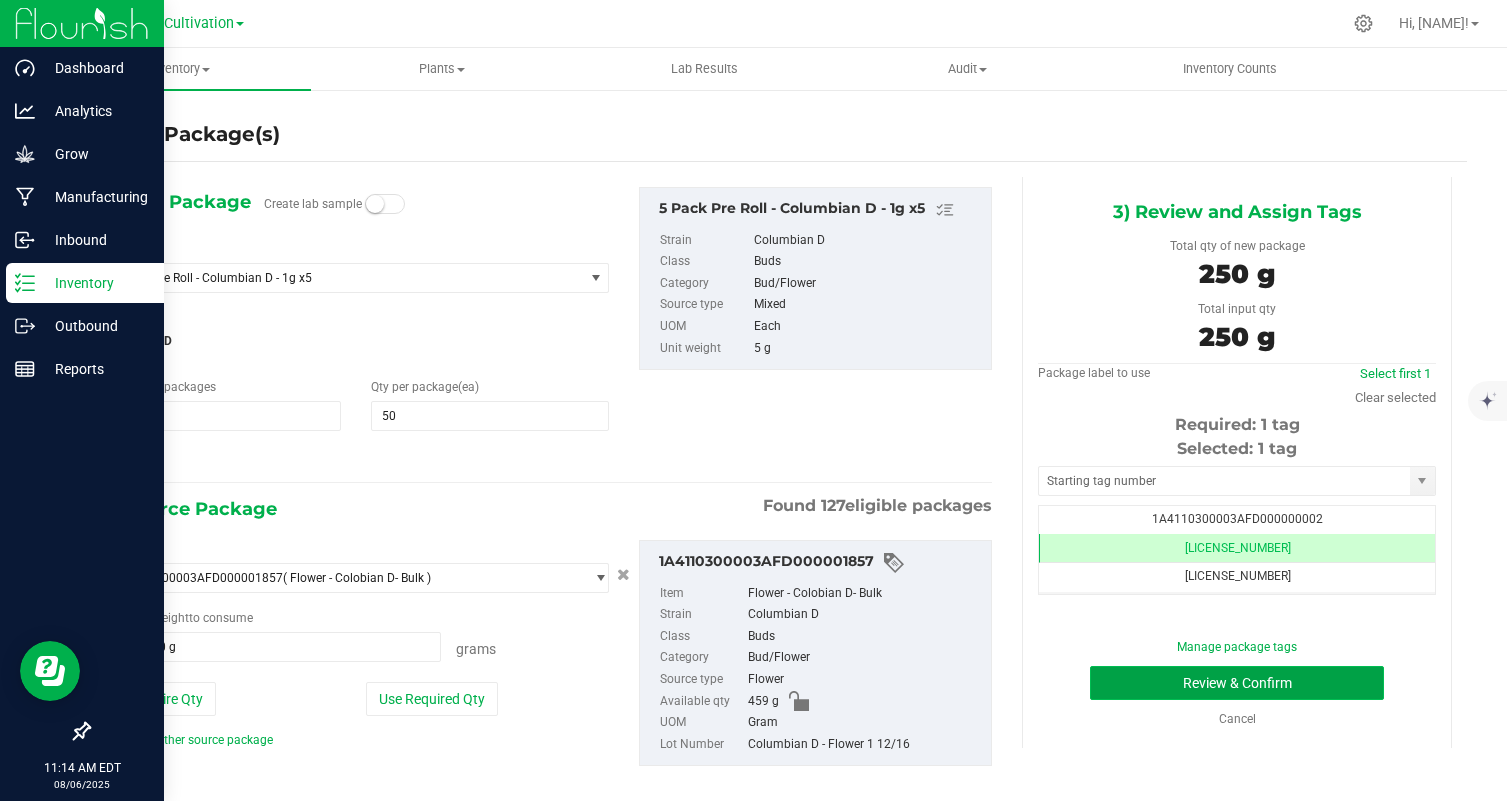 click on "Review & Confirm" at bounding box center (1237, 683) 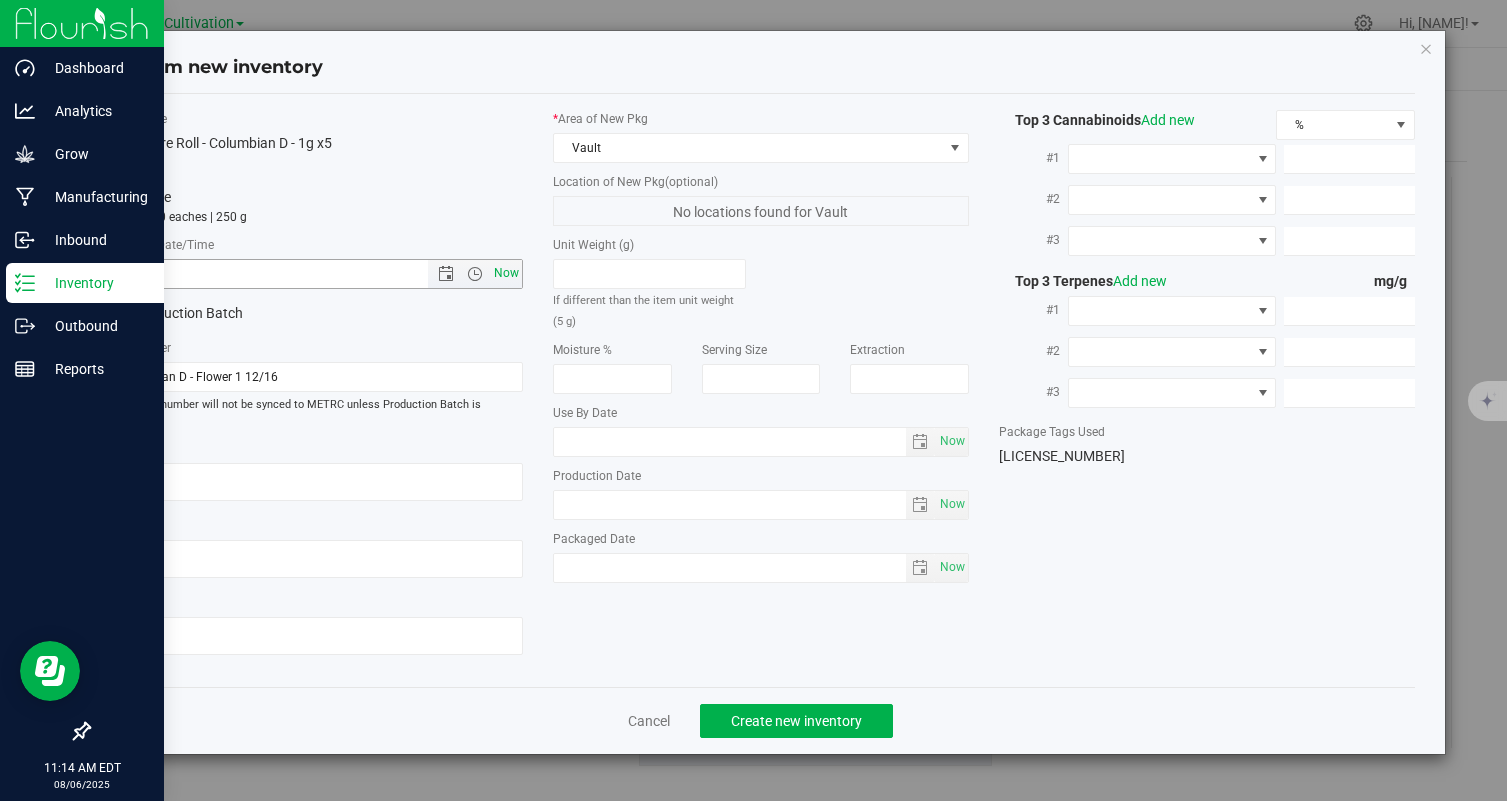 click on "Now" at bounding box center (507, 273) 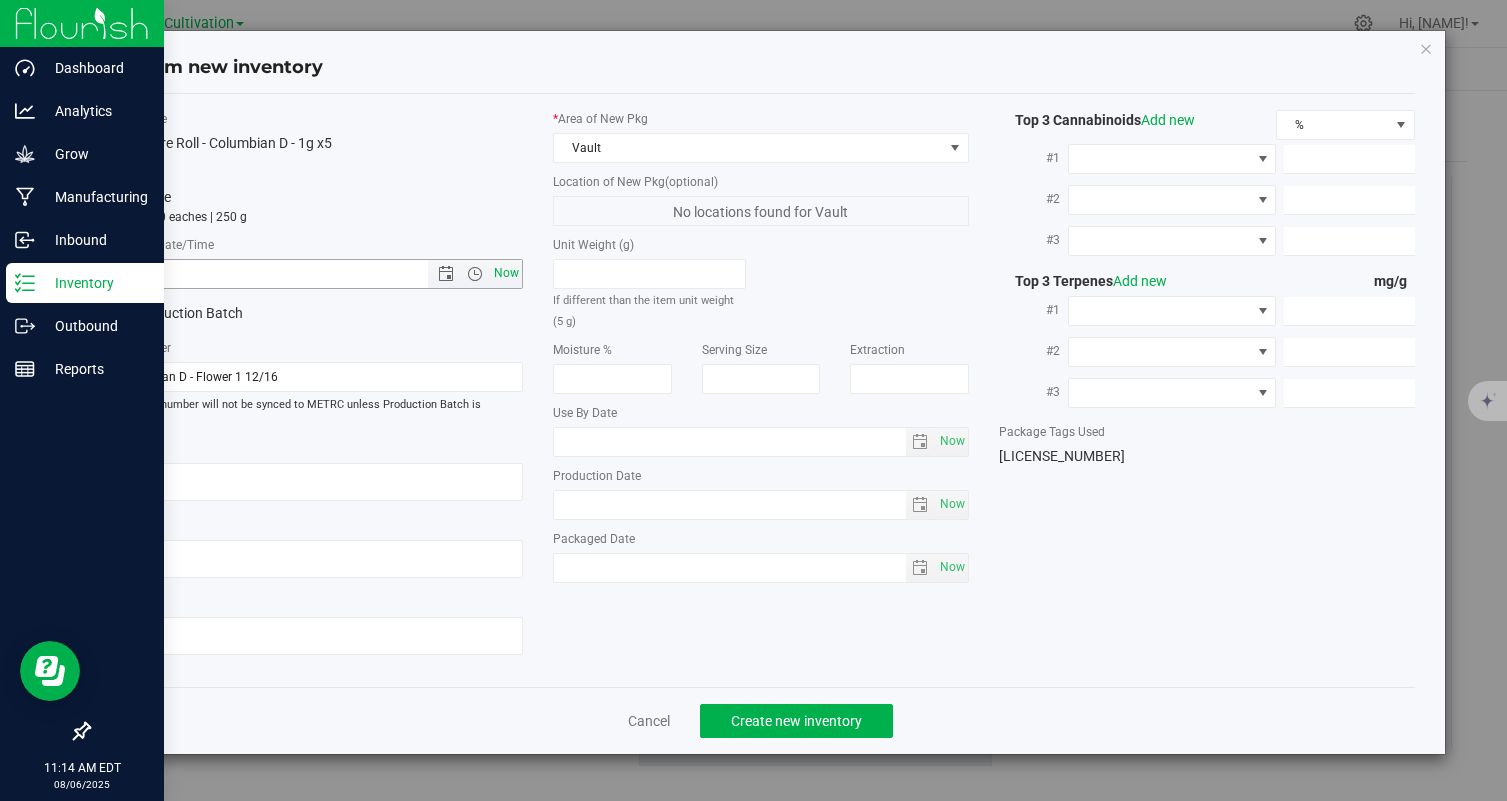 type on "8/6/2025 11:14 AM" 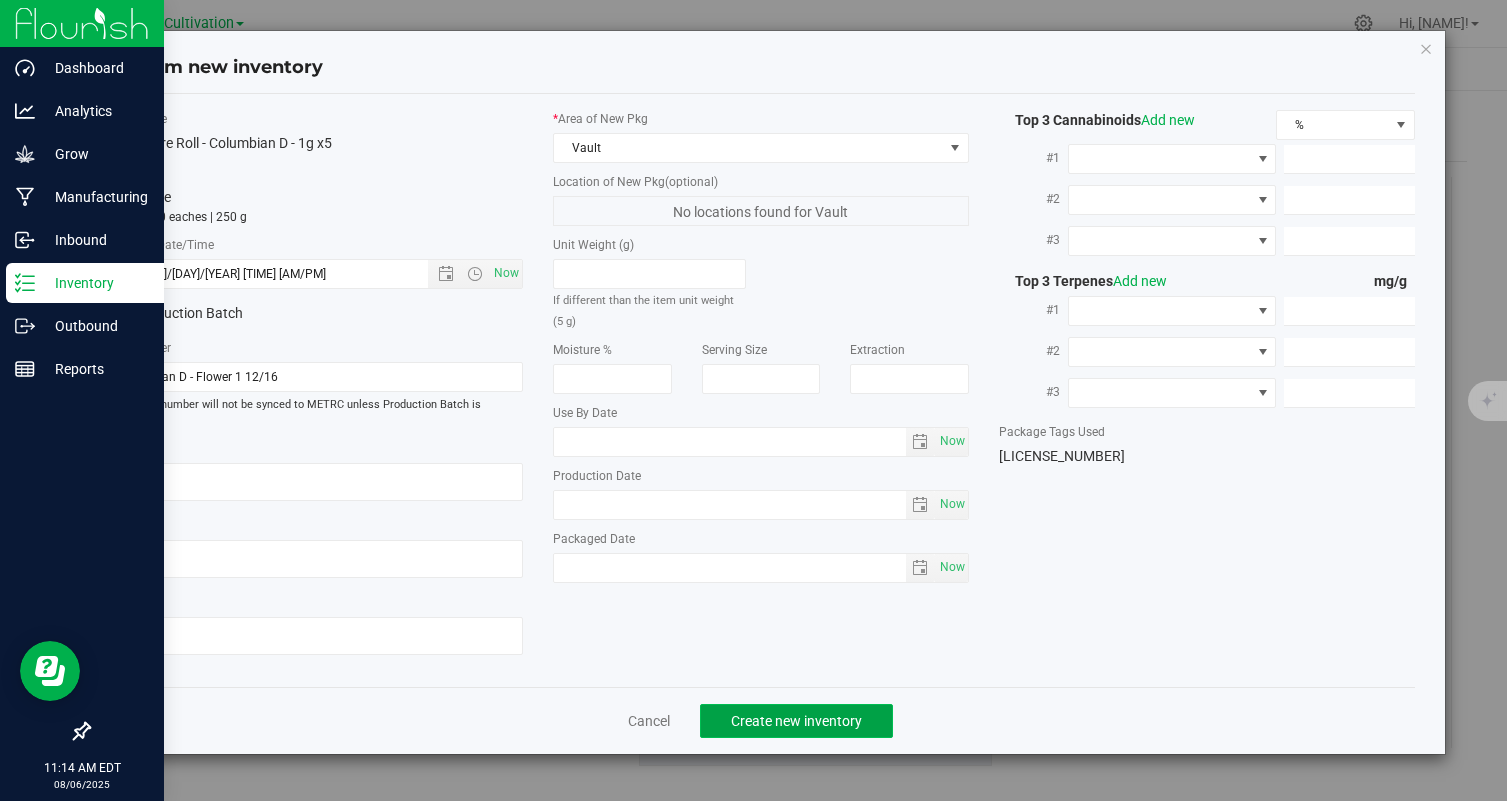 click on "Create new inventory" 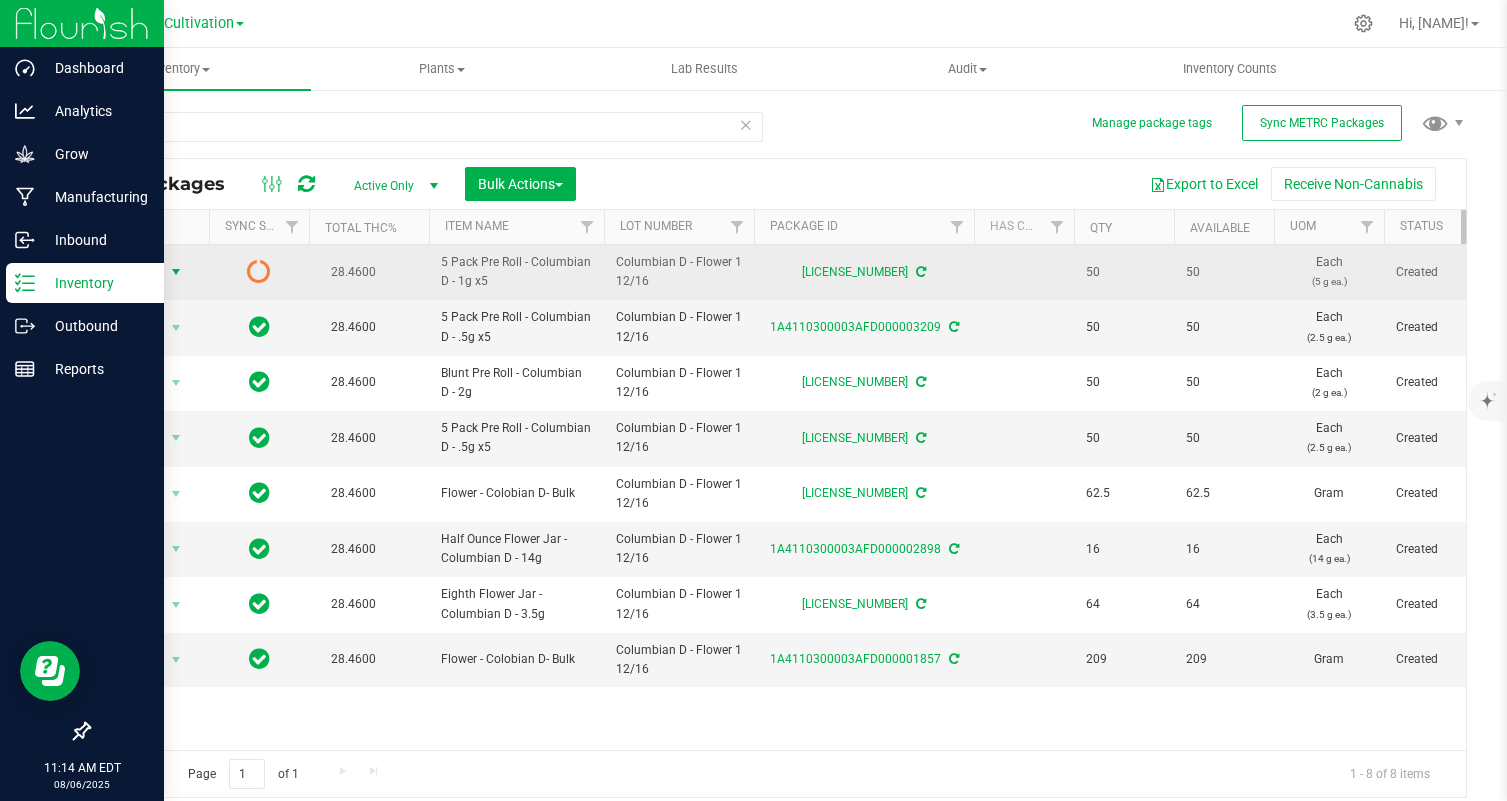 click at bounding box center [176, 272] 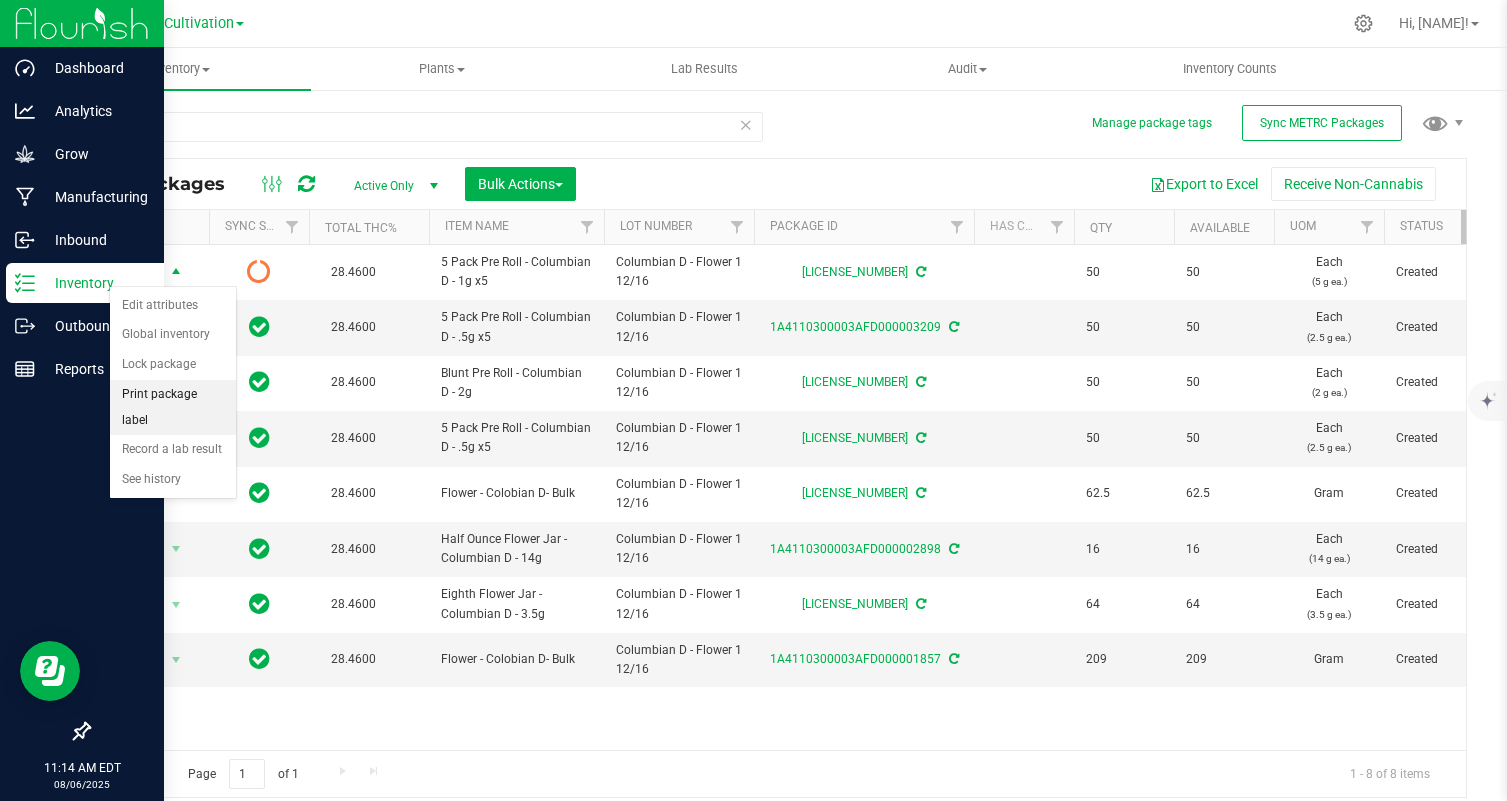 click on "Print package label" at bounding box center [173, 407] 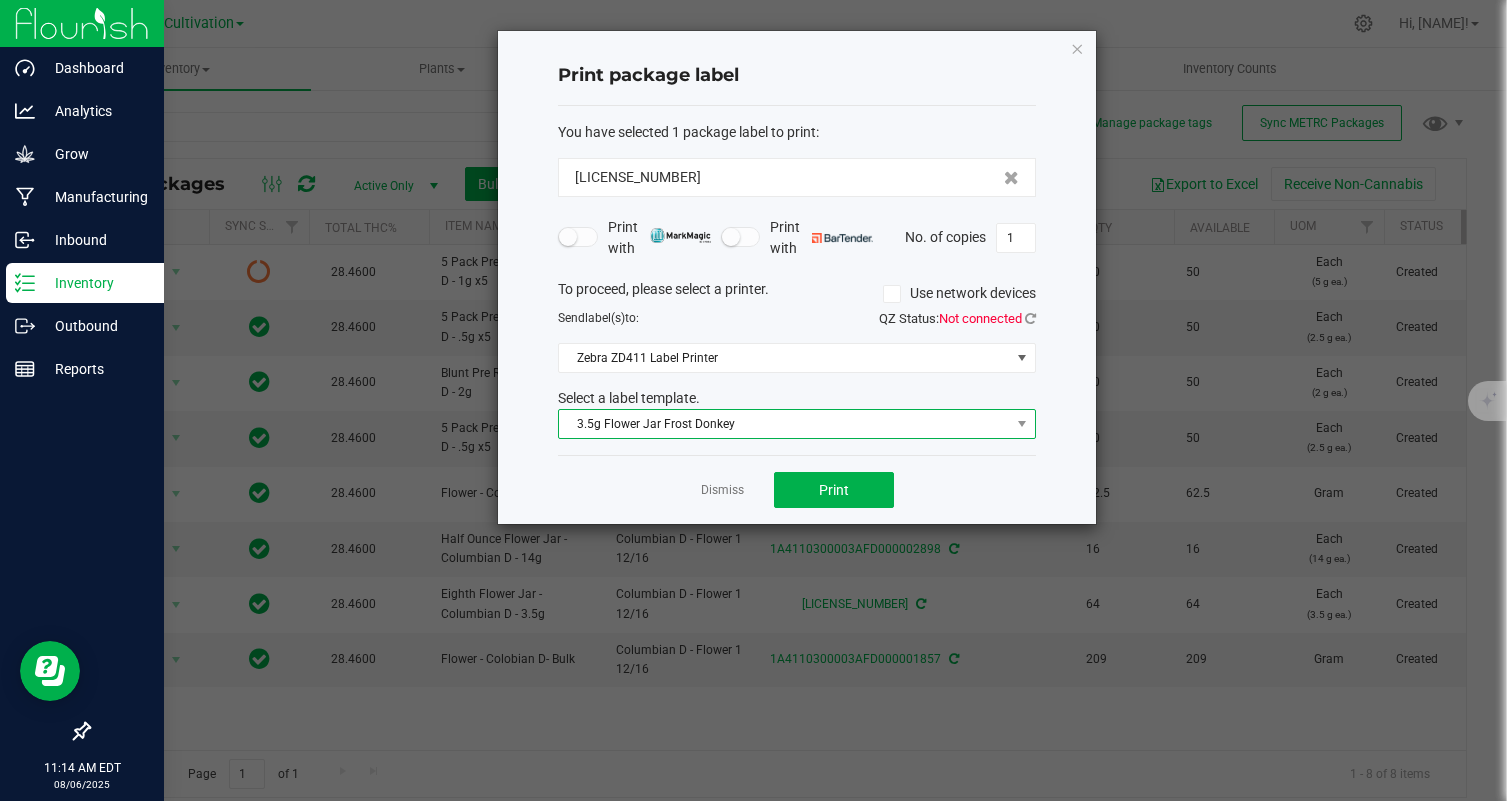 click on "3.5g Flower Jar Frost Donkey" at bounding box center [784, 424] 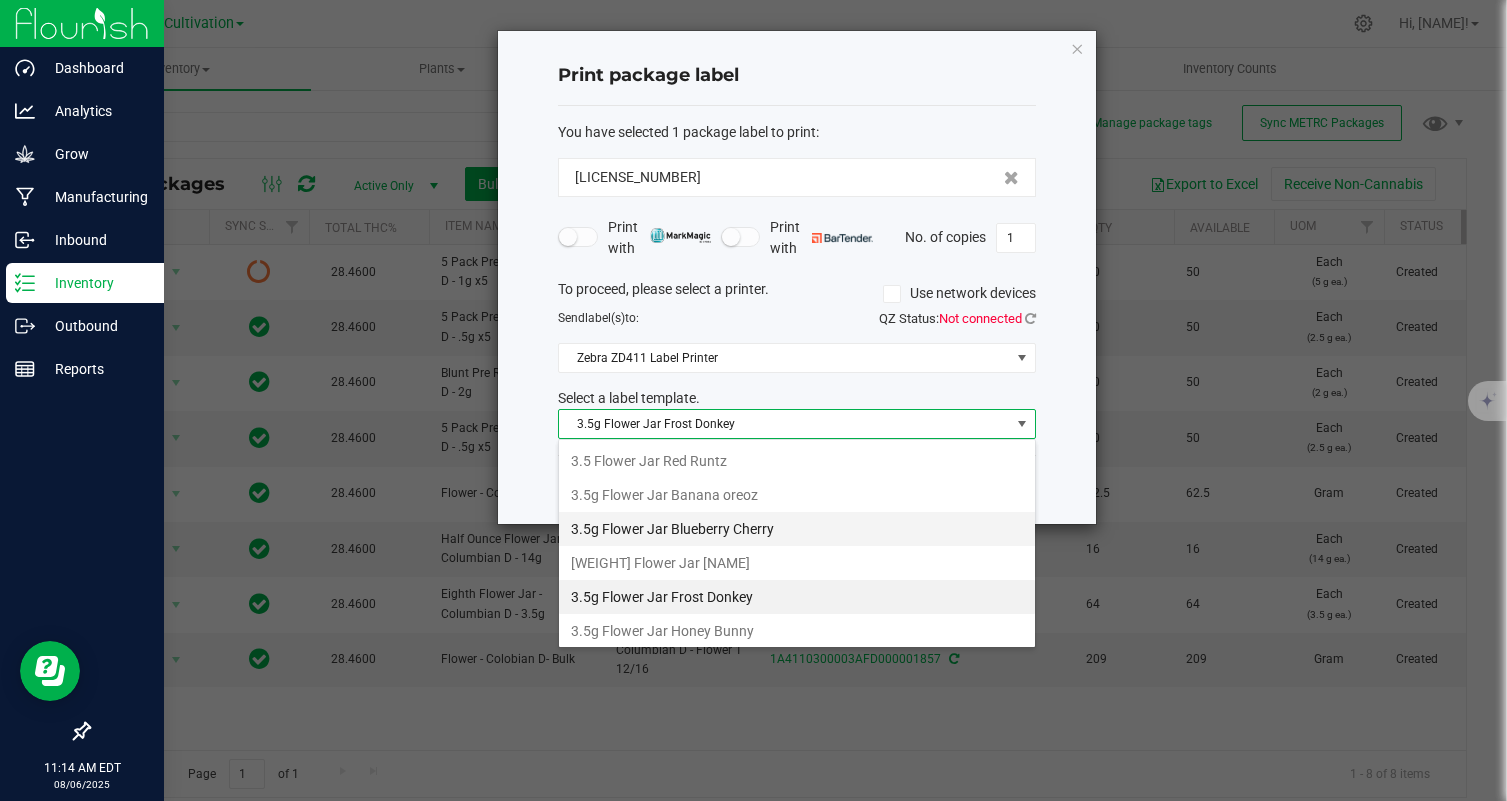 scroll, scrollTop: 99970, scrollLeft: 99522, axis: both 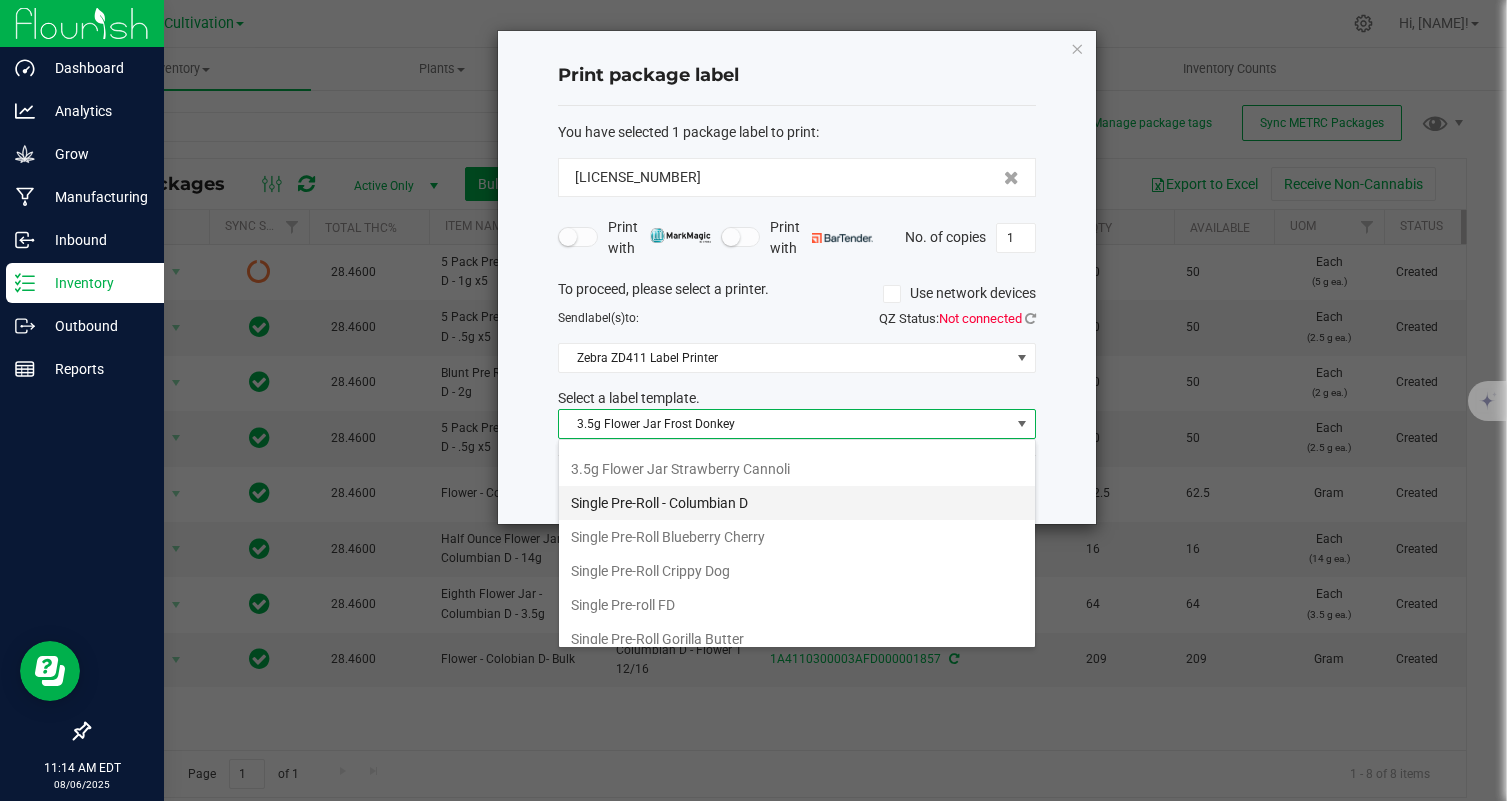 click on "Single Pre-Roll - Columbian D" at bounding box center [797, 503] 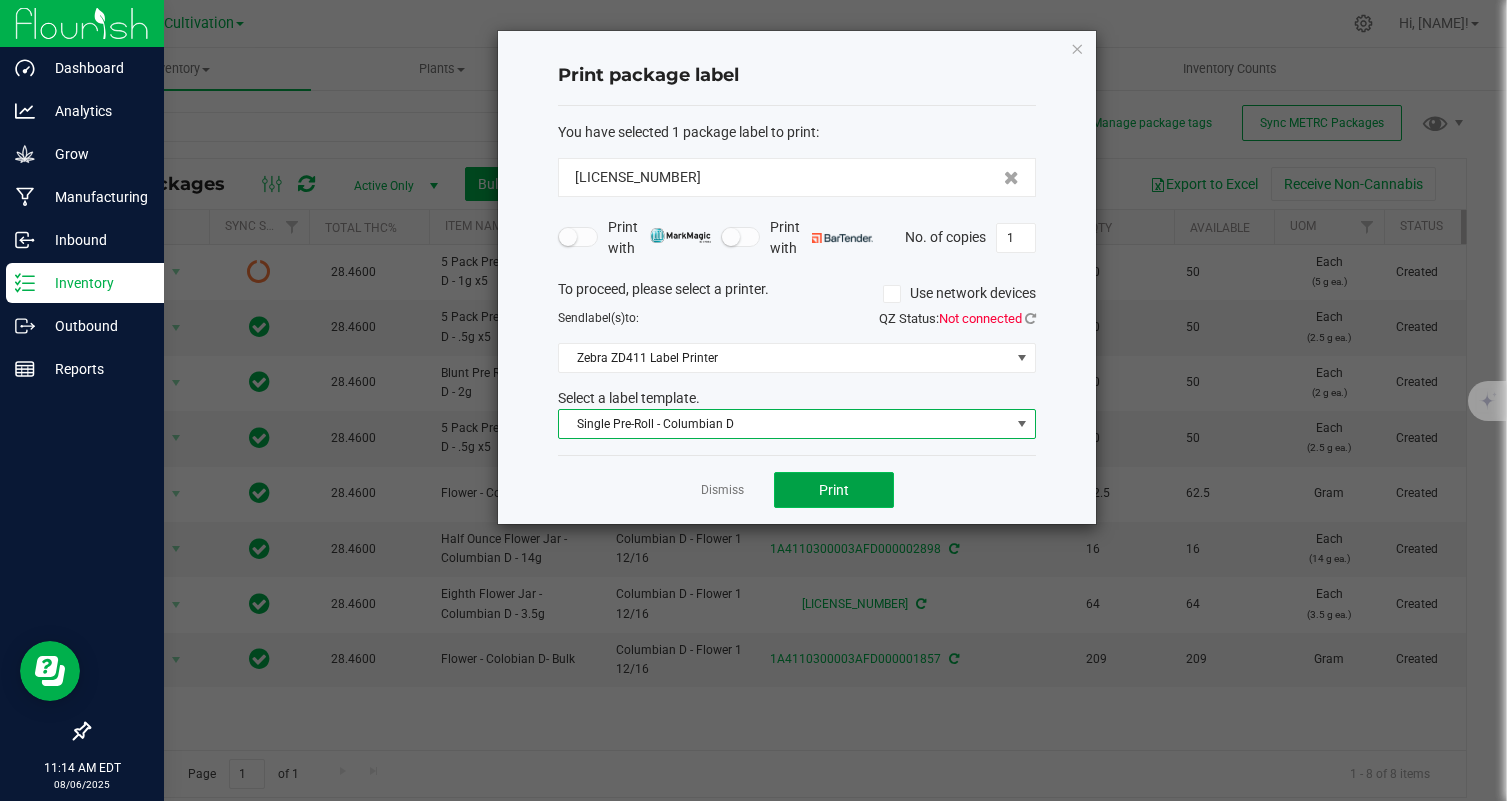 click on "Print" 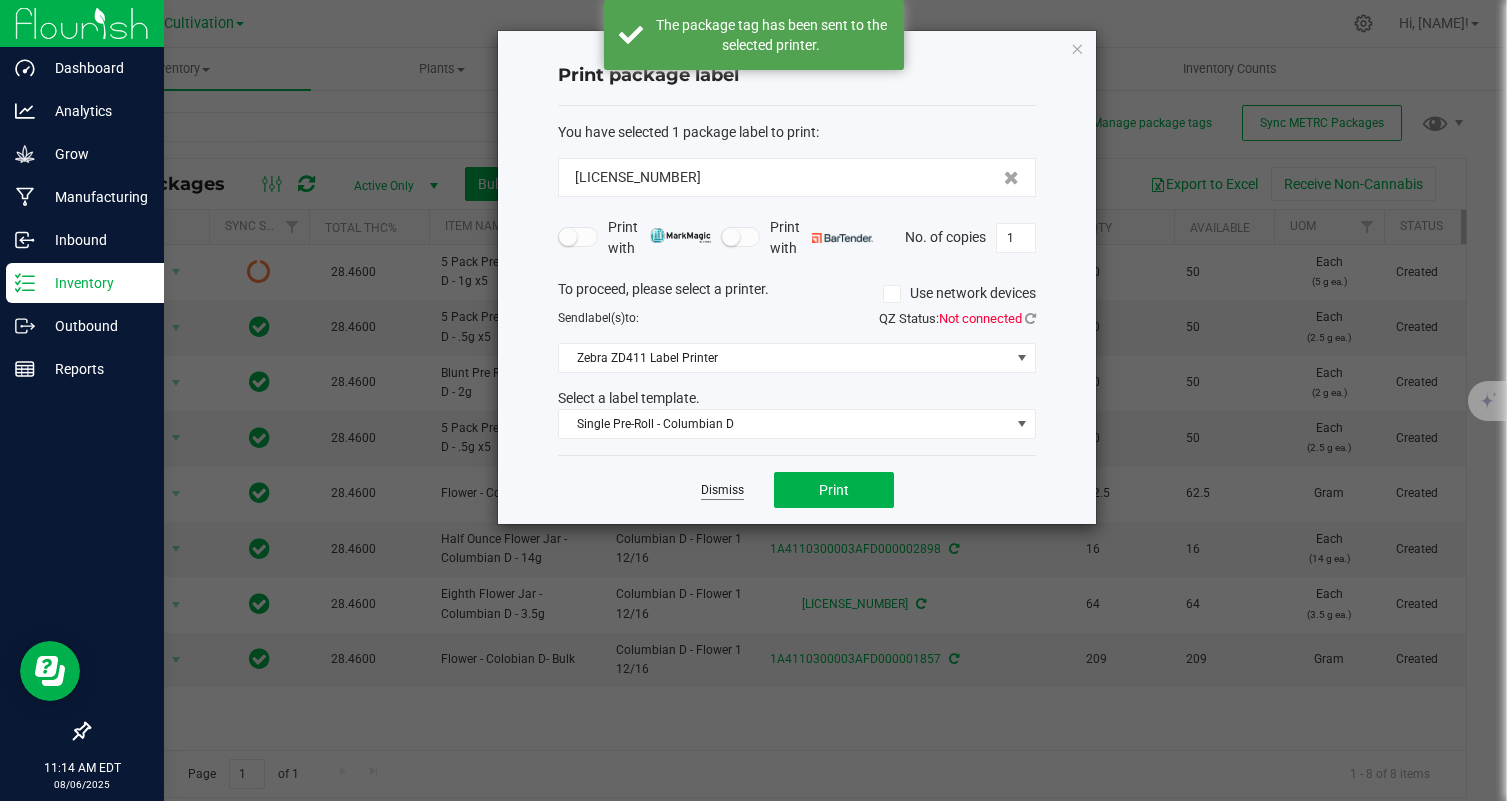 click on "Dismiss" 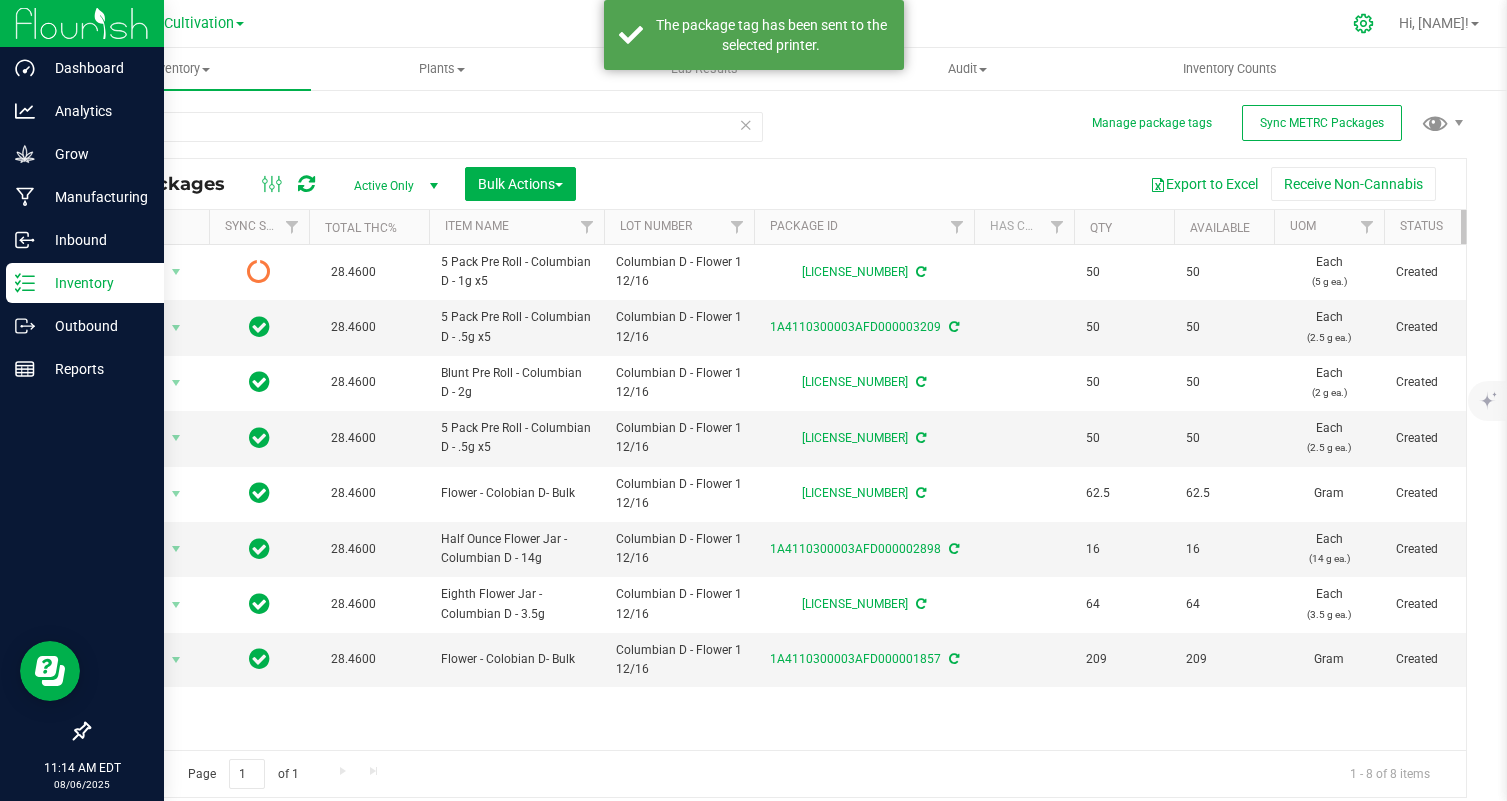 click 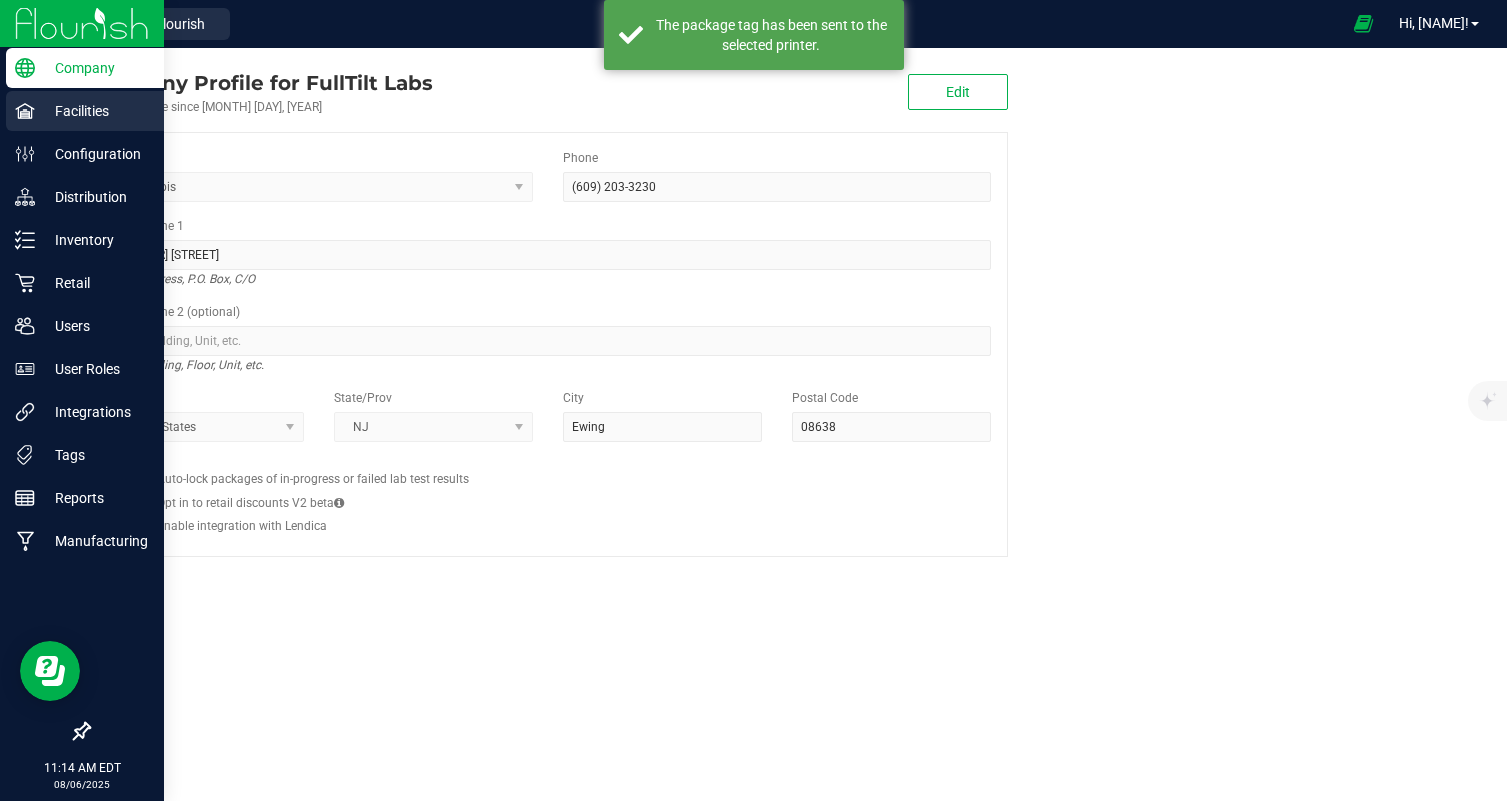 click on "Facilities" at bounding box center (95, 111) 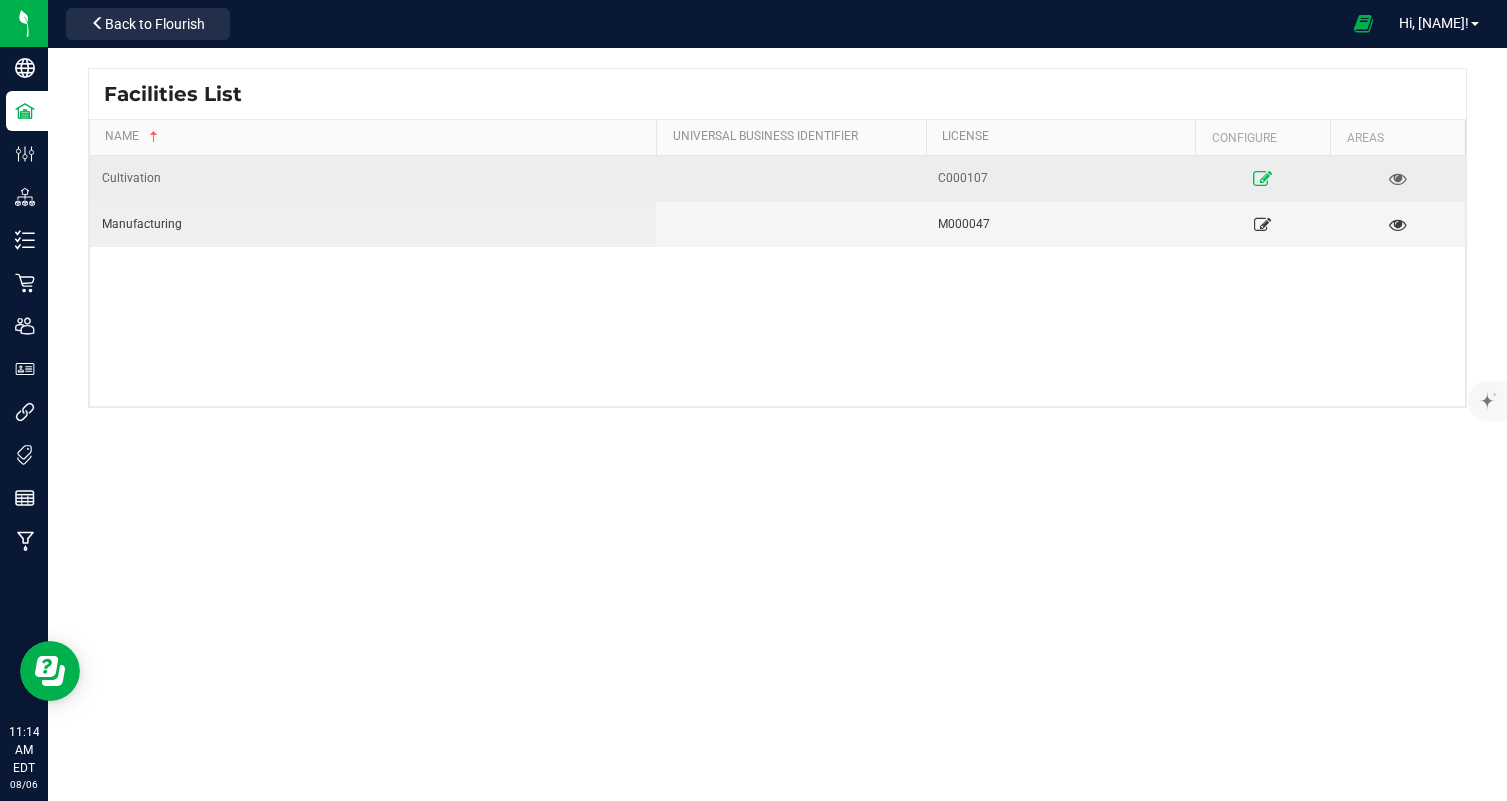 click at bounding box center (1262, 178) 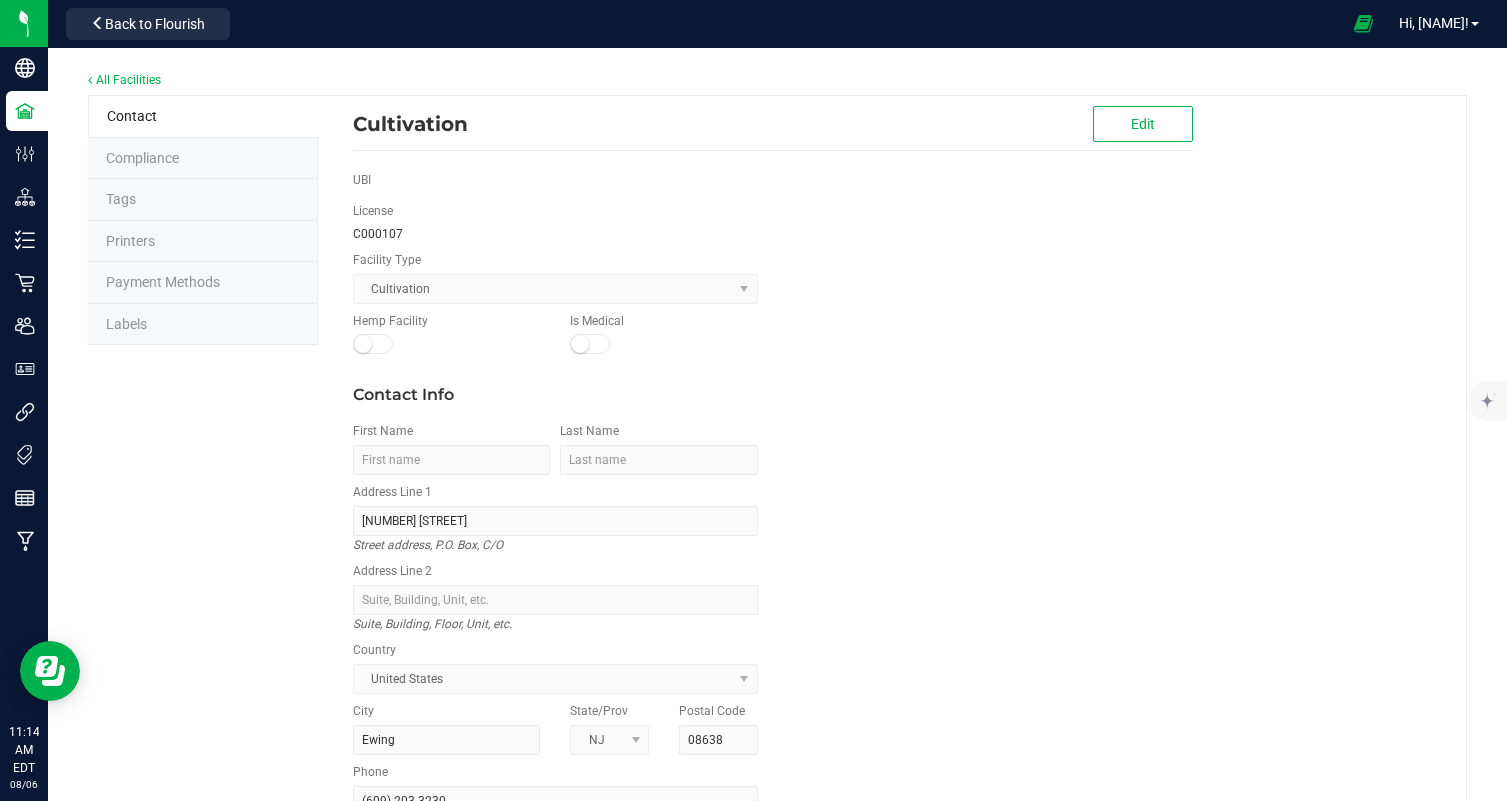 click on "Labels" at bounding box center (203, 325) 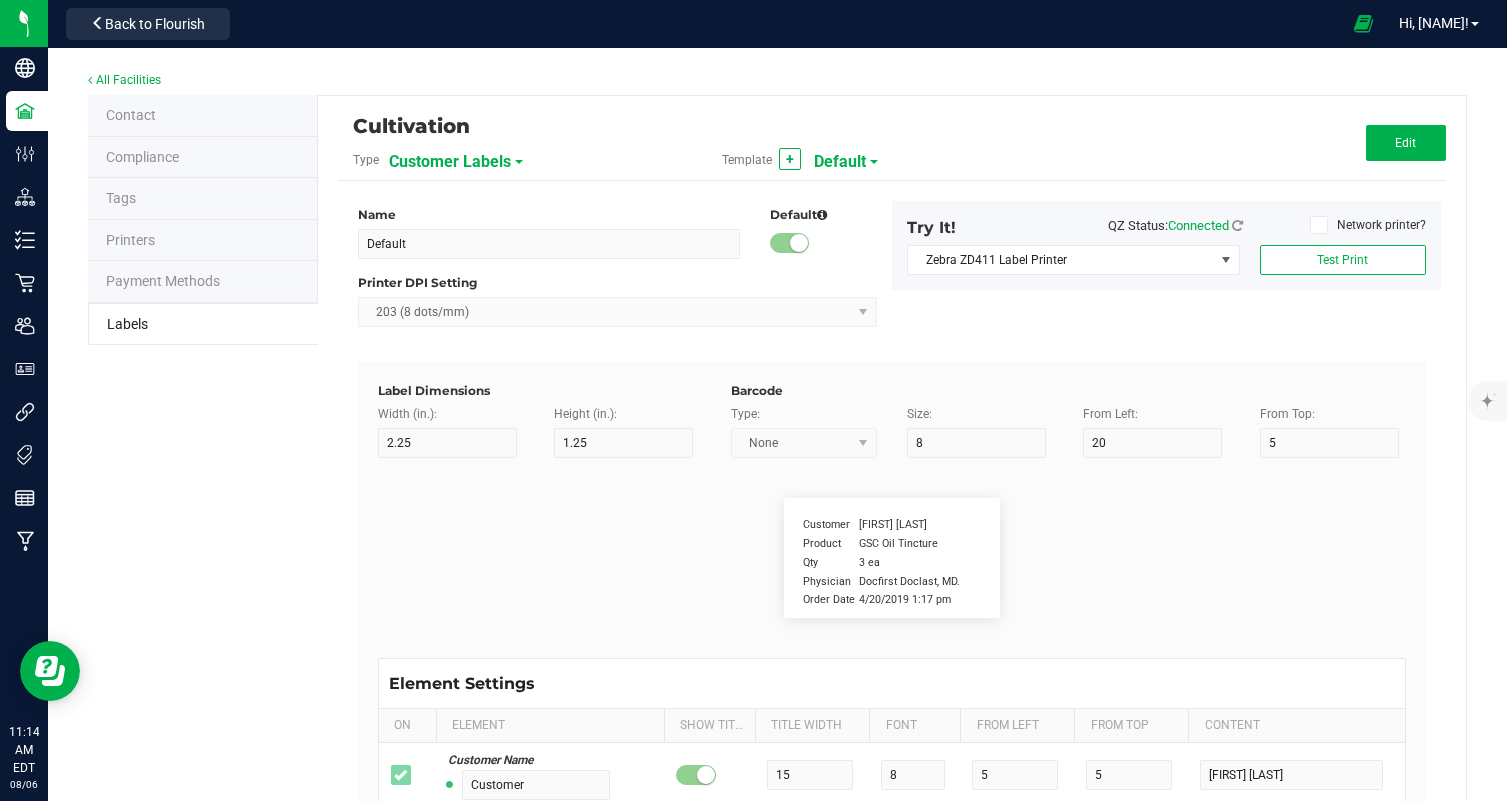 click on "Customer Labels" at bounding box center (450, 162) 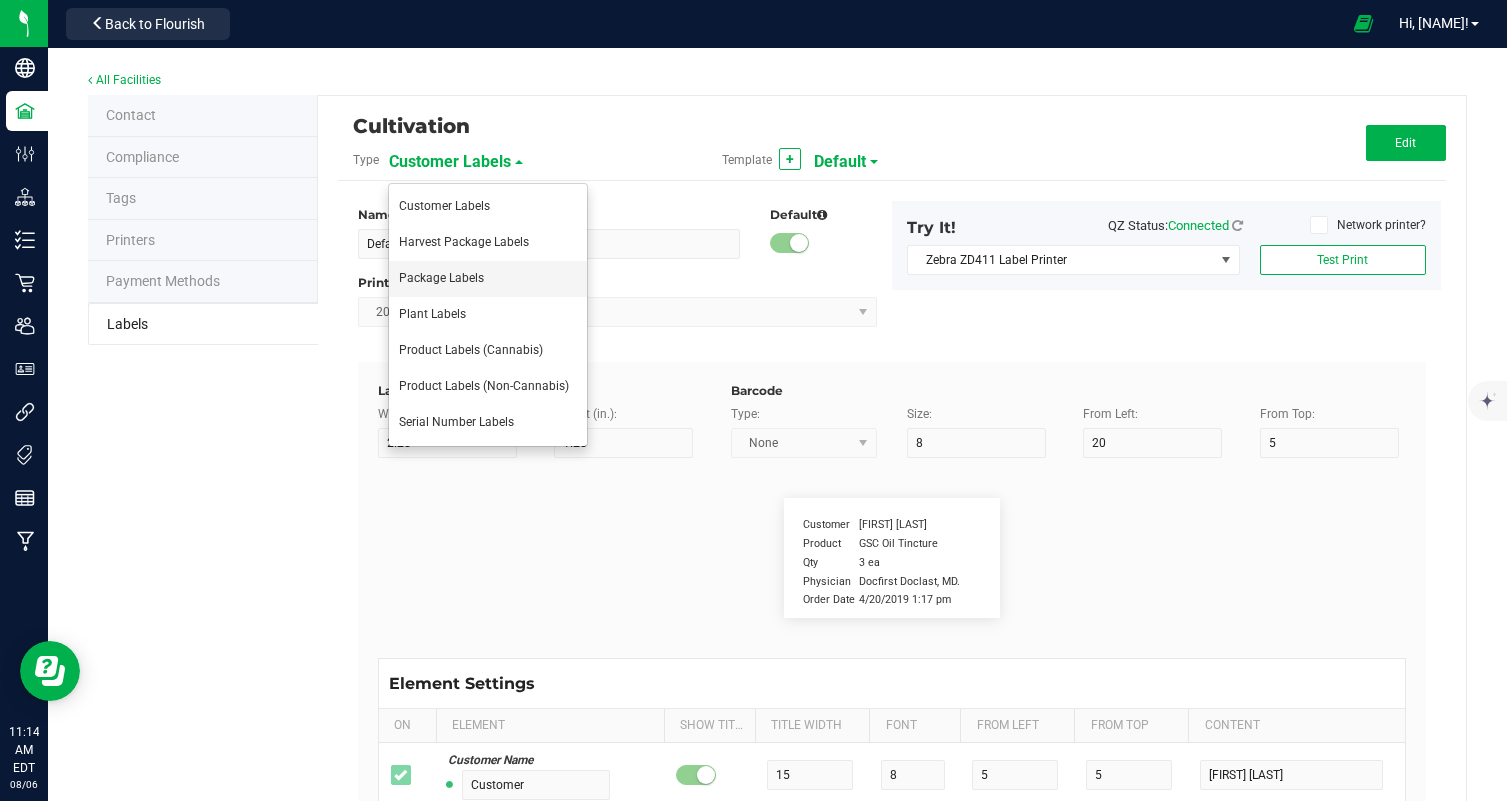 click on "Package Labels" at bounding box center [488, 279] 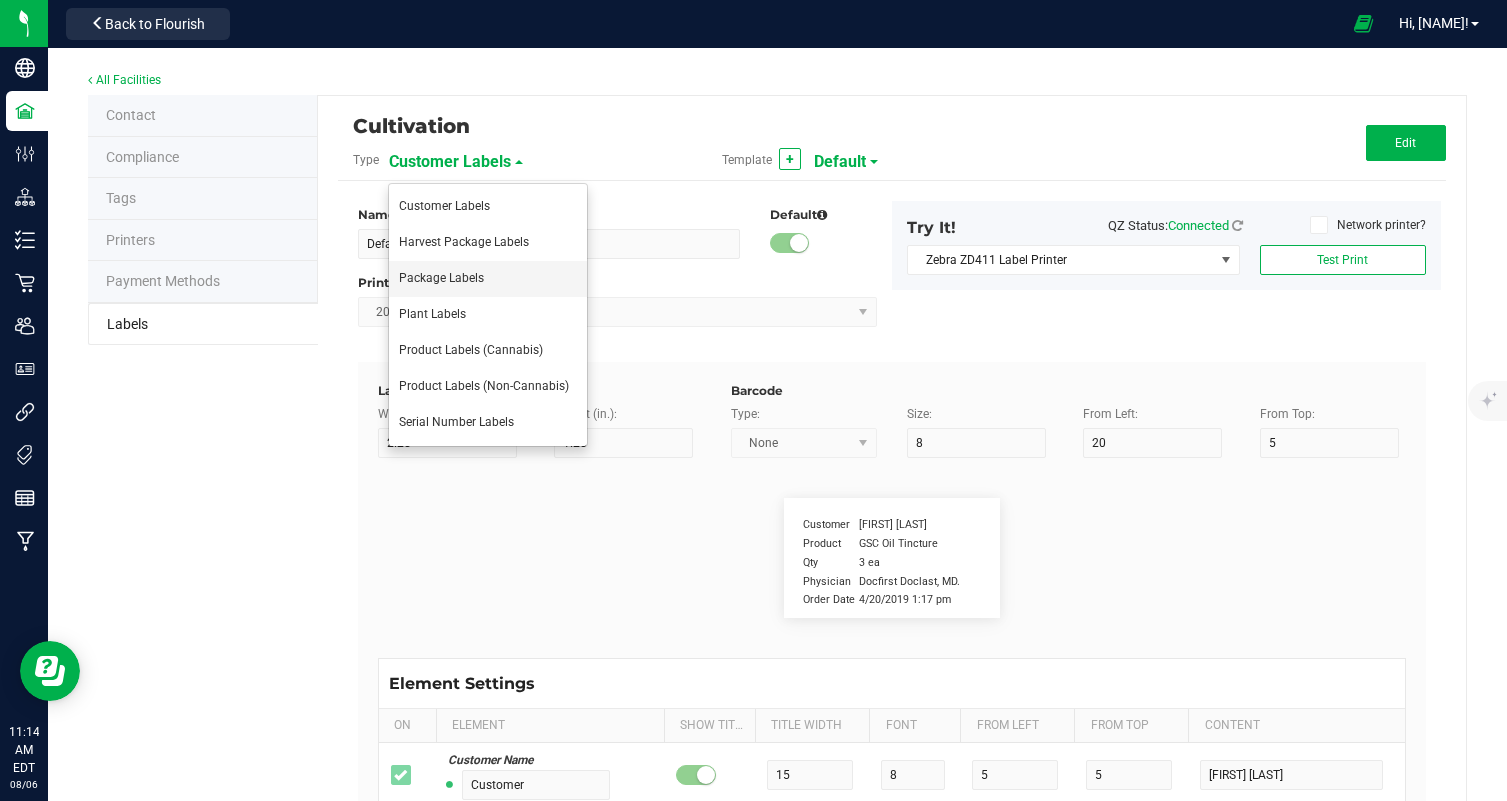 type on "3.5g Flower Jar Frost Donkey" 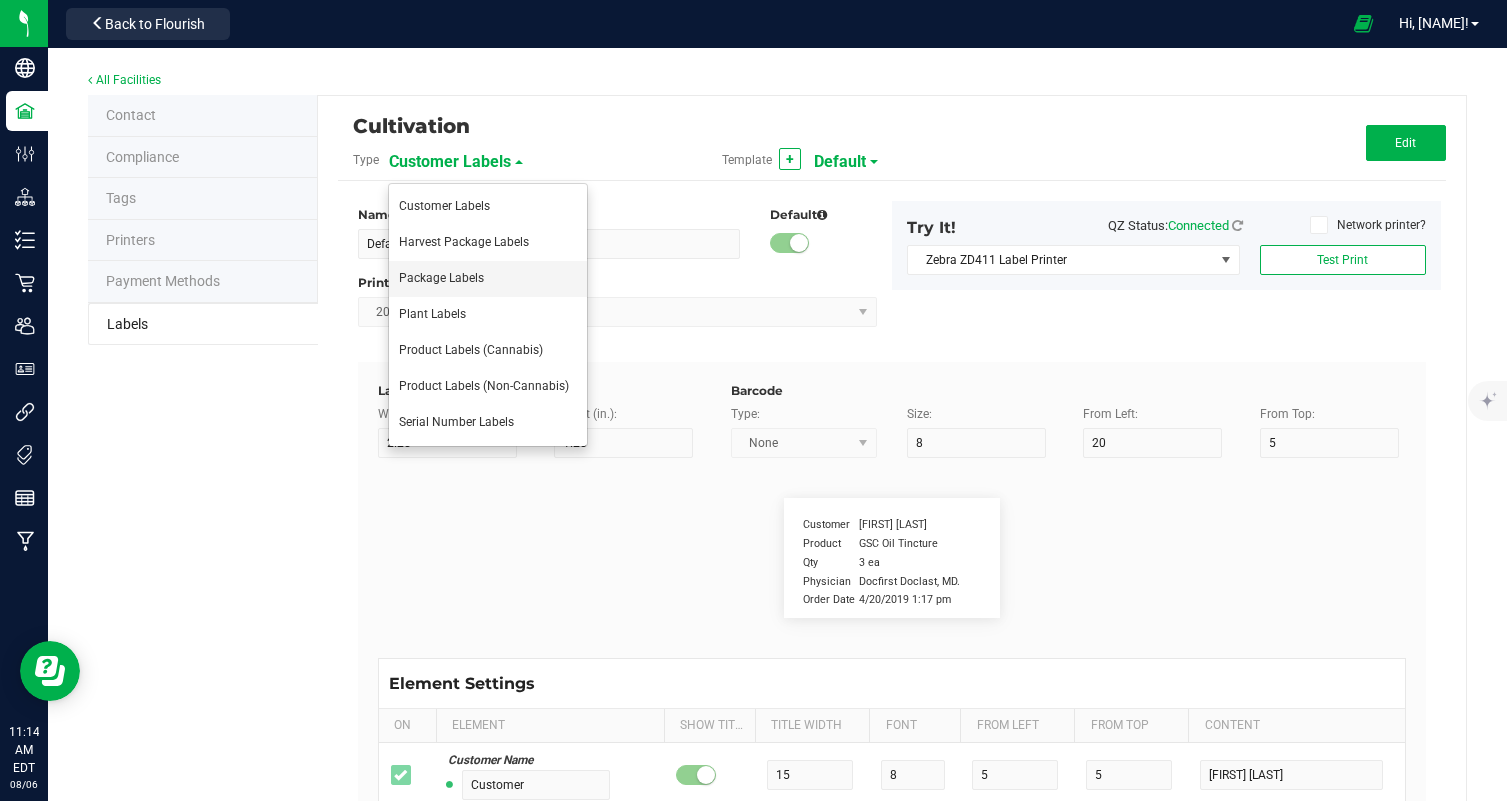 type on "2" 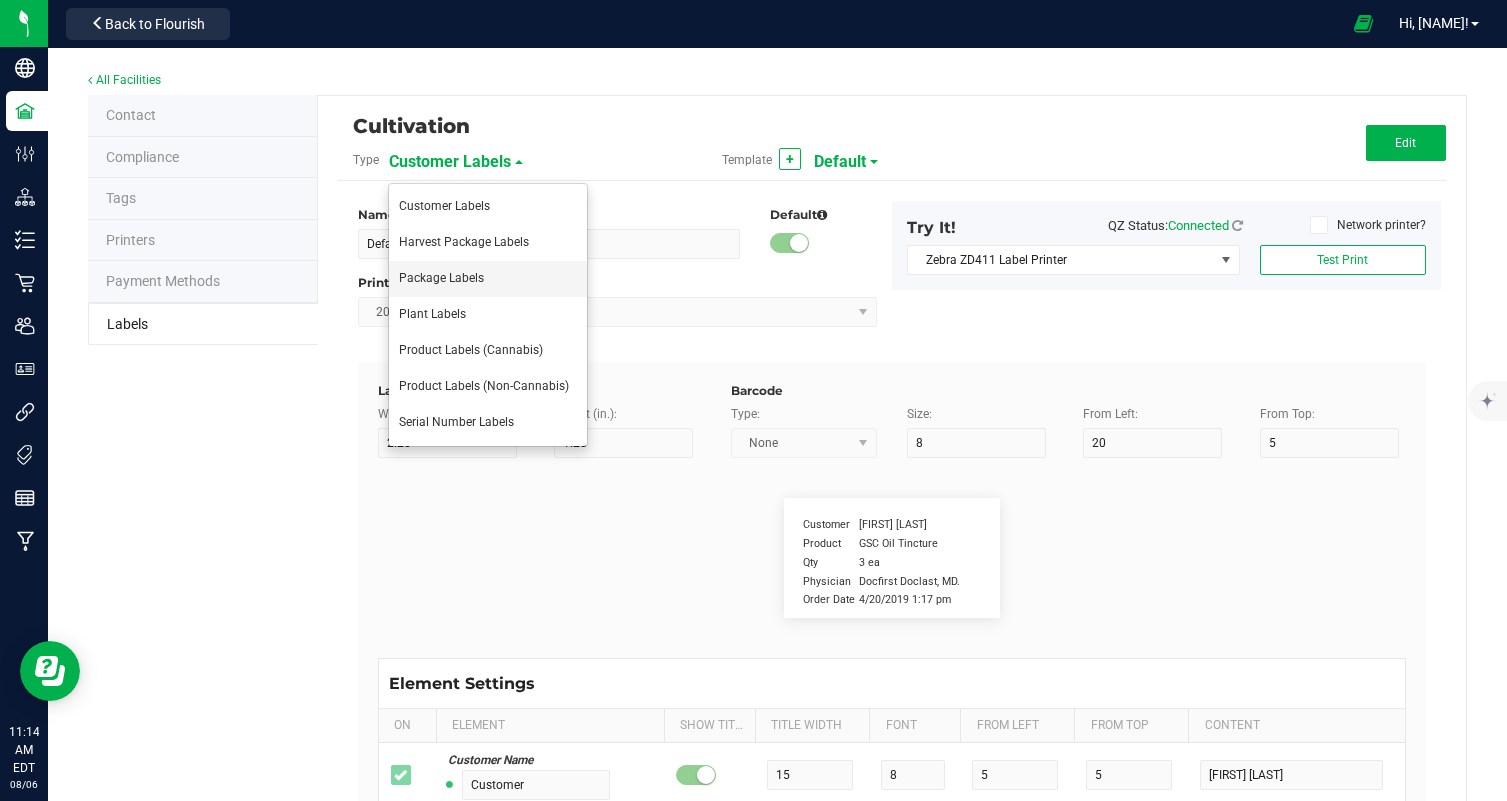 type on "3" 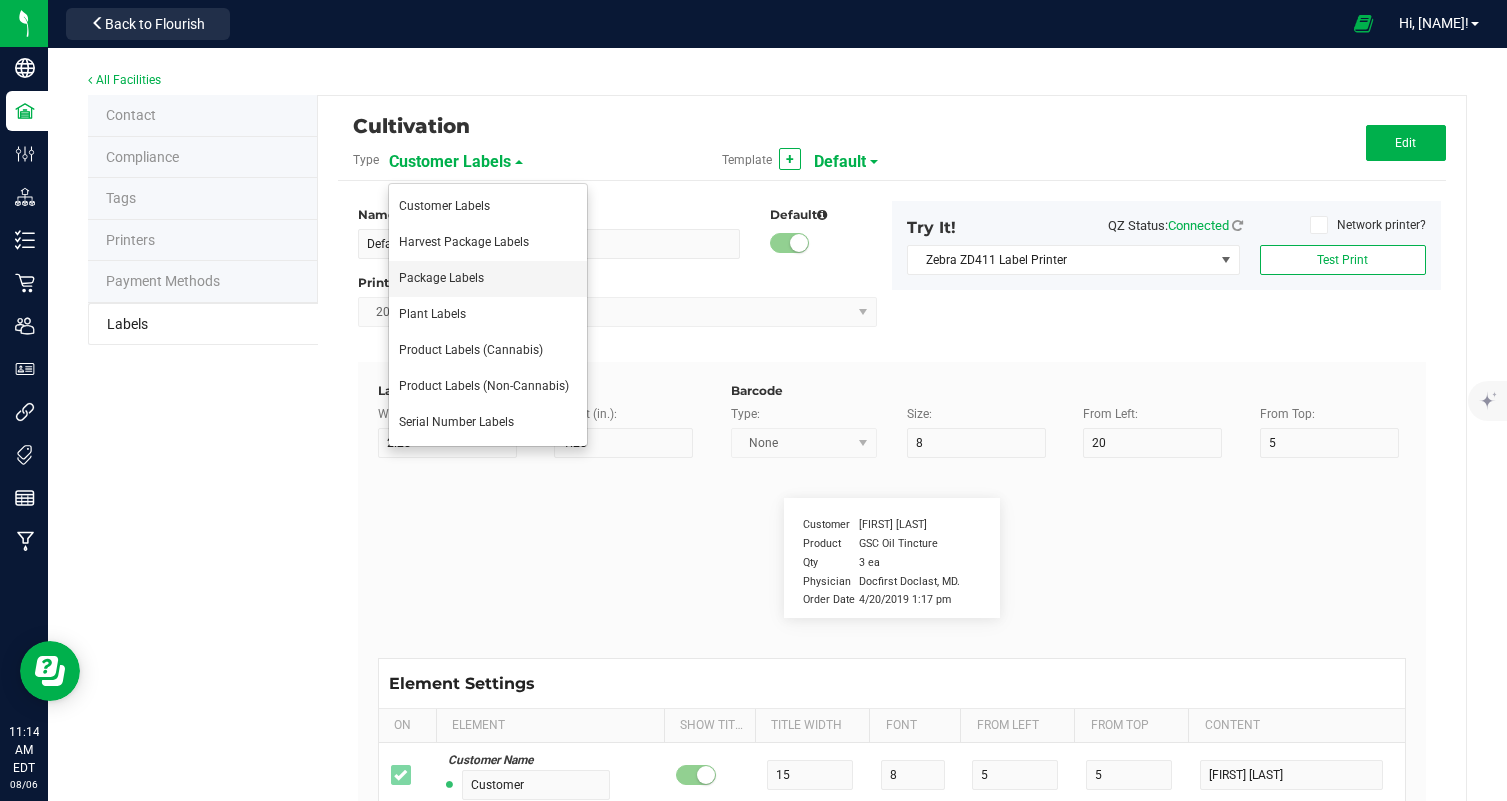 type on "11" 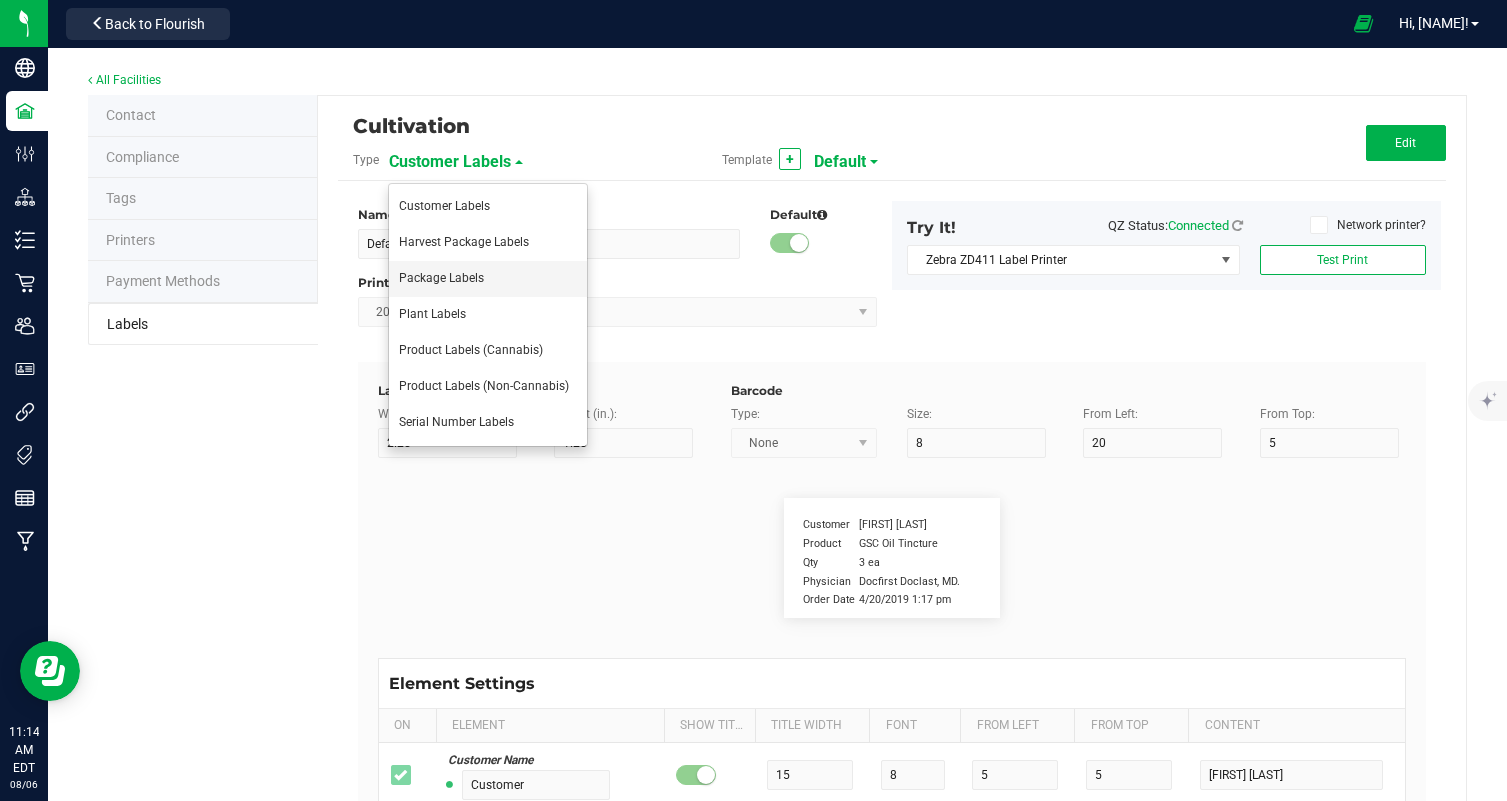 type on "5" 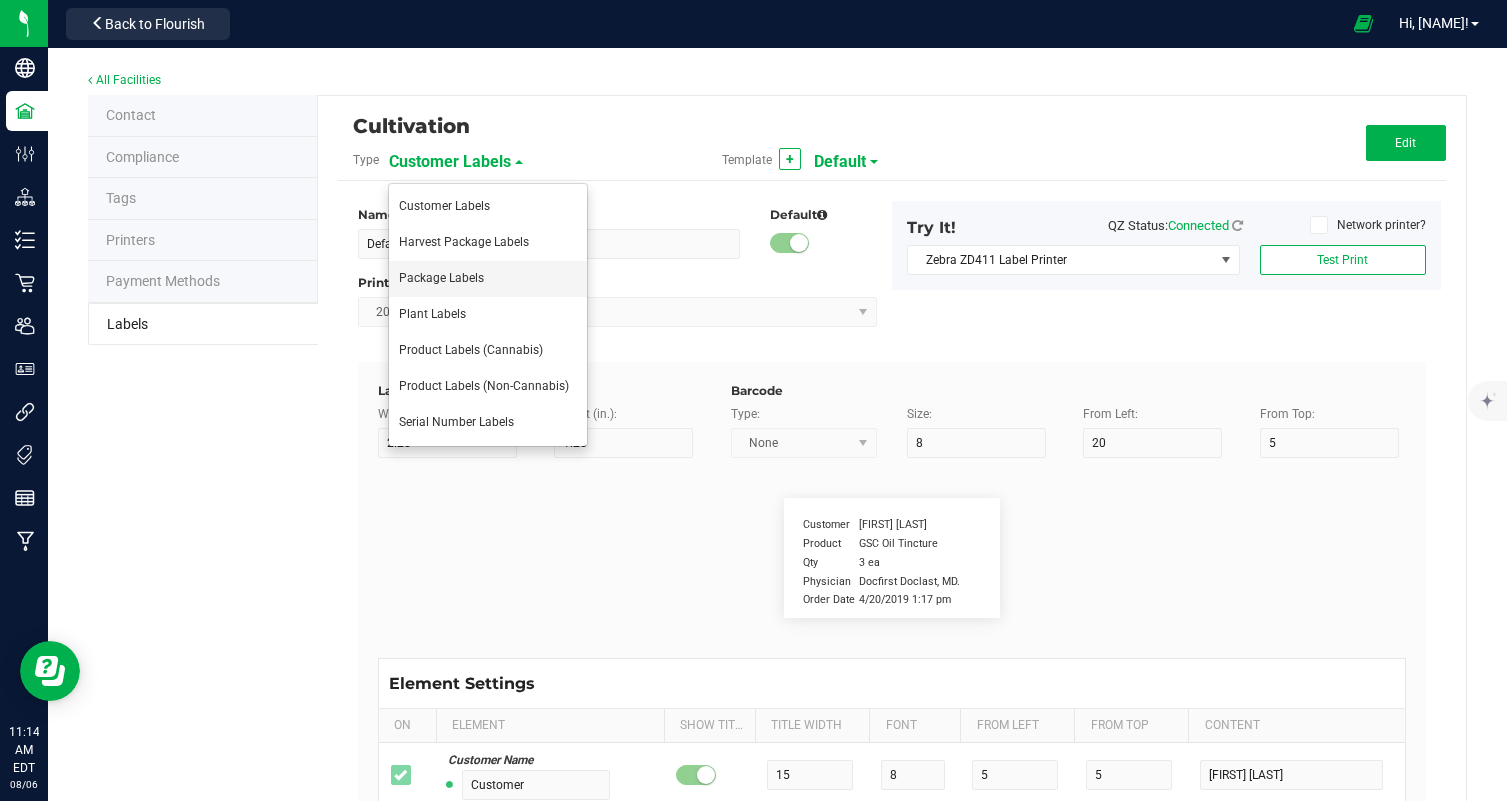 type on "60" 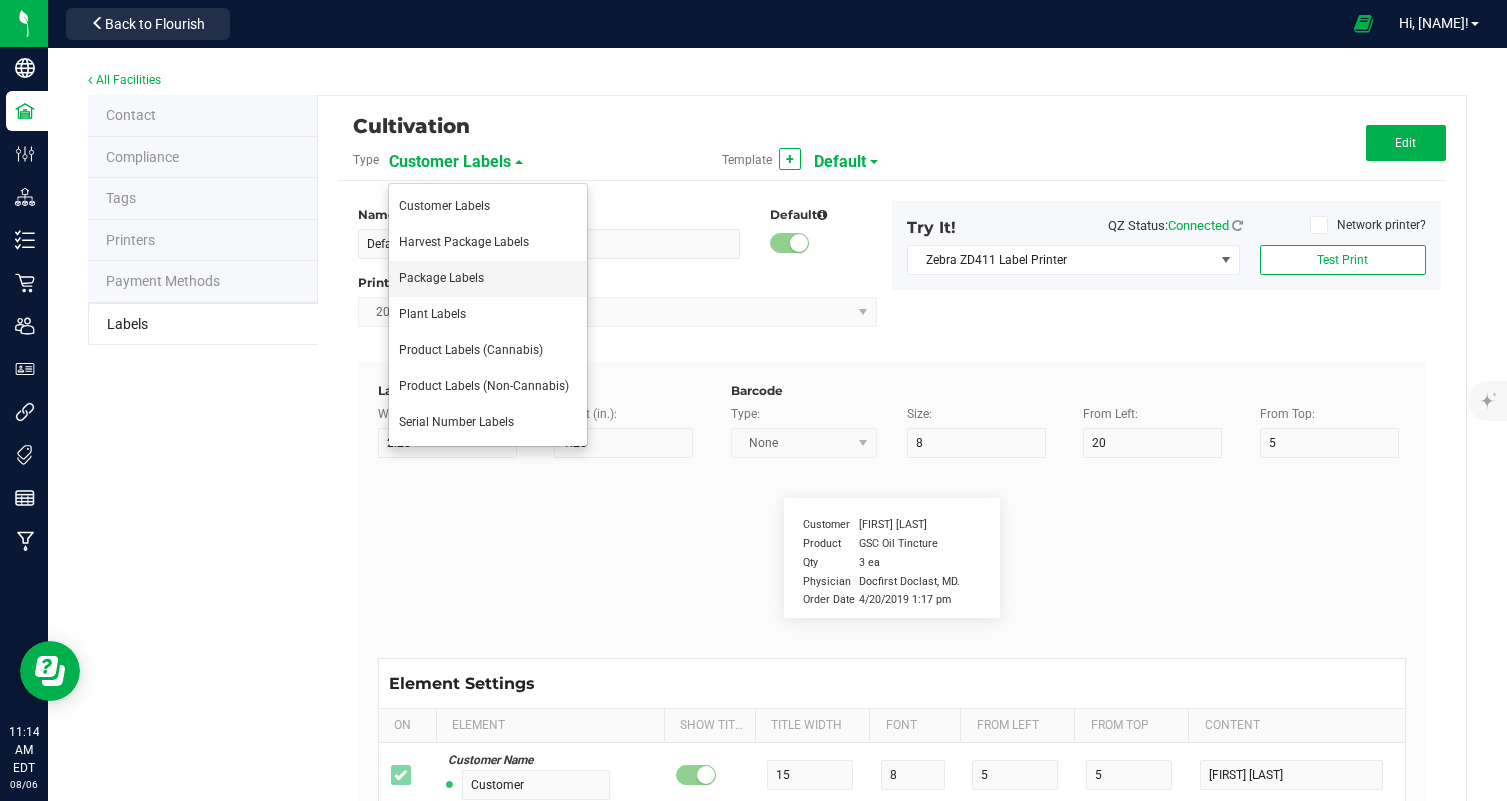 type on "Total Cannabinoids:" 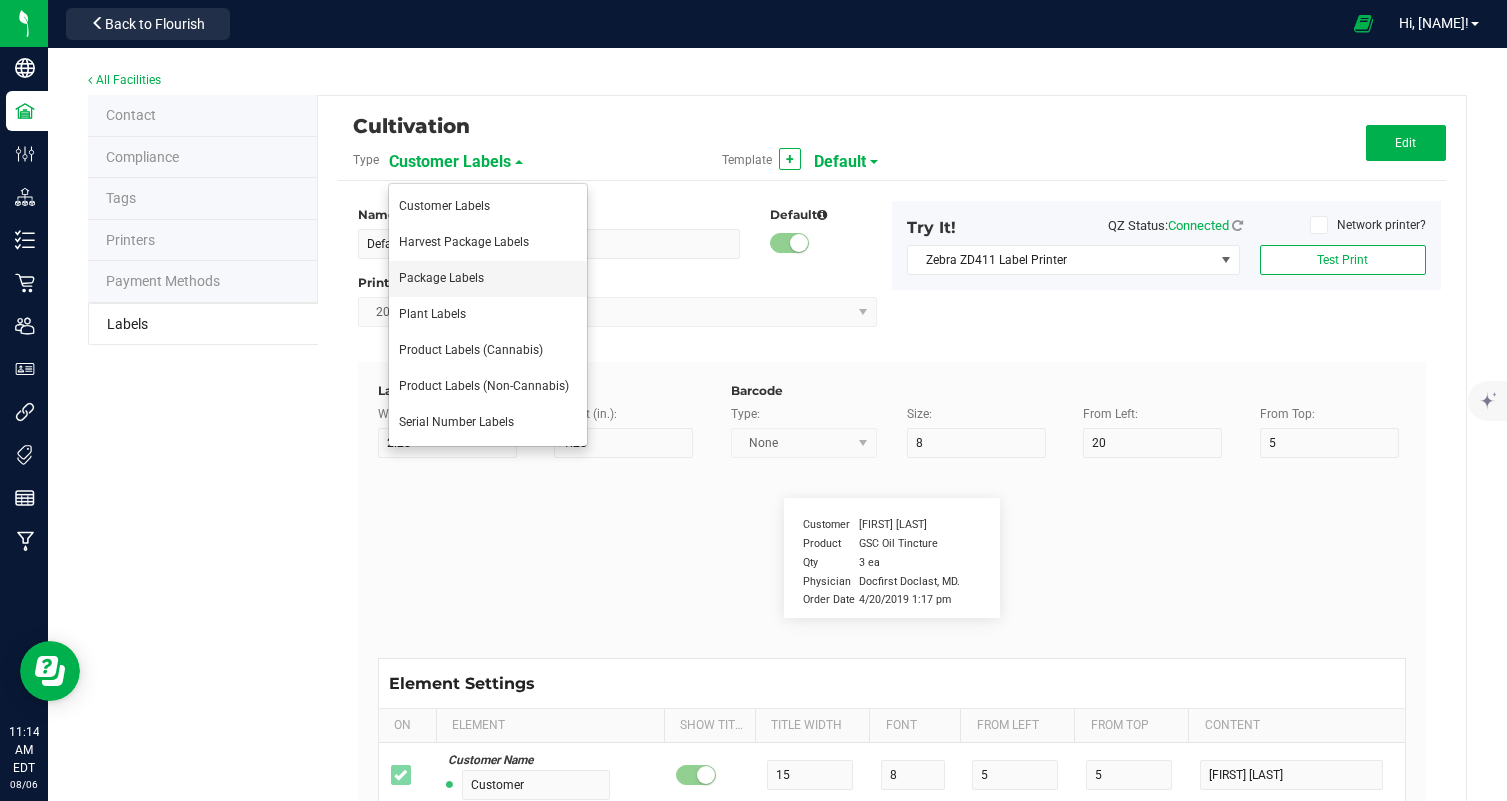 type on "19" 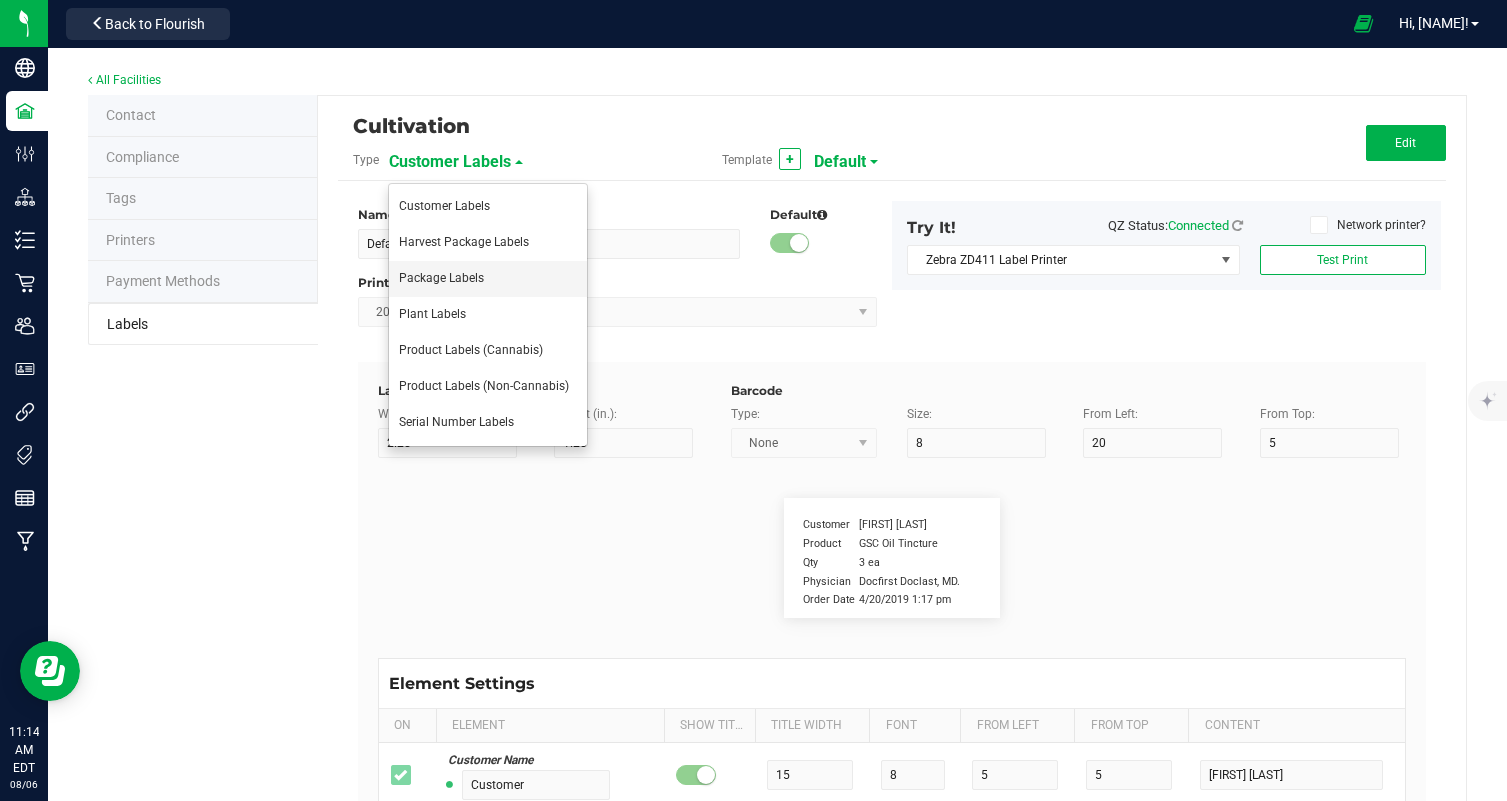 type on "6" 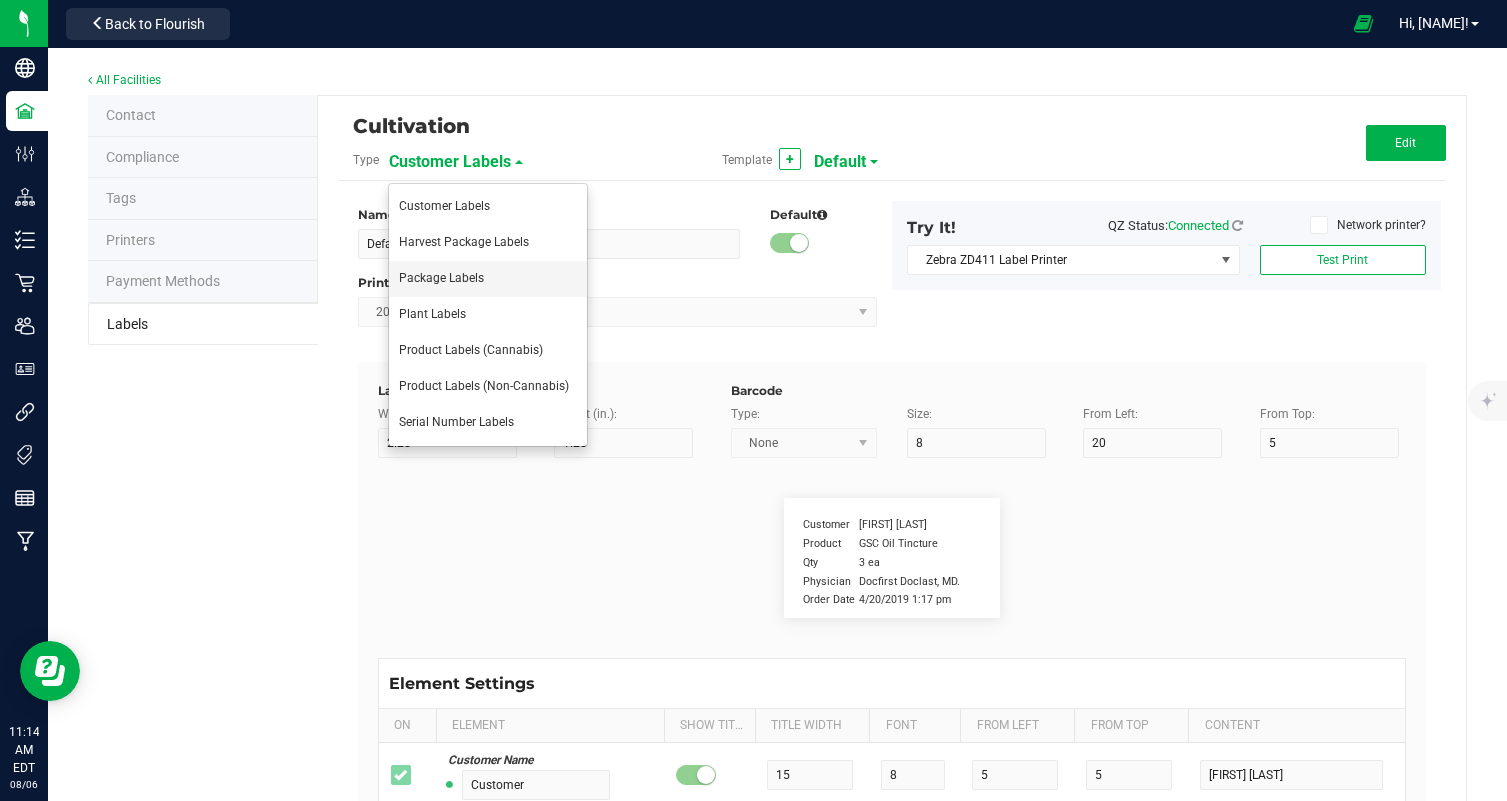 type on "4" 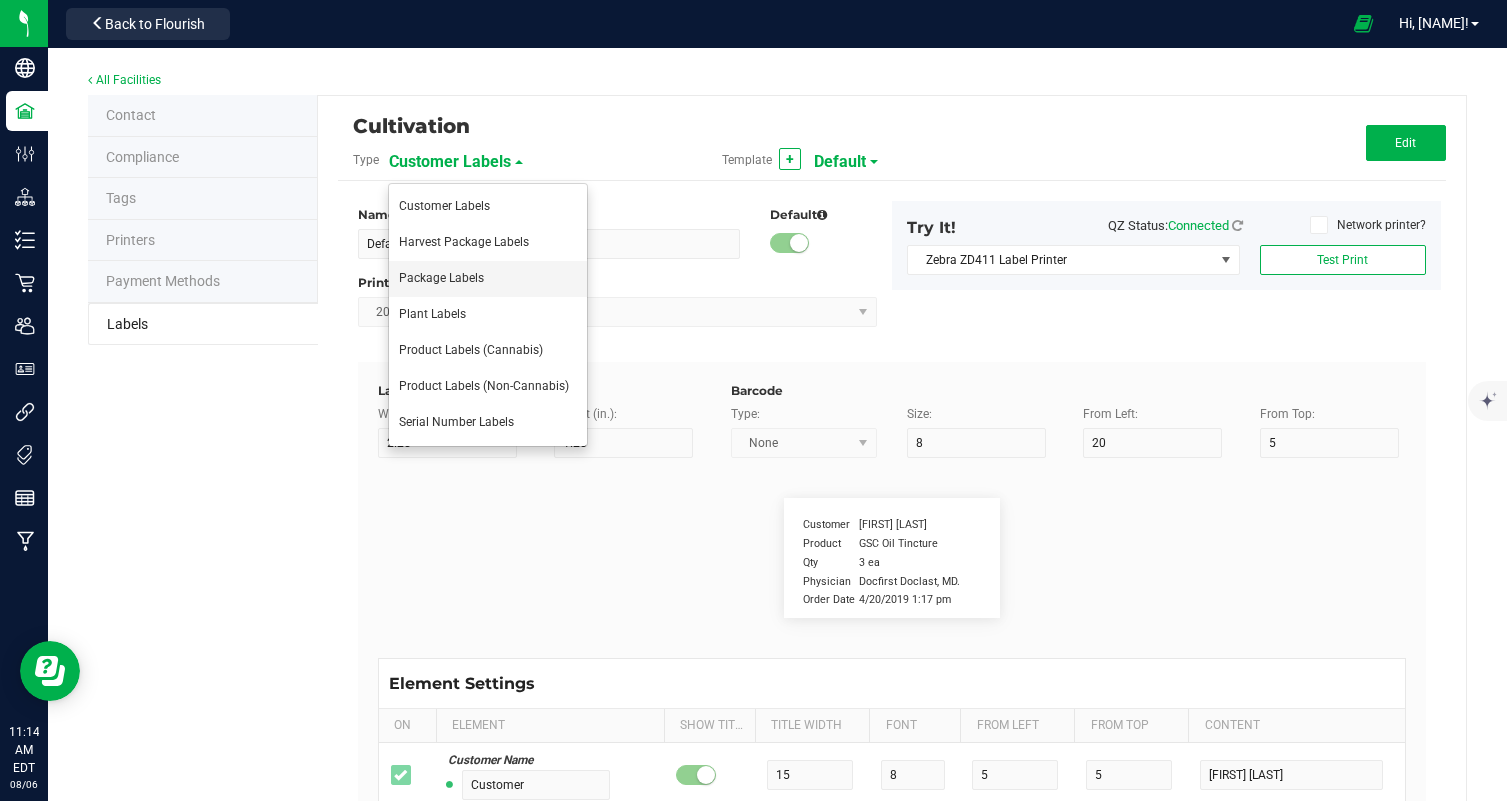 type on "15" 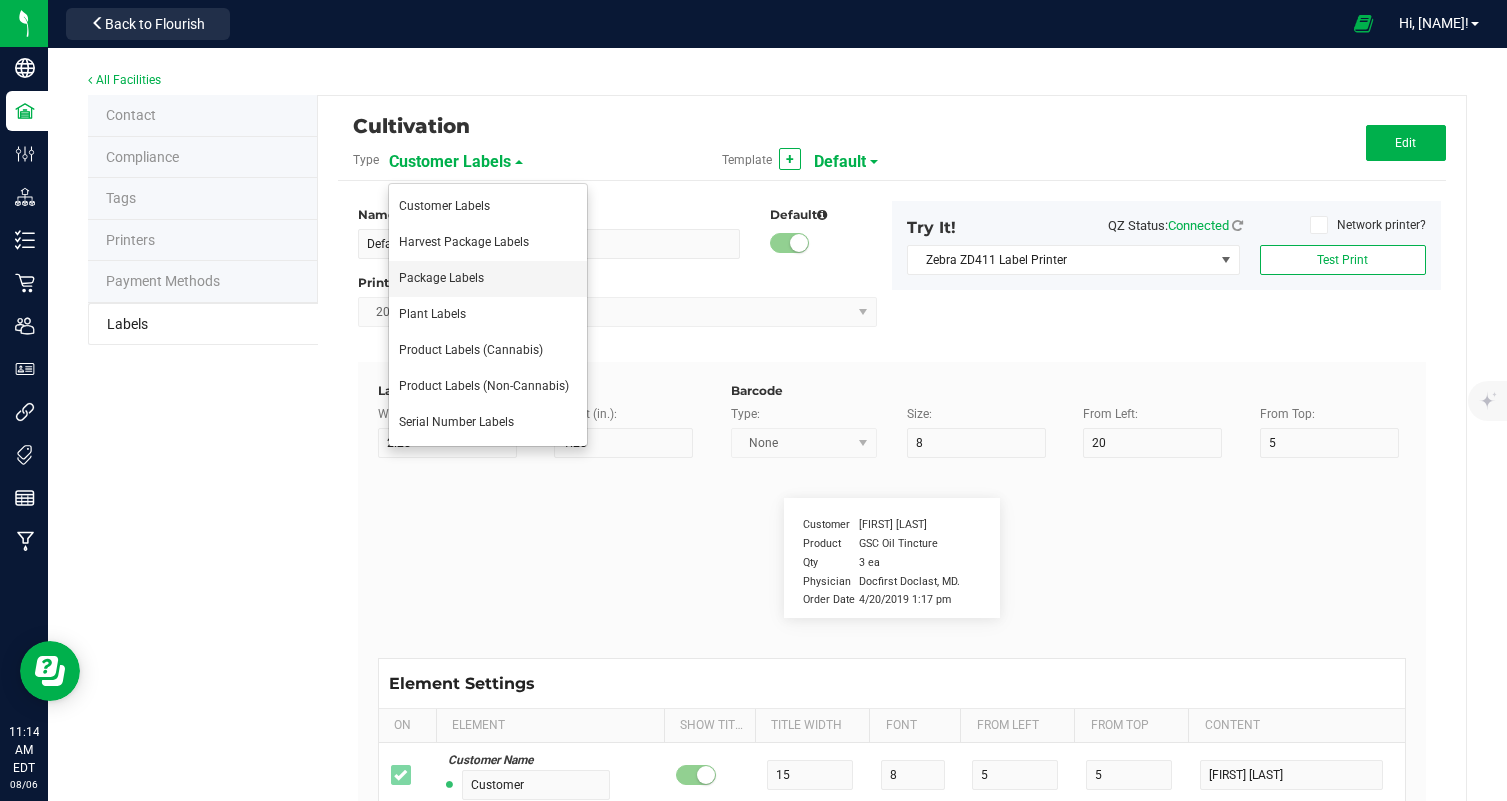 type on "33.13%" 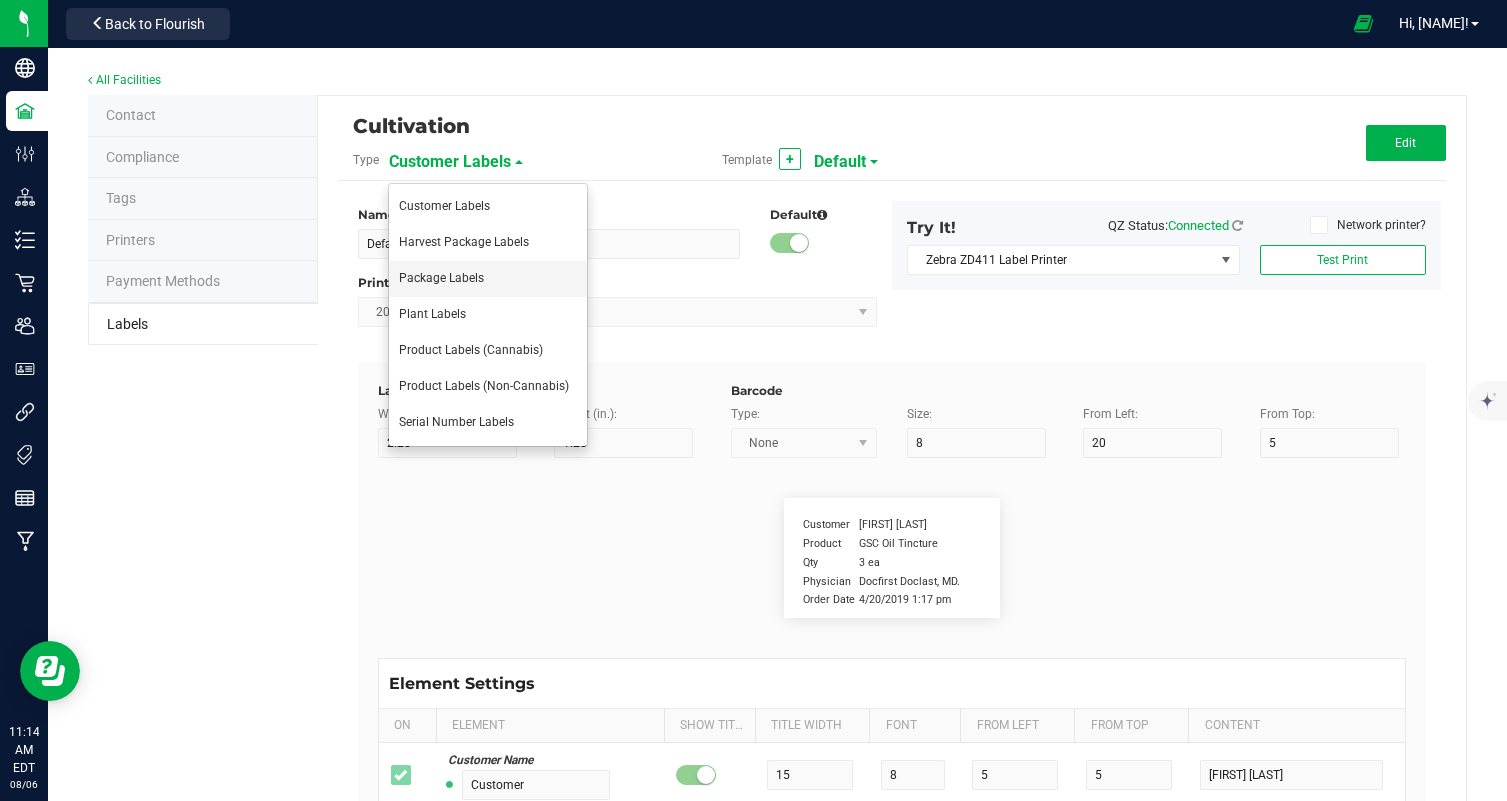 type on "Total Terpenes:" 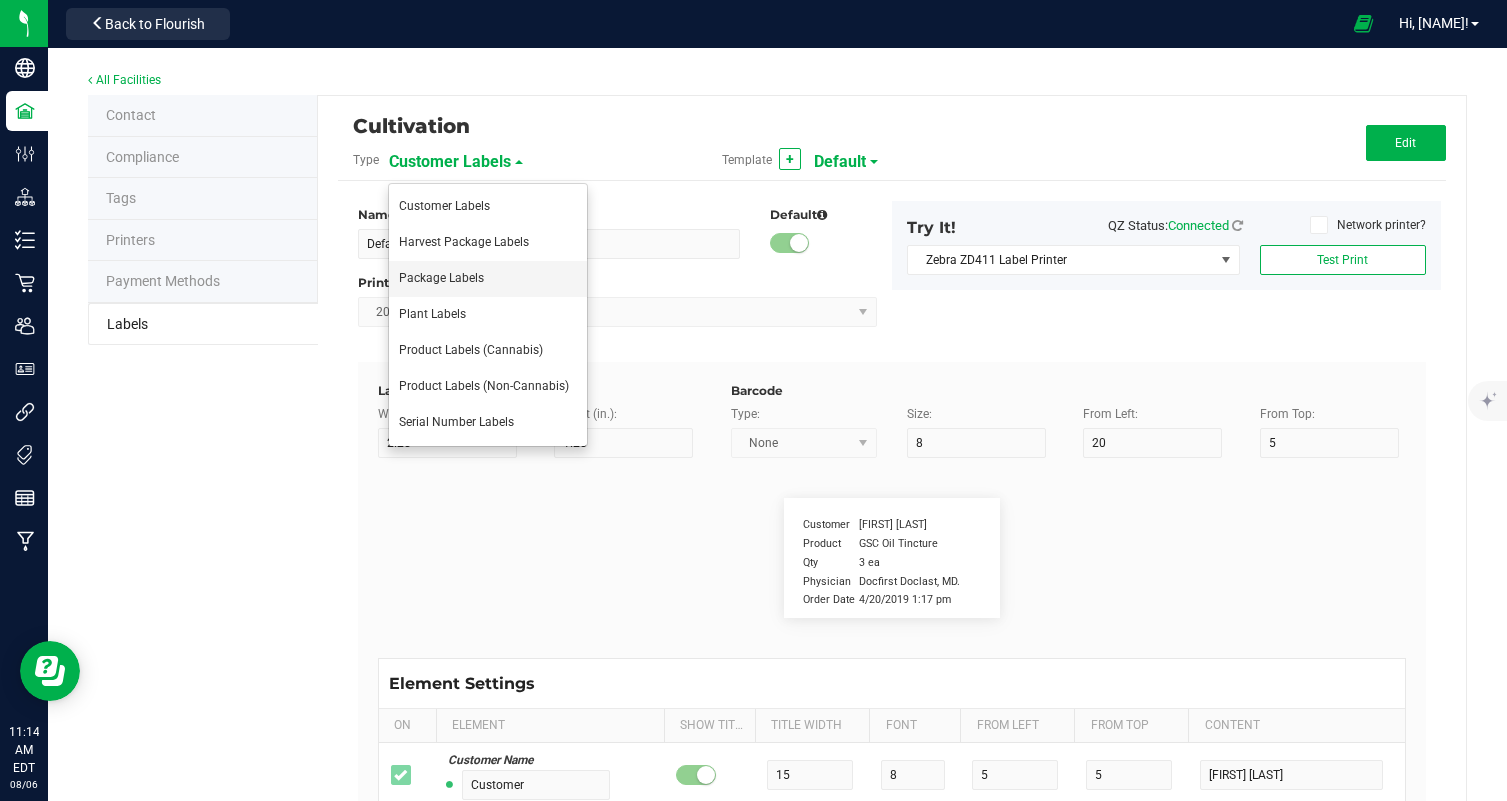 type on "6" 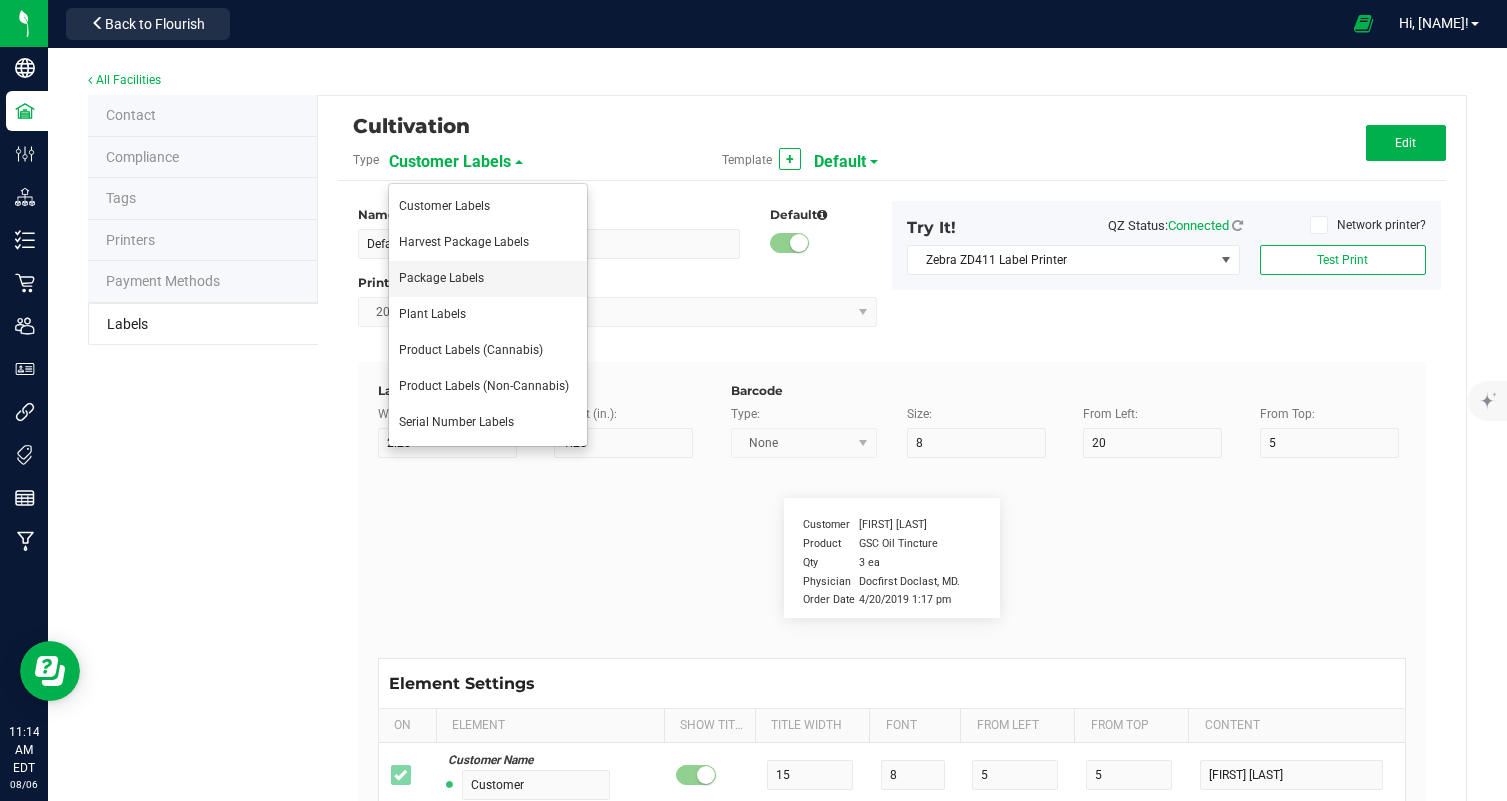 type on "29" 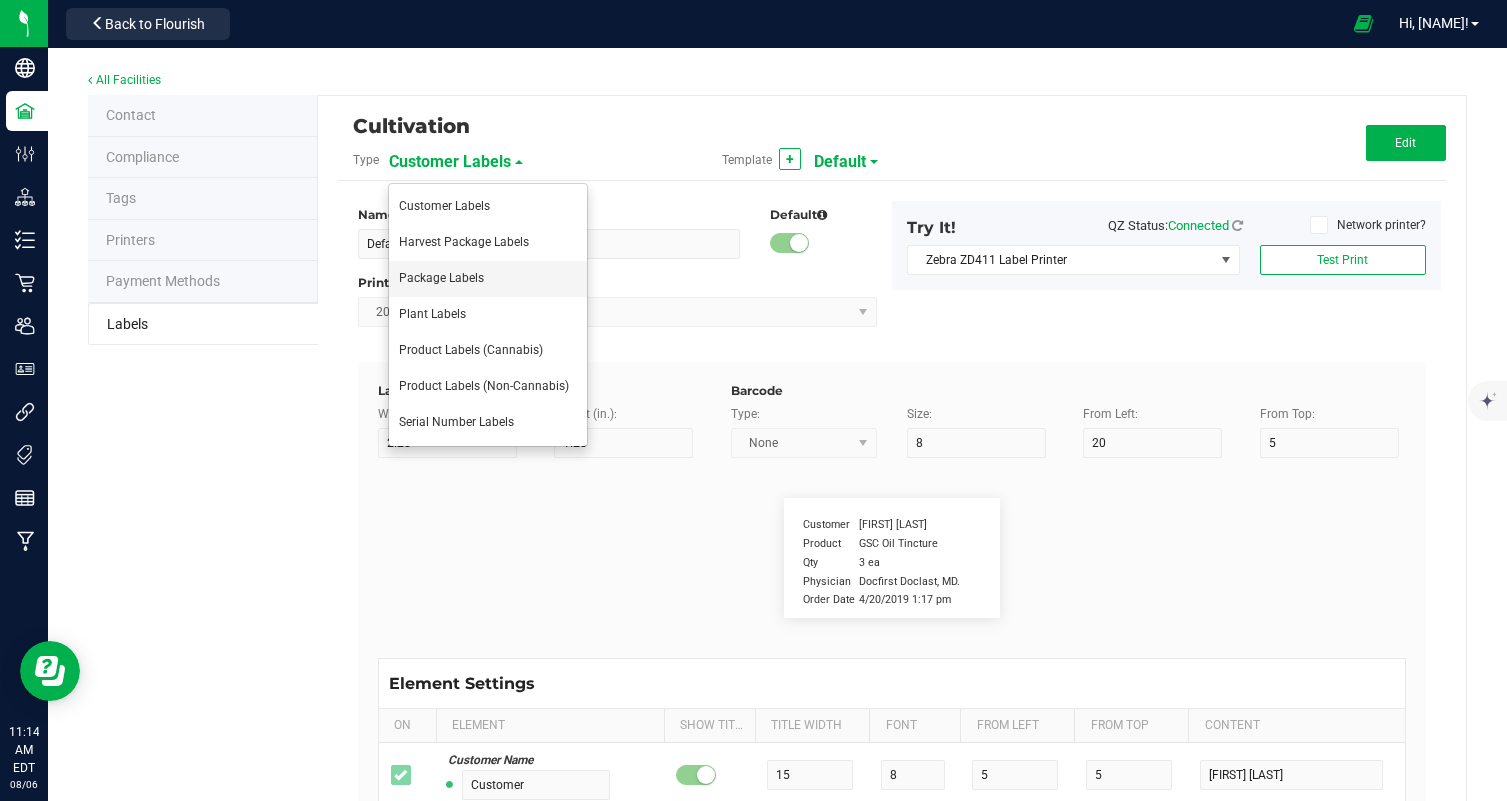 type on "15" 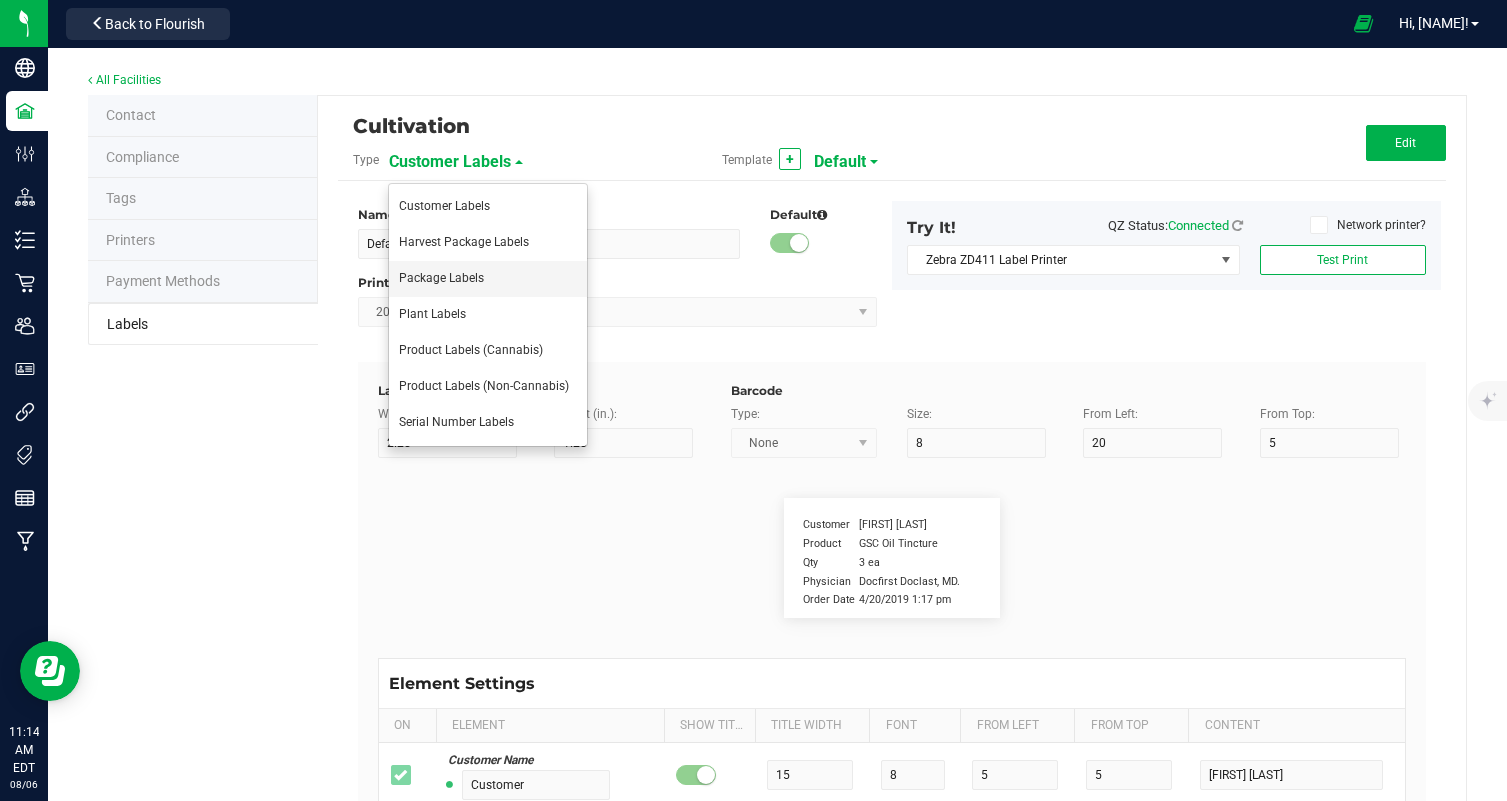type on "2.17%" 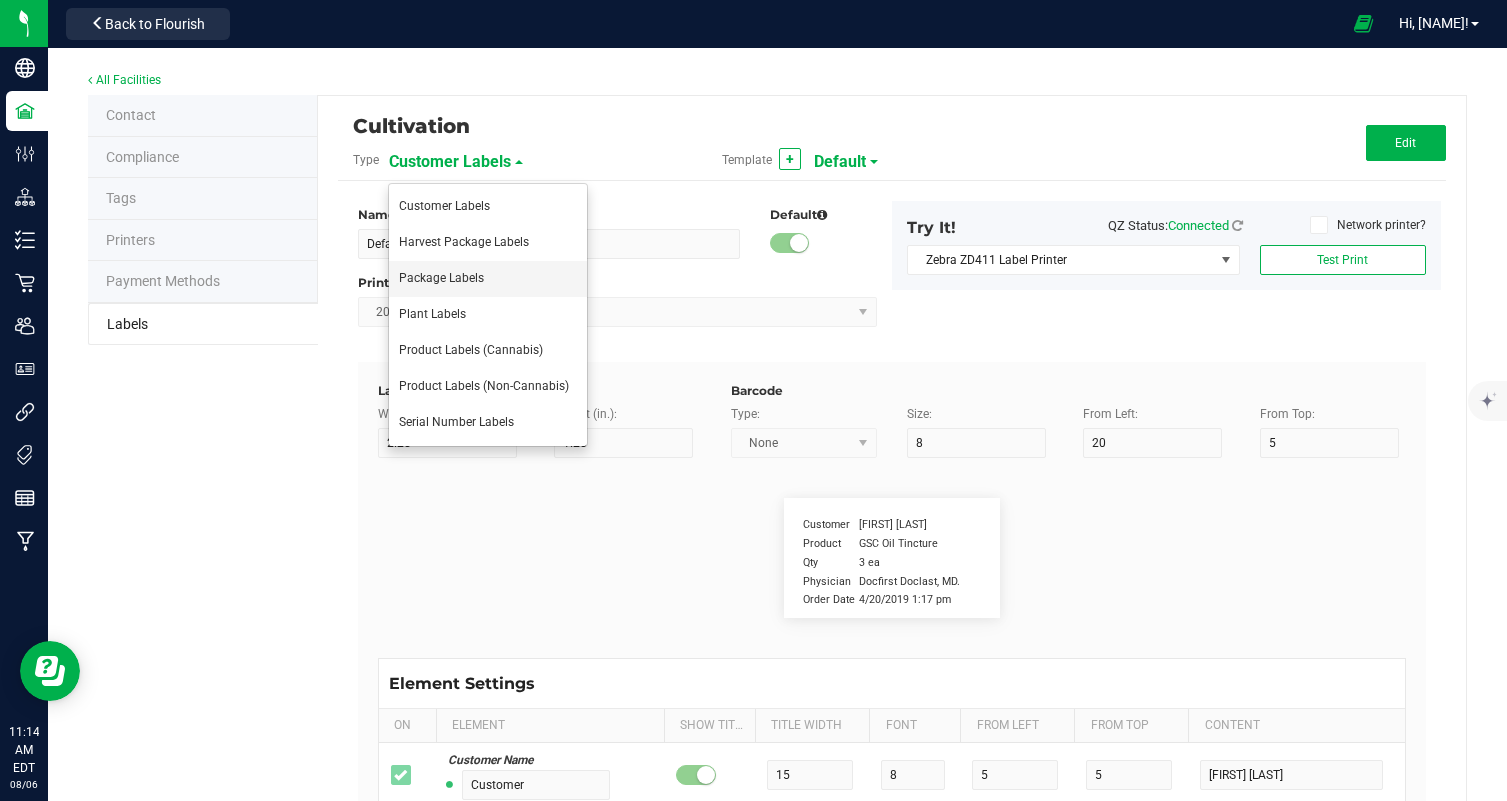 type on "Type" 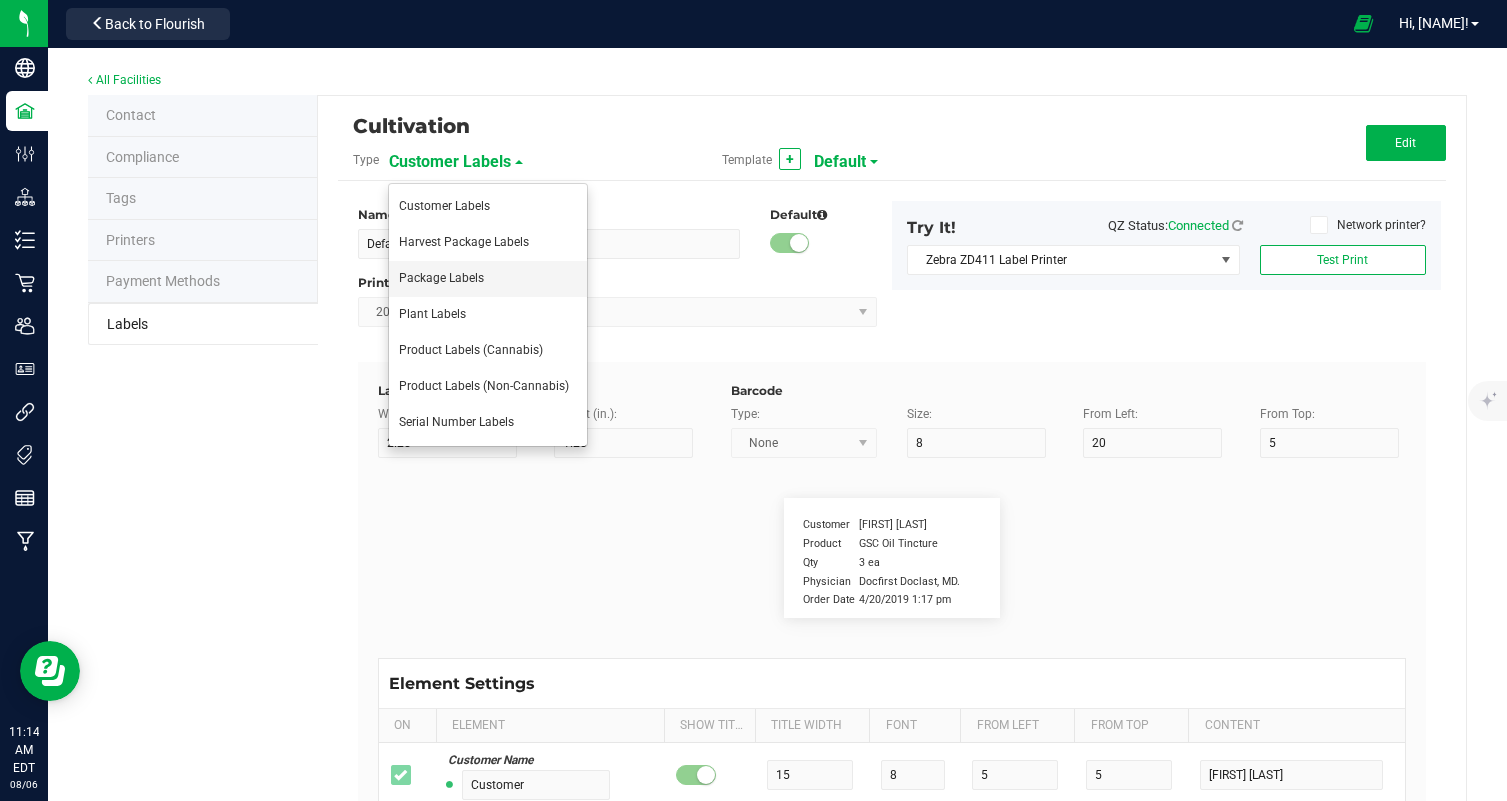 type on "10" 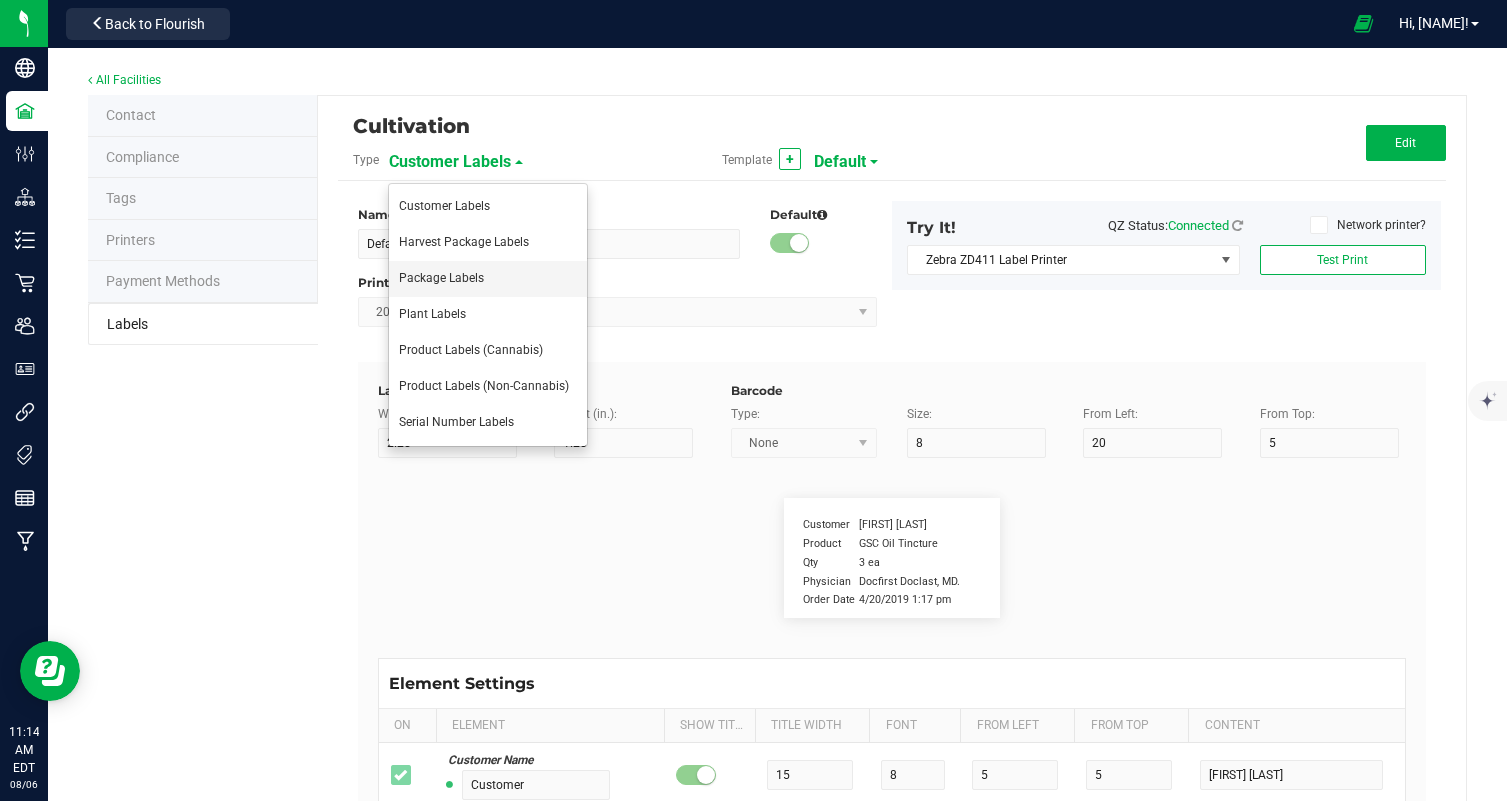 type on "6" 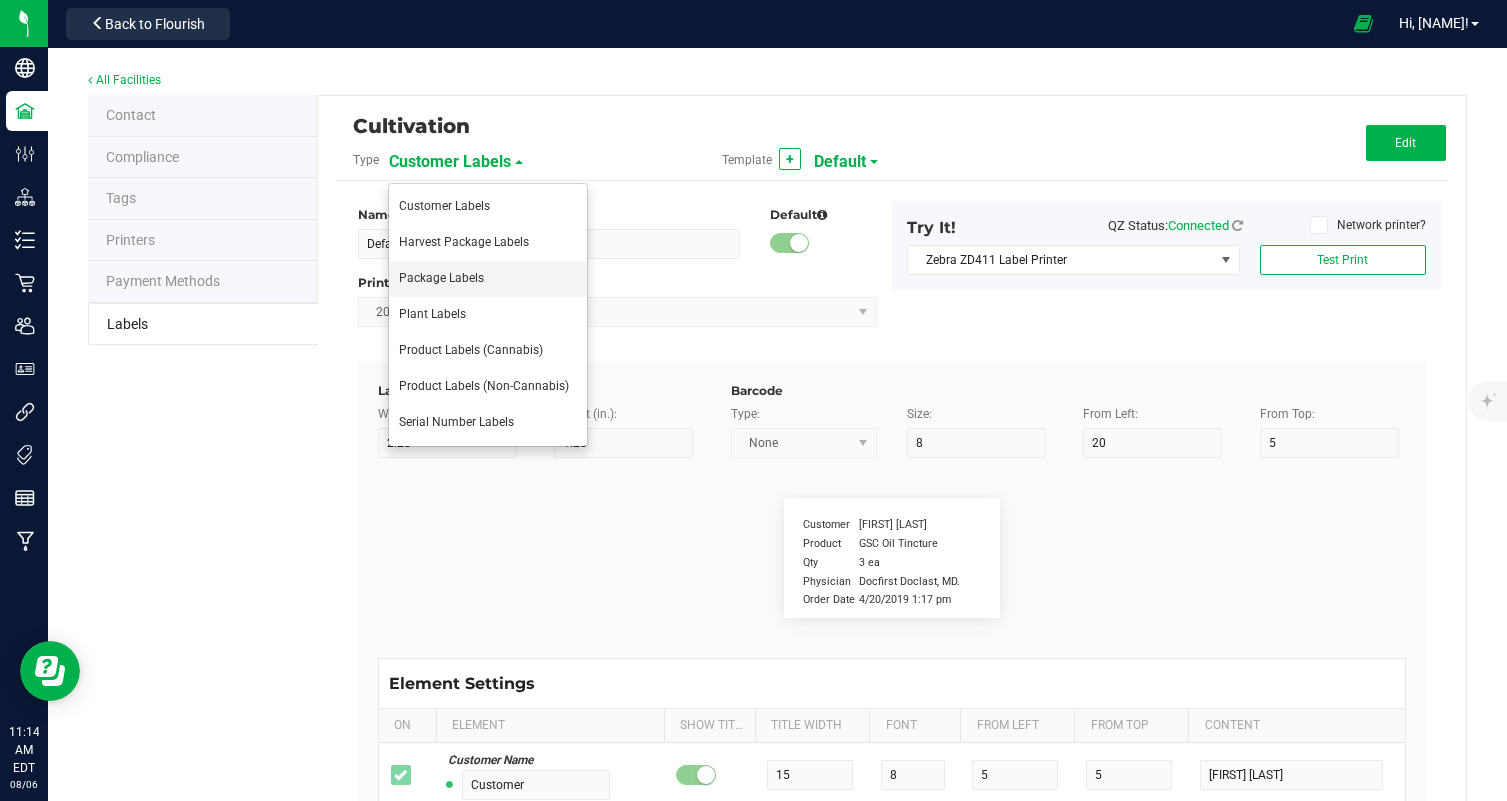 type on "4" 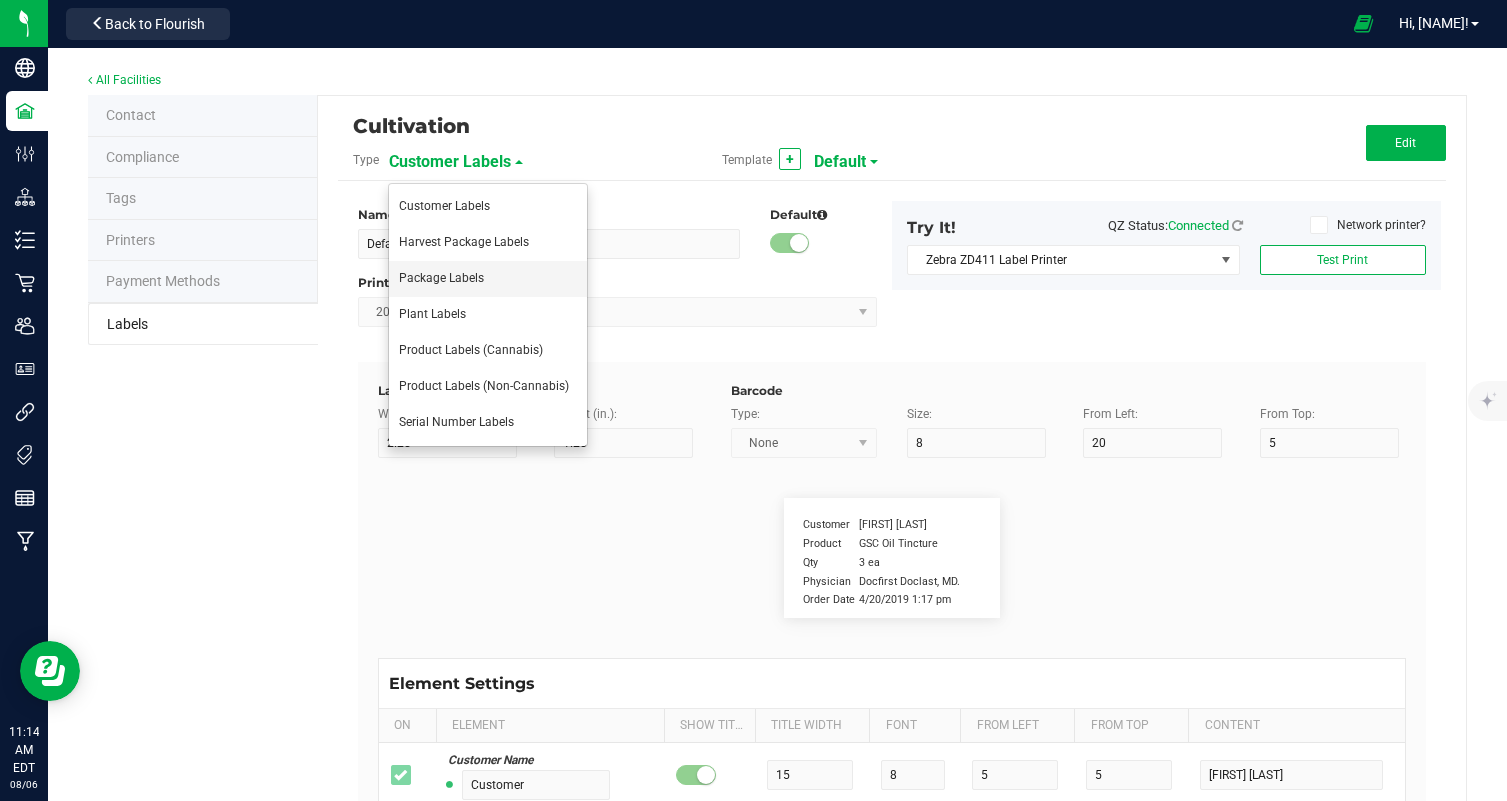type on "10" 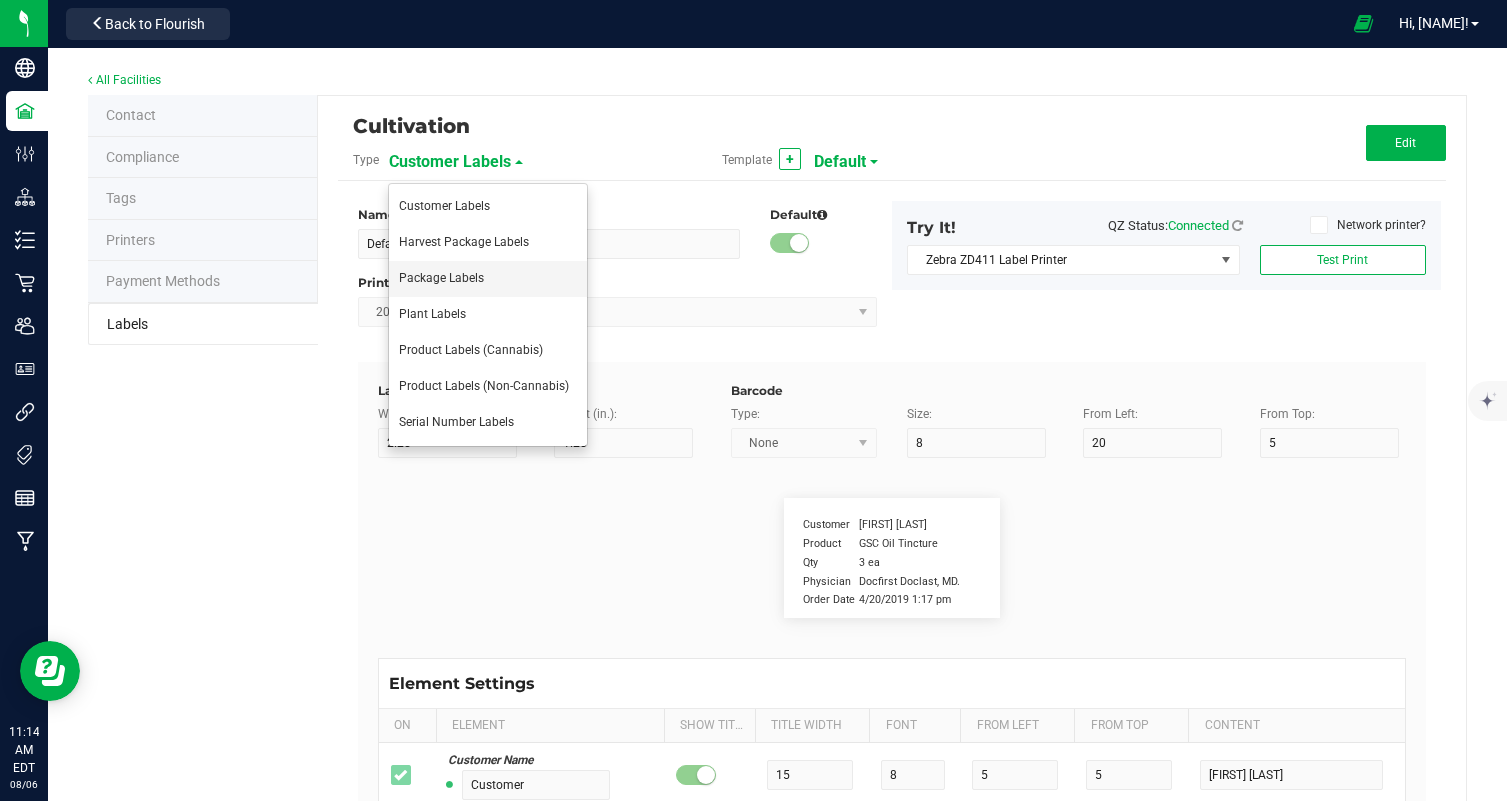 type on "Indica-Leaning" 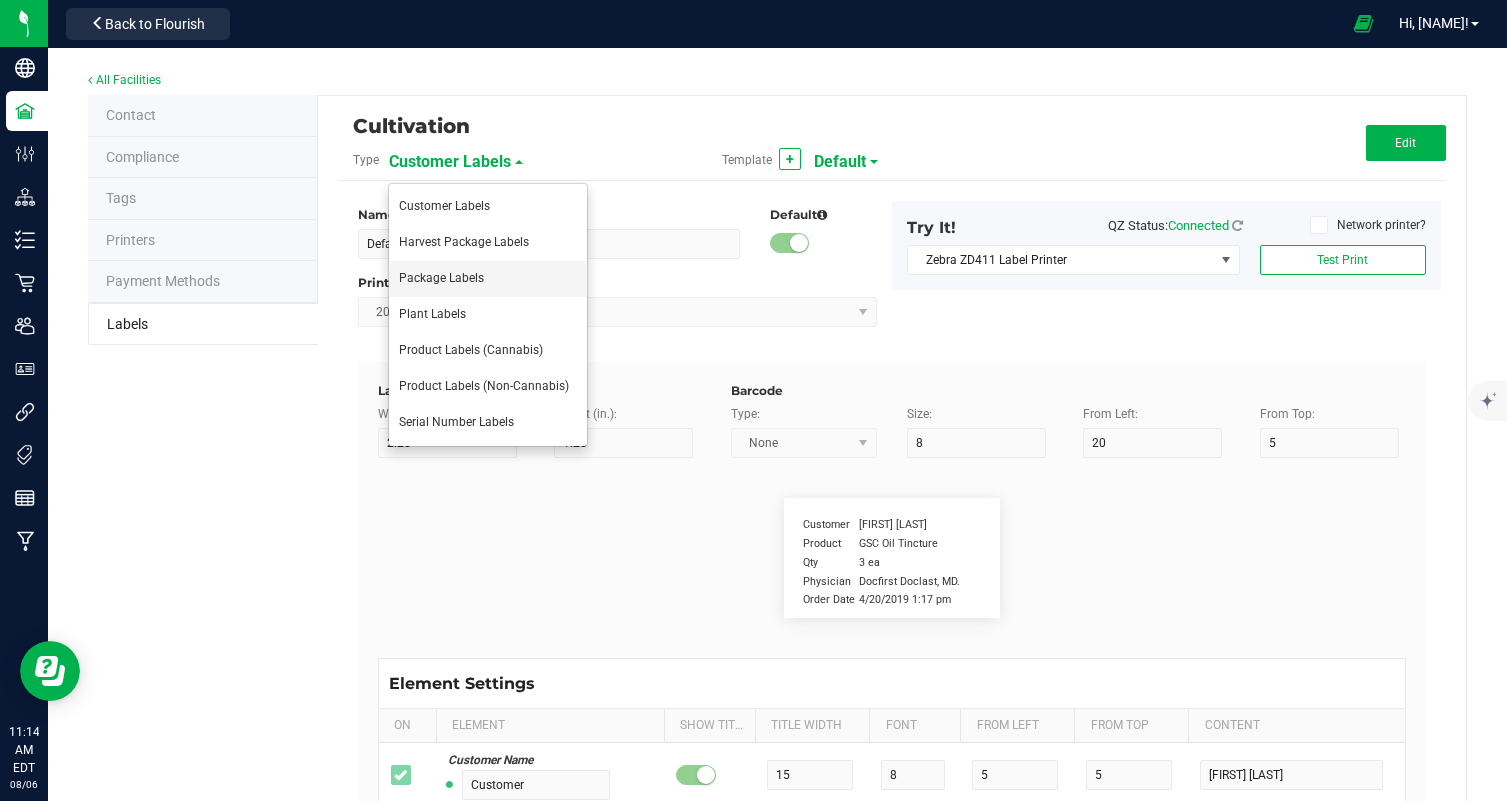 type on "Chemotype:" 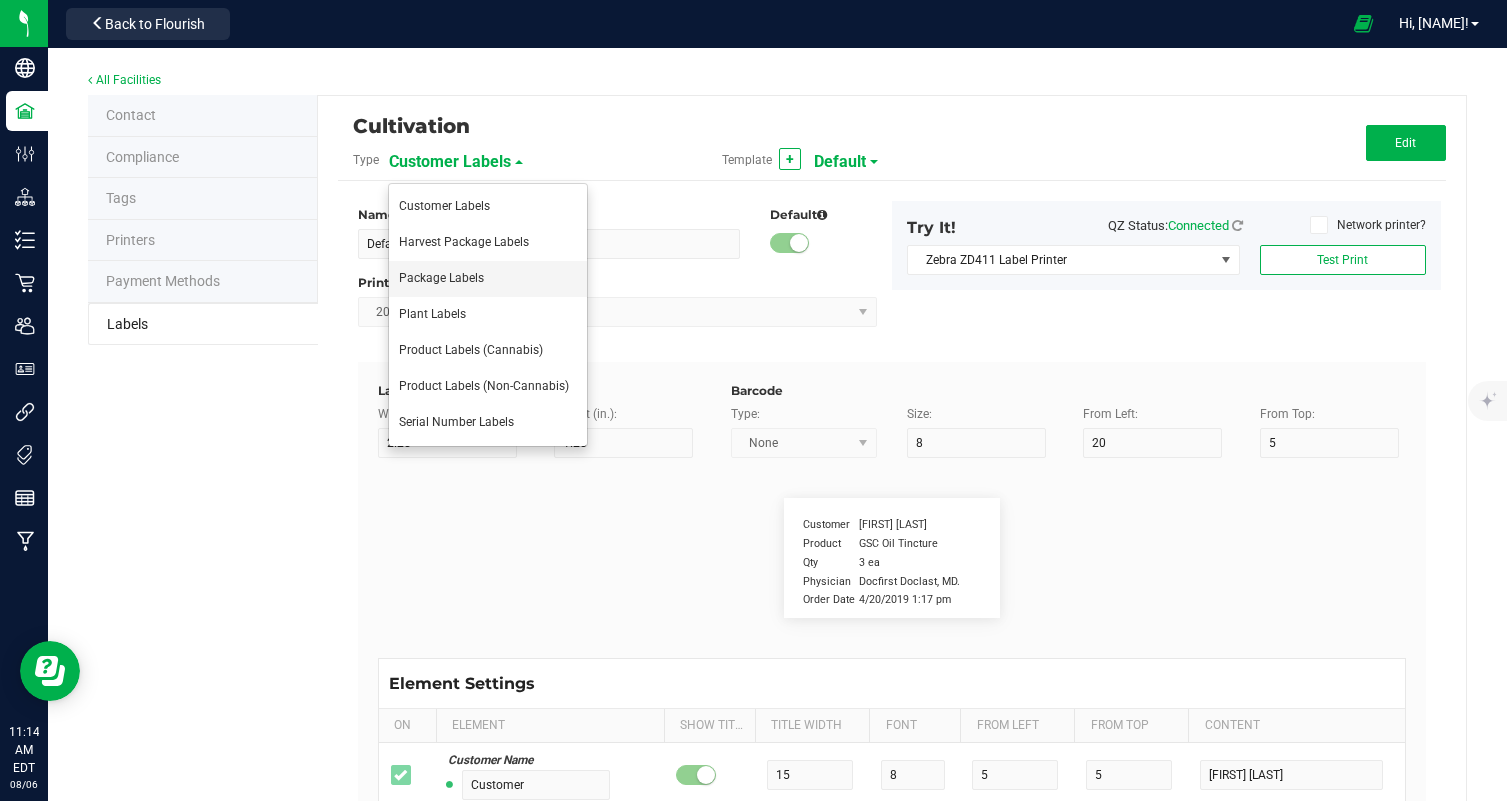 type on "12" 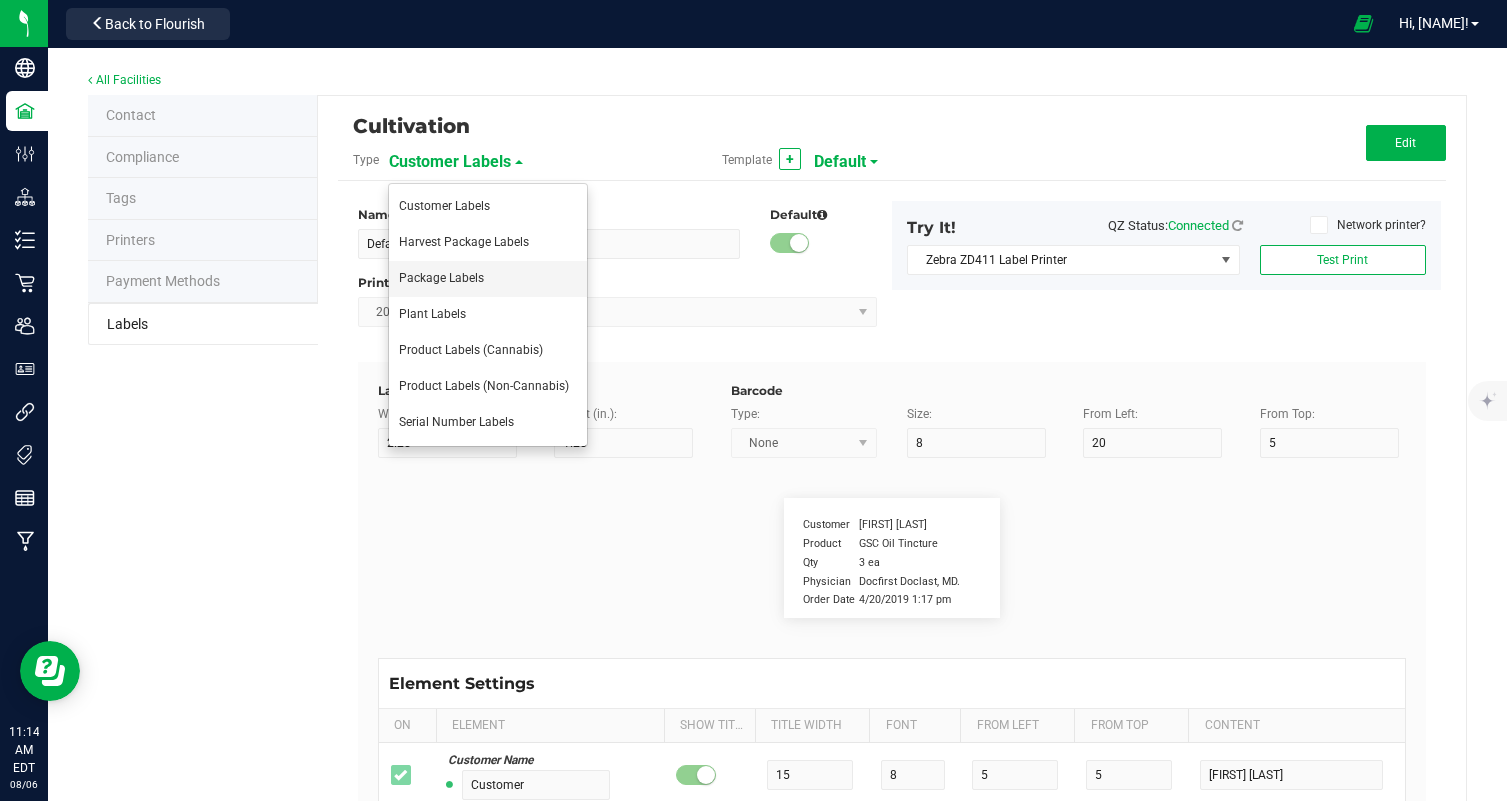 type on "6" 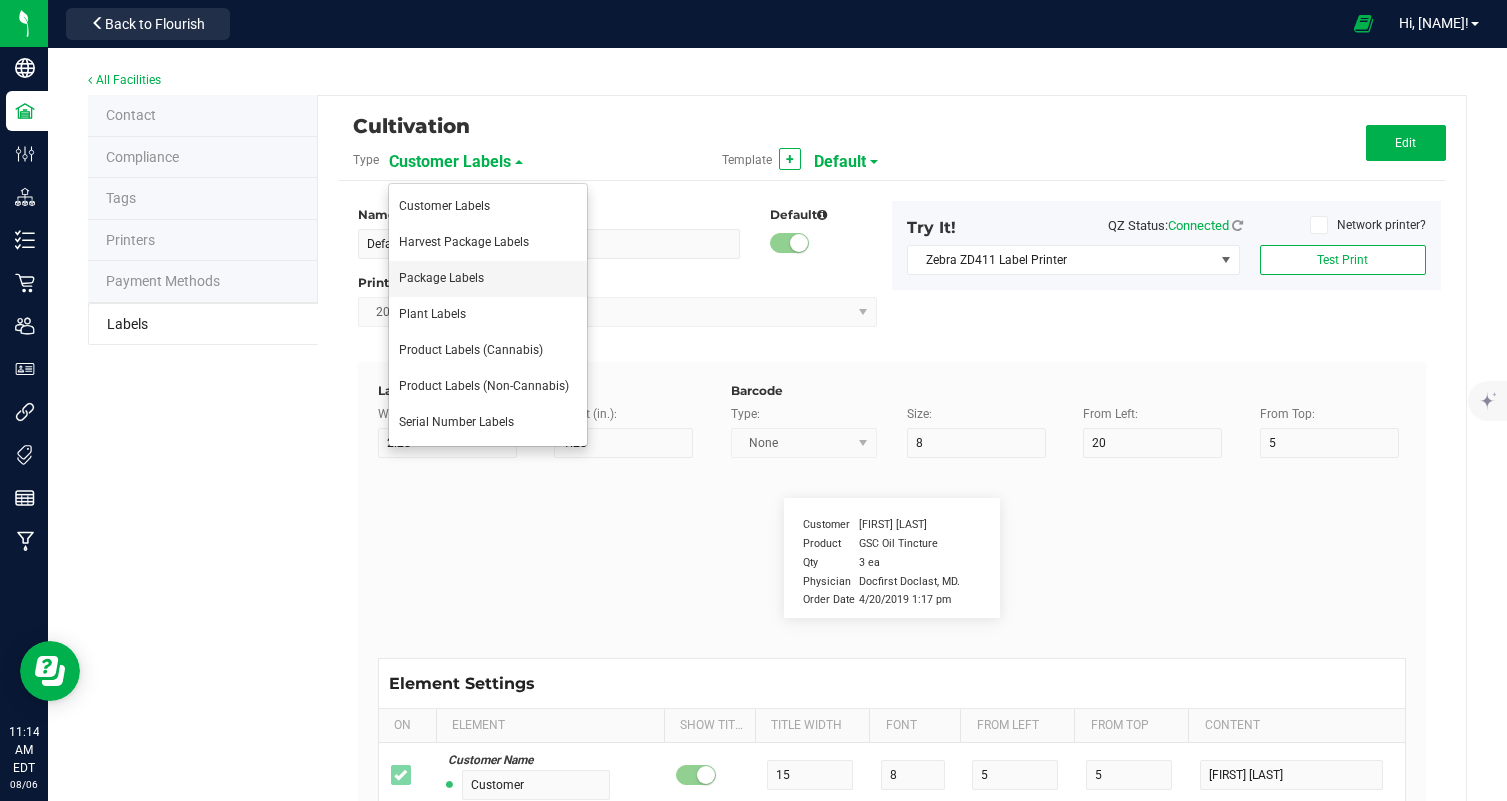 type on "4" 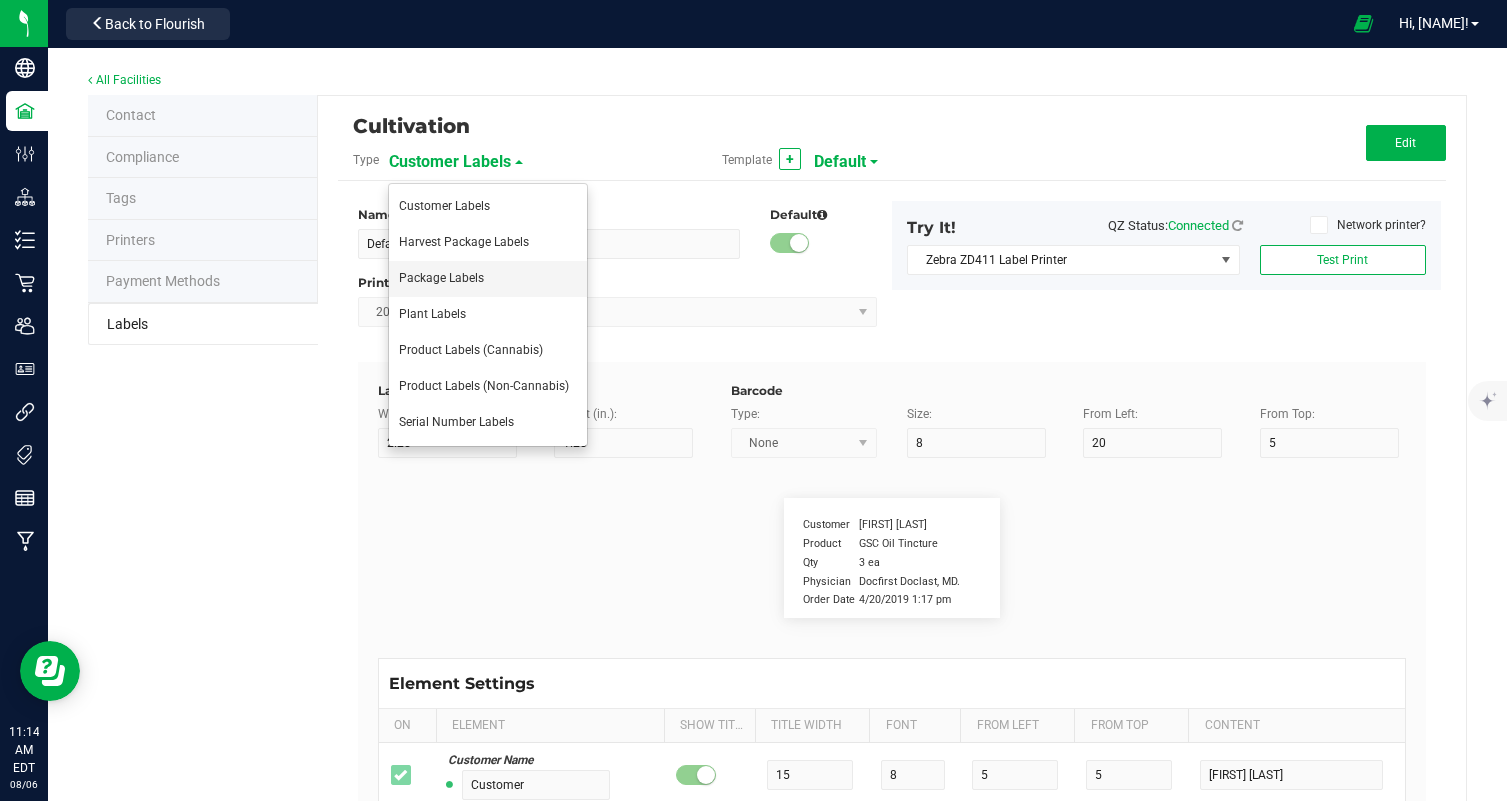 type on "12" 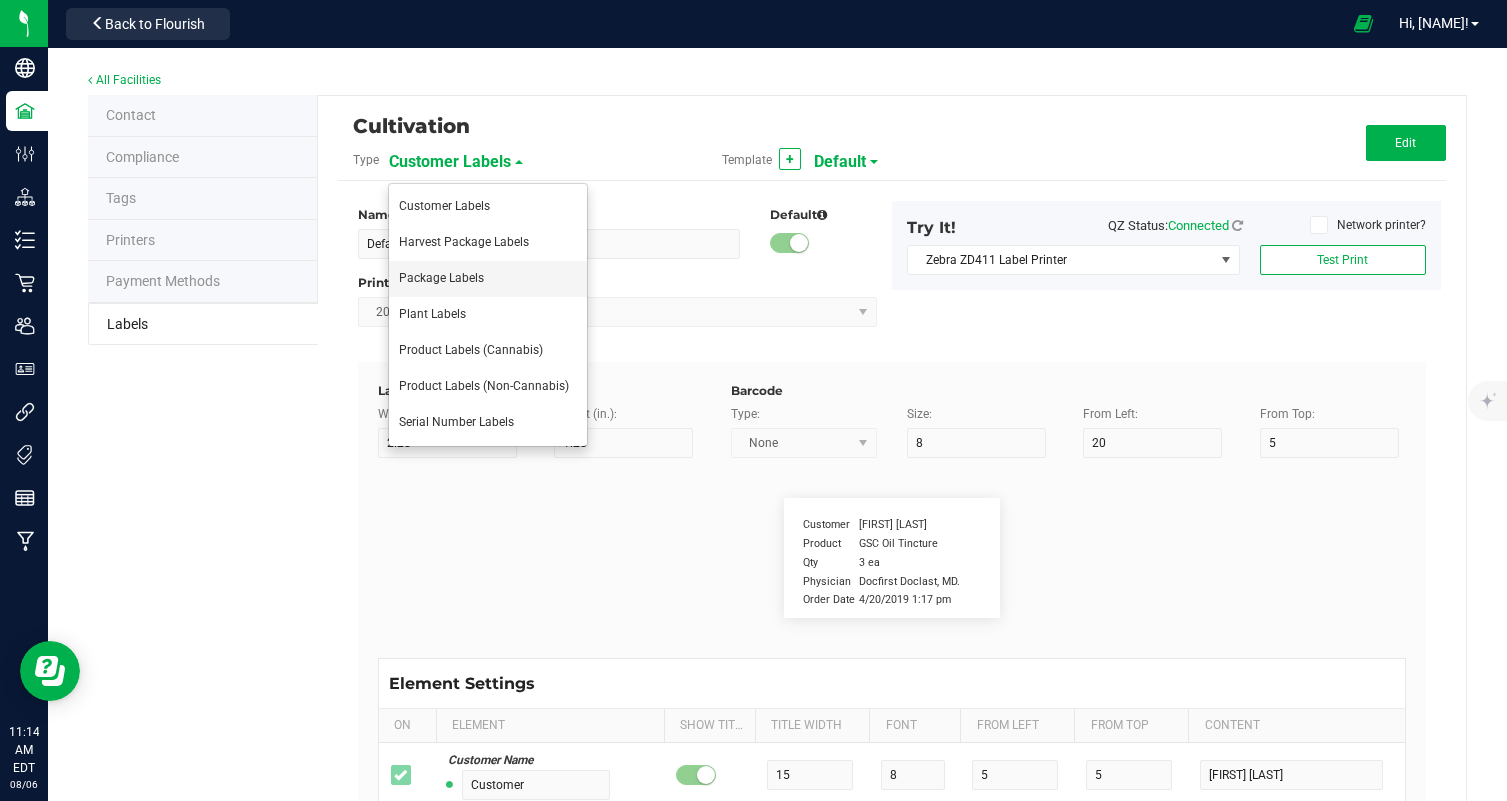type on "High THC, Low CBD" 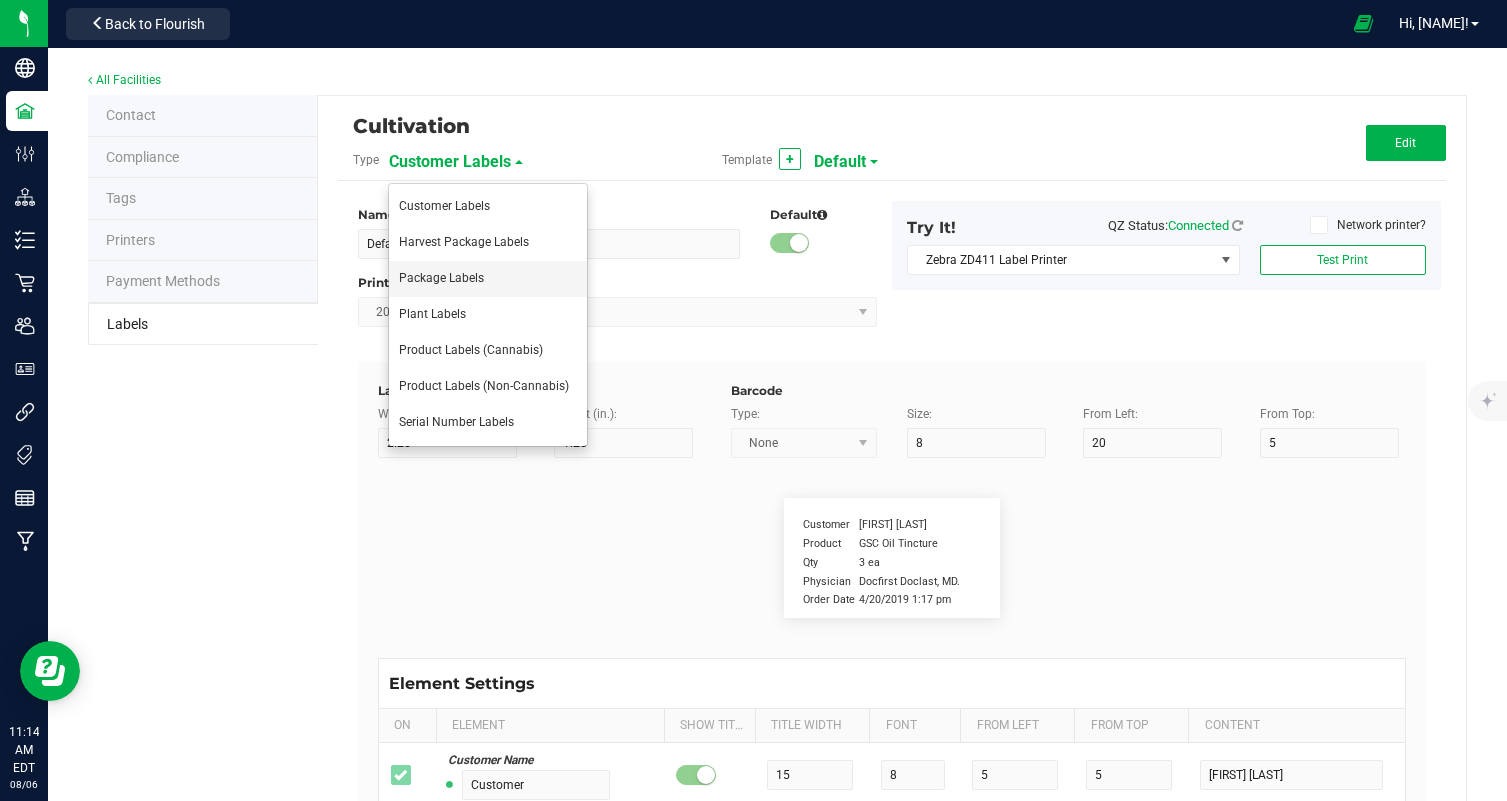 type on "Packaging" 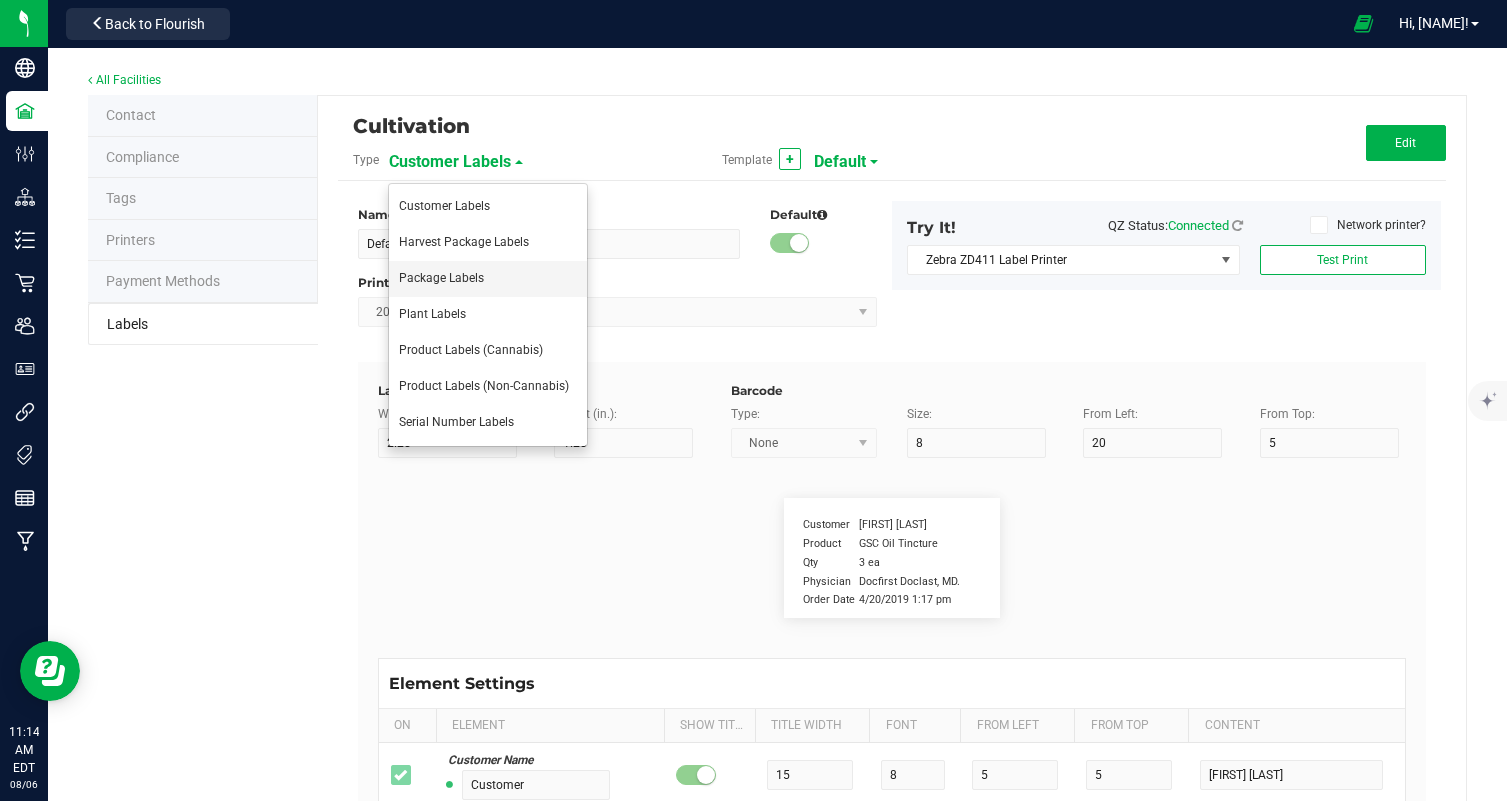 type on "10" 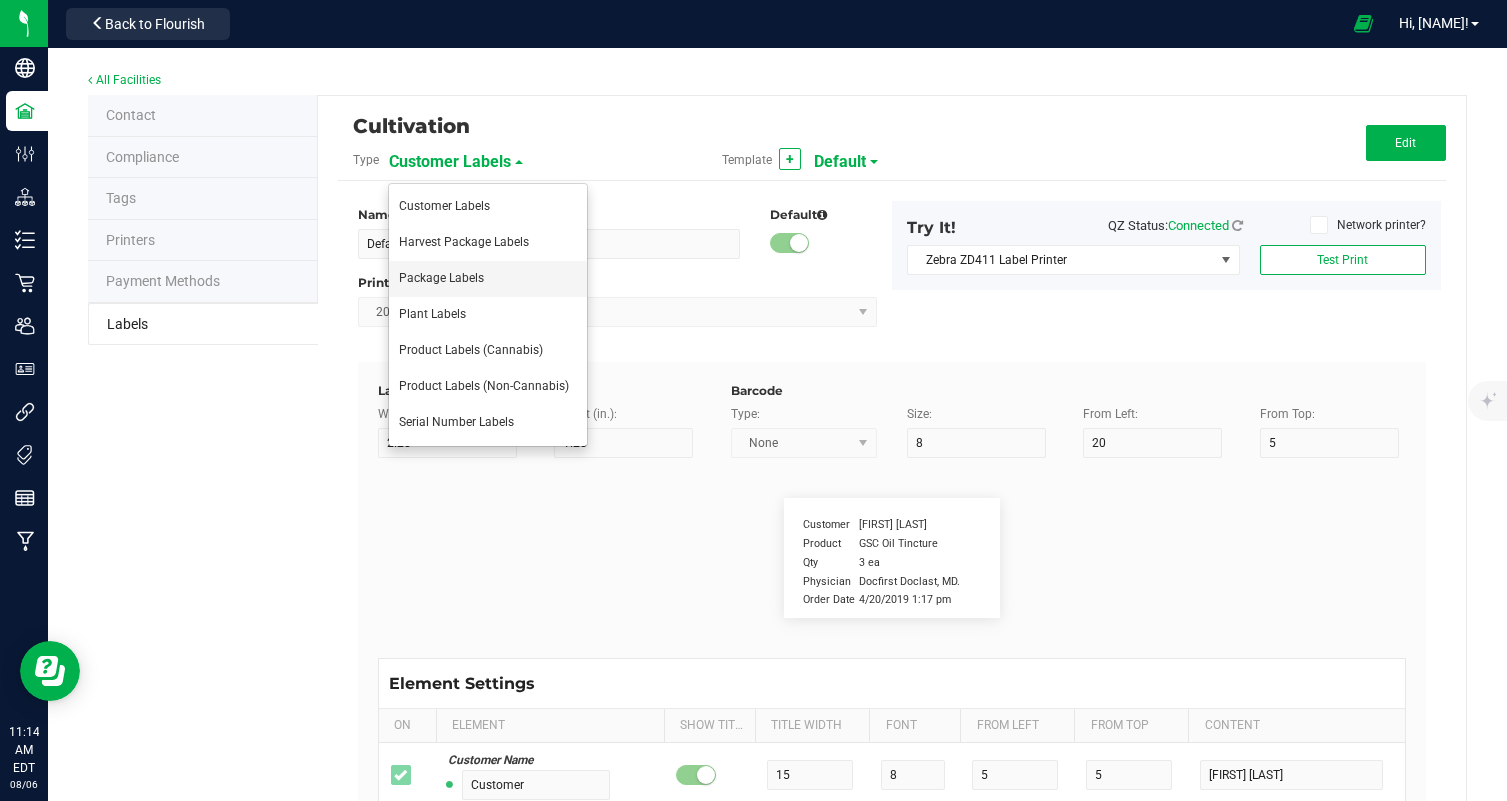 type on "6" 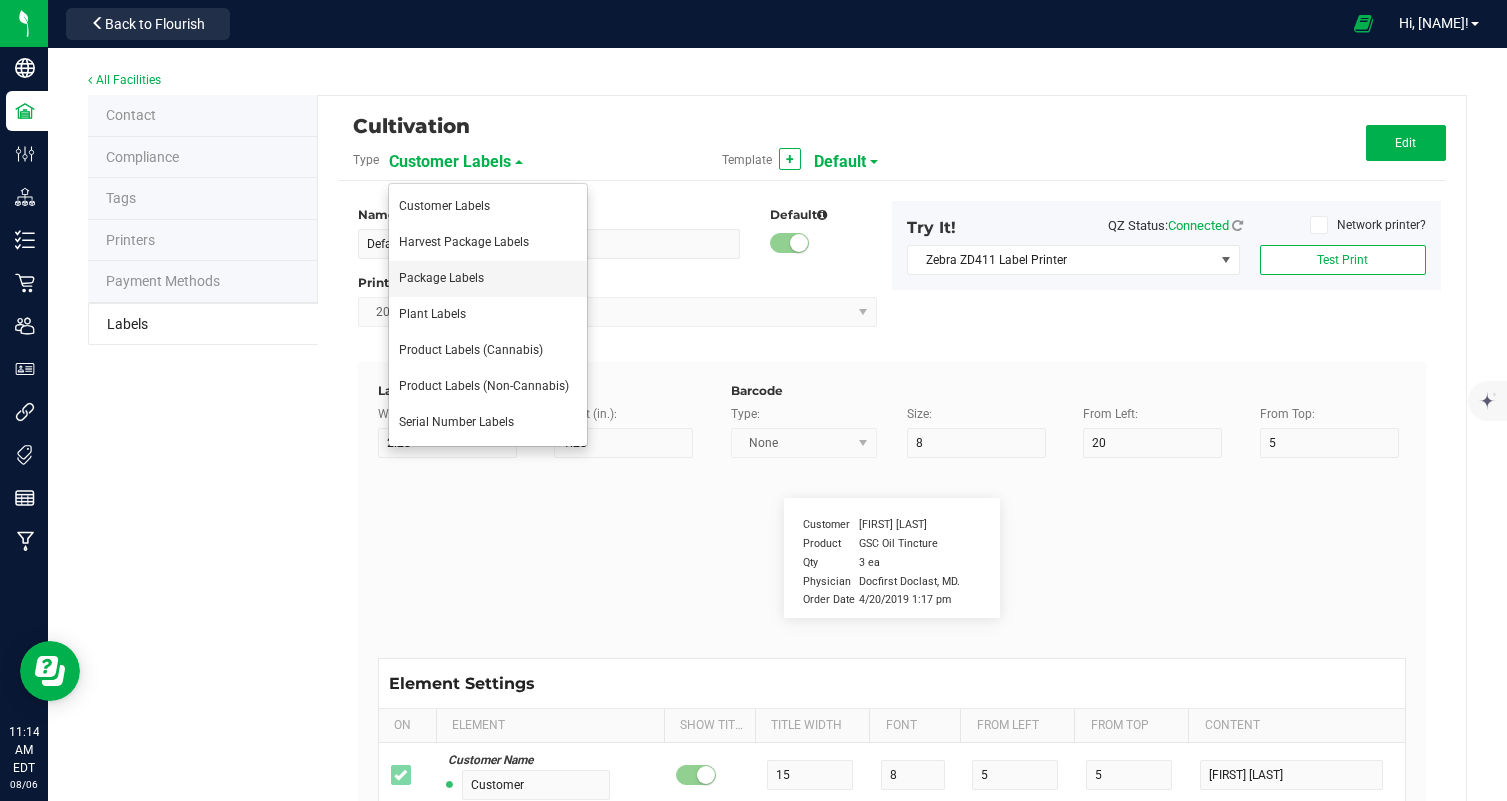 type on "4" 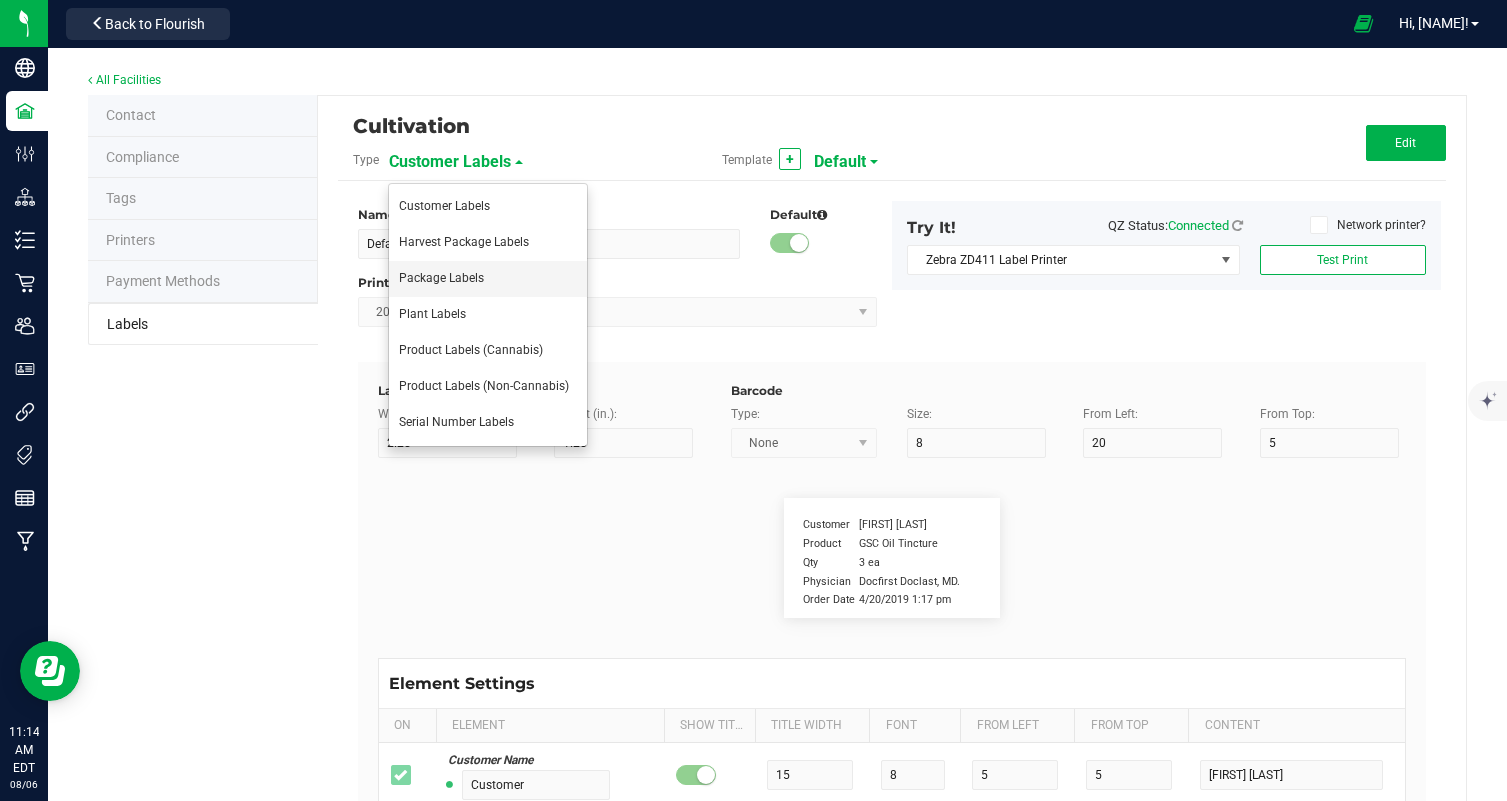 type on "44" 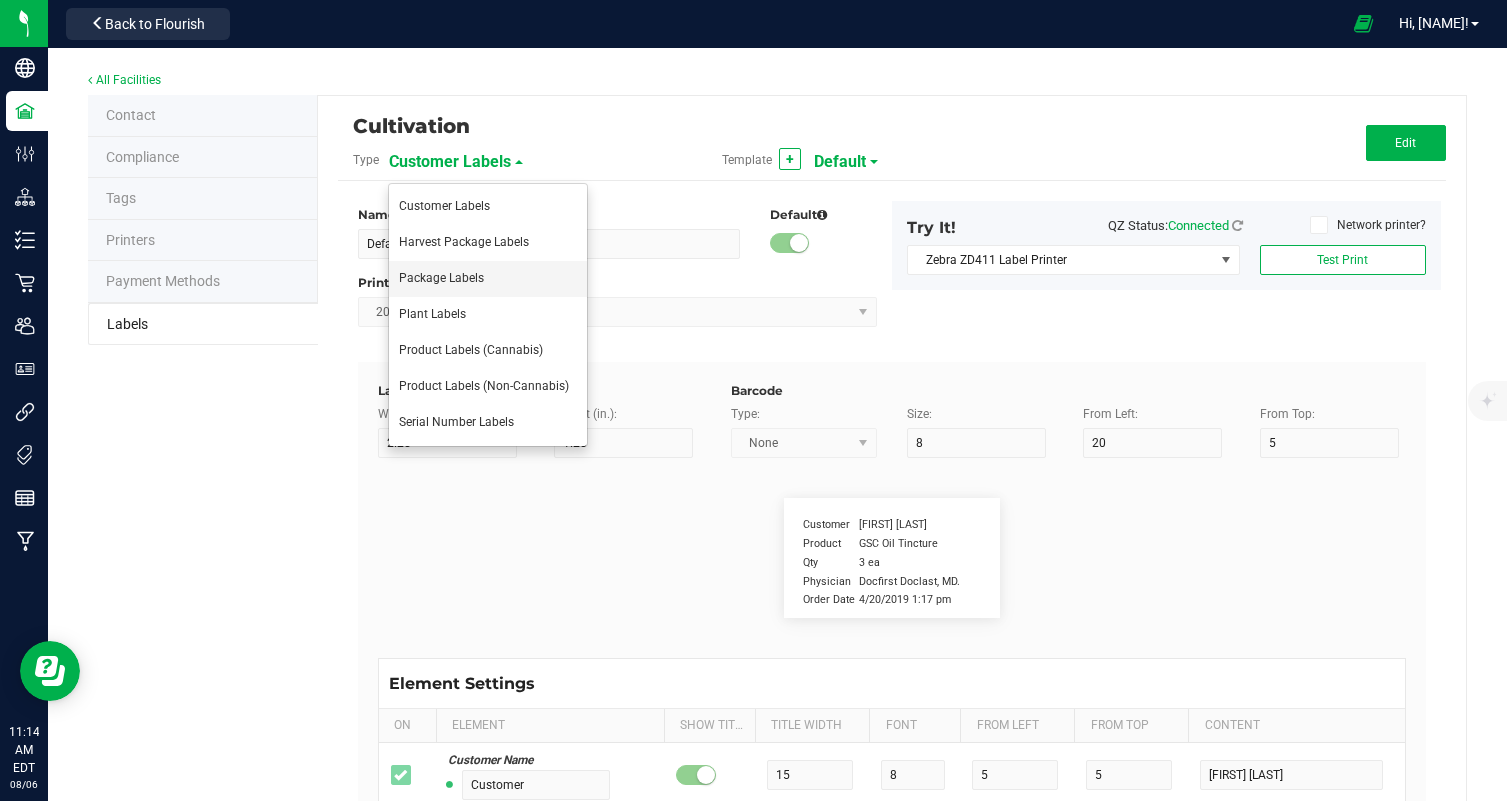 type on "Produced and packaged by FullTilt Labs LLC" 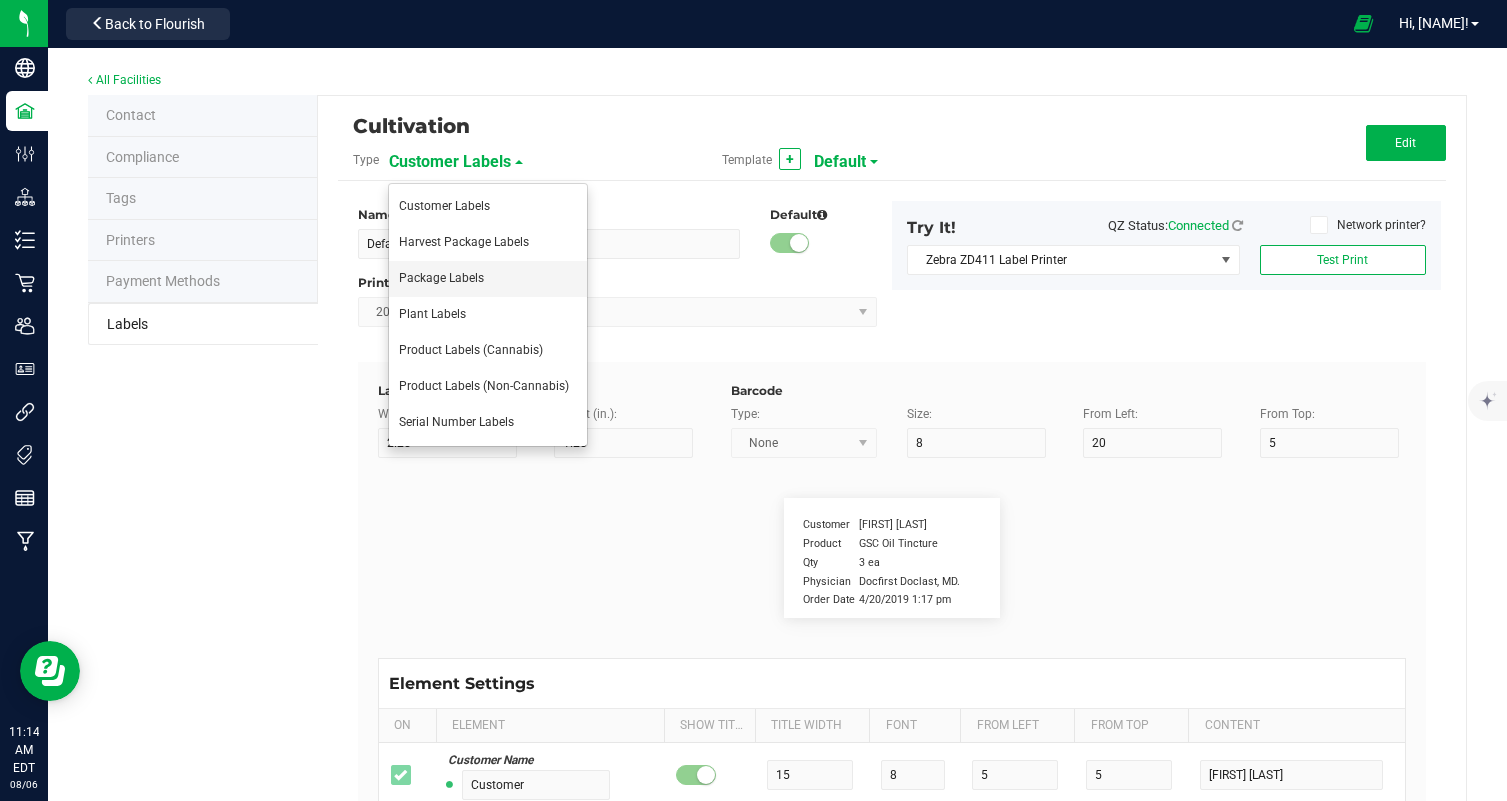 type on "Storage" 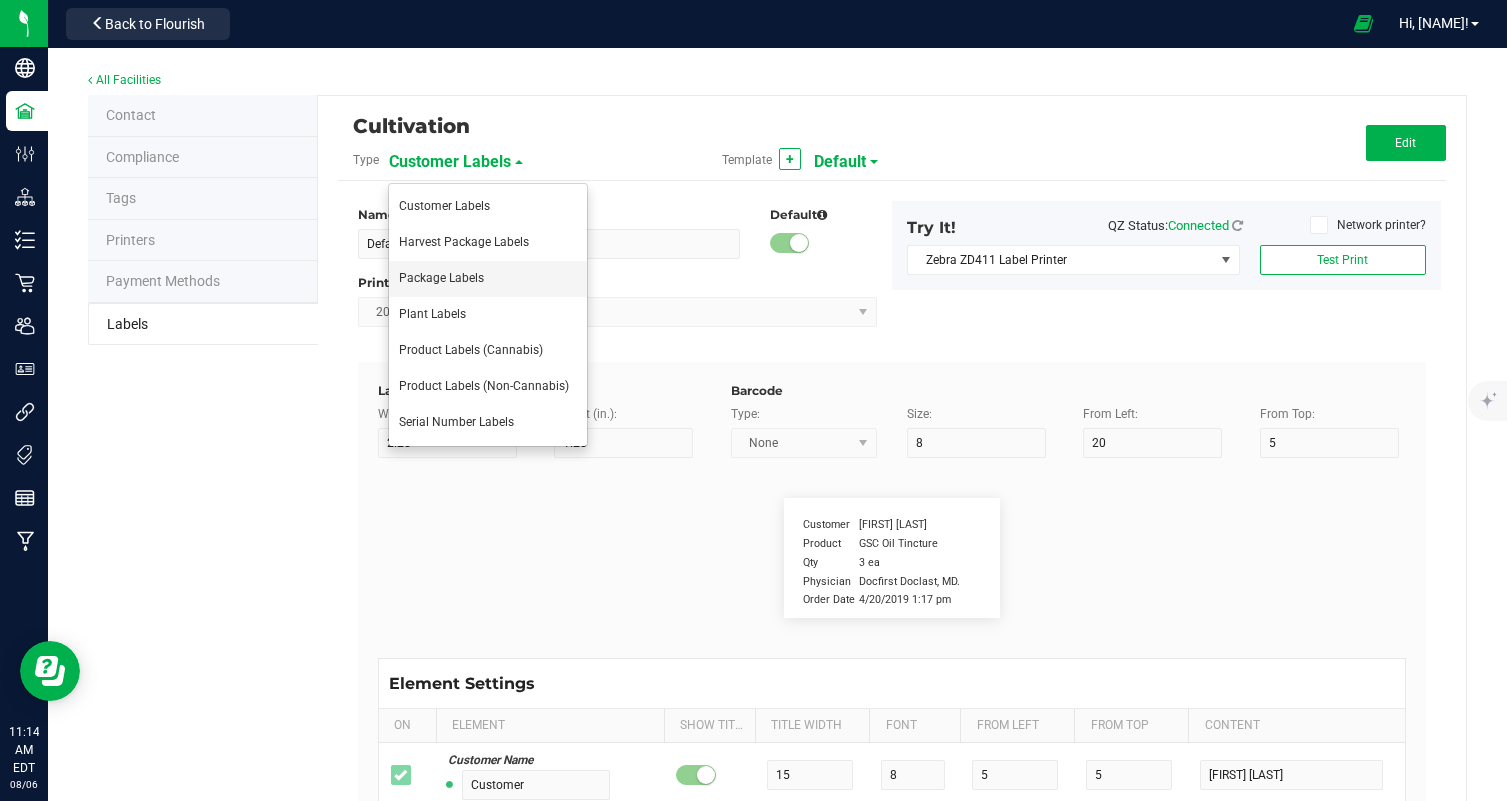type on "0" 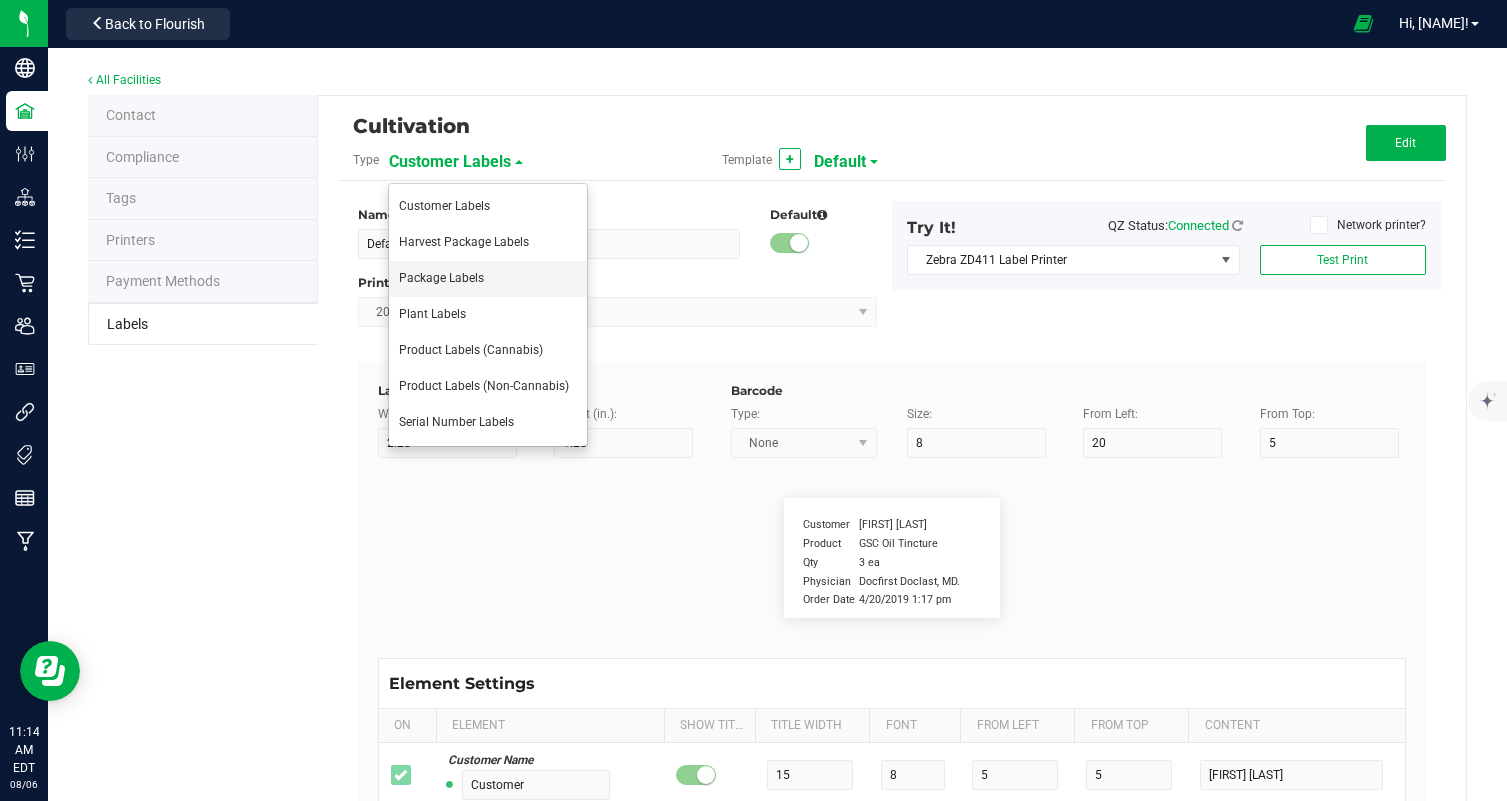 type on "6" 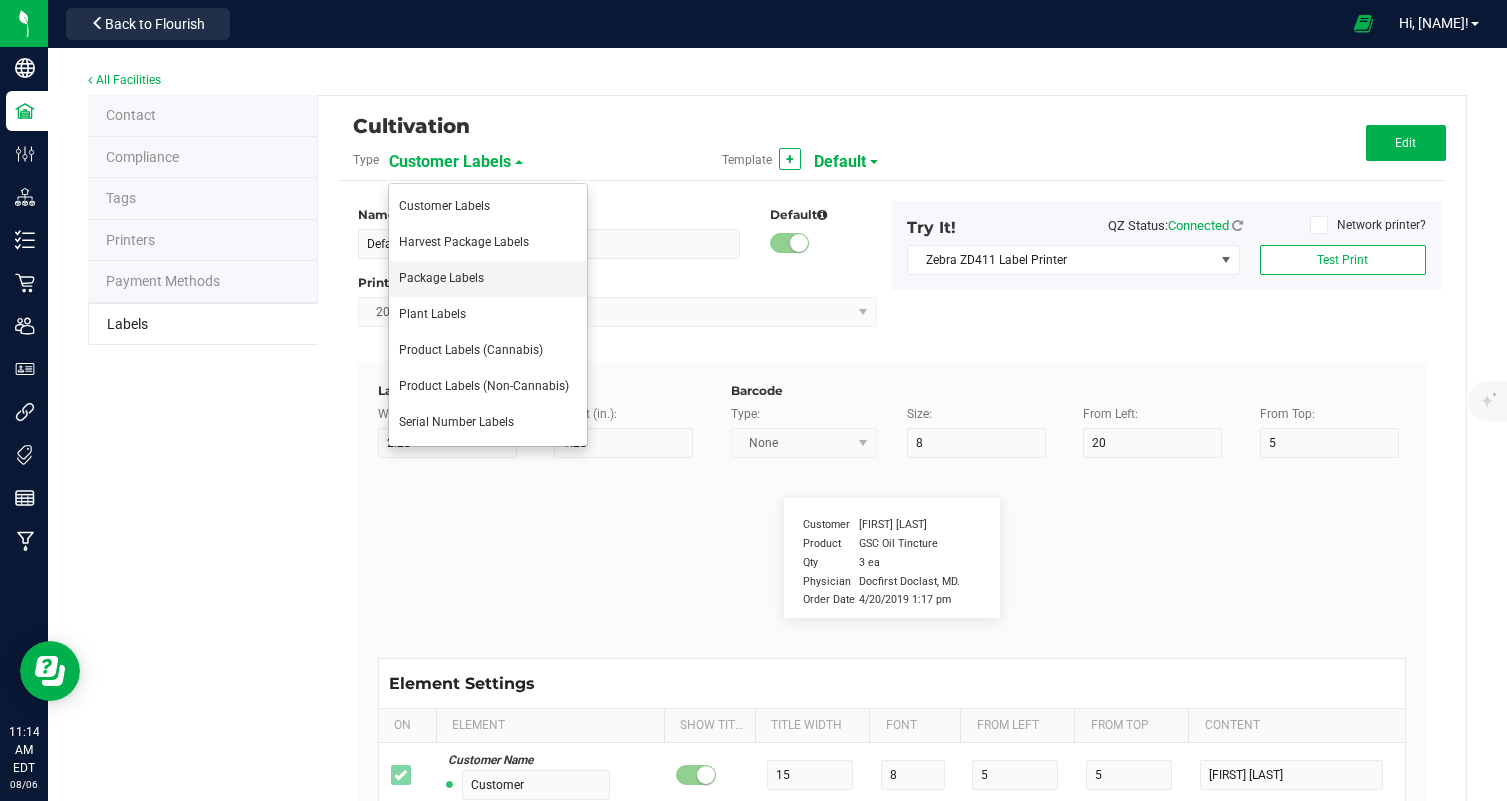 type on "4" 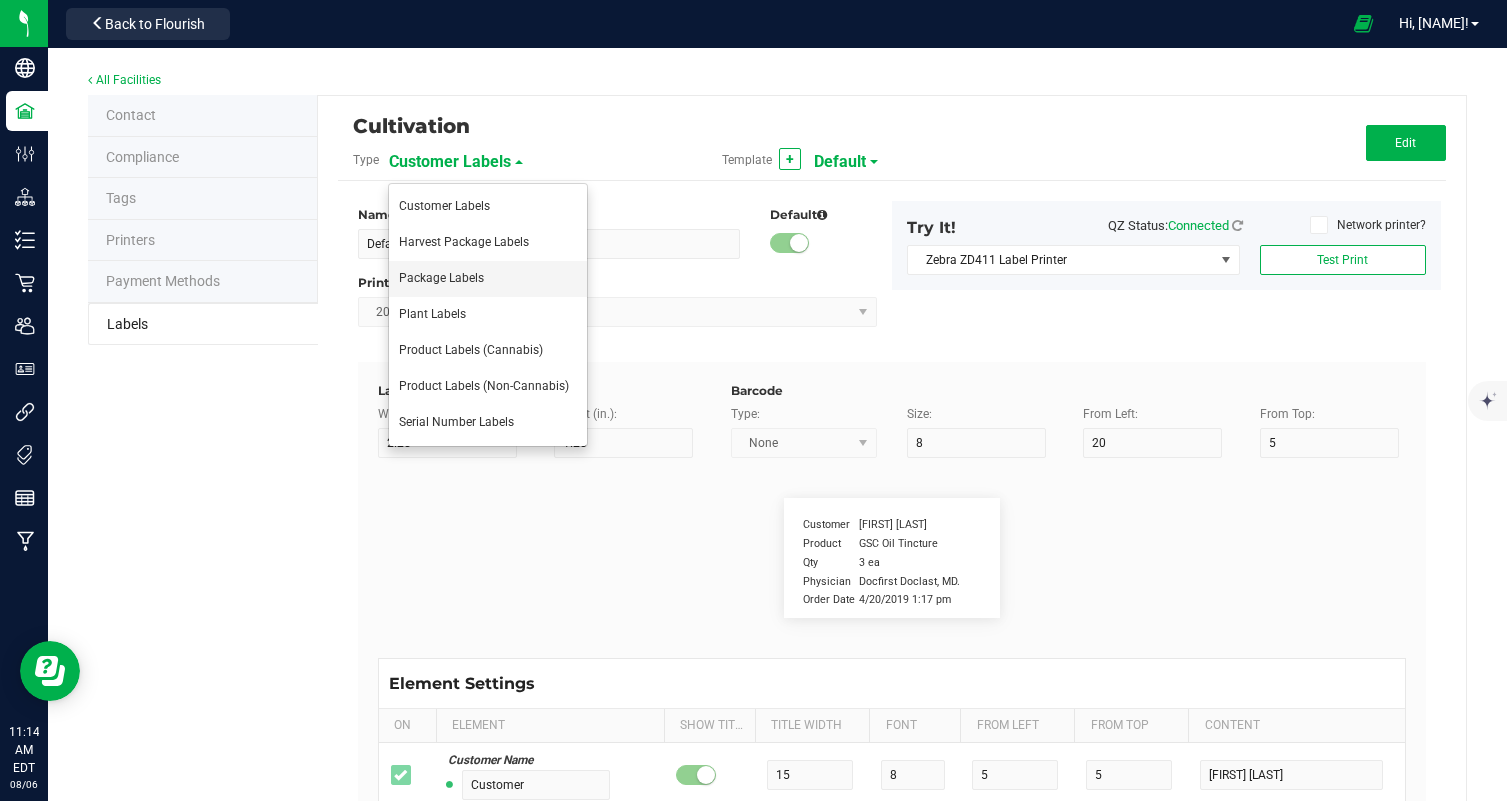 type on "39" 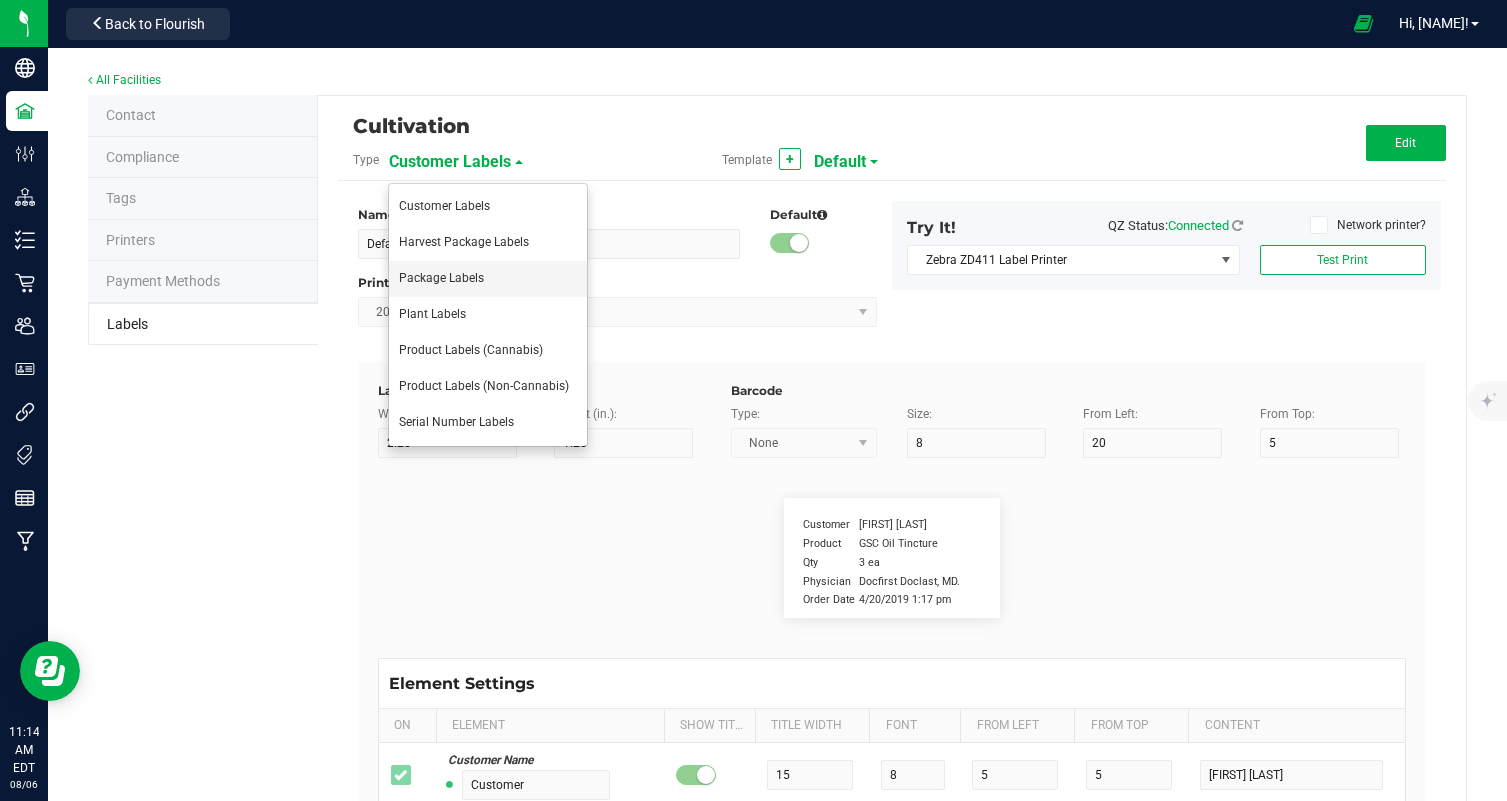 type on "Store in a cool, dry place. Refrigeration not required." 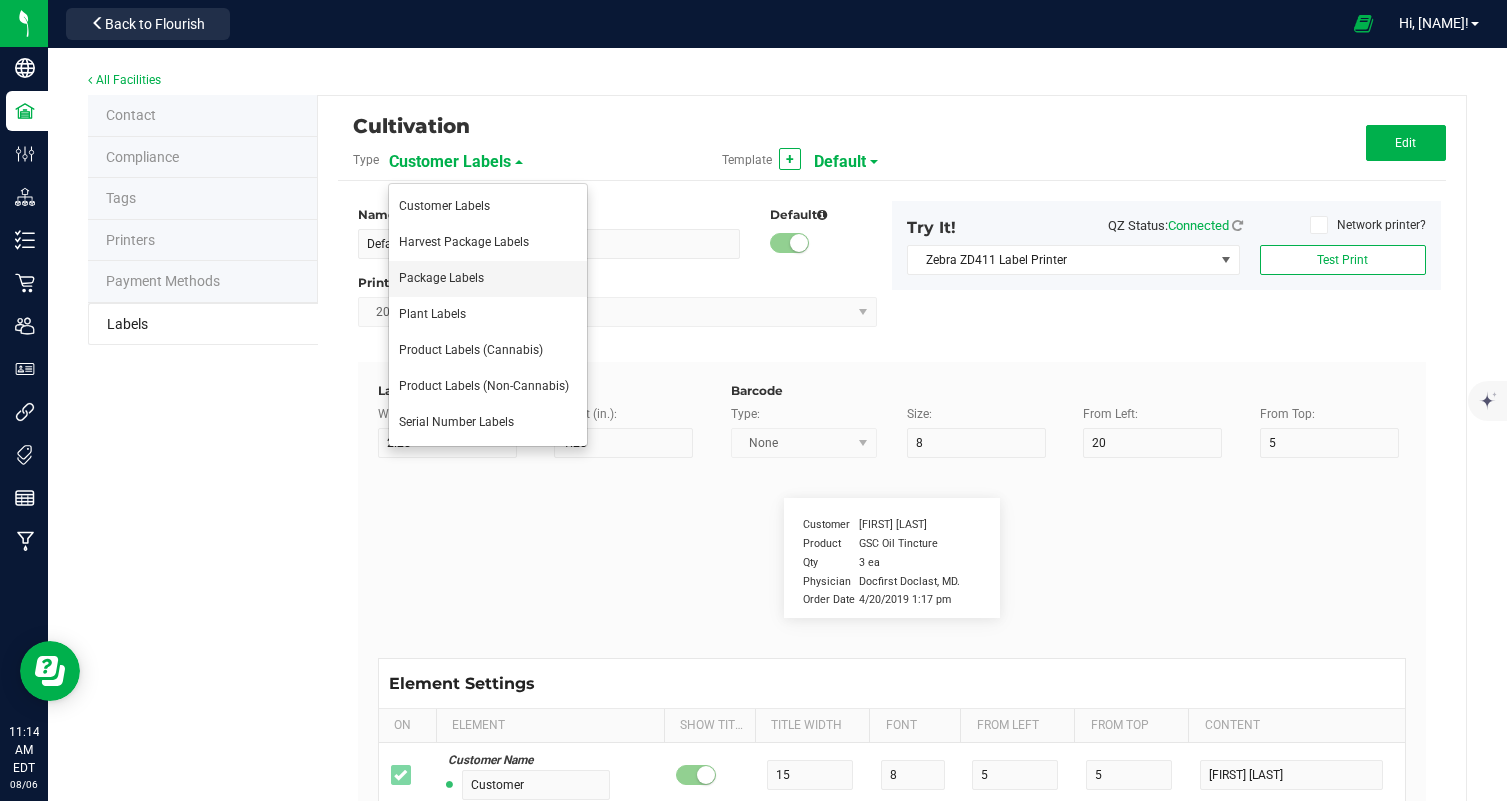 type on "Instructions:" 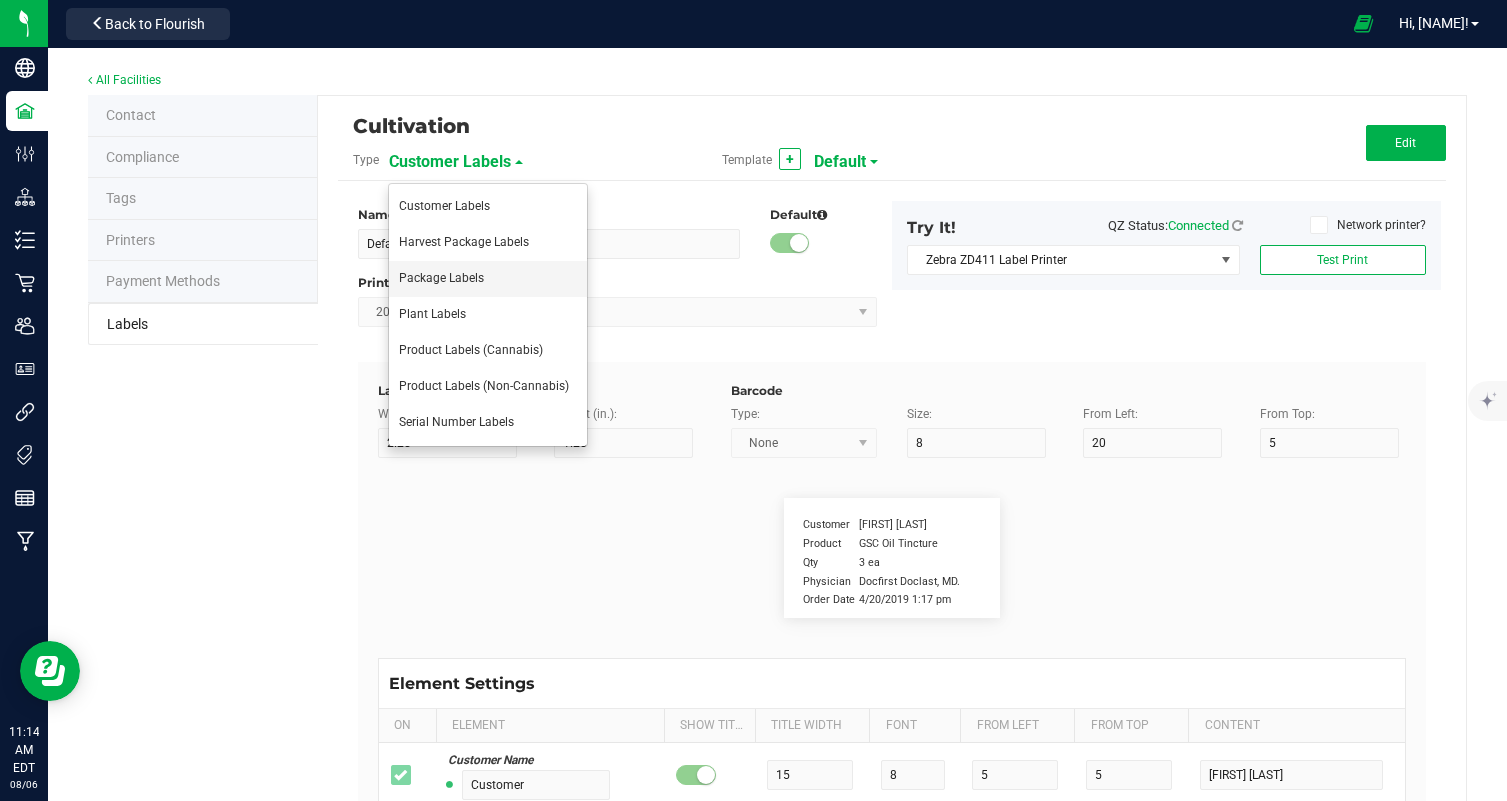 type on "25" 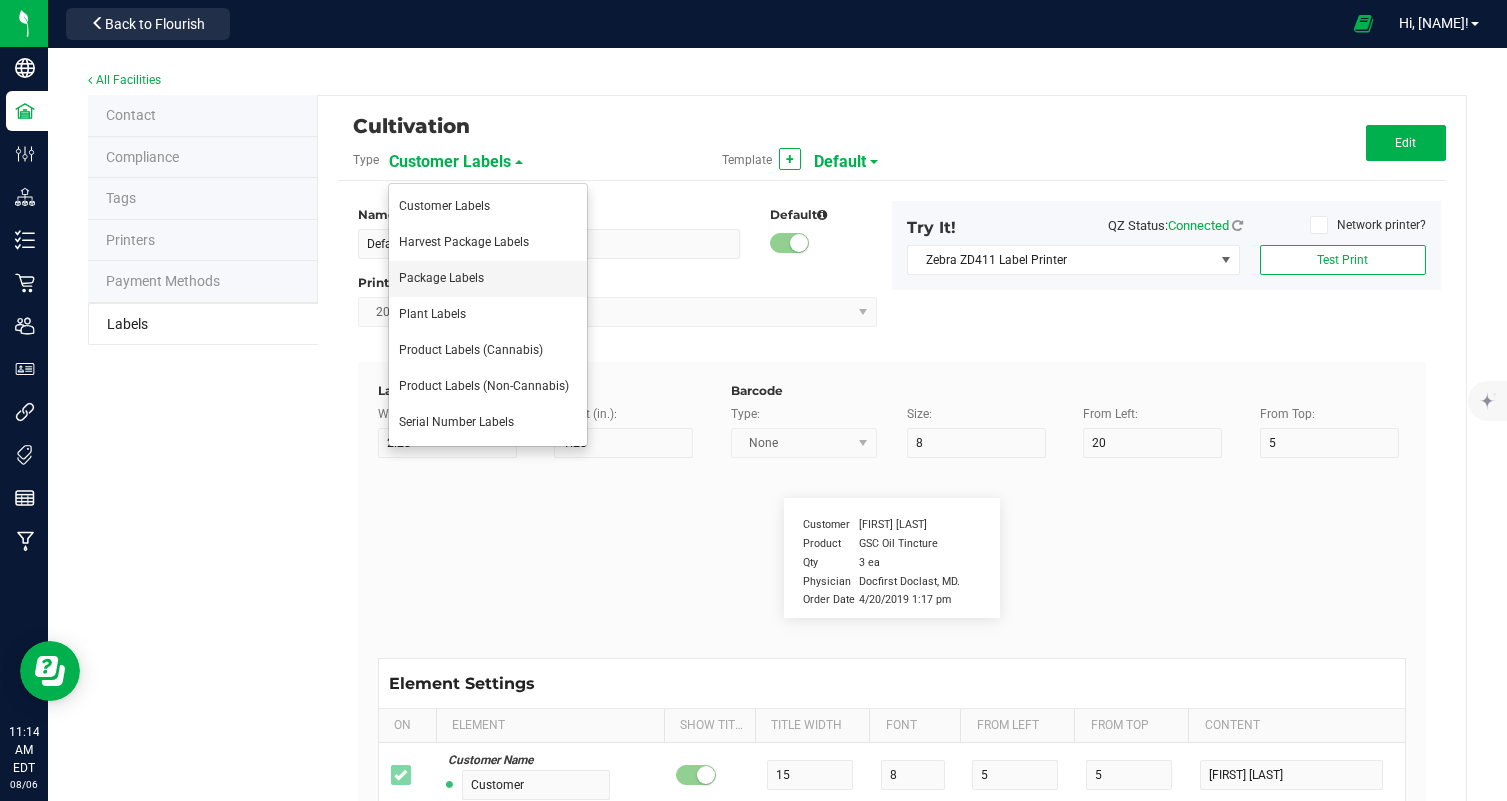 type on "6" 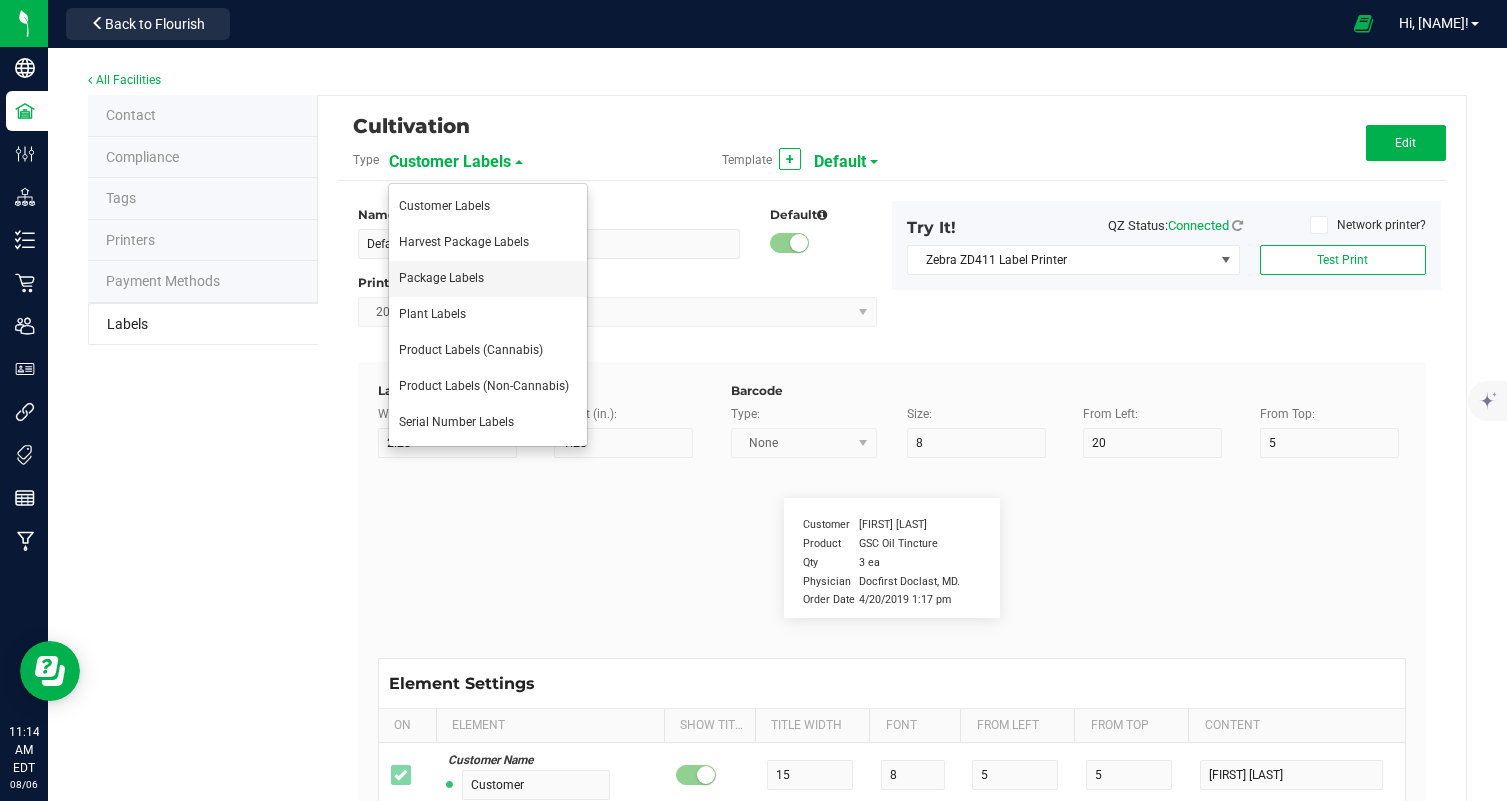 type on "4" 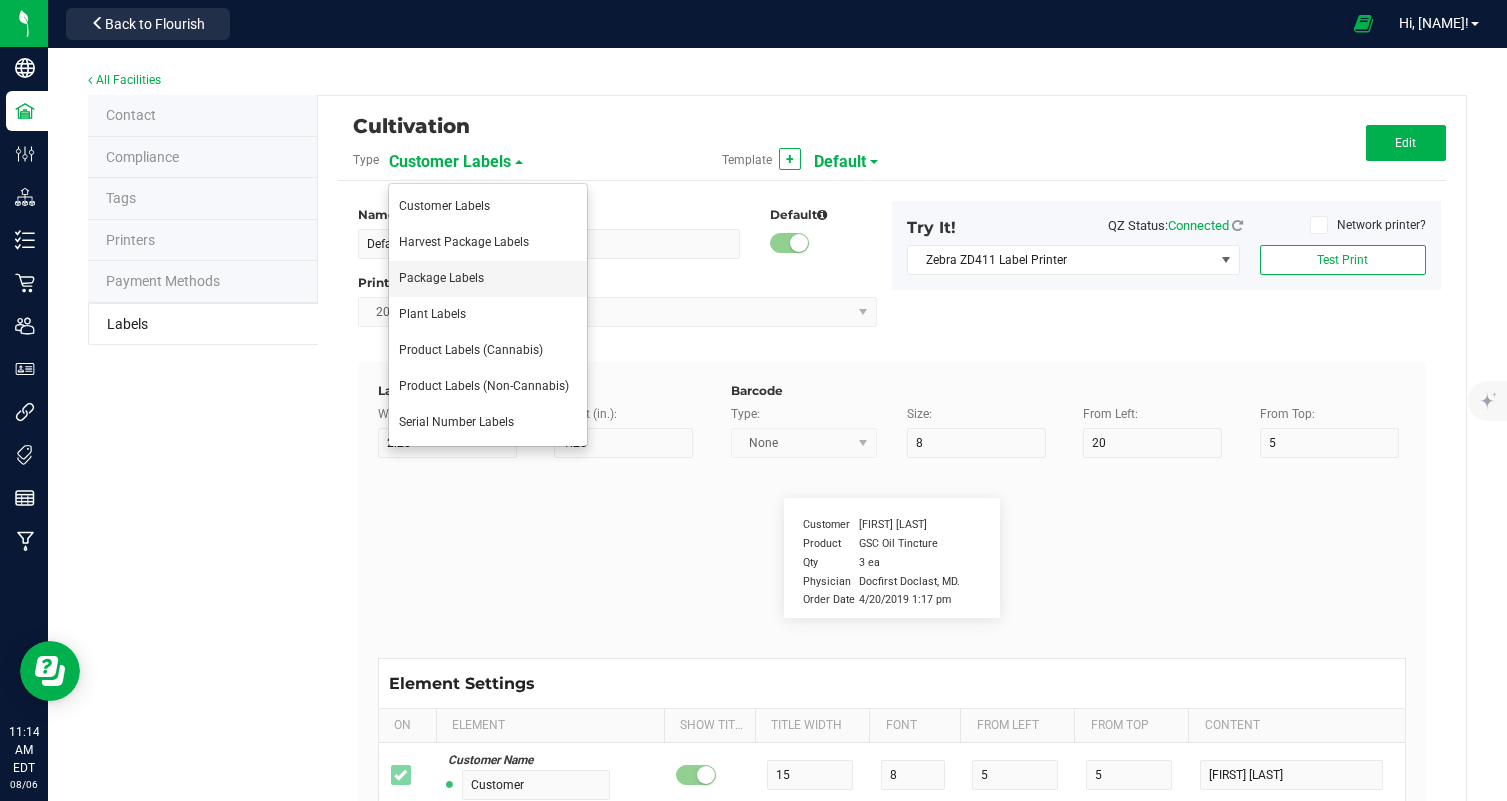 type on "35" 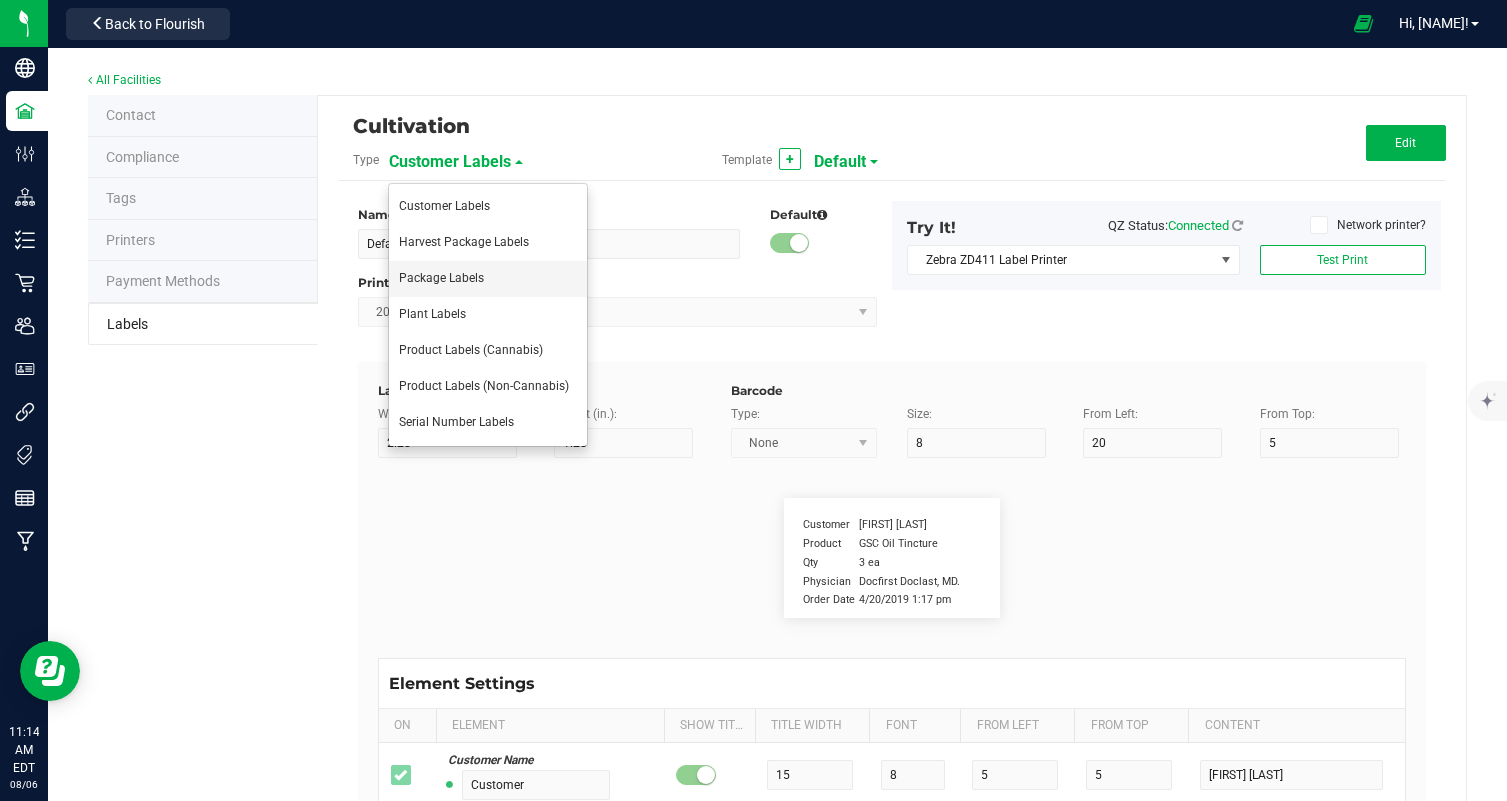 type 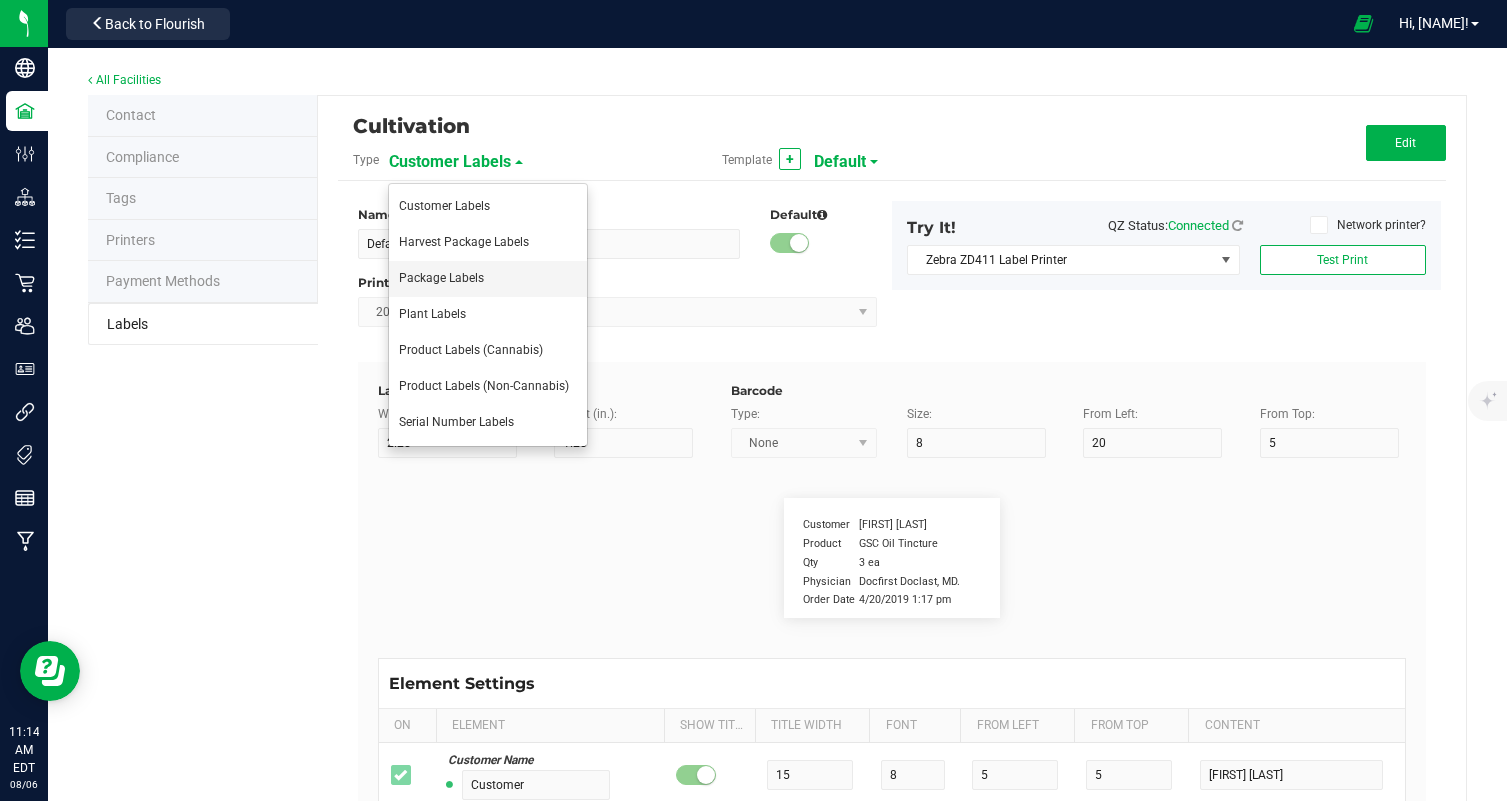 type on "instructions cont." 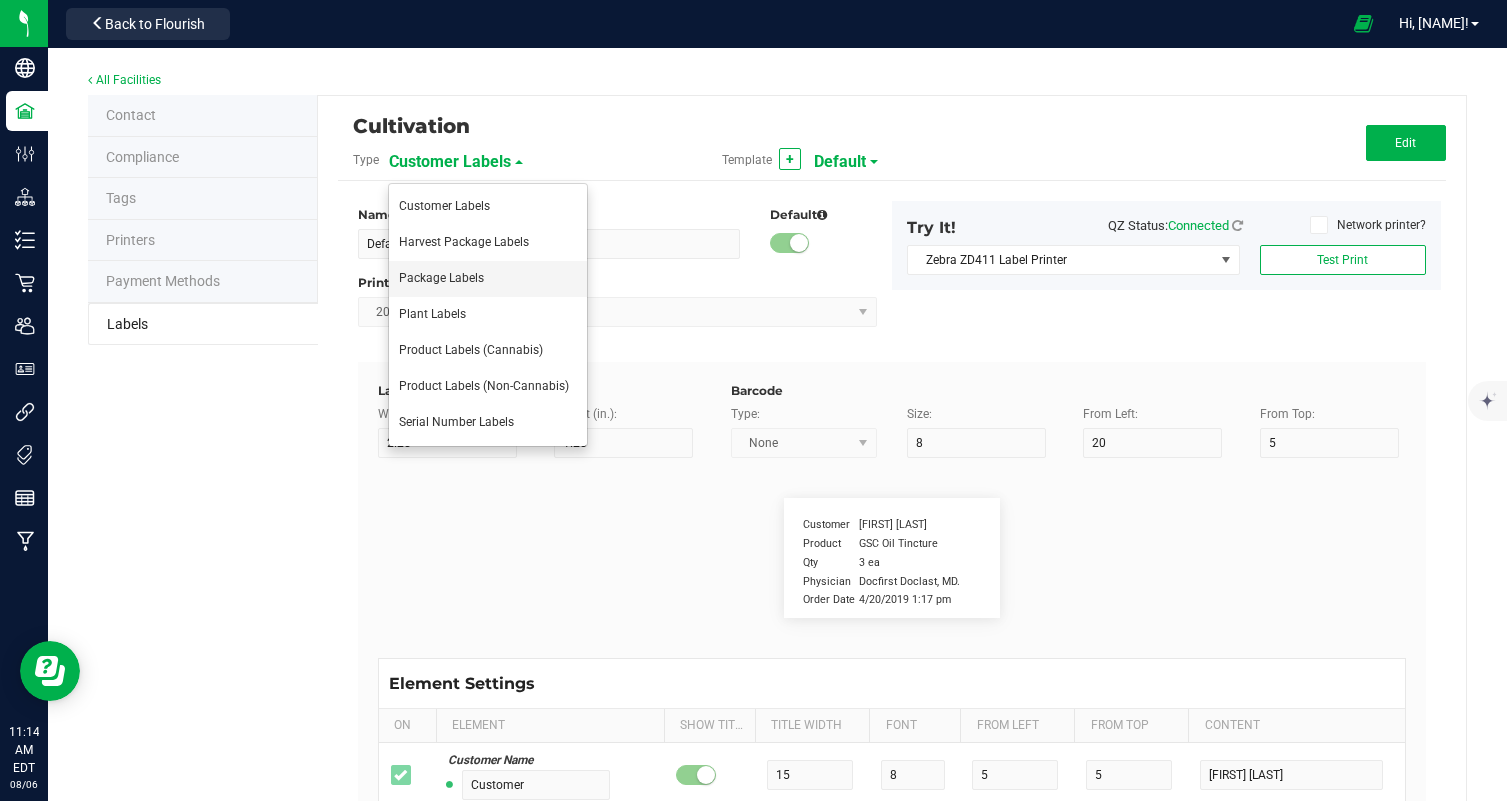 type on "10" 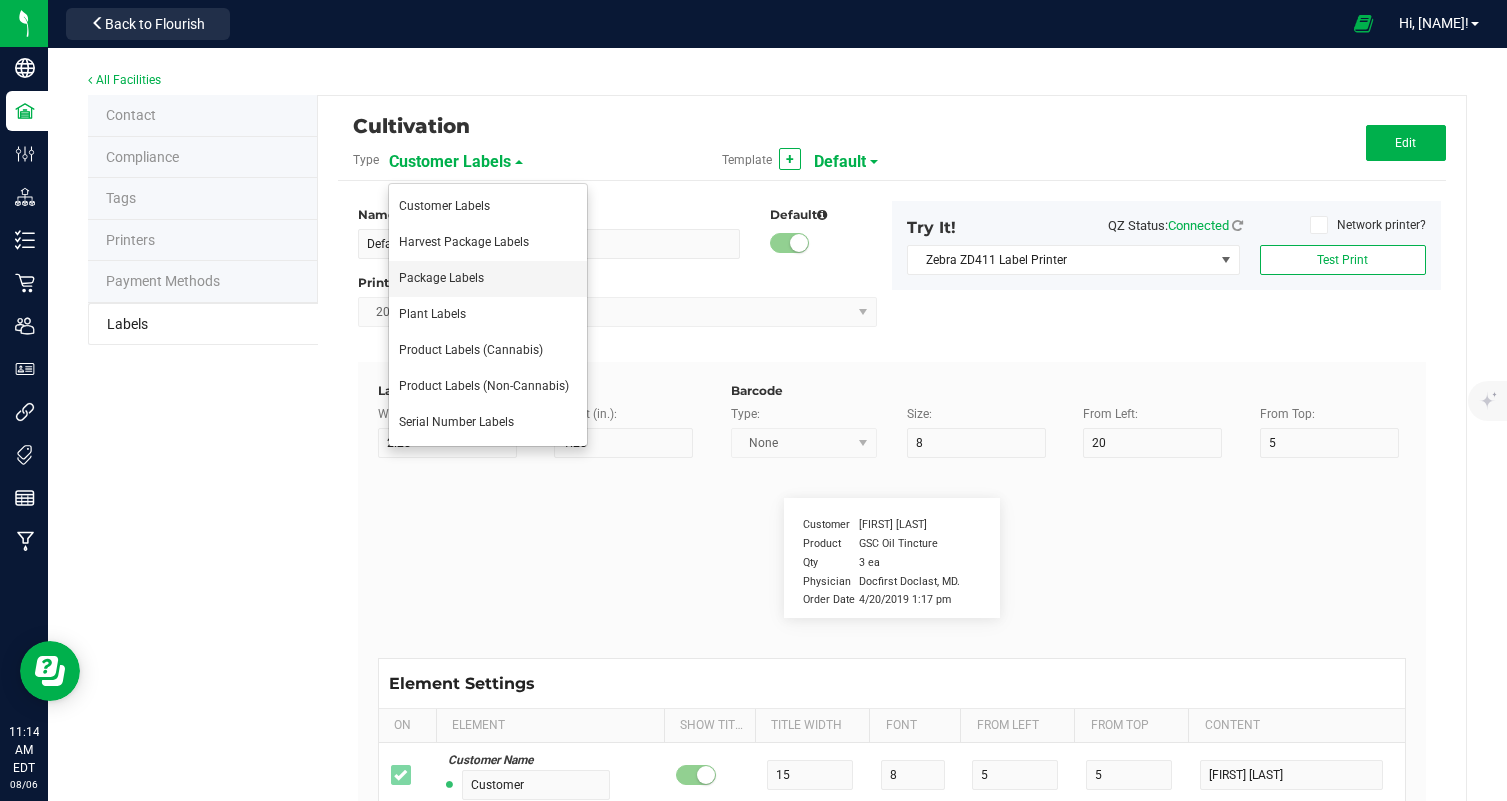 type on "6" 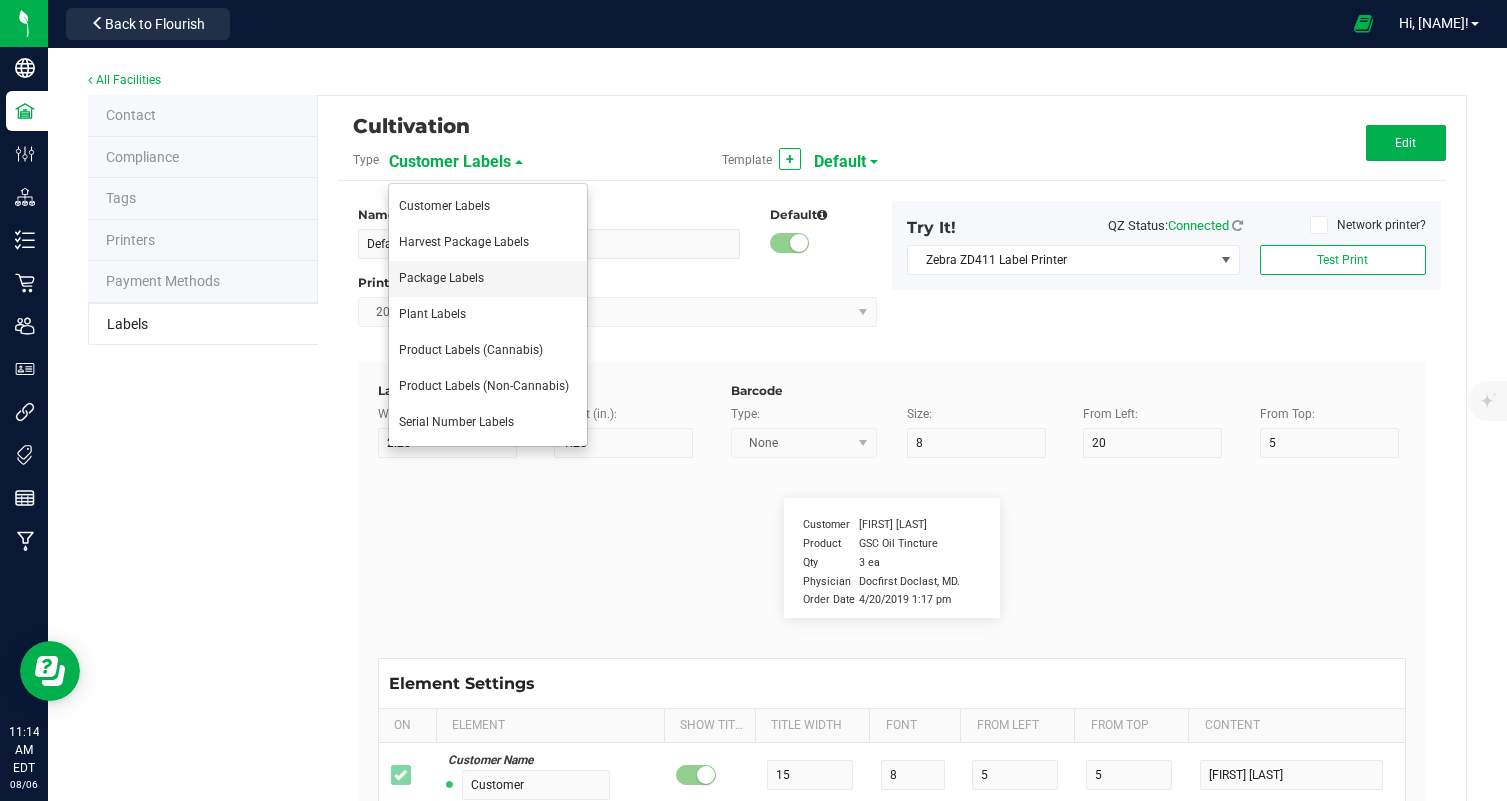 type on "4" 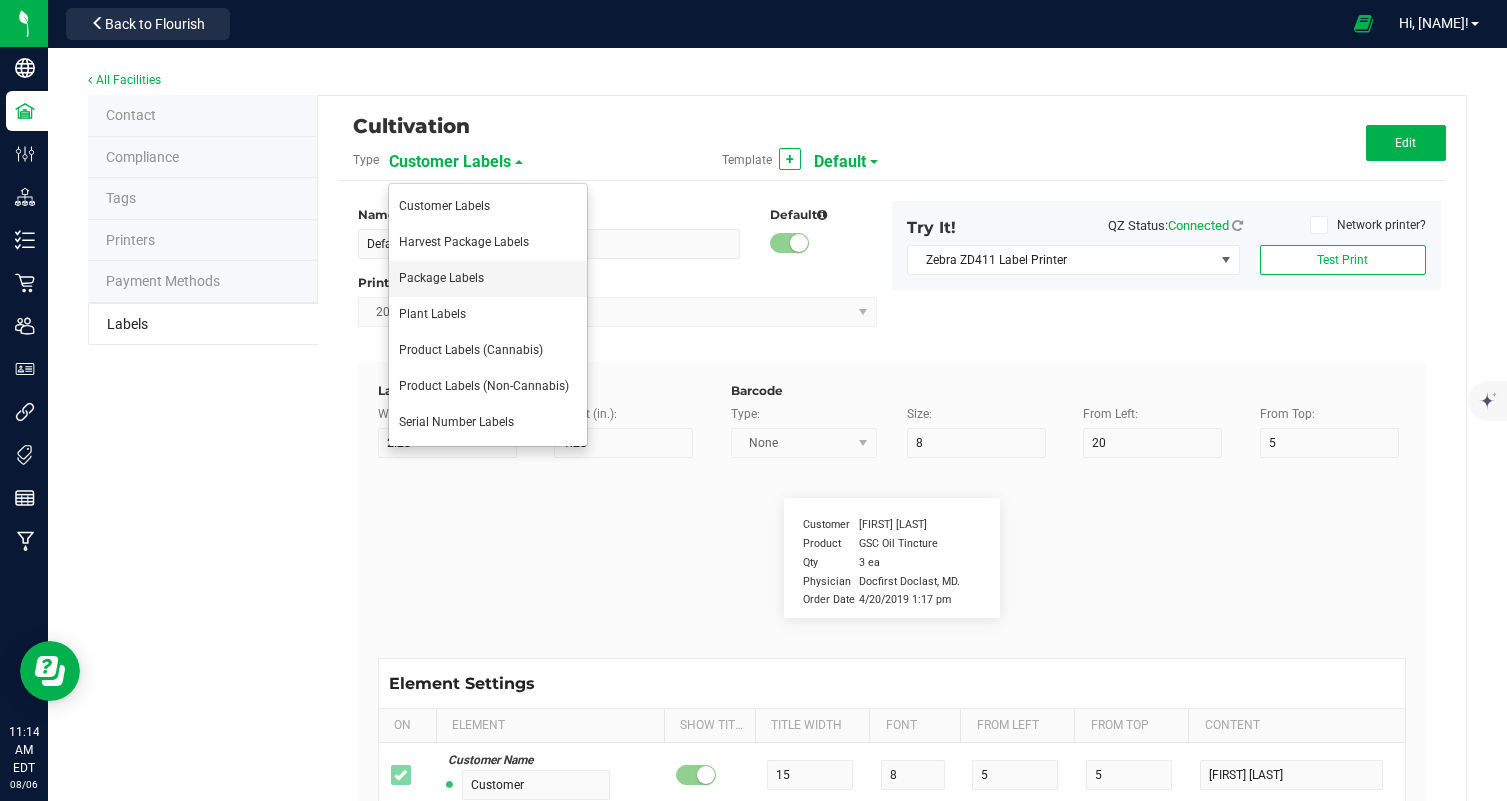 type on "37" 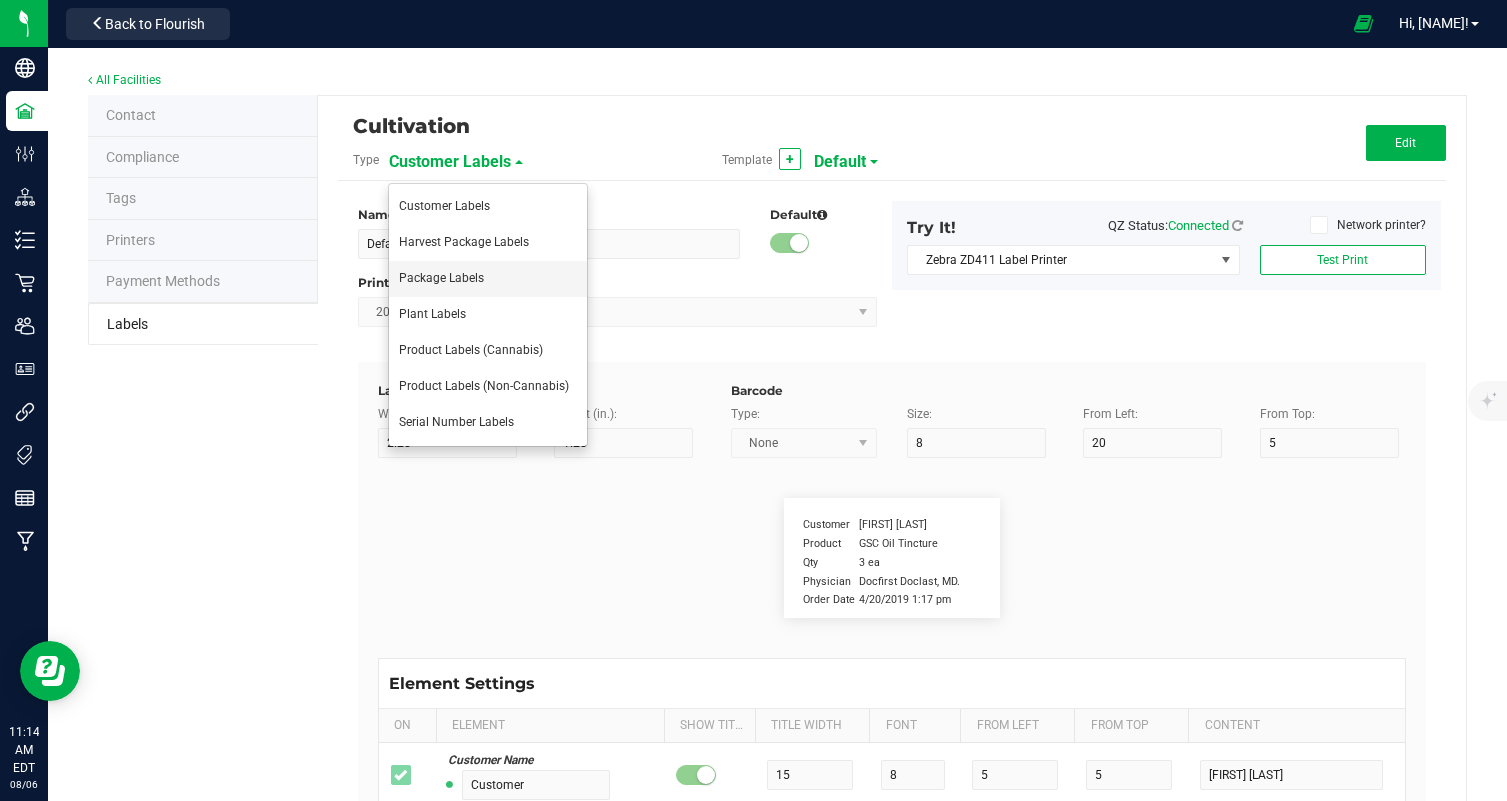 type on "Can be used for inhalation and vaporization." 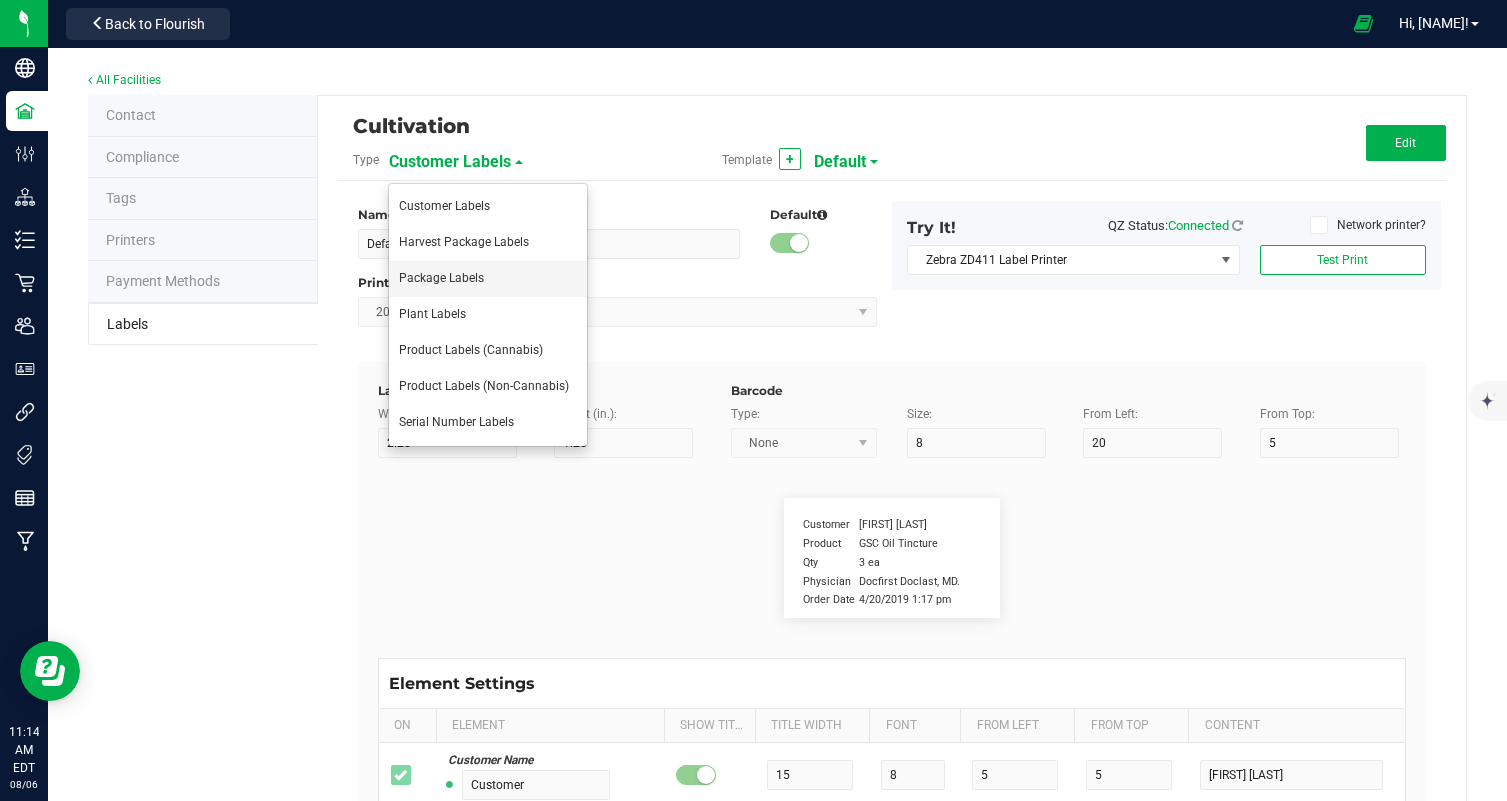 type on "Method:" 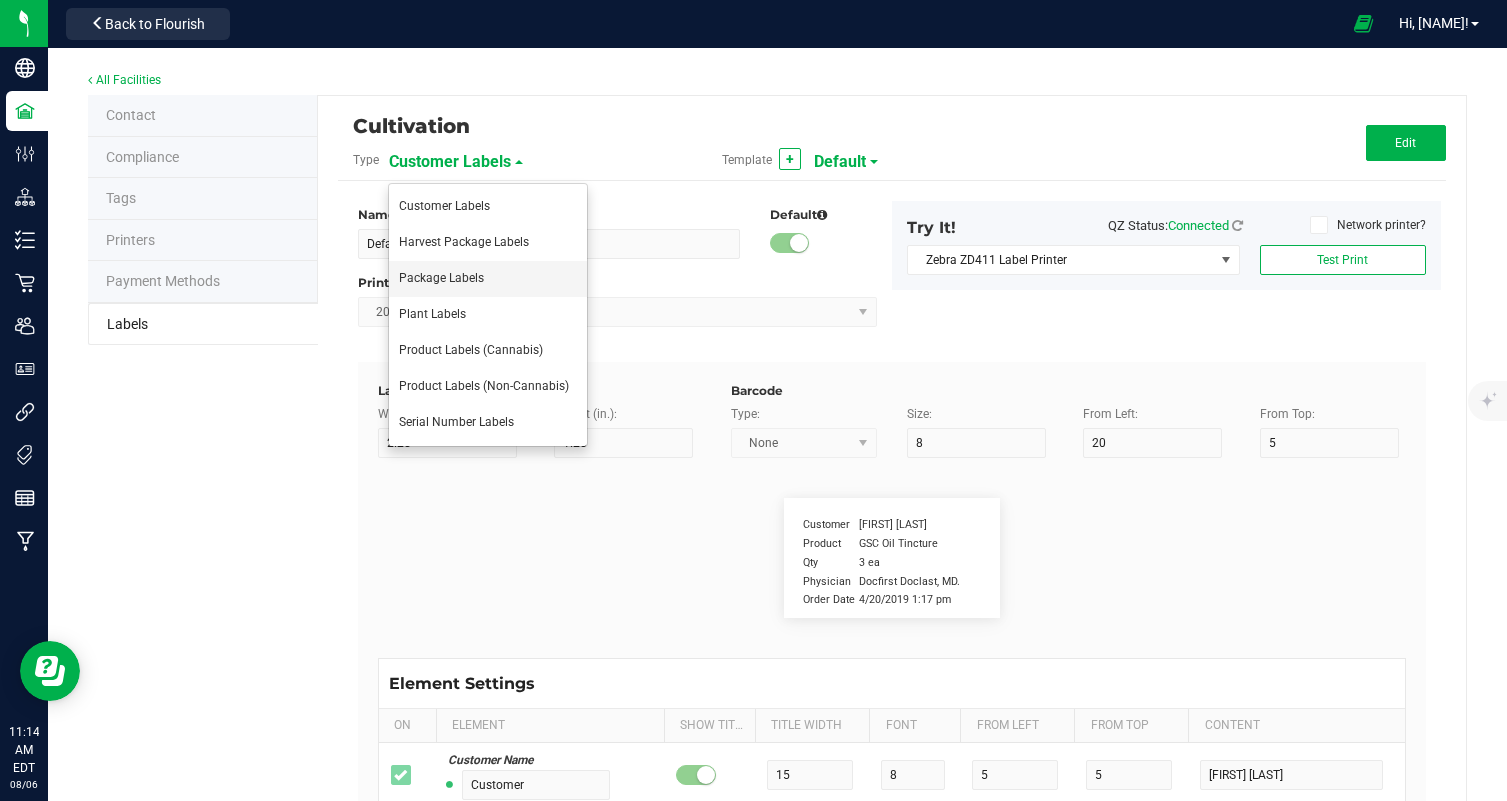 type on "8" 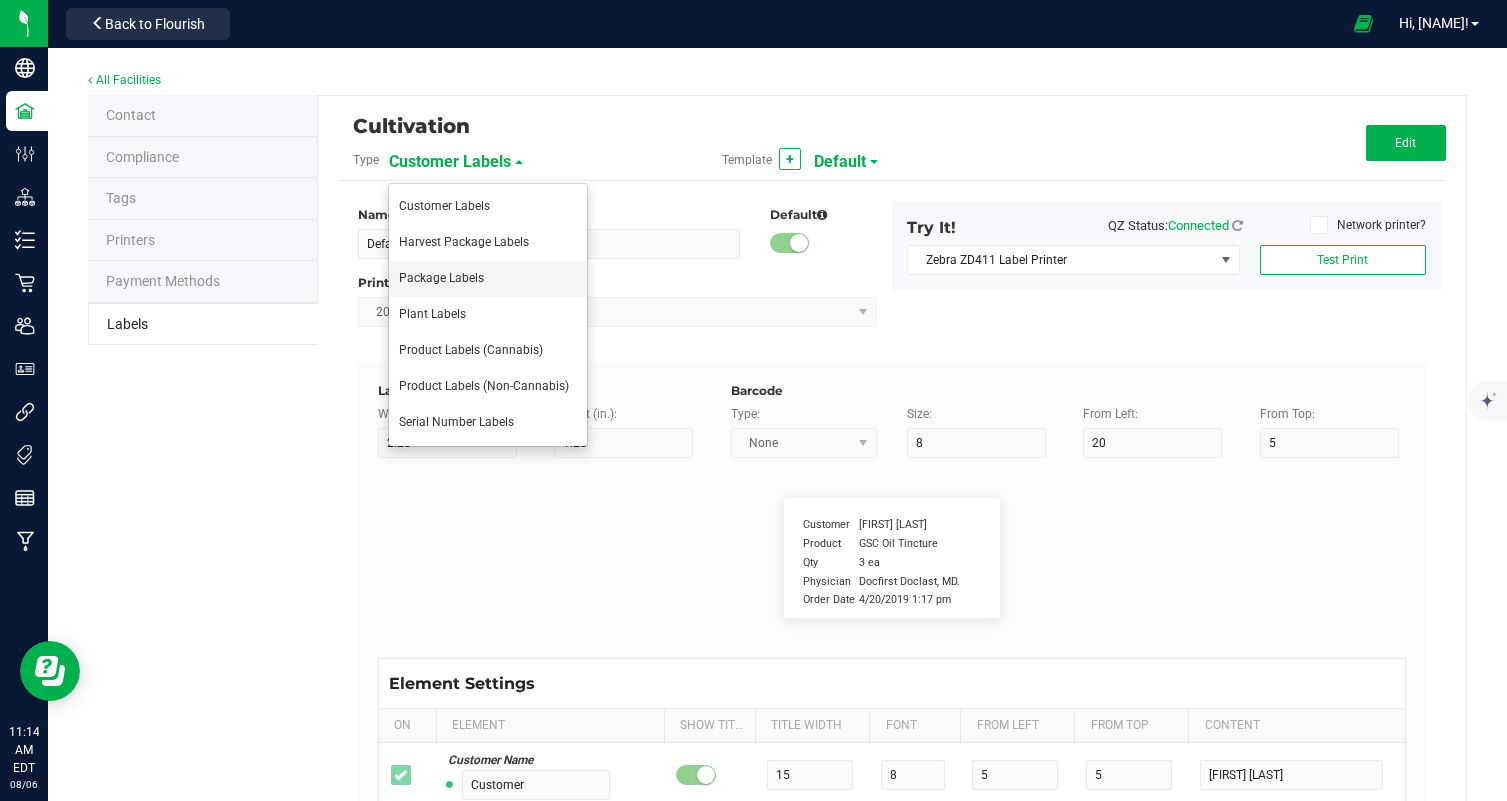 type on "6" 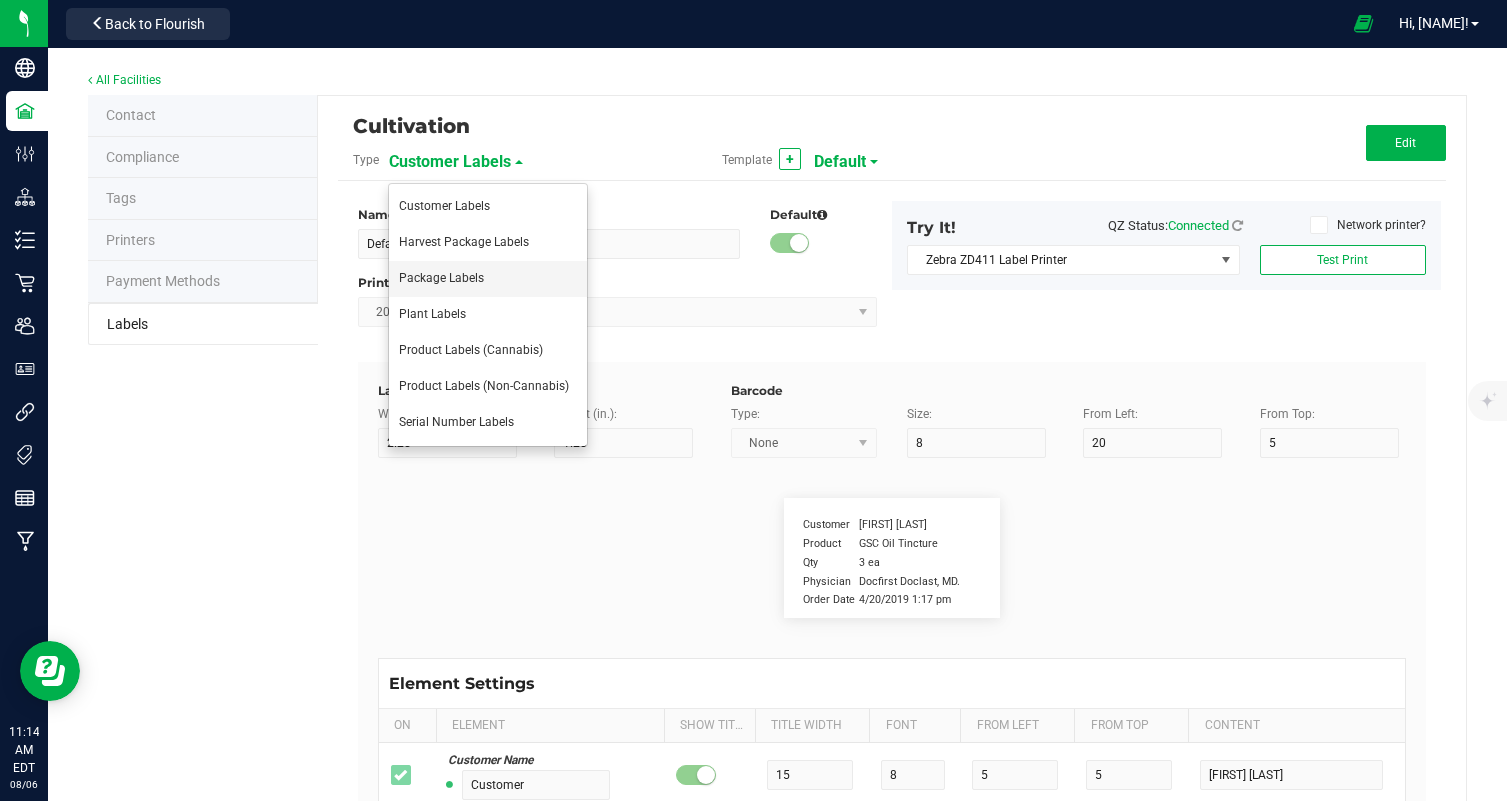 type on "4" 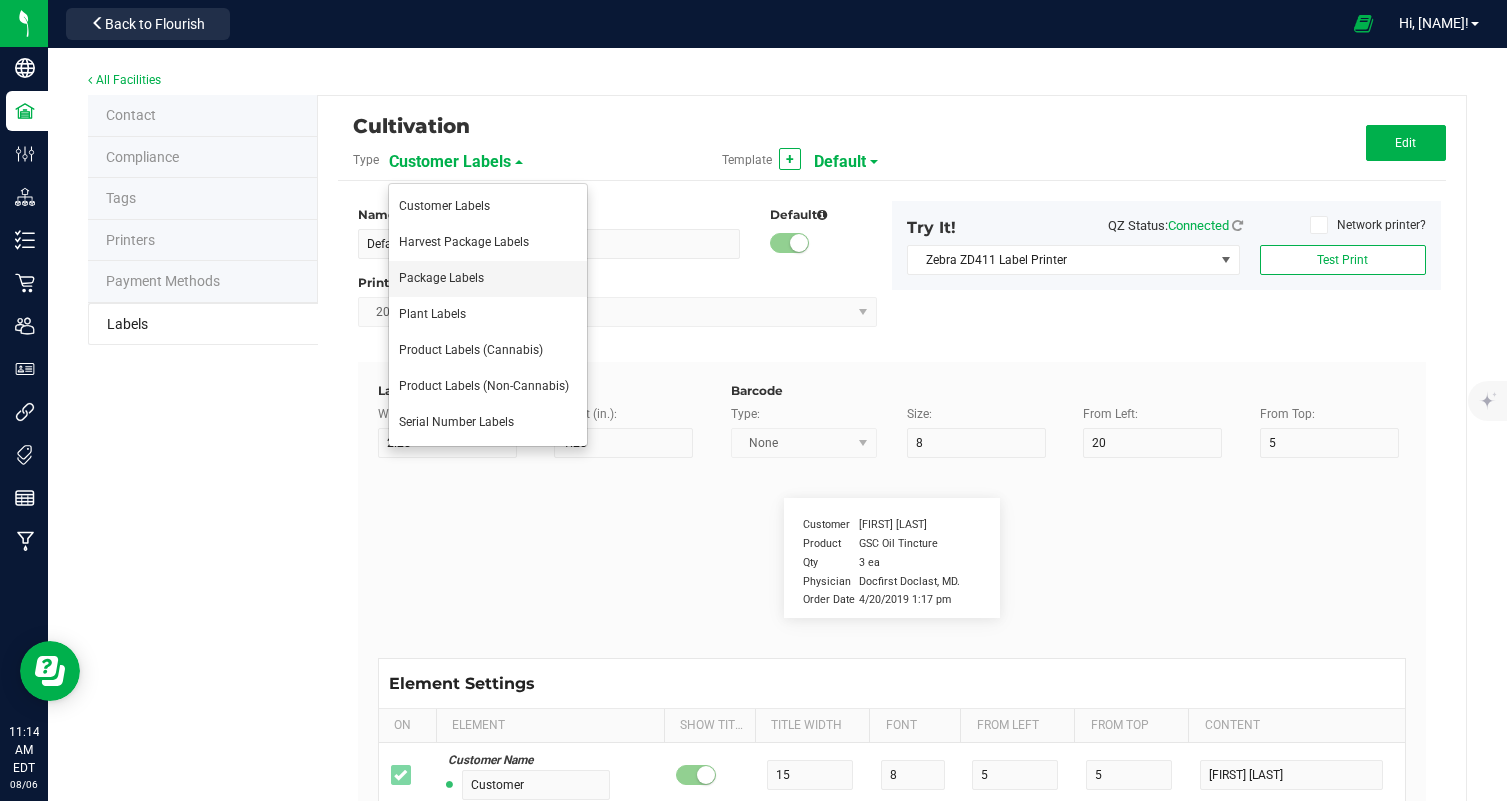 type on "28" 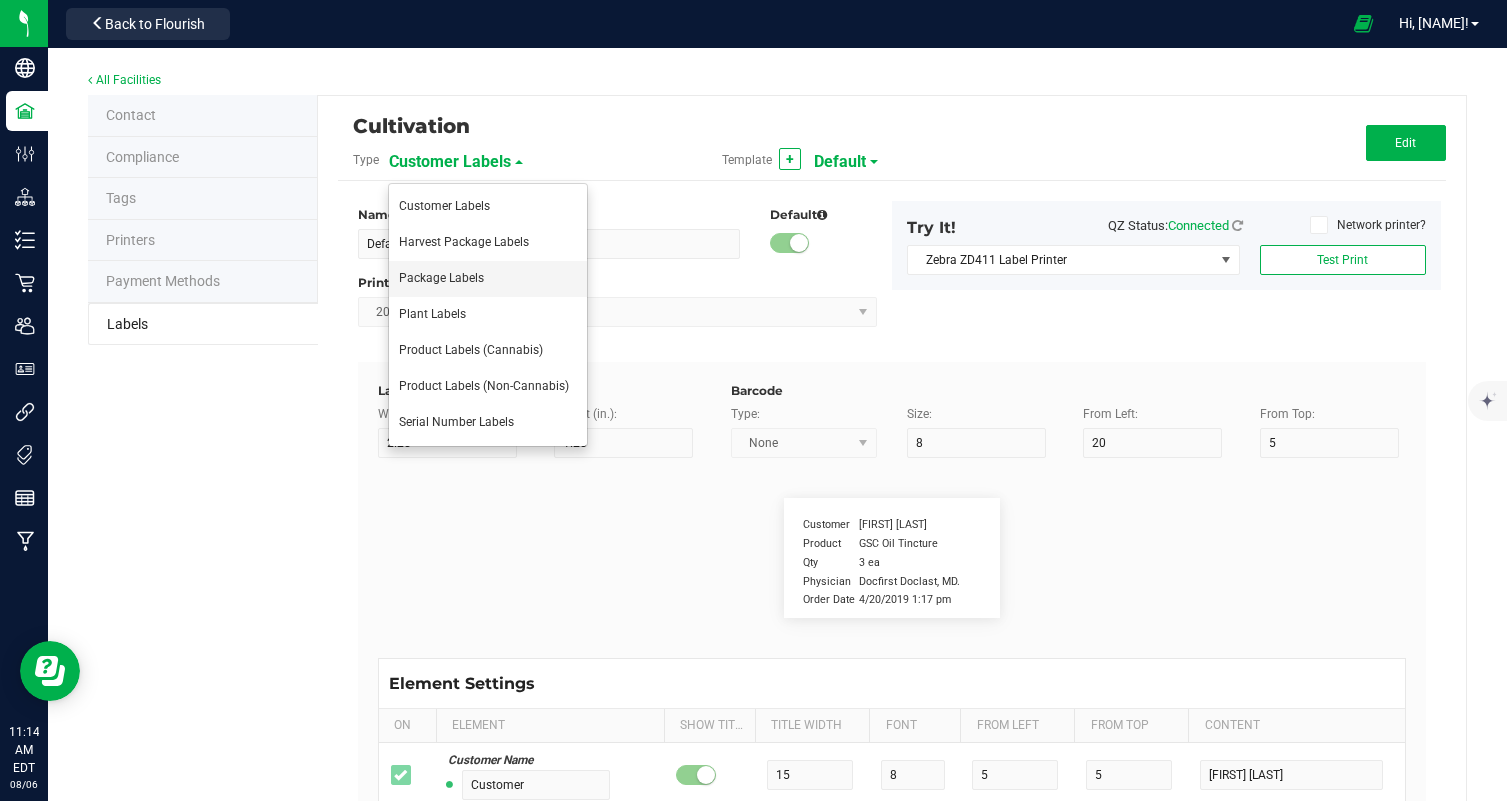 type on "Grown indoors with organic inputs" 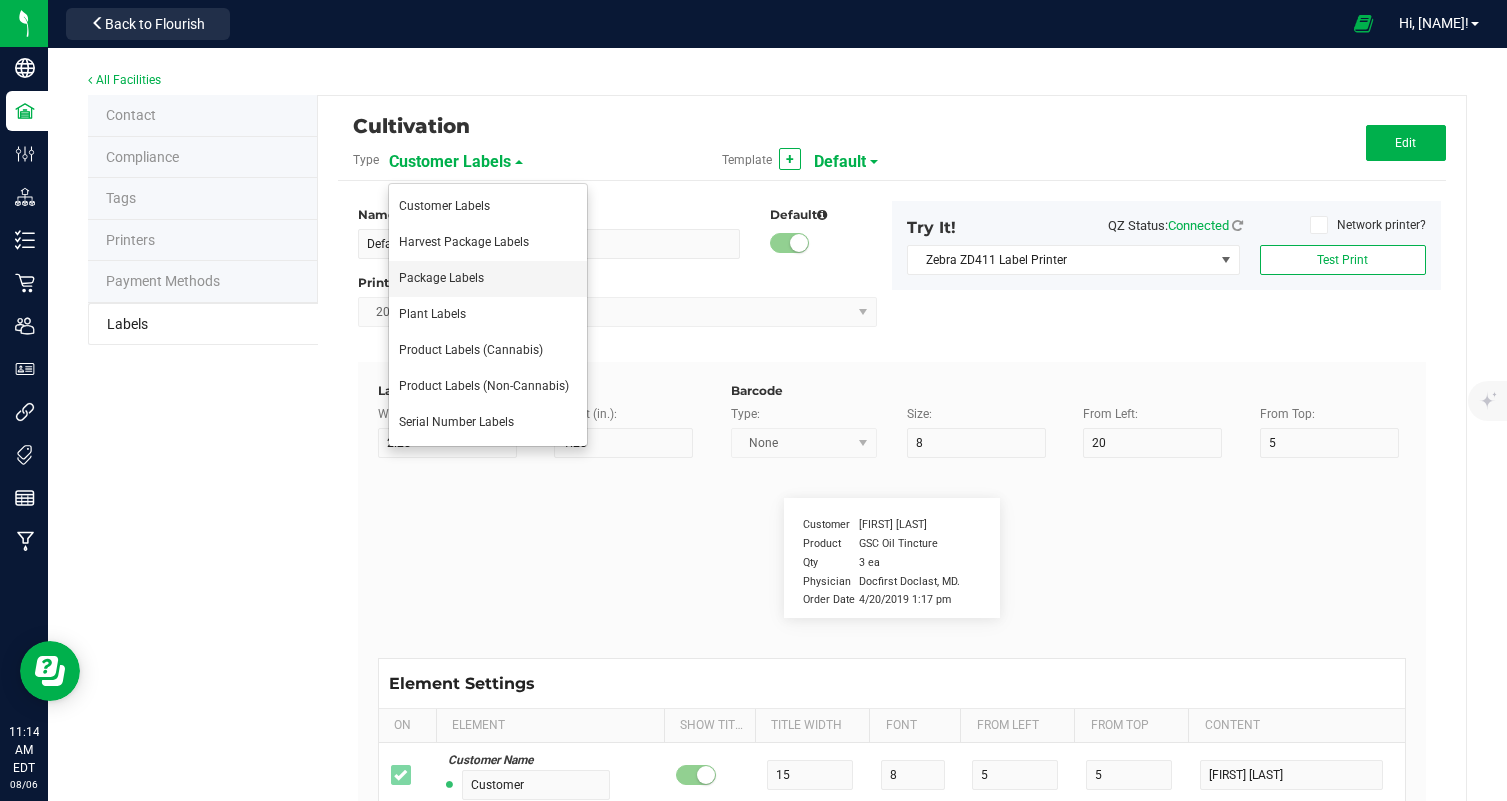 type on "Pesticides:" 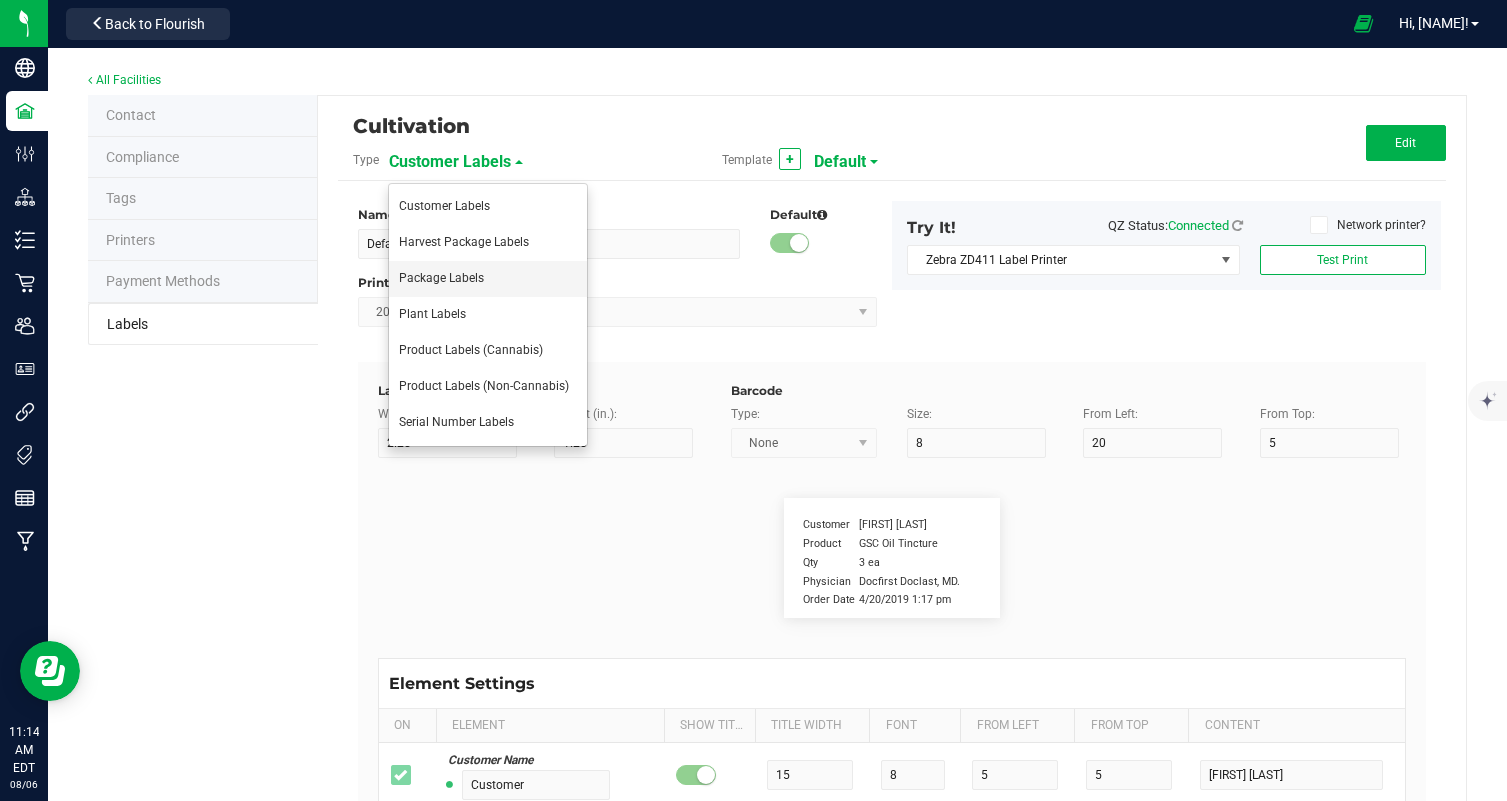 type on "11" 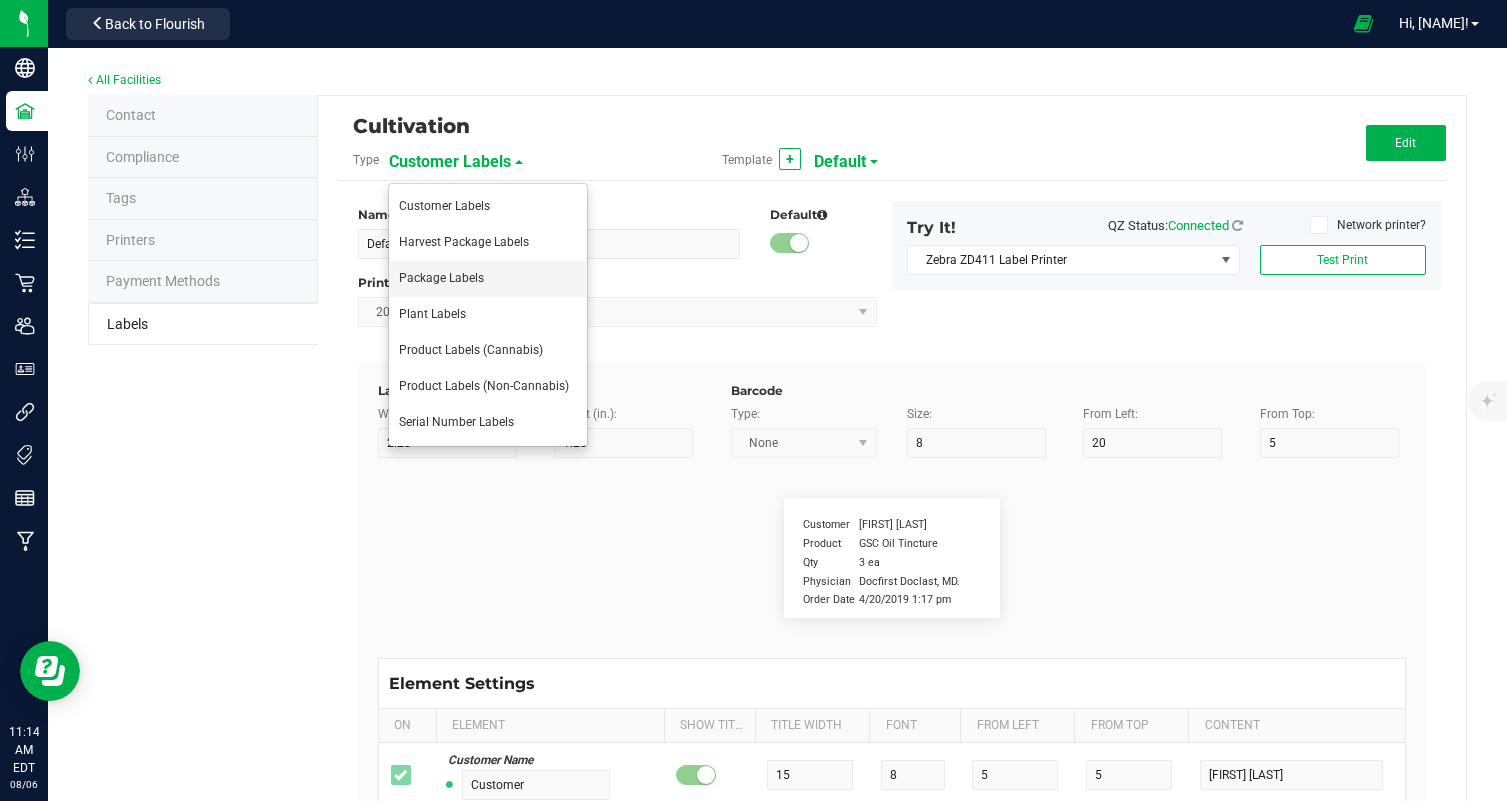 type on "6" 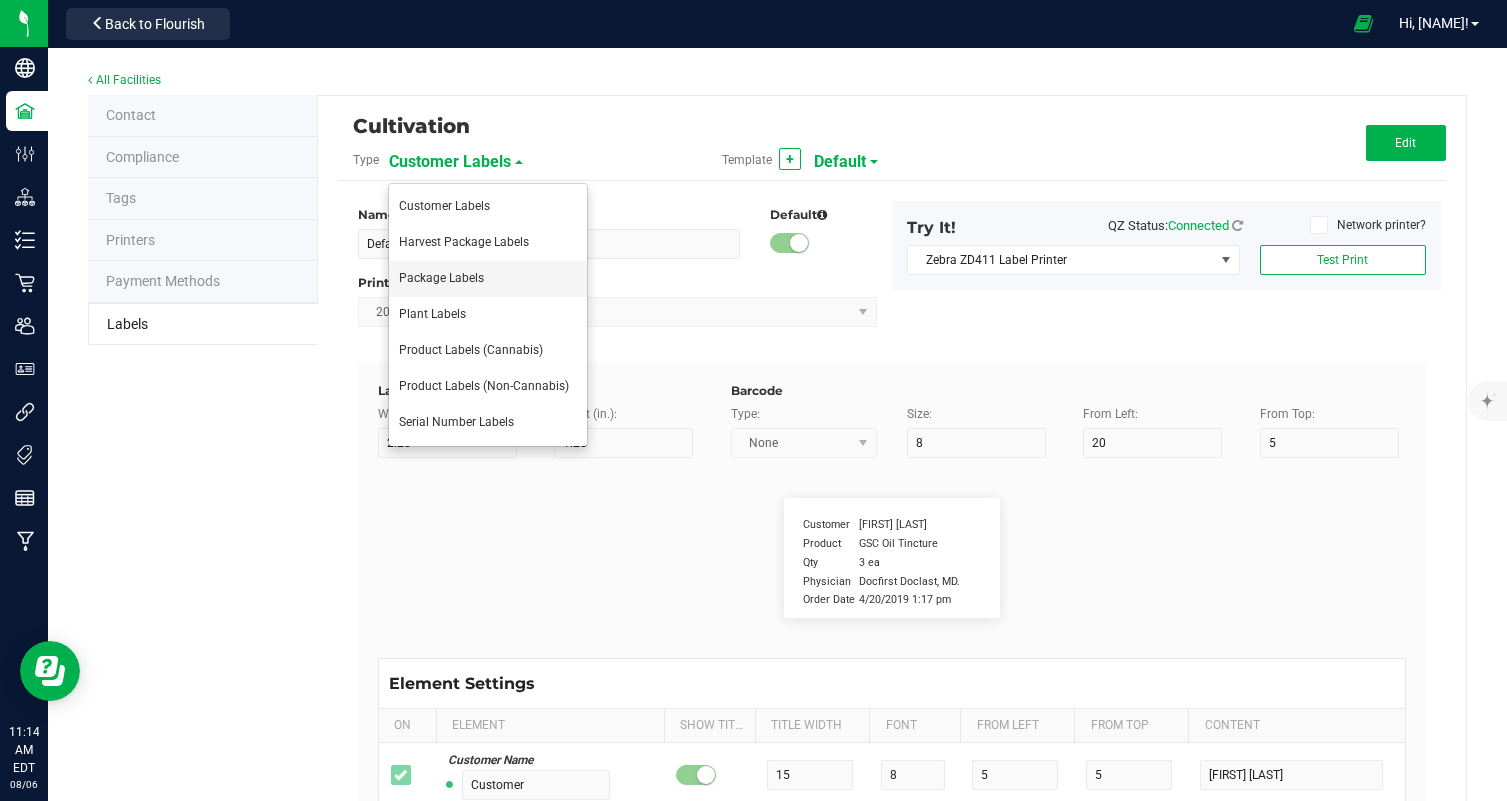 type on "4" 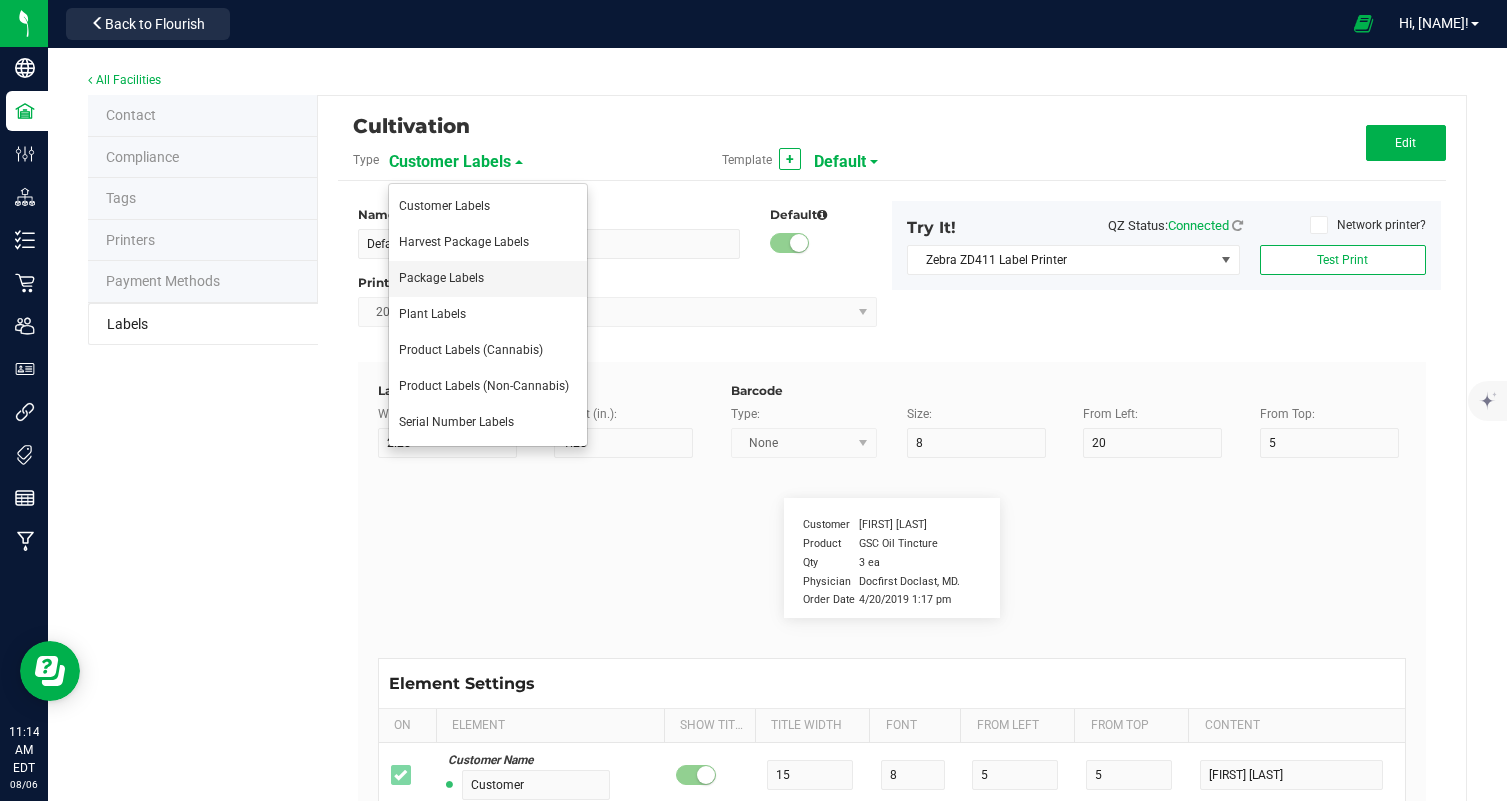 type on "NONE" 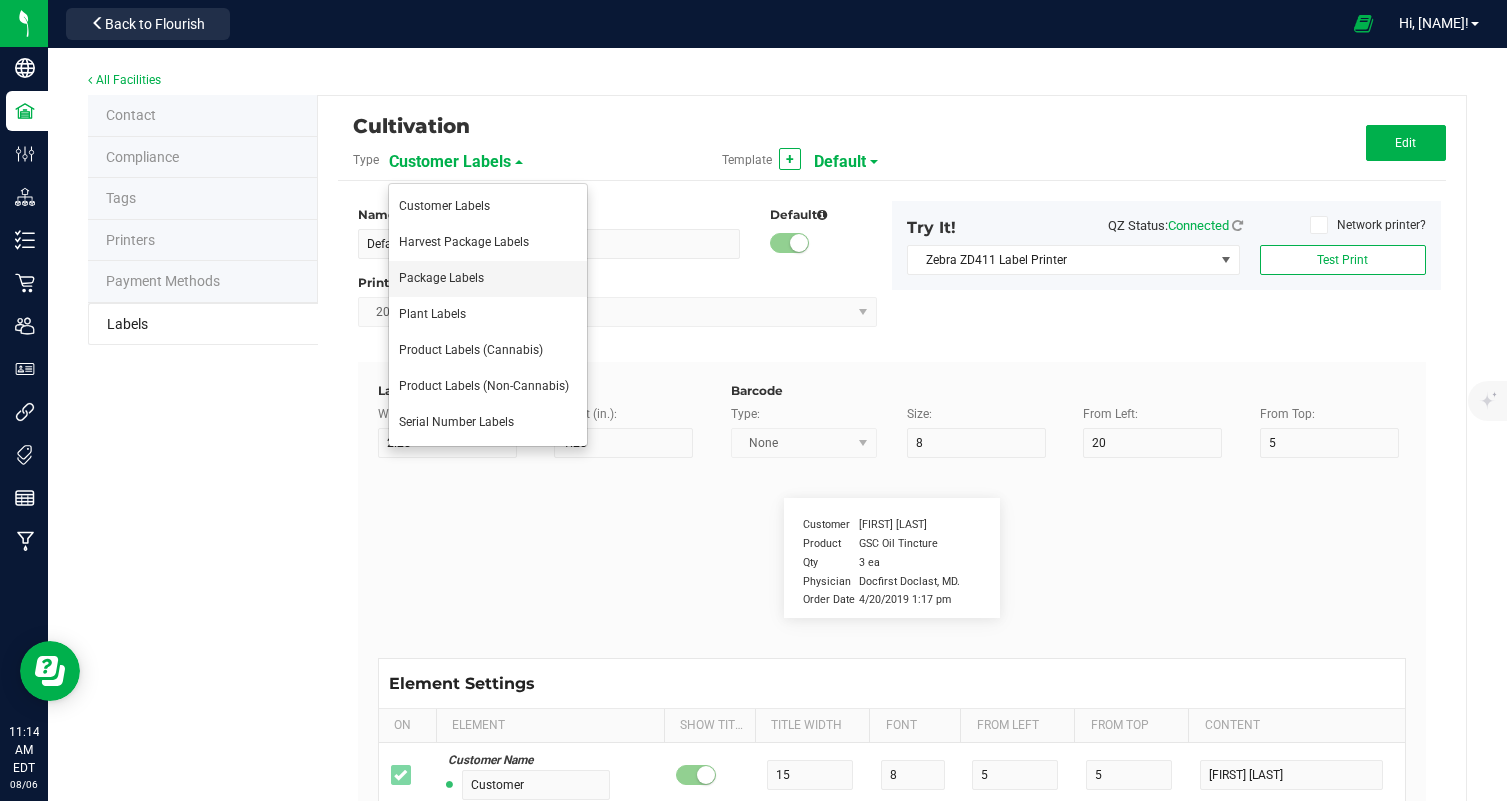 type on "Phone Number" 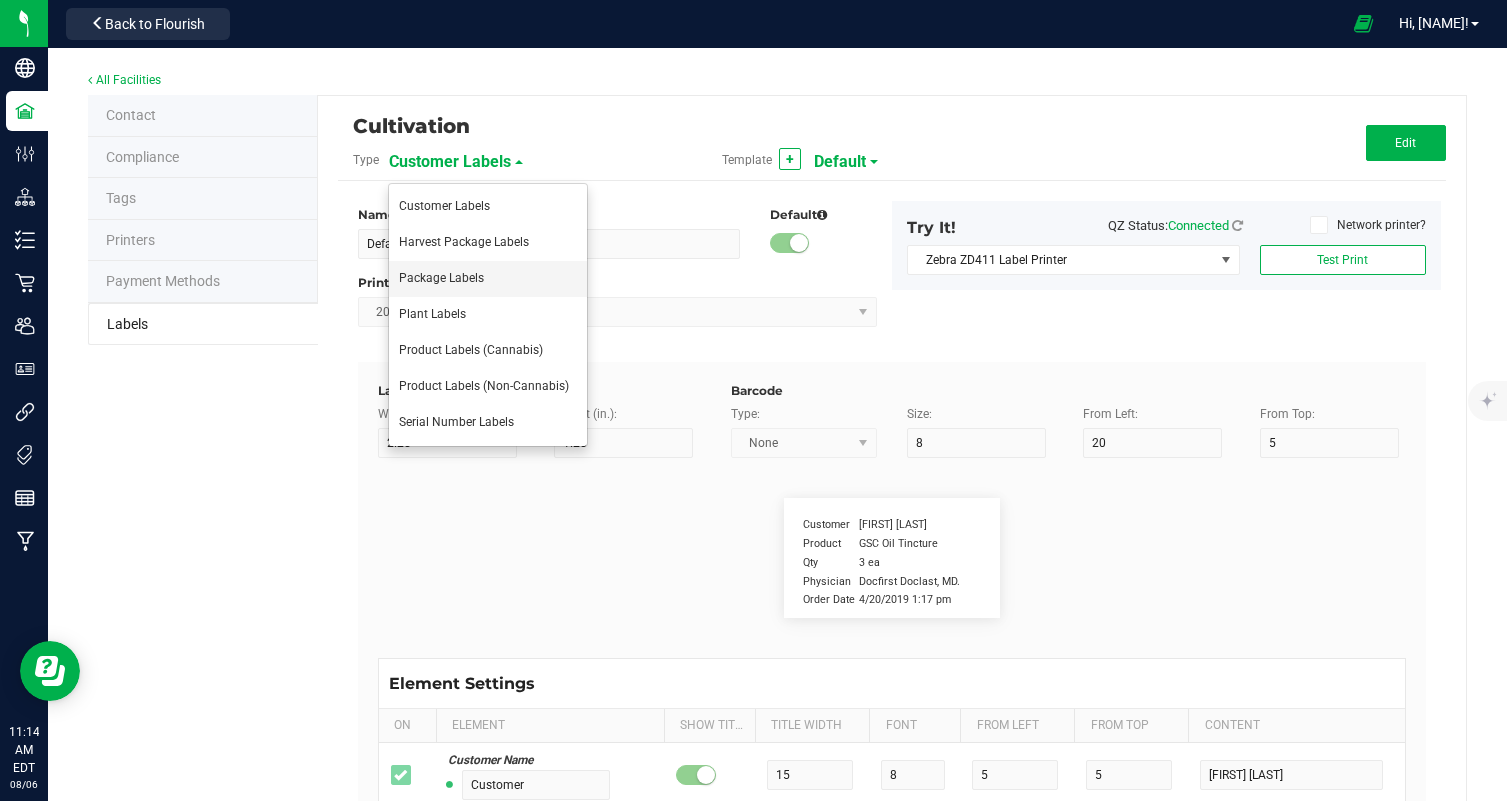 type on "10" 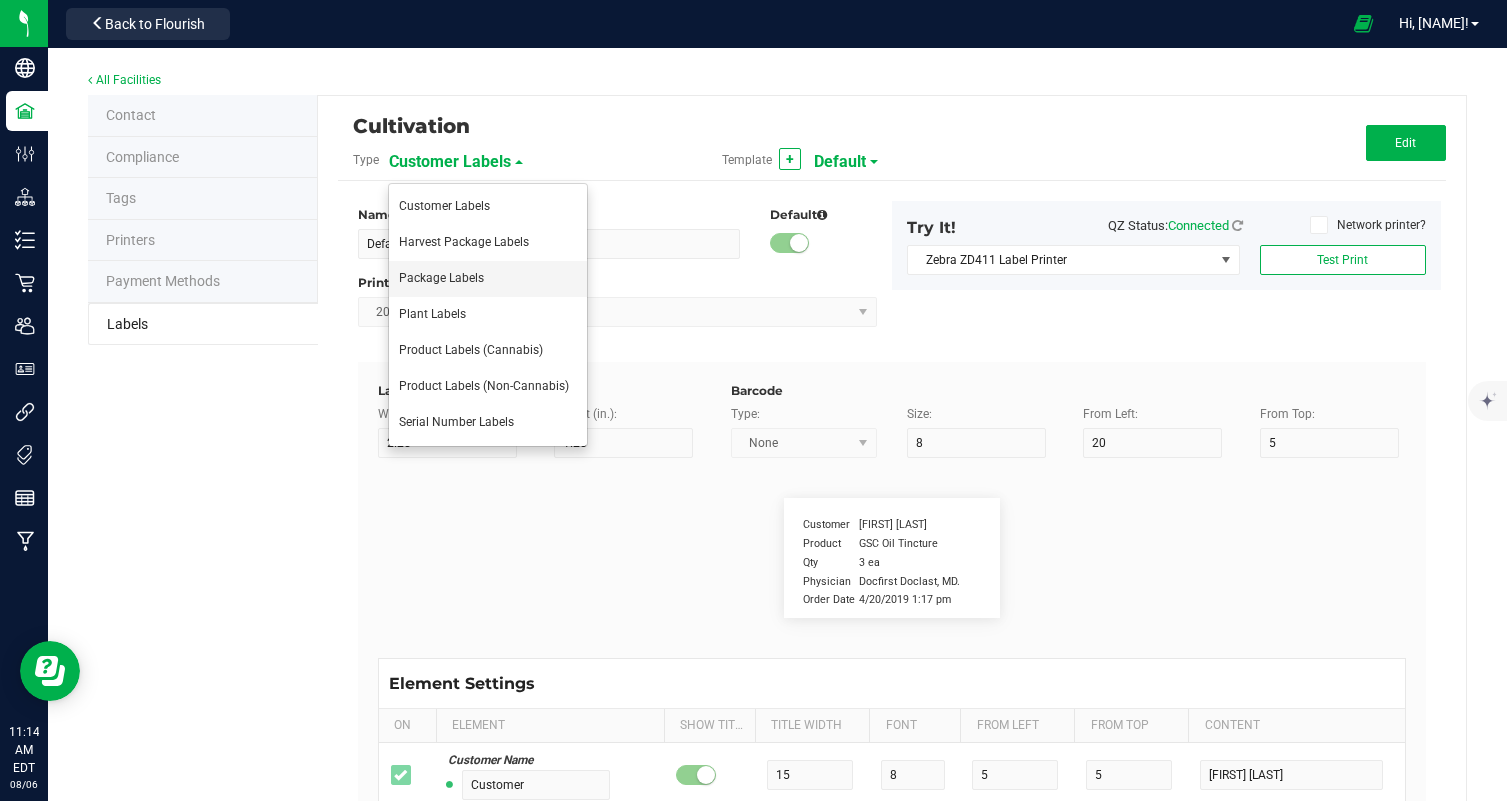 type on "6" 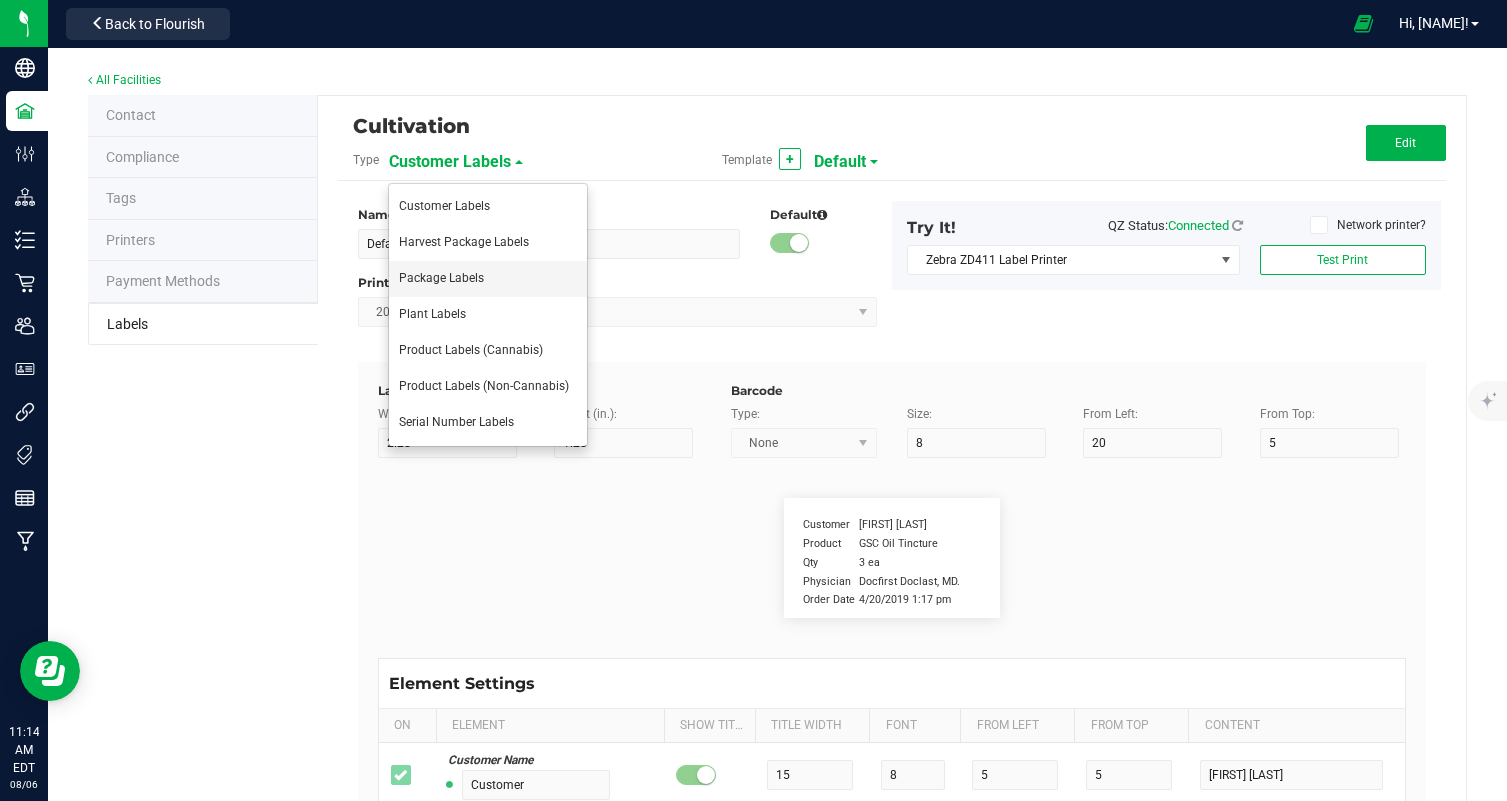 type on "4" 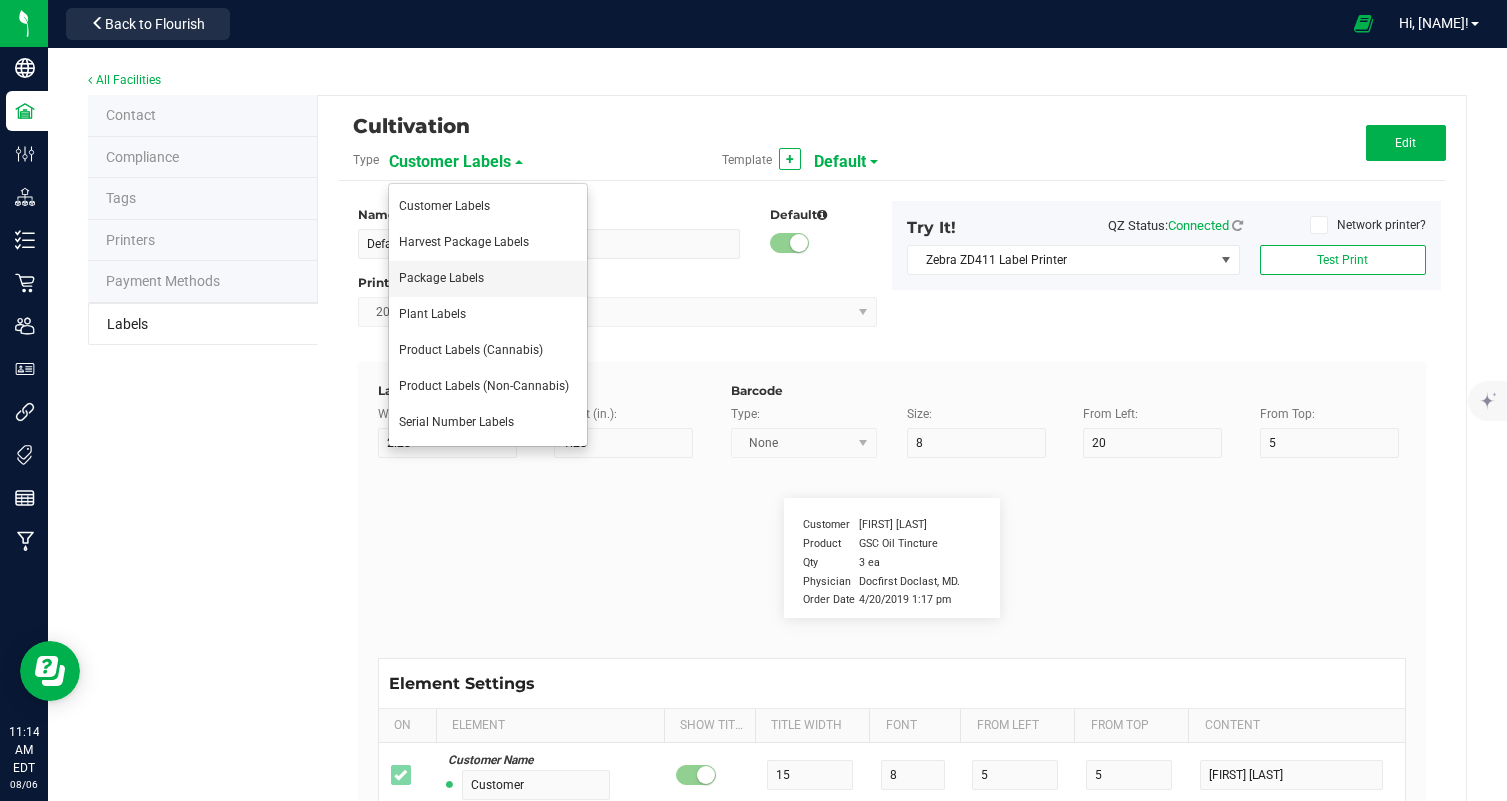 type on "46" 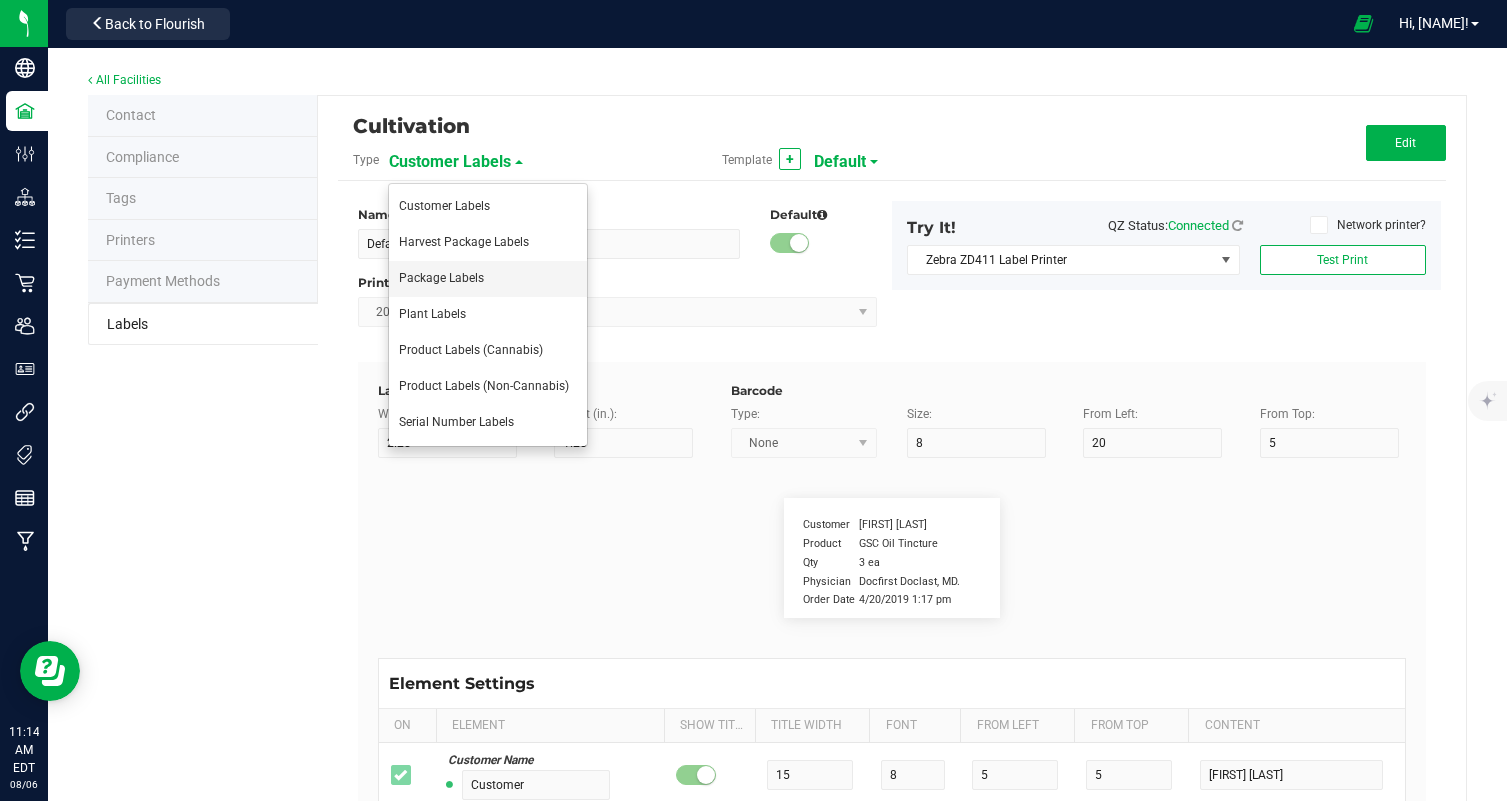 type on "[PHONE]" 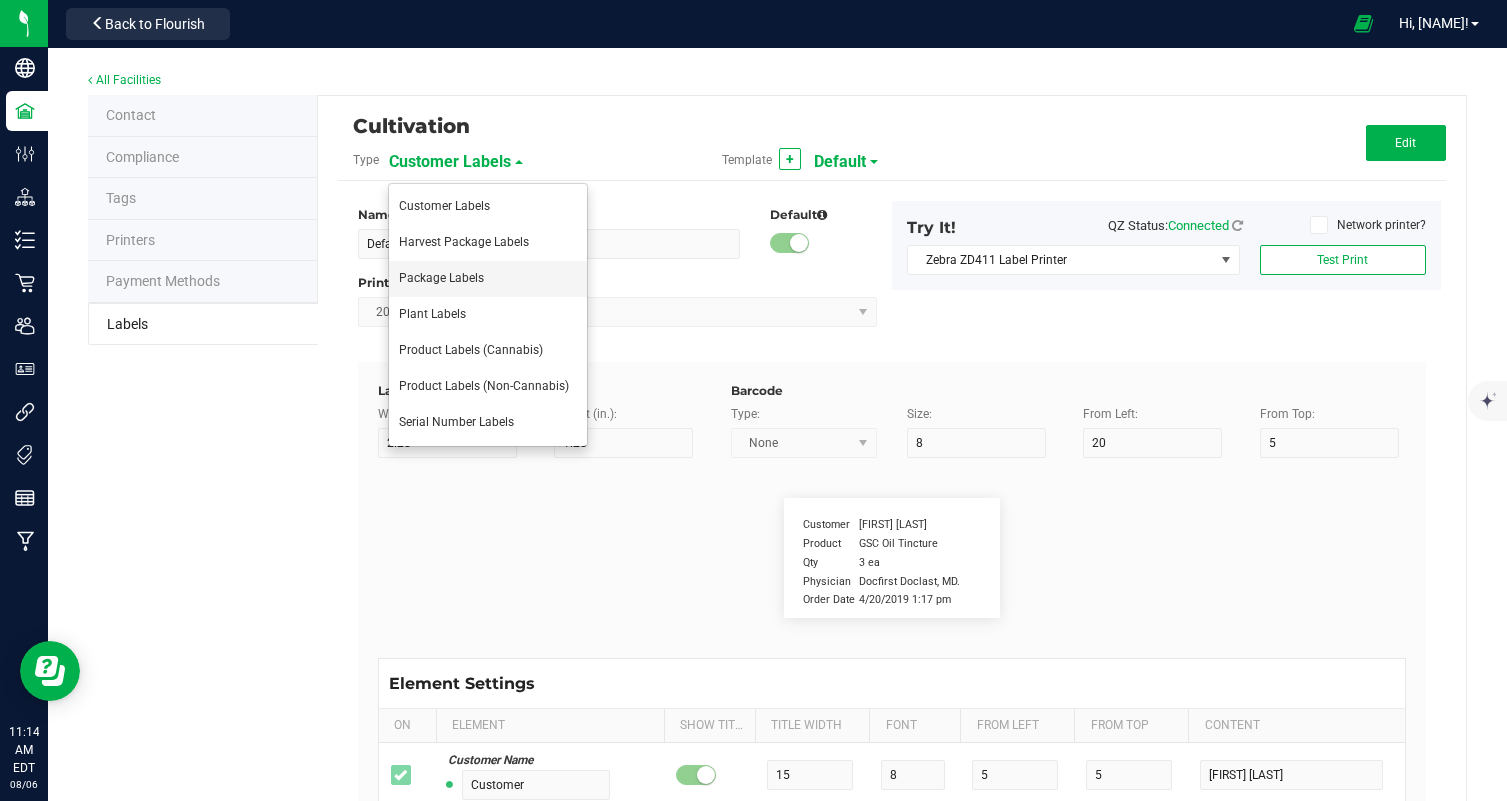 type on "LIC #:C000107" 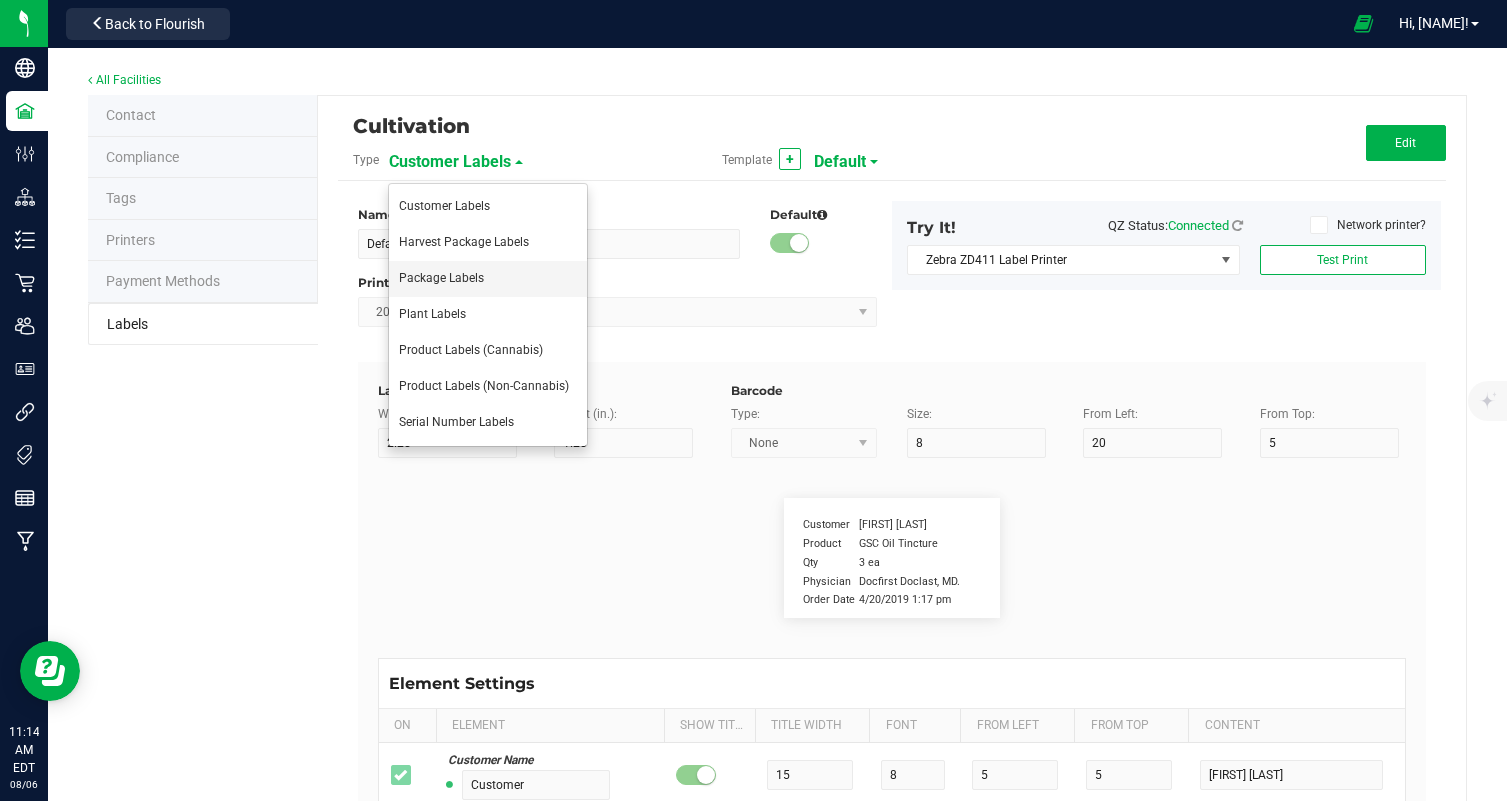 type on "17" 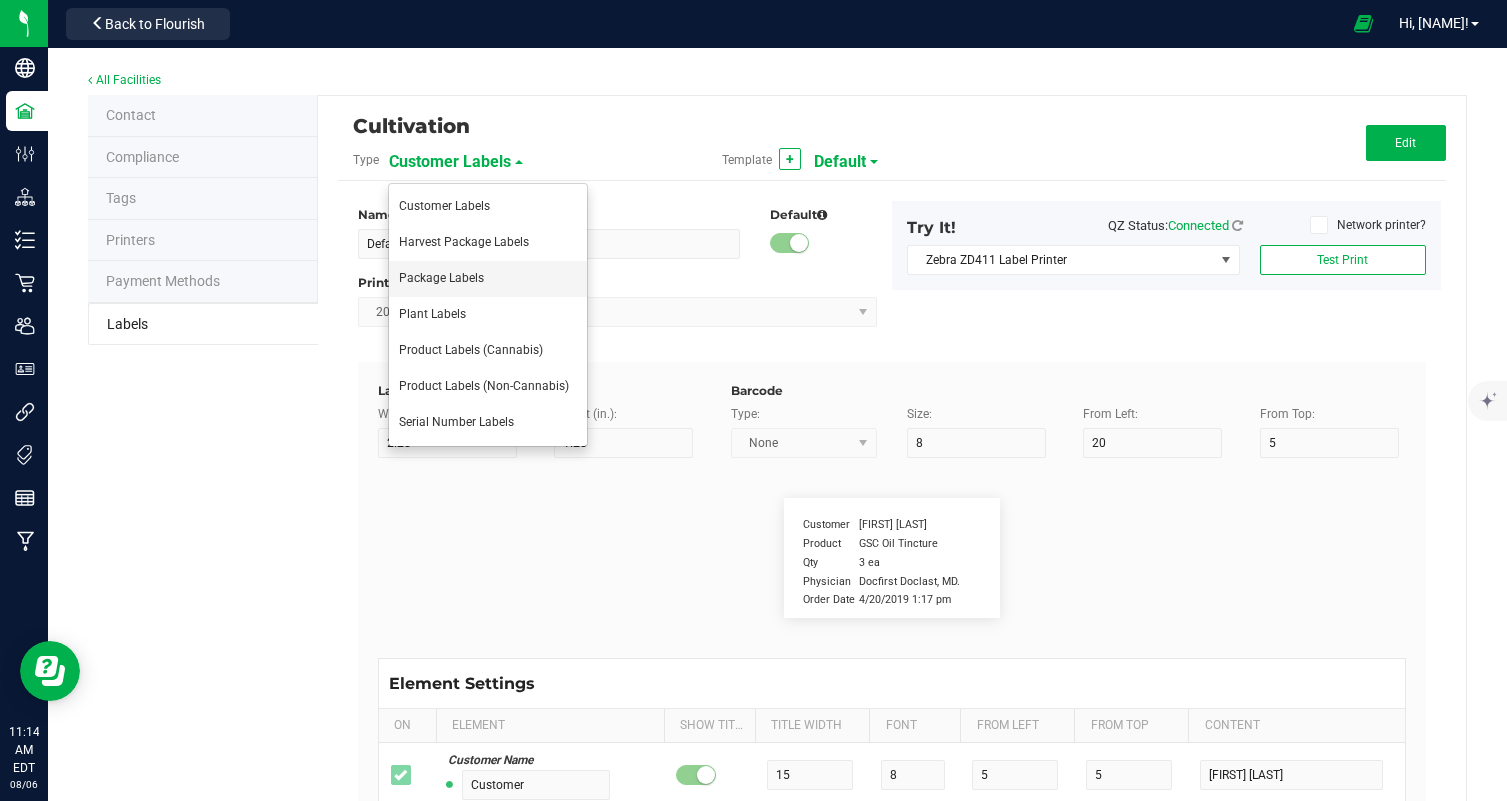 type on "6" 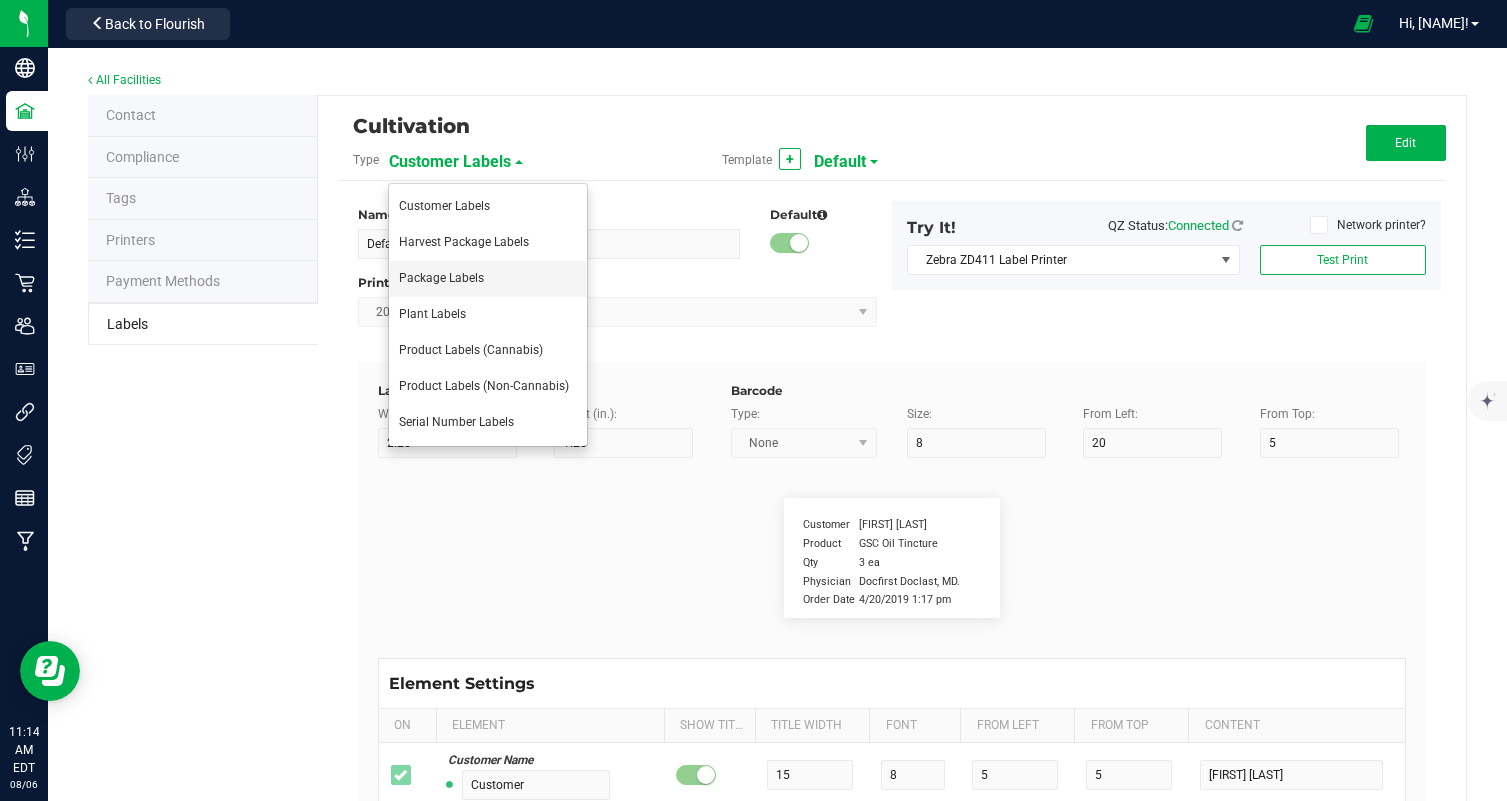 type on "4" 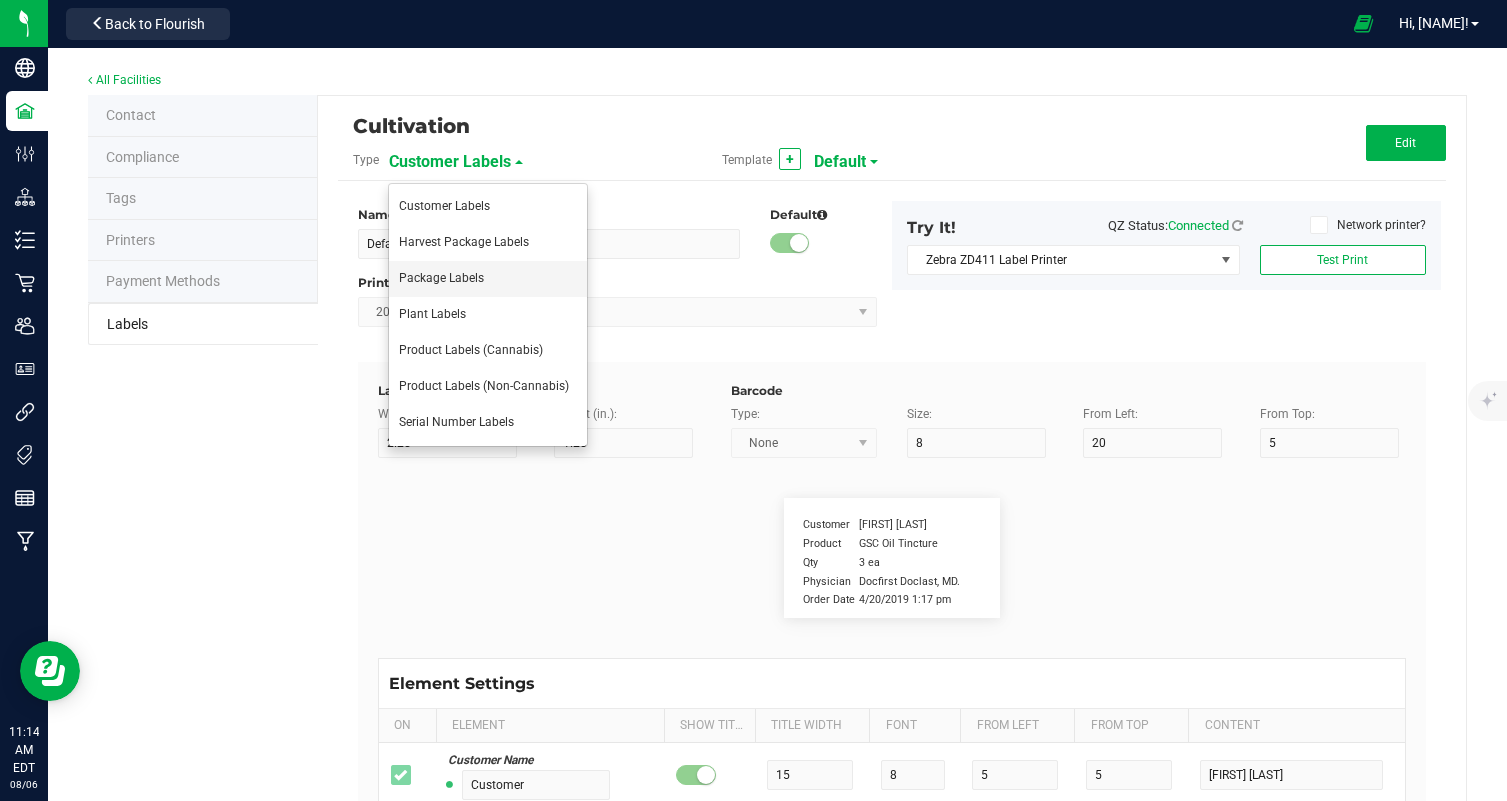 type on "50" 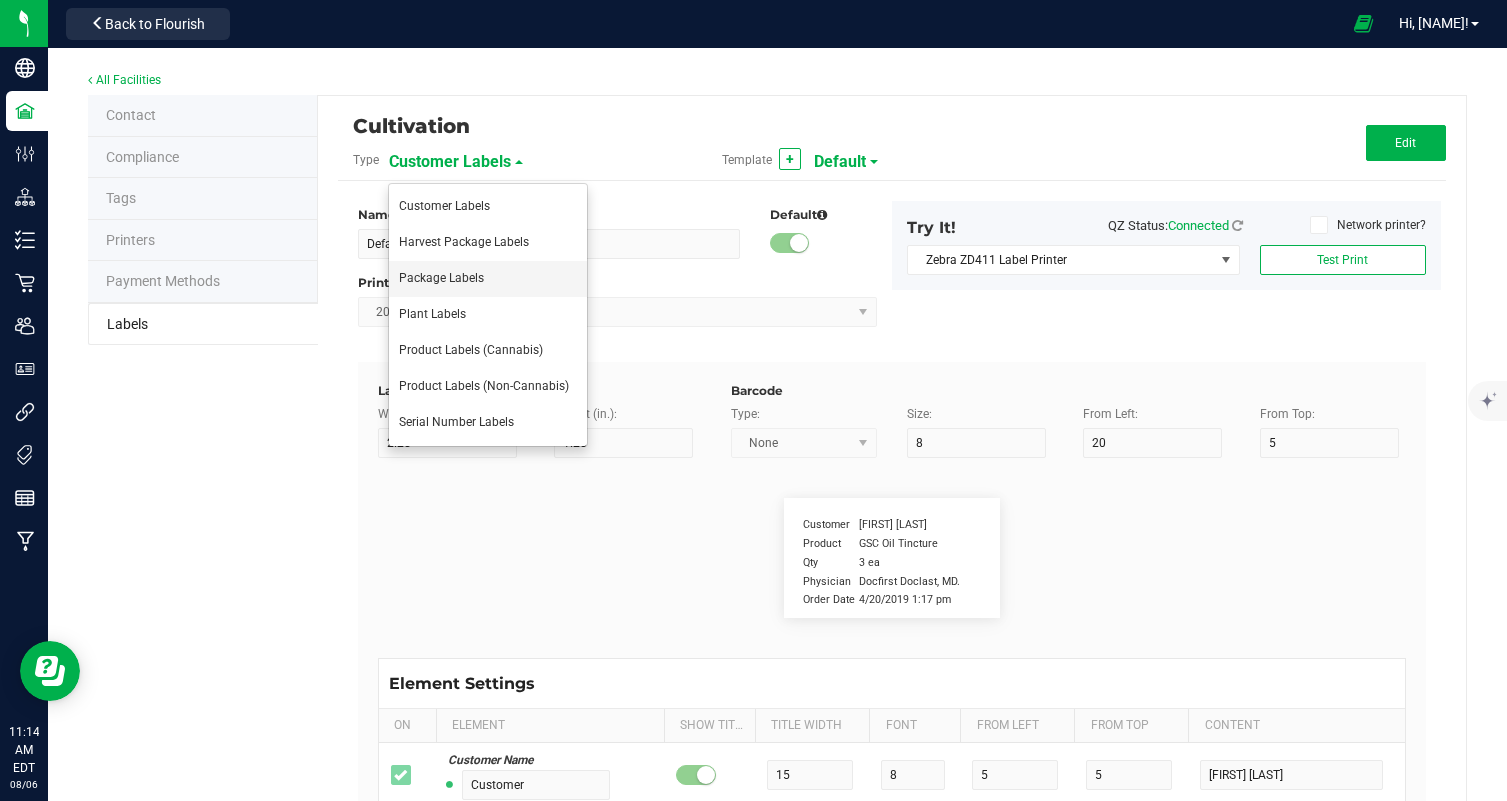 type 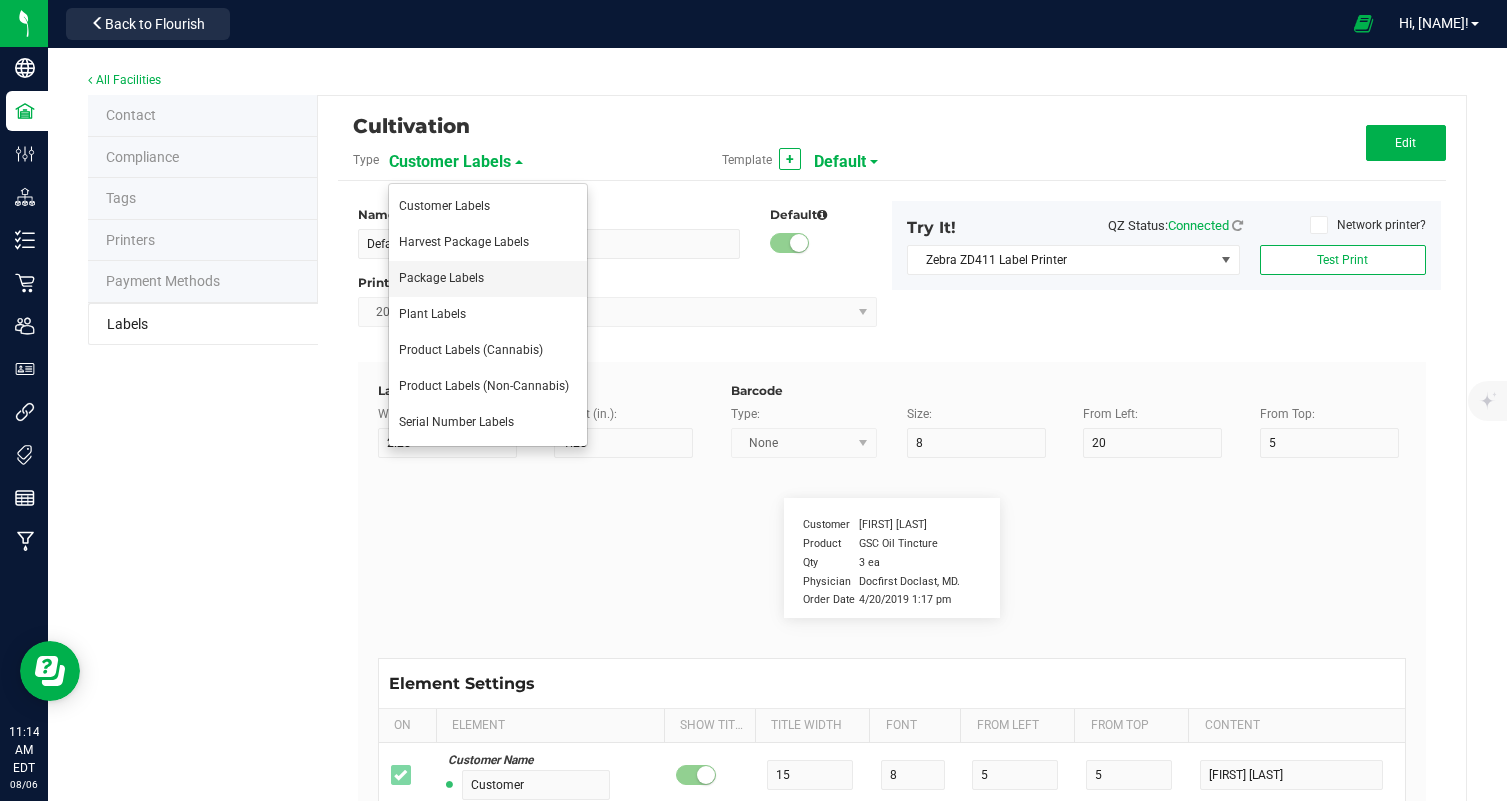 type on "Terpene 1" 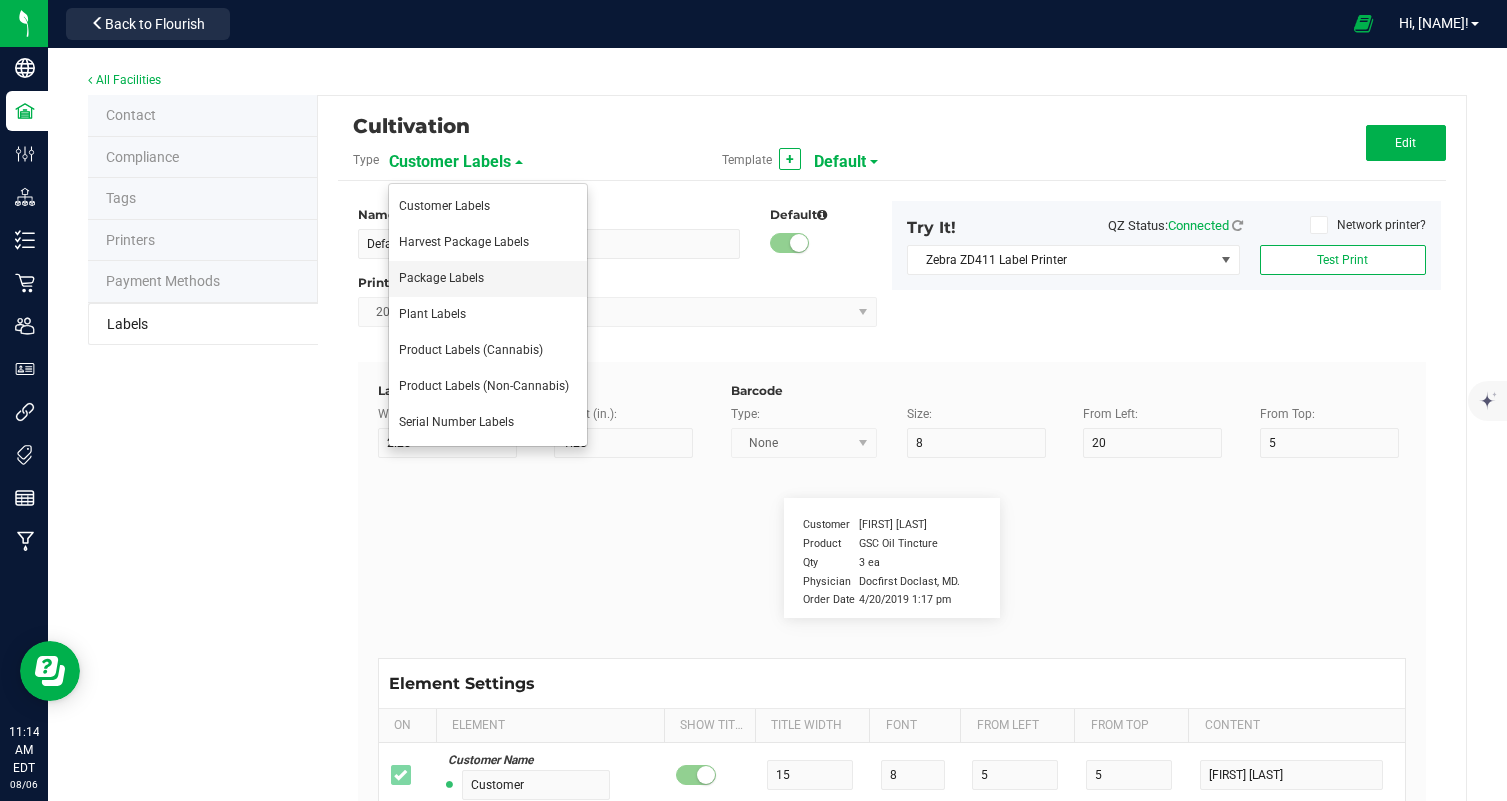 type on "35" 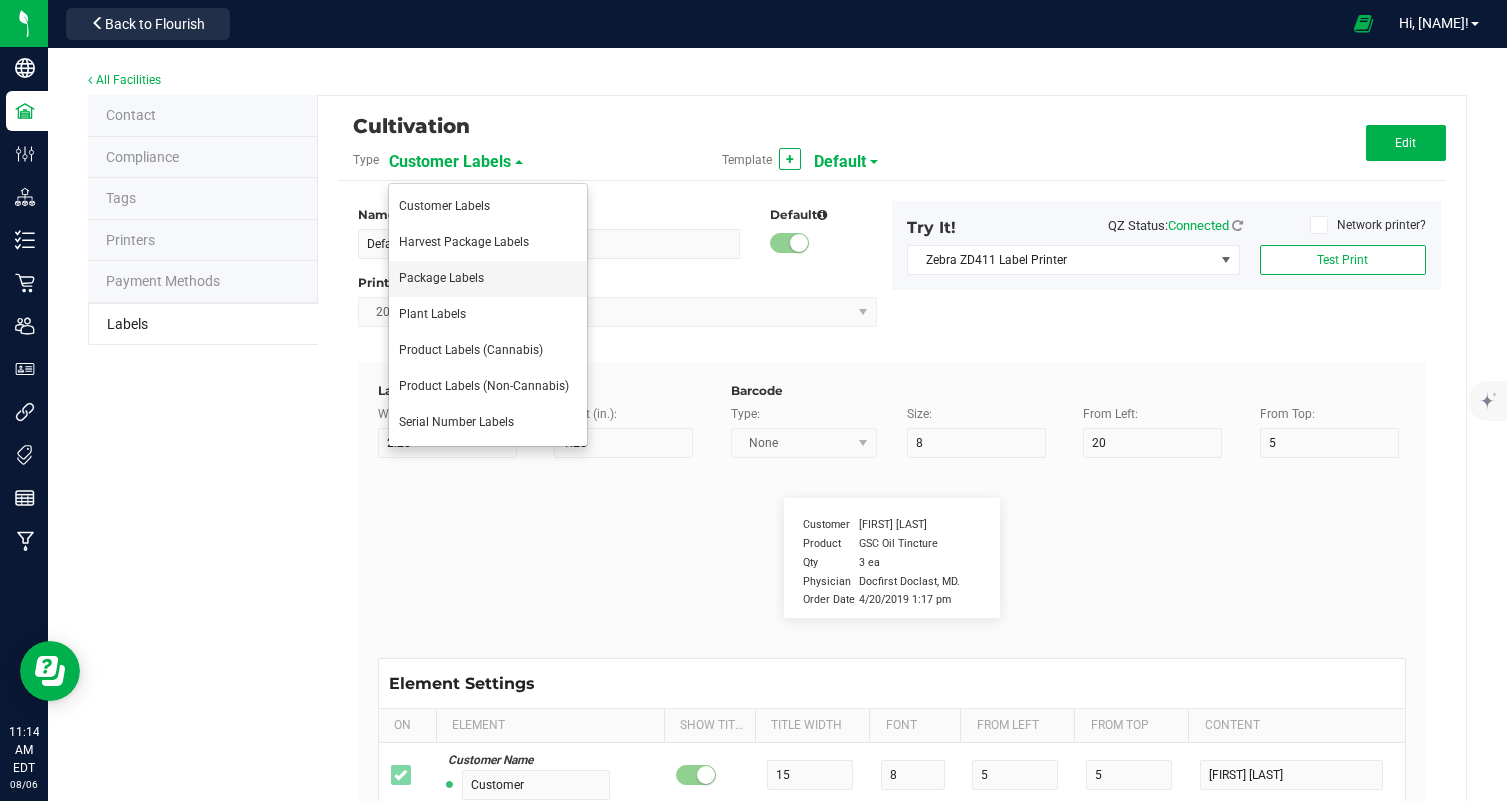 type on "6" 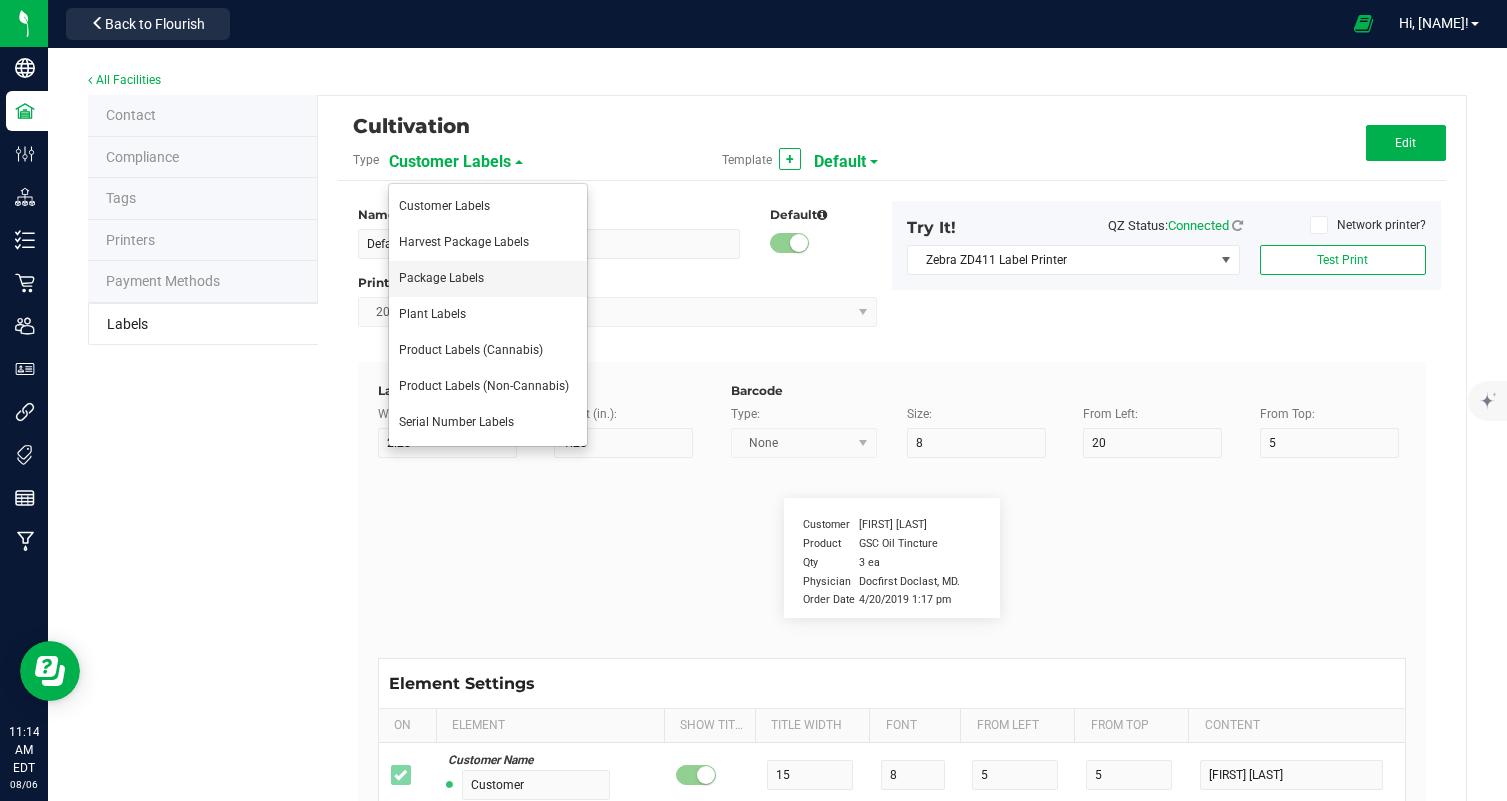 type on "29" 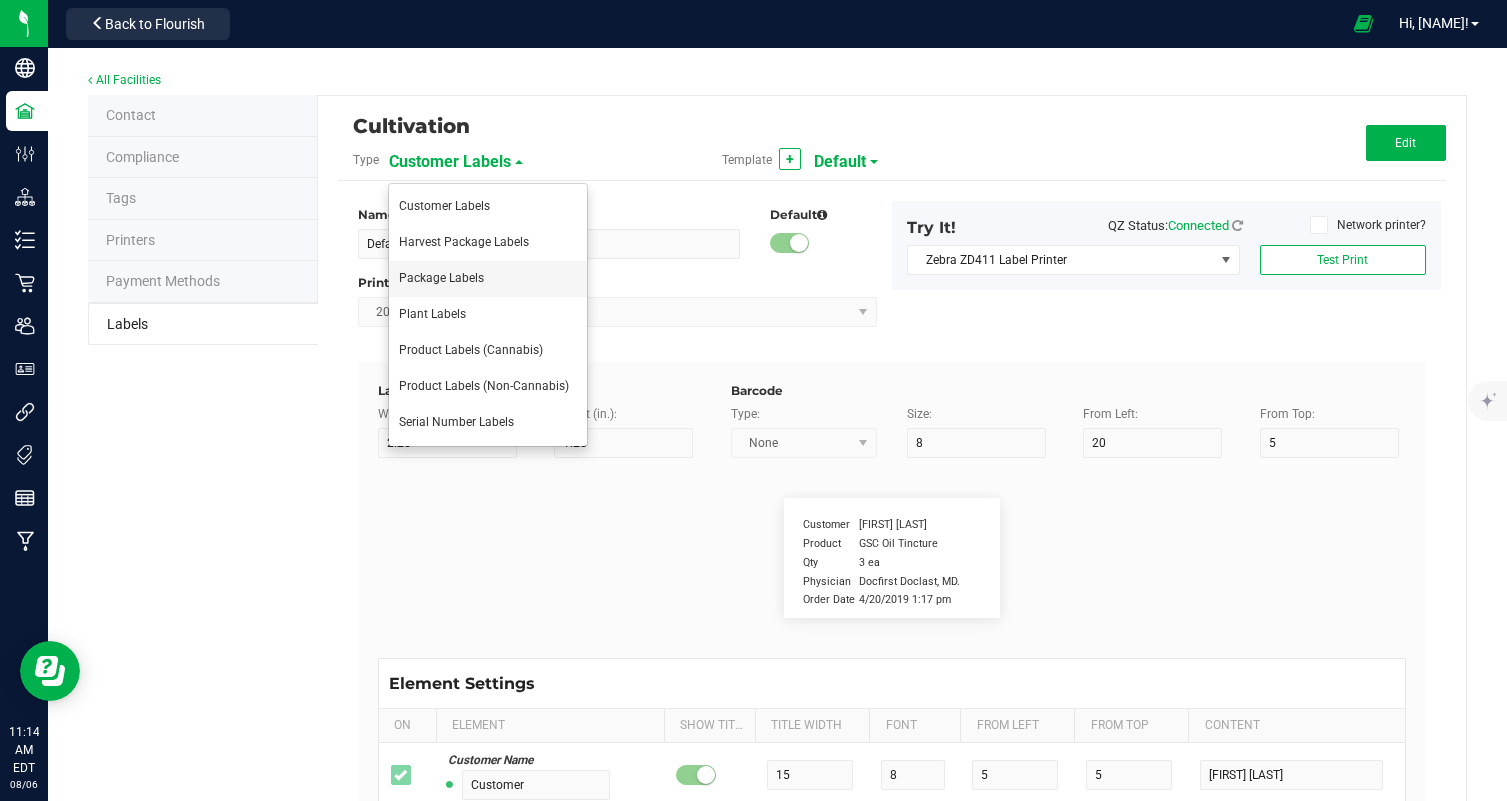 type on "17" 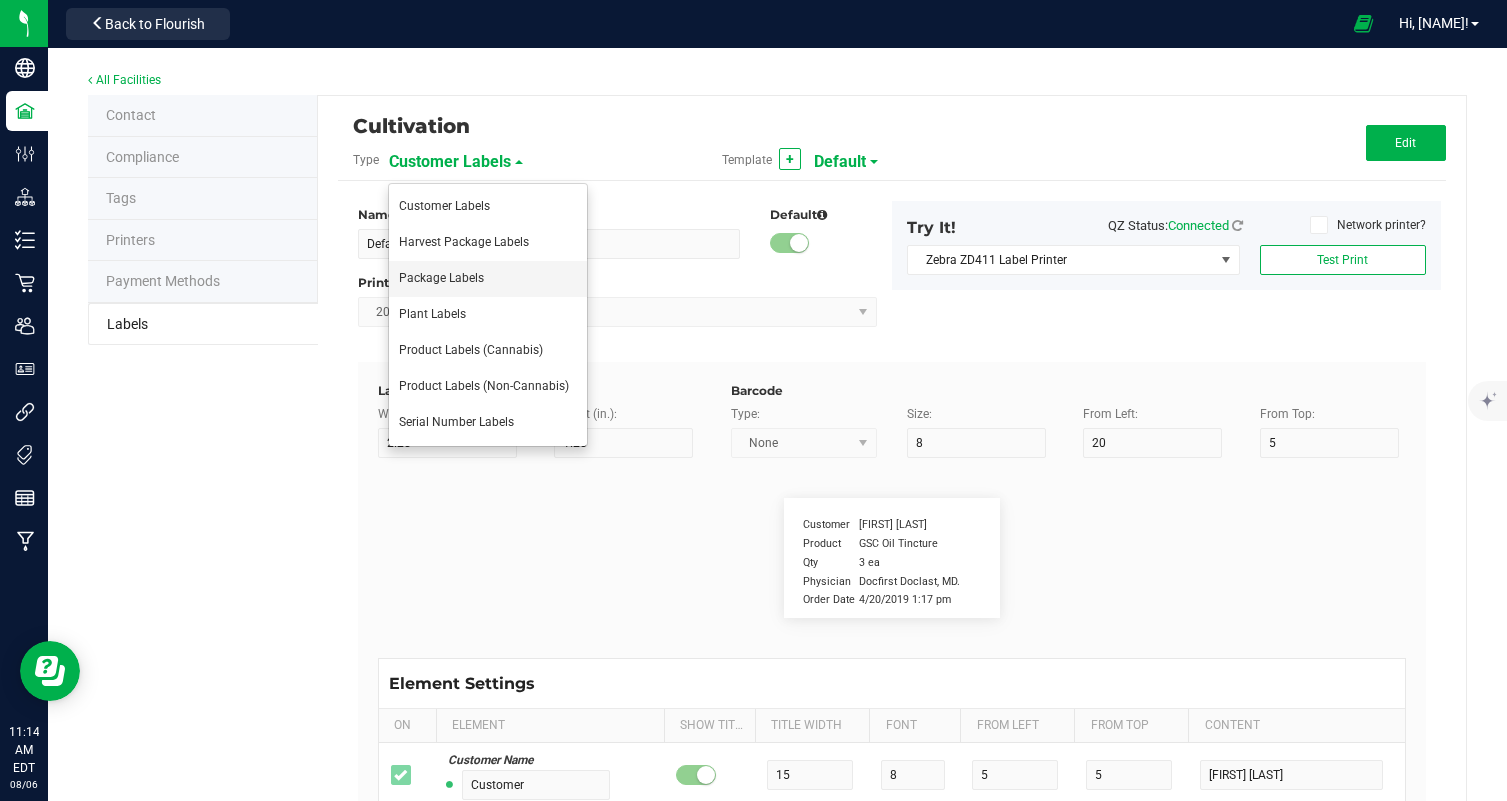type on "Limonene:" 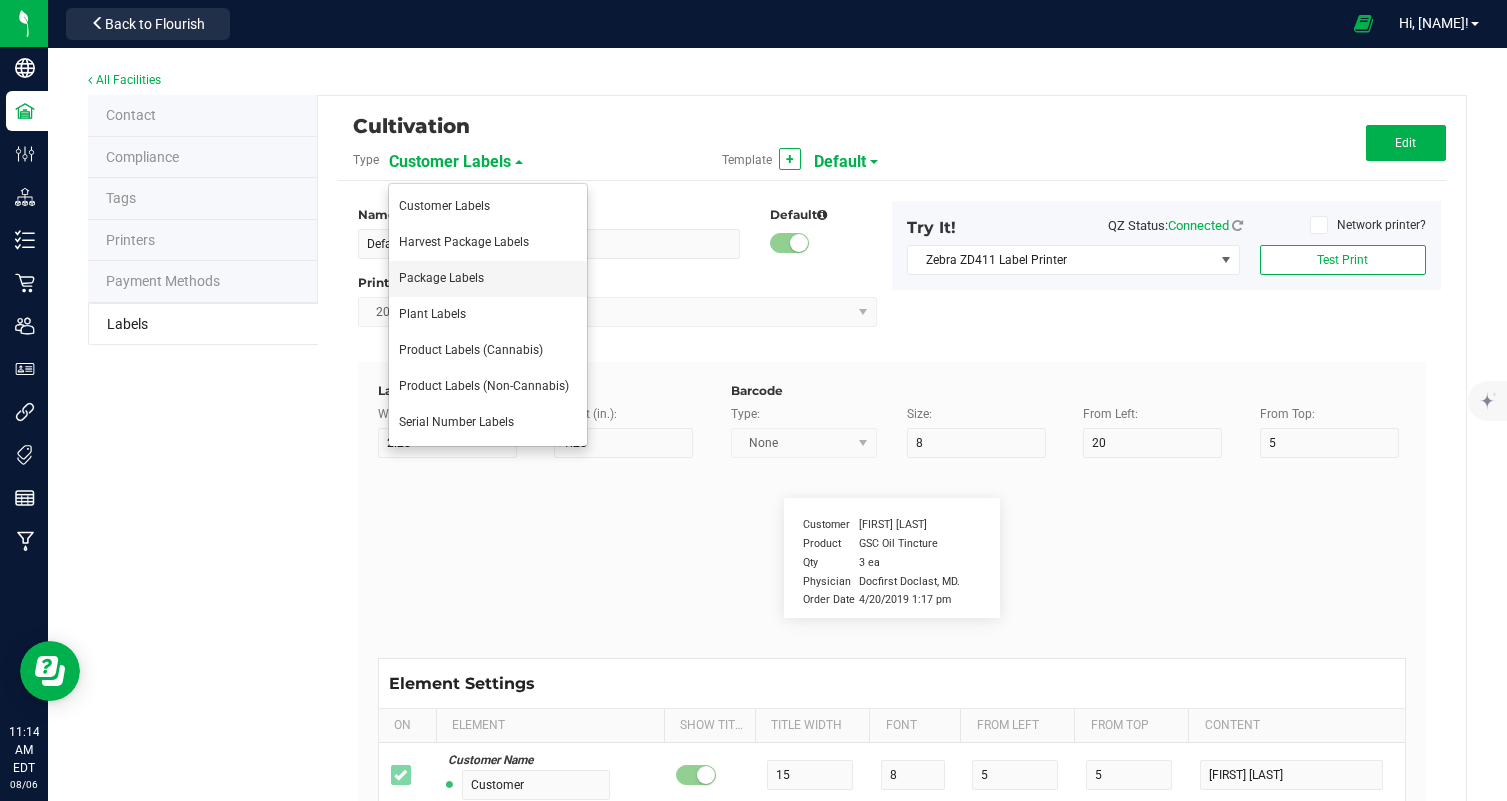 type on "Terpene Value" 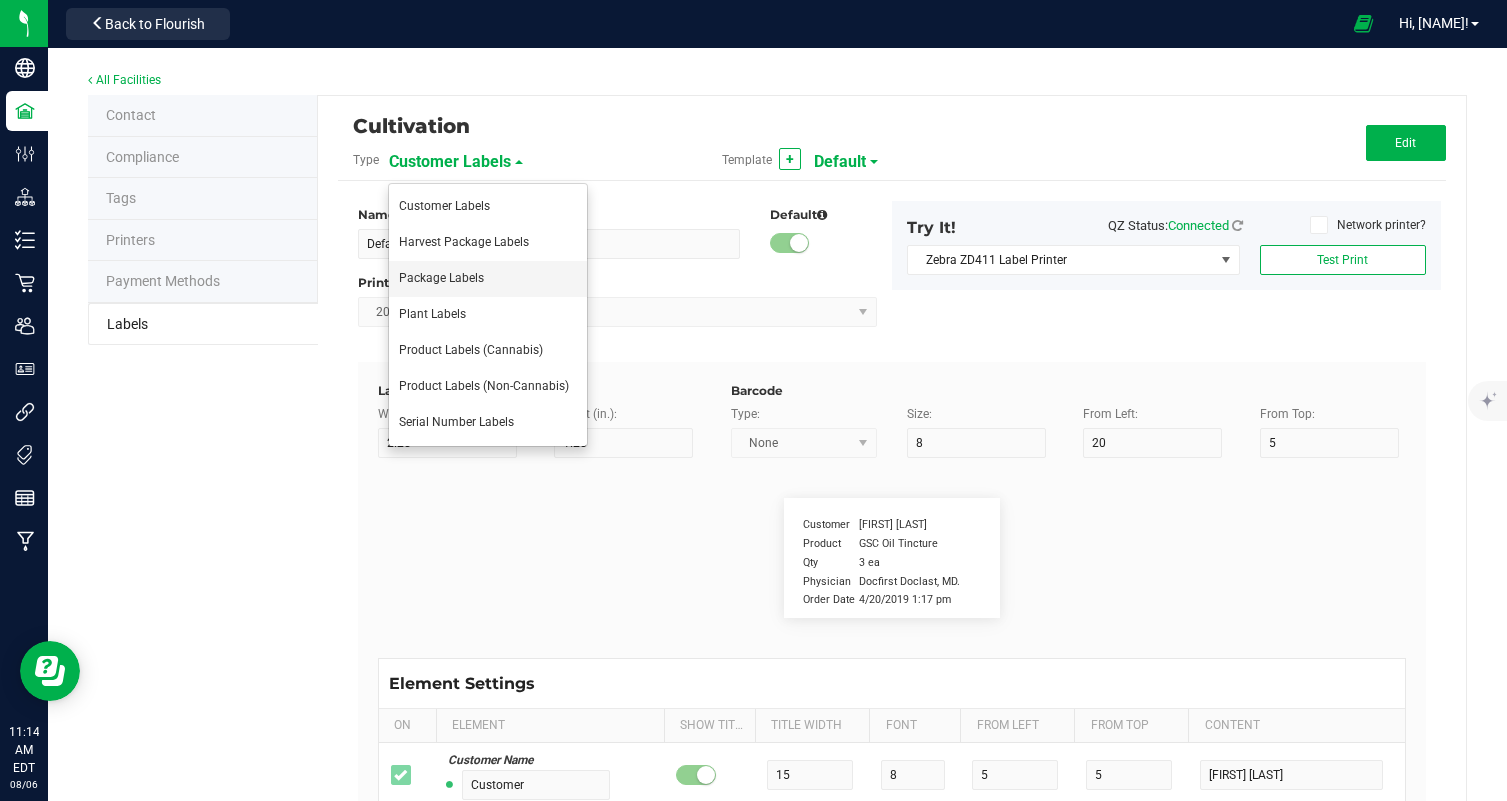 type on "35" 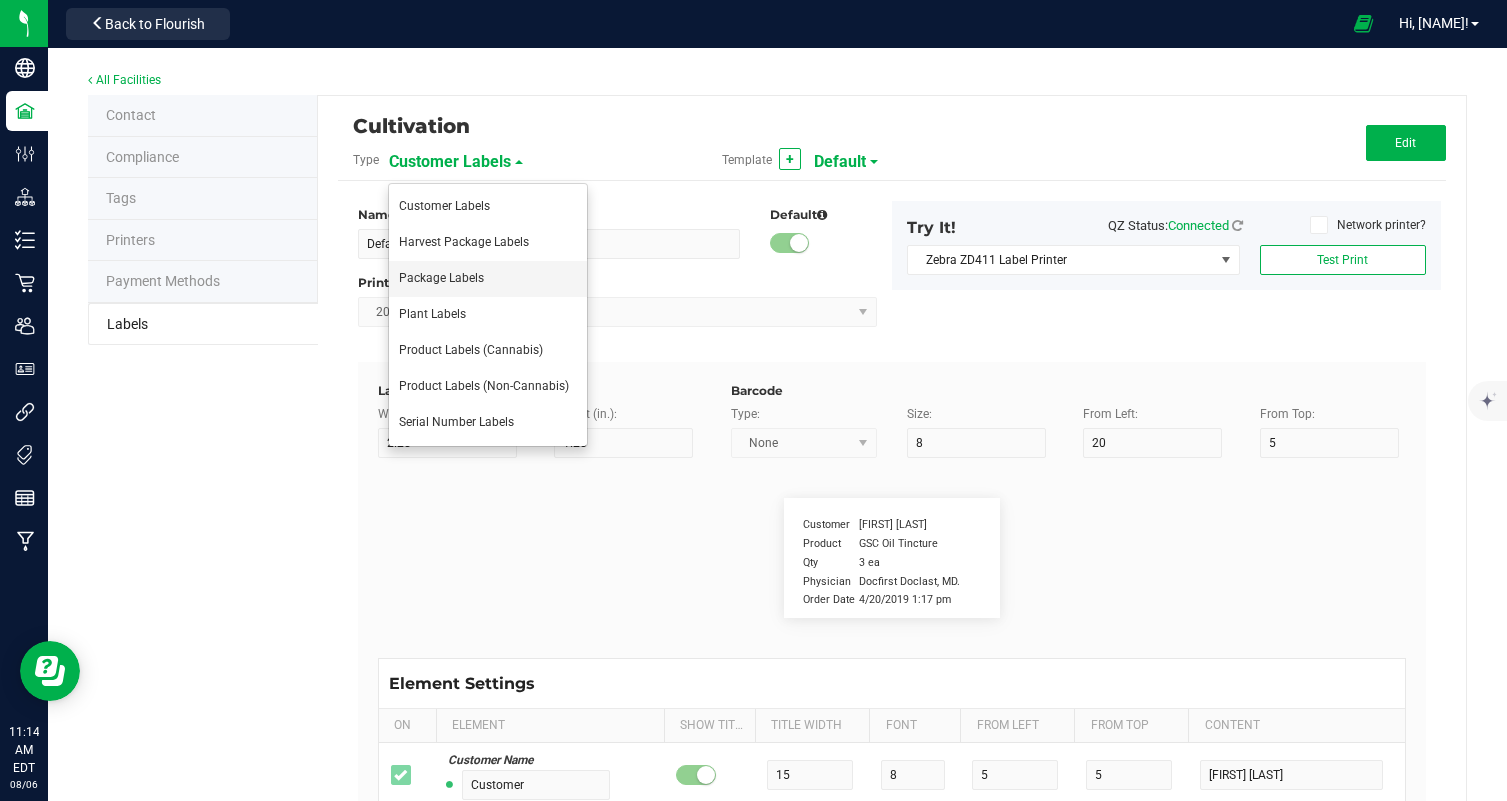 type on "6" 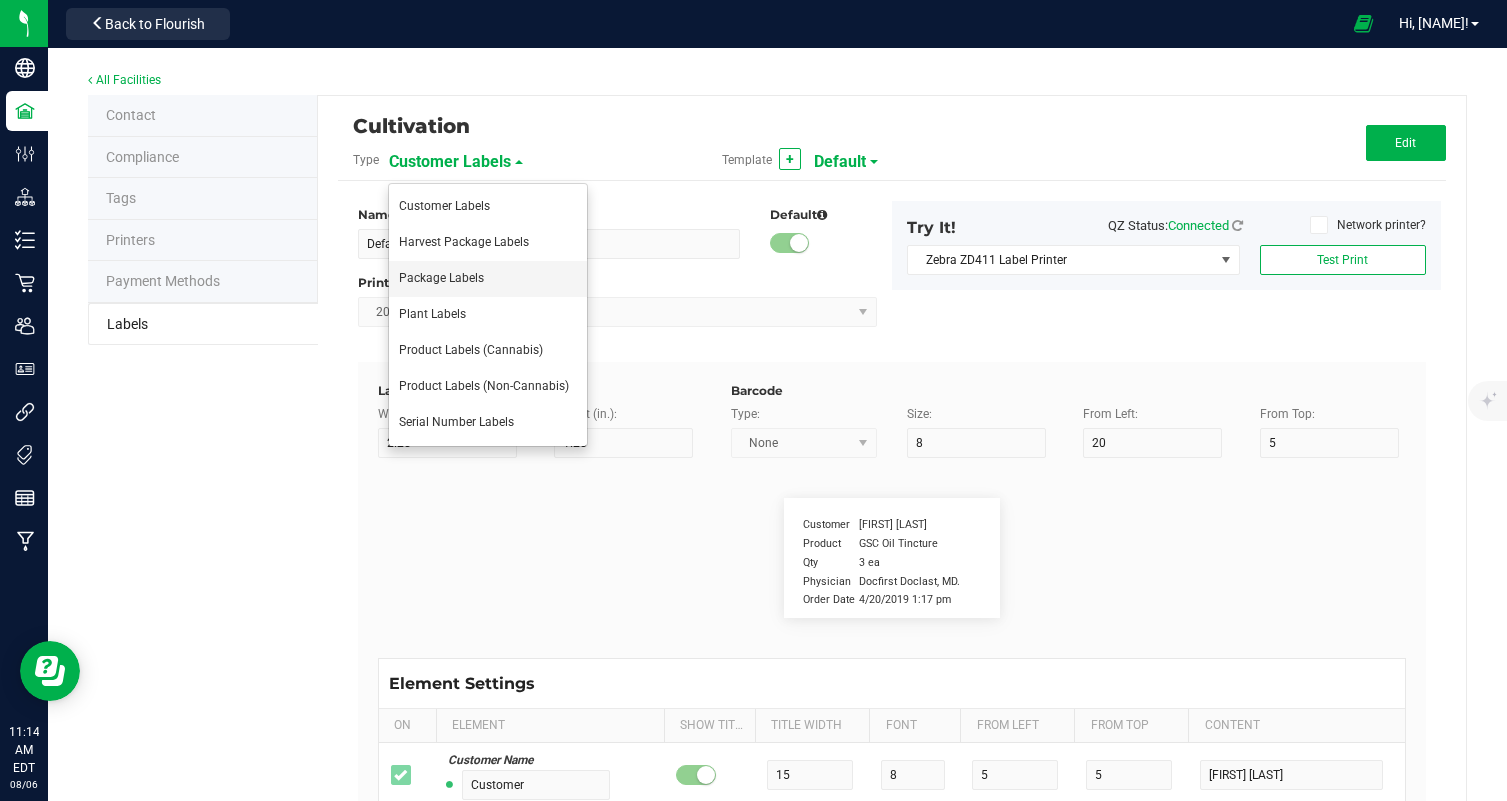 type on "44" 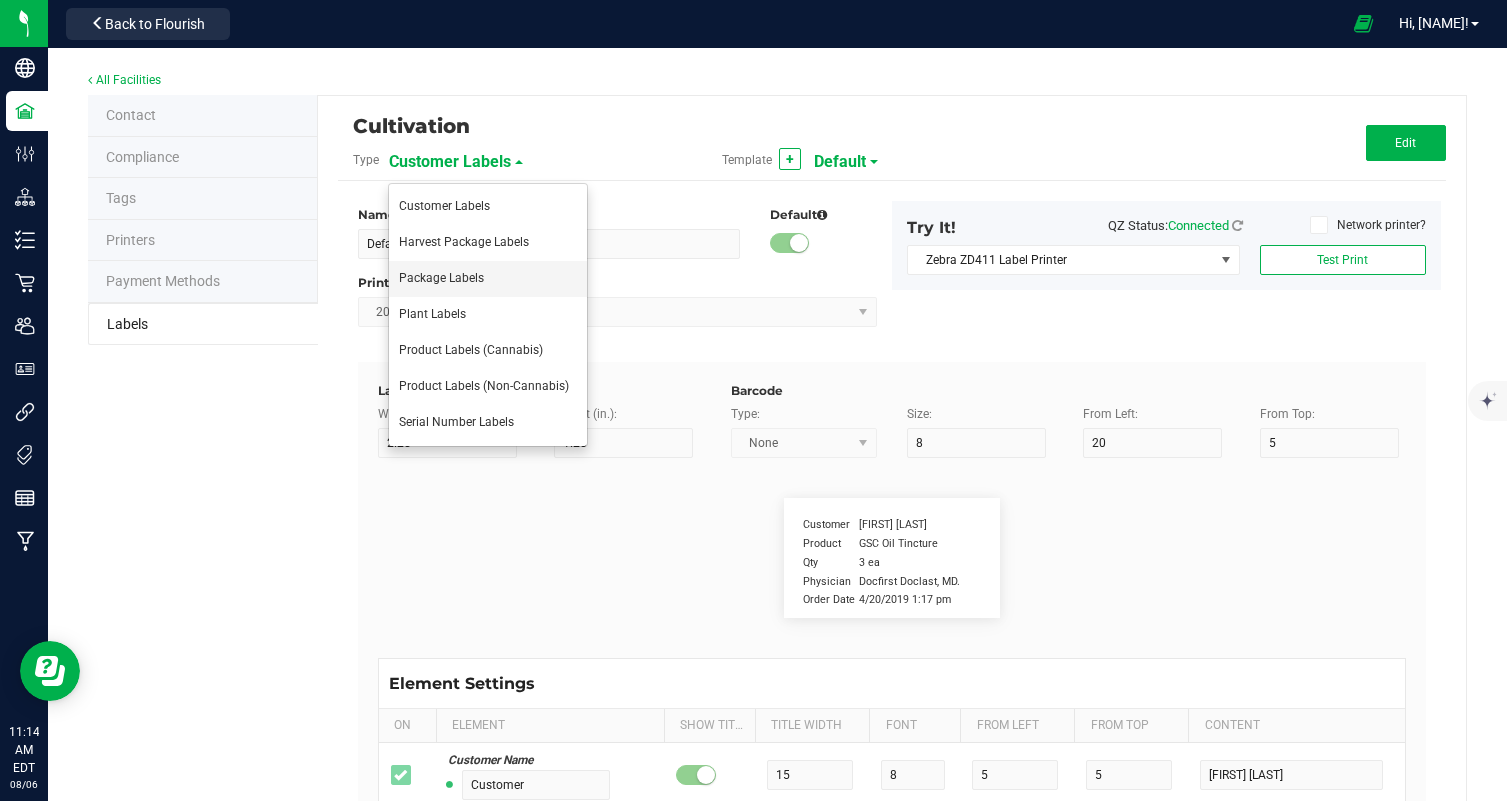type on "17" 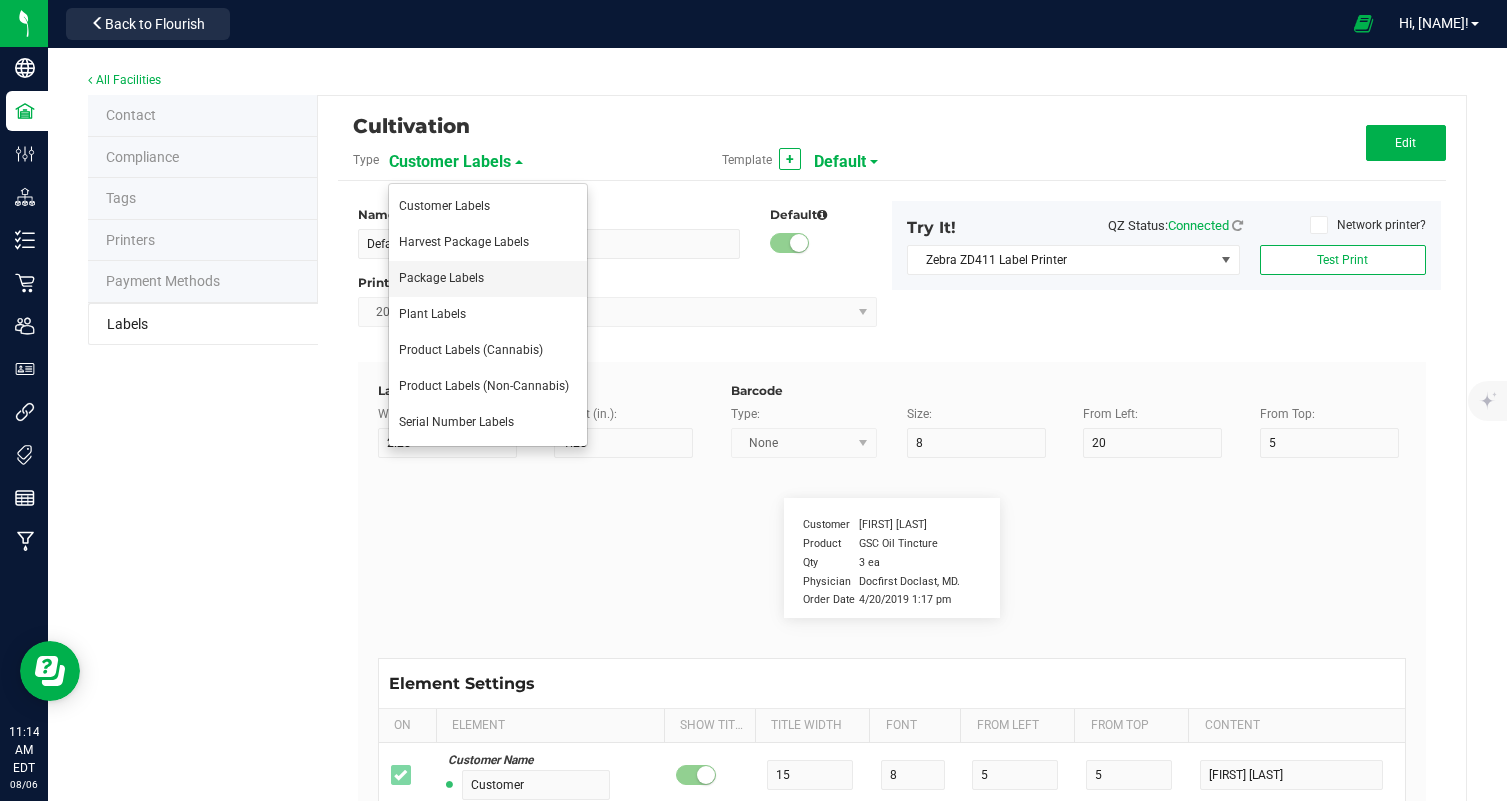 type on "0.91%" 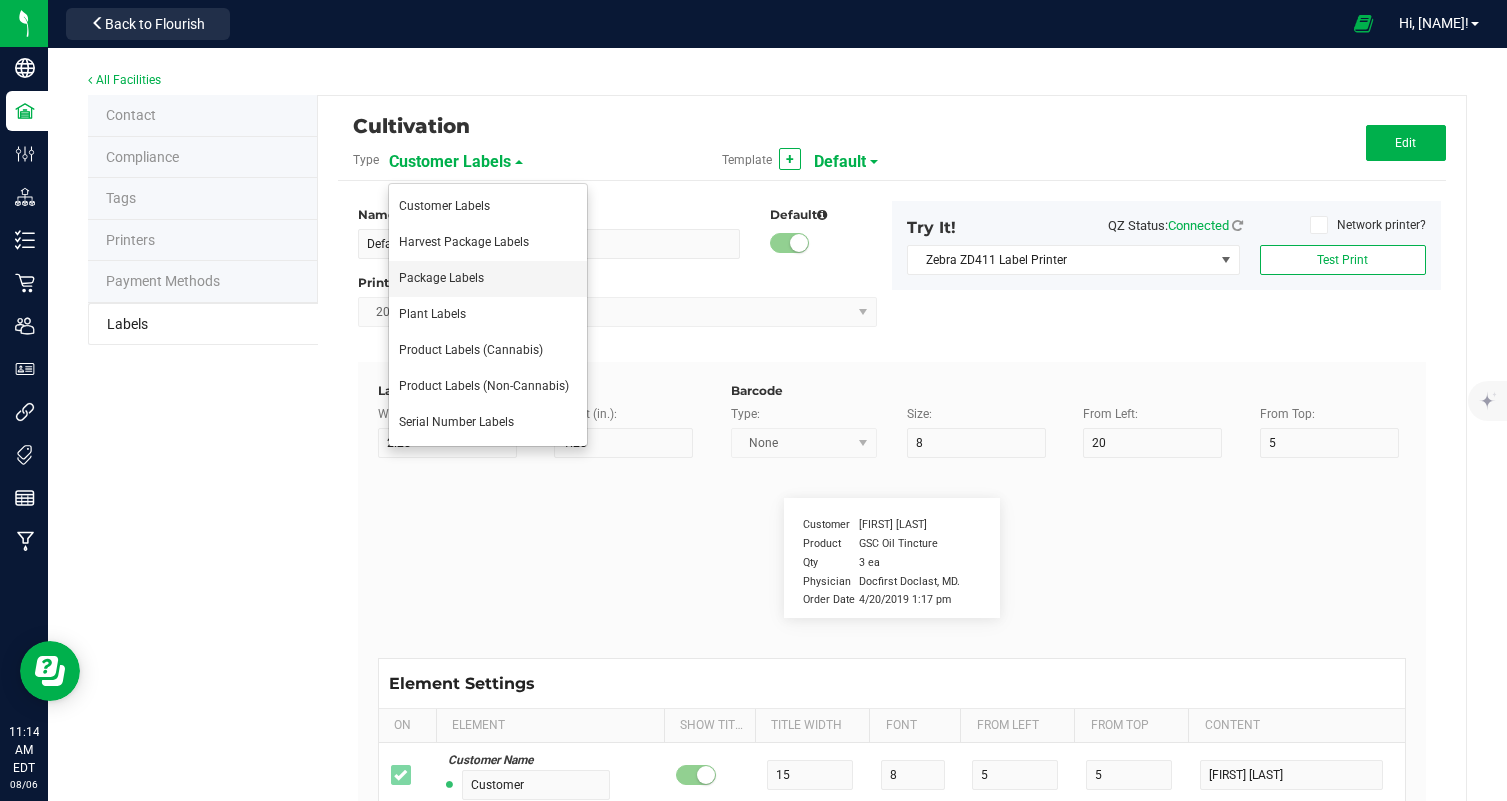 type on "Terpene 2" 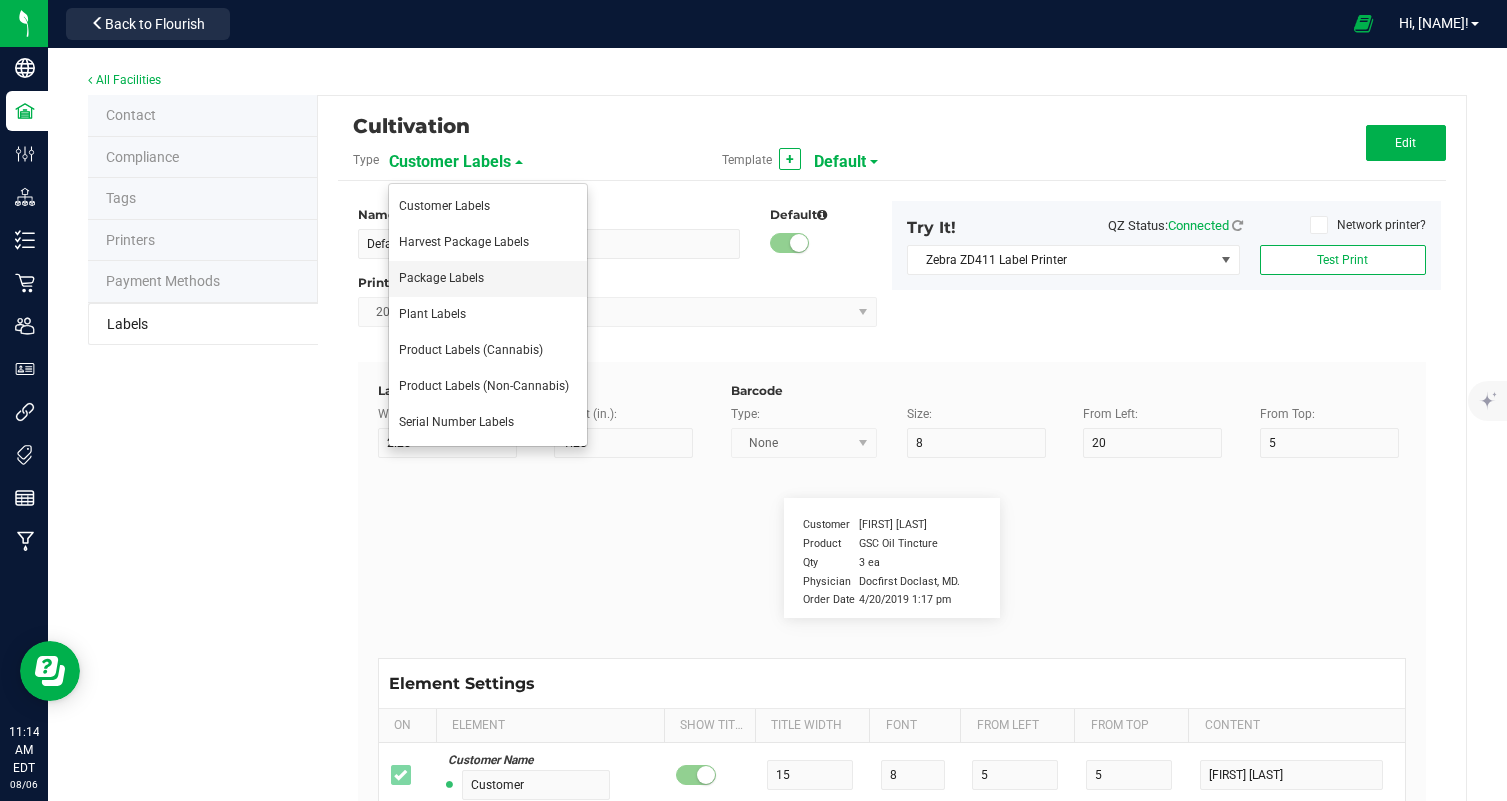 type on "35" 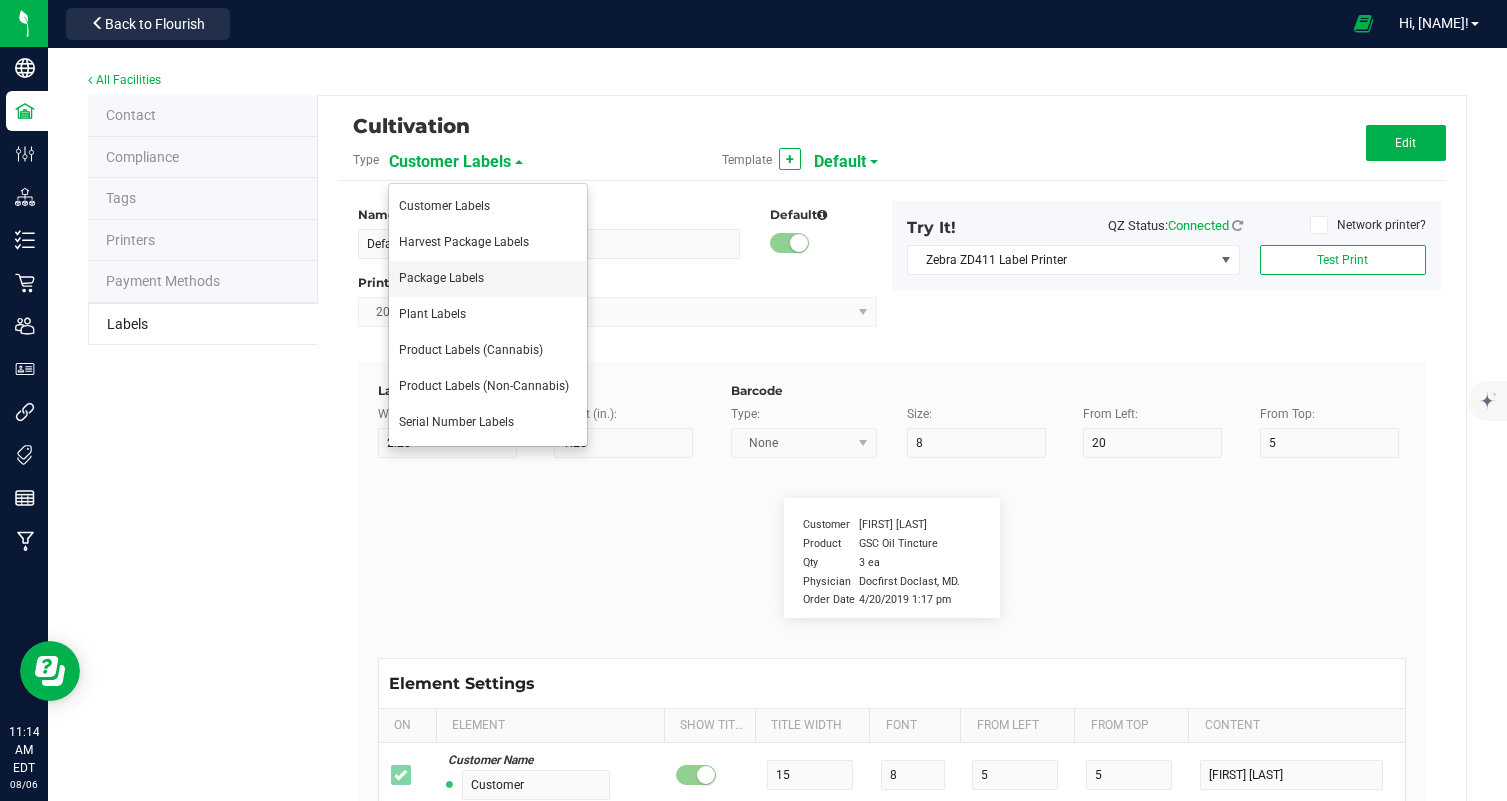 type on "6" 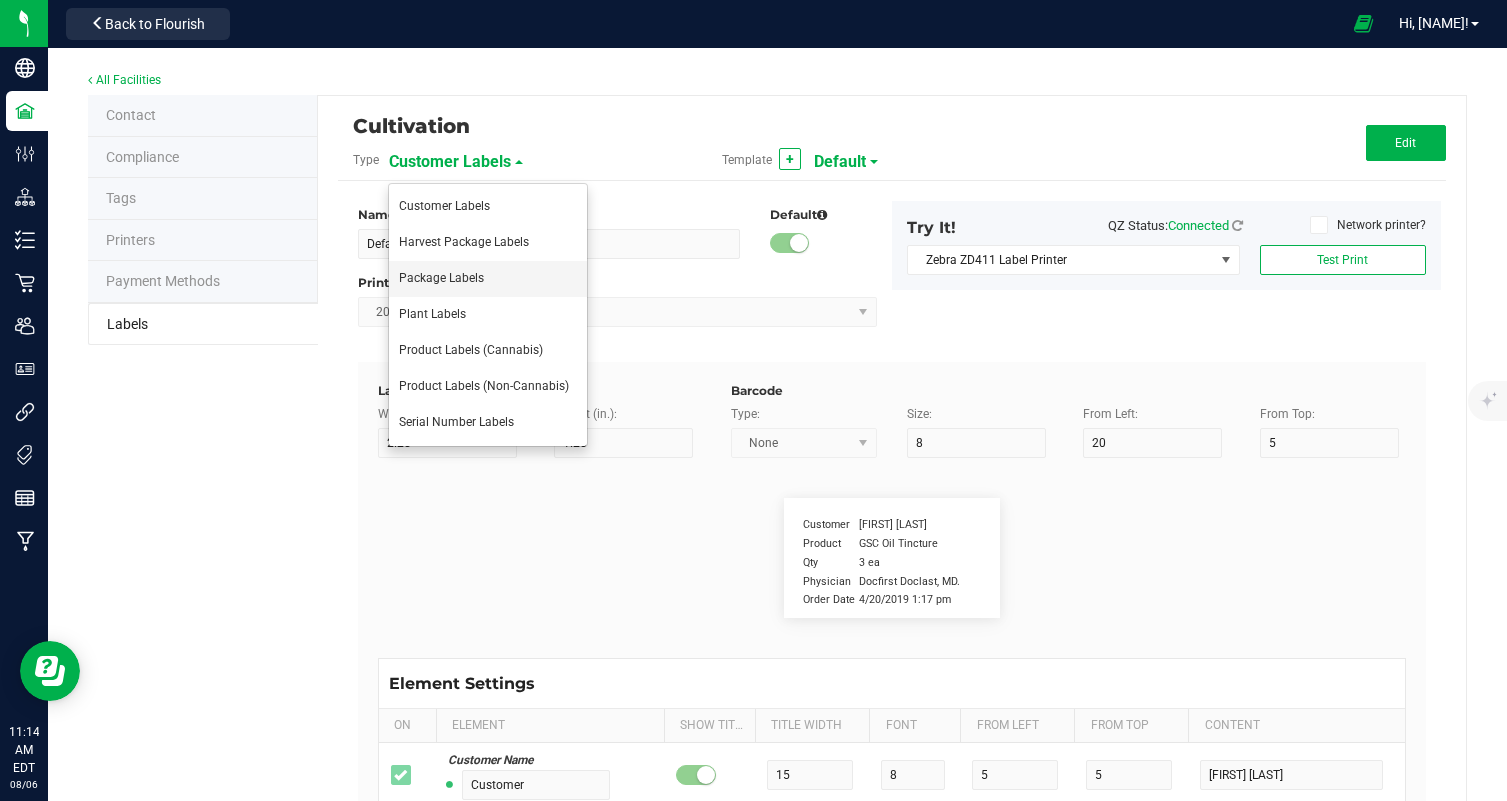 type on "29" 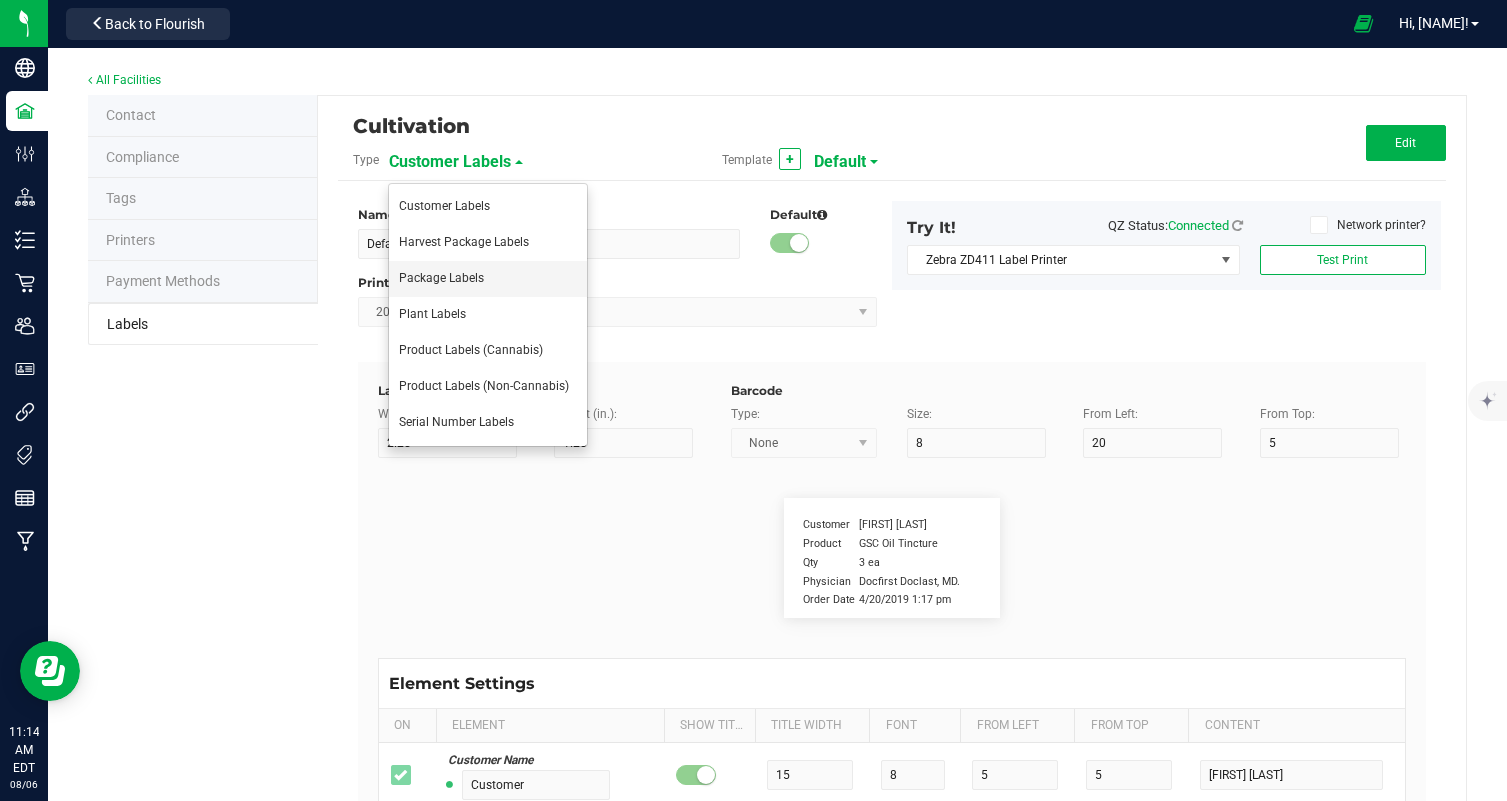type on "19" 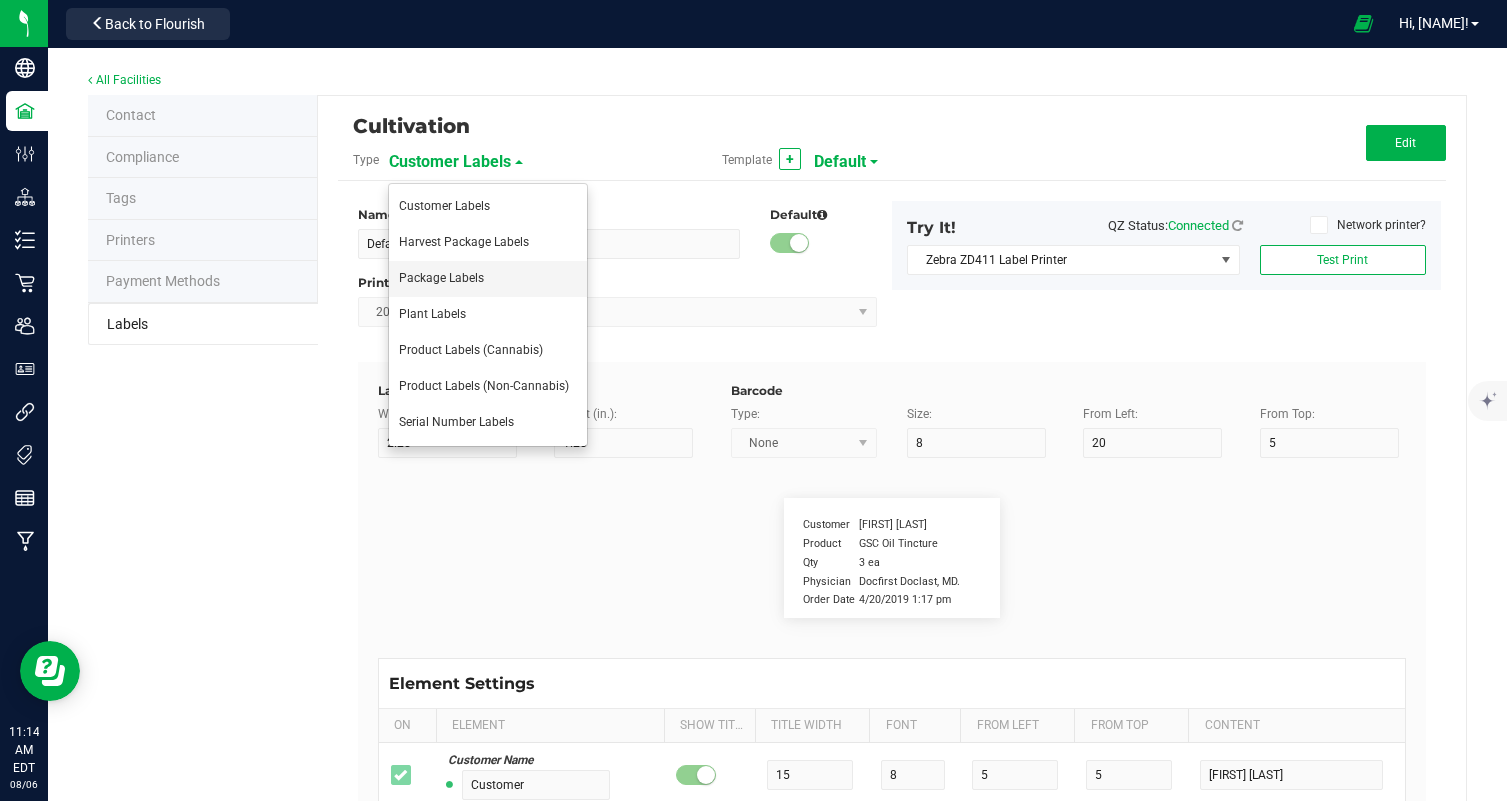 type on "Carophyllene:" 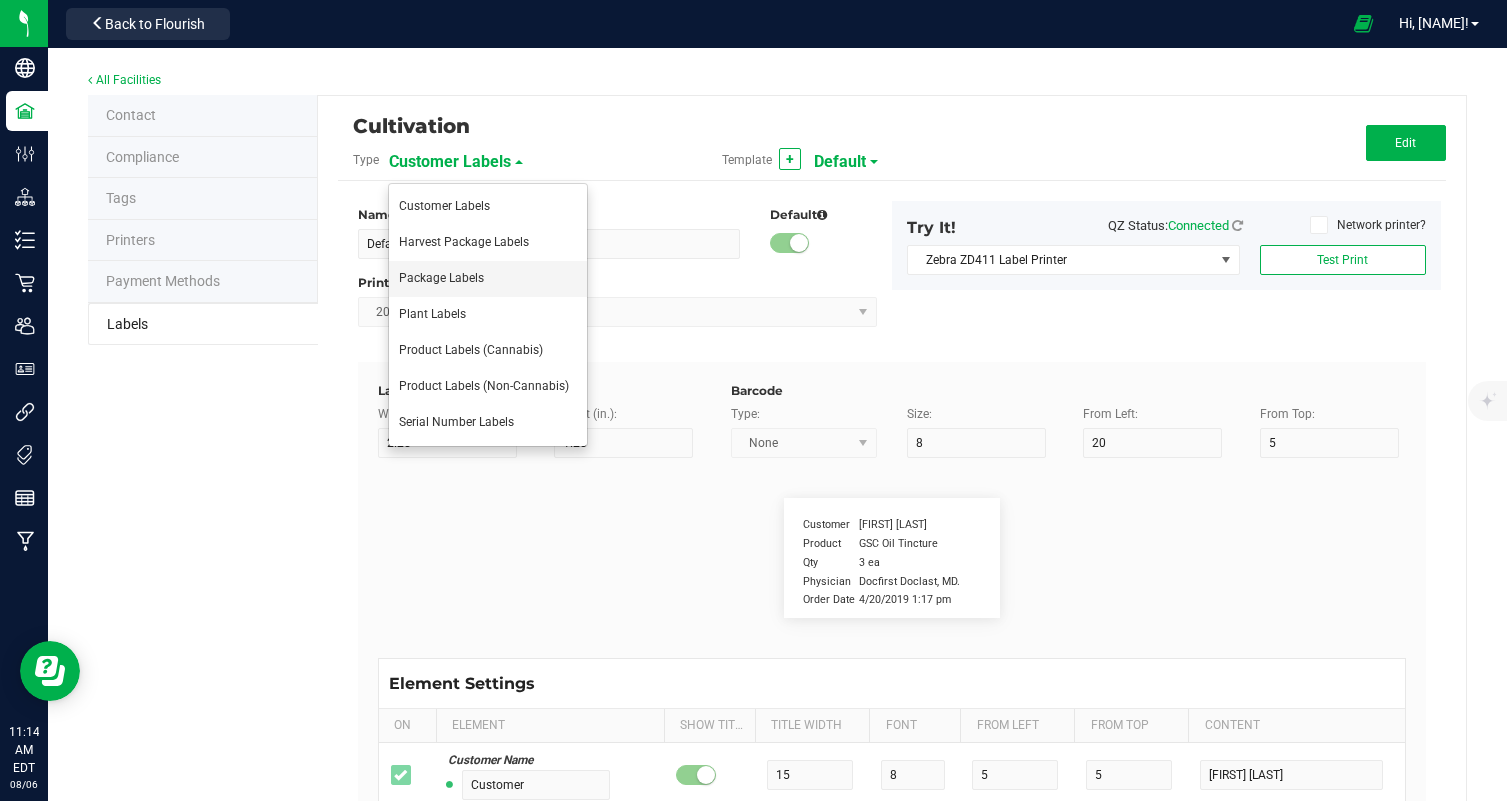 type on "Terpene Value" 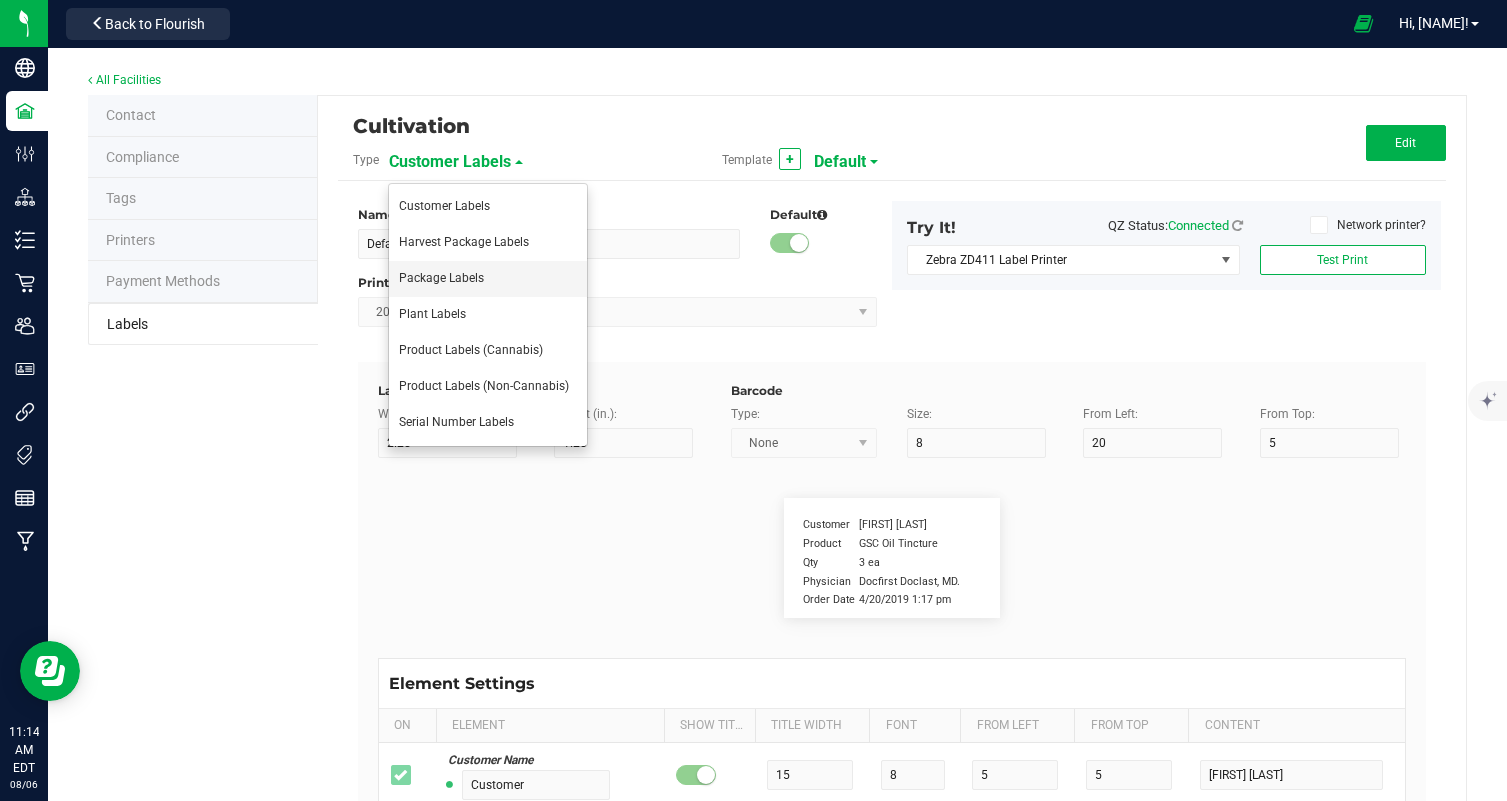 type on "35" 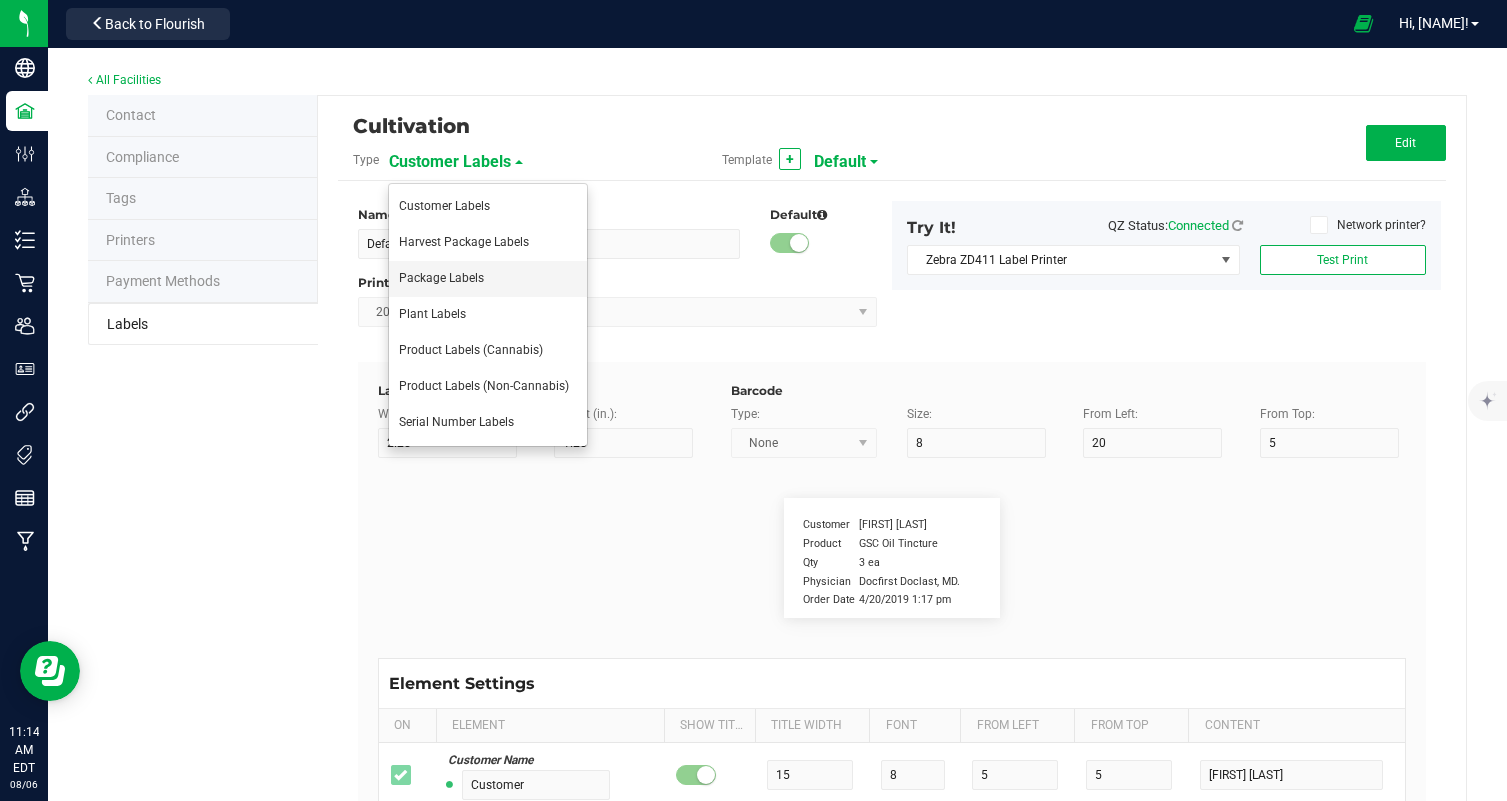 type on "6" 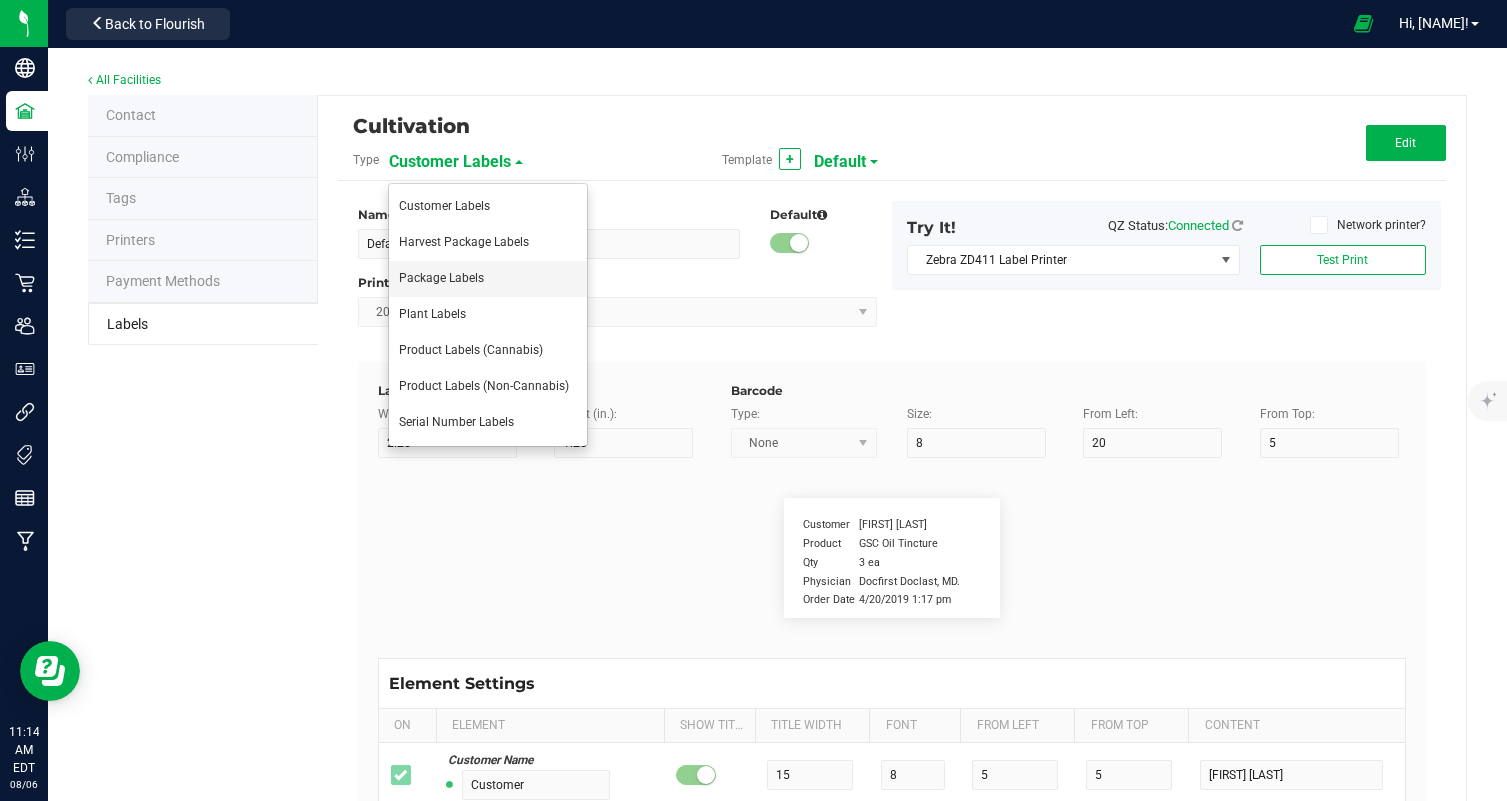 type on "44" 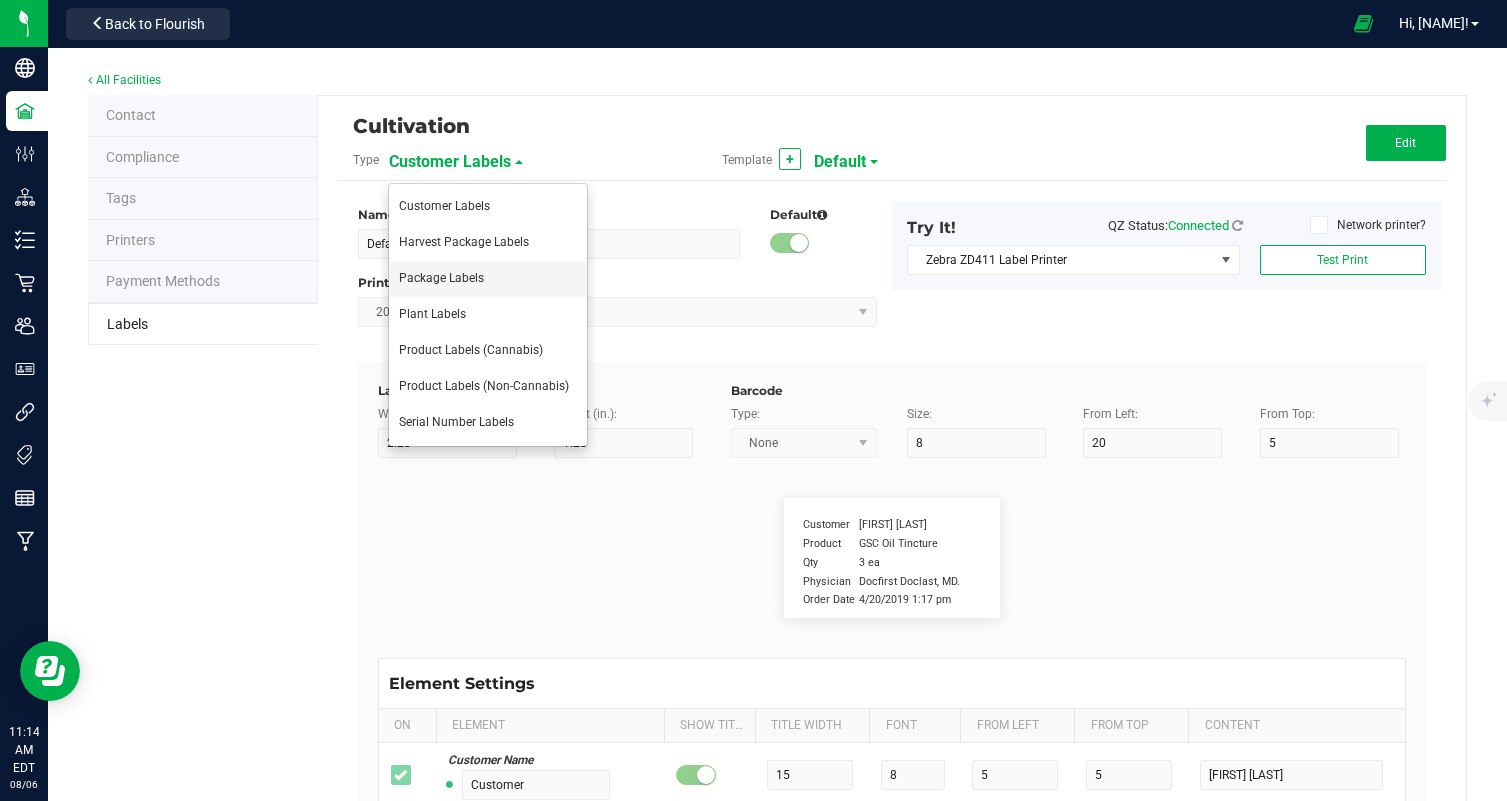 type on "19" 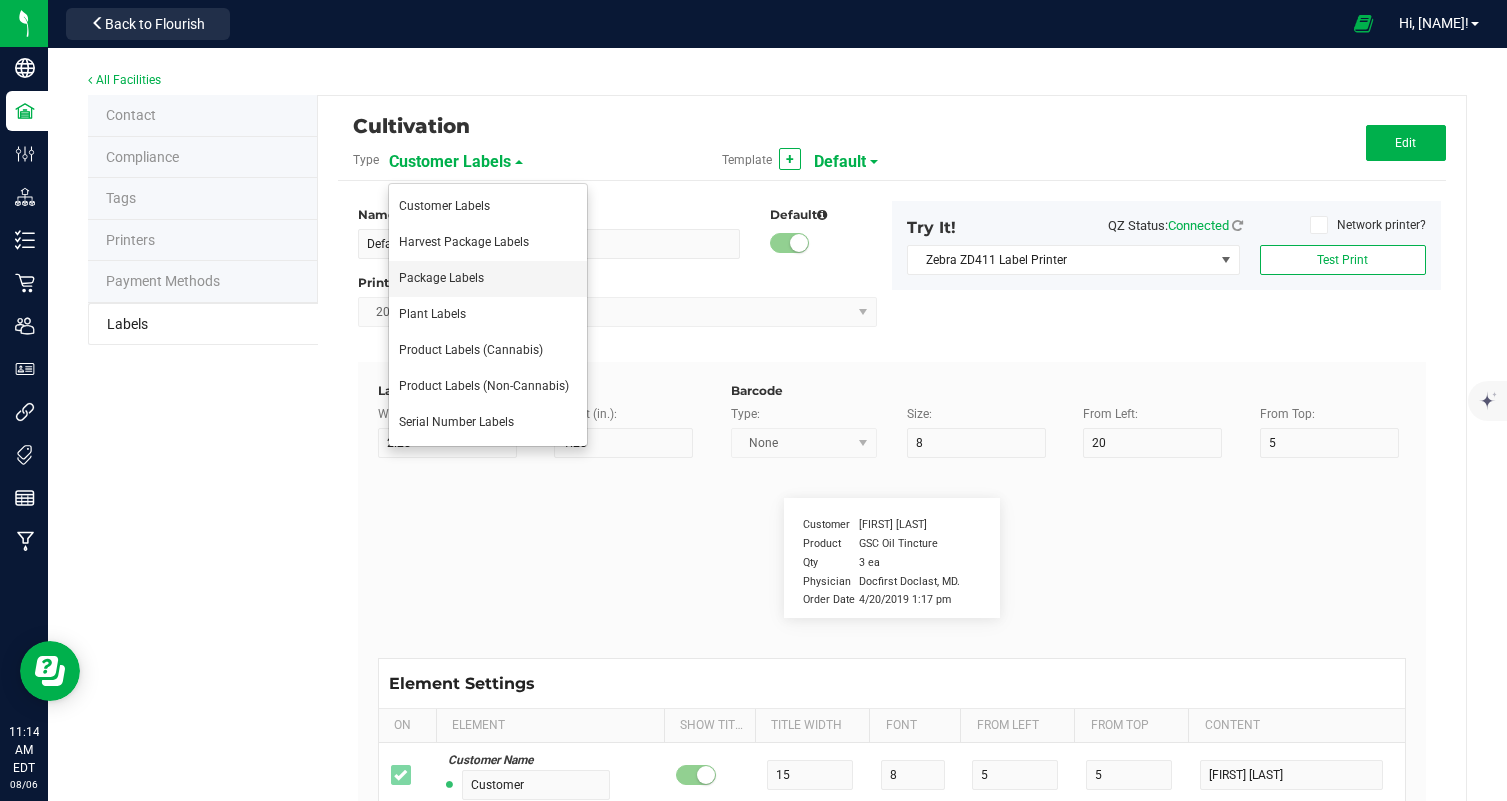 type on "0.34%" 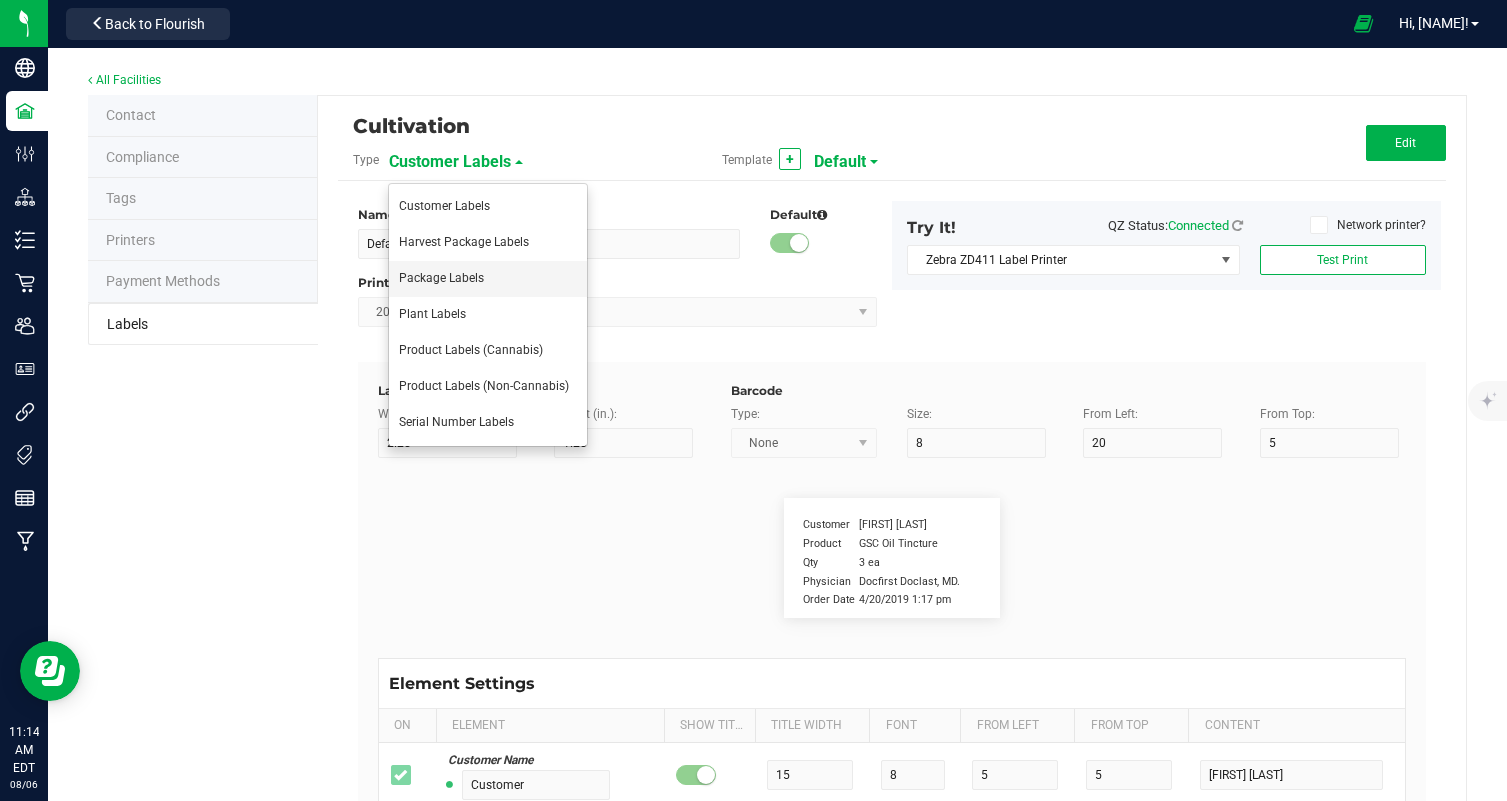 type on "Terpene 3" 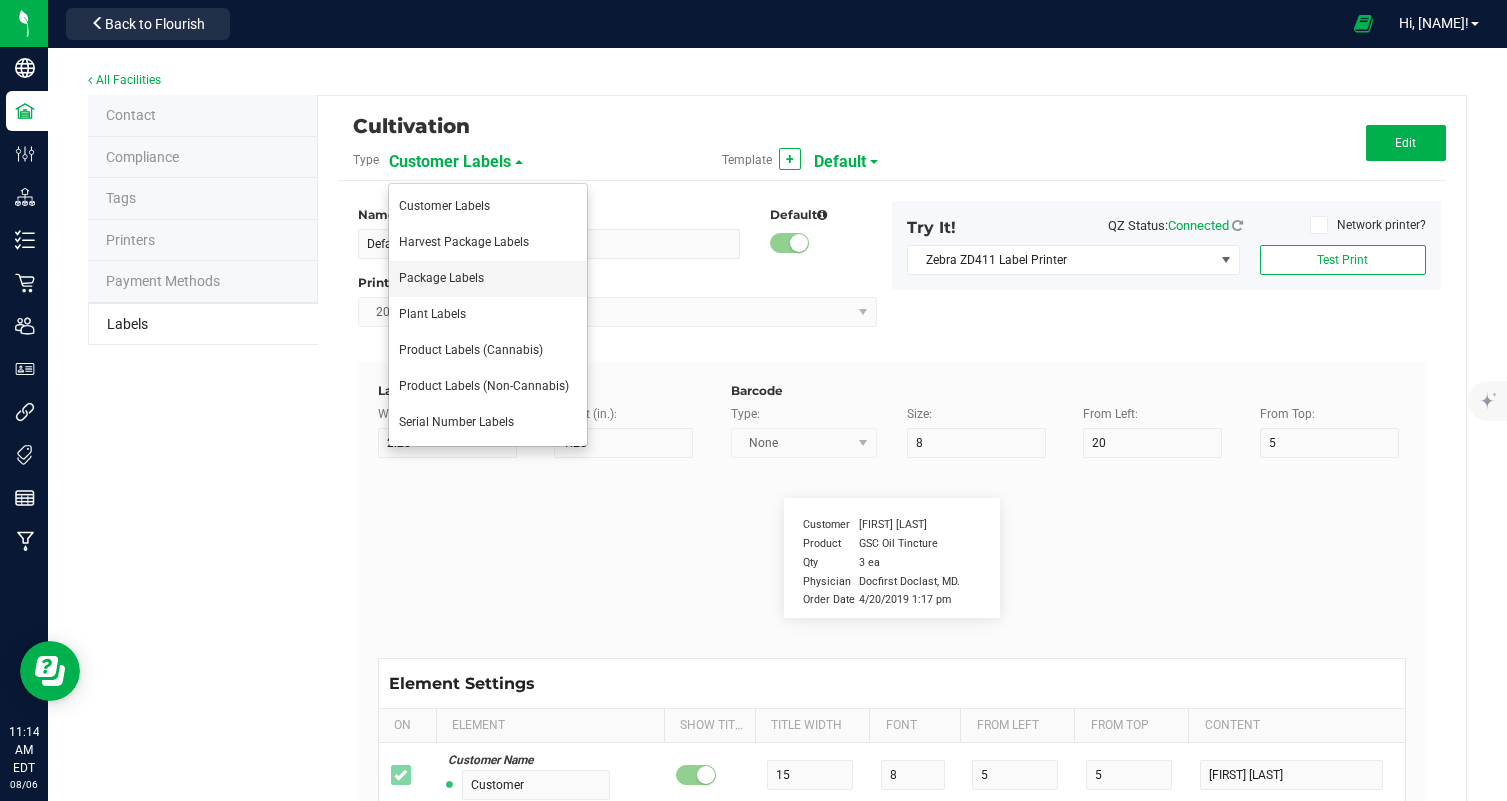 type on "35" 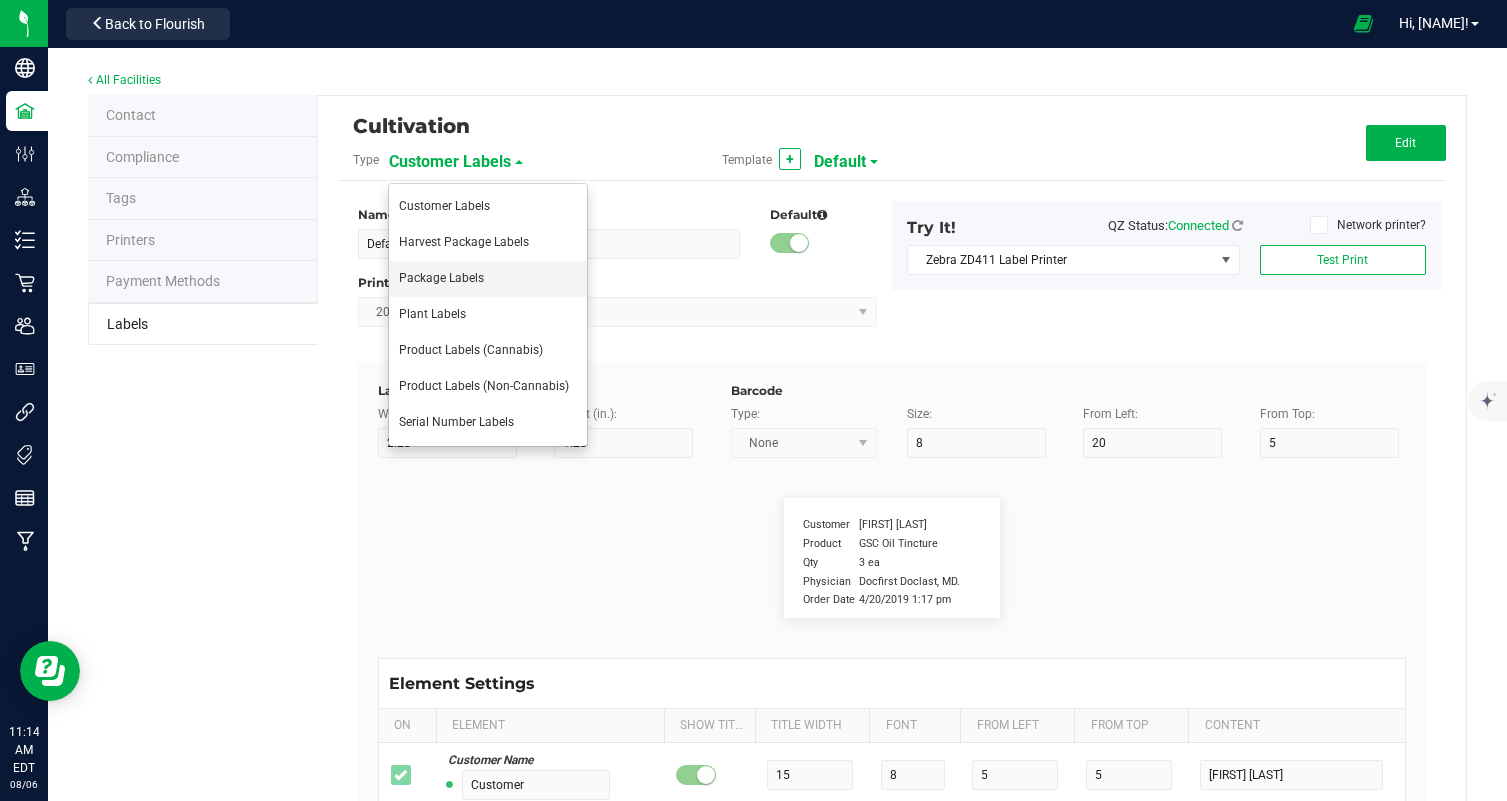 type on "6" 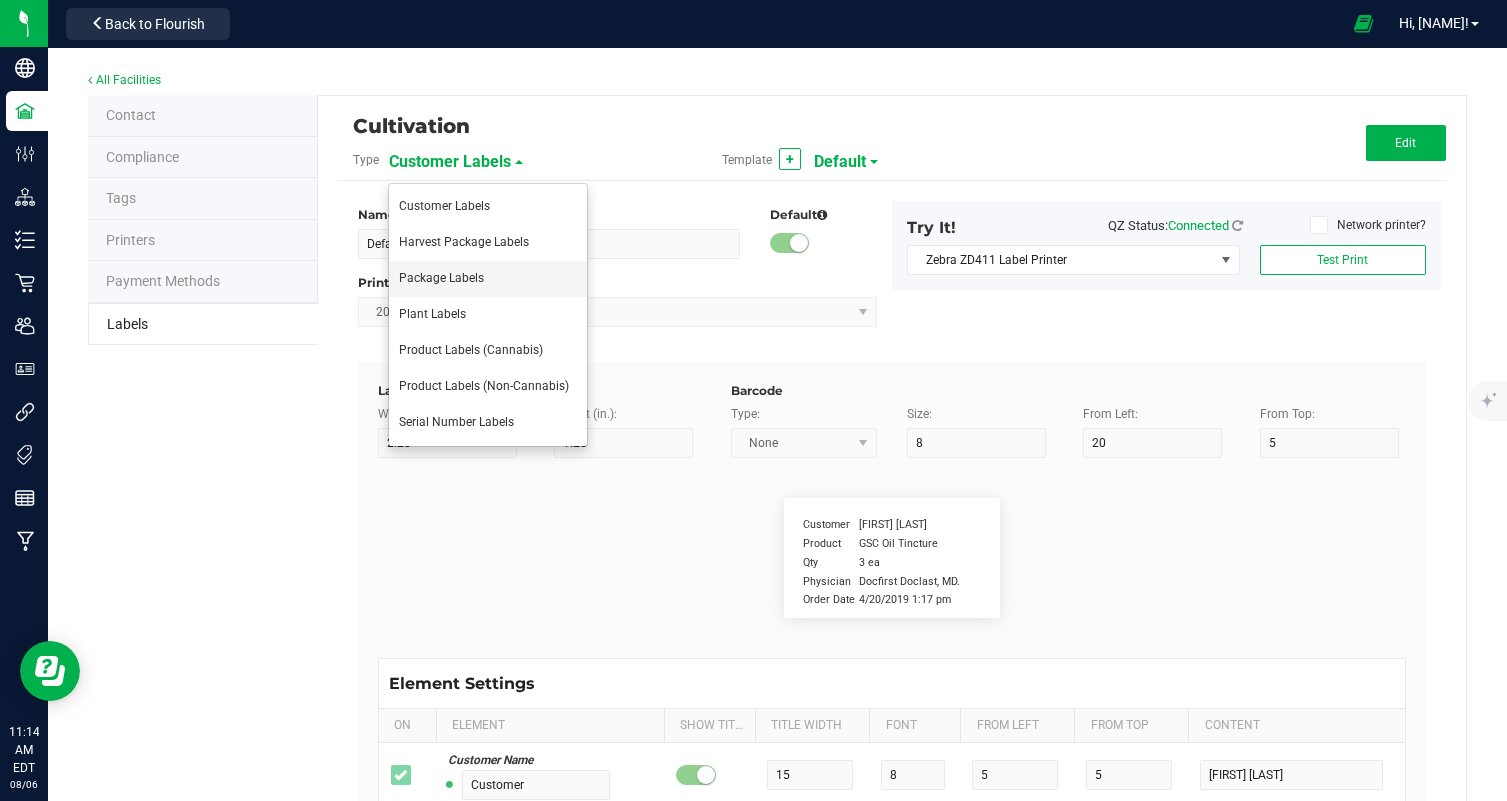 type on "29" 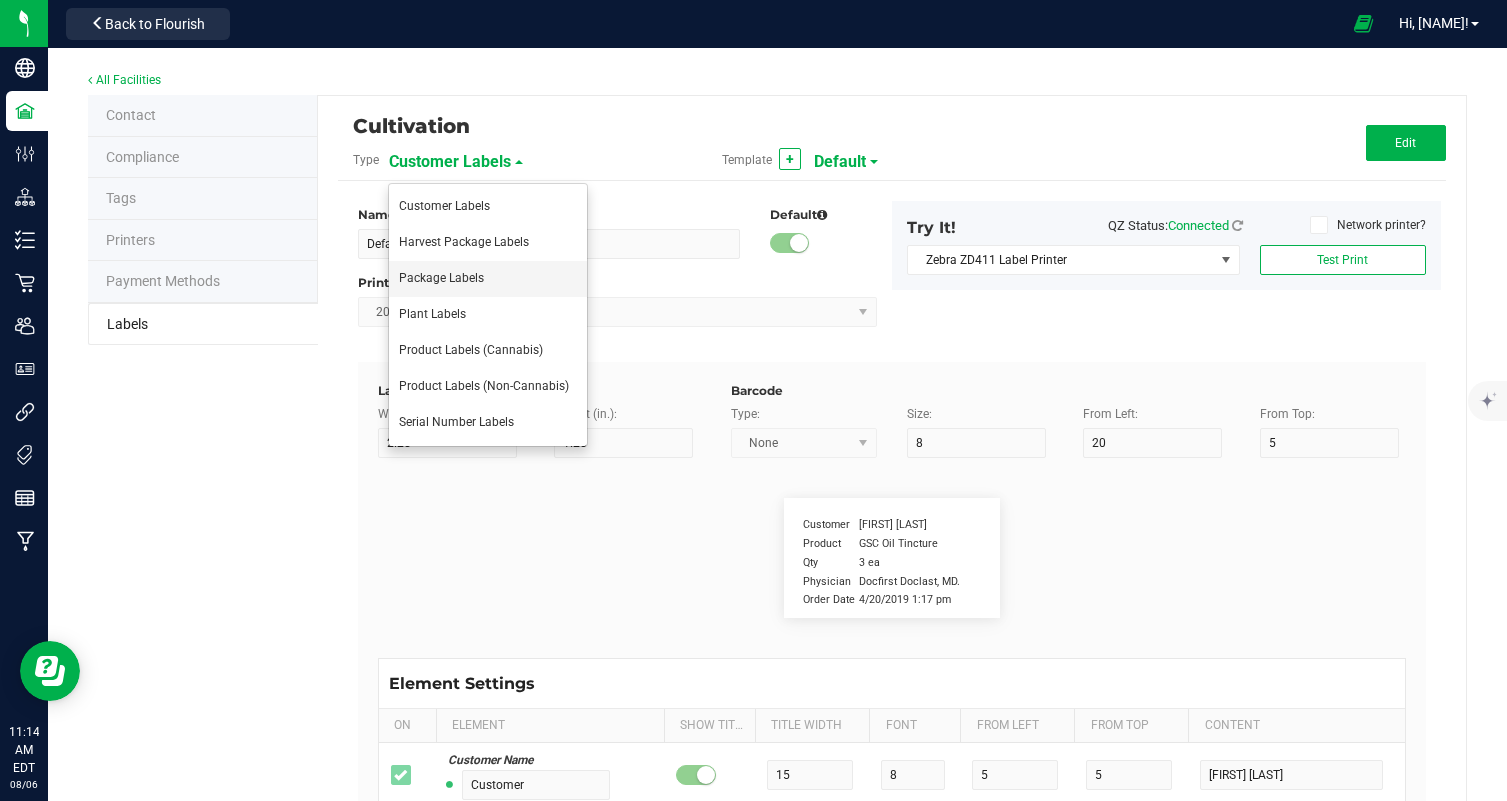 type on "21" 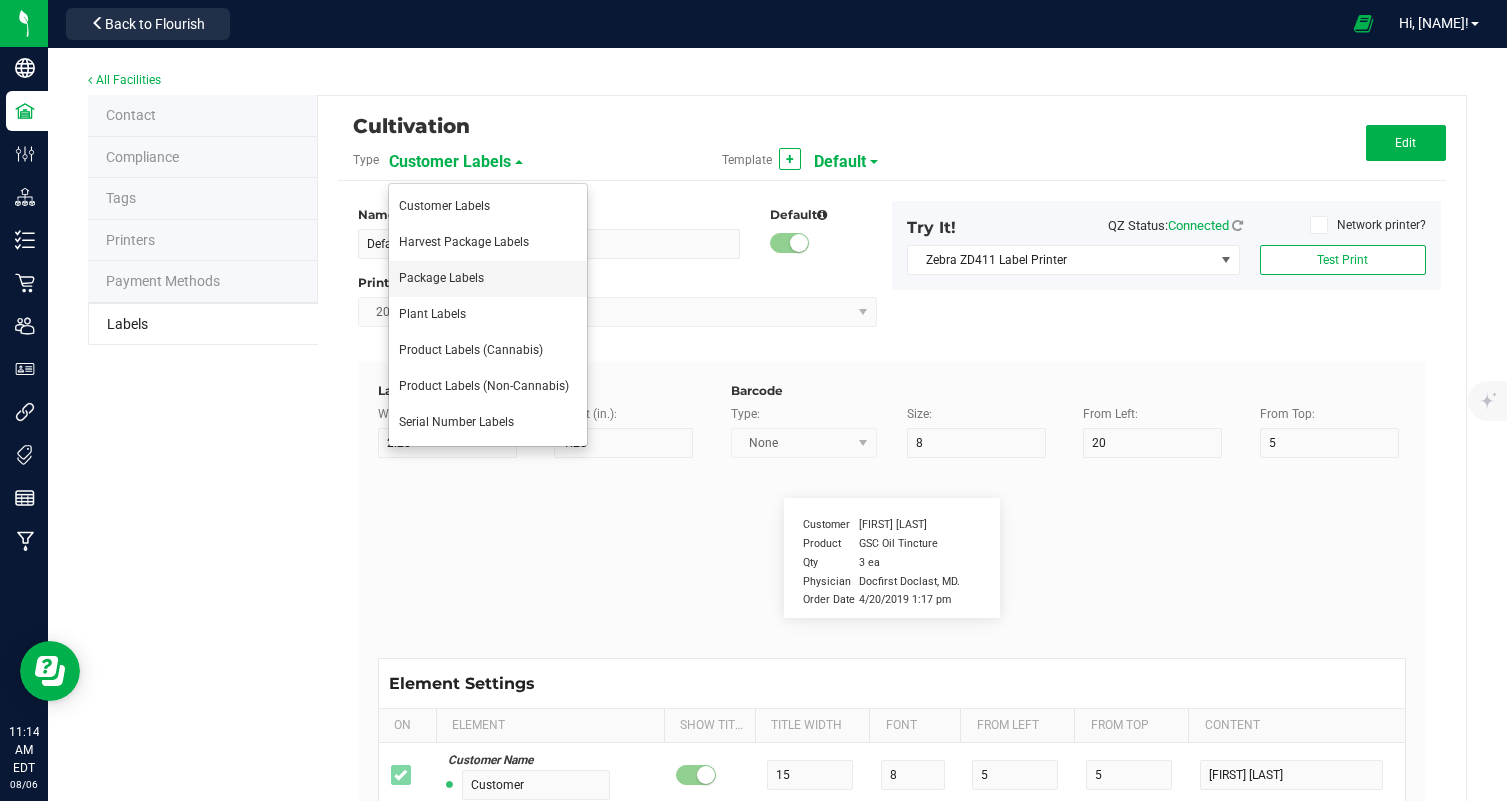 type on "Myrecene:" 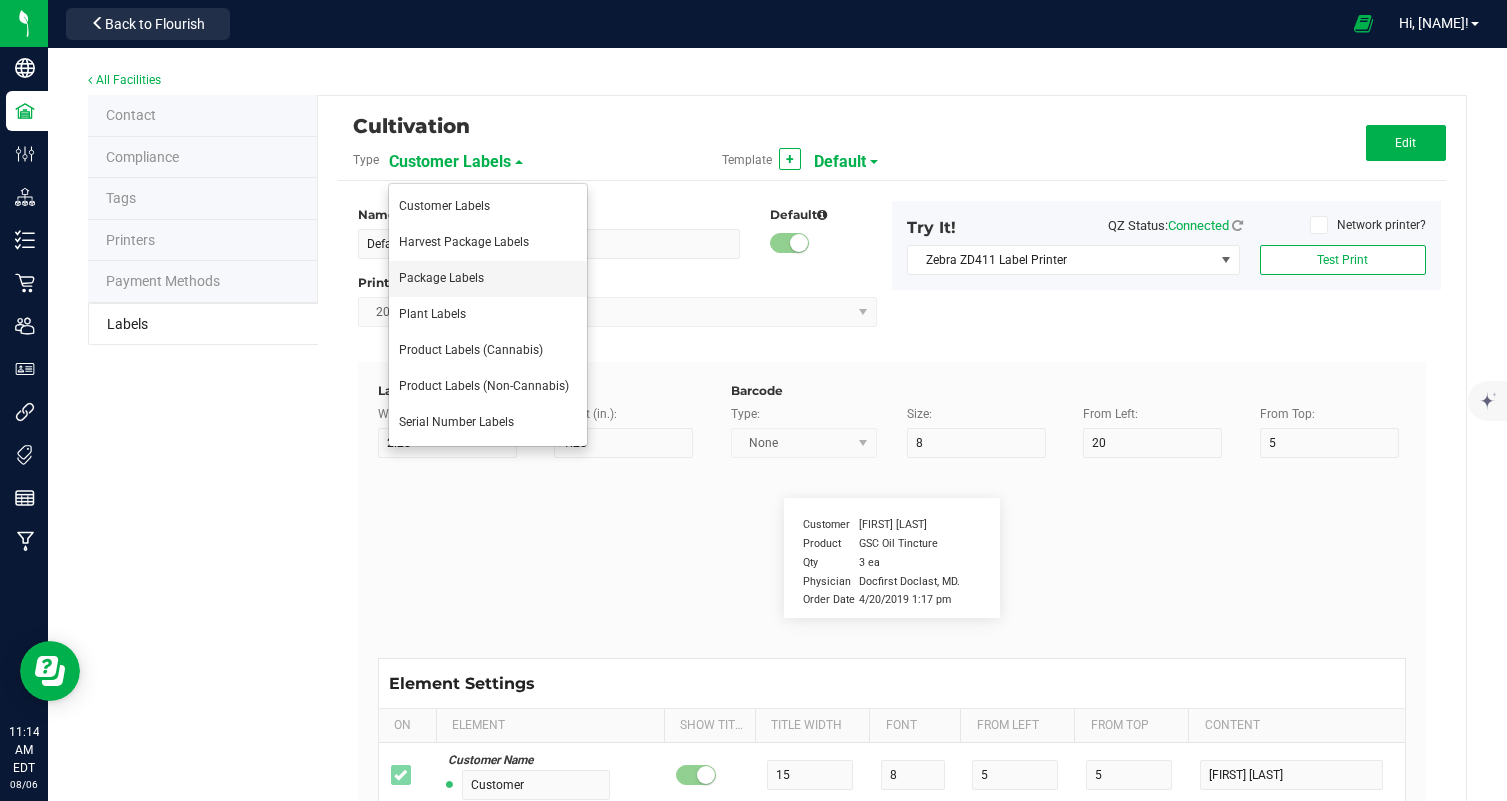 type on "Terpene Value" 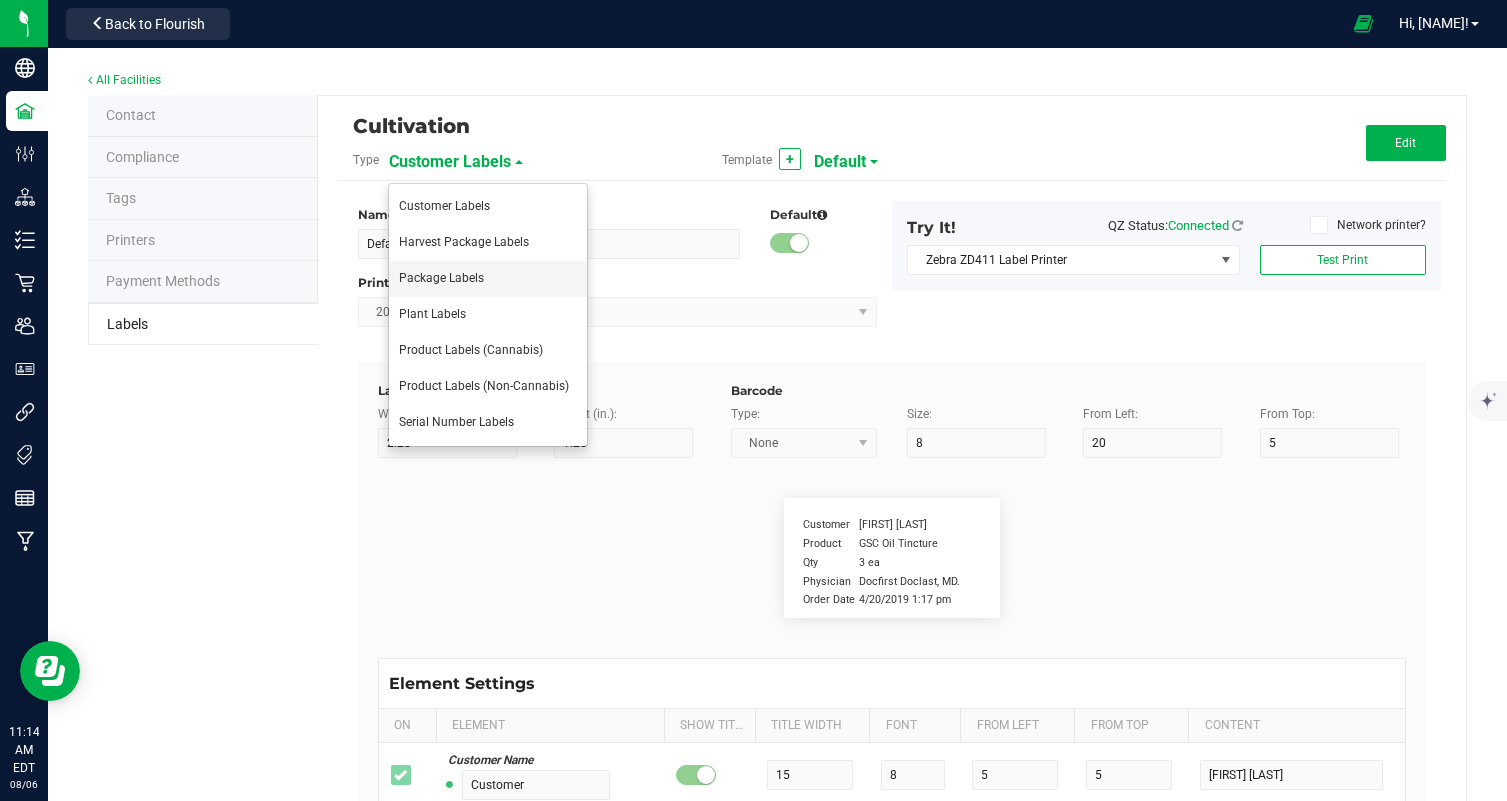 type on "35" 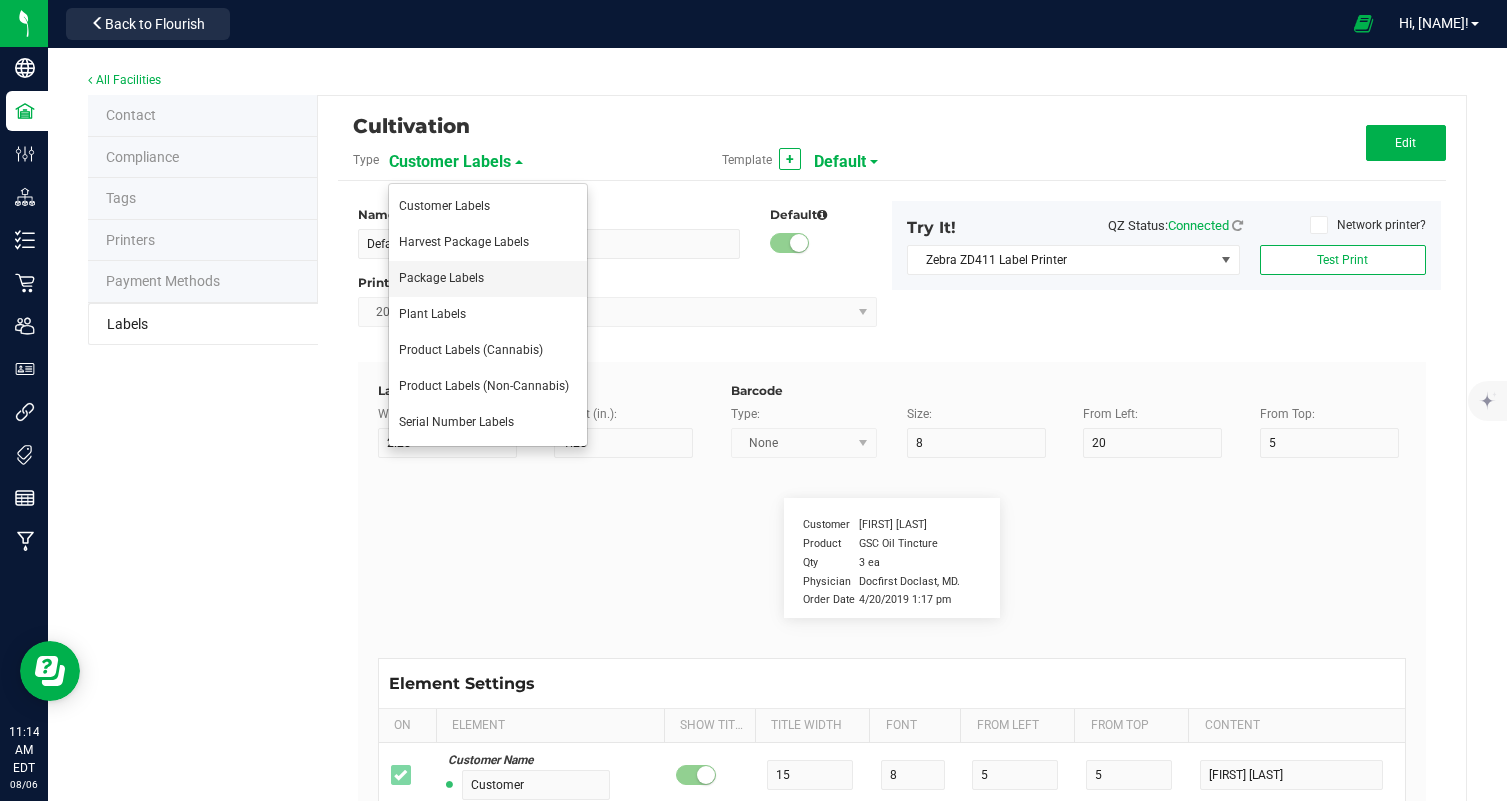 type on "6" 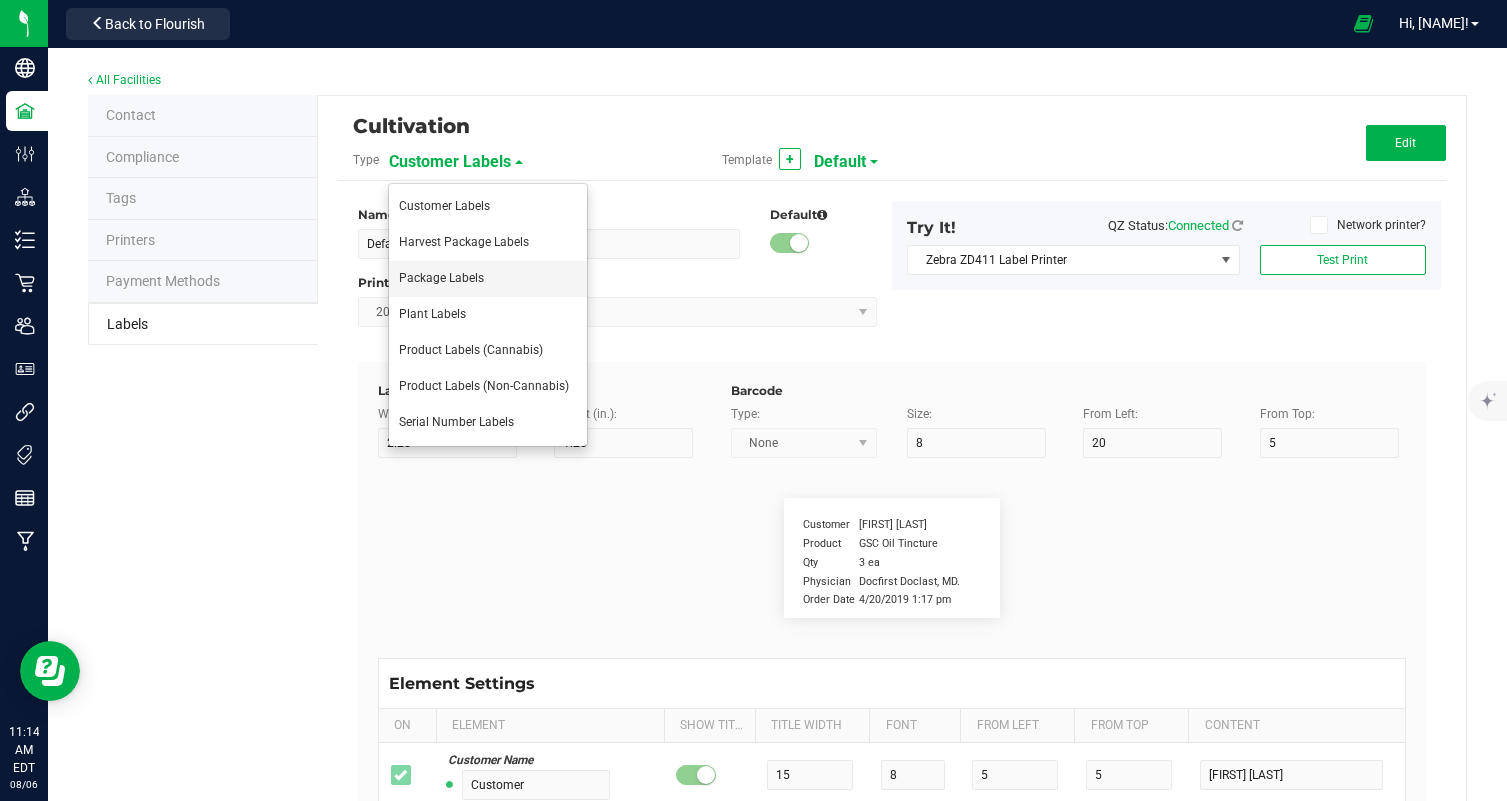 type on "44" 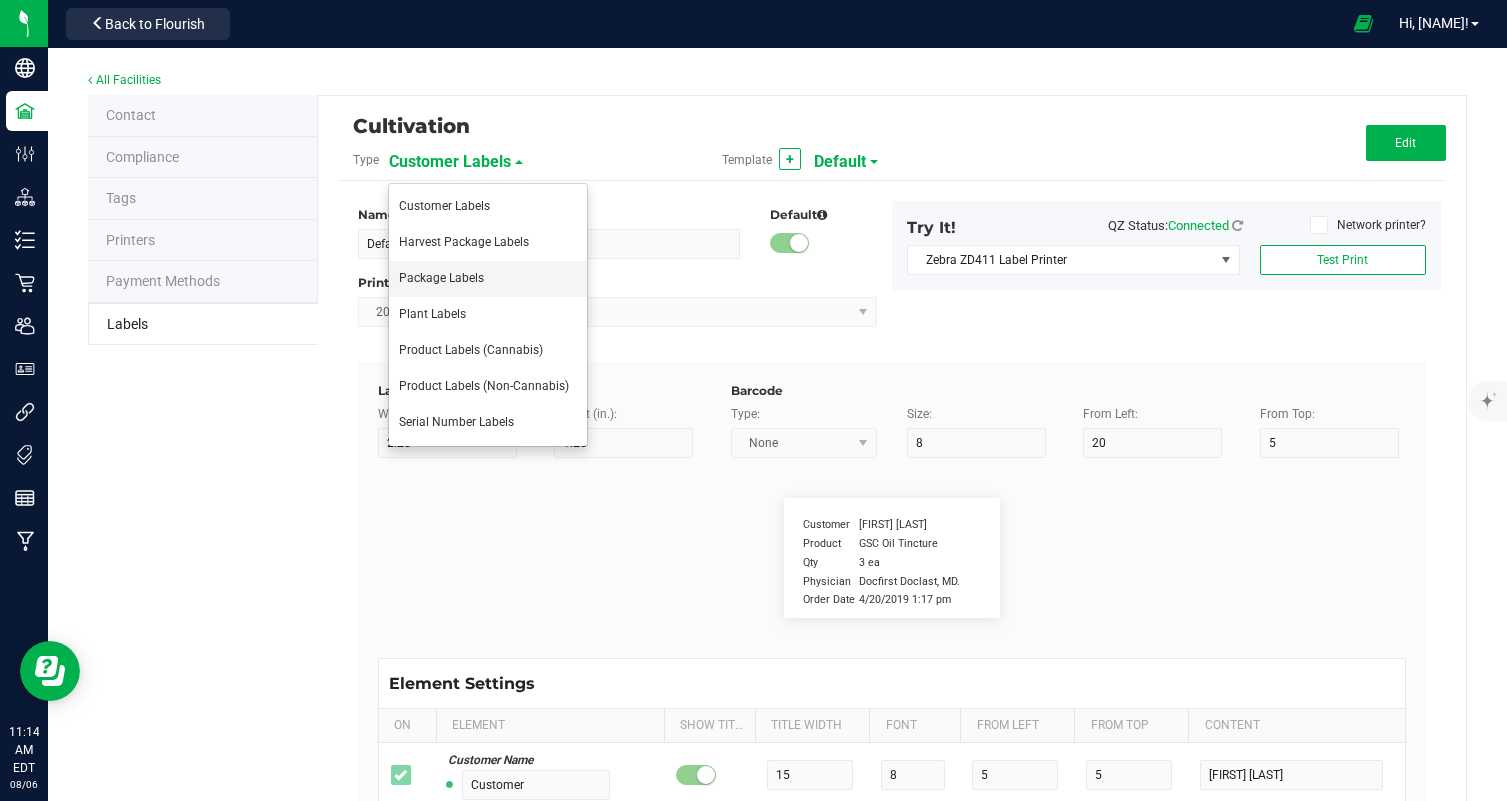 type on "21" 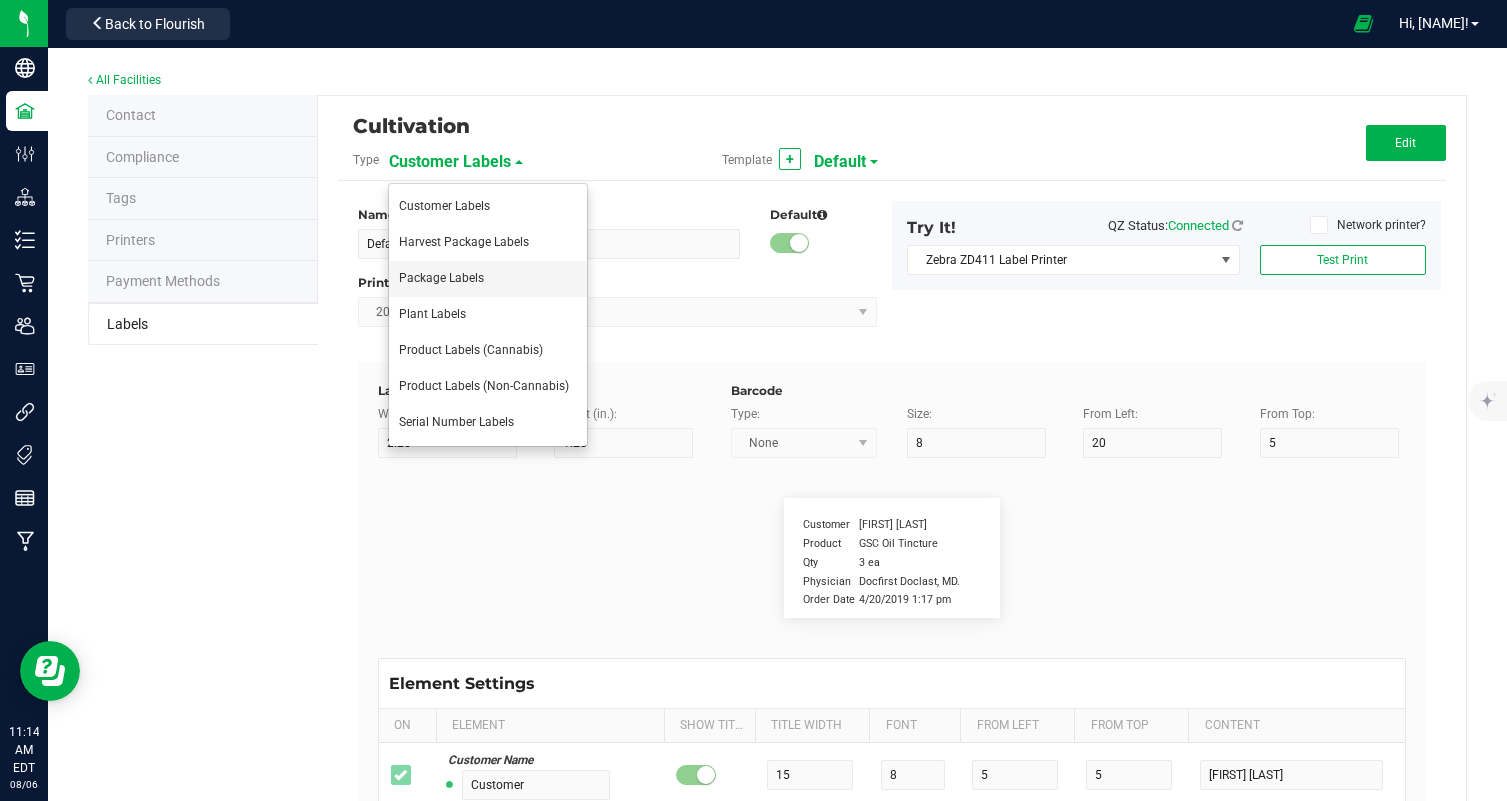 type on "0.15%" 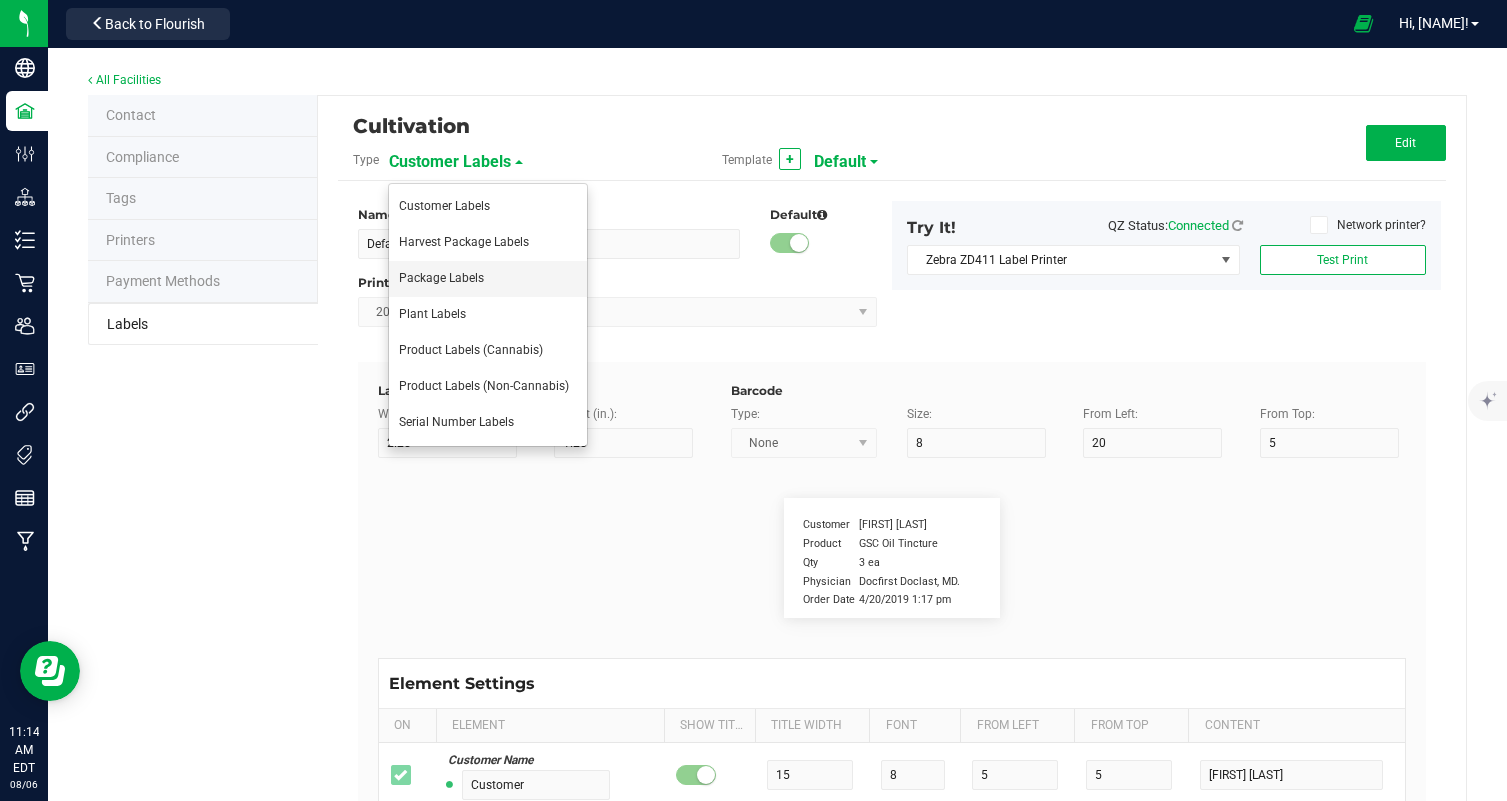 type on "name" 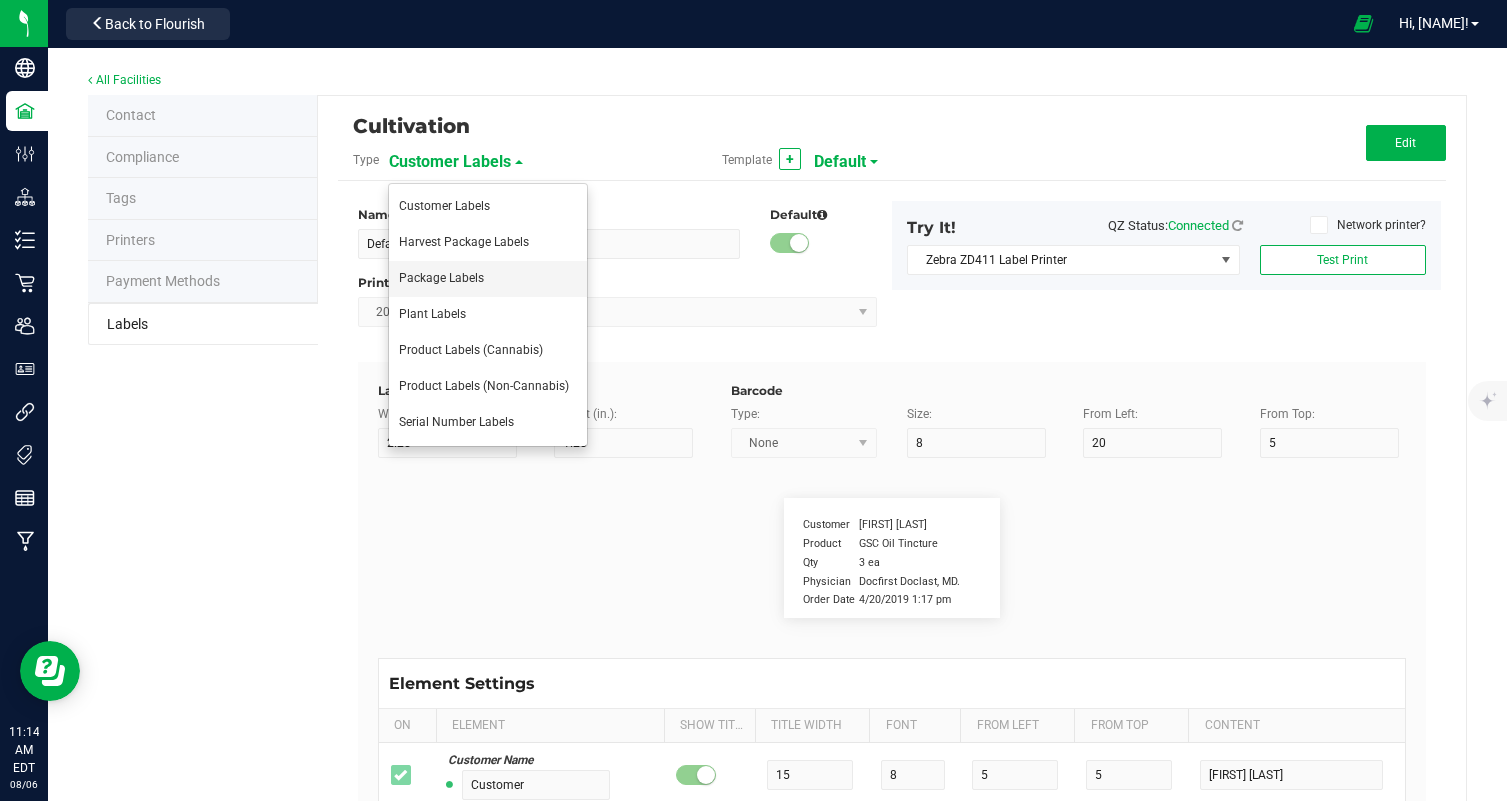 type on "10" 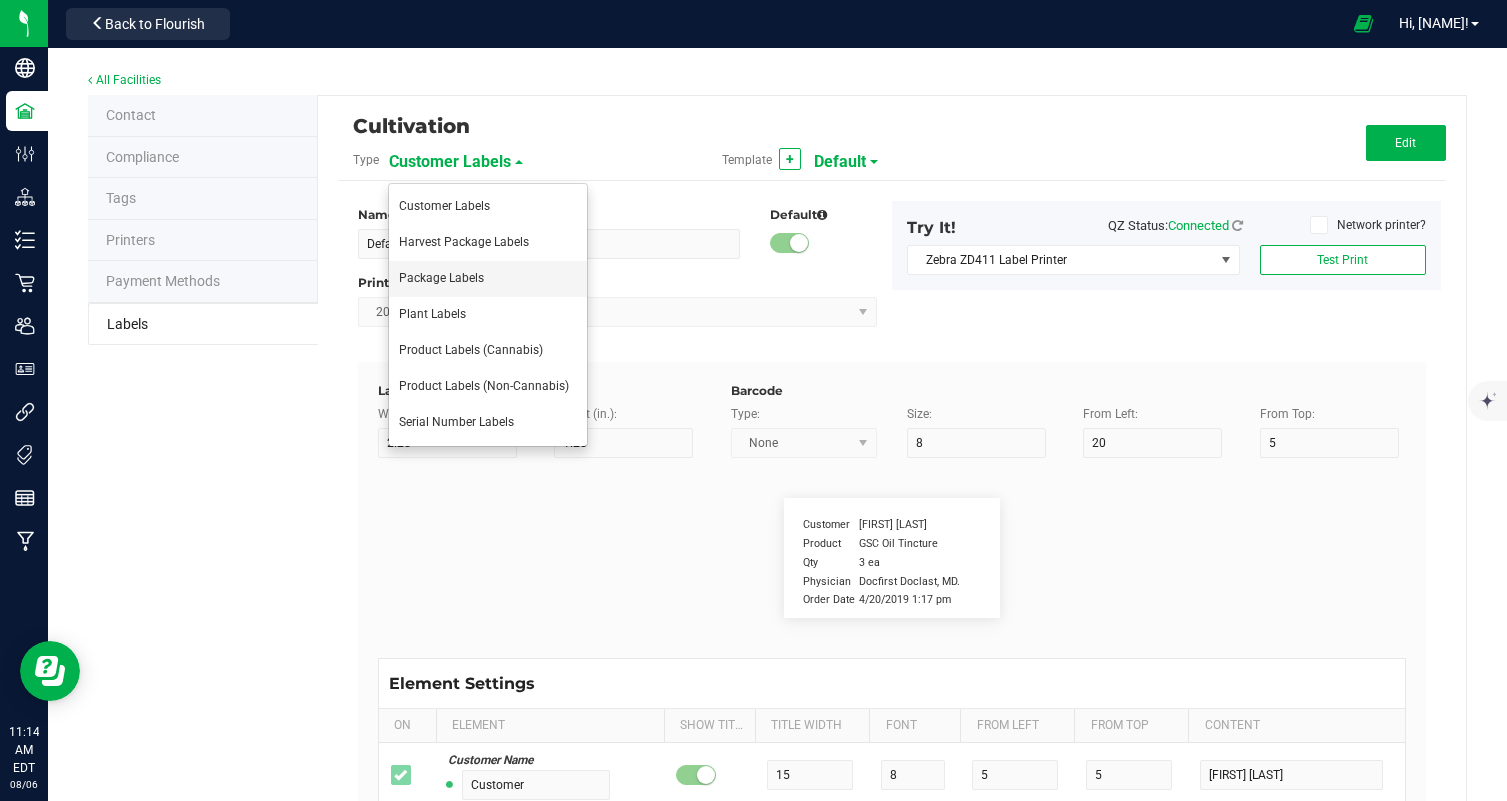 type on "4" 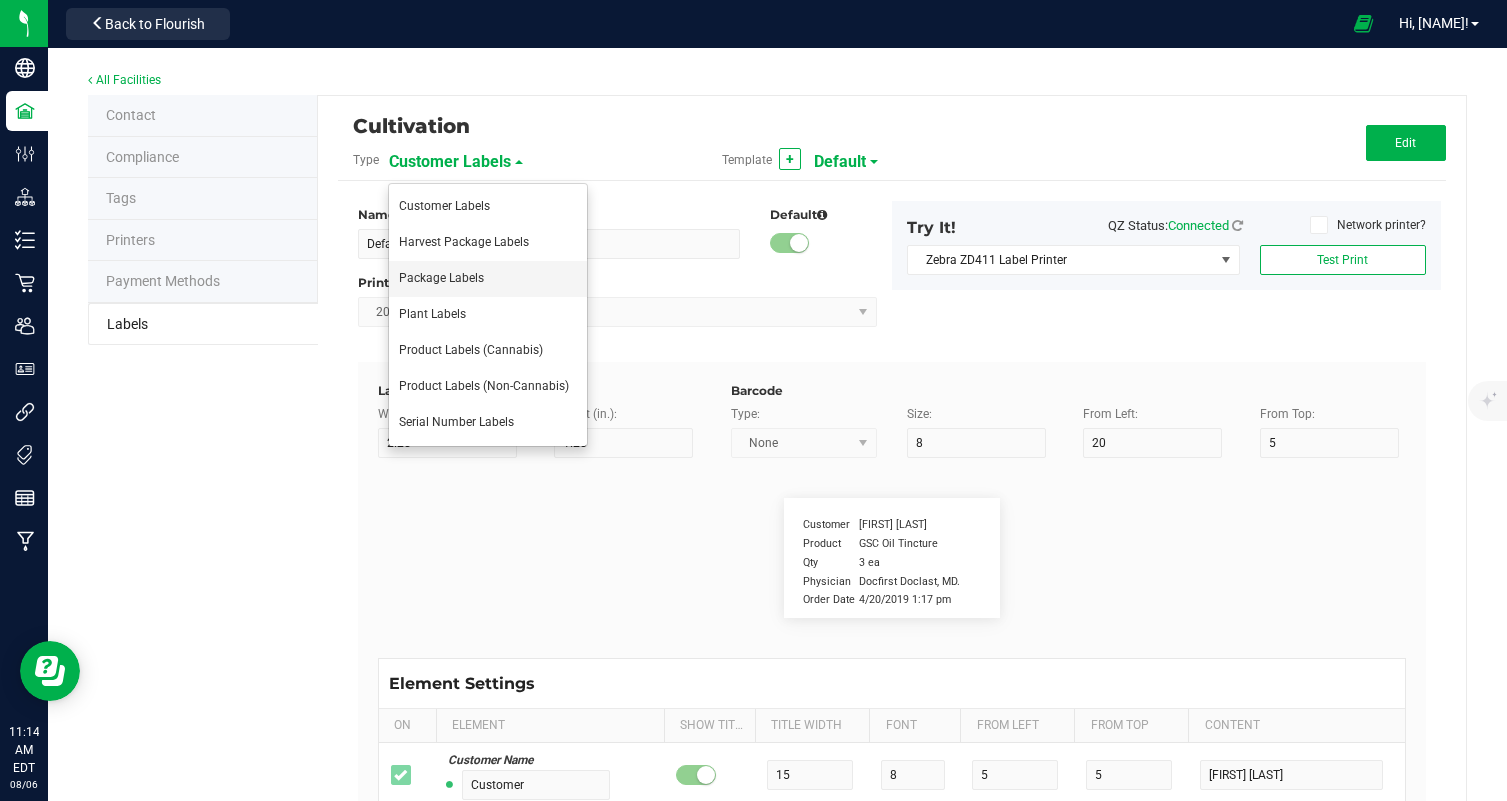 type on "4" 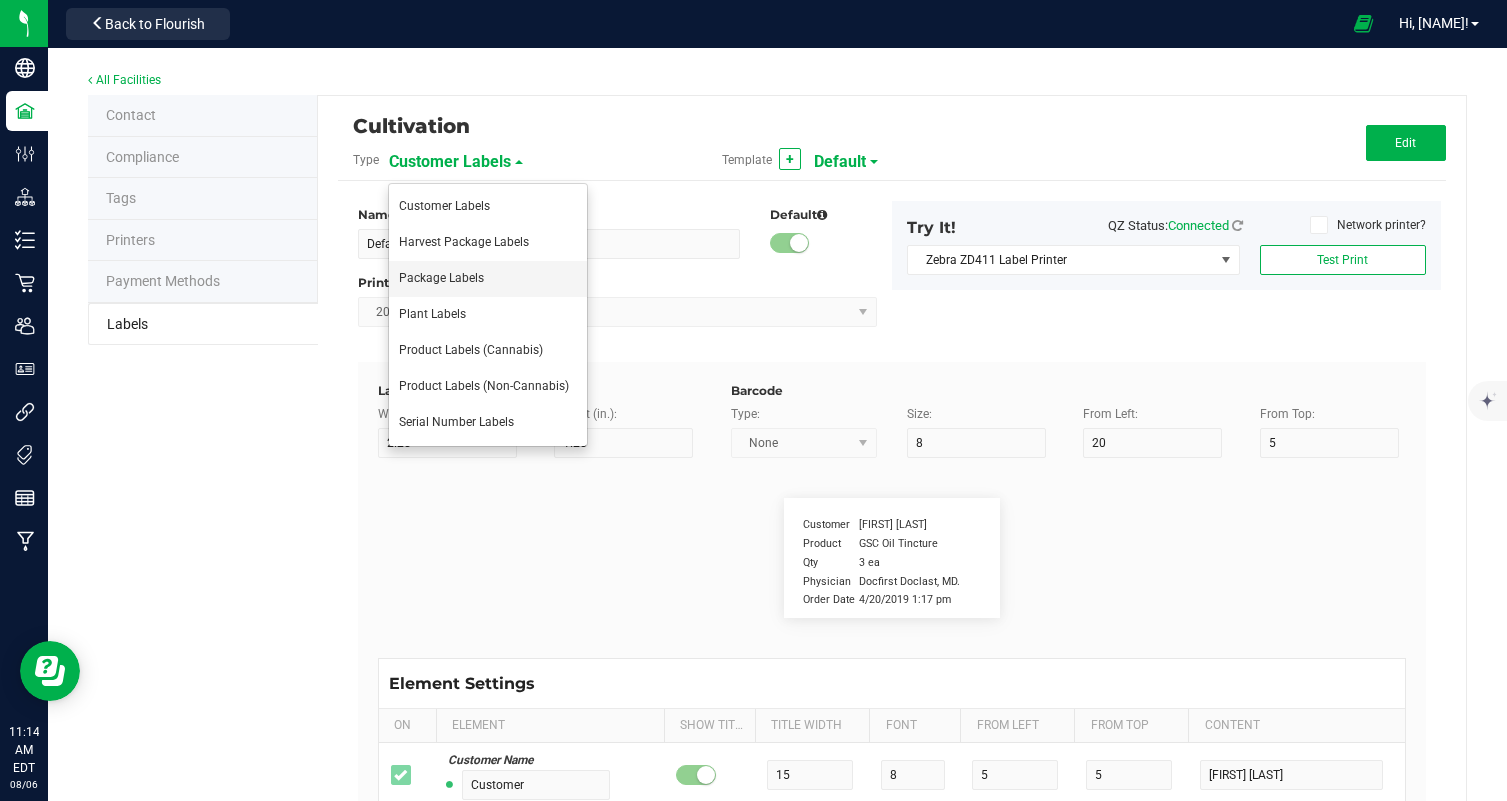 type on "Frost Donkey" 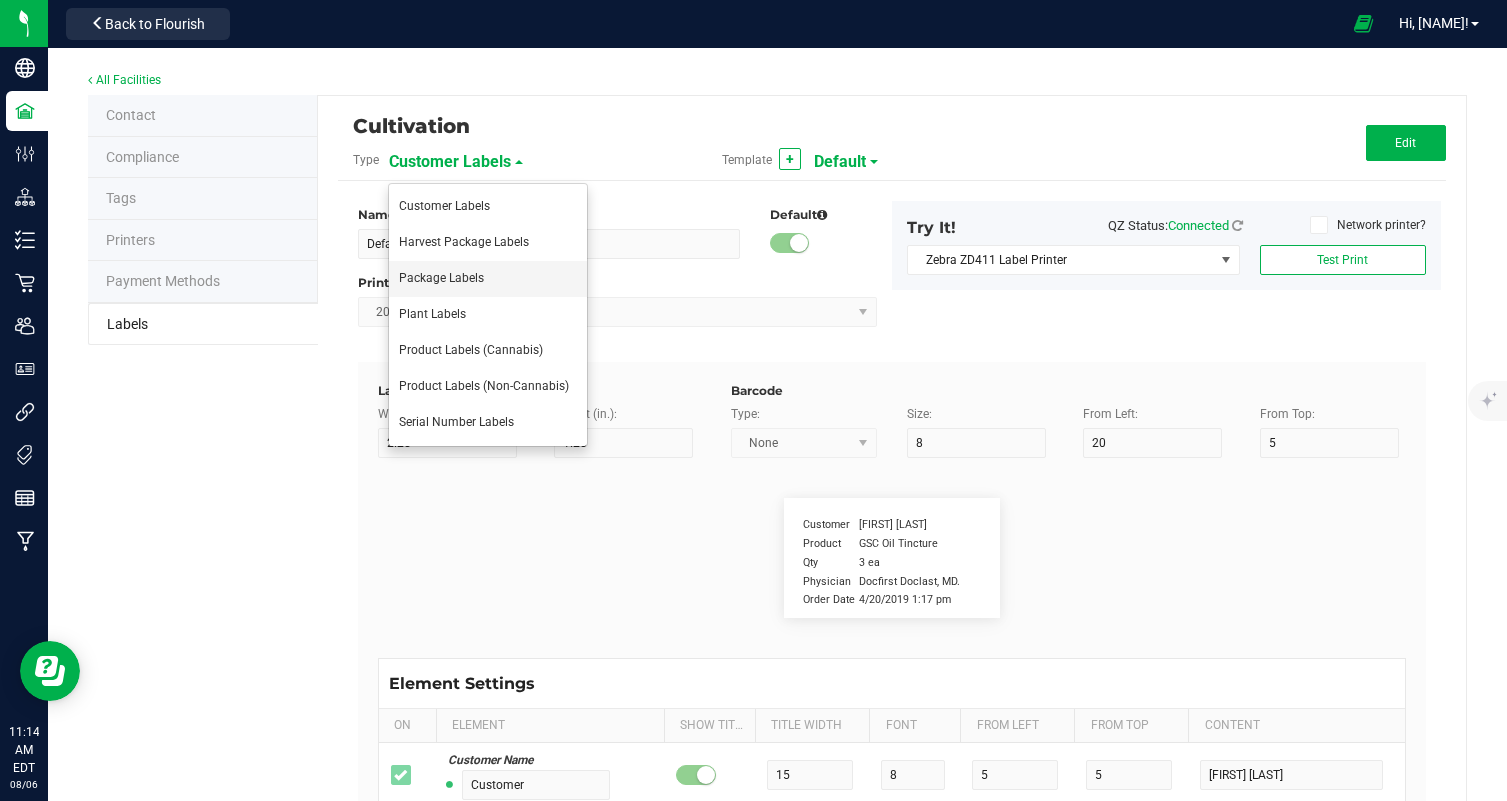 type on "Package Date:" 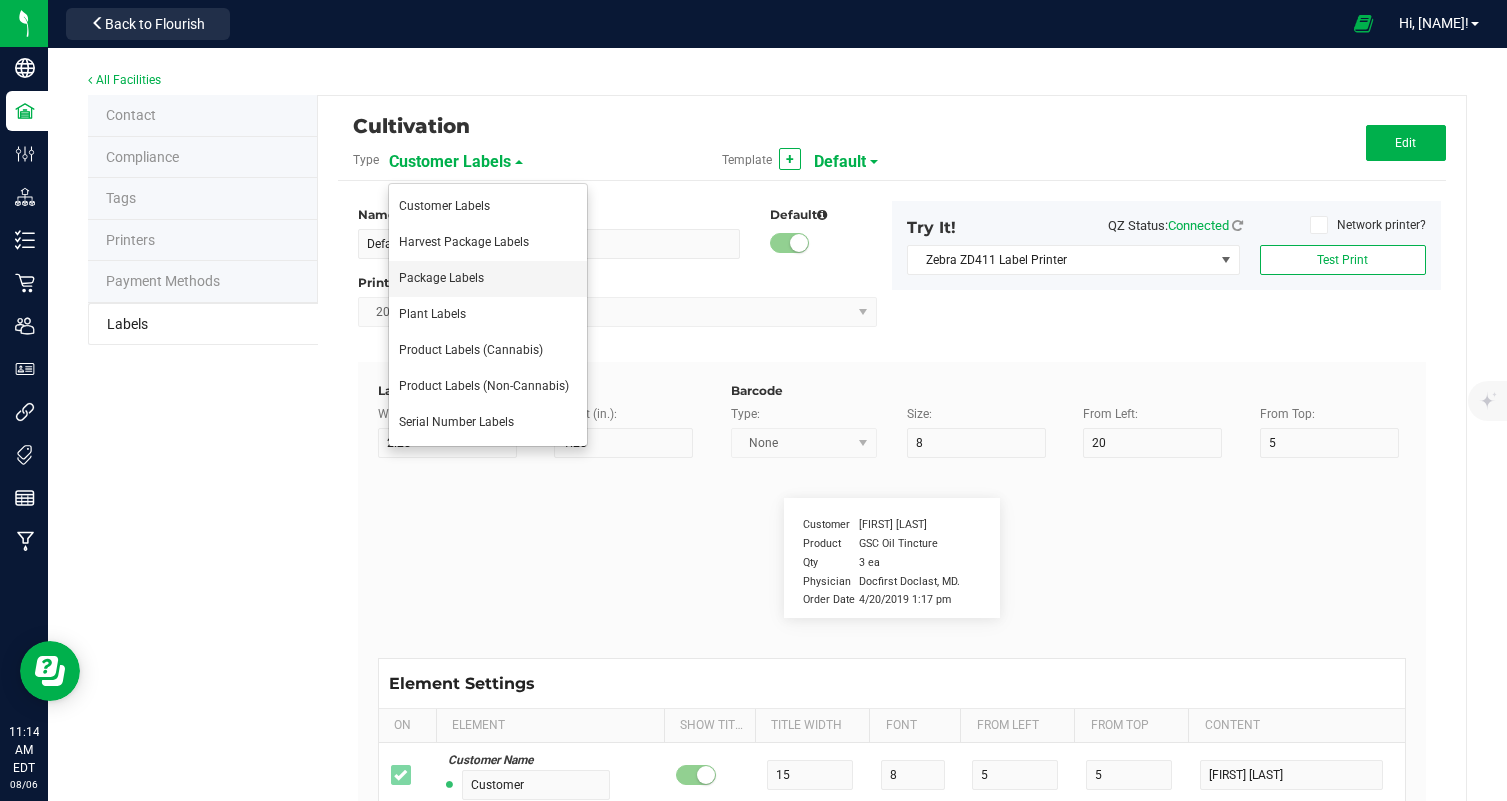 type on "14" 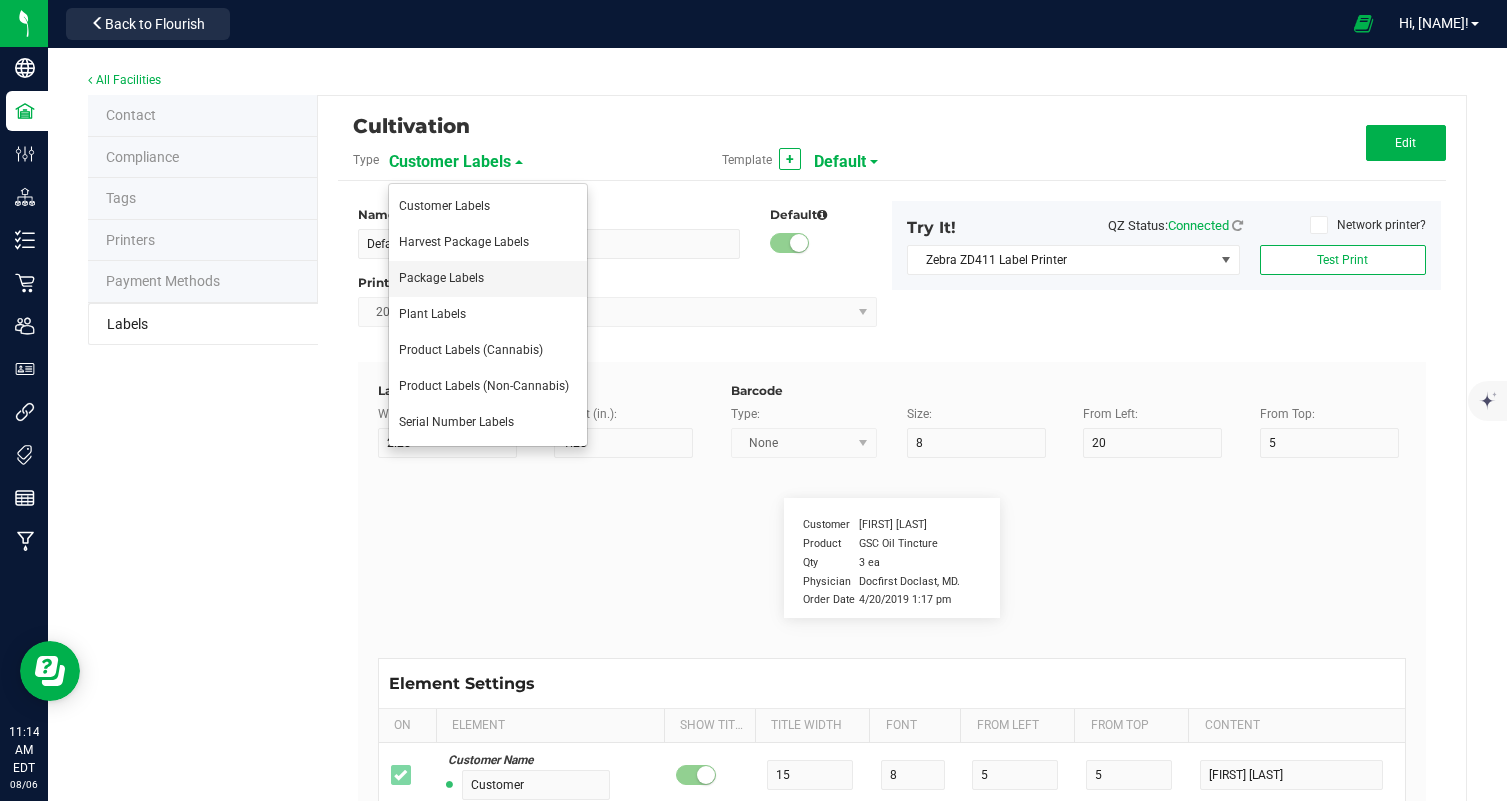 type on "6" 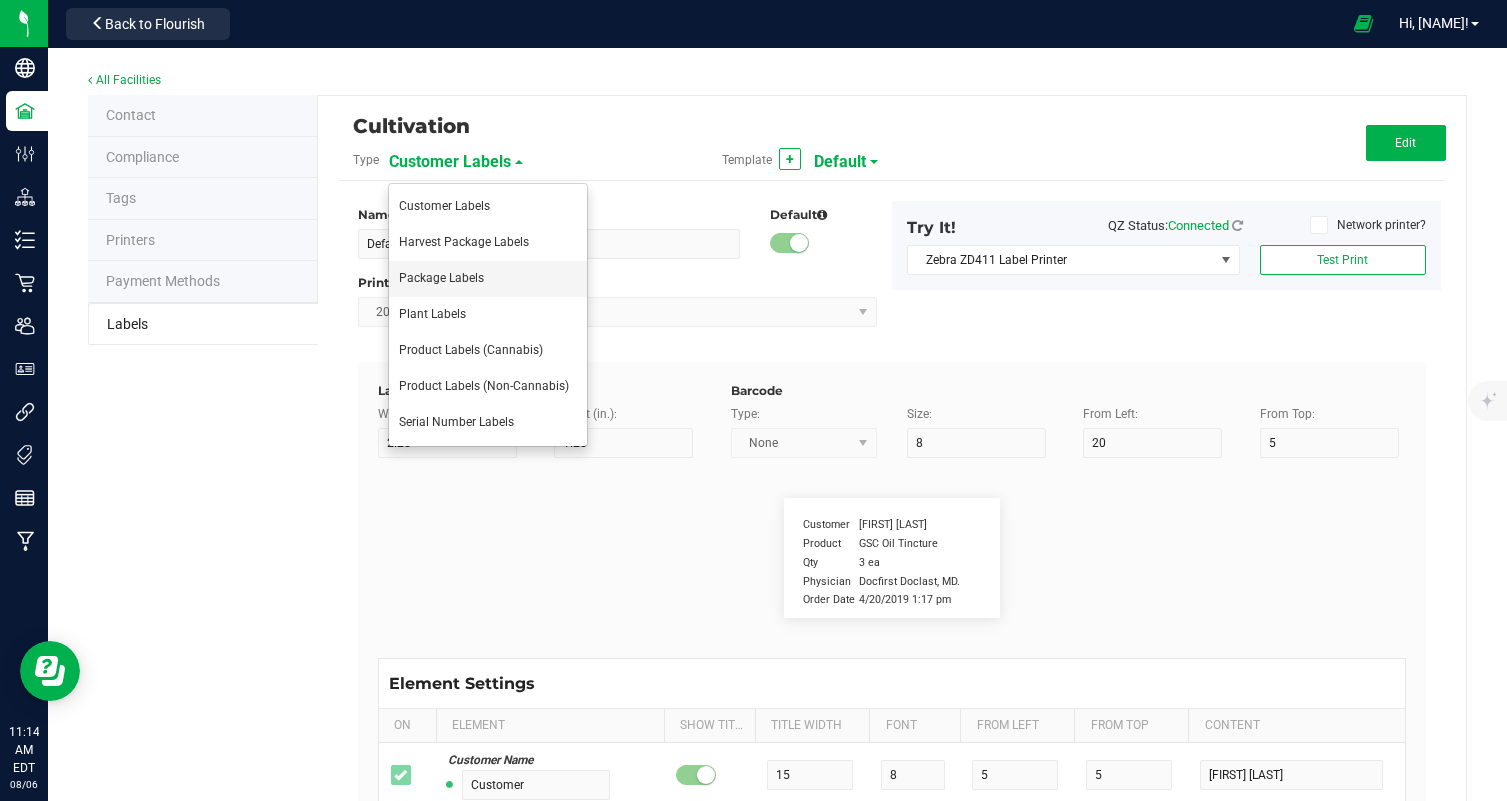 type on "4" 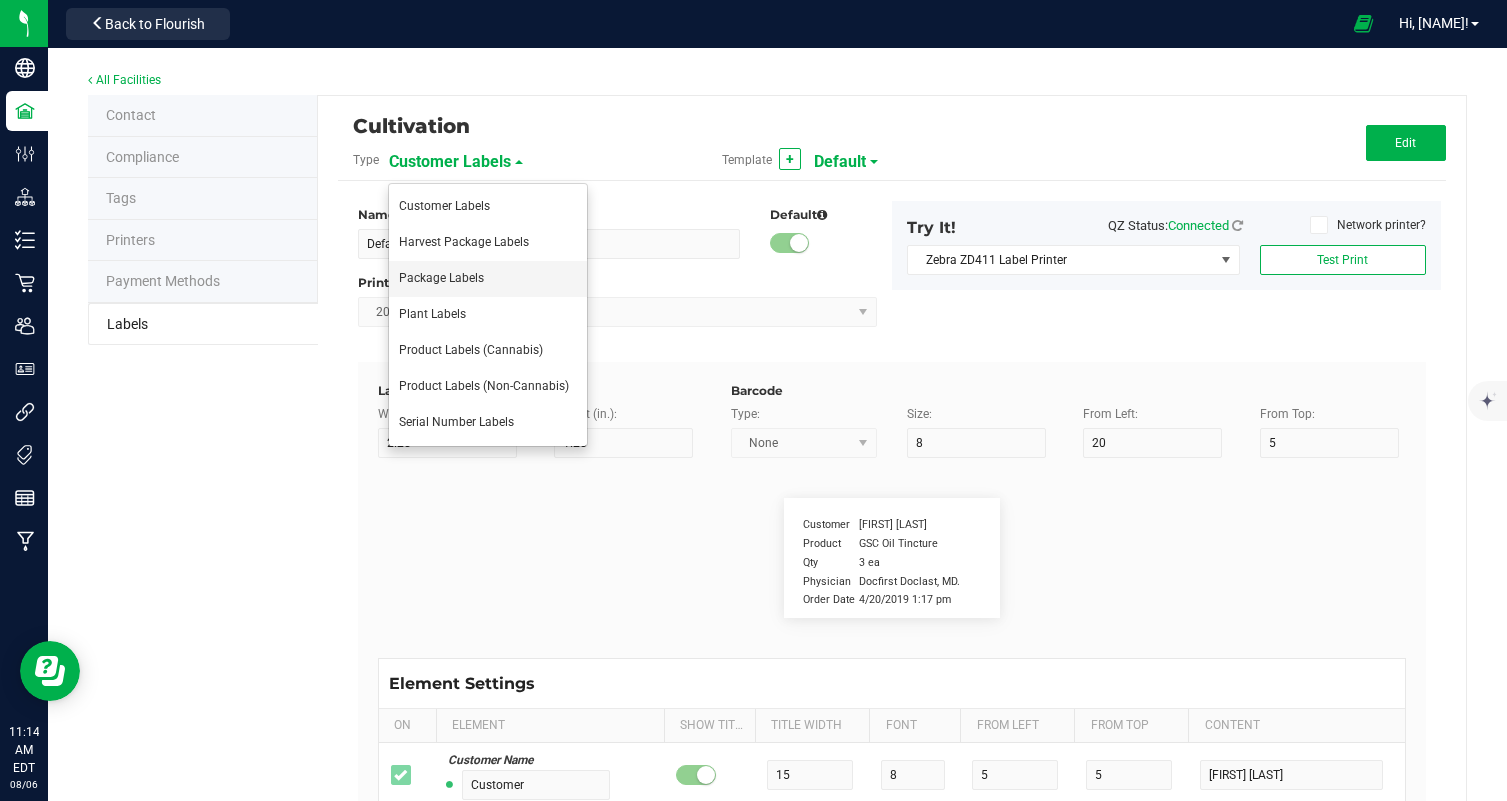 type on "48" 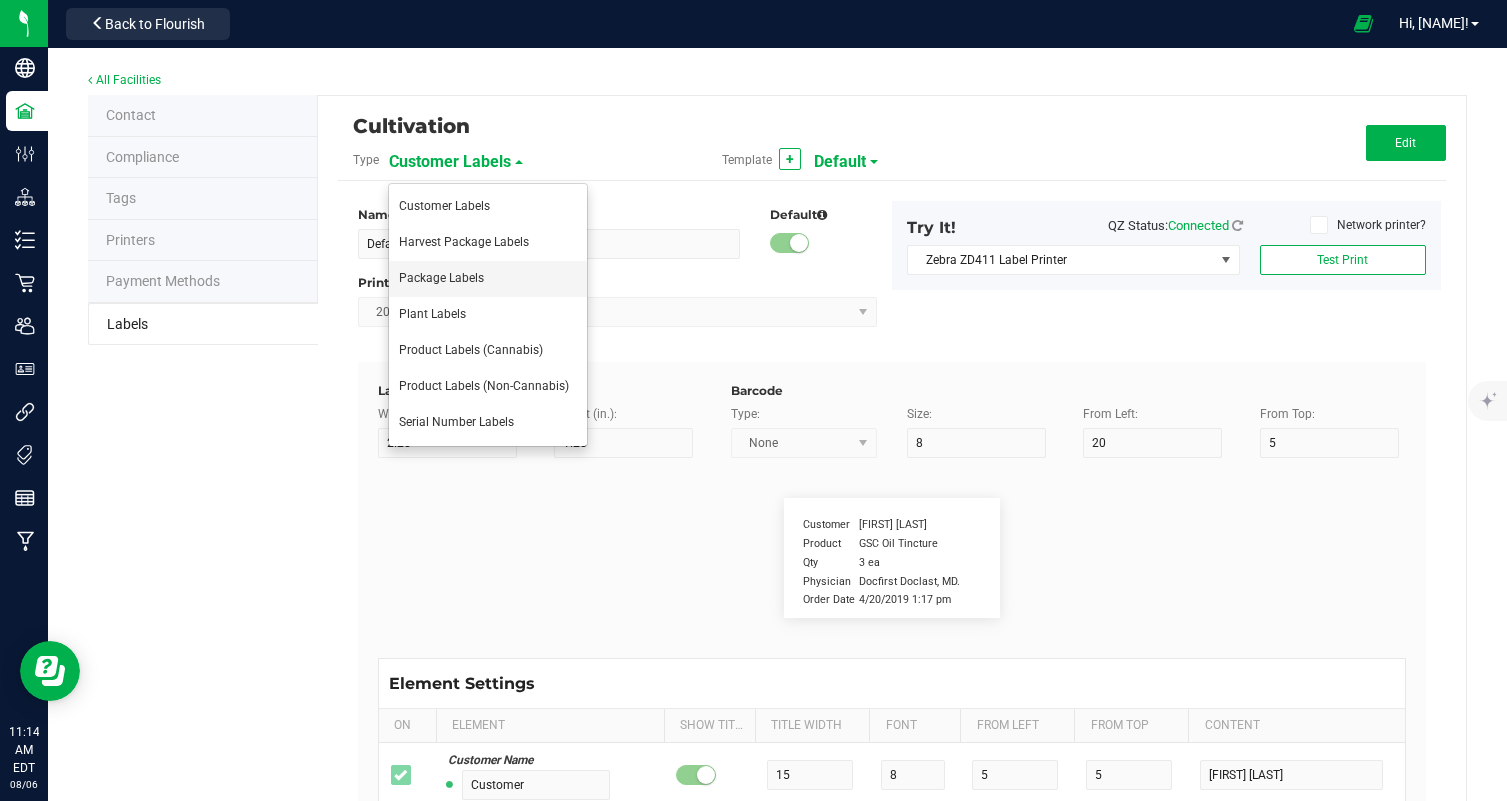 type on "07/30/25" 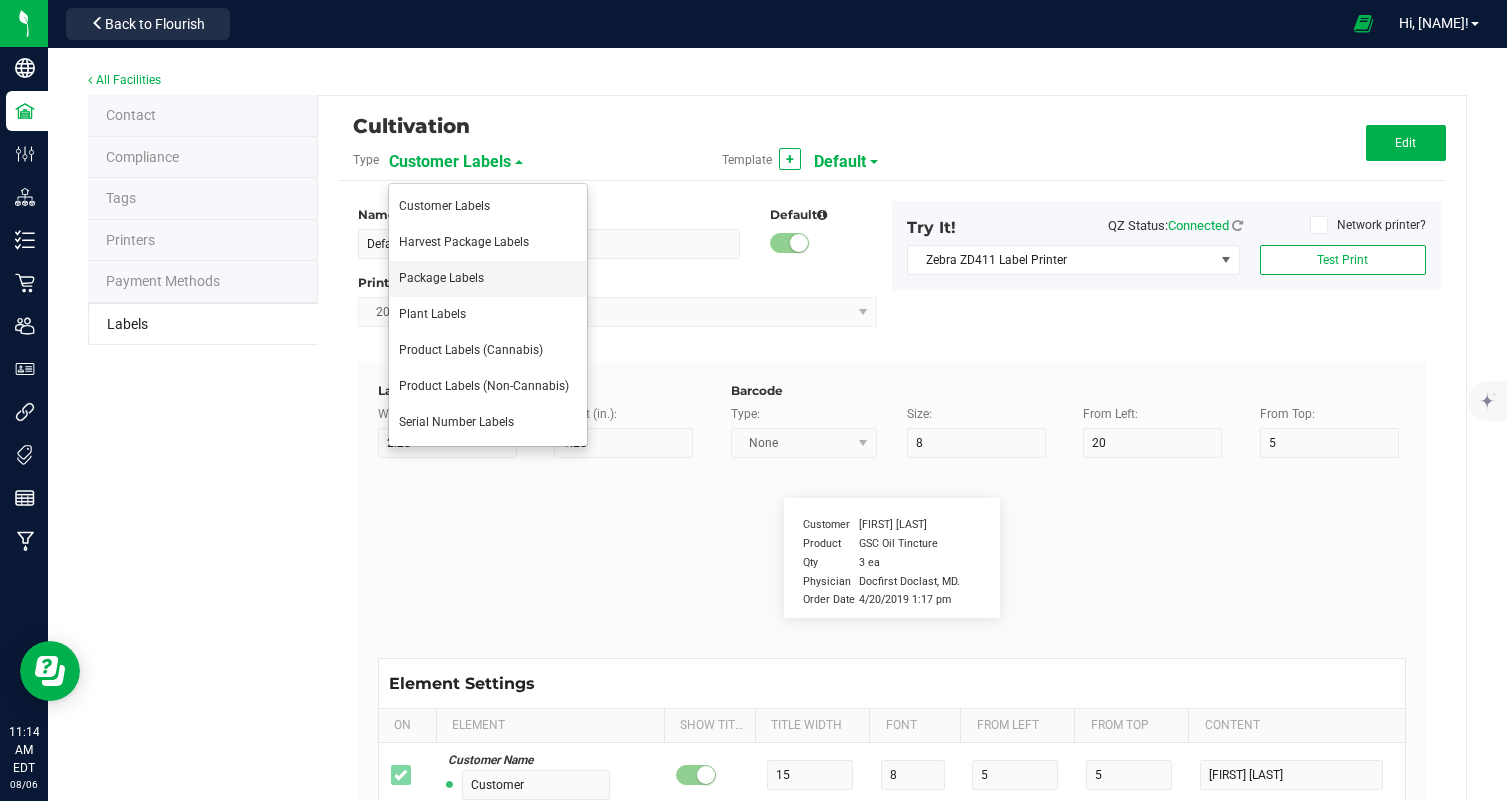 type on "Use By Date:" 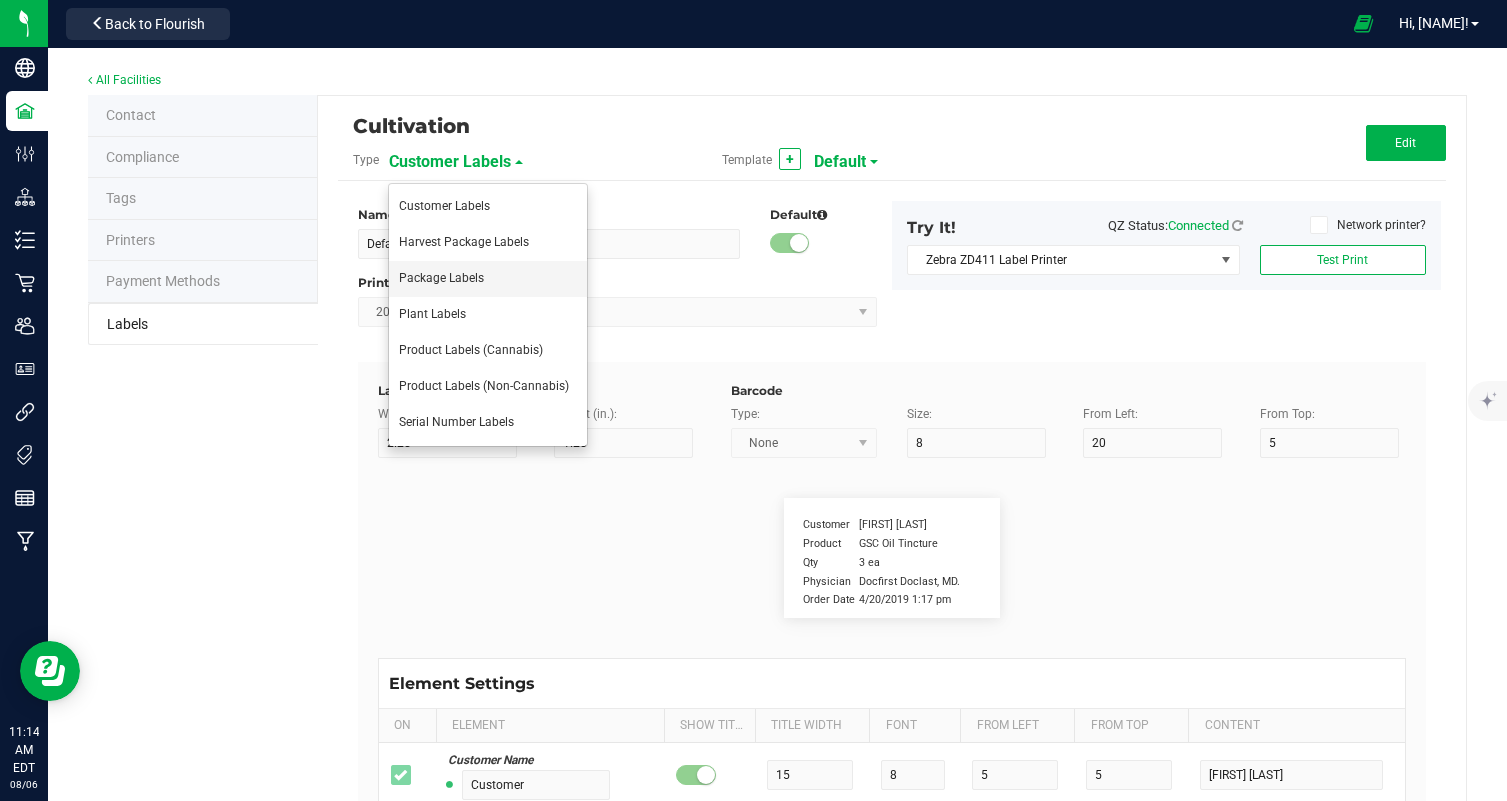 type on "13" 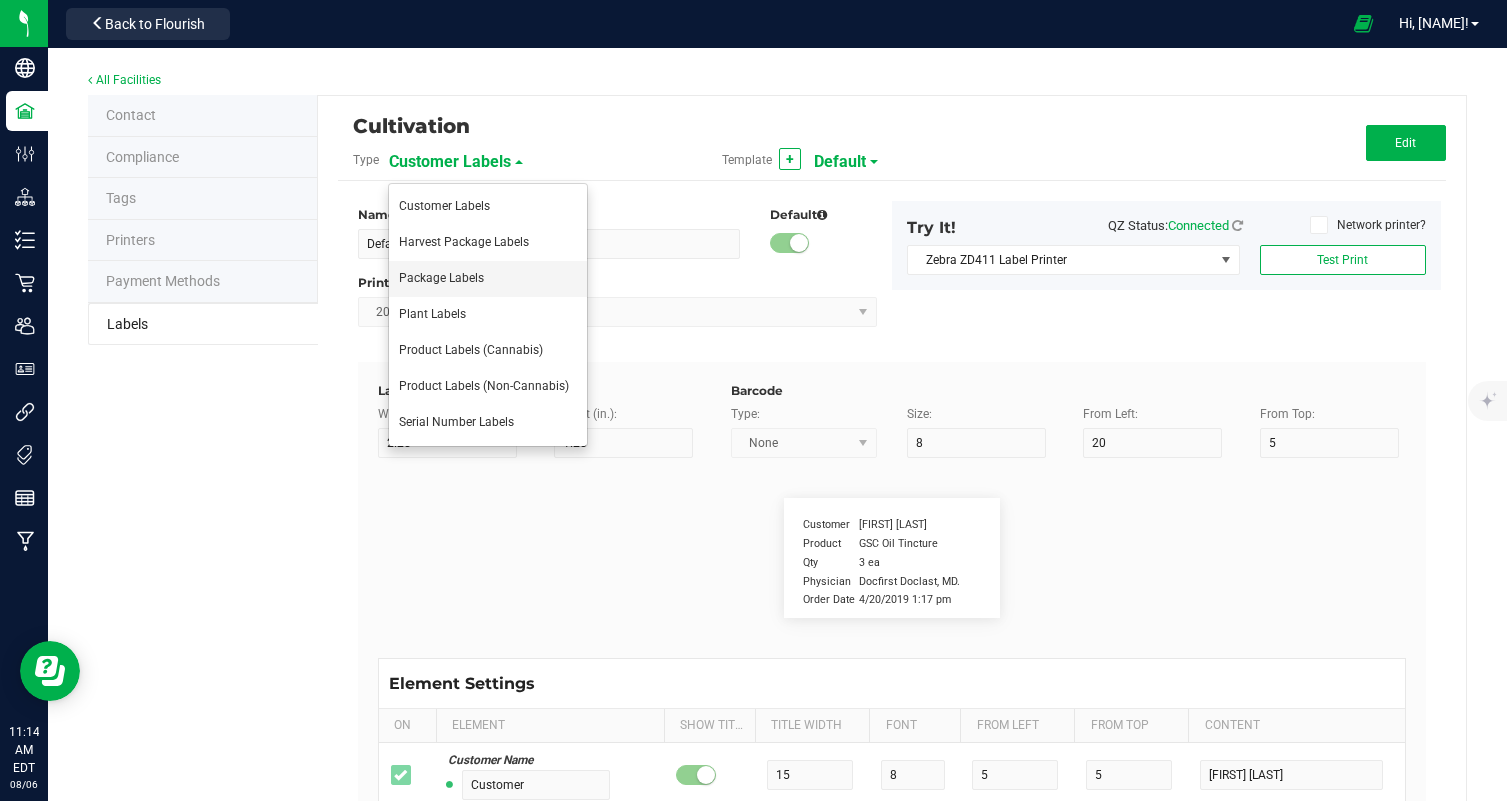type on "6" 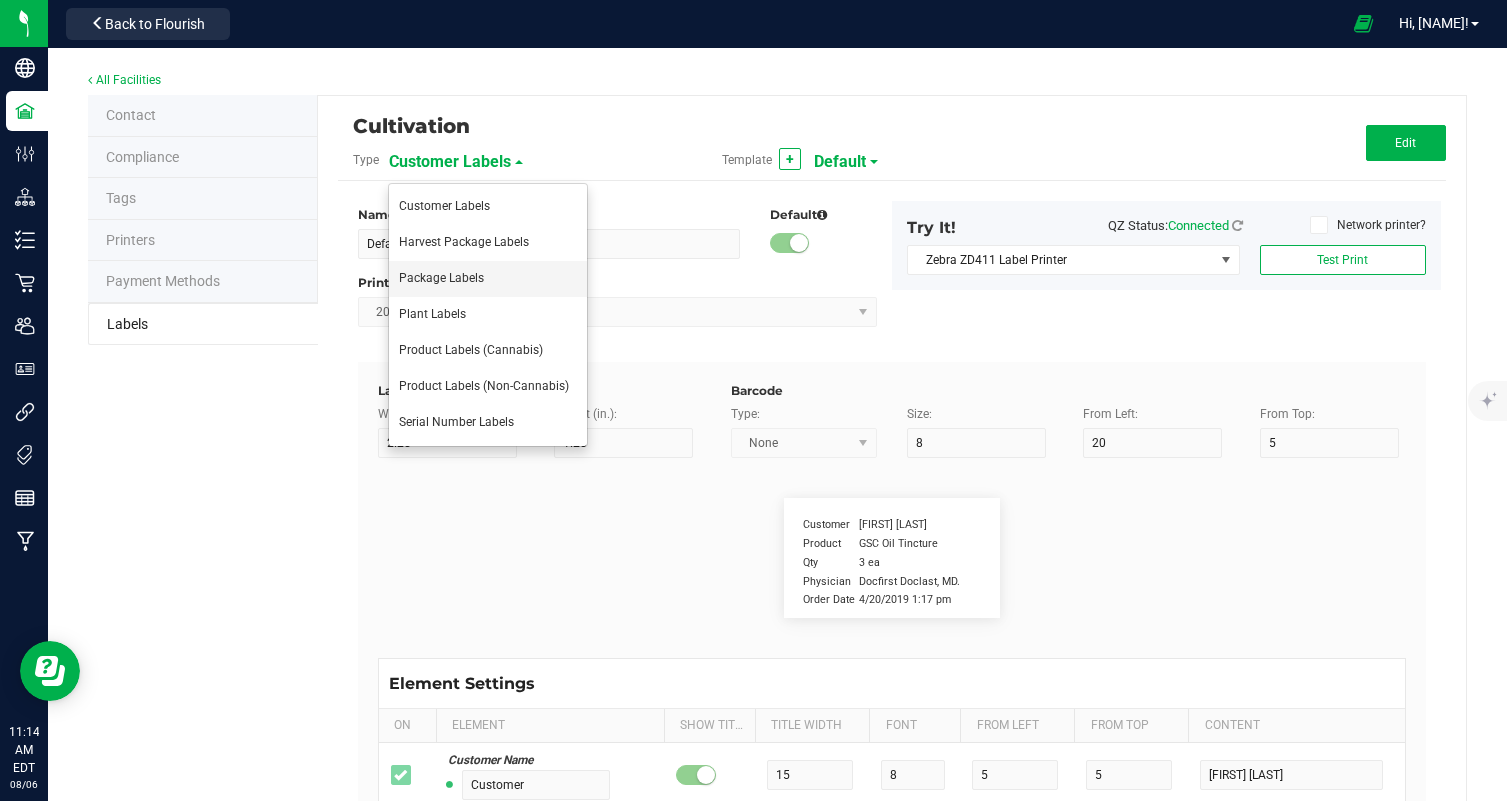 type on "29" 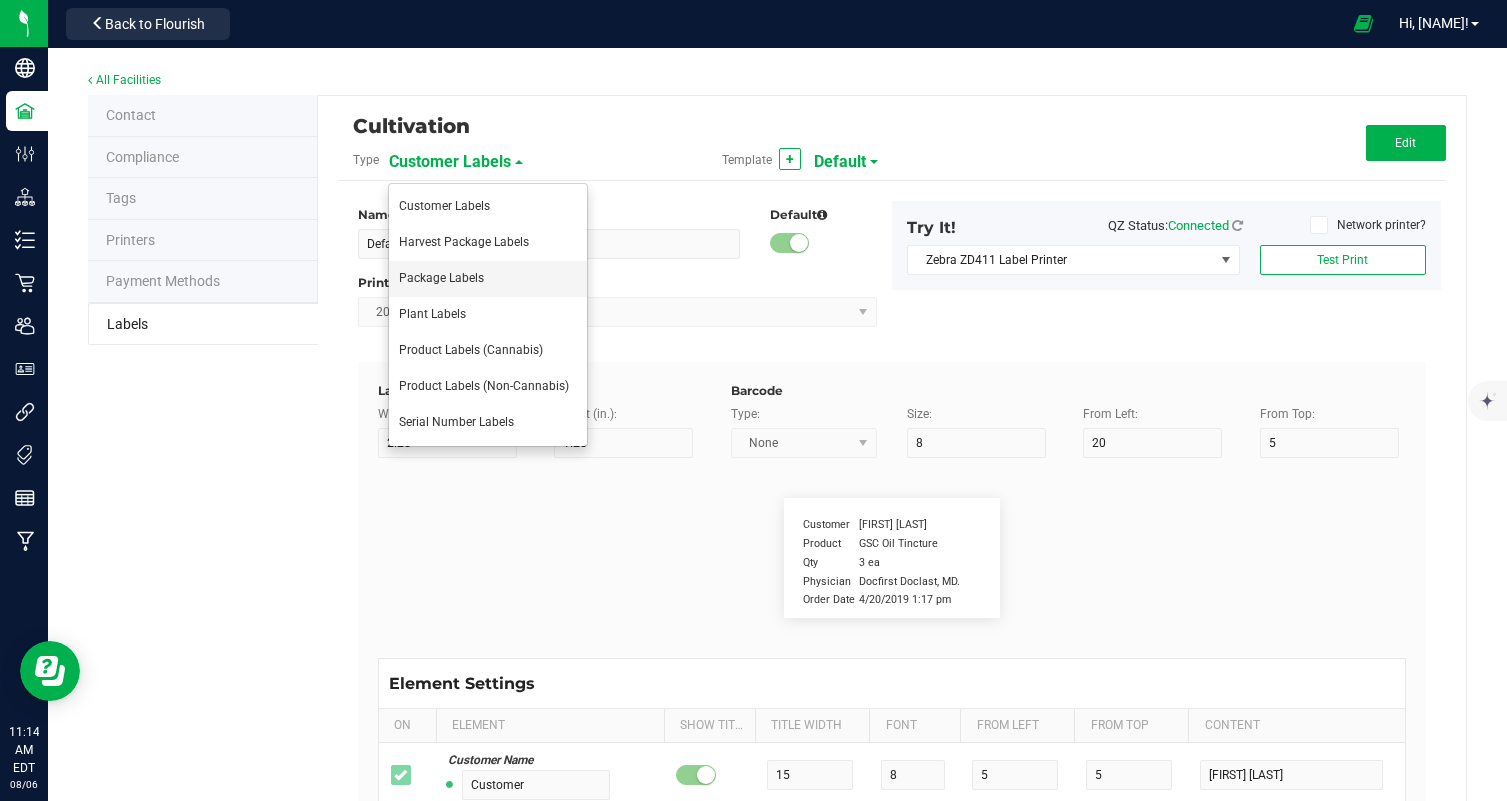 type on "48" 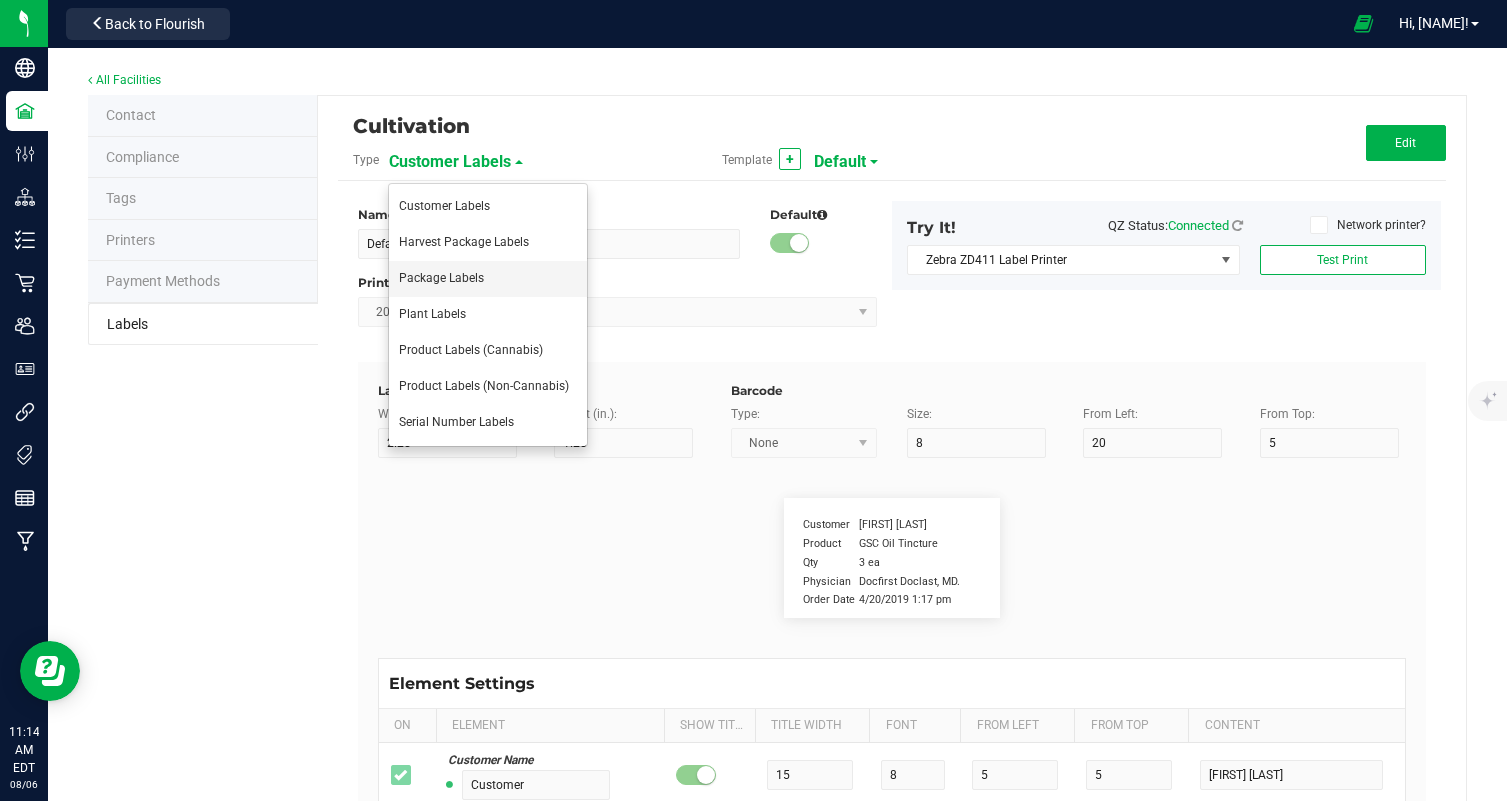 type on "01/30/26" 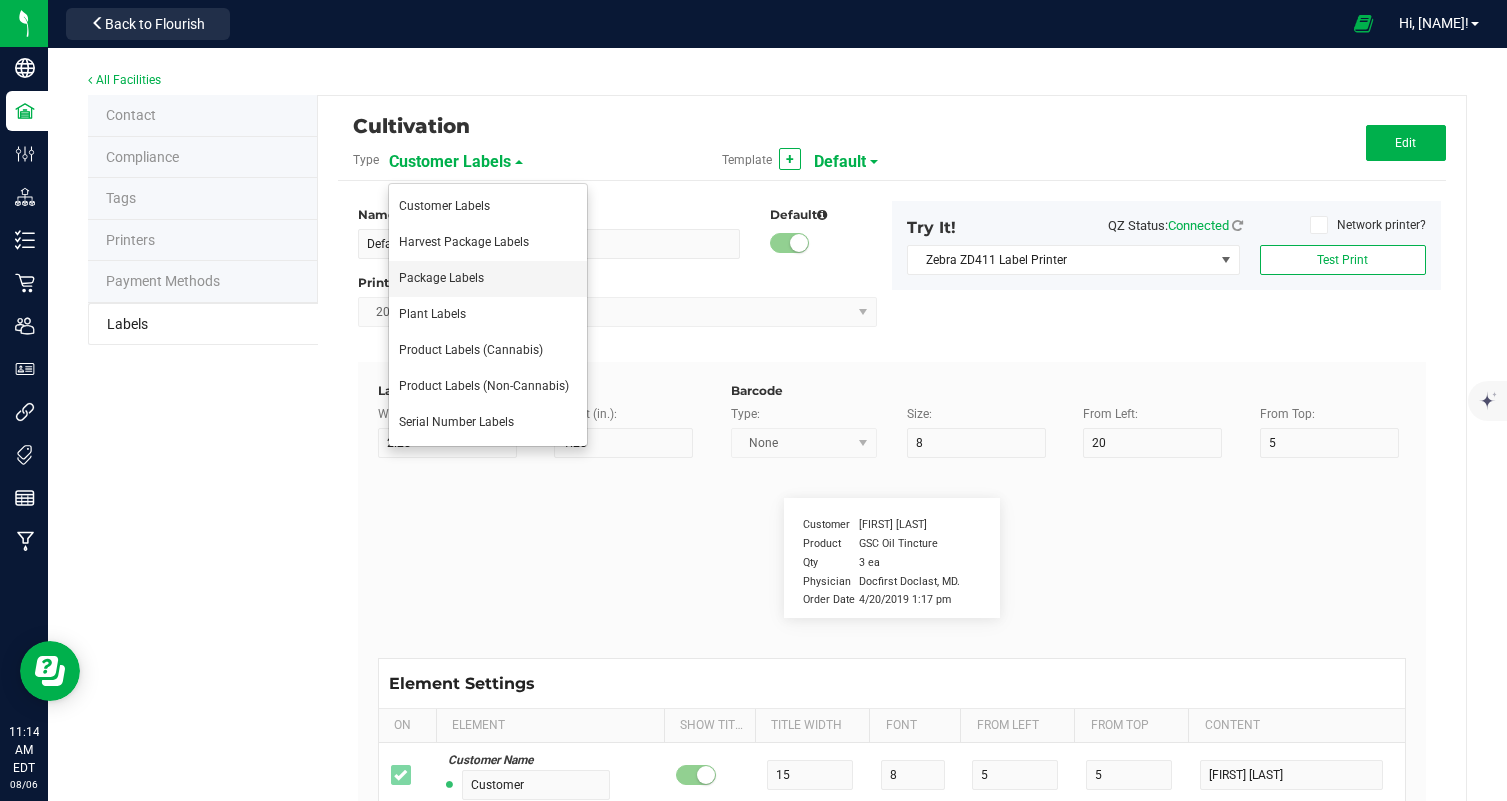 type on "Total THC:" 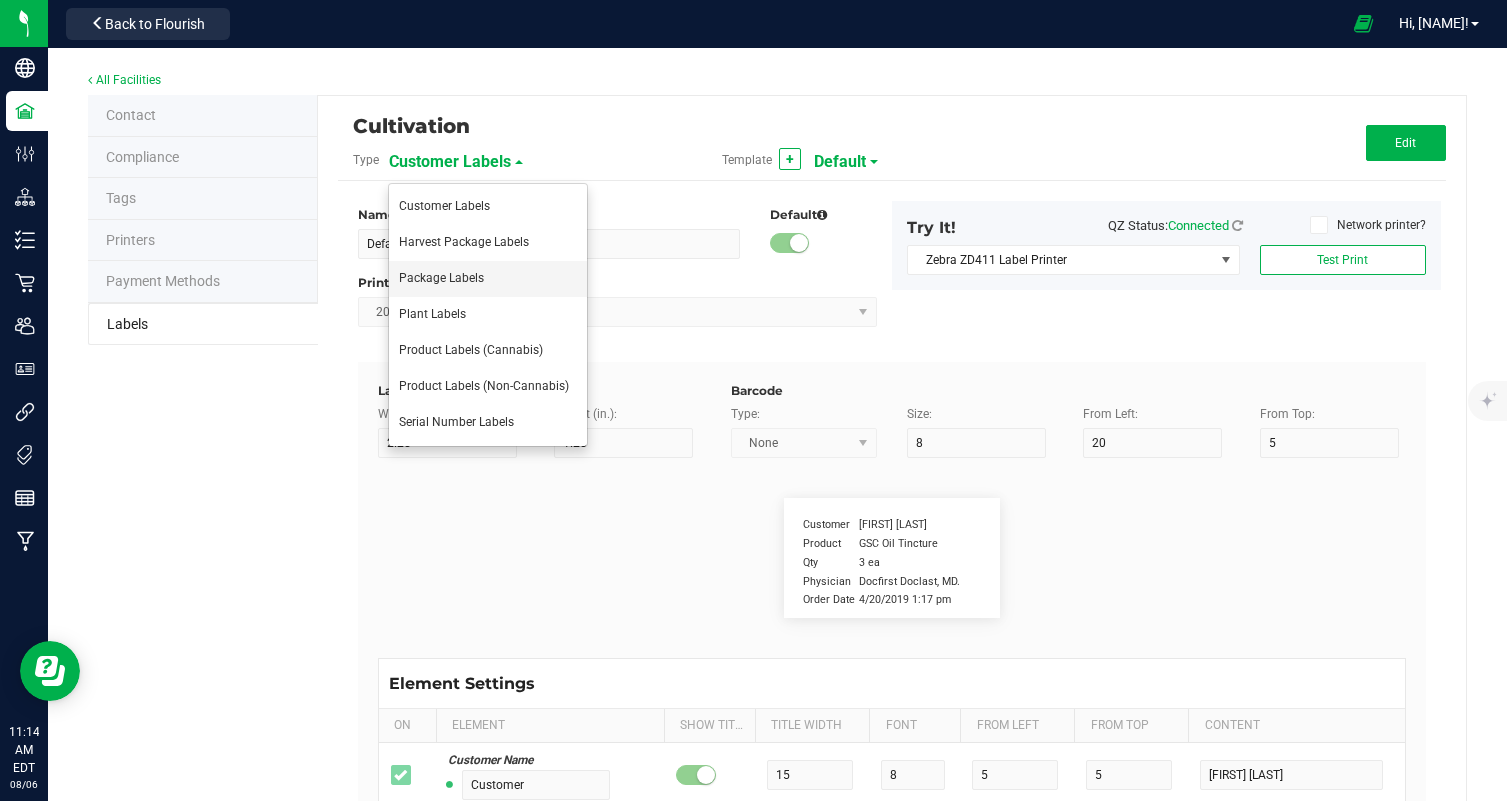 type on "10" 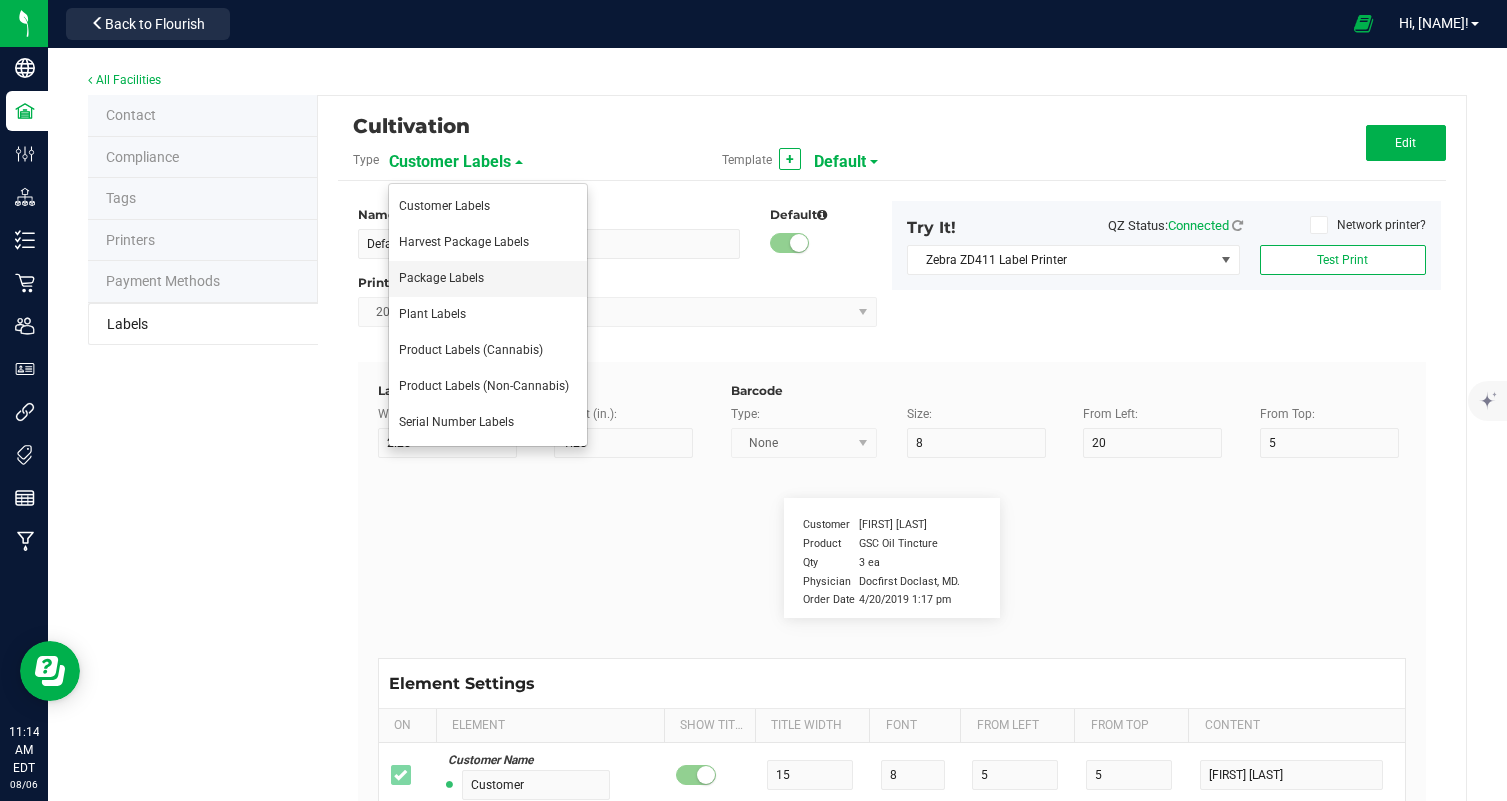 type on "6" 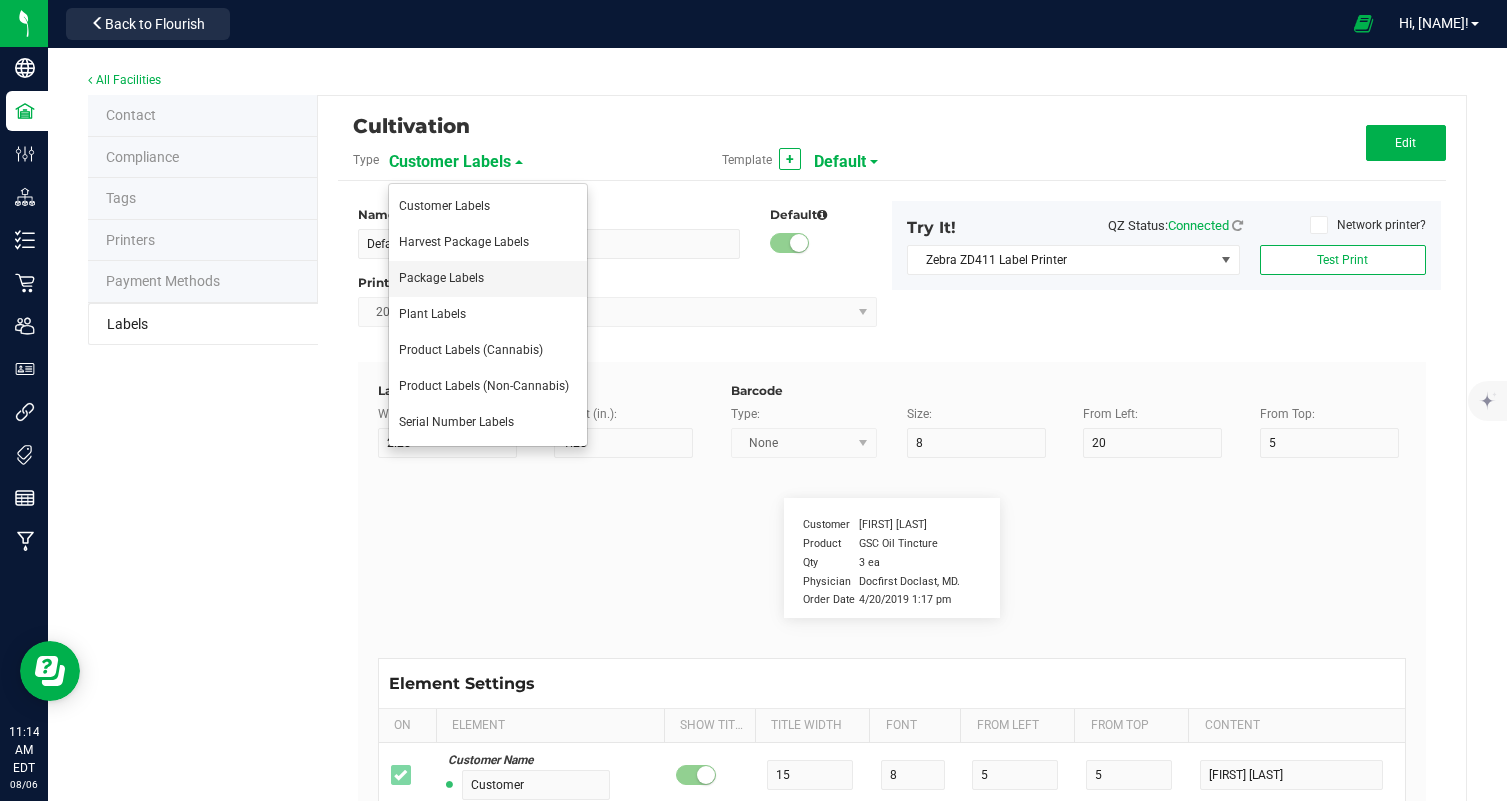 type on "4" 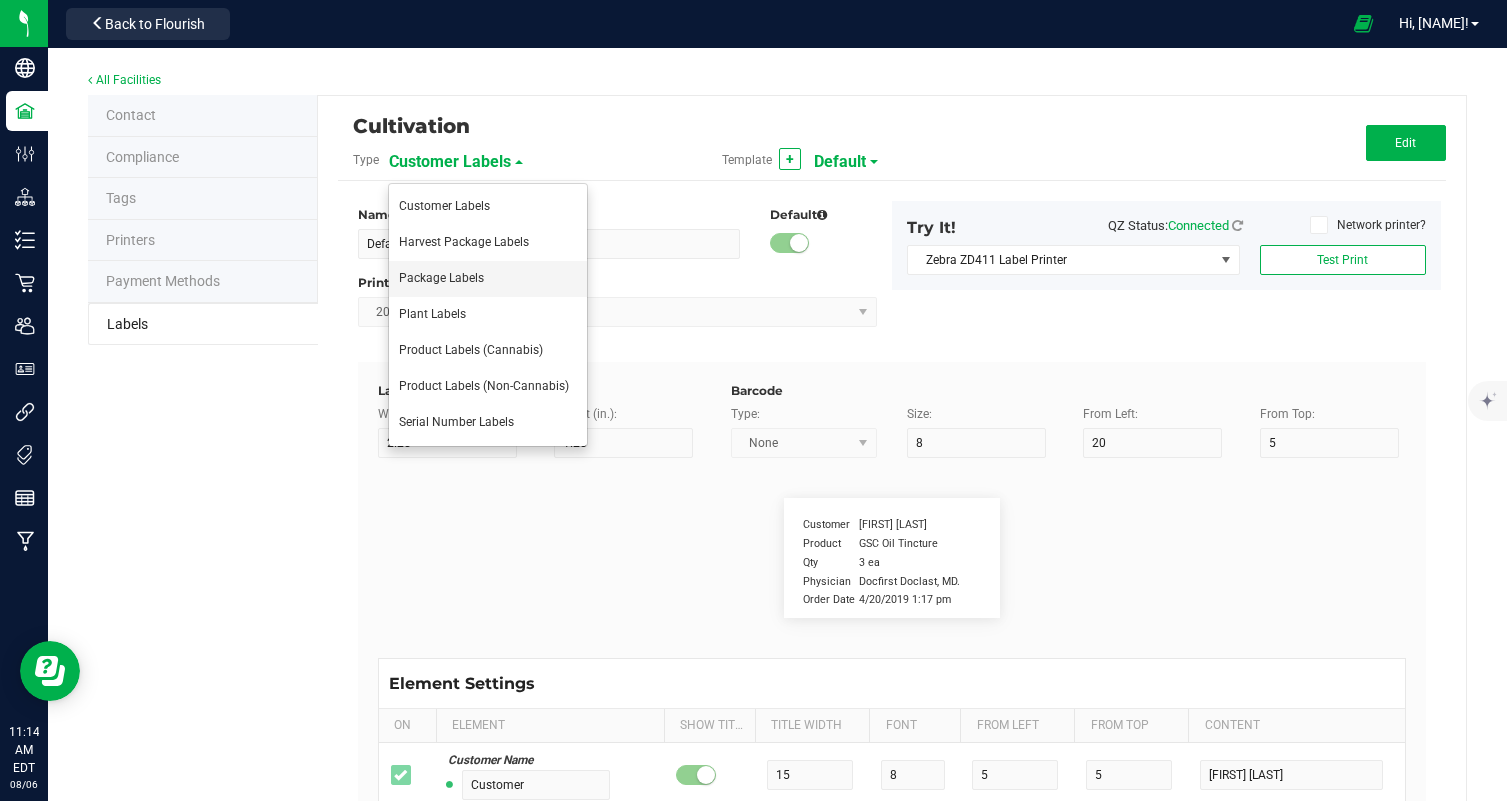 type on "17" 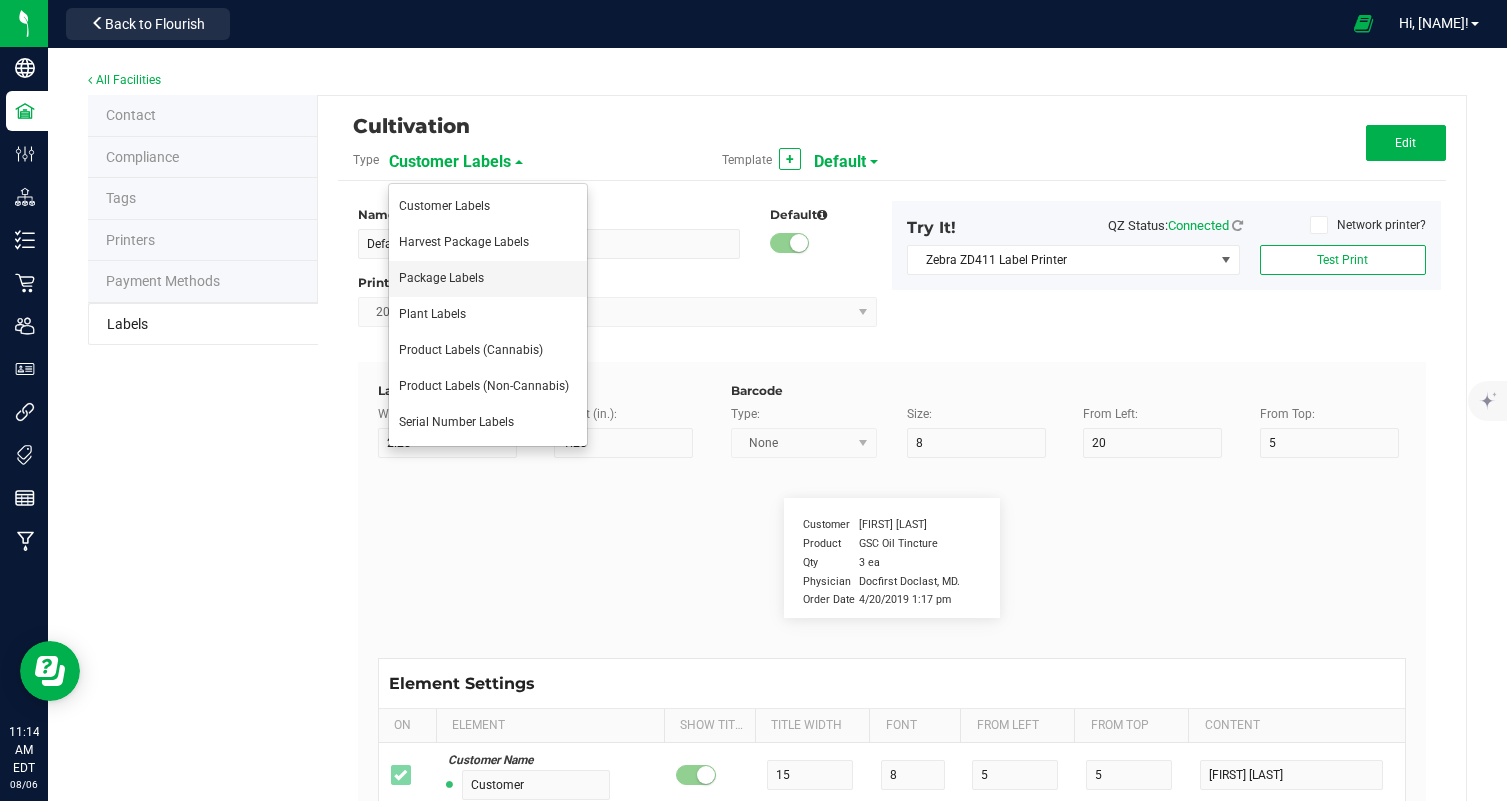 type on "28.34%" 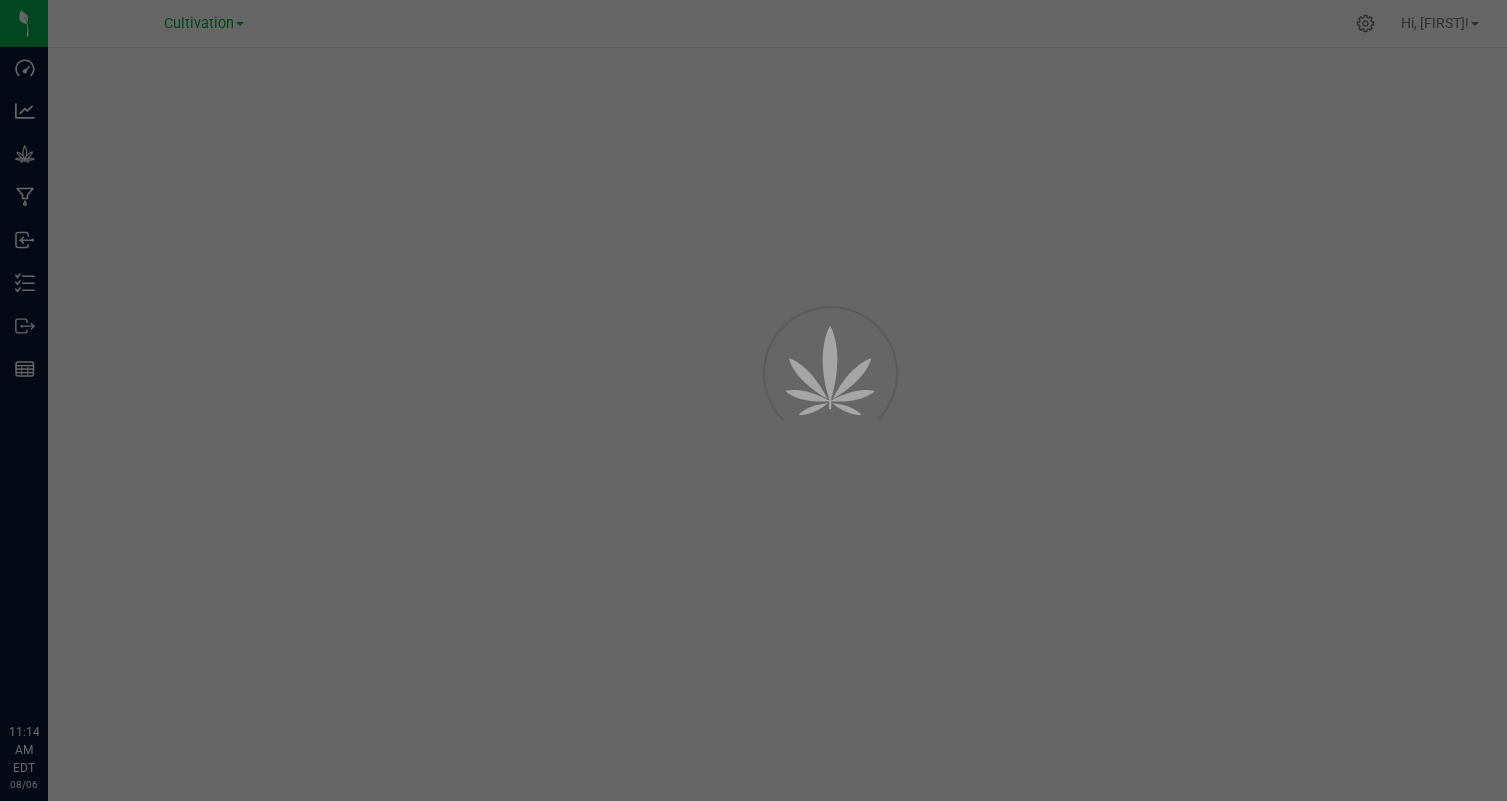 scroll, scrollTop: 0, scrollLeft: 0, axis: both 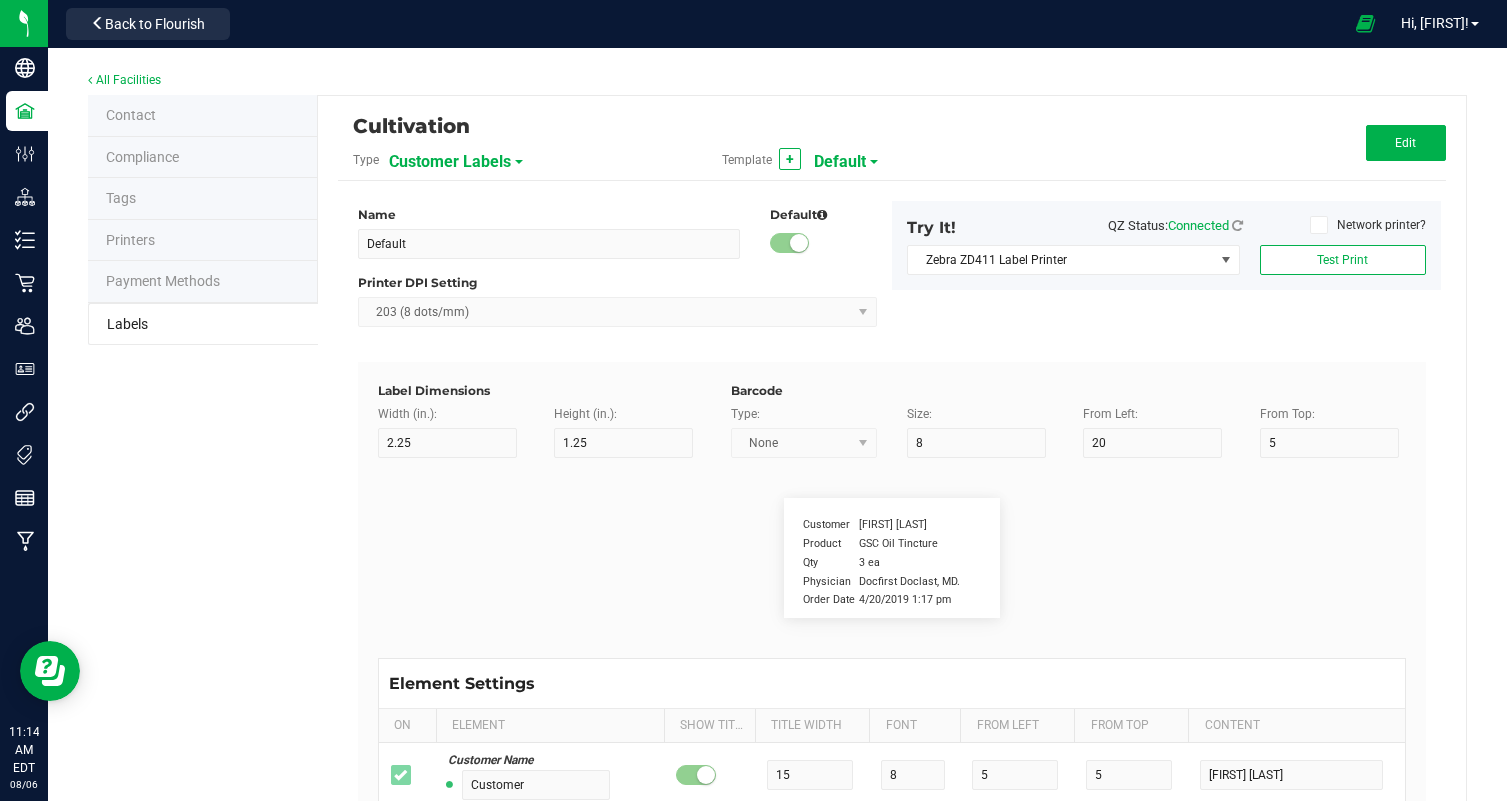 click on "Customer Labels" at bounding box center (450, 162) 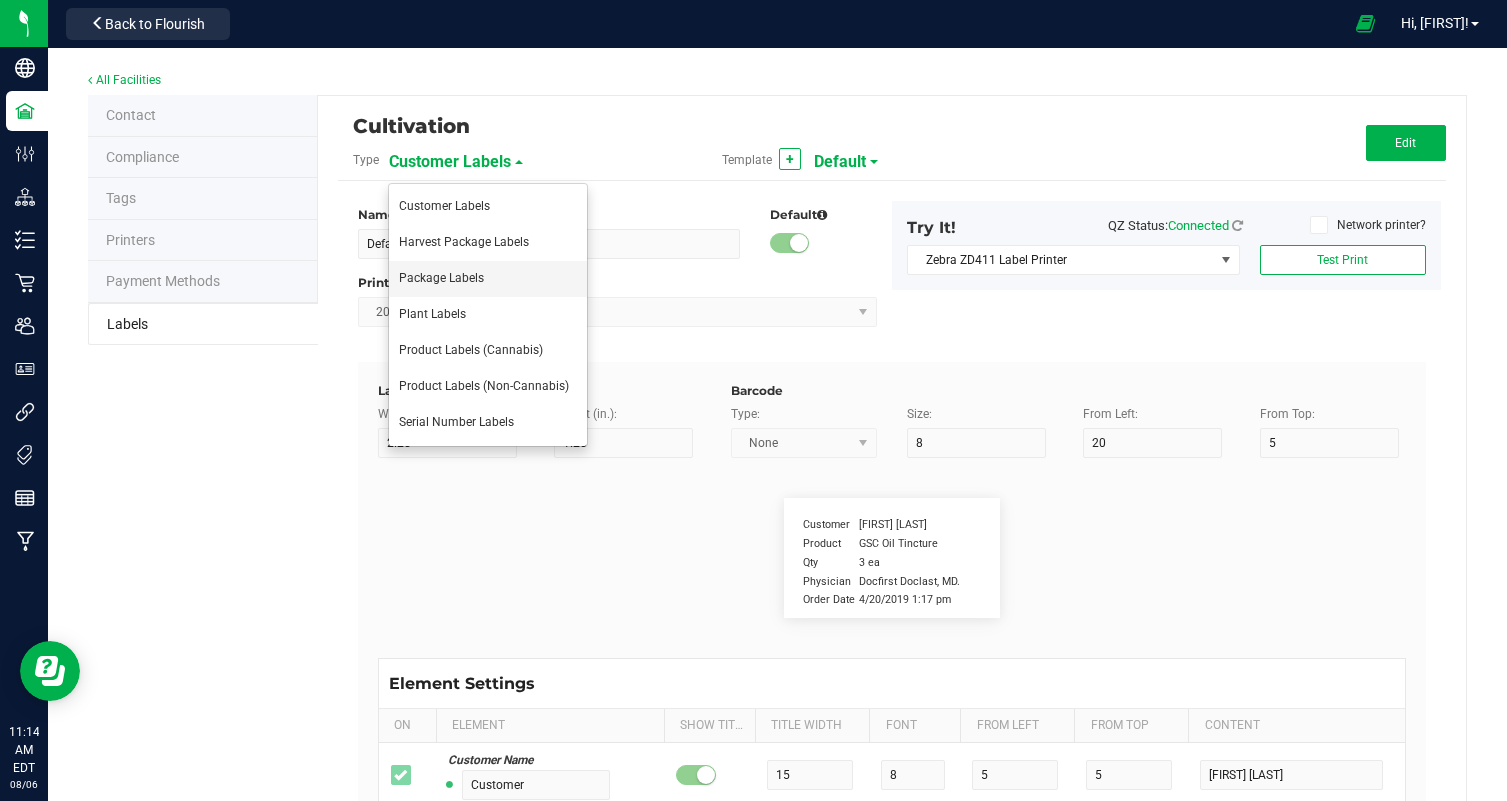 click on "Package Labels" at bounding box center (488, 279) 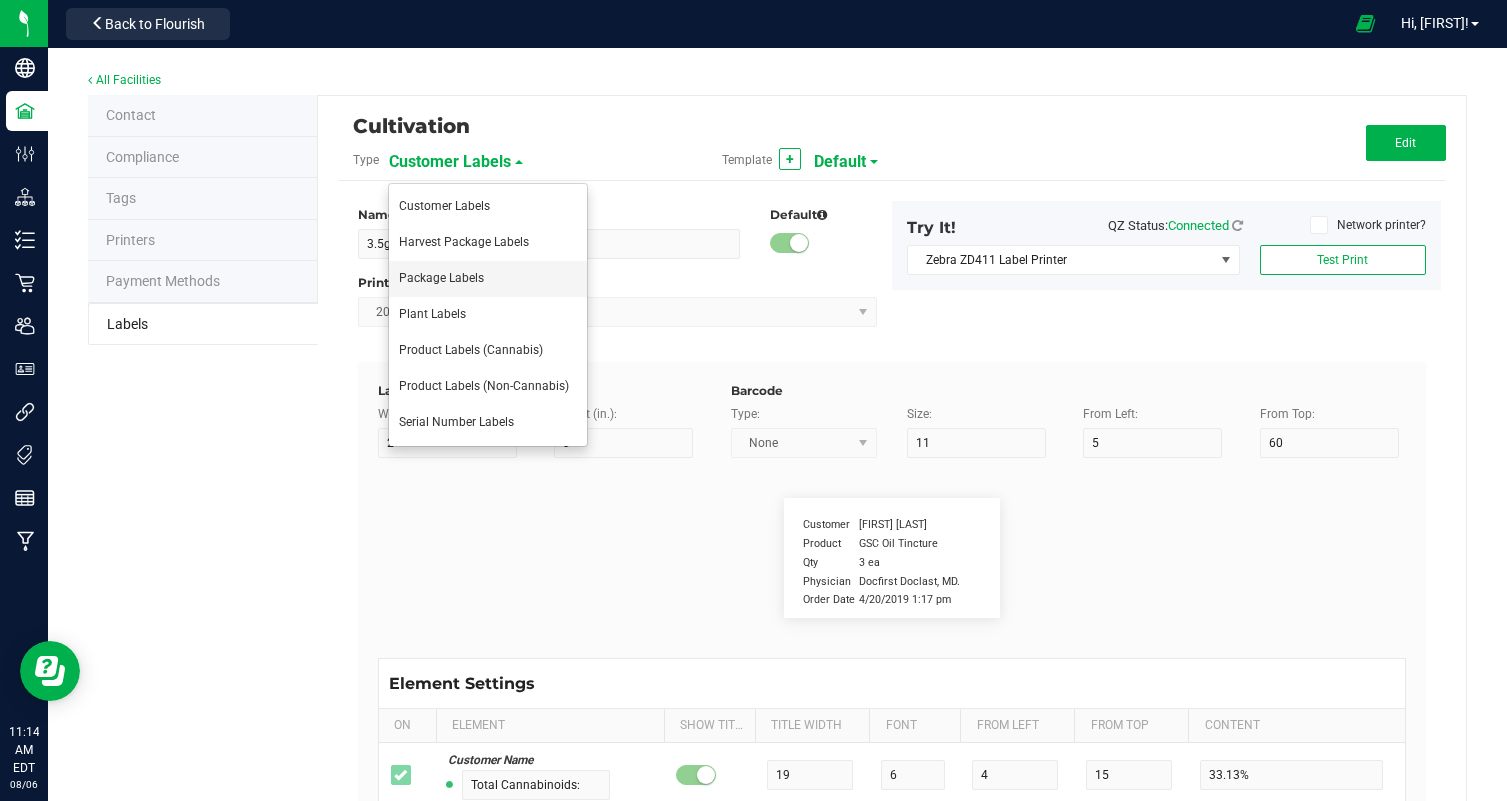 type on "Package Date:" 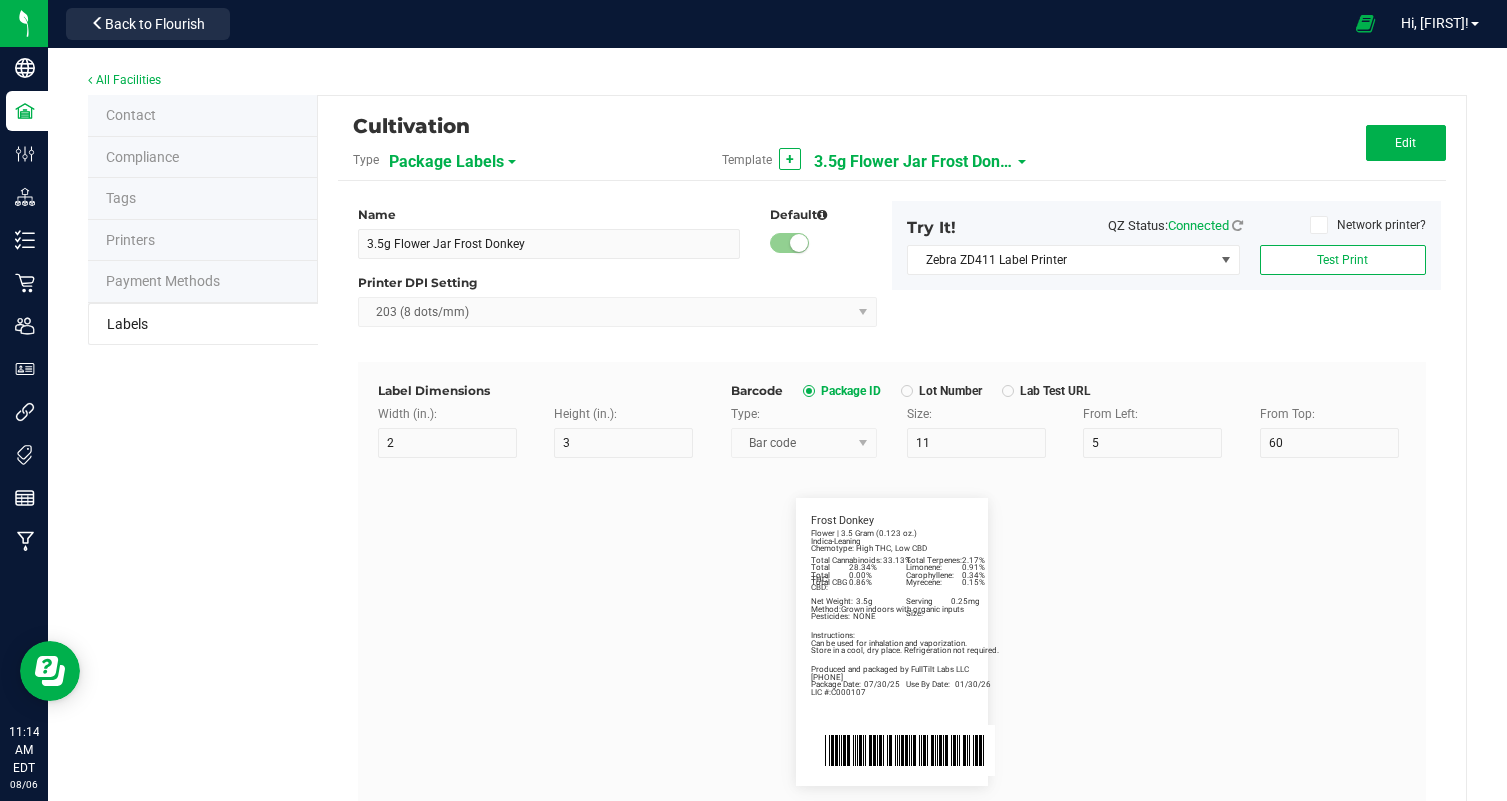 click on "3.5g Flower Jar Frost Donkey" at bounding box center [914, 162] 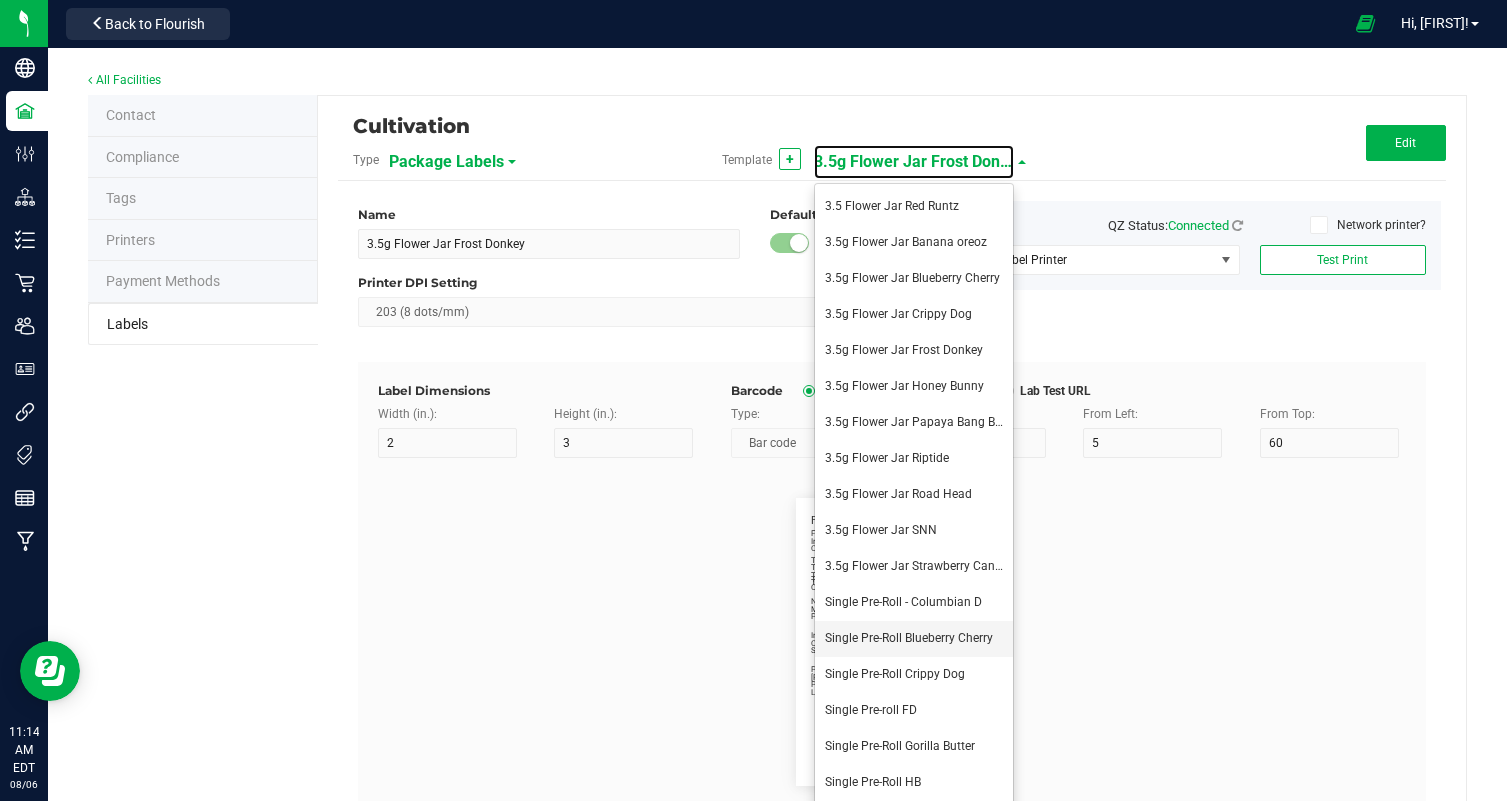scroll, scrollTop: 150, scrollLeft: 0, axis: vertical 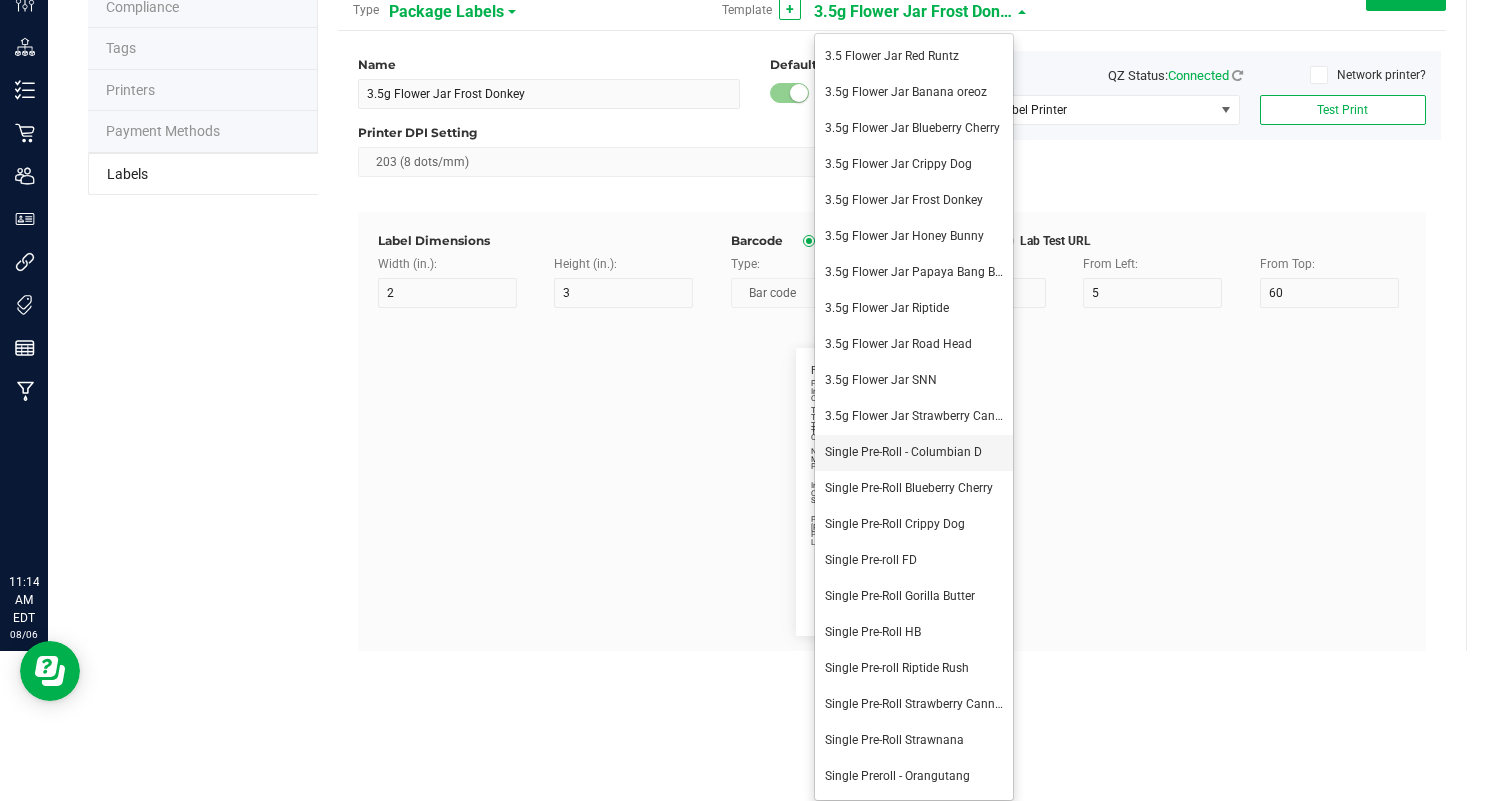click on "Single Pre-Roll - Columbian D" at bounding box center [903, 452] 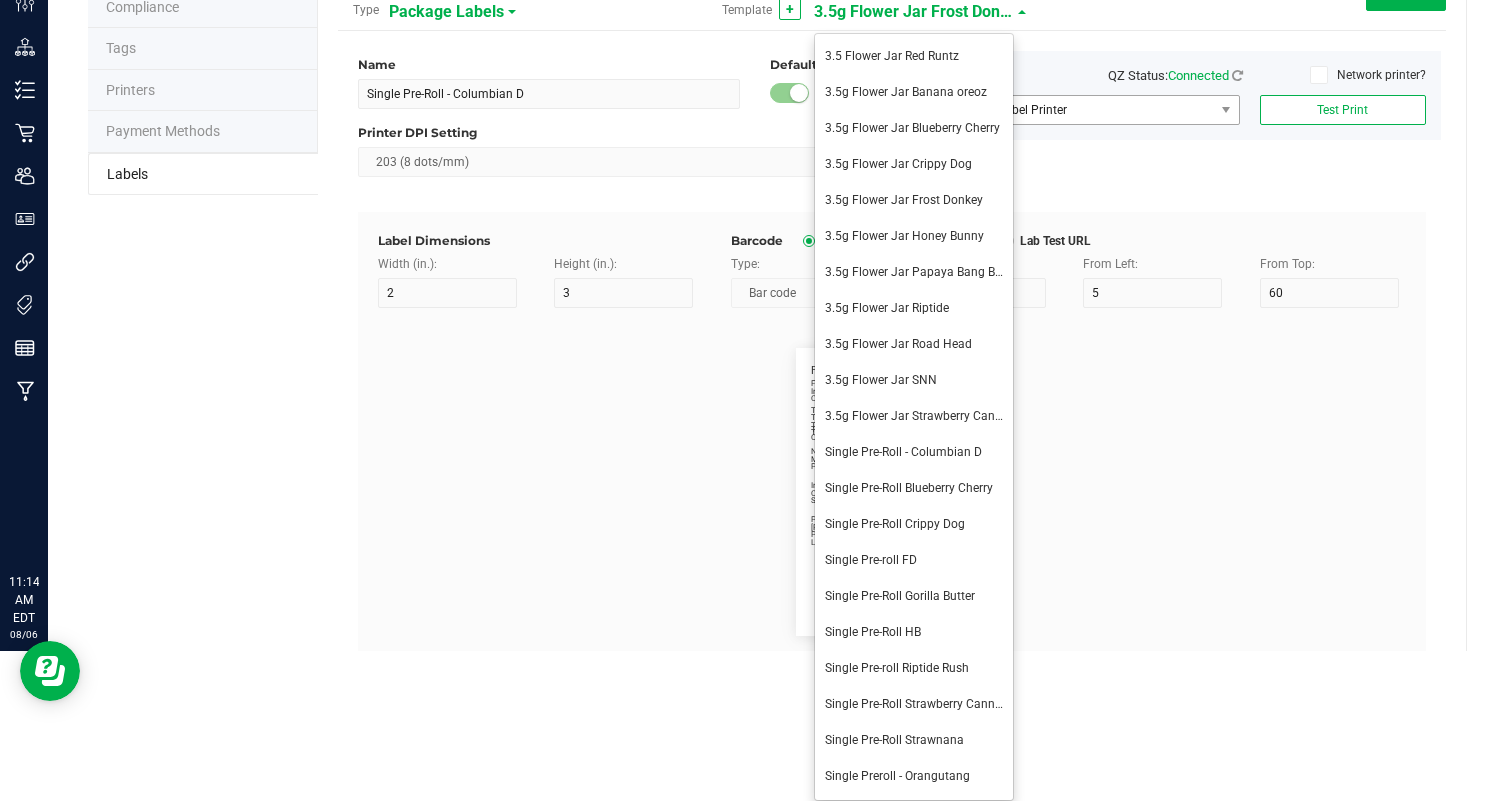 scroll, scrollTop: 0, scrollLeft: 0, axis: both 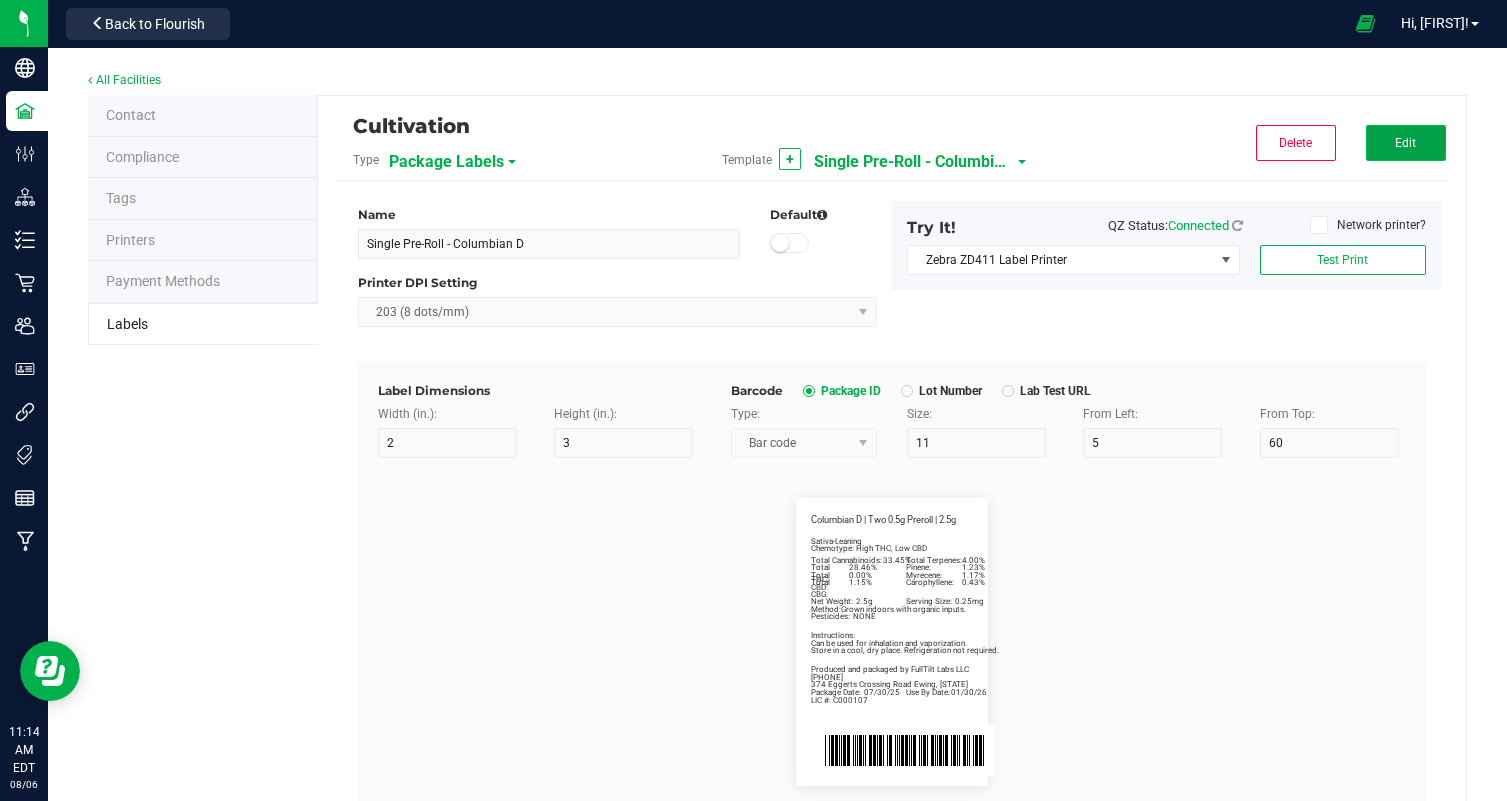 click on "Edit" at bounding box center [1406, 143] 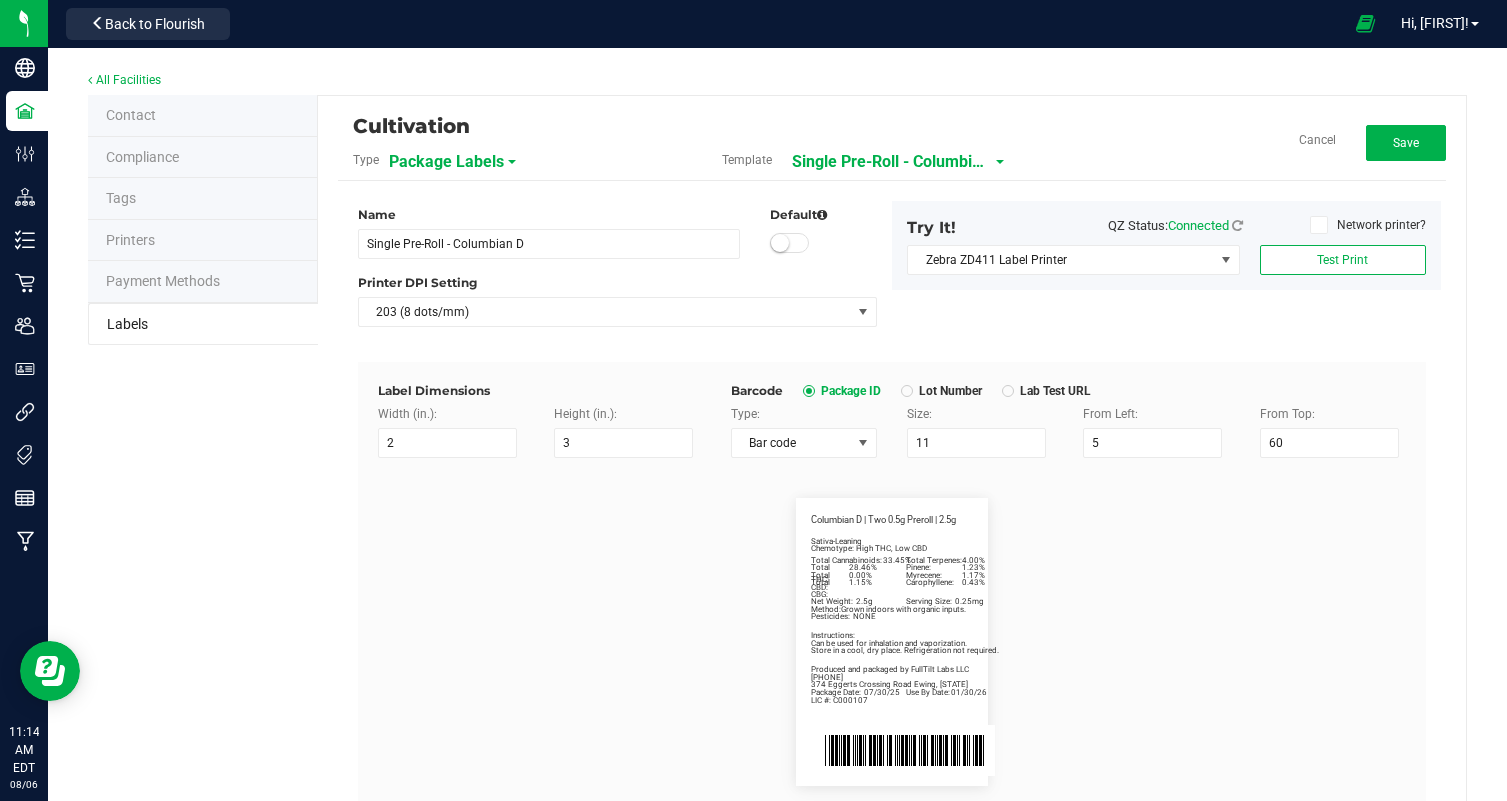 scroll, scrollTop: 481, scrollLeft: 0, axis: vertical 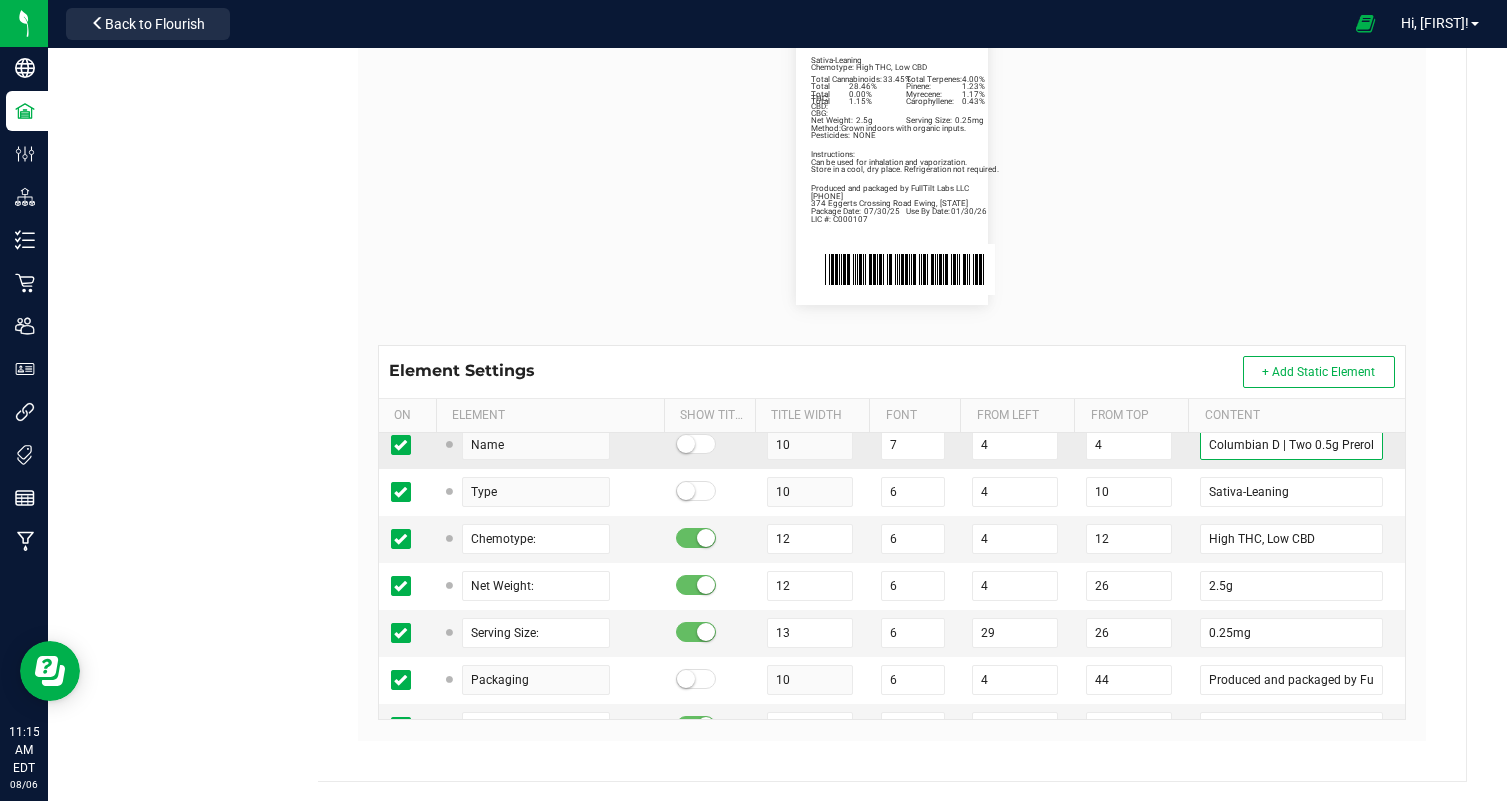 click on "Columbian D | Two 0.5g Preroll | 2.5g" at bounding box center (1291, 445) 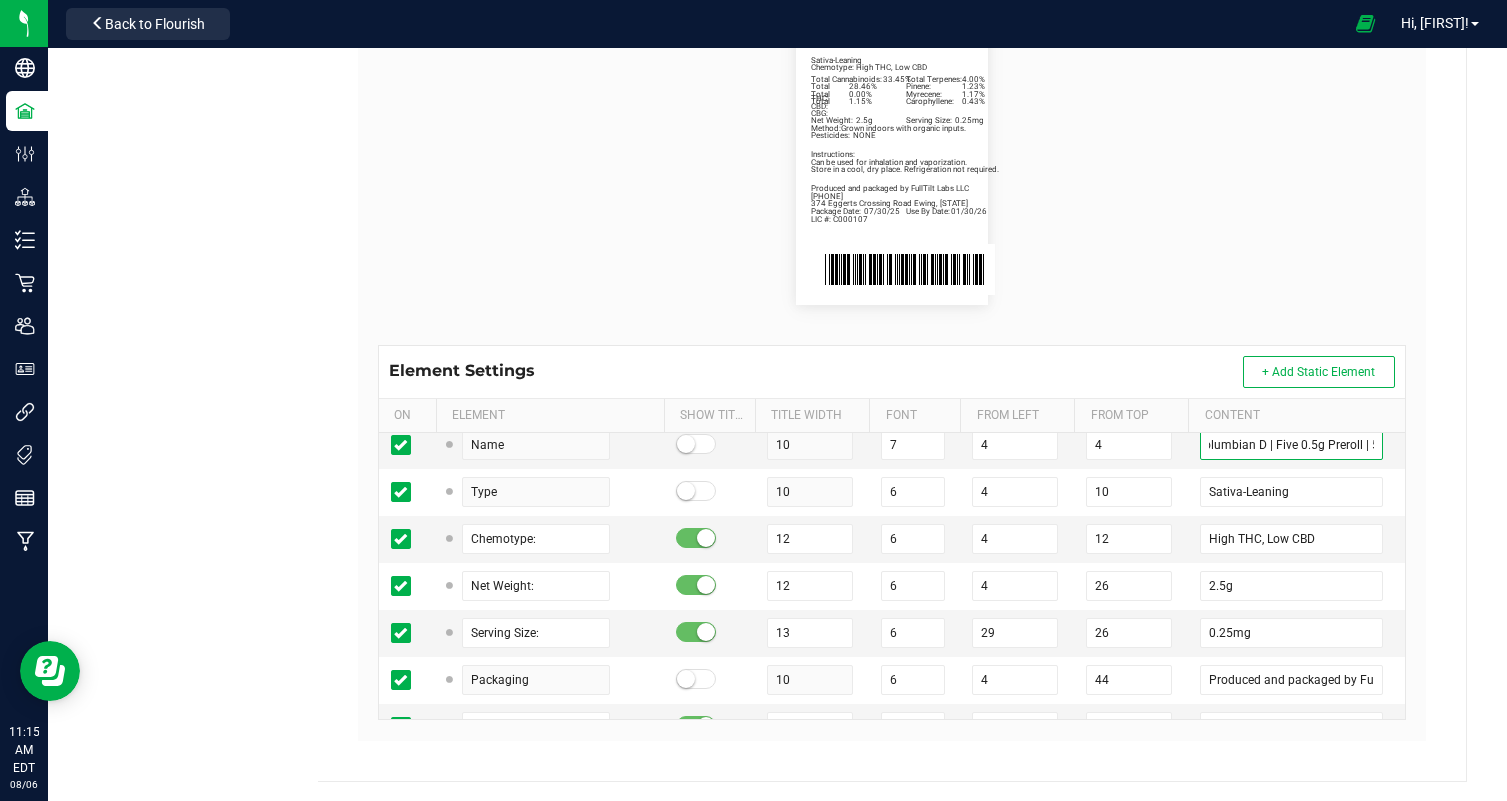 scroll, scrollTop: 0, scrollLeft: 14, axis: horizontal 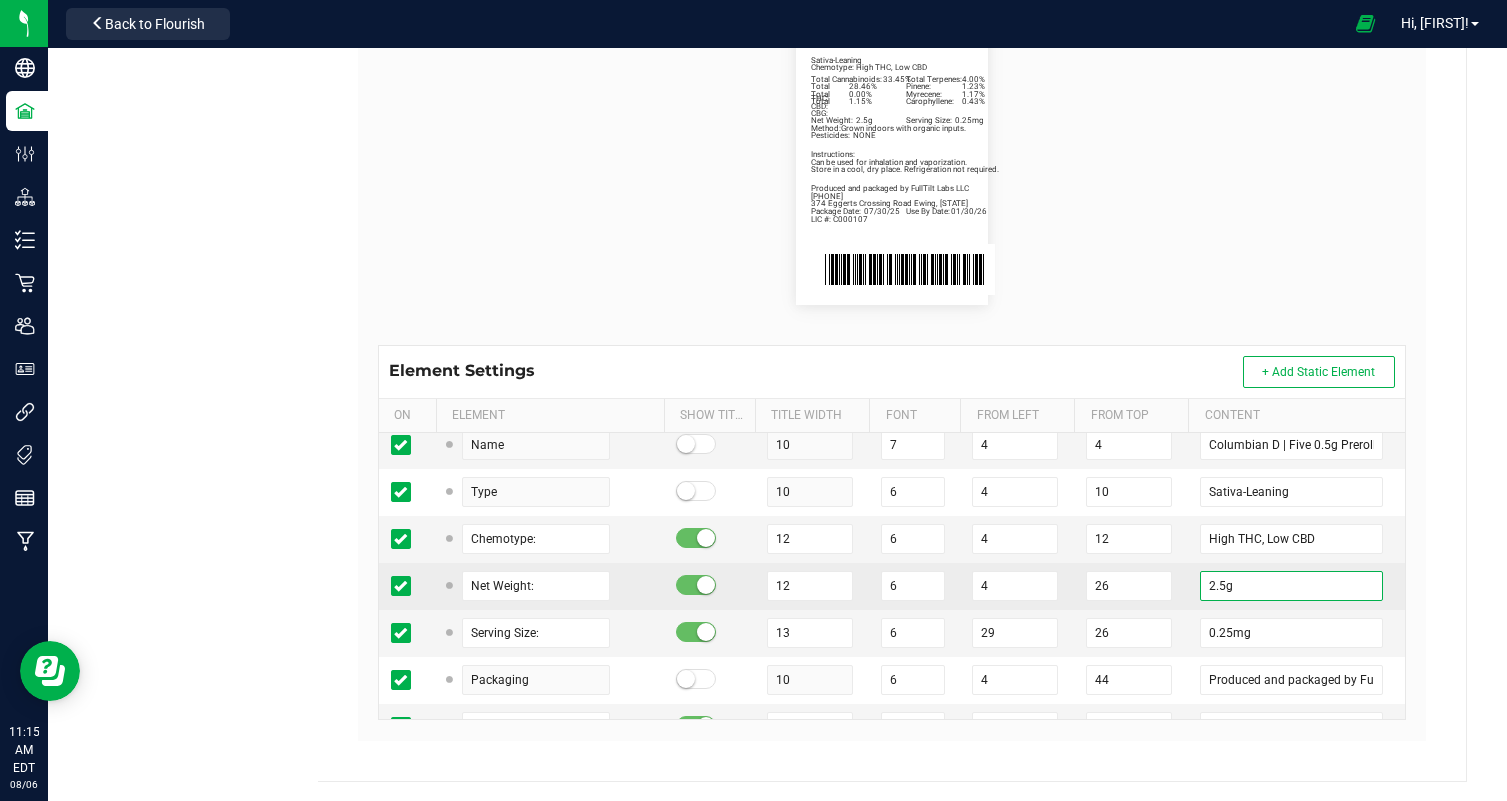 drag, startPoint x: 1228, startPoint y: 586, endPoint x: 1182, endPoint y: 586, distance: 46 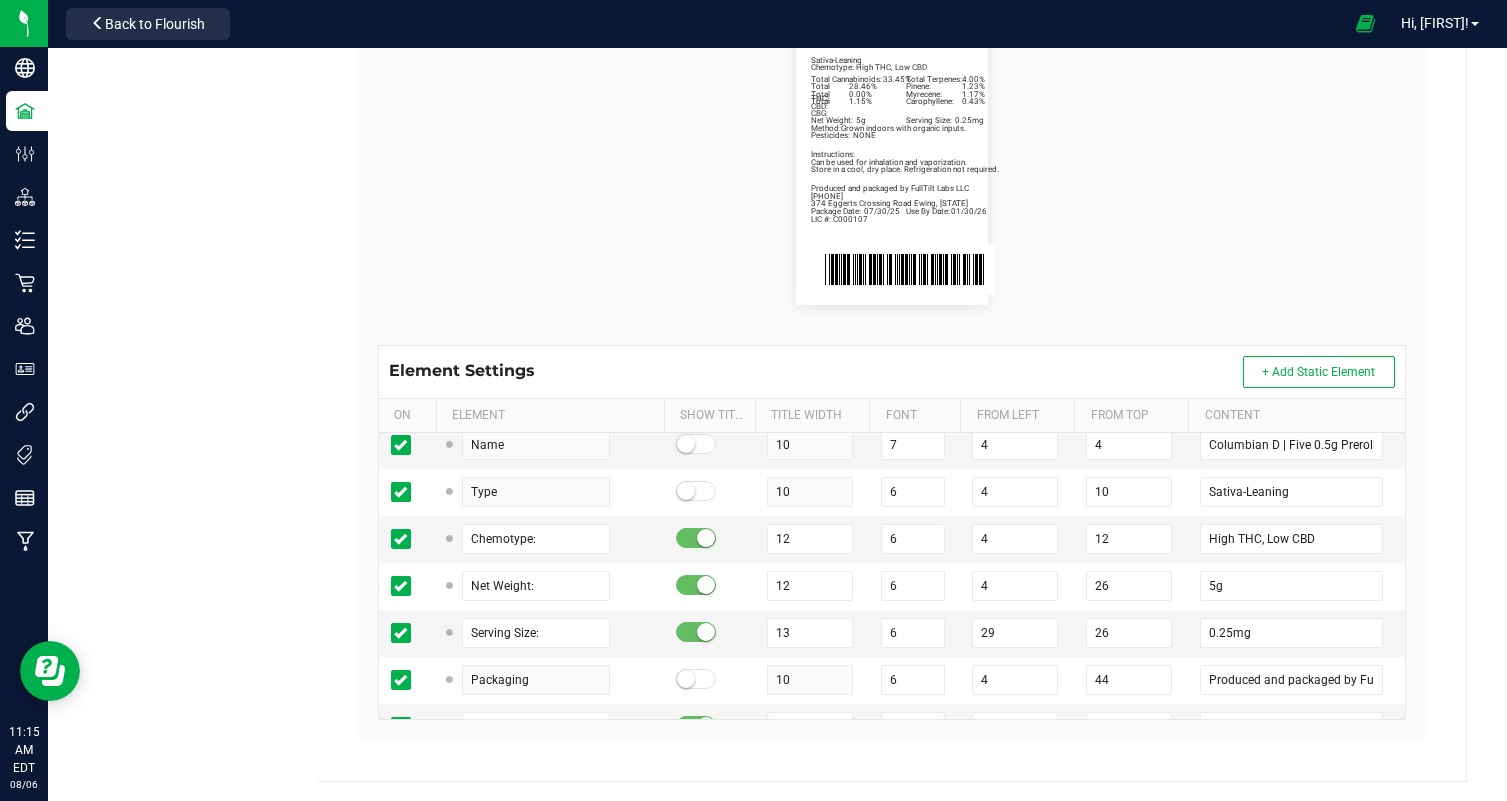 click on "Element Settings  + Add Static Element" at bounding box center [892, 372] 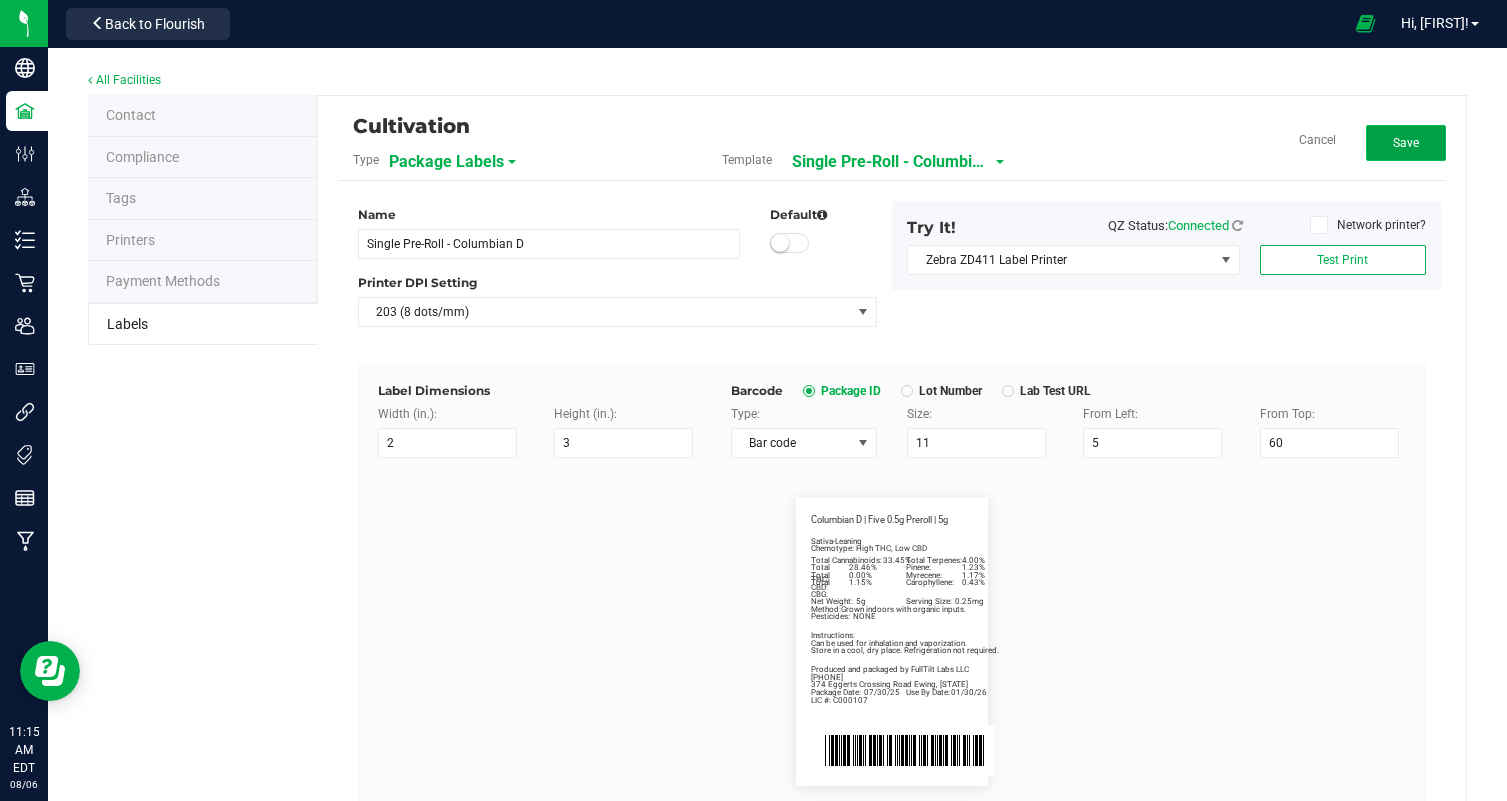 click on "Save" at bounding box center (1406, 143) 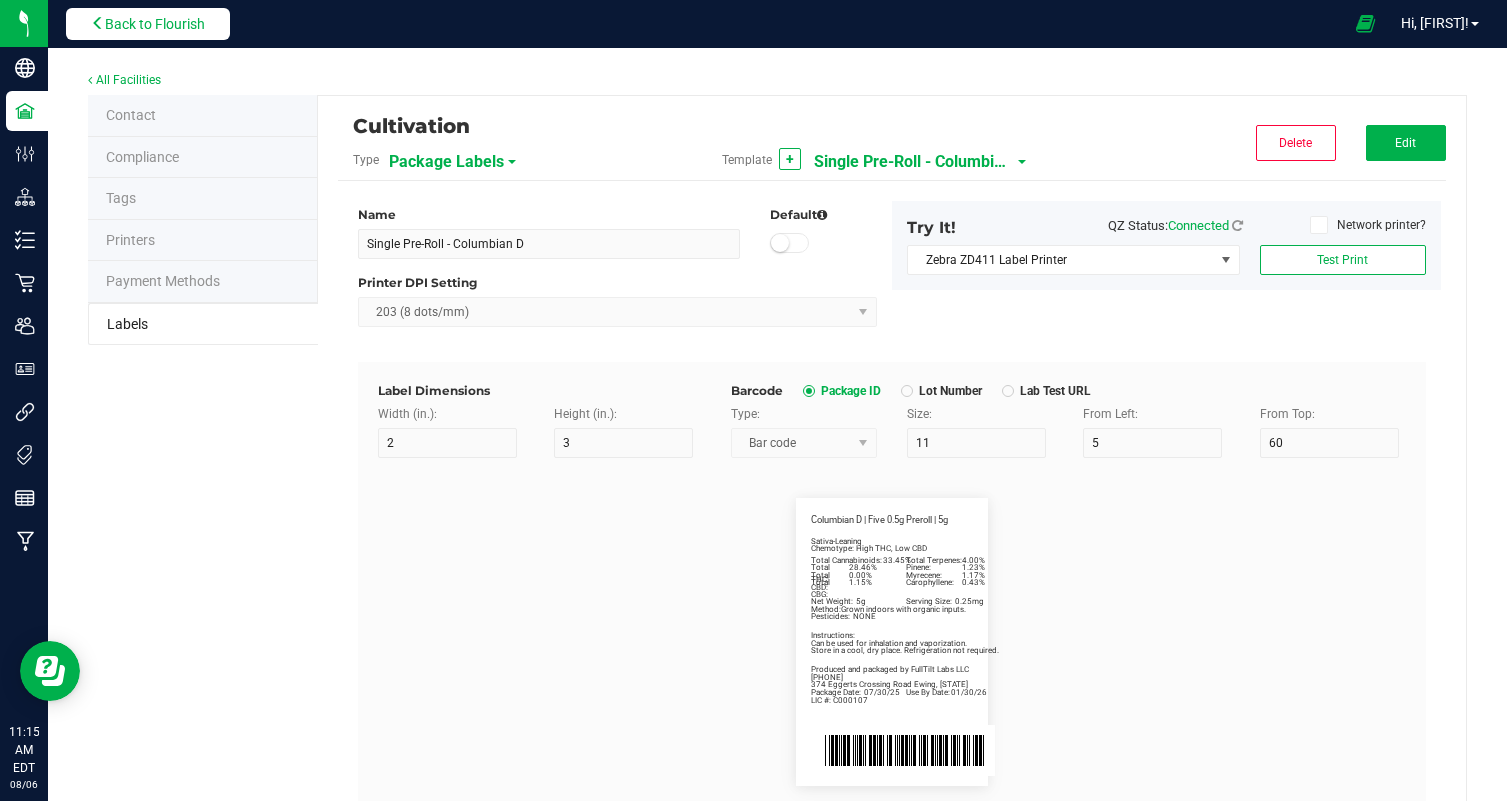 click on "Back to Flourish" at bounding box center (148, 24) 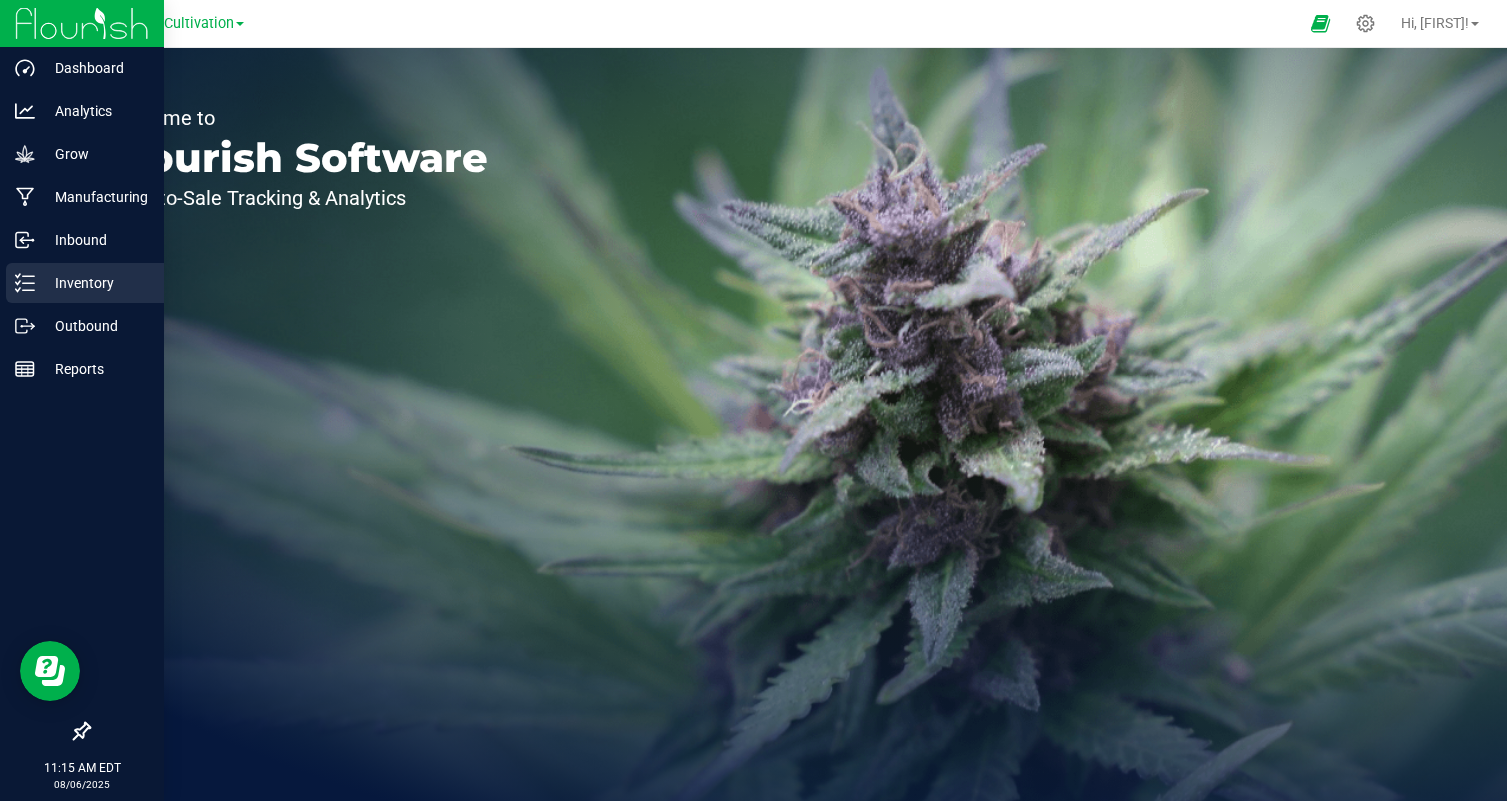 click on "Inventory" at bounding box center (95, 283) 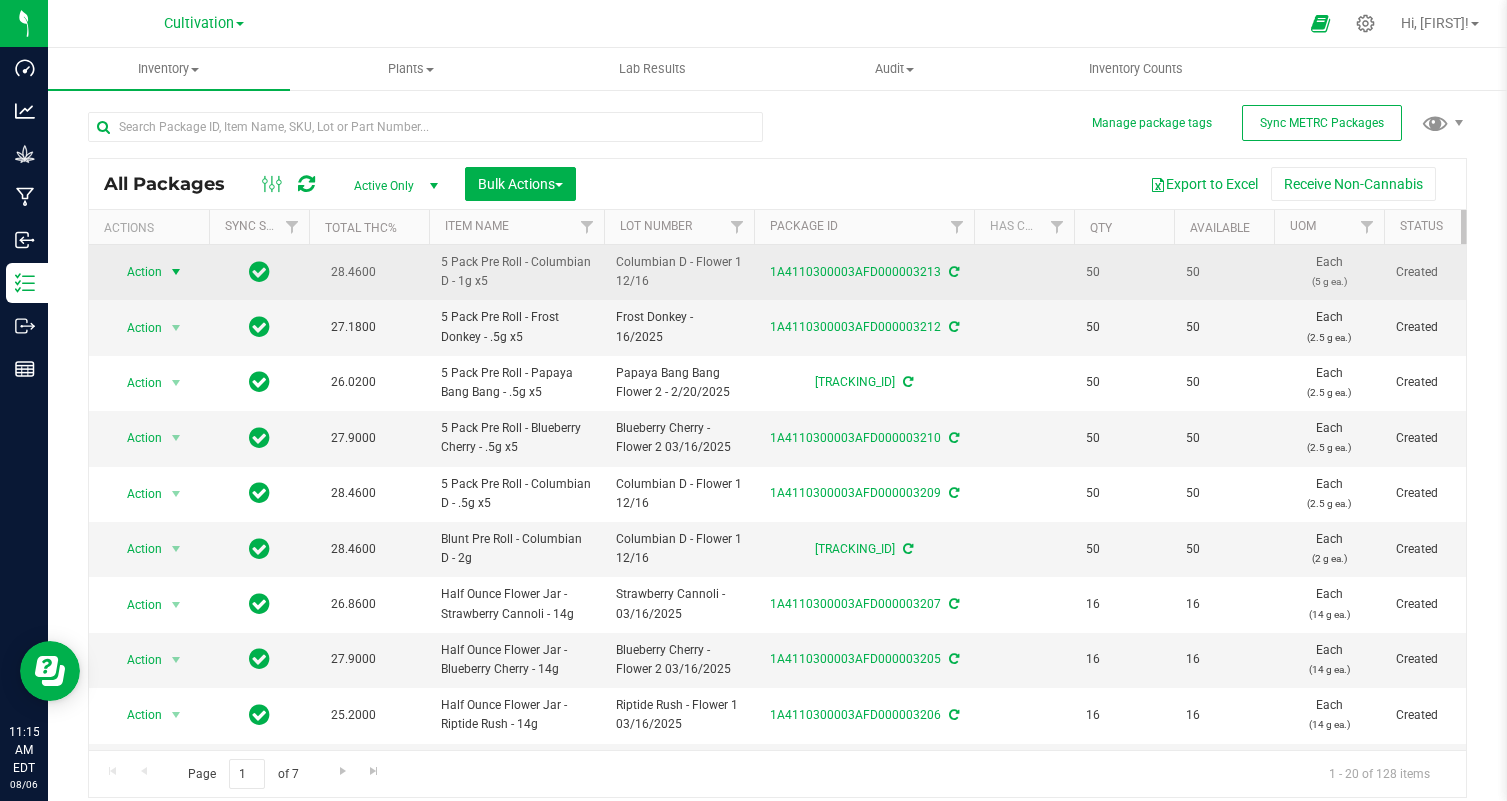 click on "Action" at bounding box center [136, 272] 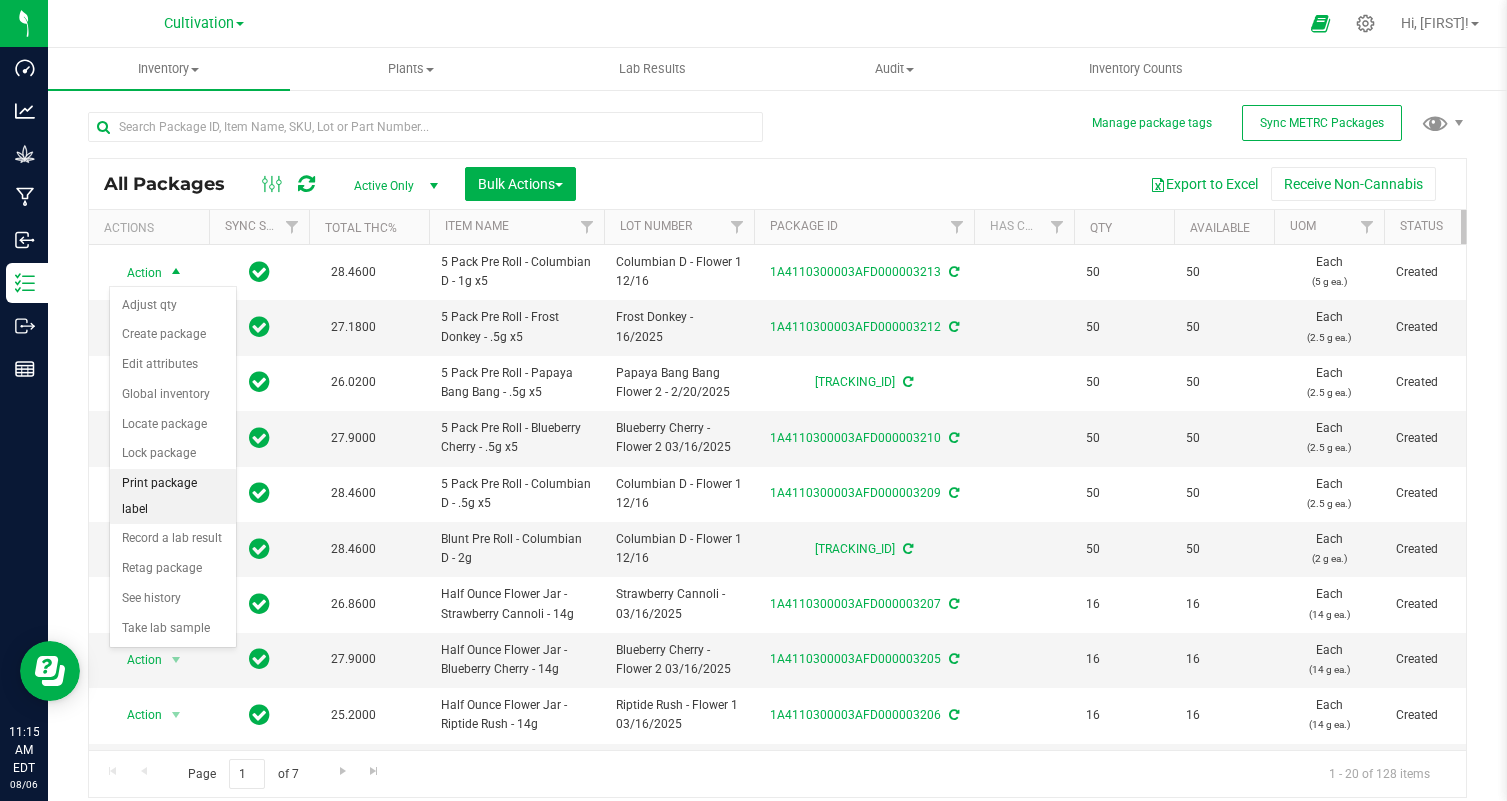 click on "Print package label" at bounding box center (173, 496) 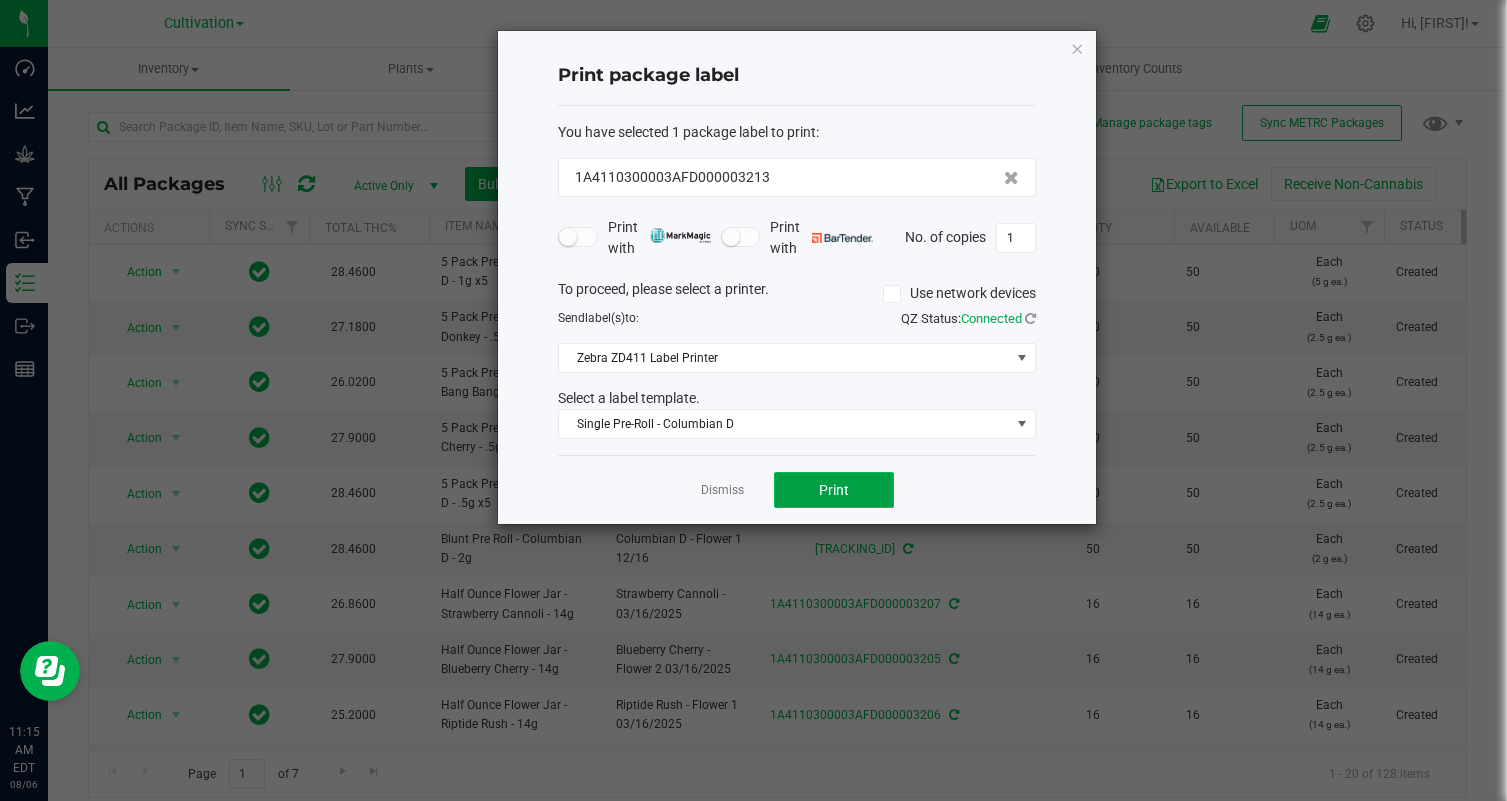 click on "Print" 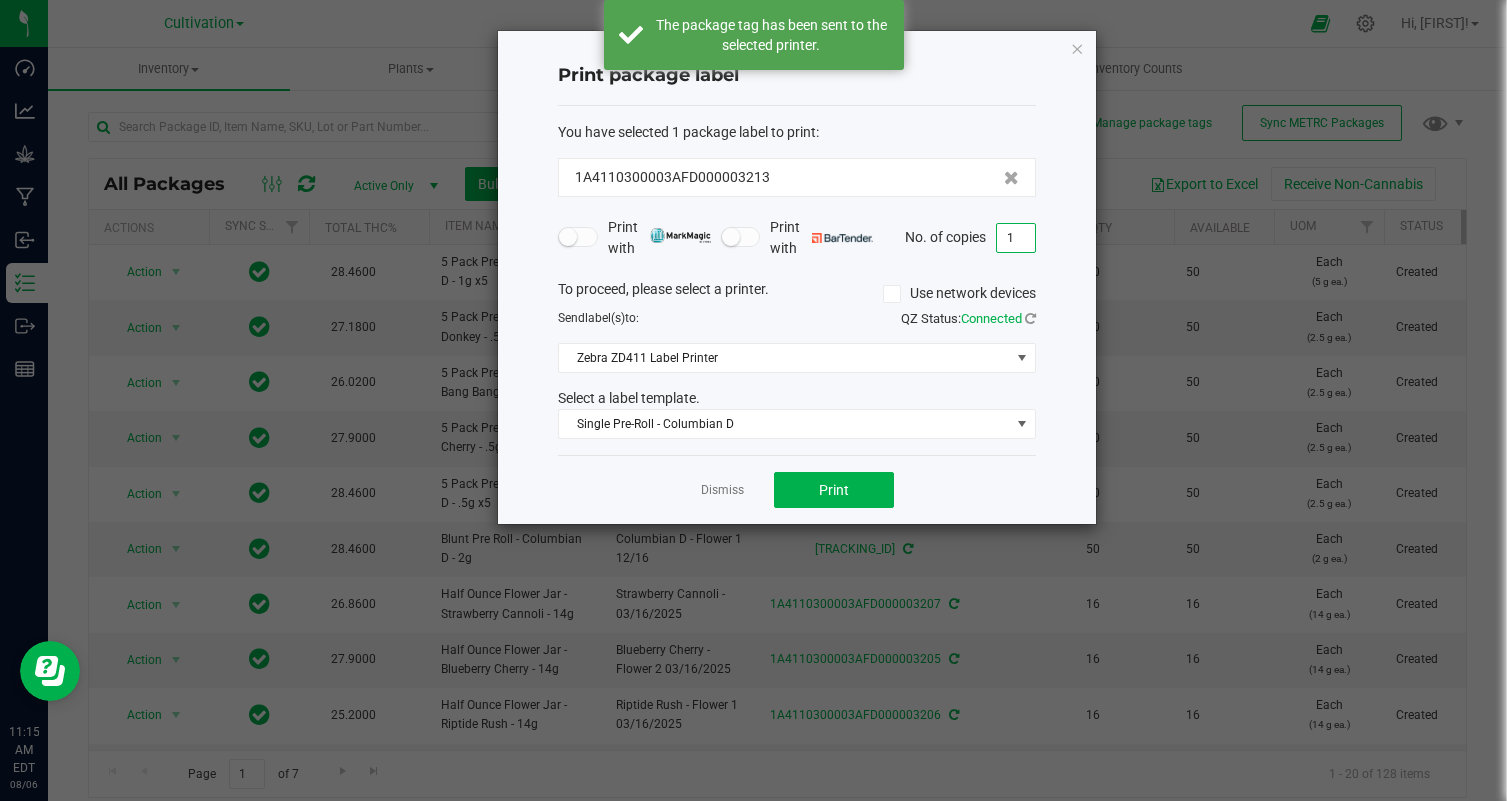 click on "1" at bounding box center [1016, 238] 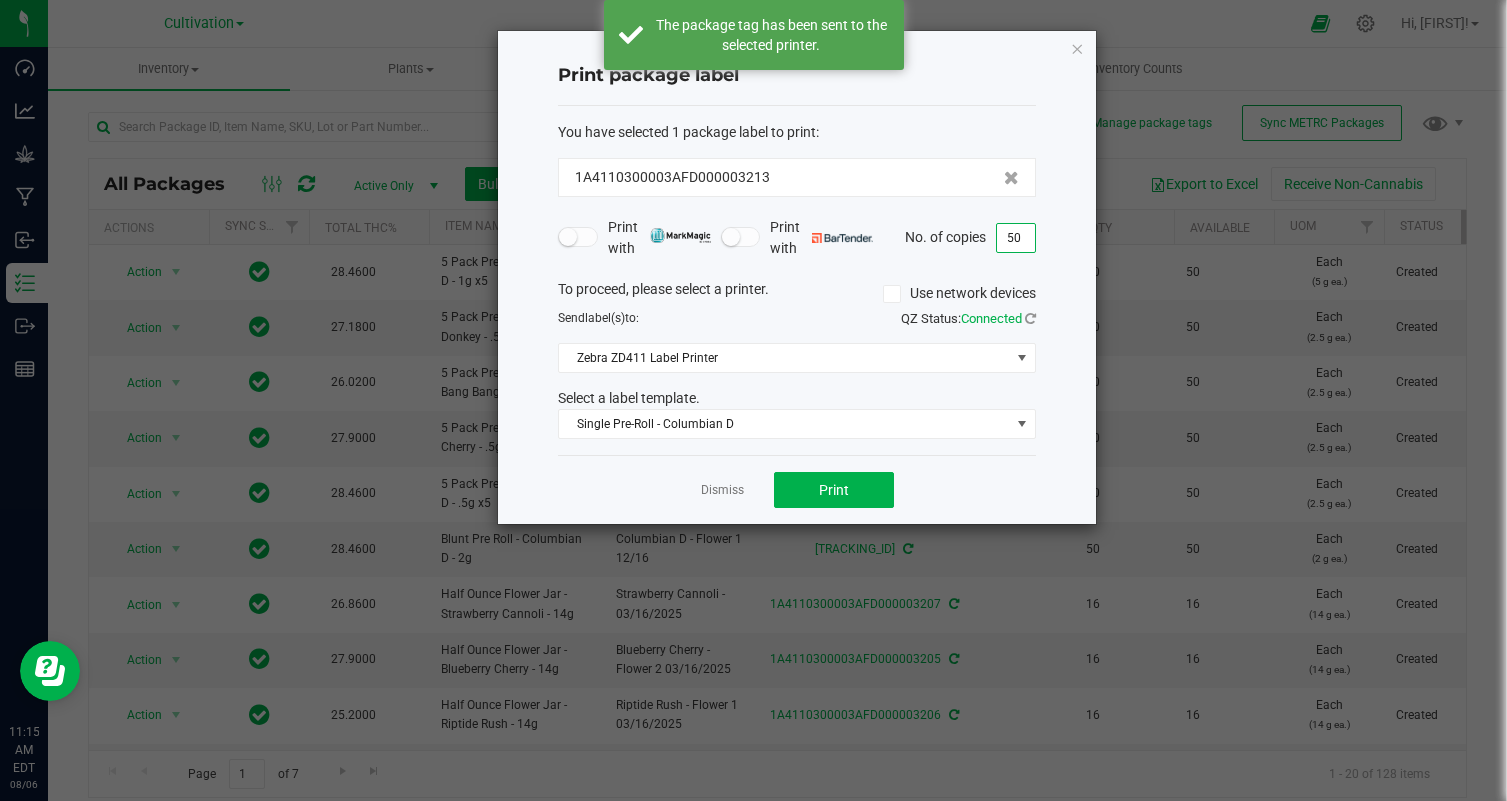 click on "Dismiss   Print" 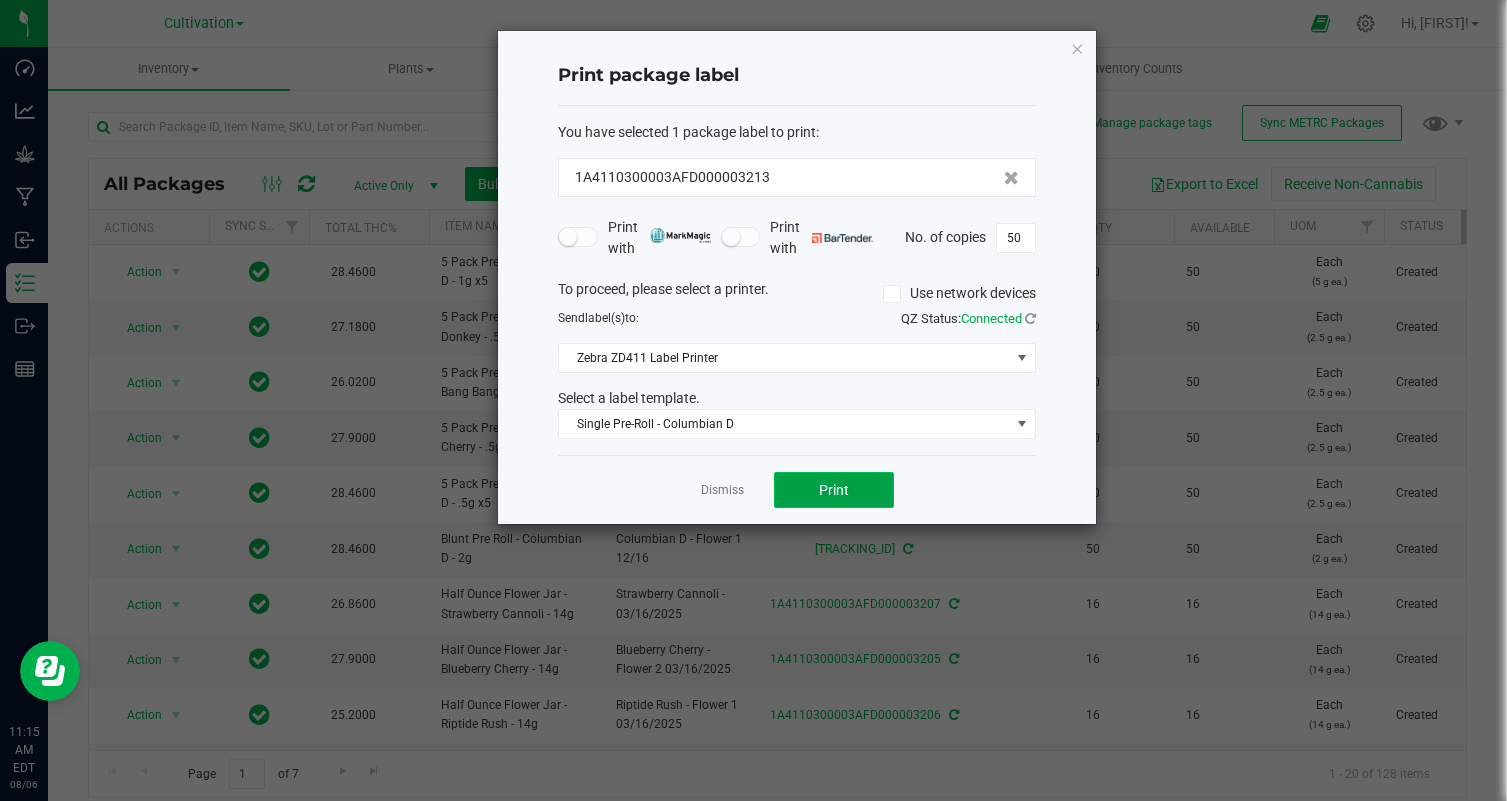 click on "Print" 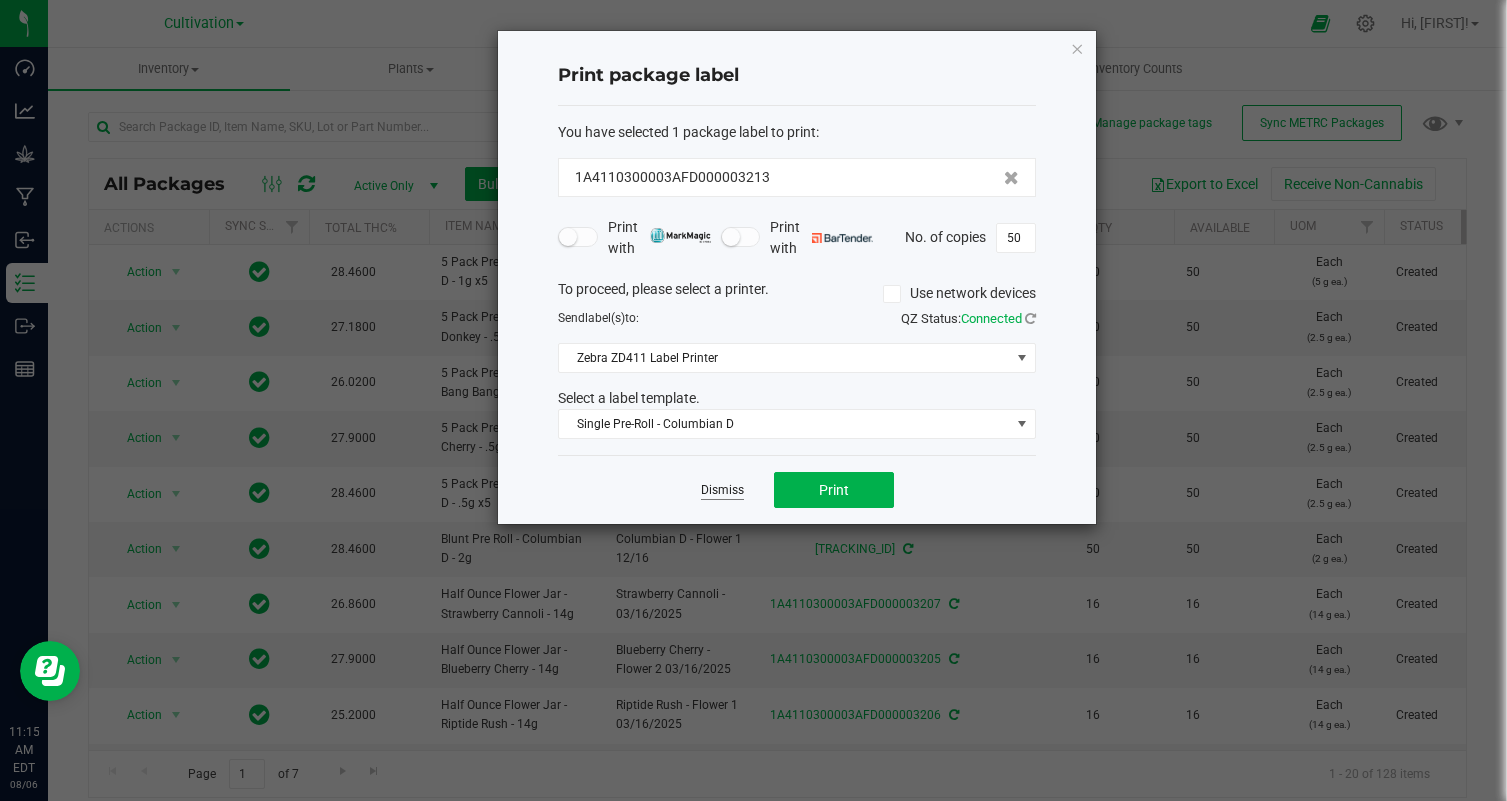 click on "Dismiss" 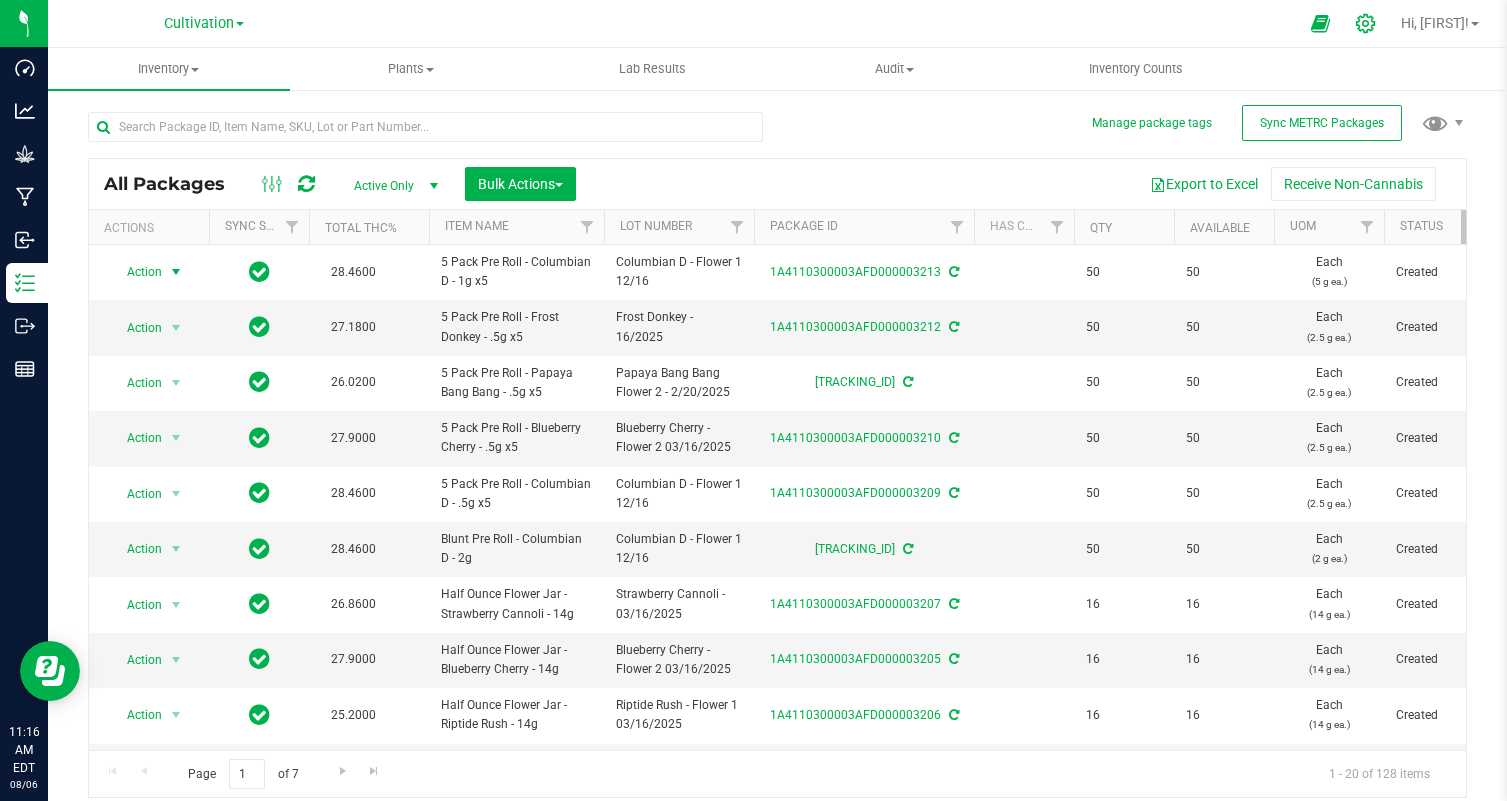 click at bounding box center [1366, 23] 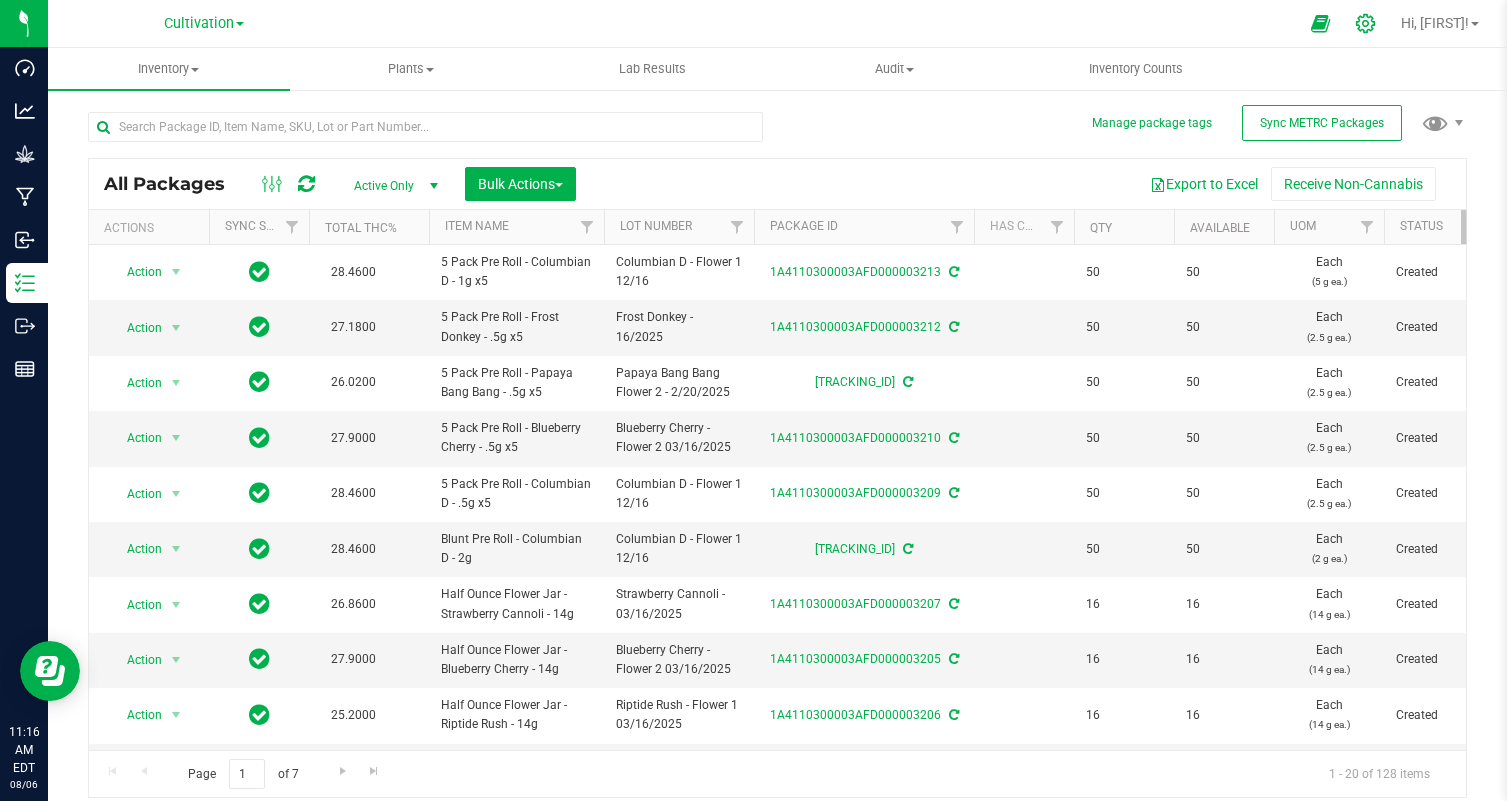 click 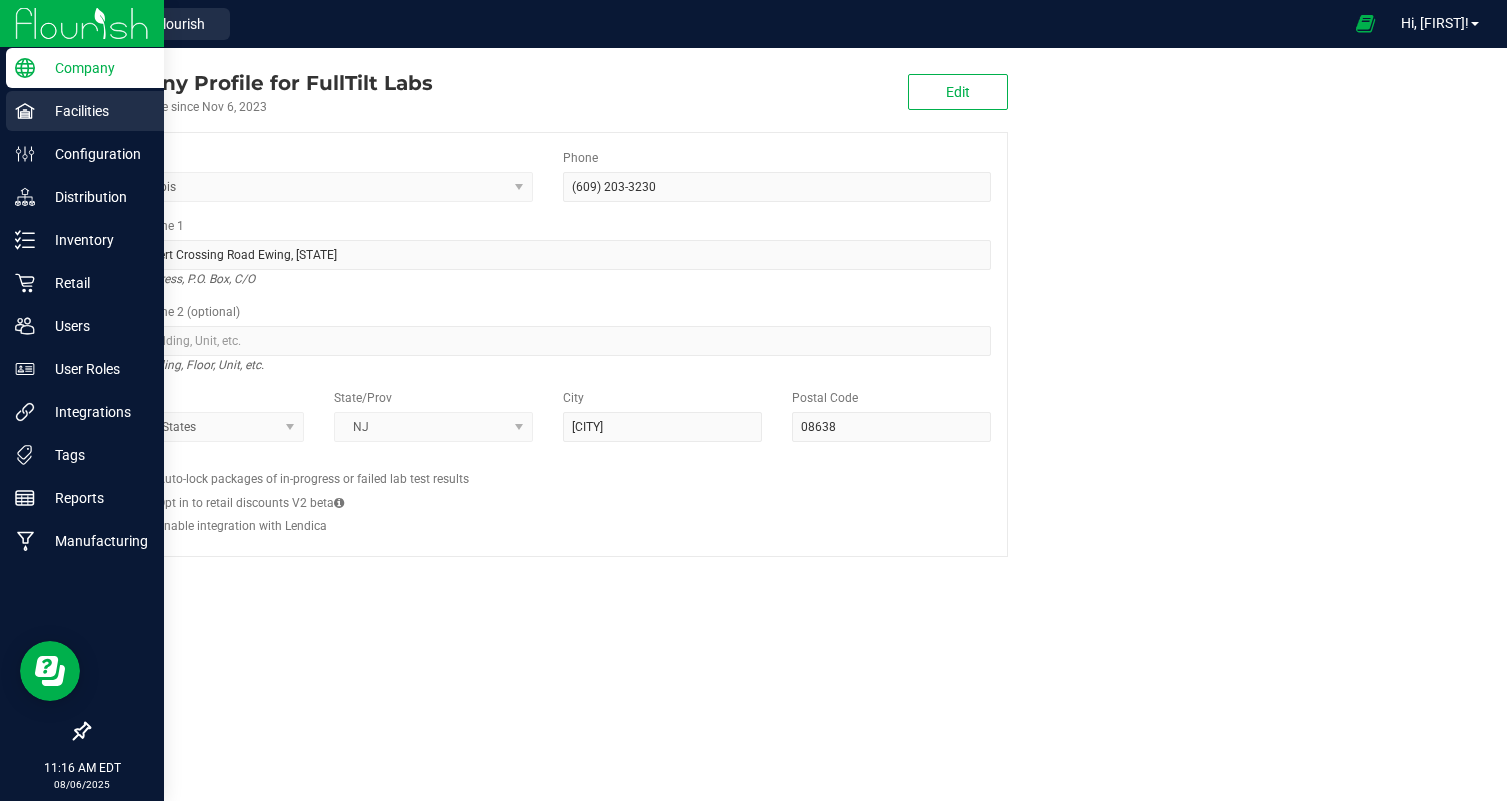 click on "Facilities" at bounding box center [95, 111] 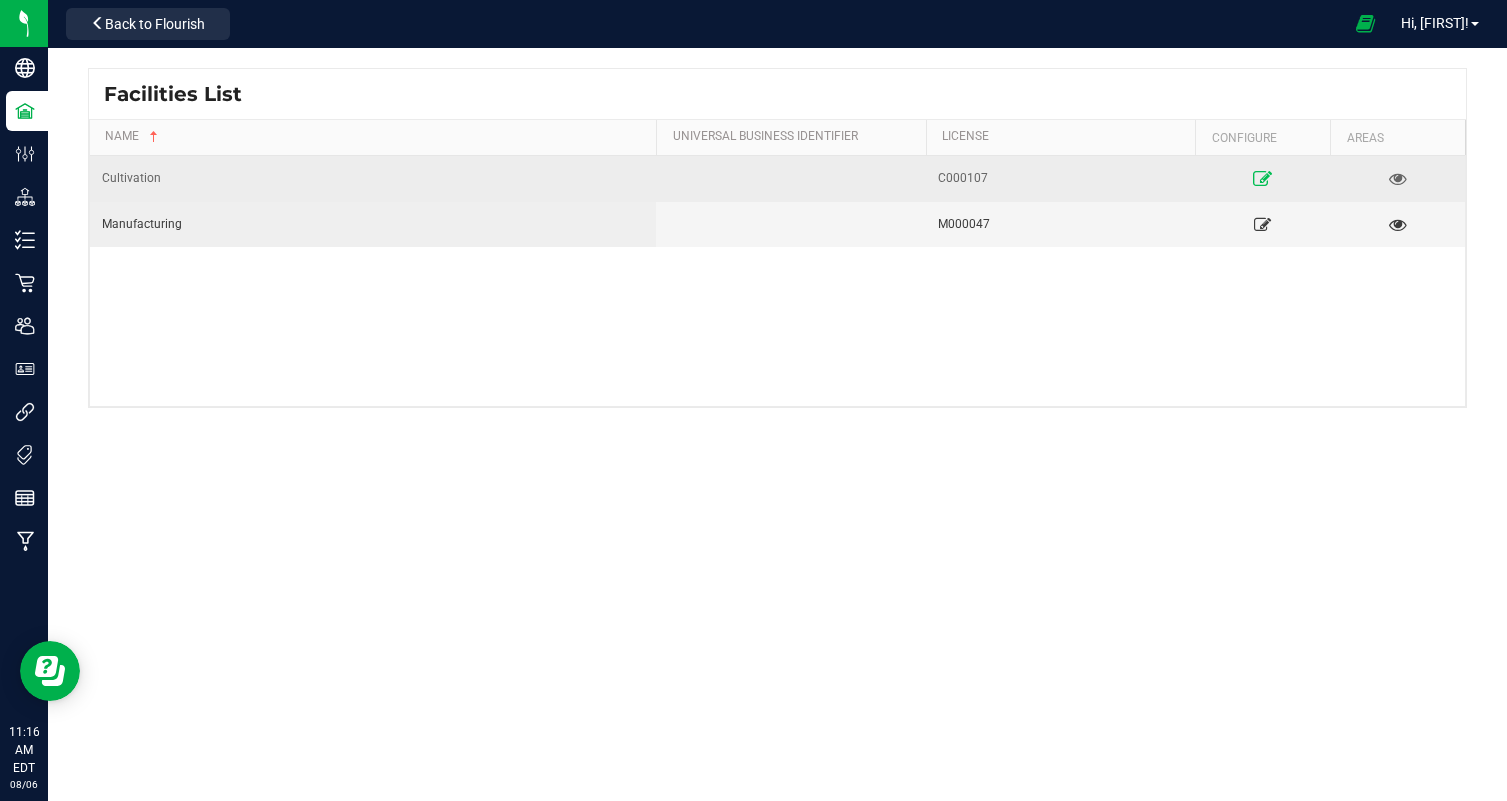click at bounding box center [1262, 178] 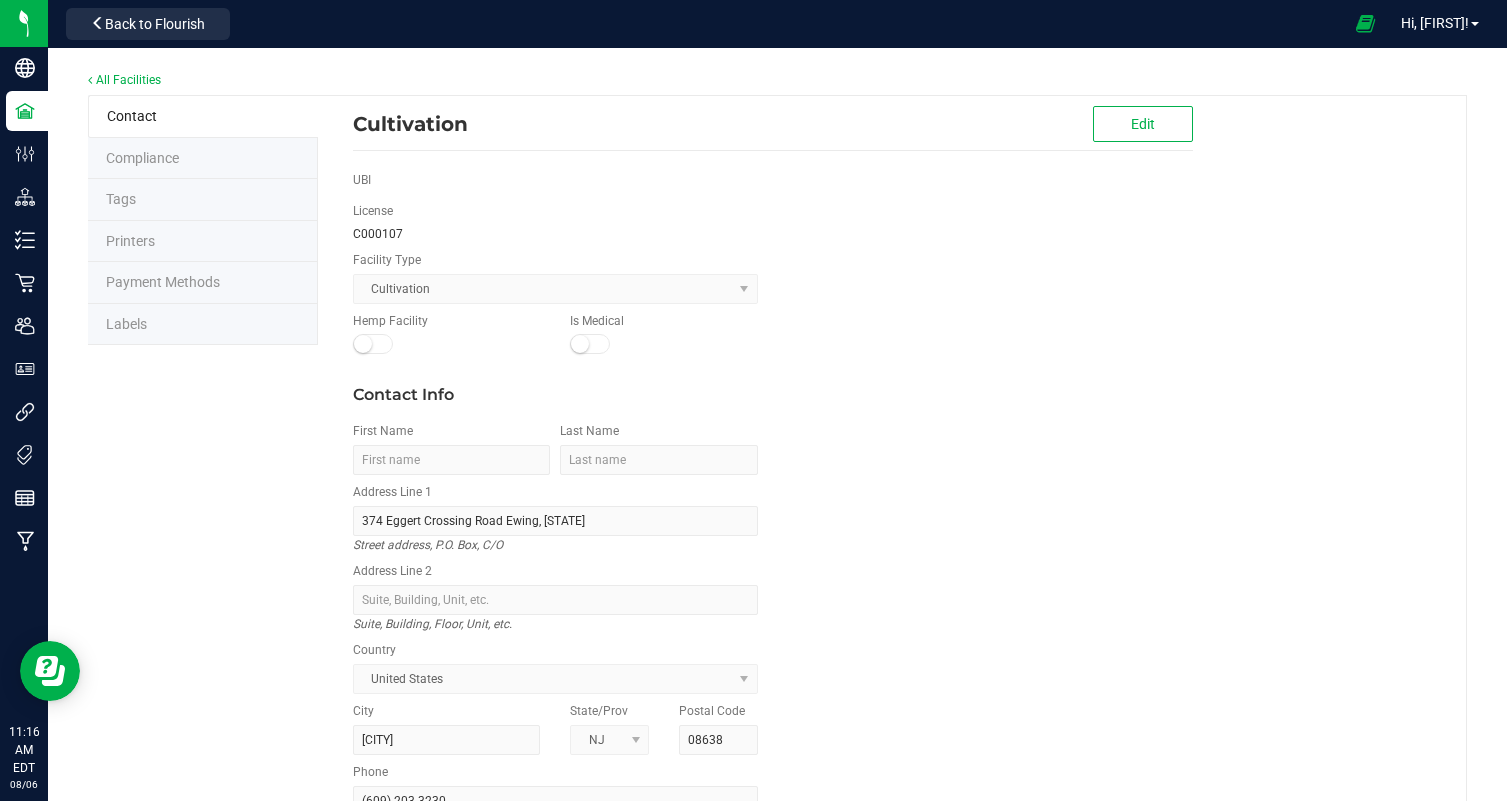click on "Labels" at bounding box center (203, 325) 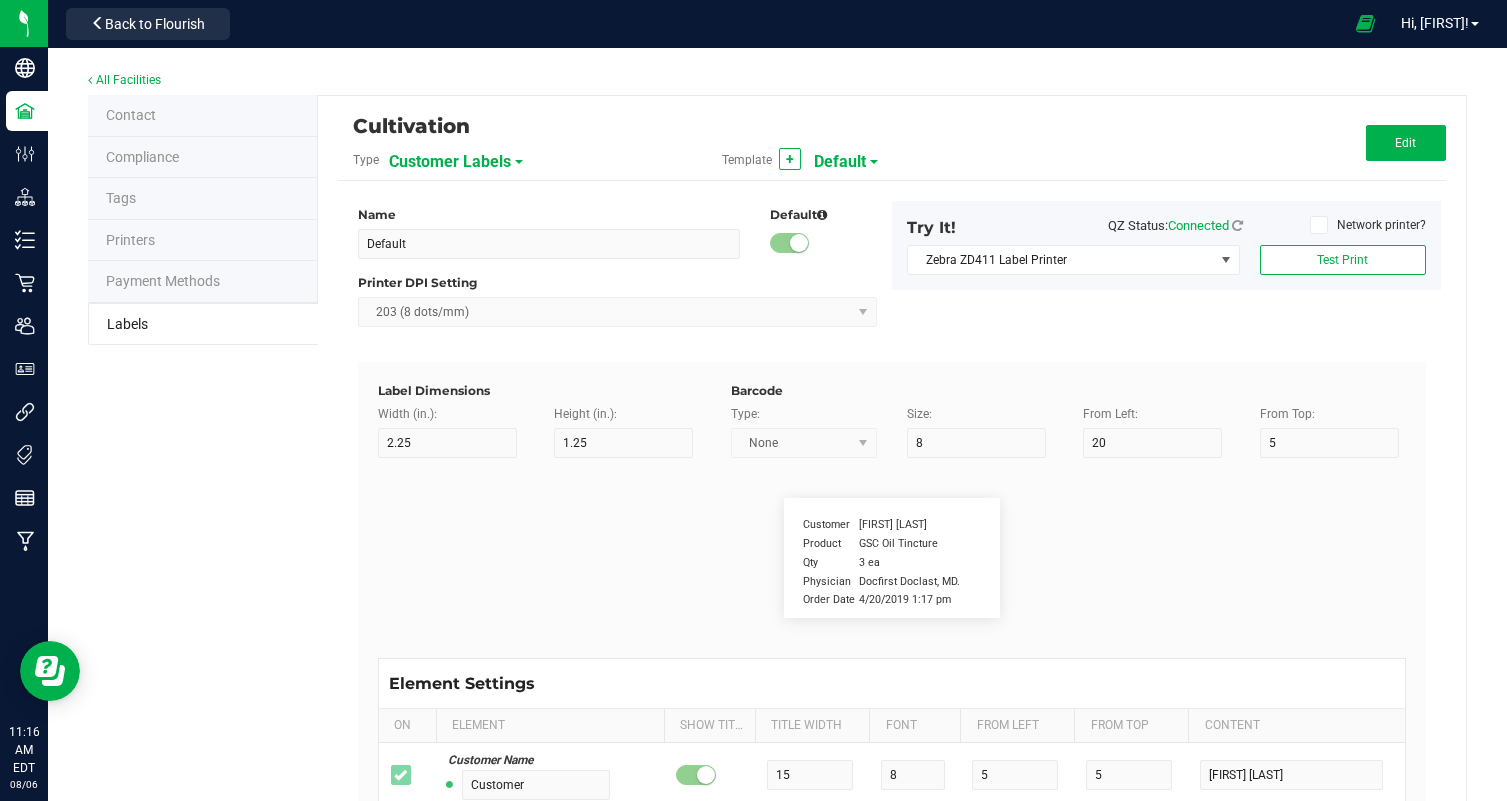 click on "Customer Labels" at bounding box center [450, 162] 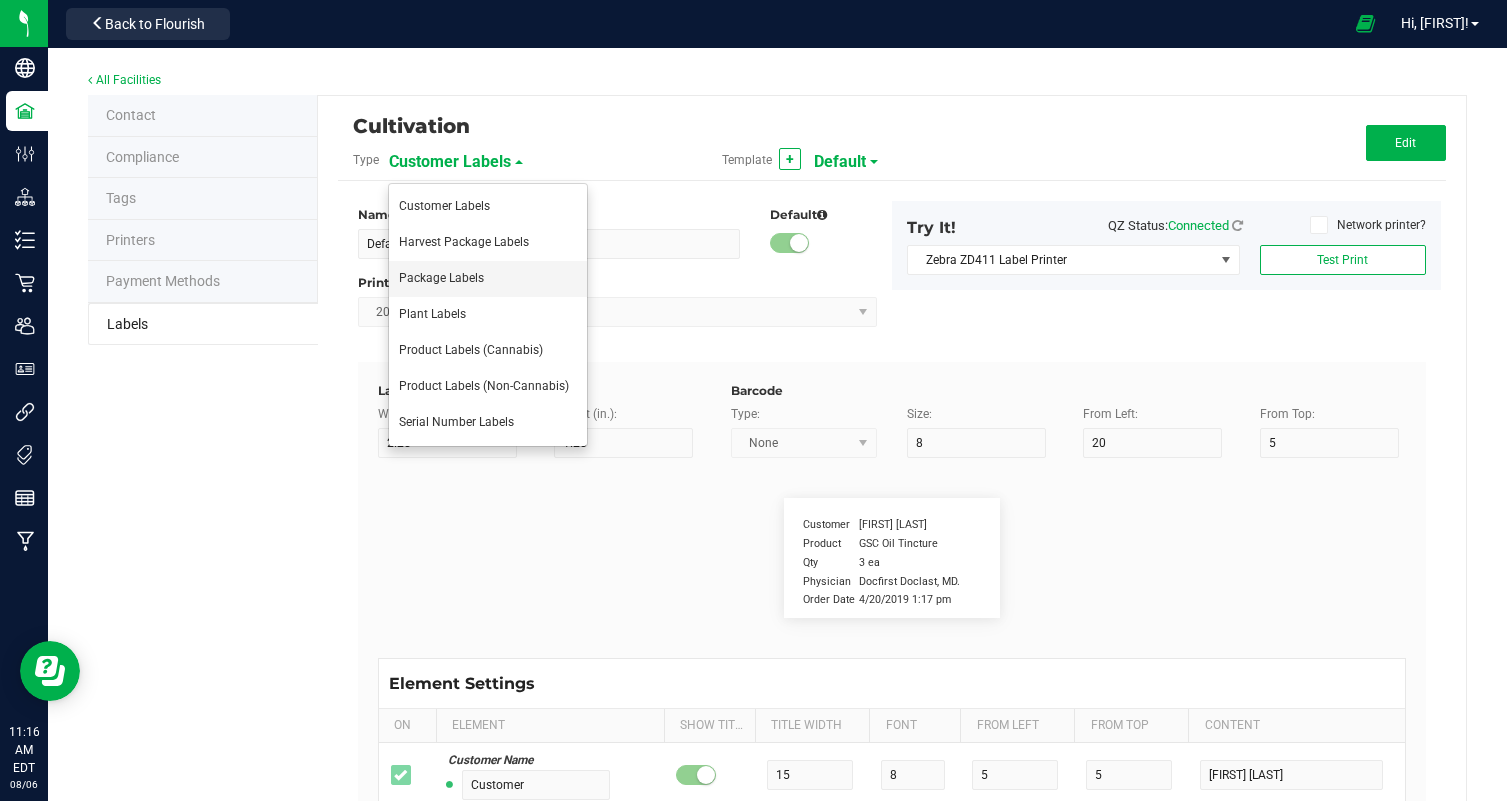 click on "Package Labels" at bounding box center (488, 279) 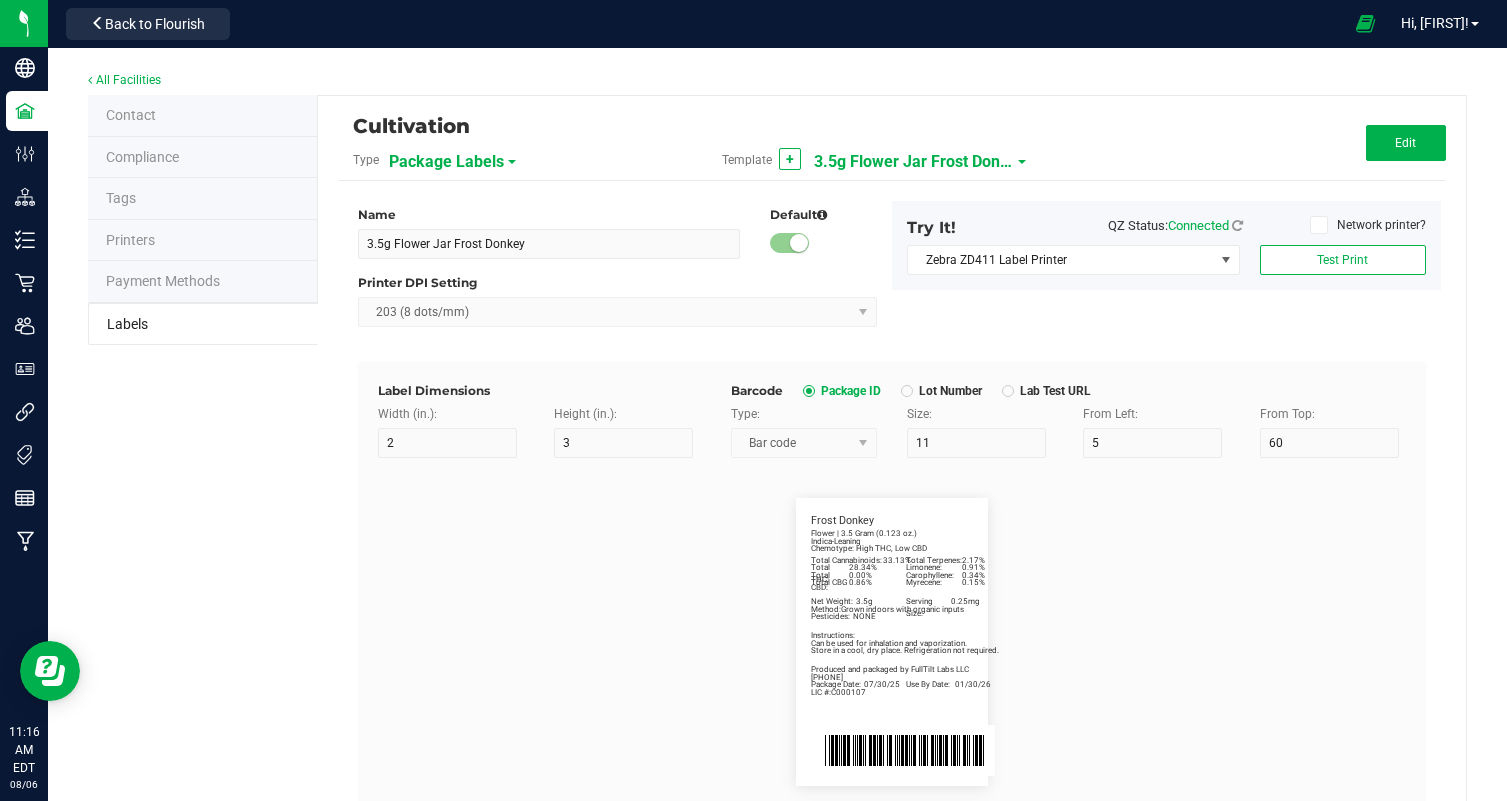 click on "3.5g Flower Jar Frost Donkey" at bounding box center (914, 162) 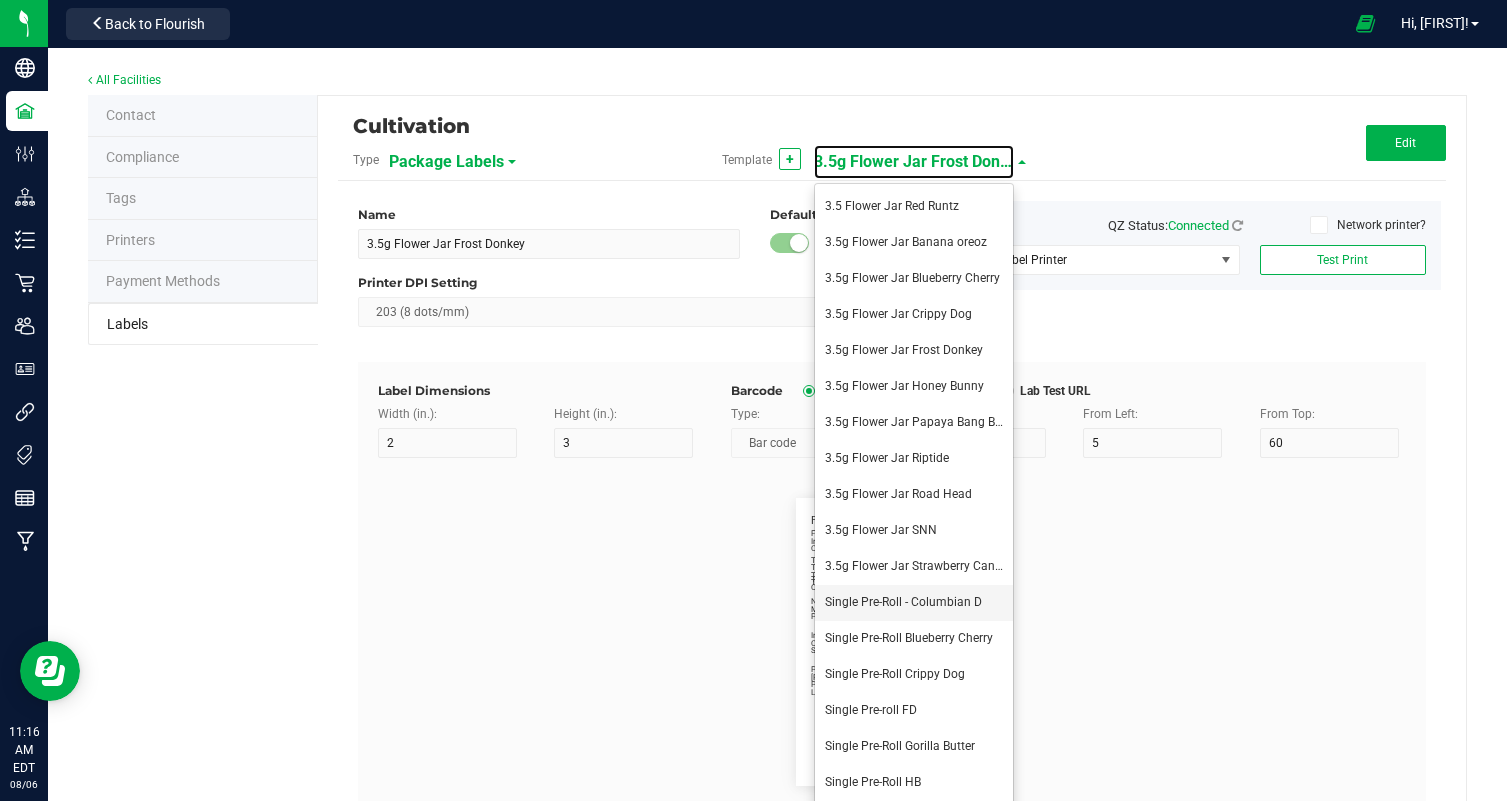 scroll, scrollTop: 150, scrollLeft: 0, axis: vertical 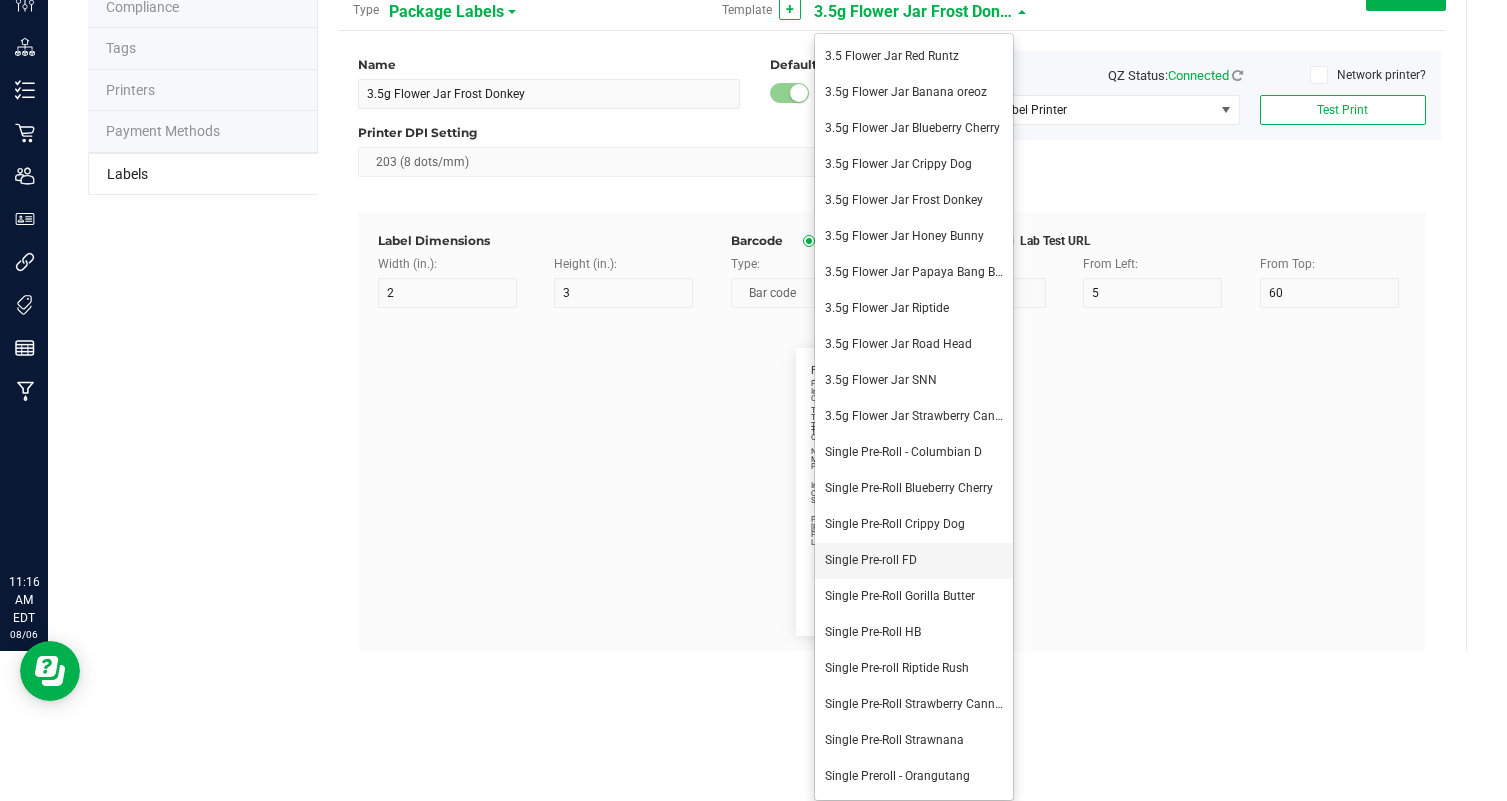 click on "Single Pre-roll FD" at bounding box center [914, 561] 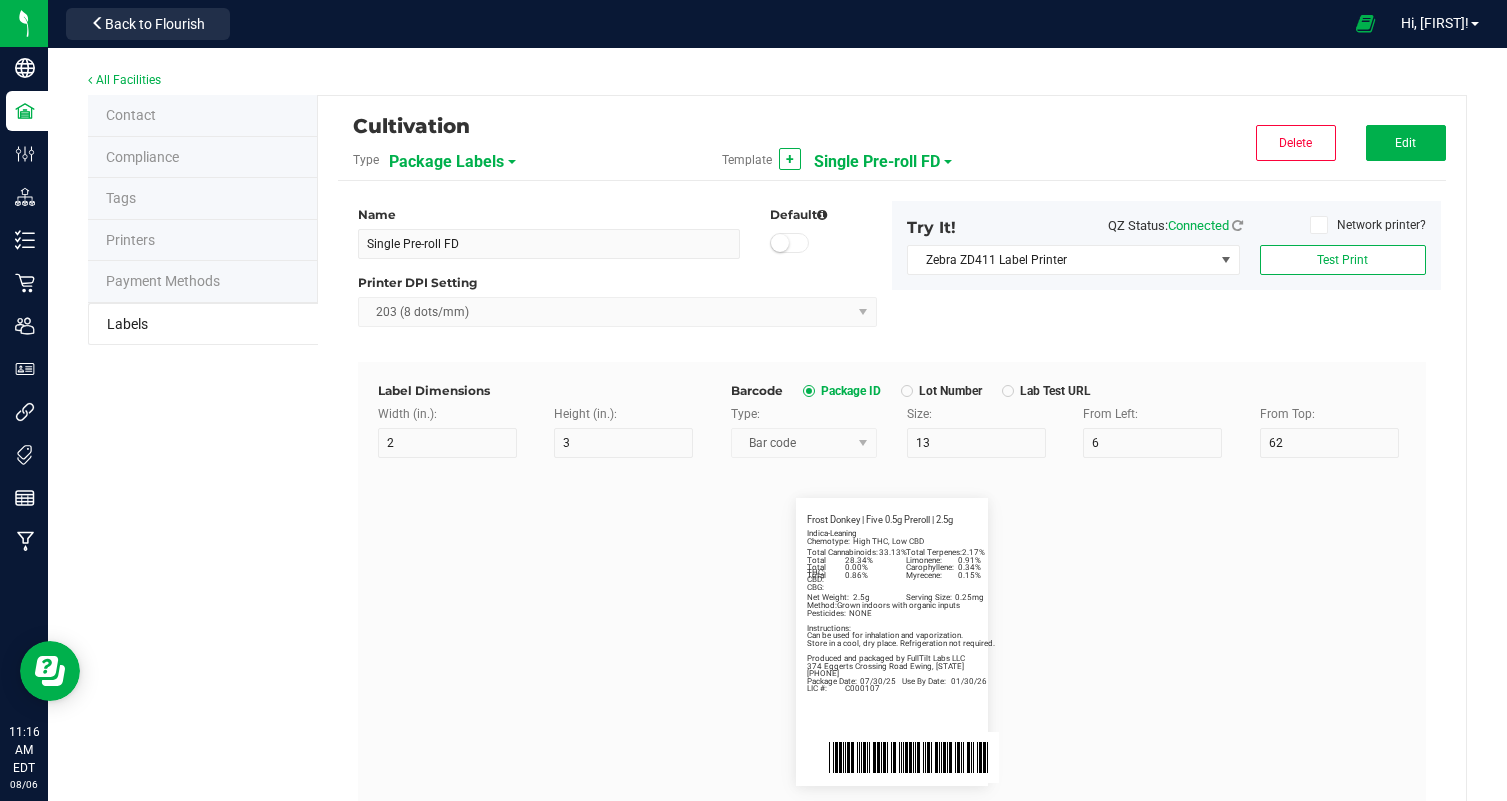 scroll, scrollTop: 0, scrollLeft: 0, axis: both 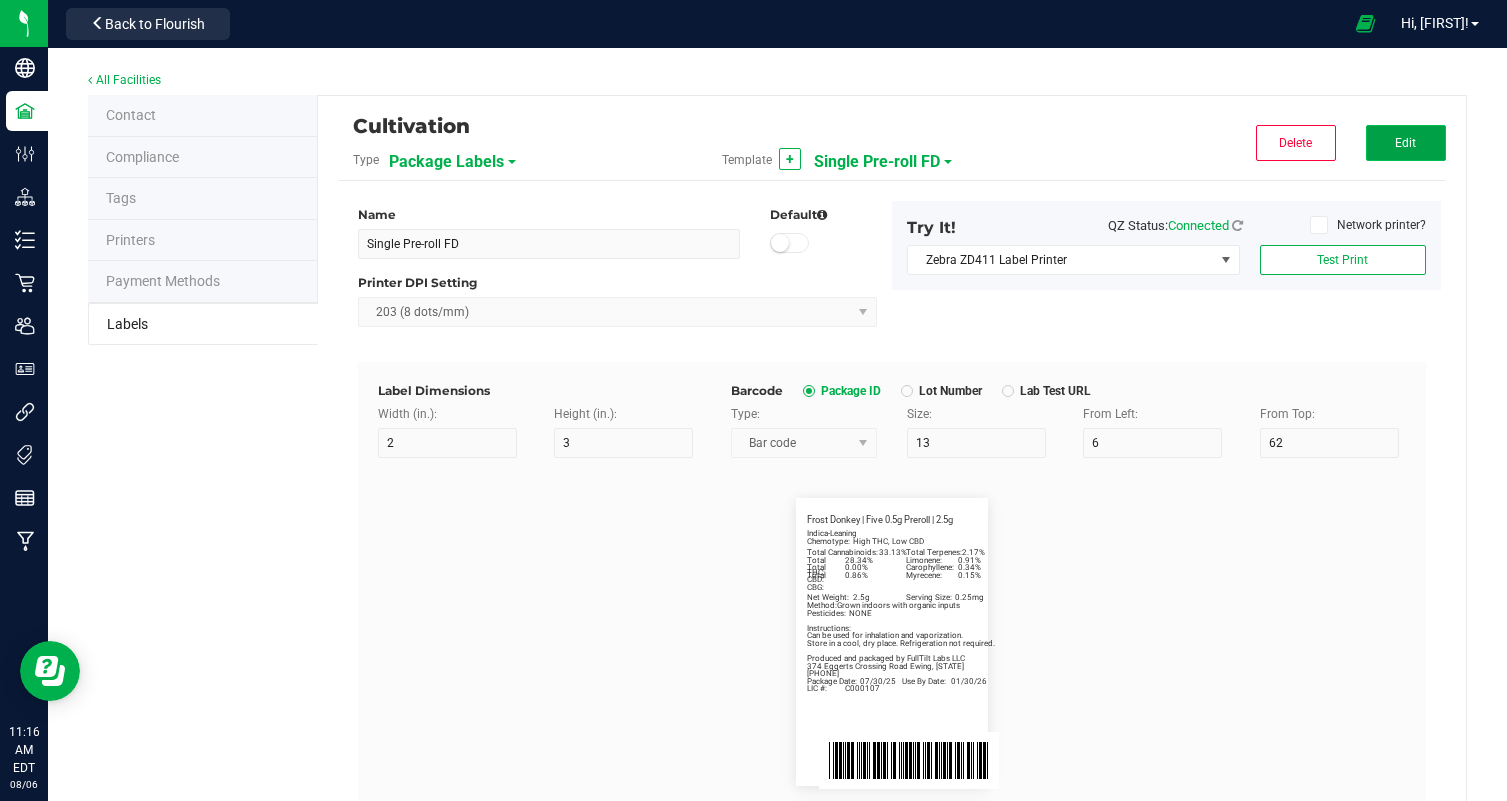 click on "Edit" at bounding box center [1406, 143] 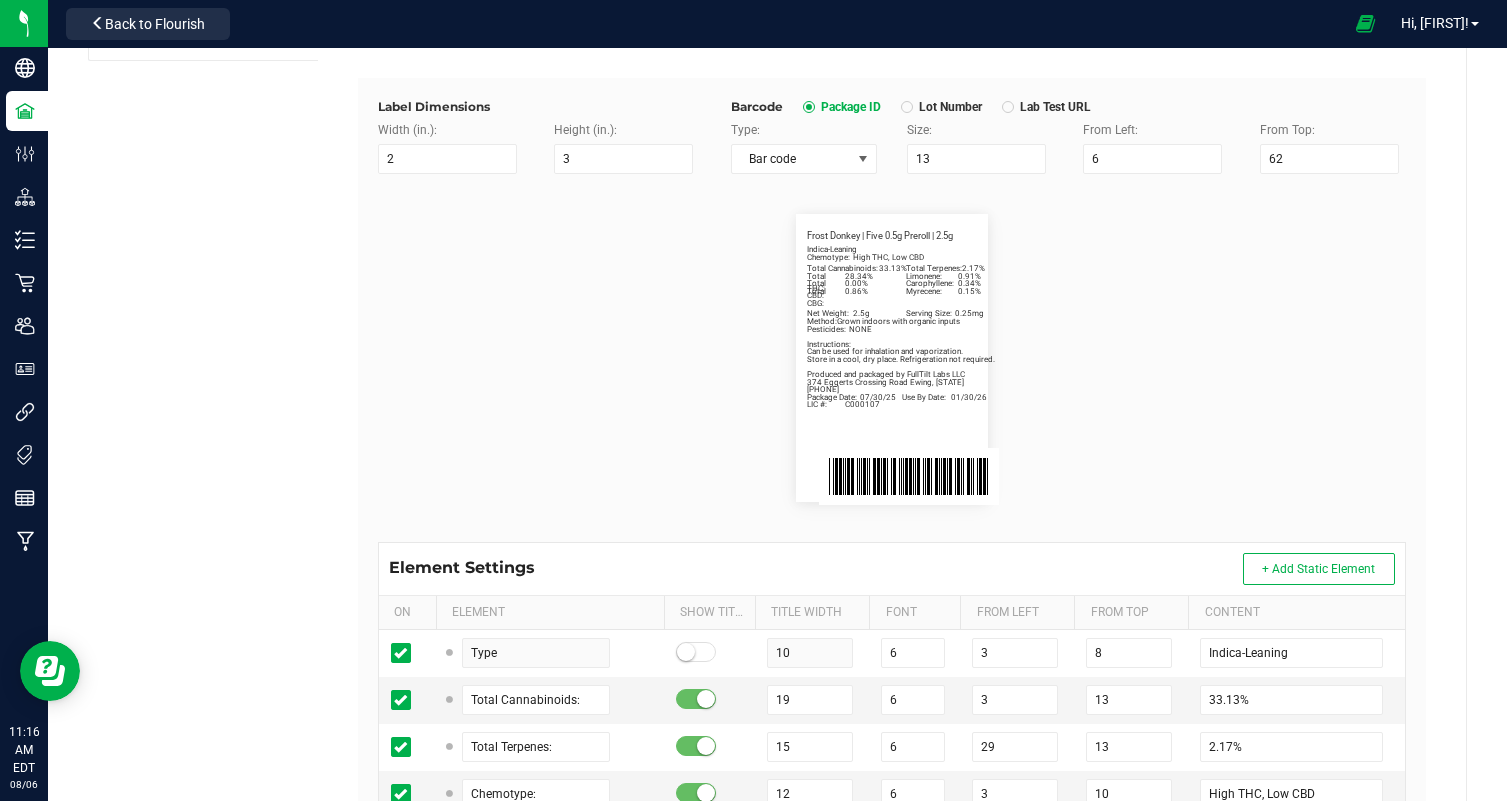 scroll, scrollTop: 481, scrollLeft: 0, axis: vertical 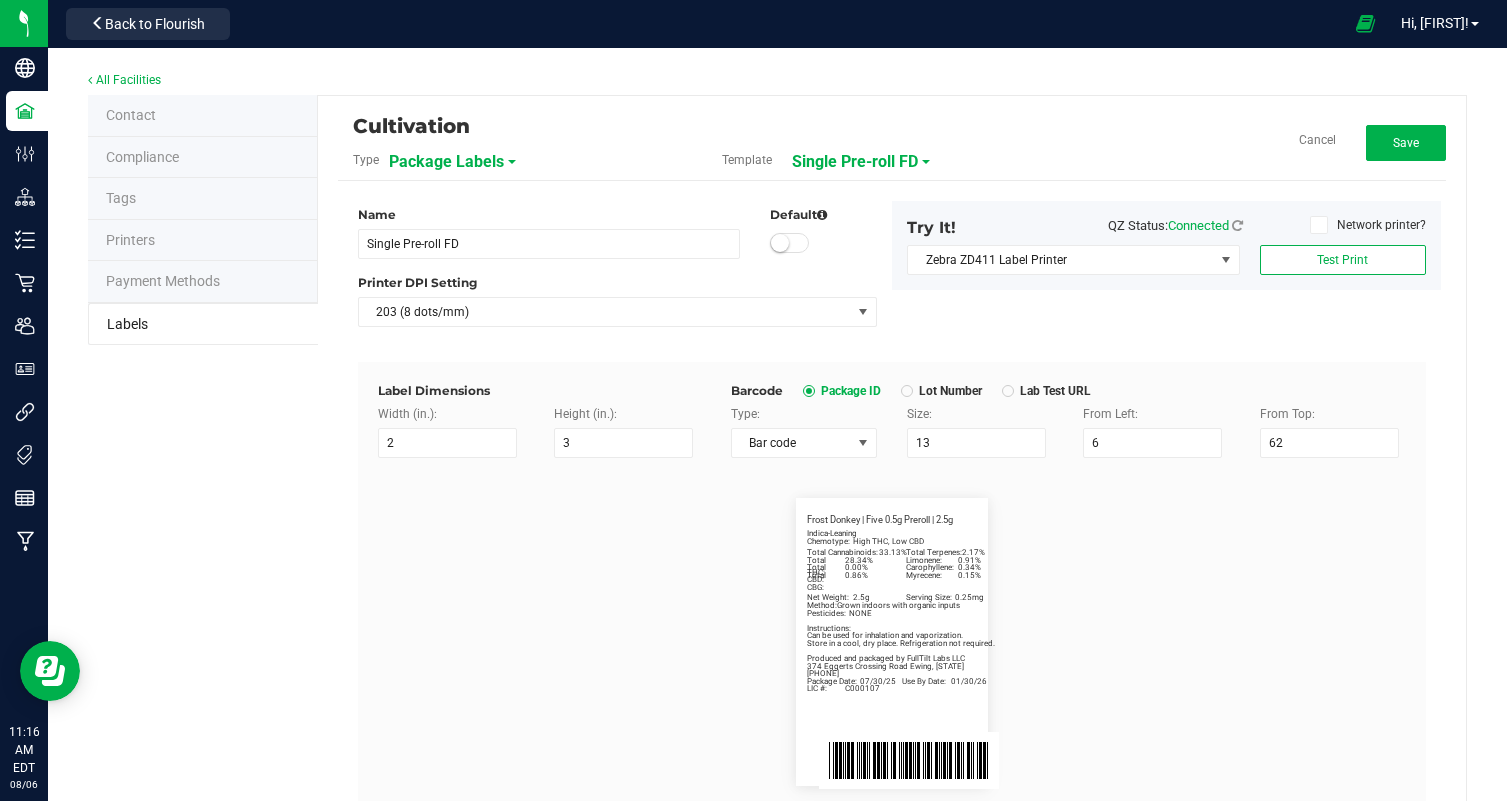 click on "Single Pre-roll FD" at bounding box center [855, 162] 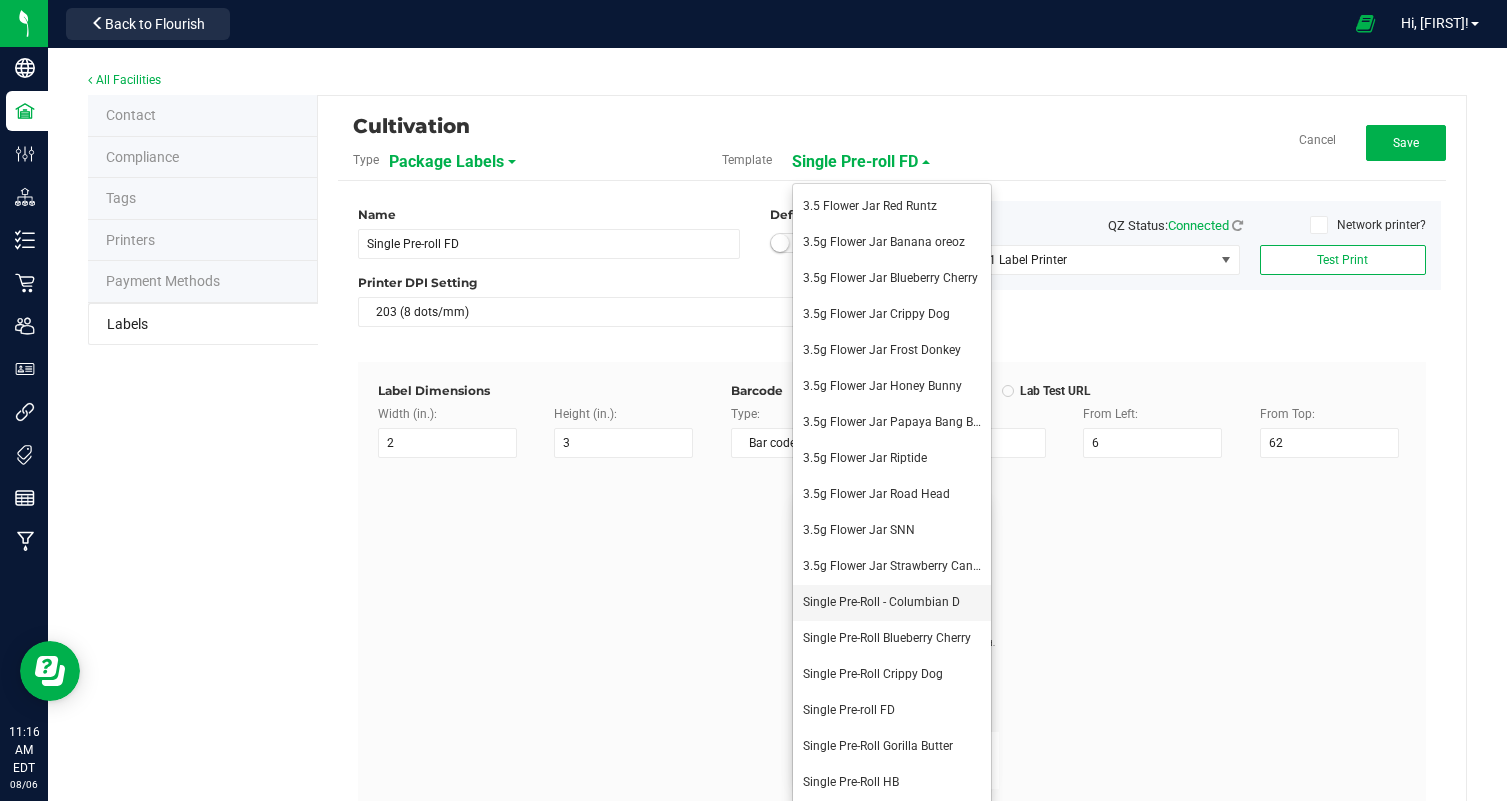click on "Single Pre-Roll - Columbian D" at bounding box center (892, 603) 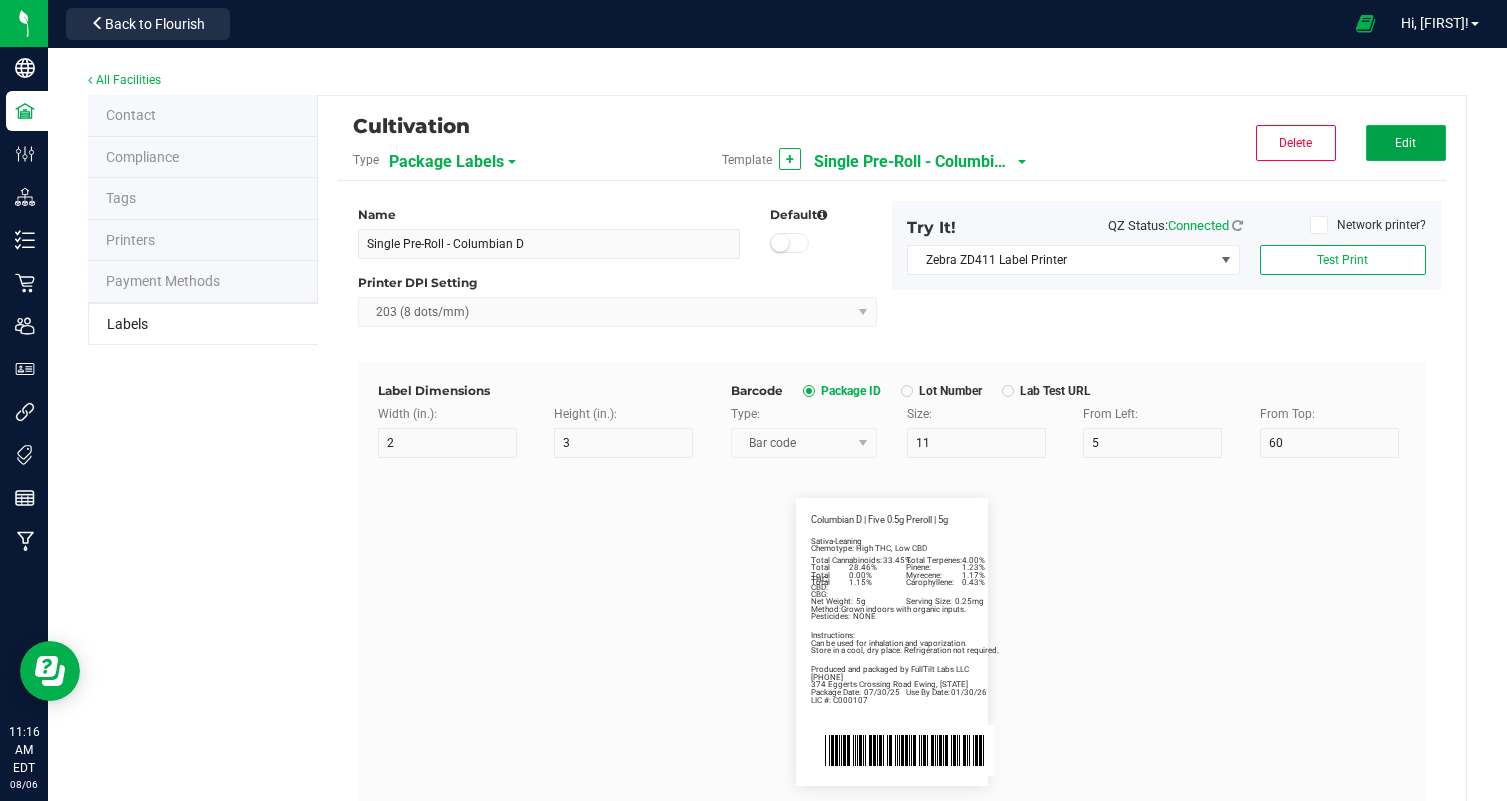 click on "Edit" at bounding box center (1406, 143) 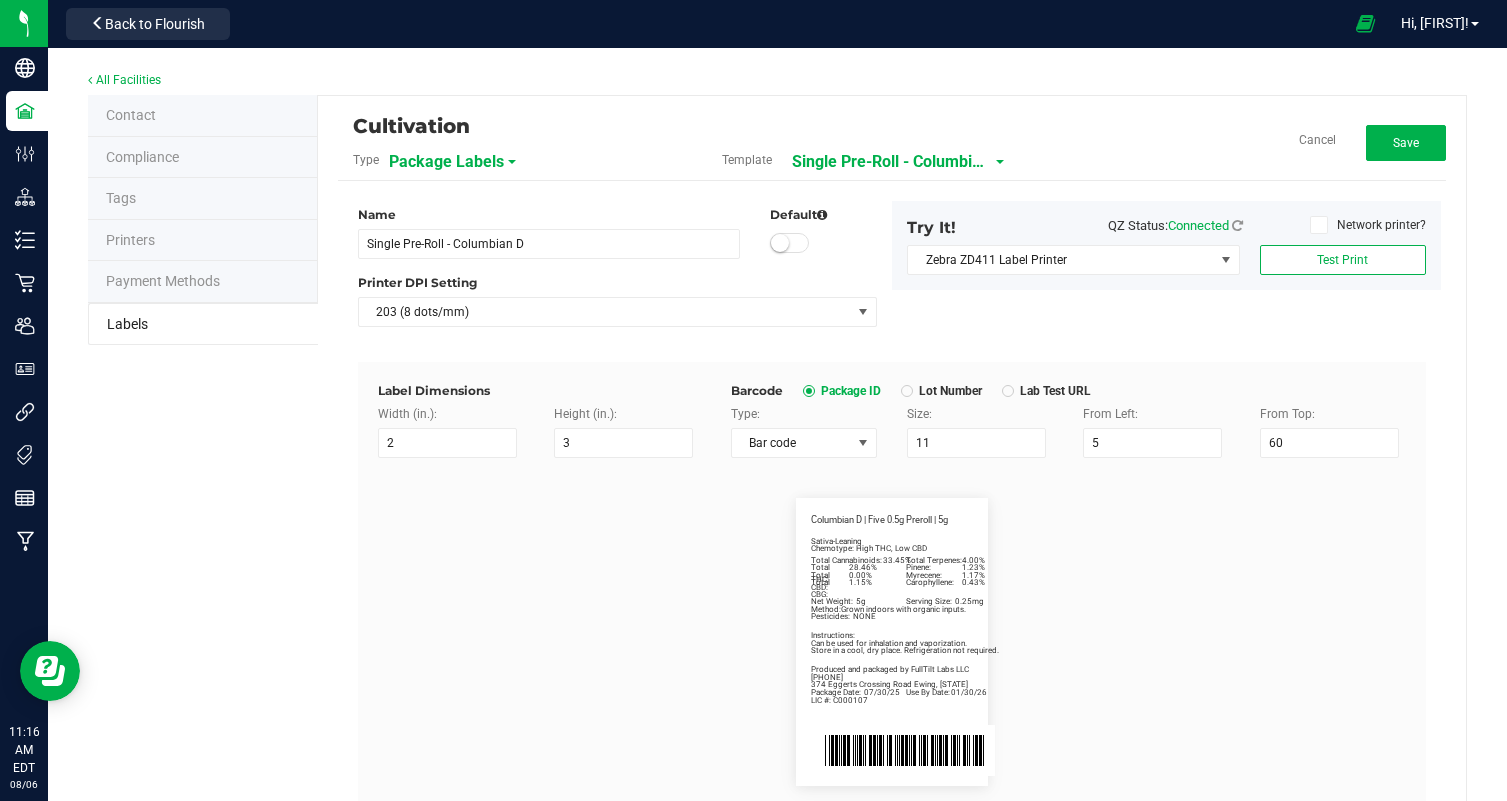 scroll, scrollTop: 481, scrollLeft: 0, axis: vertical 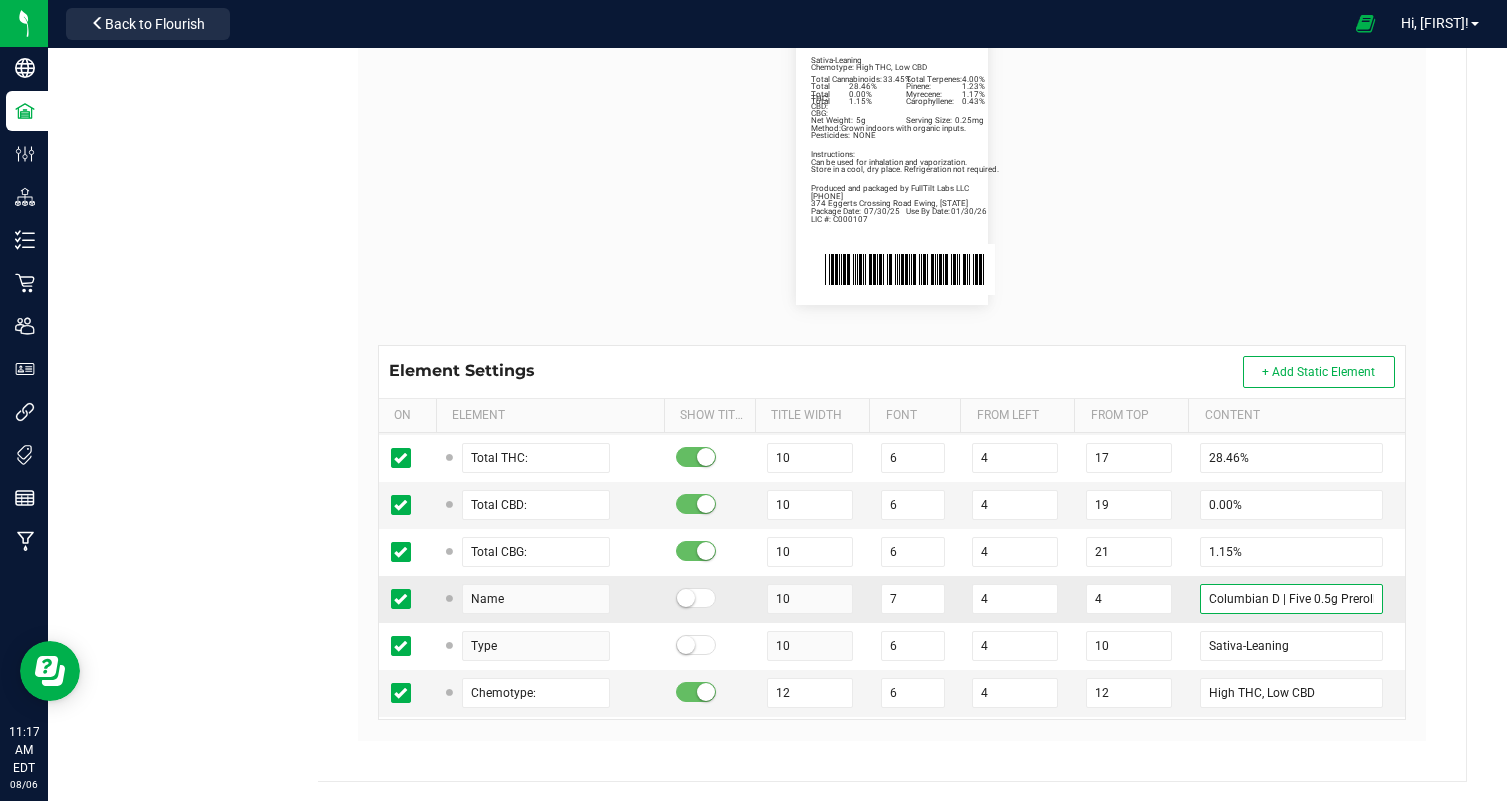 click on "Columbian D | Five 0.5g Preroll | 5g" at bounding box center [1291, 599] 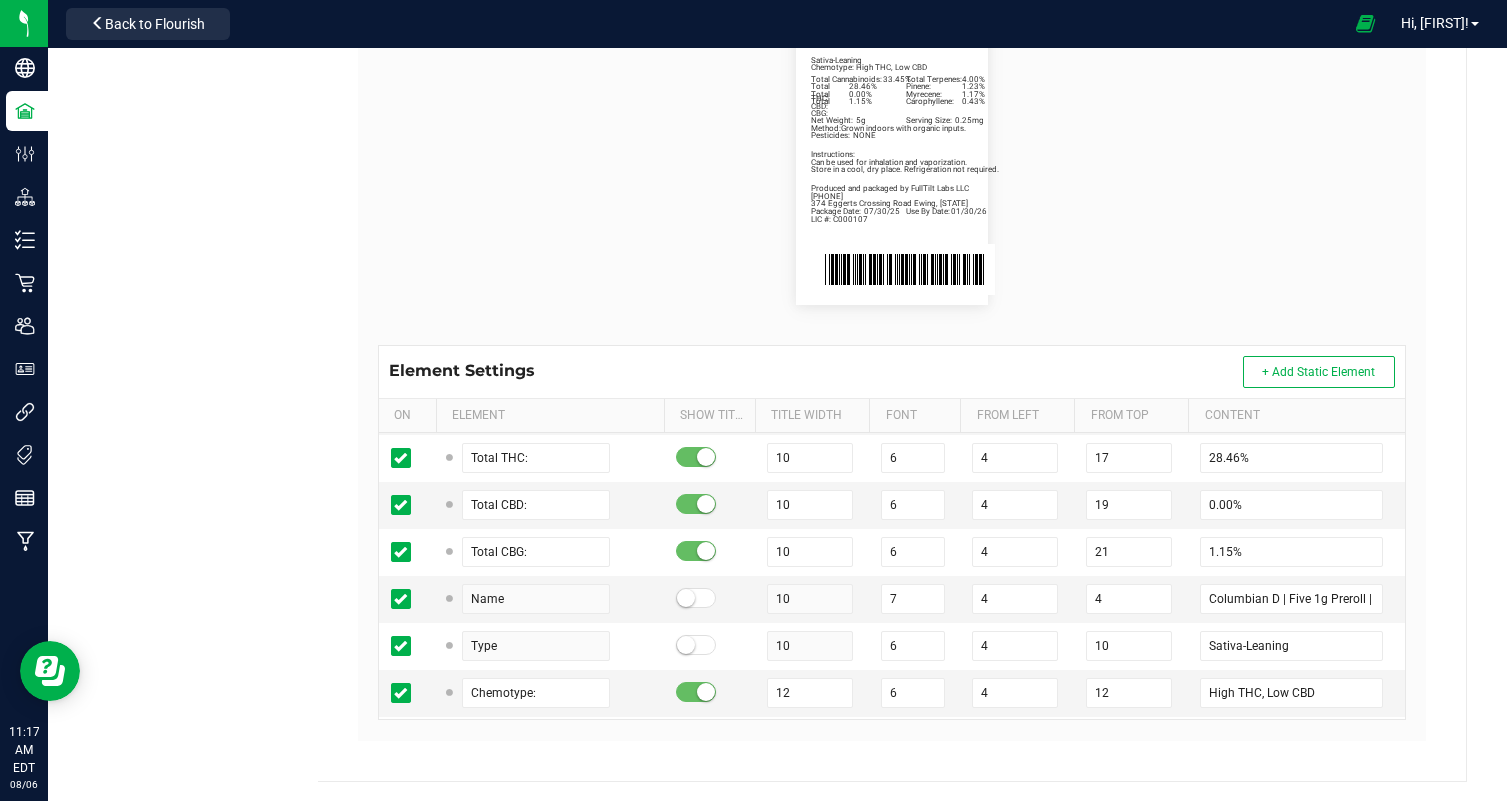 click on "Package Date:   07/30/25   Use By Date:   01/30/26   Pinene:   1.23%   Myrecene:   1.17%   Carophyllene:   0.43%   Total Cannabinoids:   33.45%   Total Terpenes:   4.00%   Total THC:   28.46%   Total CBD:   0.00%   Total CBG:   1.15%   Columbian D | Five 1g Preroll | 5g   Sativa-Leaning   Chemotype:   High THC, Low CBD   Net Weight:   5g   Serving Size:   0.25mg   Produced and packaged by FullTilt Labs LLC   Instructions:      Can be used for inhalation and vaporization.   Method:   Grown indoors with organic inputs.   Pesticides:   NONE   [PHONE]   LIC #: C000107      Store in a cool, dry place. Refrigeration not required.   374 Eggerts Crossing Rd, Ewing, [STATE]" at bounding box center (892, 161) 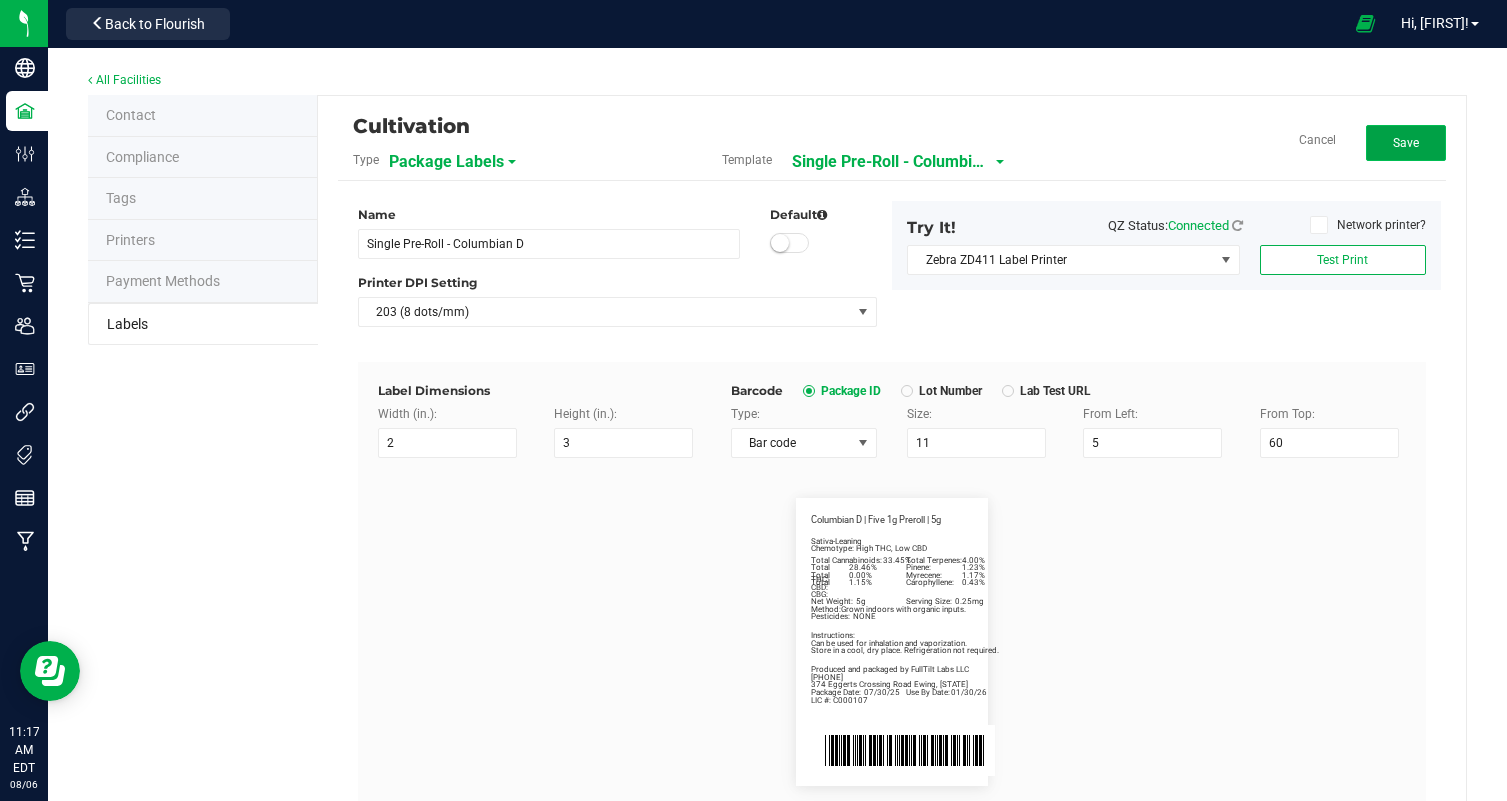 click on "Save" at bounding box center (1406, 143) 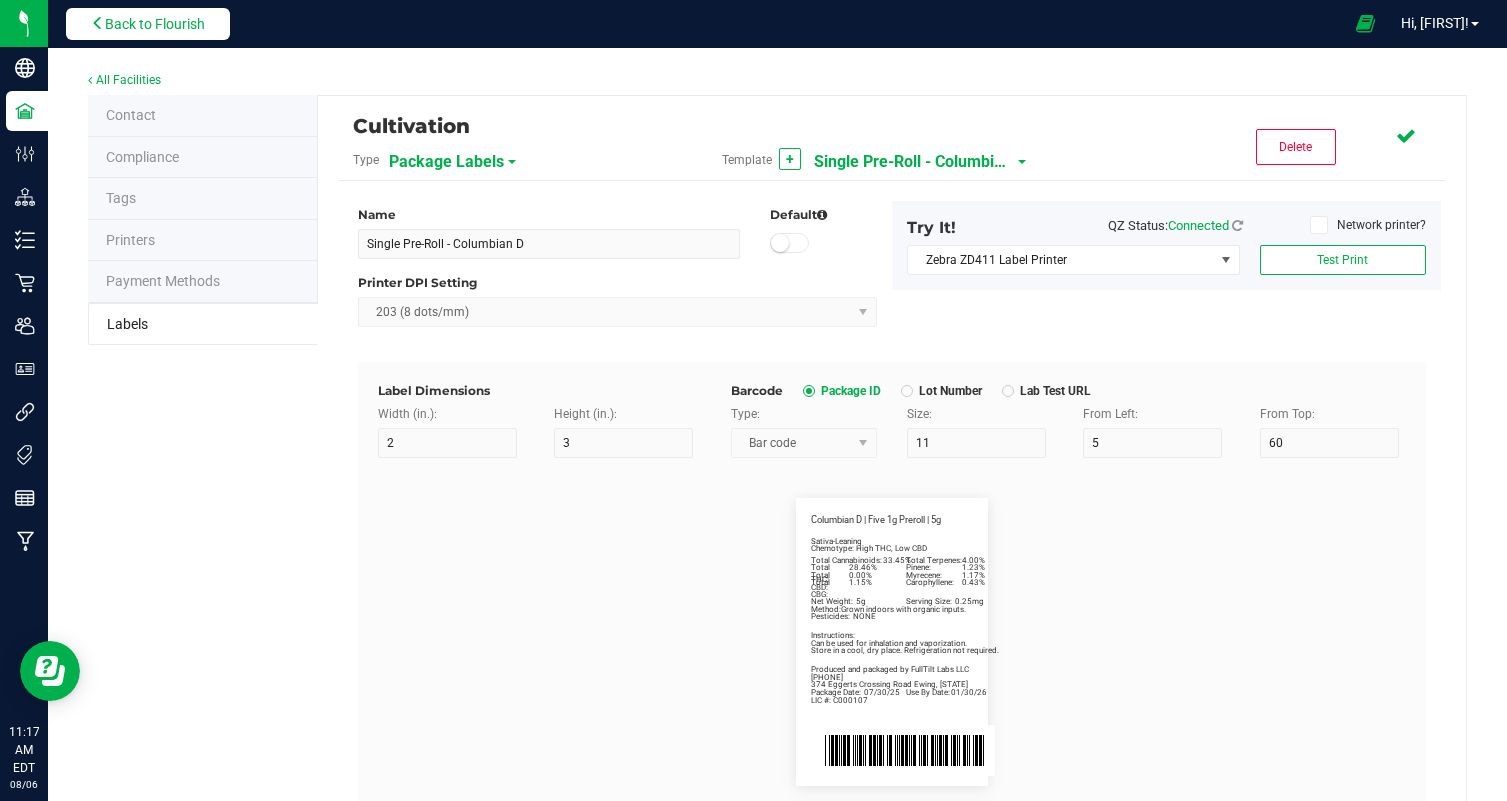 click on "Back to Flourish" at bounding box center (155, 24) 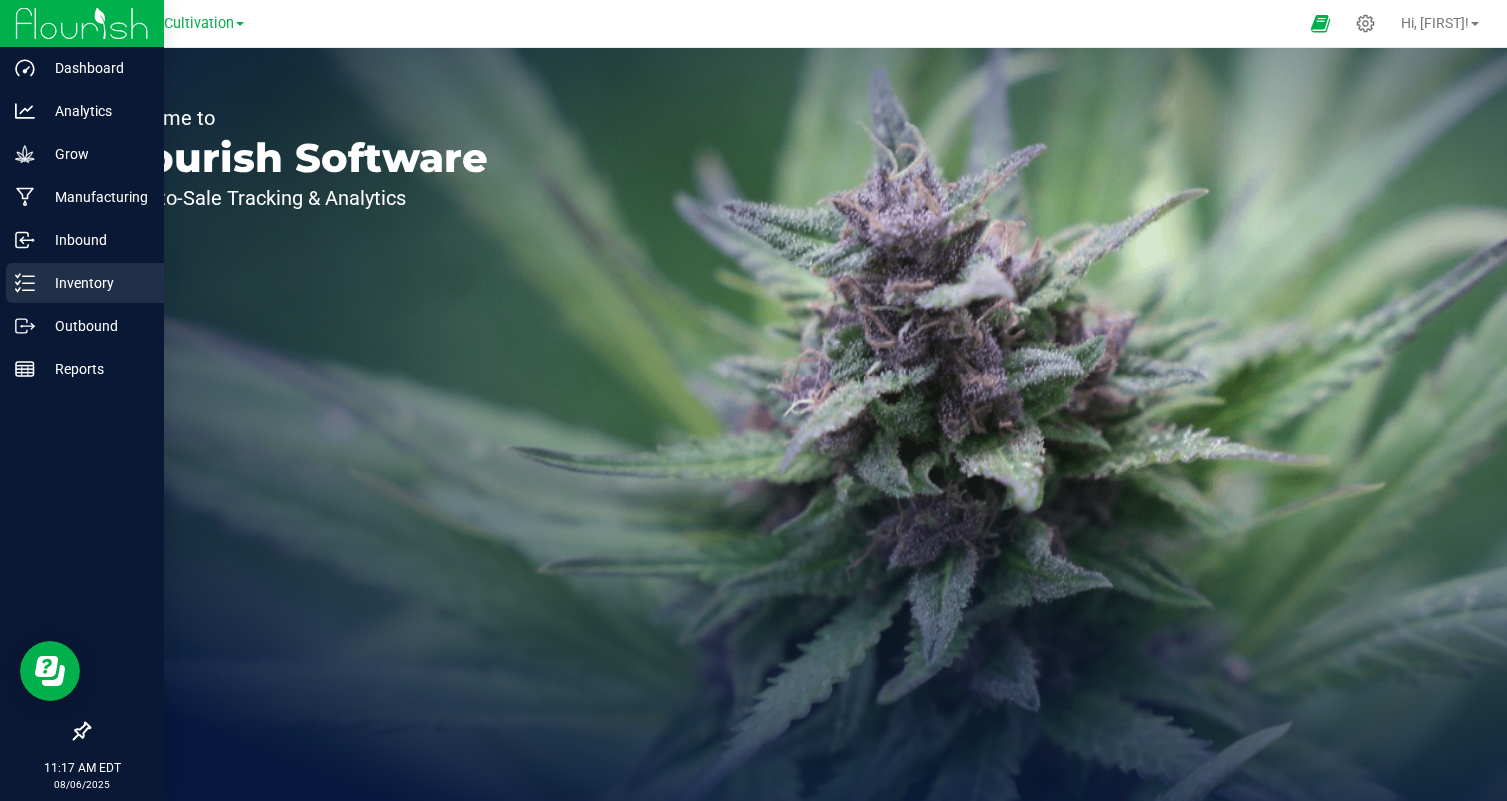 click on "Inventory" at bounding box center [95, 283] 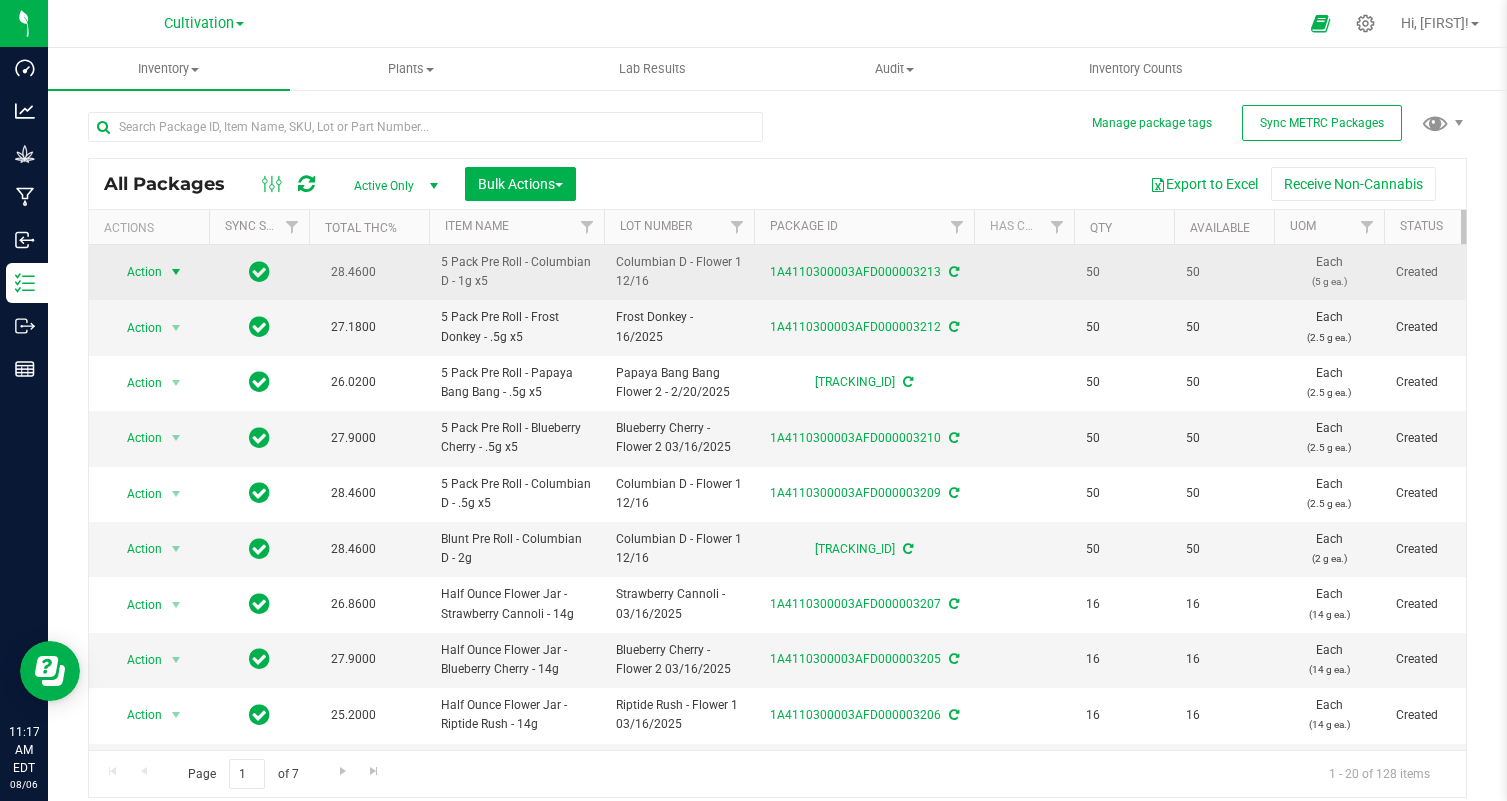 click on "Action" at bounding box center [136, 272] 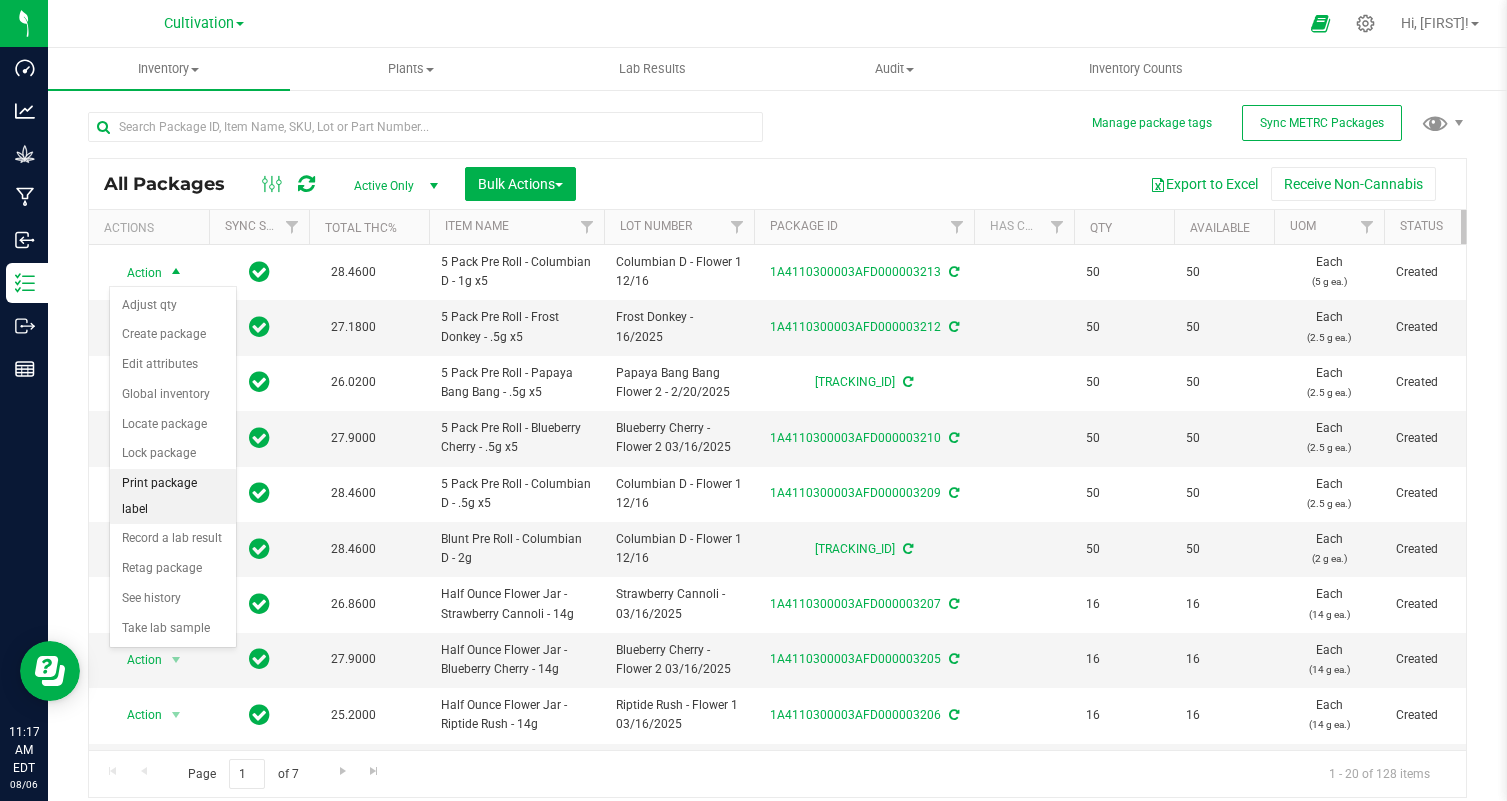 click on "Print package label" at bounding box center [173, 496] 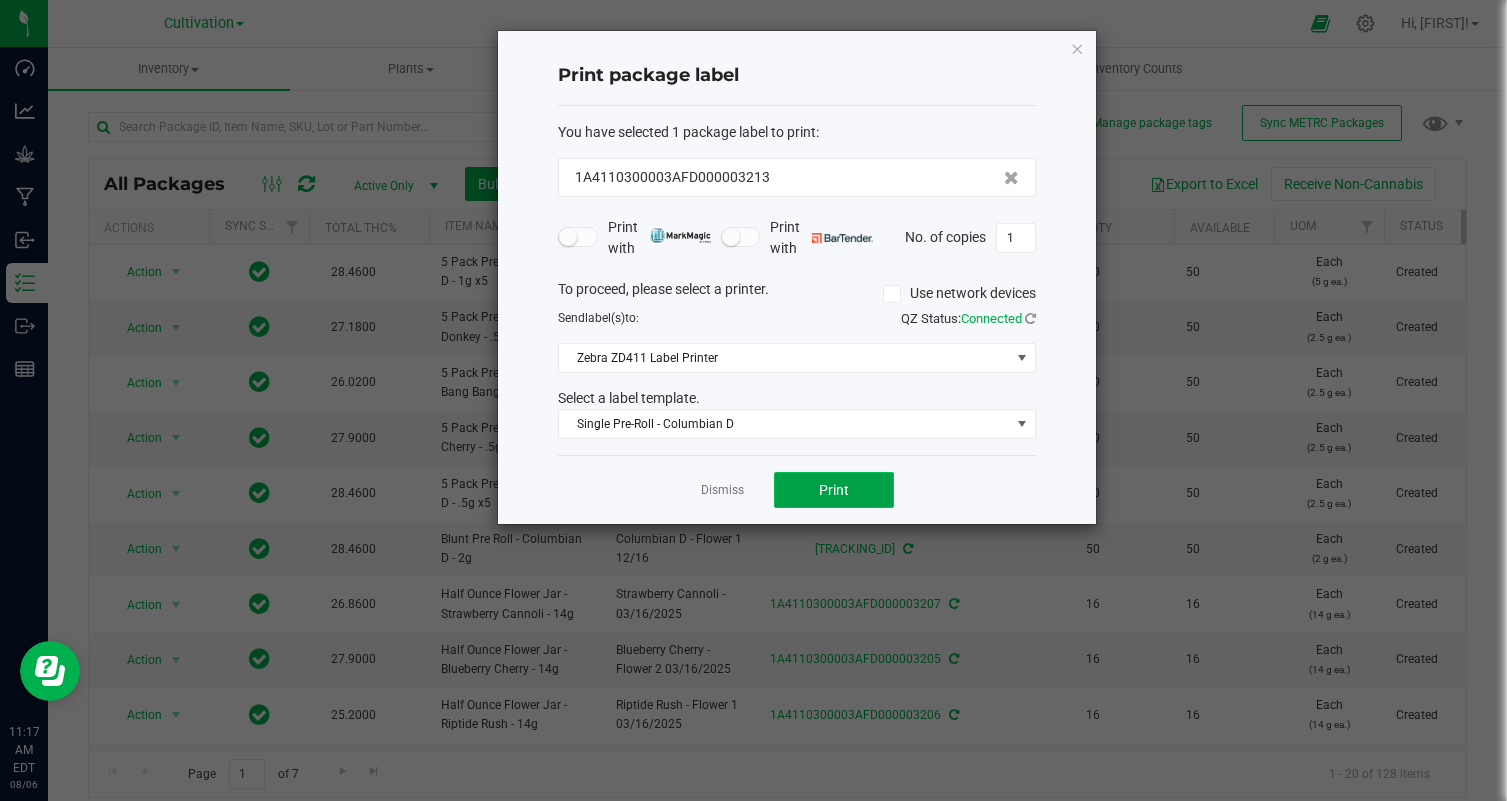 click on "Print" 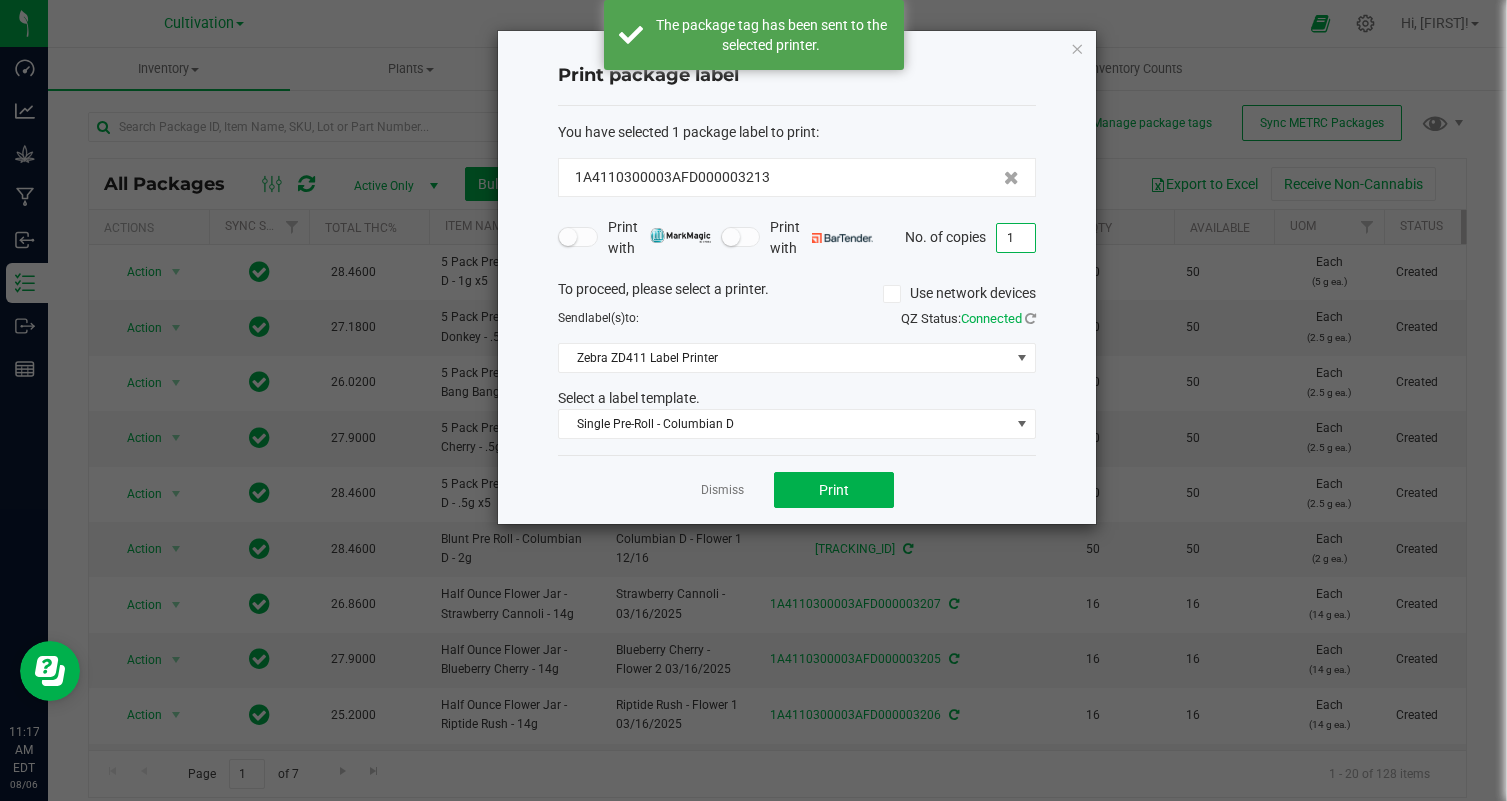 click on "1" at bounding box center [1016, 238] 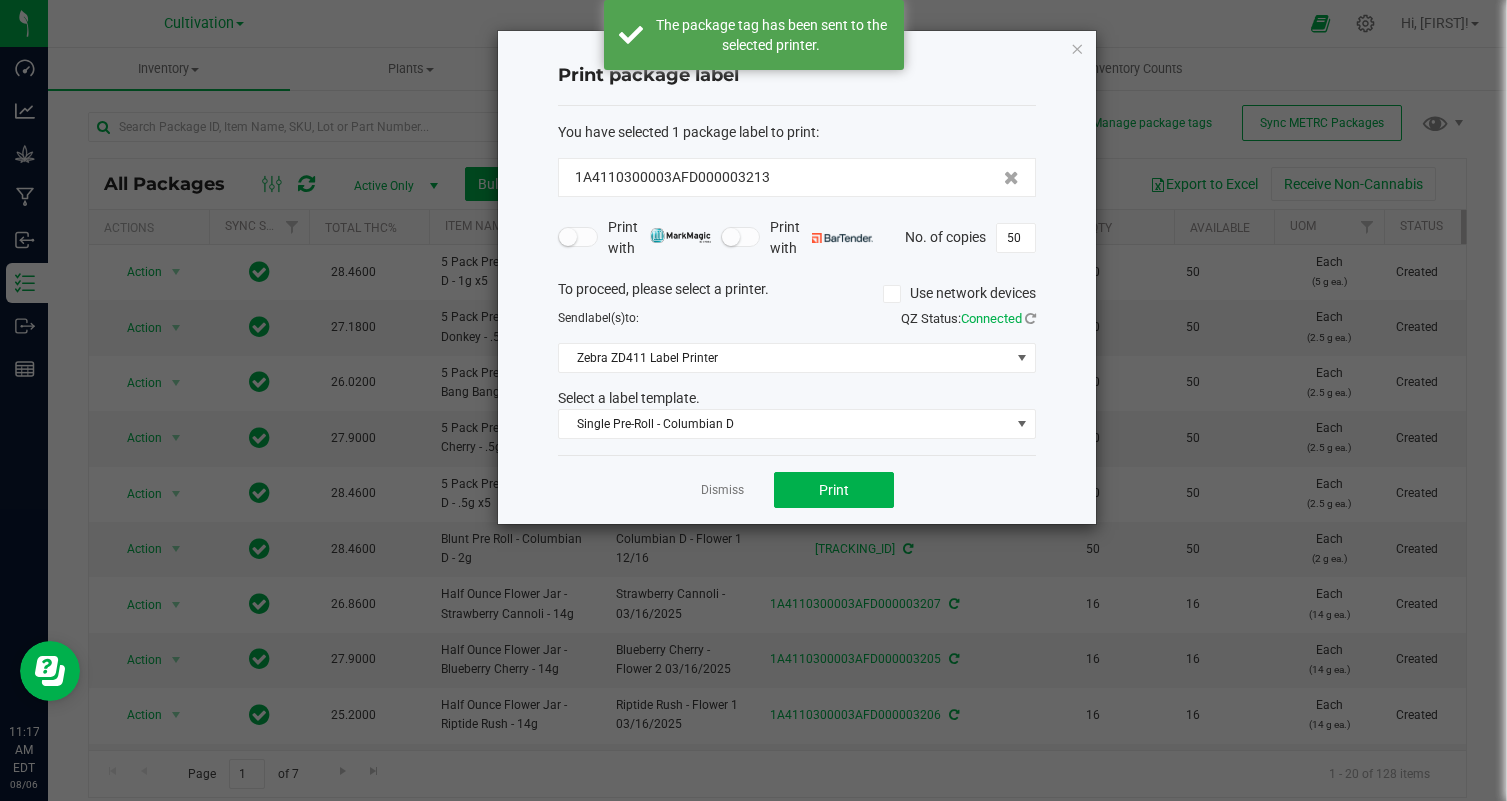 click on "Dismiss   Print" 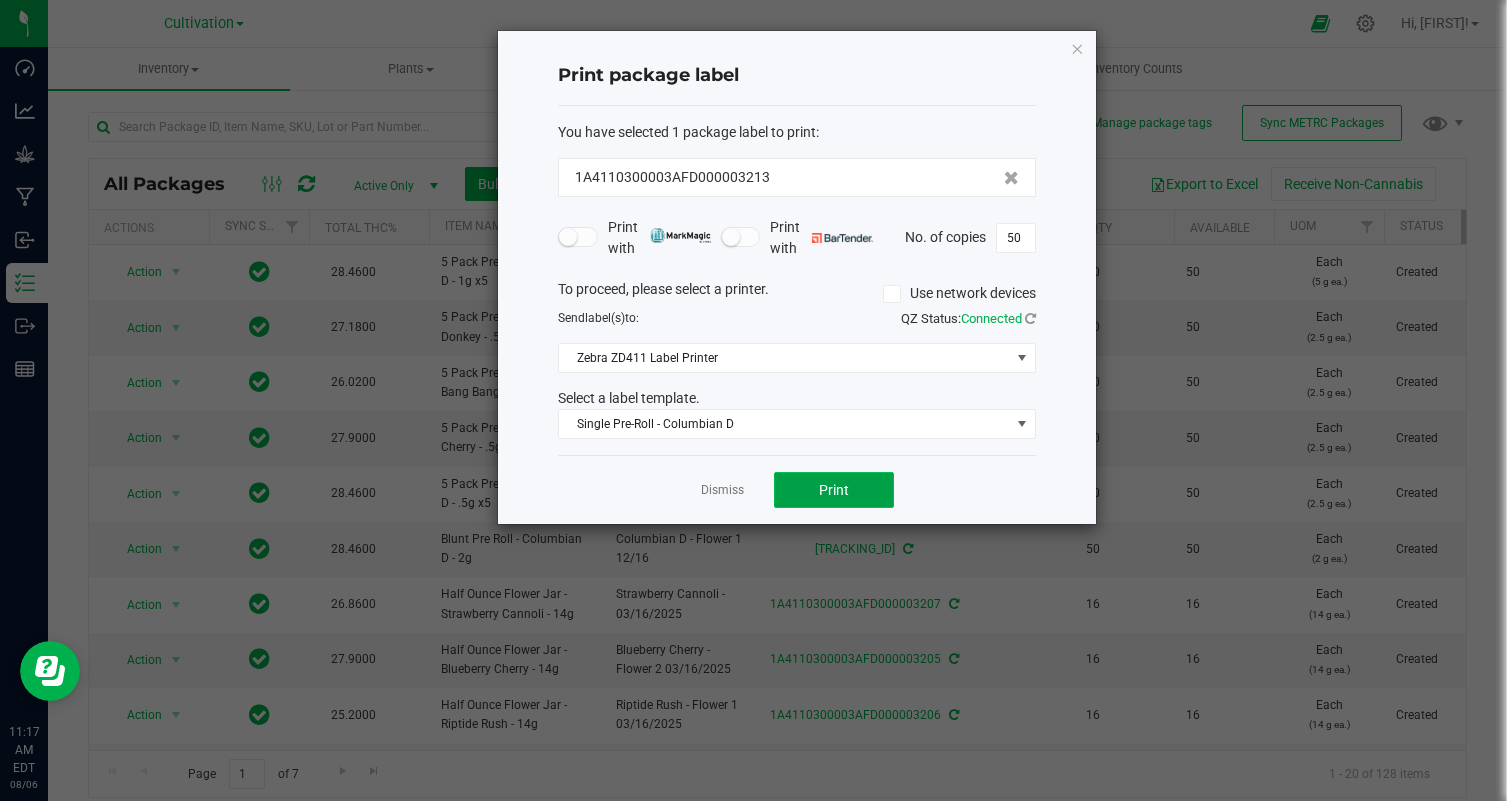 click on "Print" 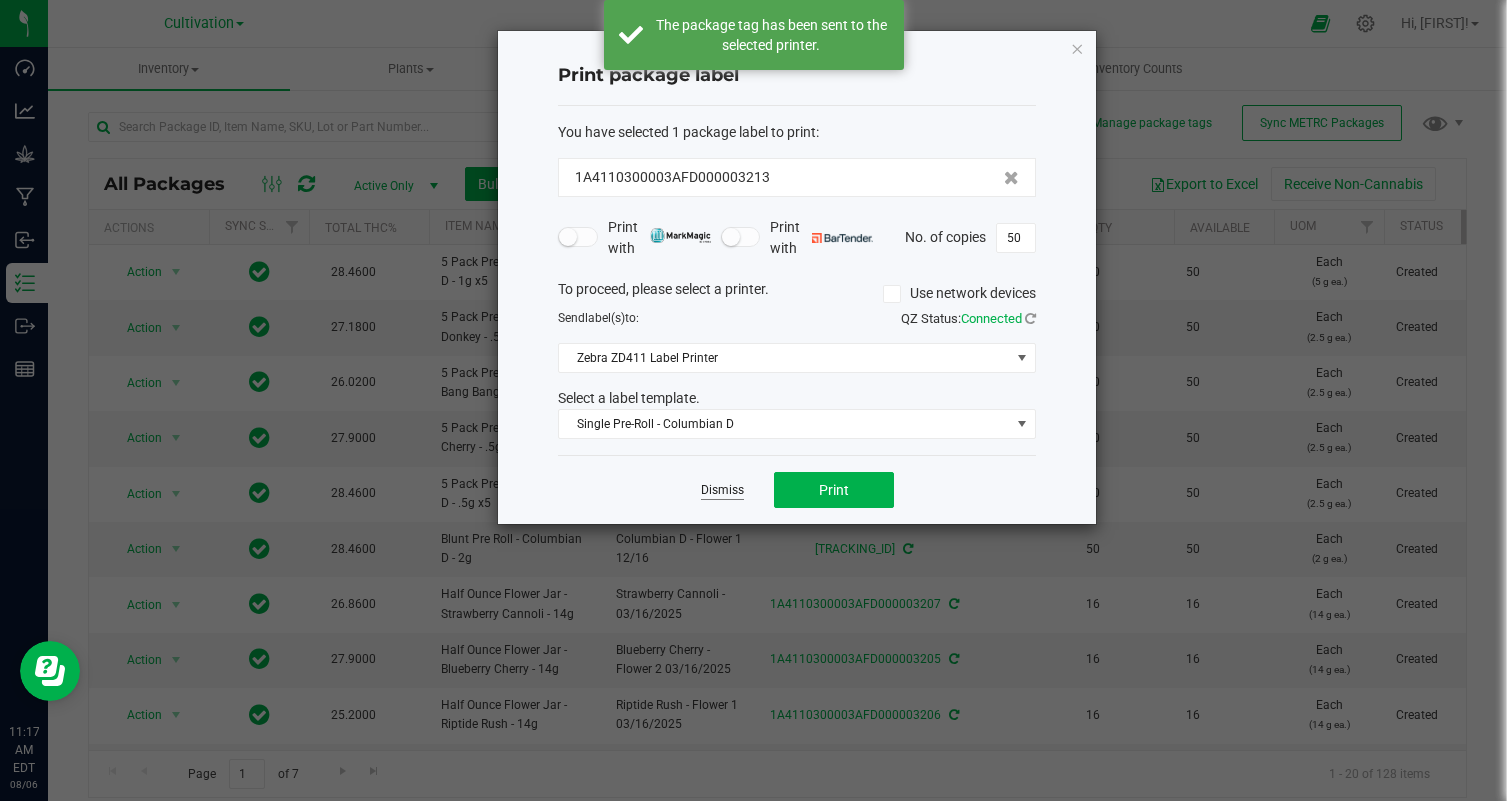 click on "Dismiss" 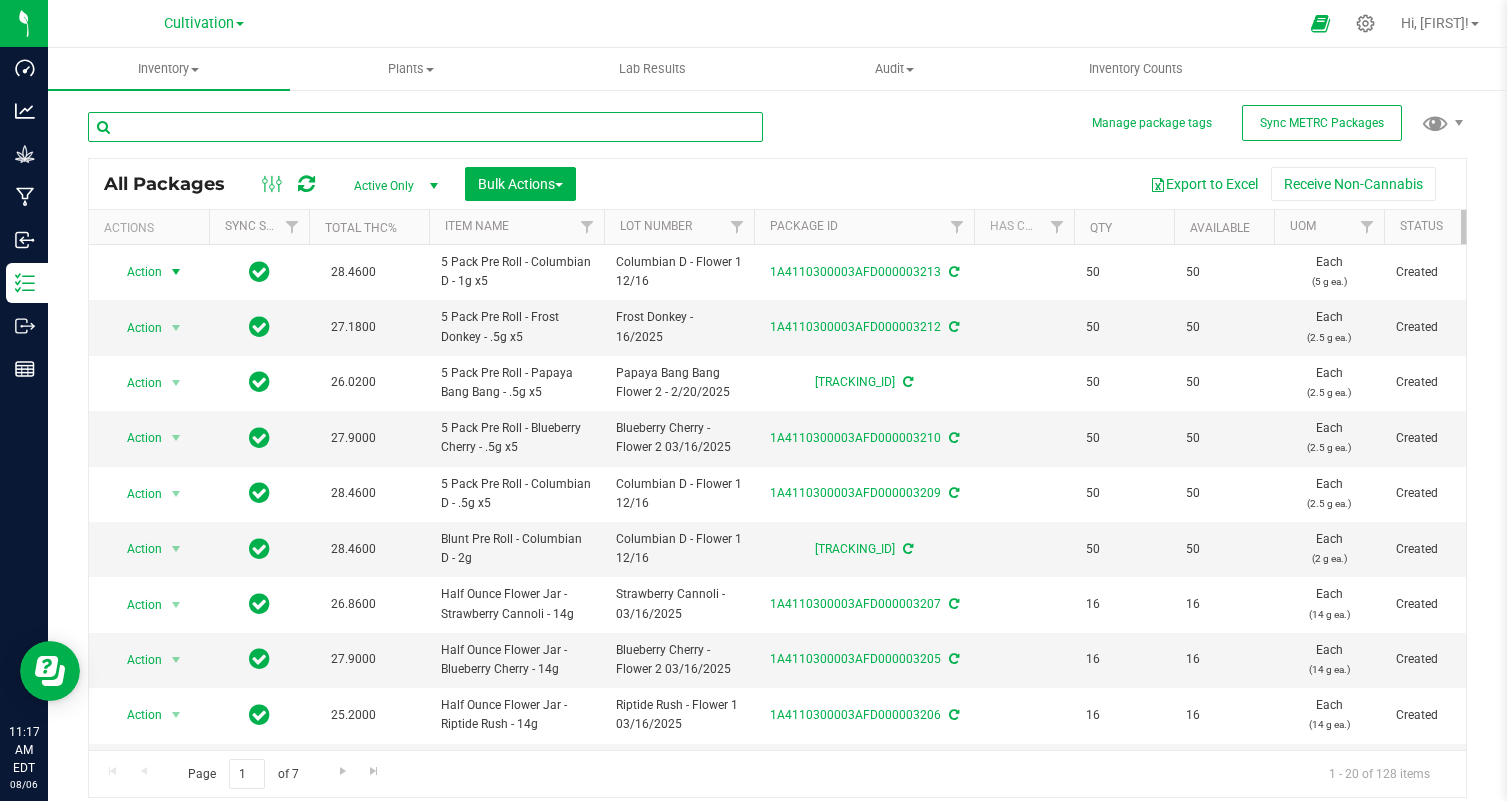 click at bounding box center [425, 127] 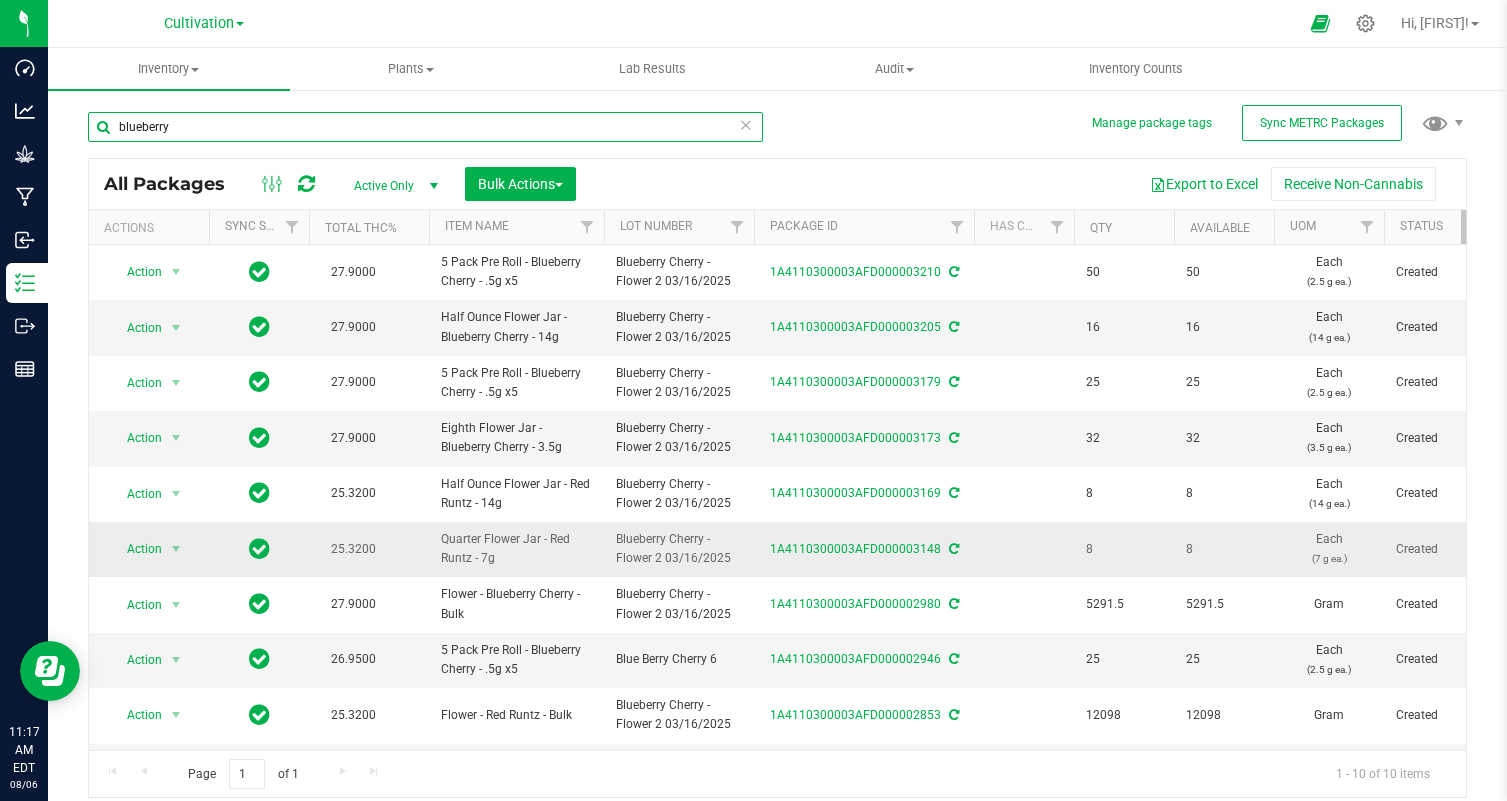 scroll, scrollTop: 48, scrollLeft: 0, axis: vertical 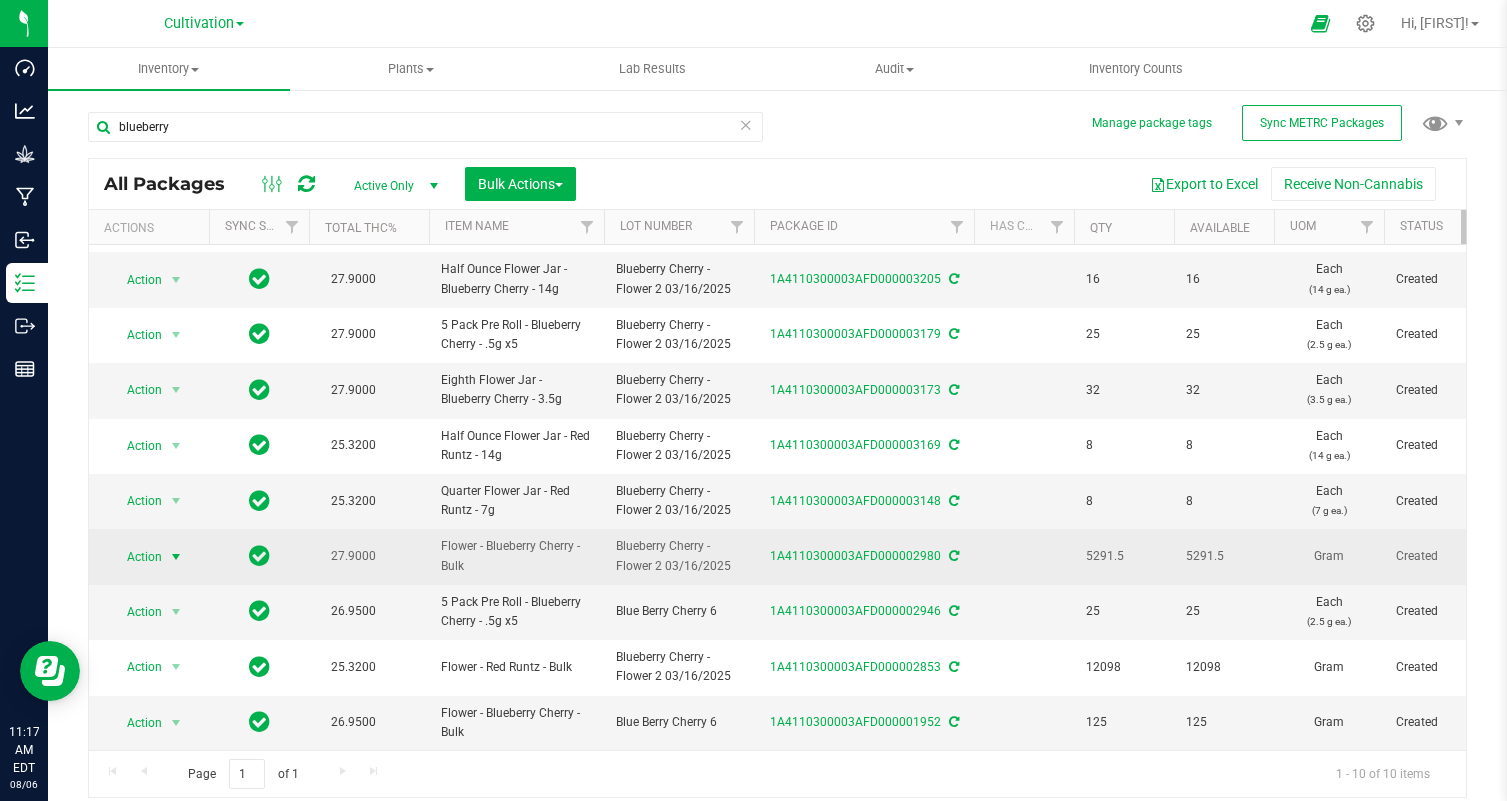 click at bounding box center (176, 557) 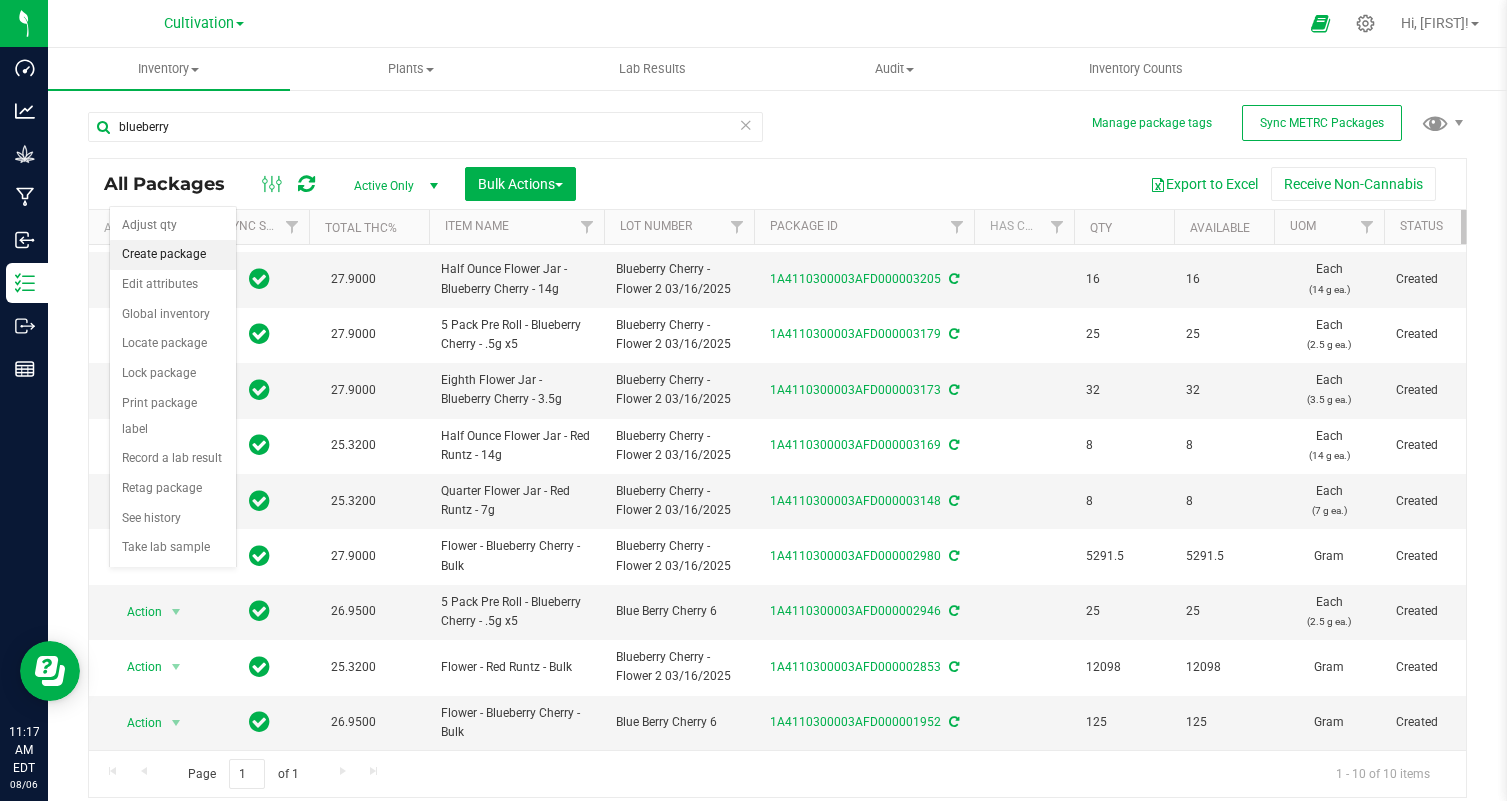 click on "Create package" at bounding box center [173, 255] 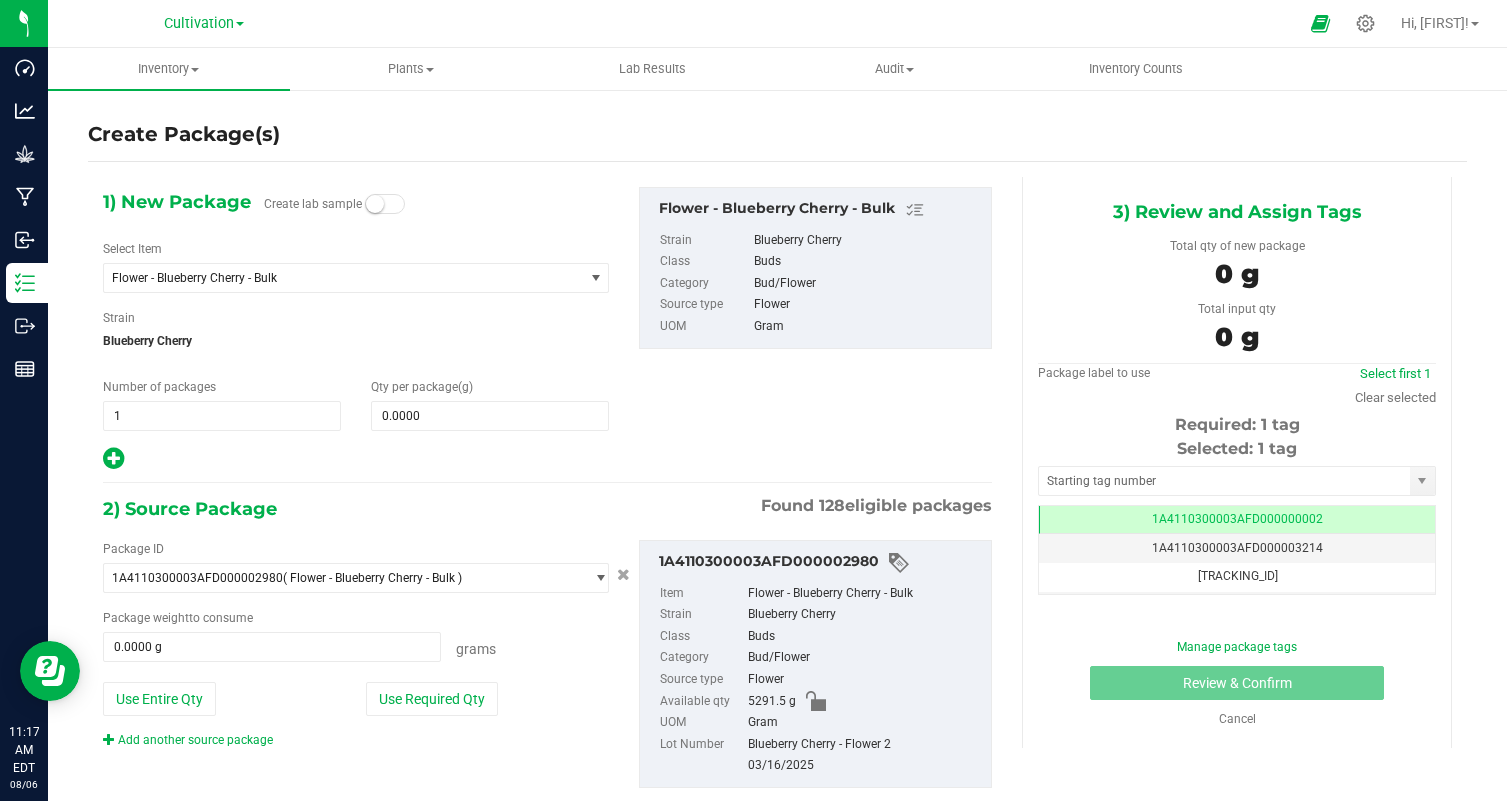 scroll, scrollTop: 0, scrollLeft: 0, axis: both 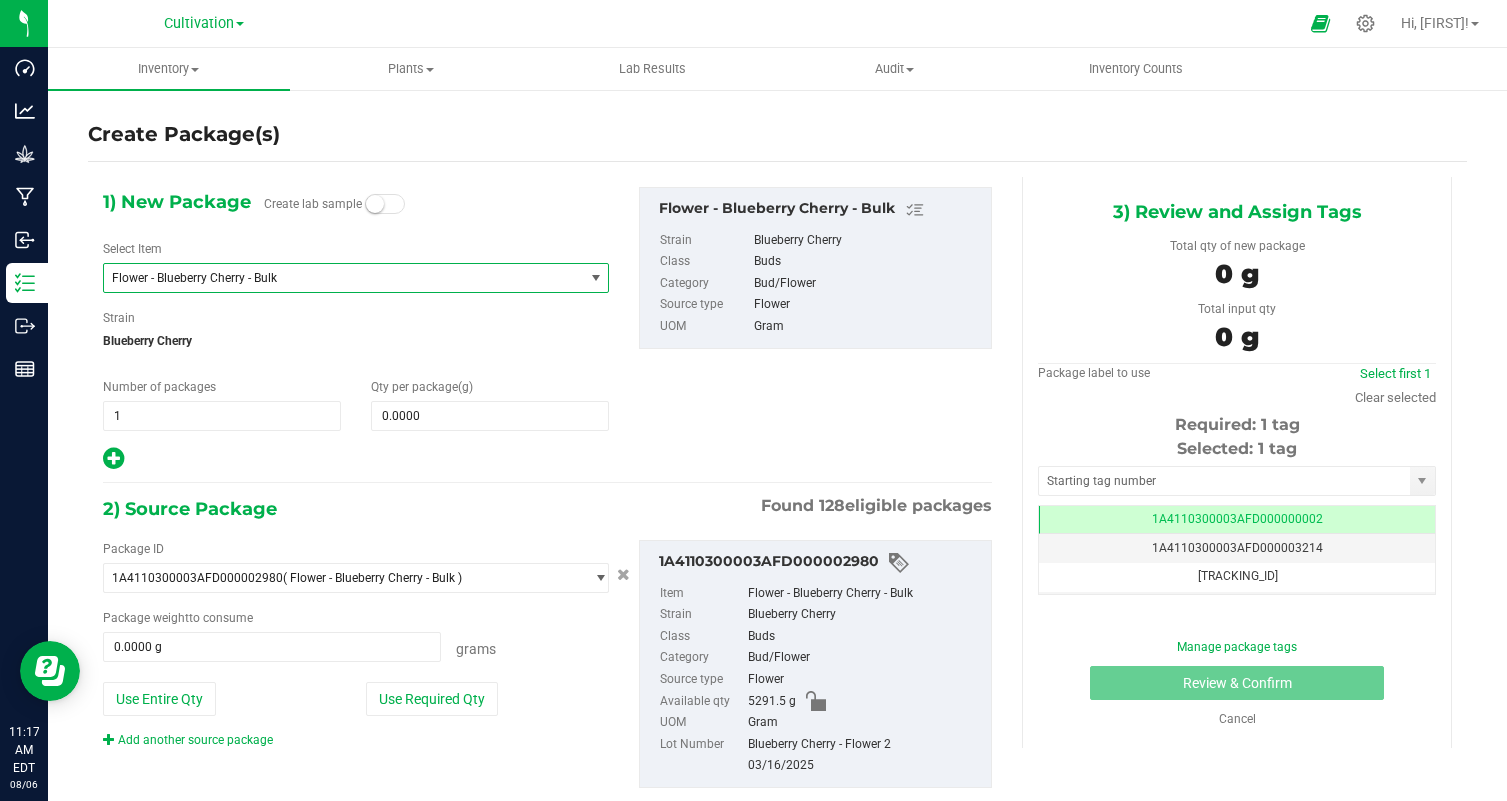 click on "Flower - Blueberry Cherry - Bulk" at bounding box center [334, 278] 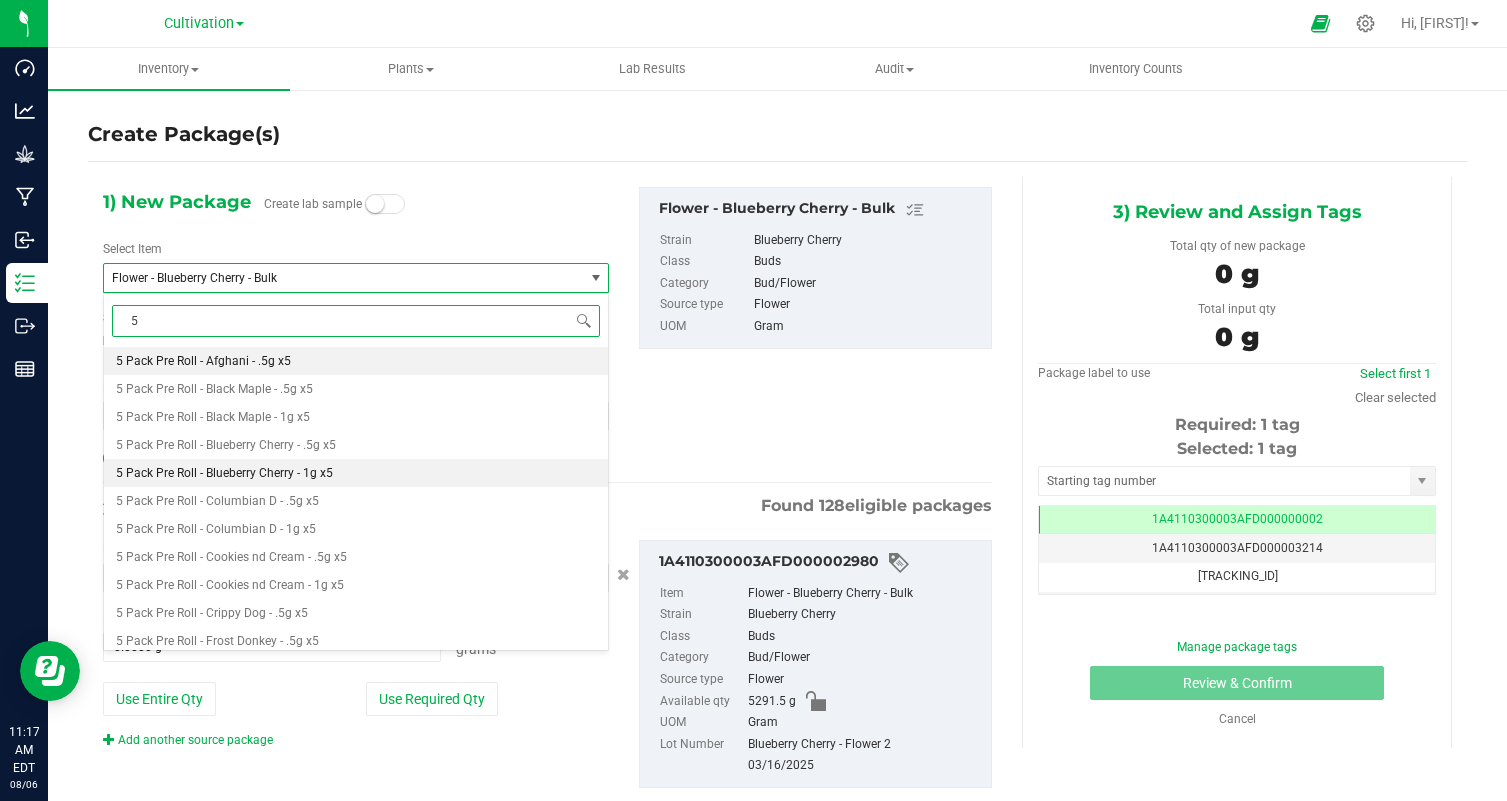 click on "5 Pack Pre Roll - Blueberry Cherry - 1g x5" at bounding box center (224, 473) 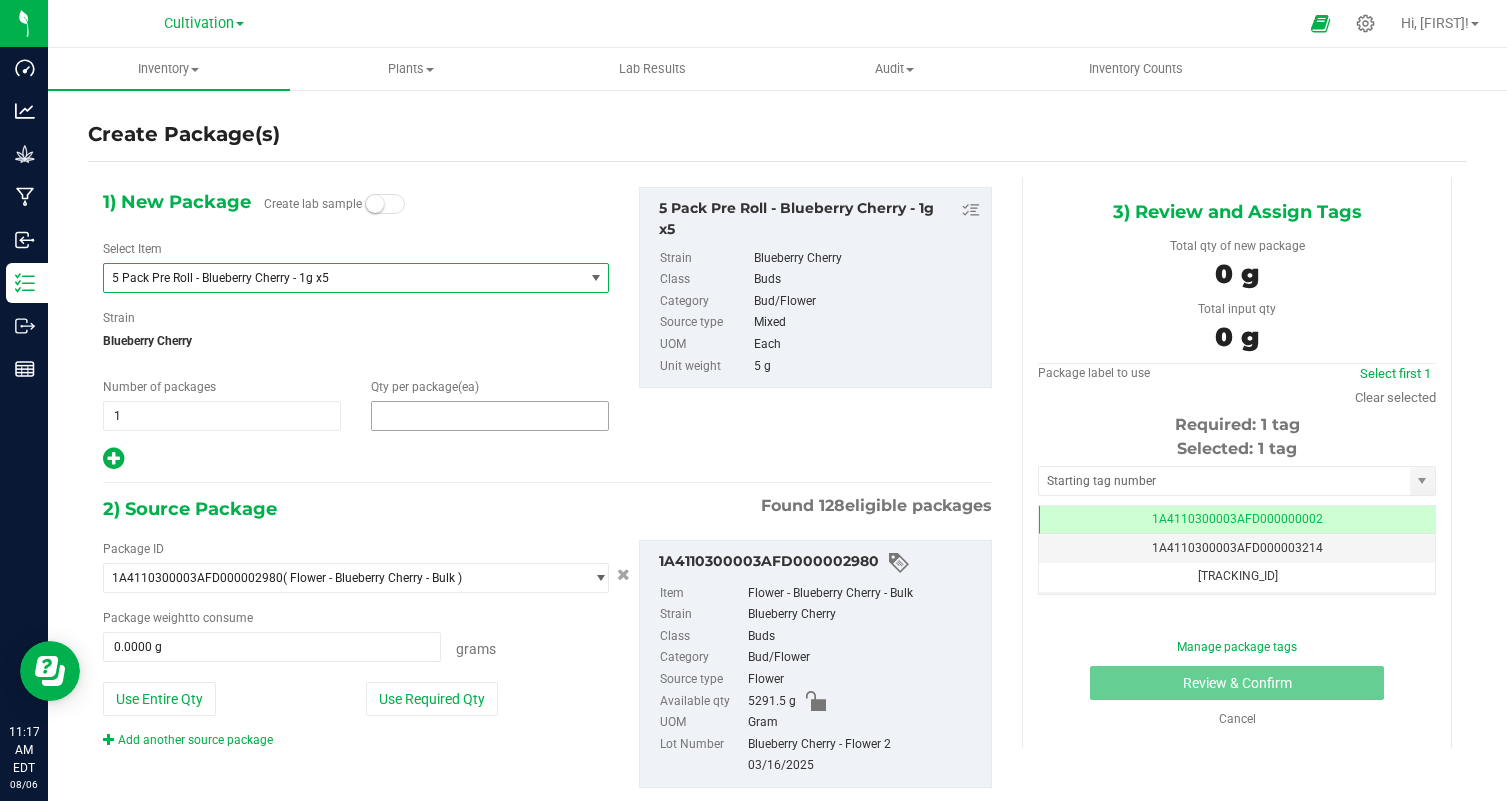 click at bounding box center [490, 416] 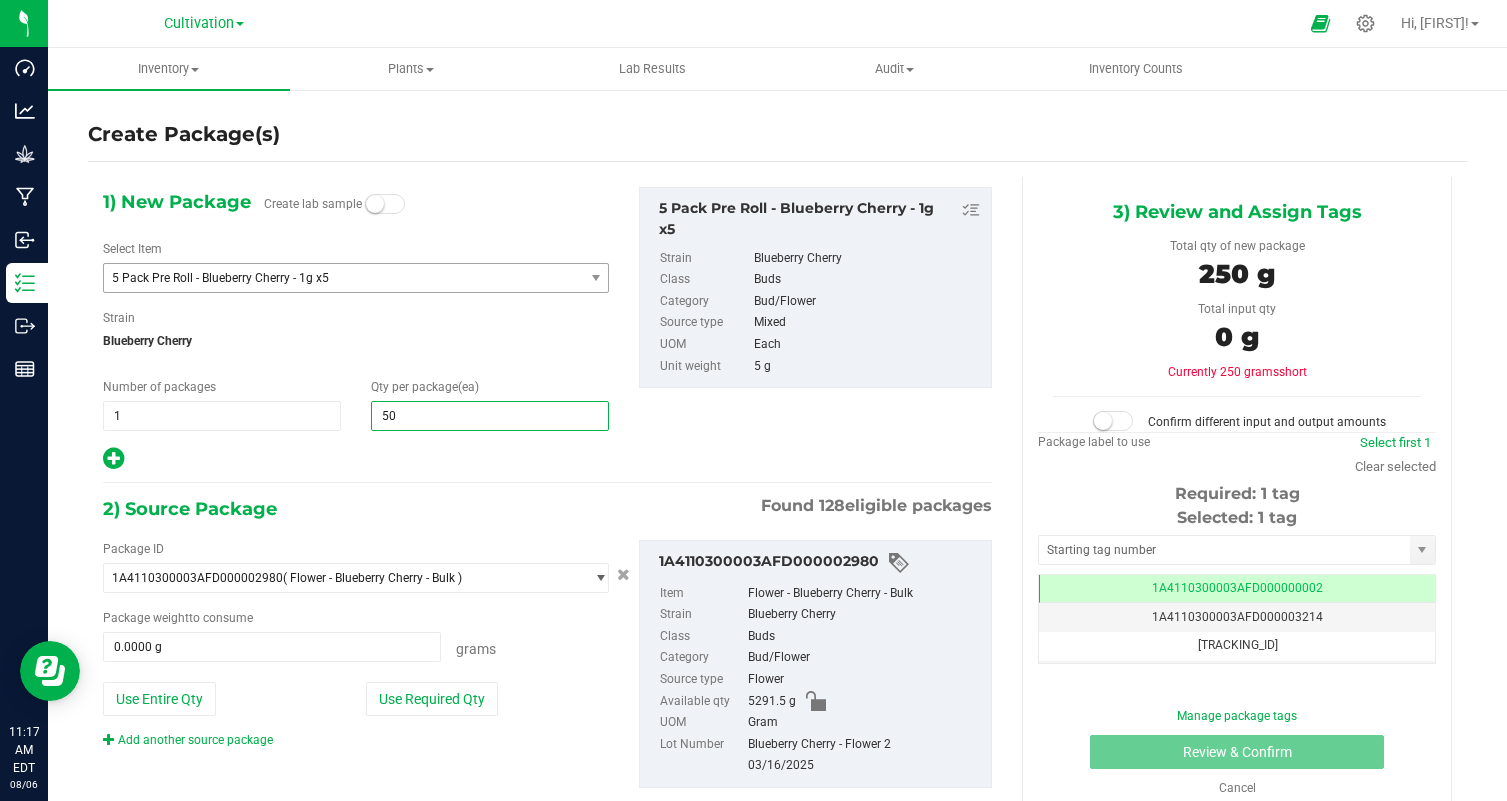 click on "1) New Package
Create lab sample
Select Item
5 Pack Pre Roll - Blueberry Cherry - 1g x5
2 Pack Pre Roll - Riptide Rush - .5g x2 2 Pack Pre Roll - Road Head - .5g x2 2 Pack Pre Roll - Sour Diesel - .5g x2 2 Pack Pre Roll - Strawberry Cannoli - .5g x2 2 Pack Pre Roll - Strawnana - .5g x2 2 Pack Pre Roll - Super Lemon Mac - .5g x2 2 Pack Pre Roll - Walk Me Home - .5g x2 5 Pack Pre Roll - Afghani - .5g x5 5 Pack Pre Roll - Black Maple - .5g x5 5 Pack Pre Roll - Black Maple - 1g x5 5 Pack Pre Roll - Blueberry Cherry - .5g x5
1 1" at bounding box center (547, 329) 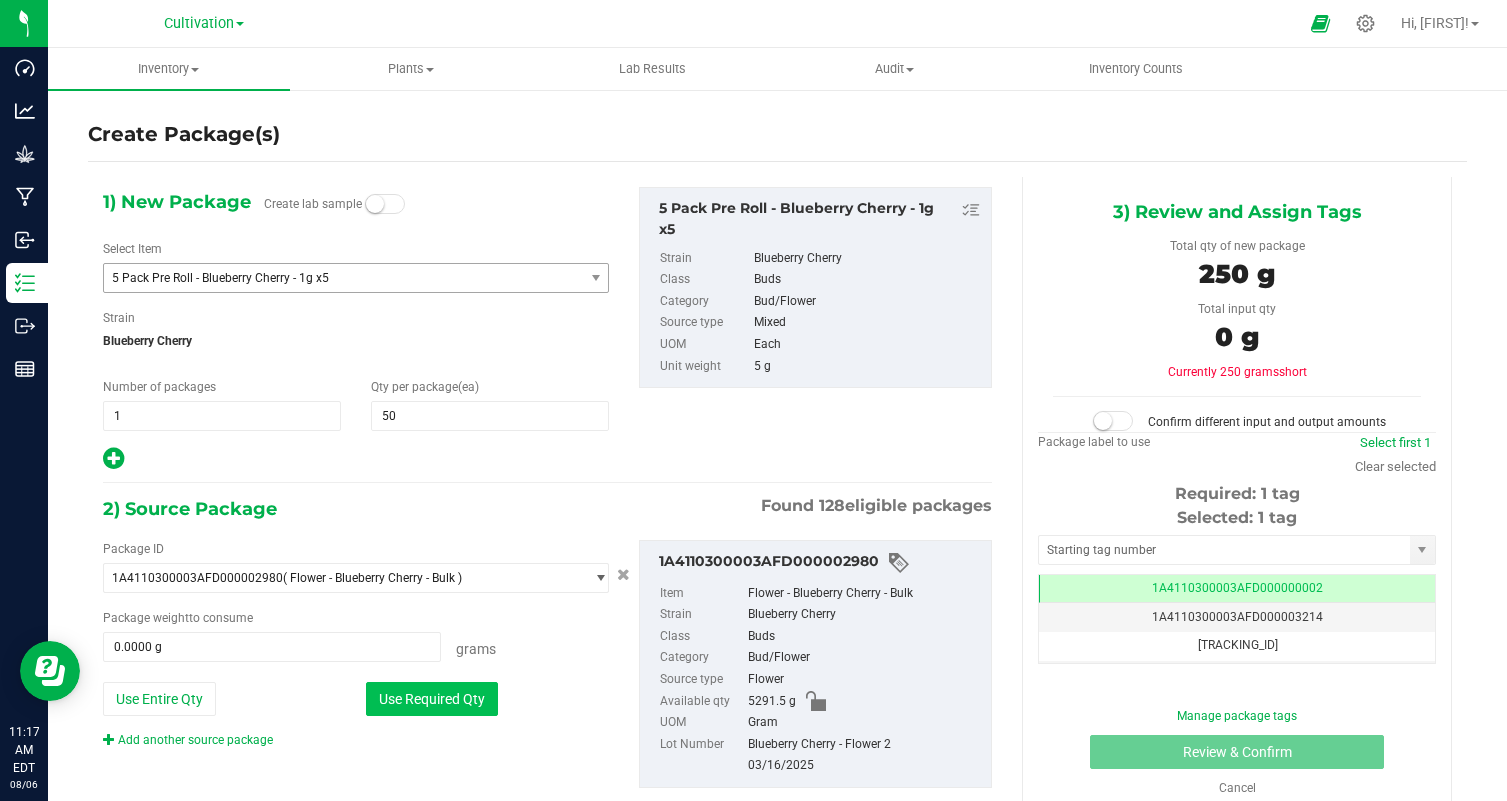 click on "Use Required Qty" at bounding box center [432, 699] 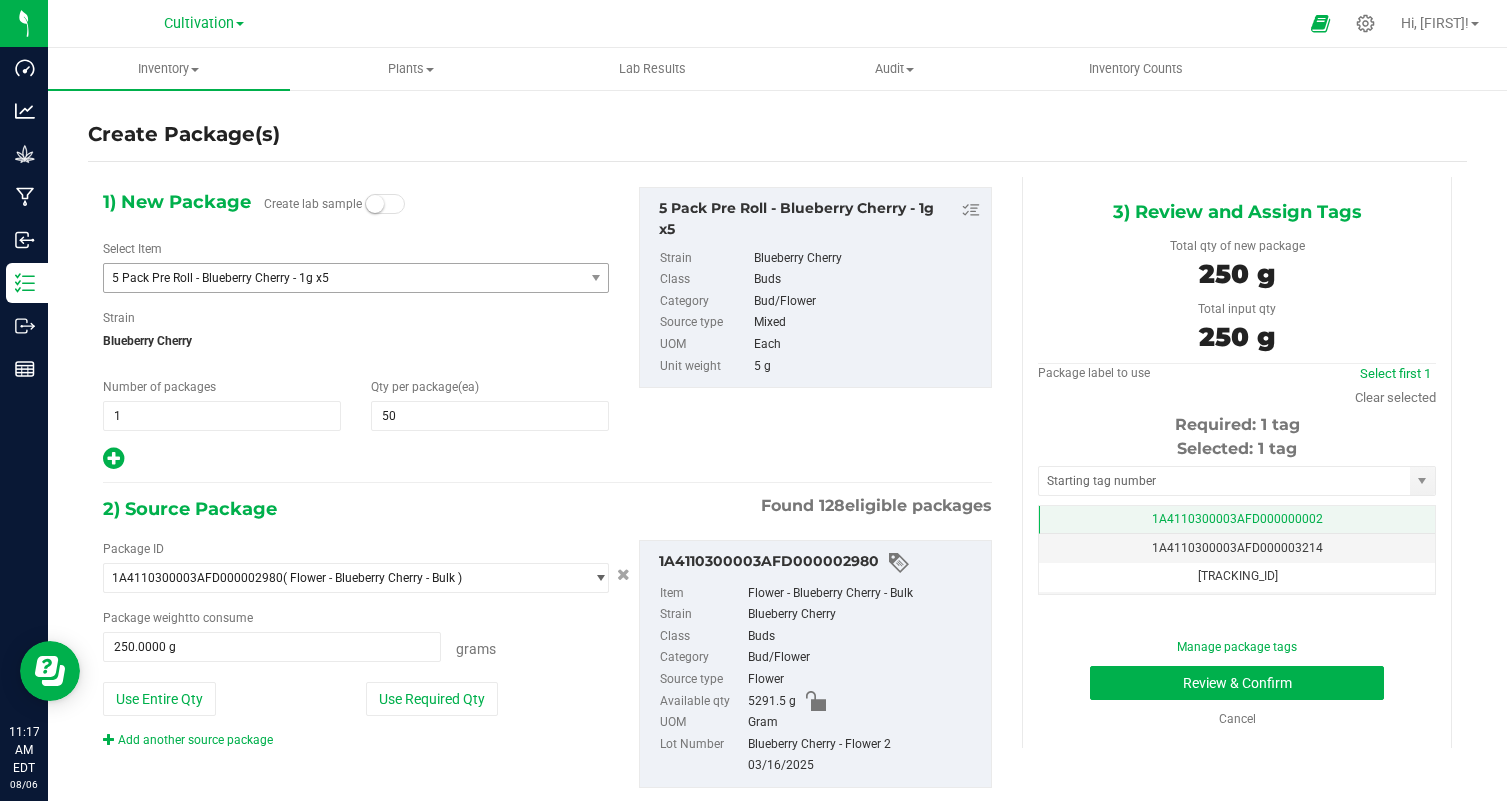 click on "1A4110300003AFD000000002" at bounding box center (1237, 519) 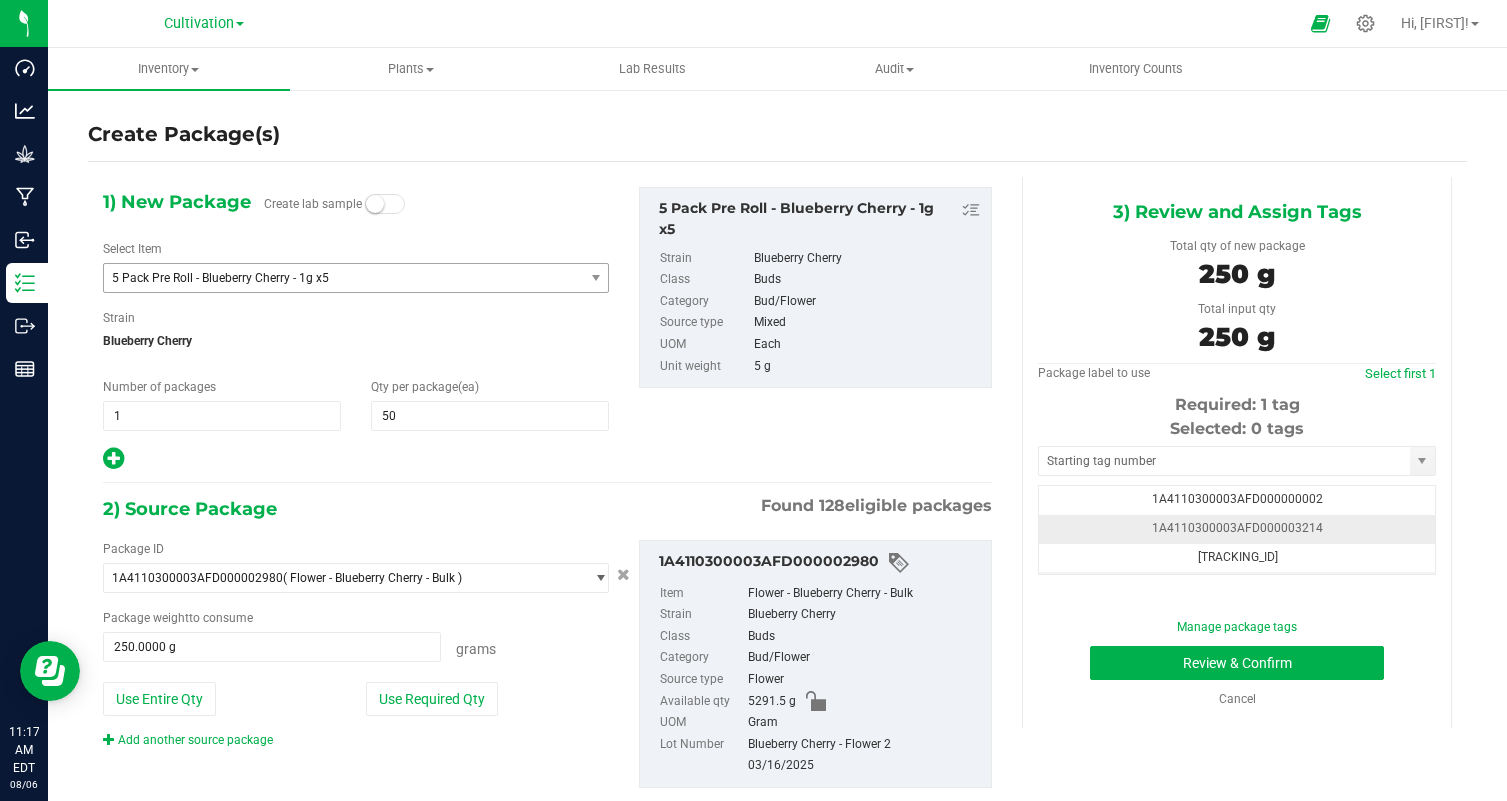 click on "1A4110300003AFD000003214" at bounding box center (1237, 529) 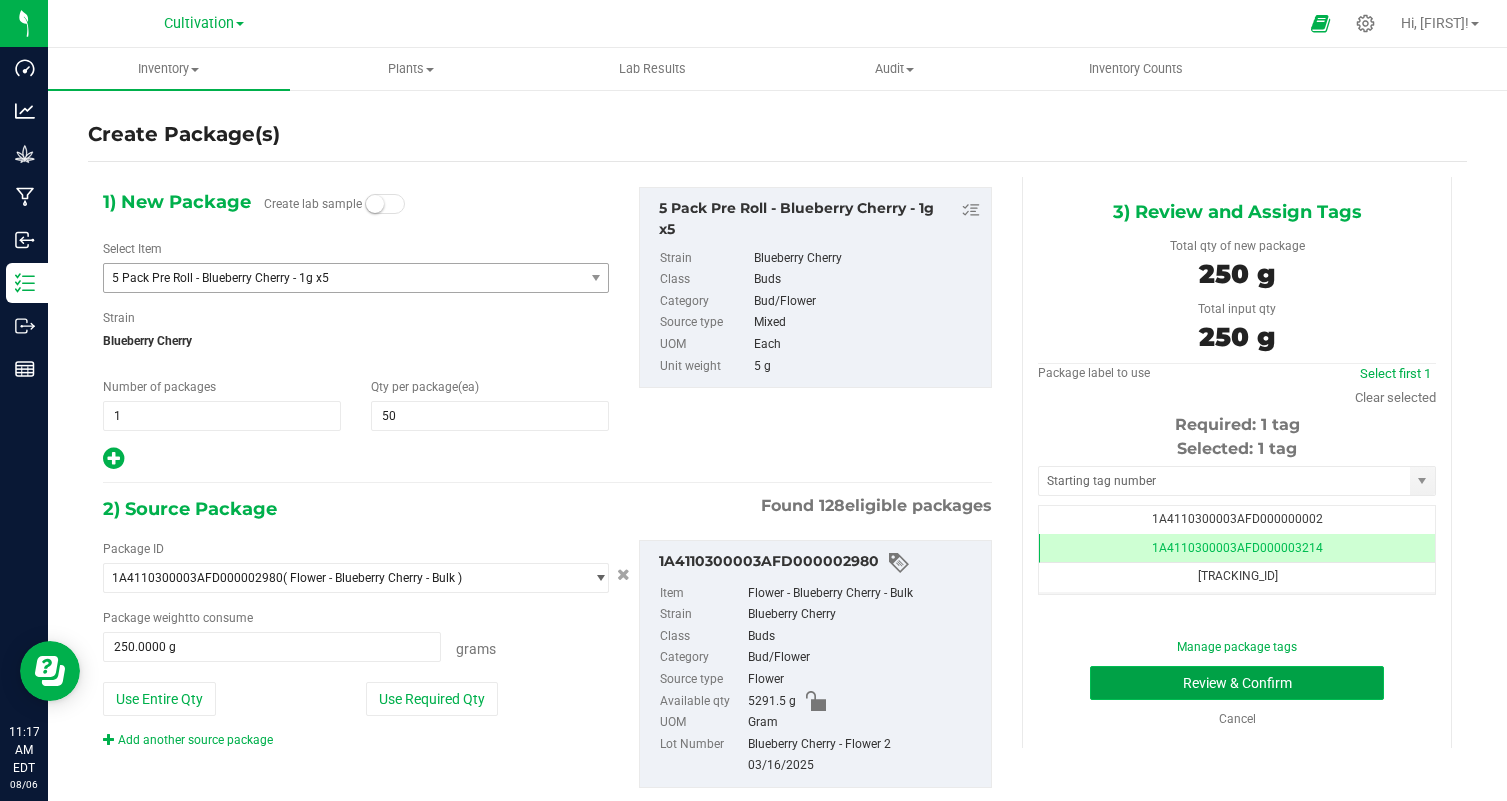 click on "Review & Confirm" at bounding box center [1237, 683] 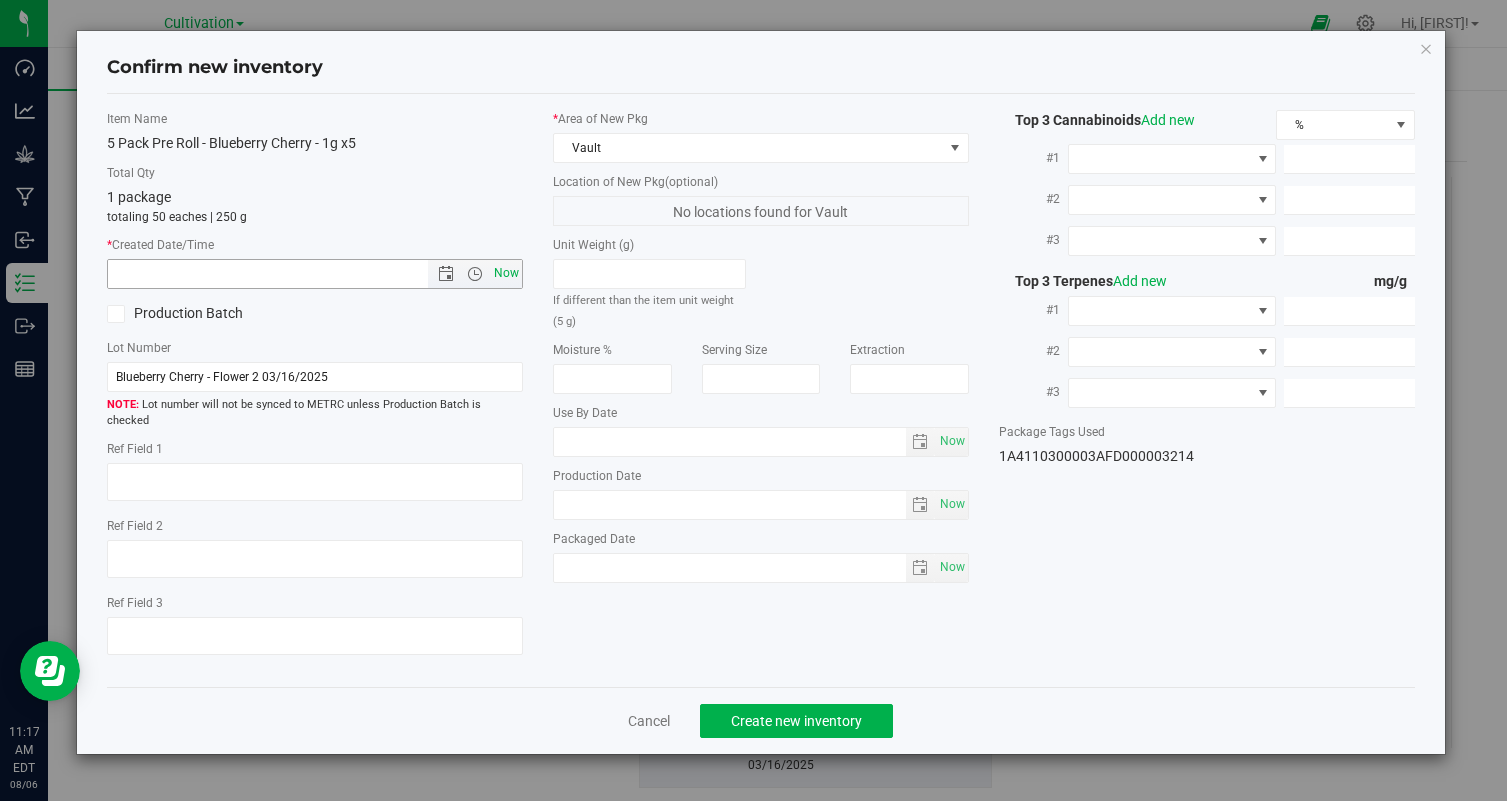 click on "Now" at bounding box center [507, 273] 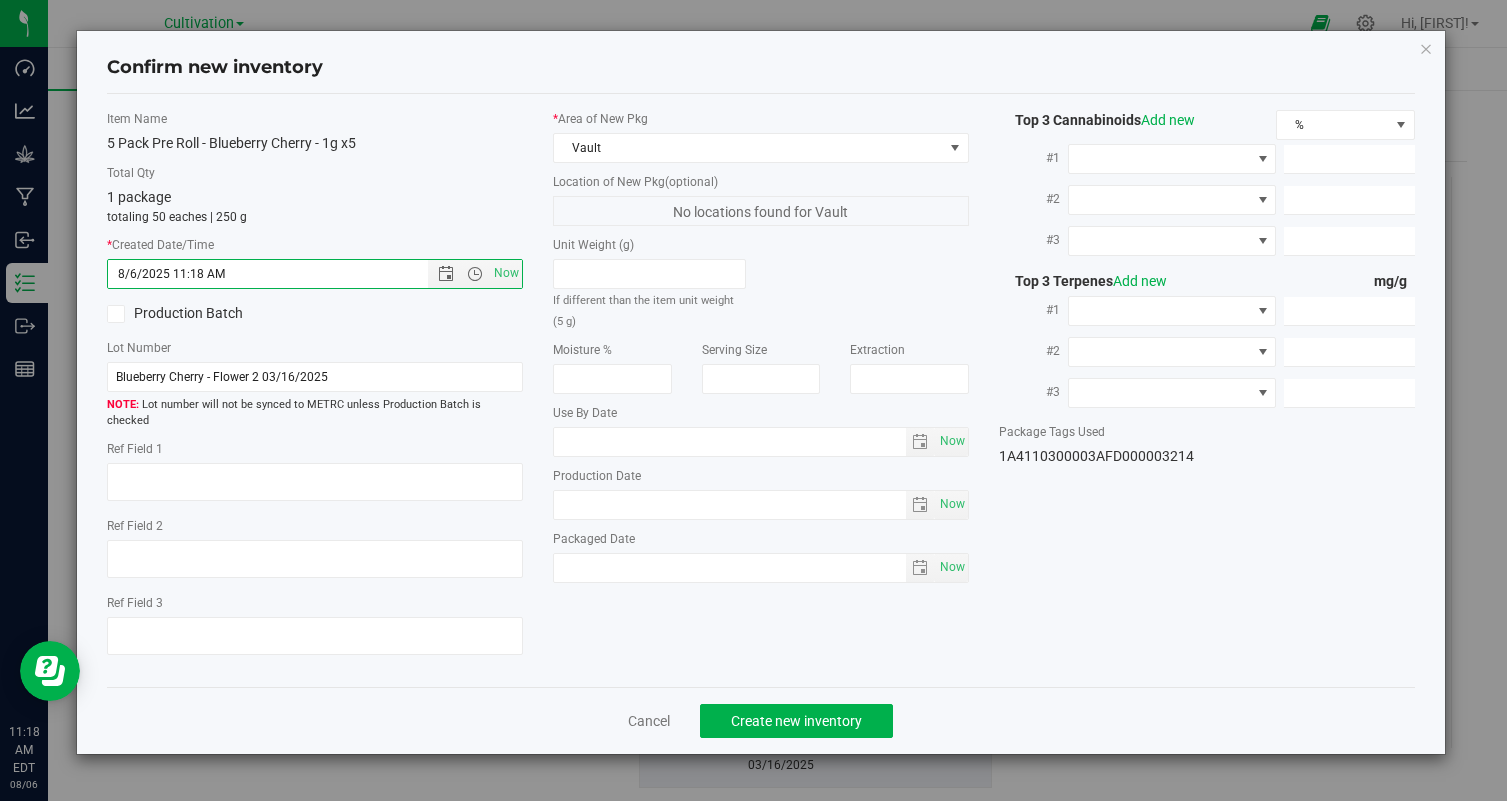 click on "Cancel
Create new inventory" at bounding box center [761, 720] 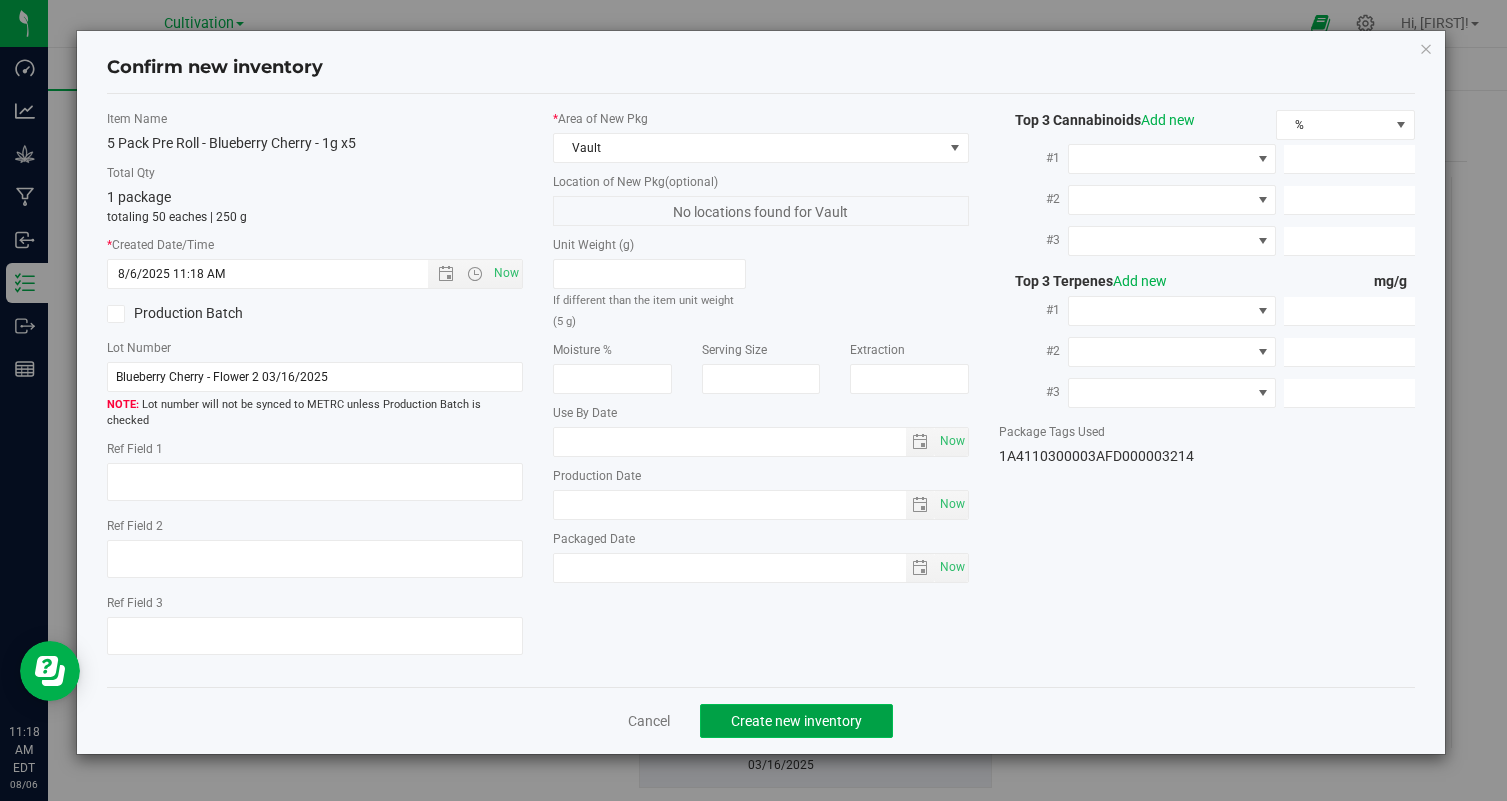 click on "Create new inventory" 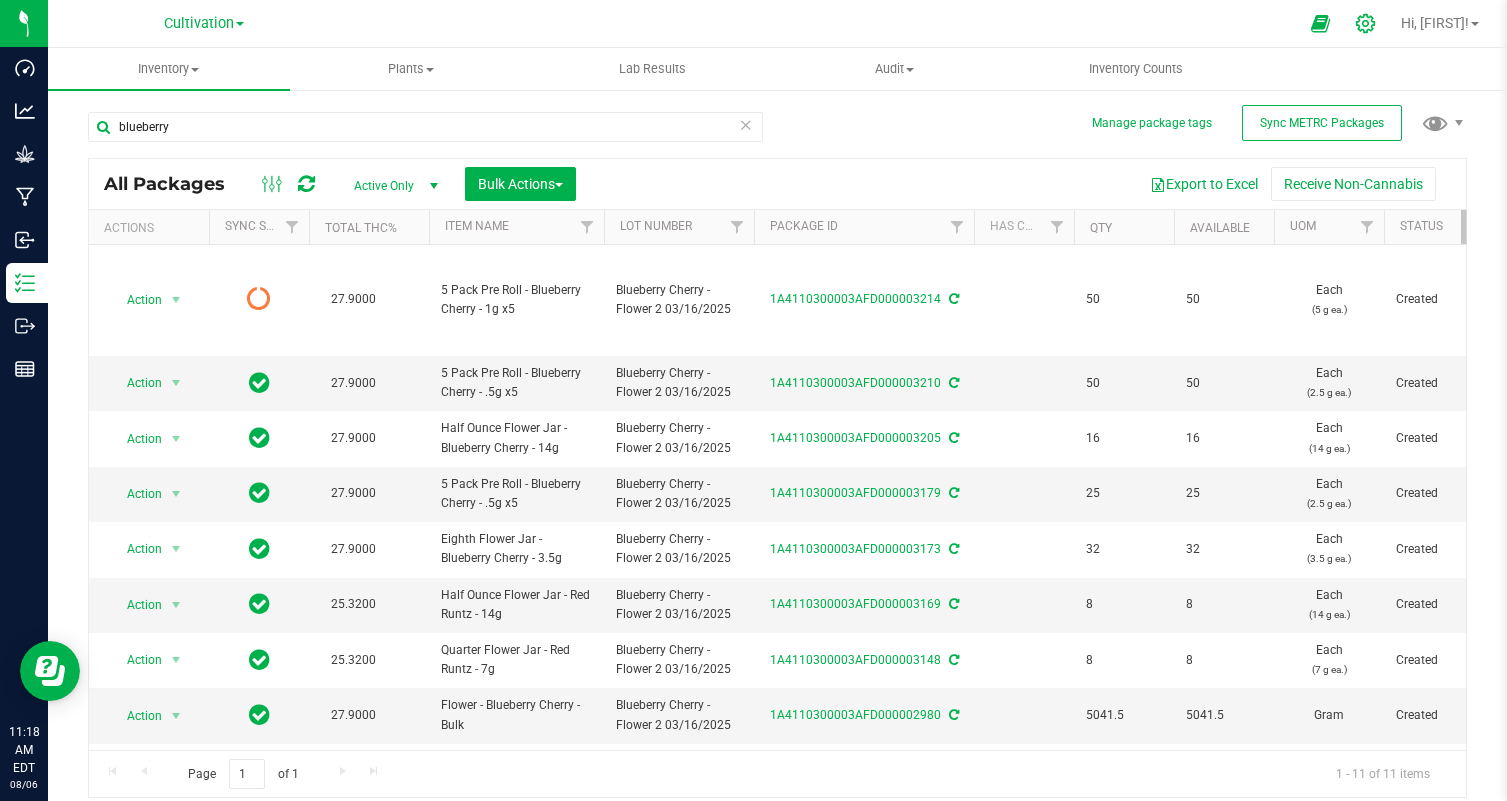 click 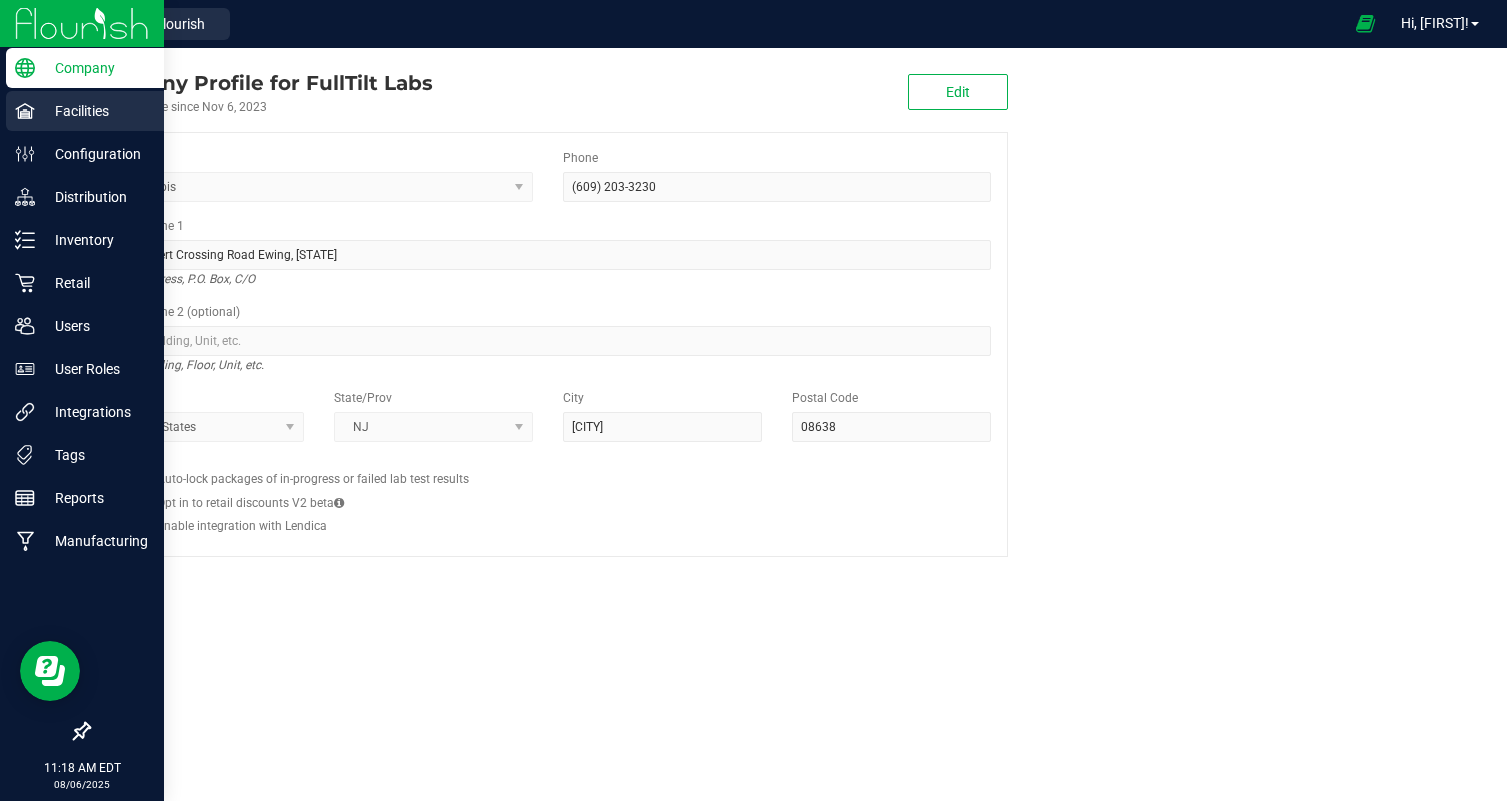 click on "Facilities" at bounding box center [85, 111] 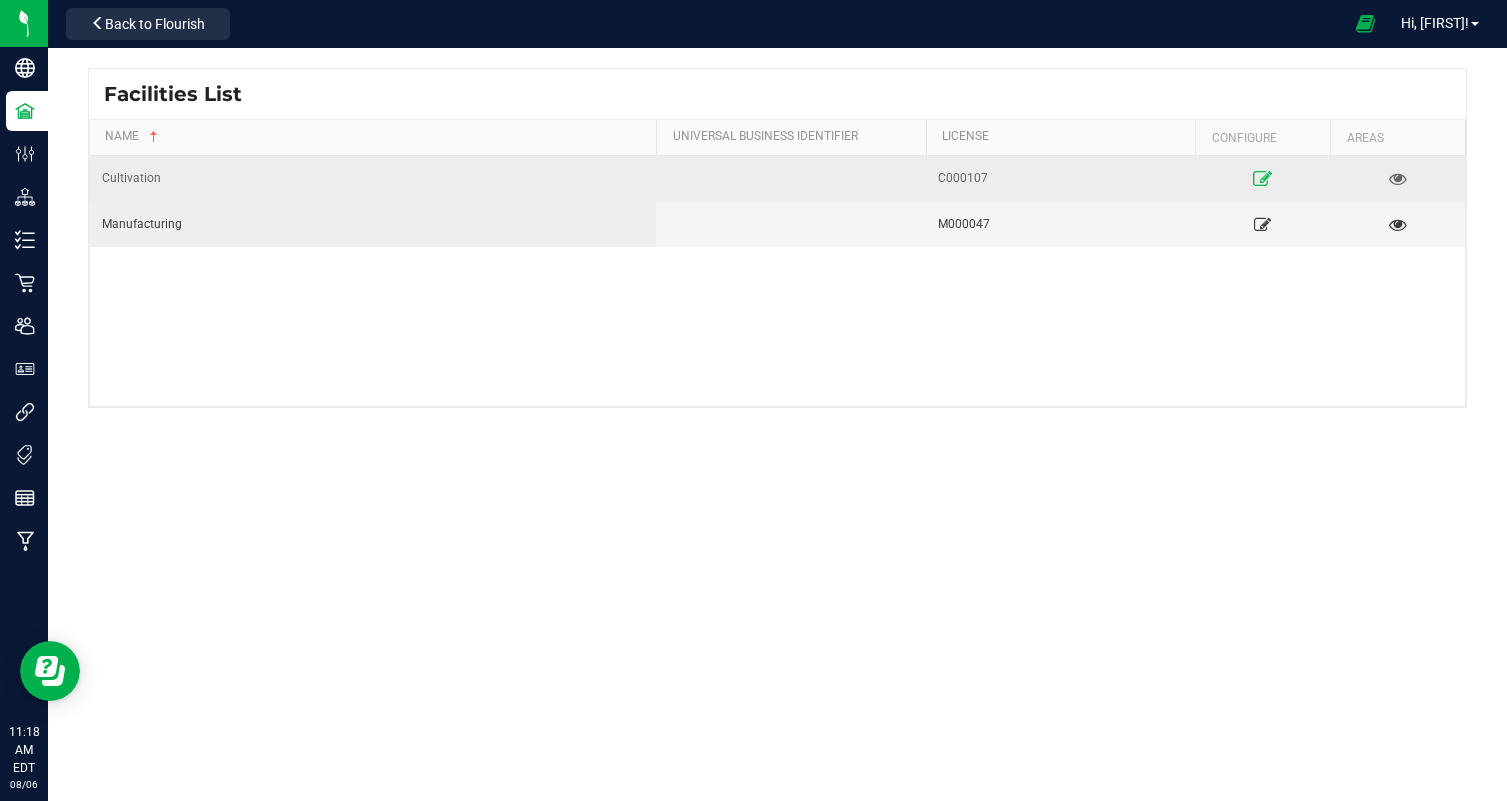 click at bounding box center [1262, 178] 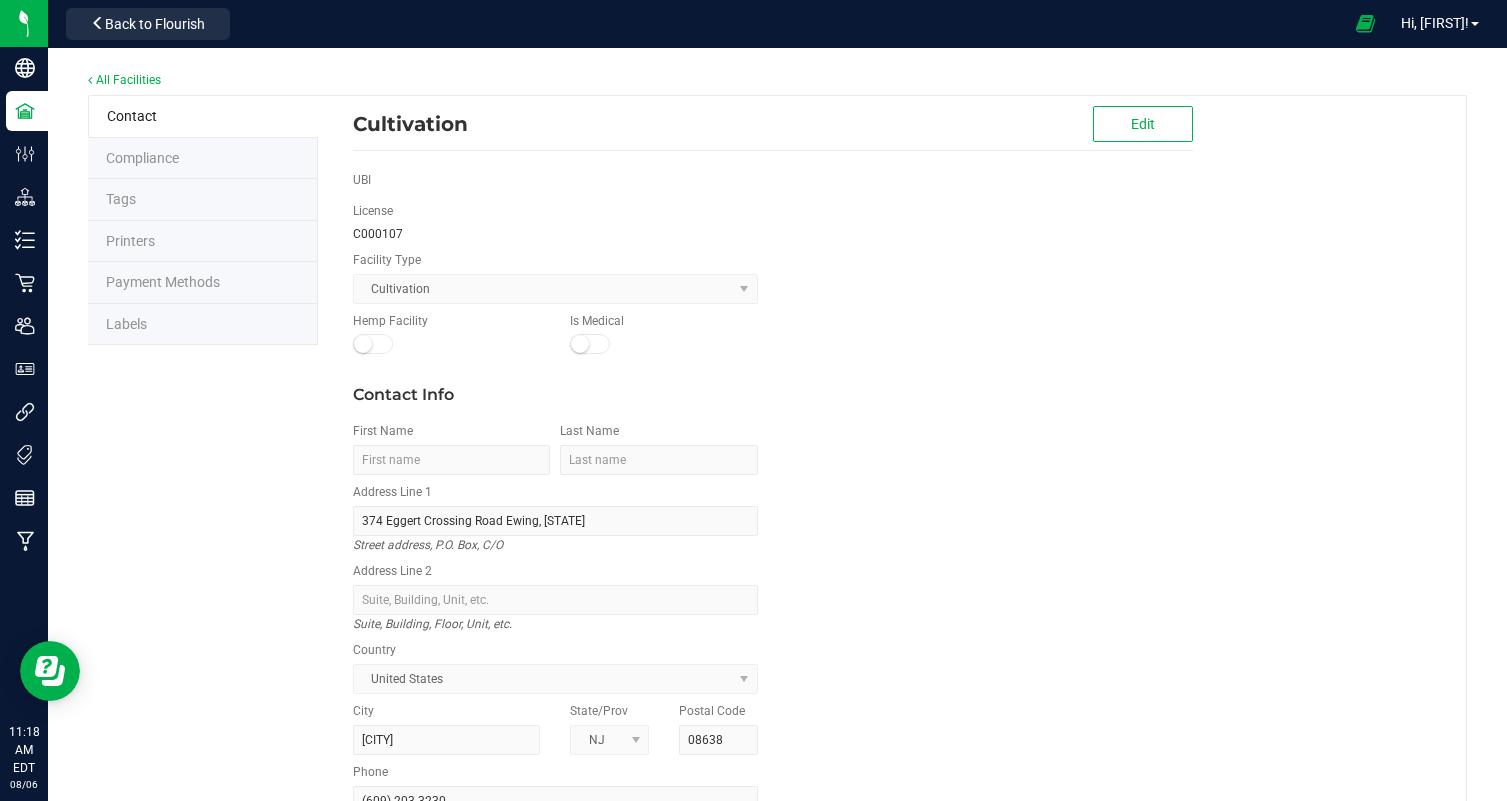 click on "Labels" at bounding box center [203, 325] 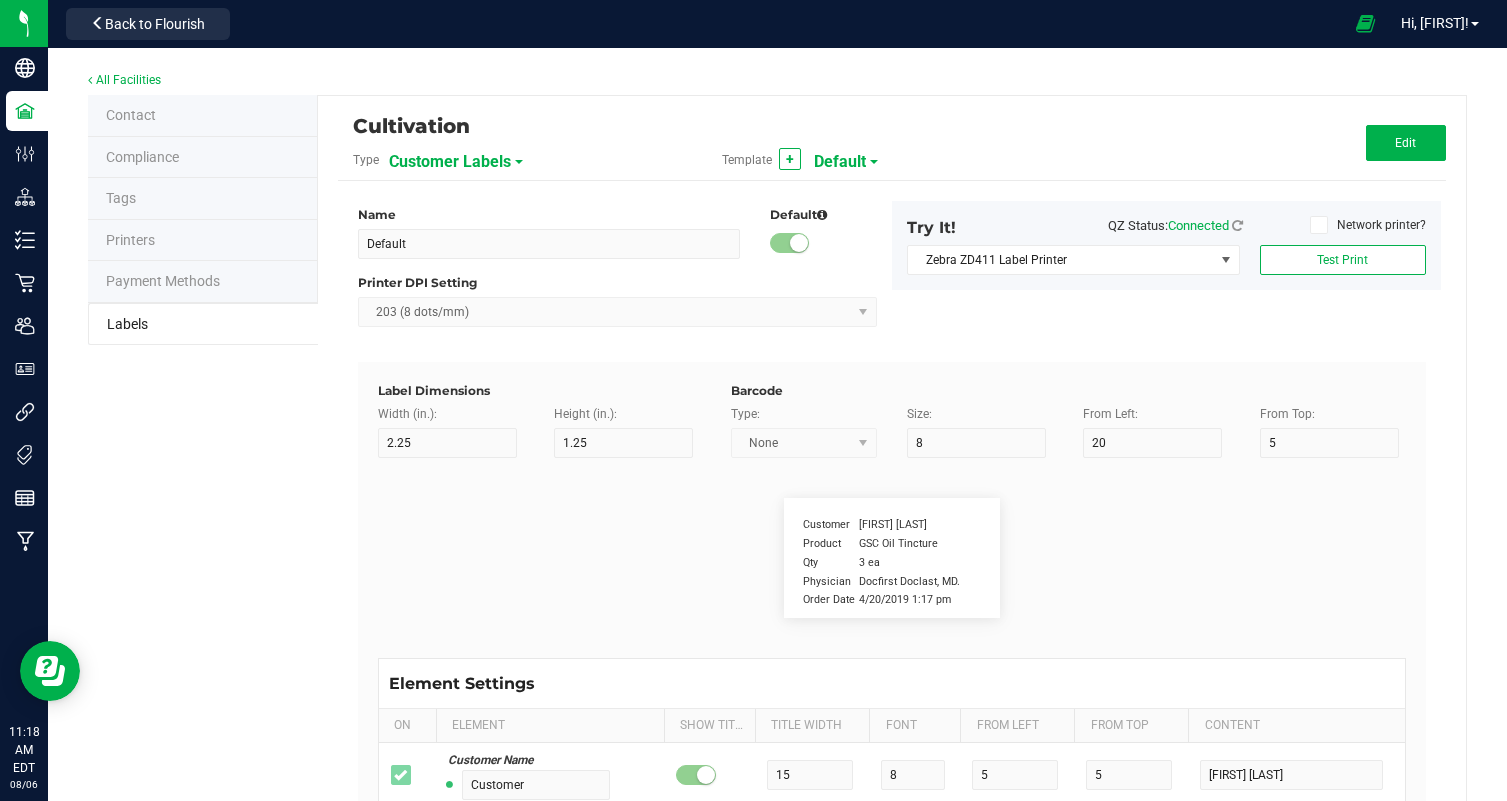 click on "Customer Labels" at bounding box center (450, 162) 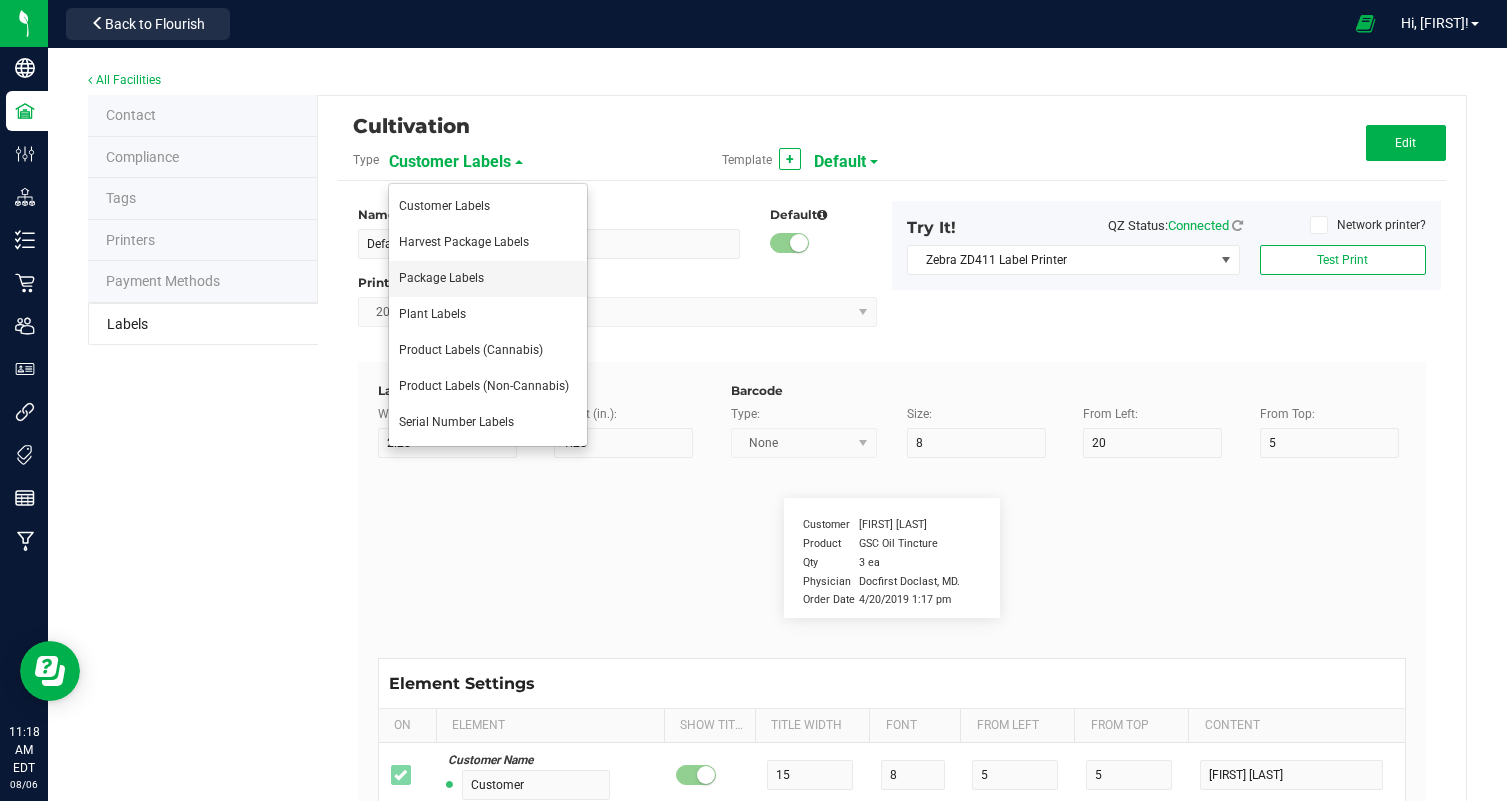 click on "Package Labels" at bounding box center [488, 279] 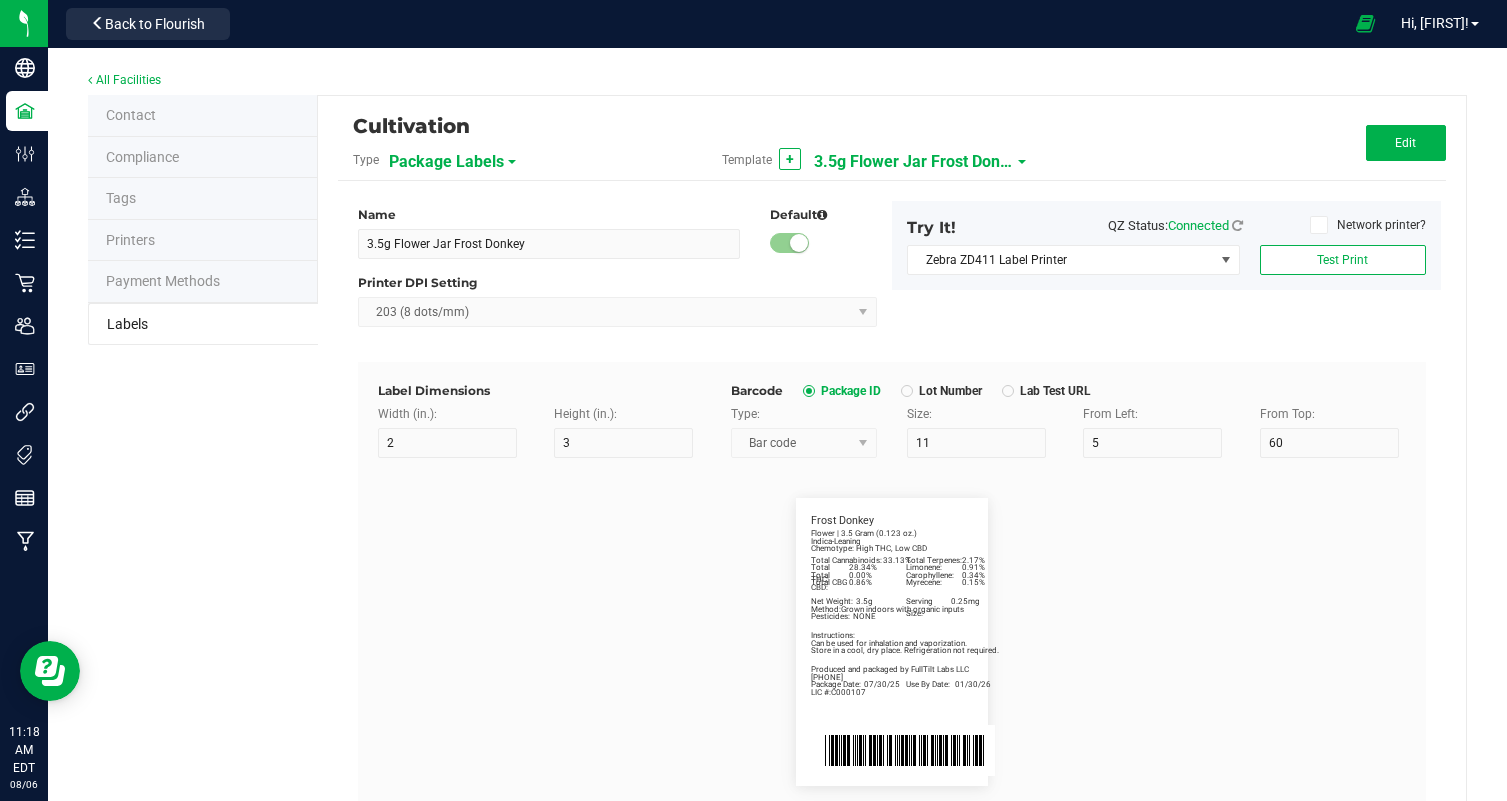 click on "3.5g Flower Jar Frost Donkey" at bounding box center [914, 162] 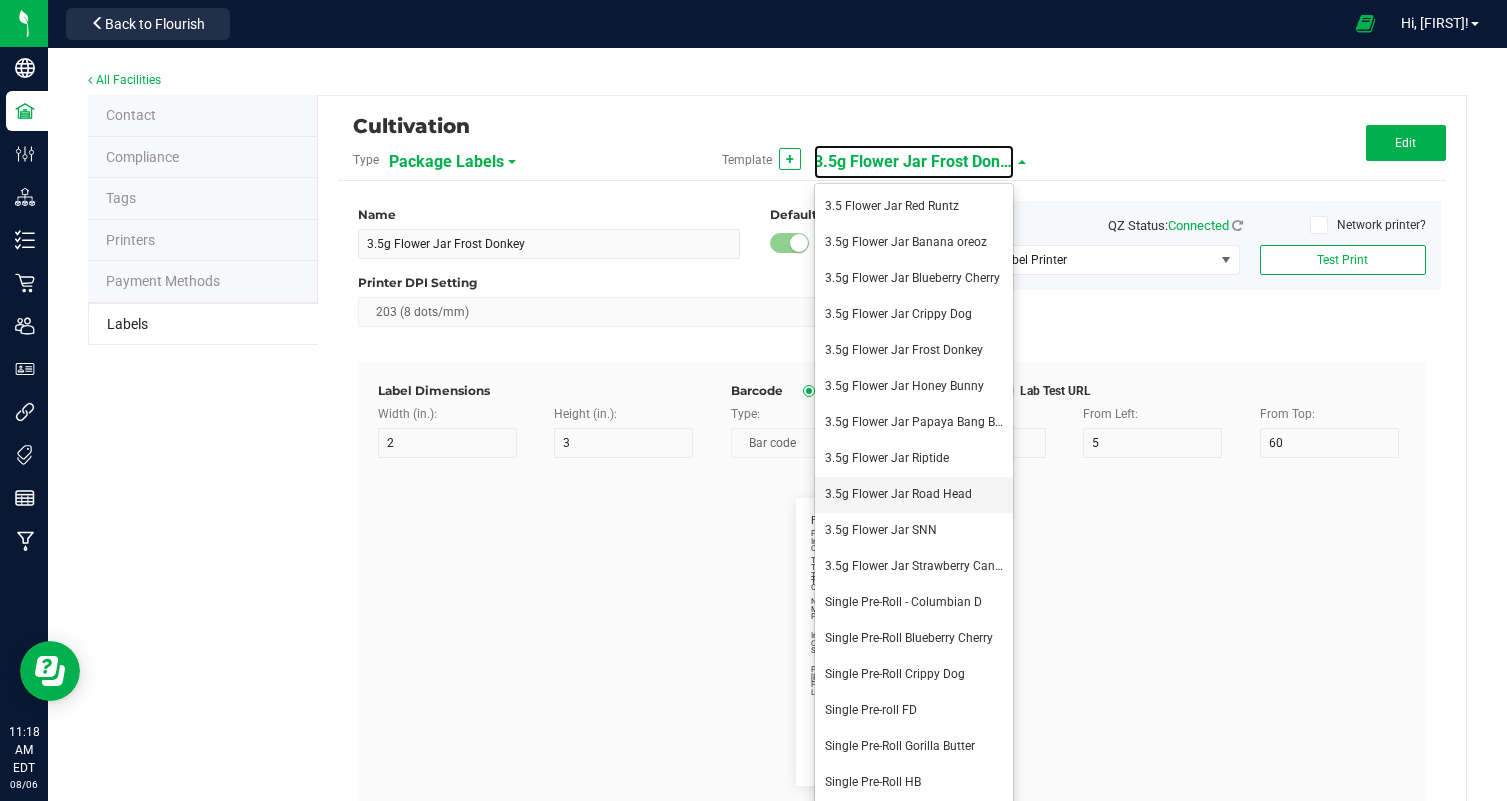 scroll, scrollTop: 87, scrollLeft: 0, axis: vertical 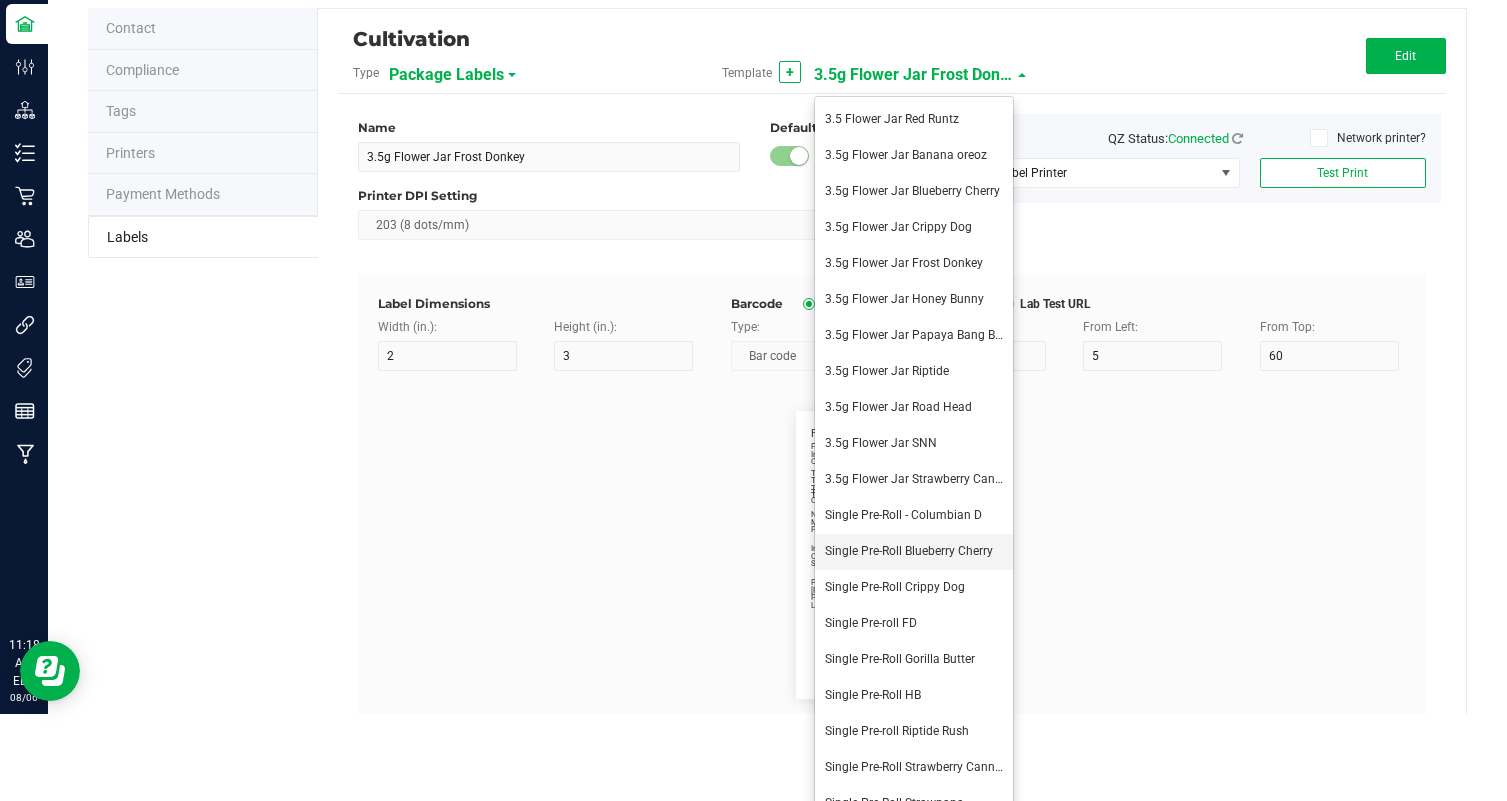 click on "Single Pre-Roll Blueberry Cherry" at bounding box center (909, 551) 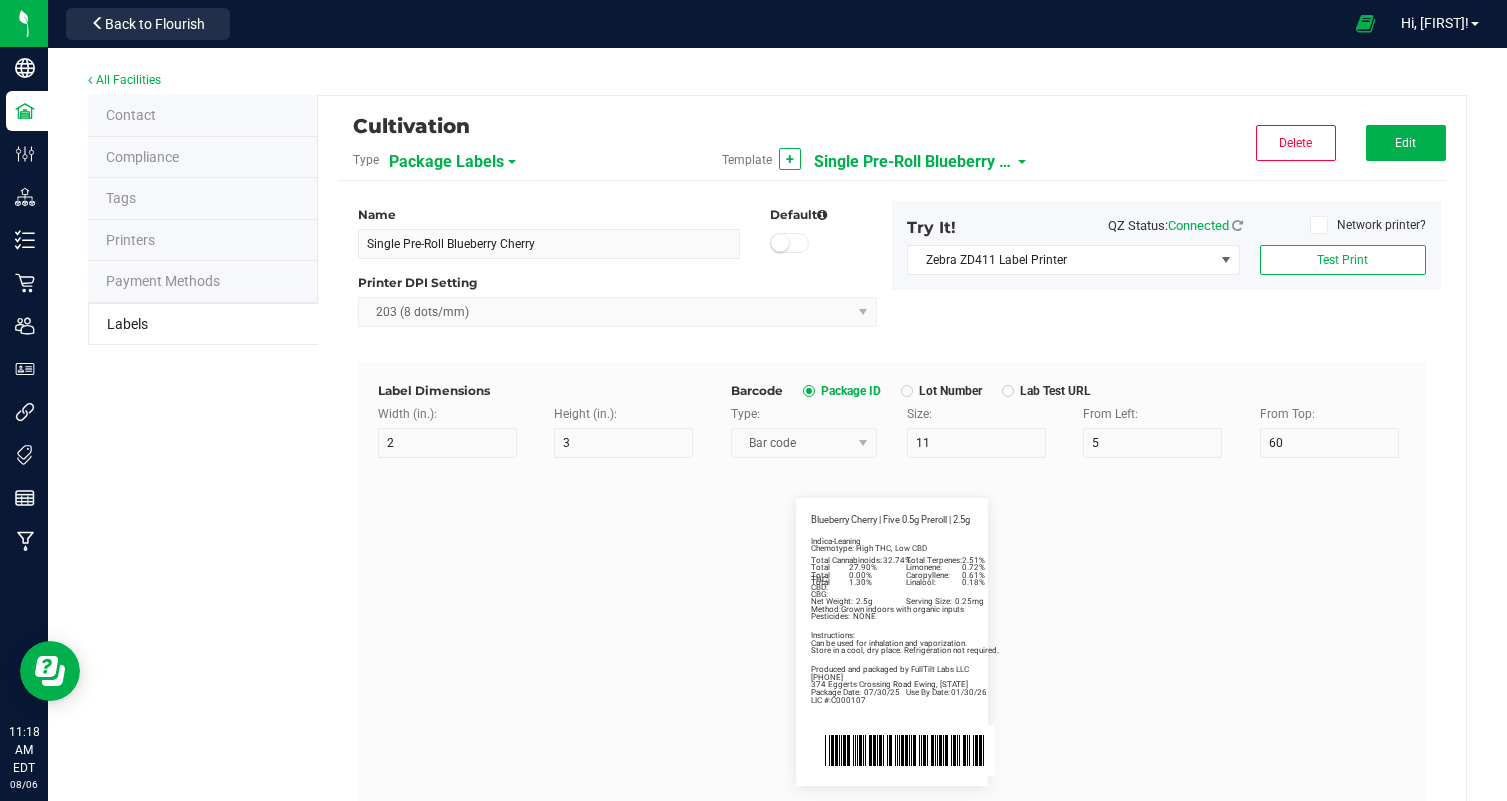 scroll, scrollTop: 0, scrollLeft: 0, axis: both 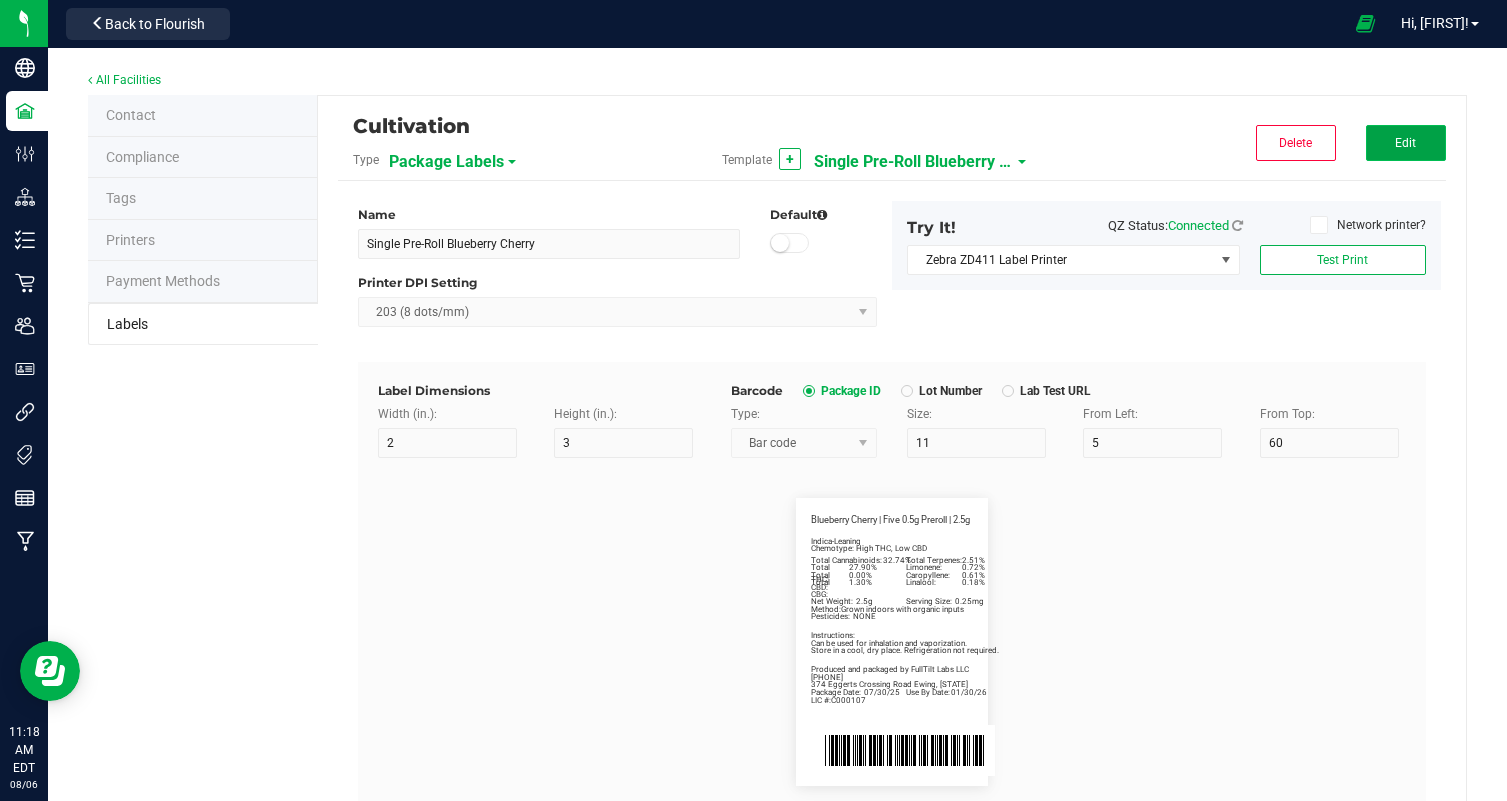 click on "Edit" at bounding box center [1406, 143] 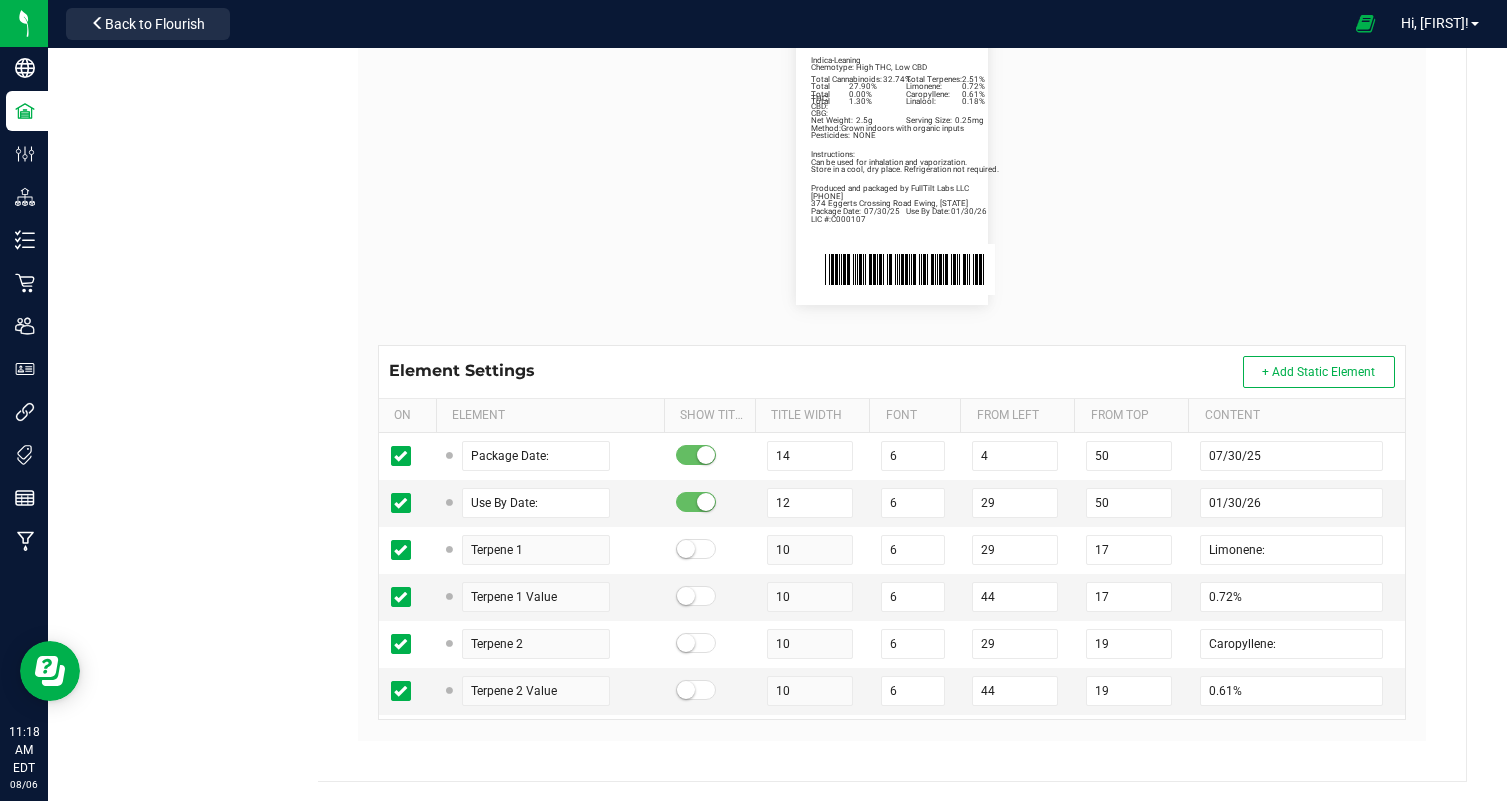 scroll, scrollTop: 480, scrollLeft: 0, axis: vertical 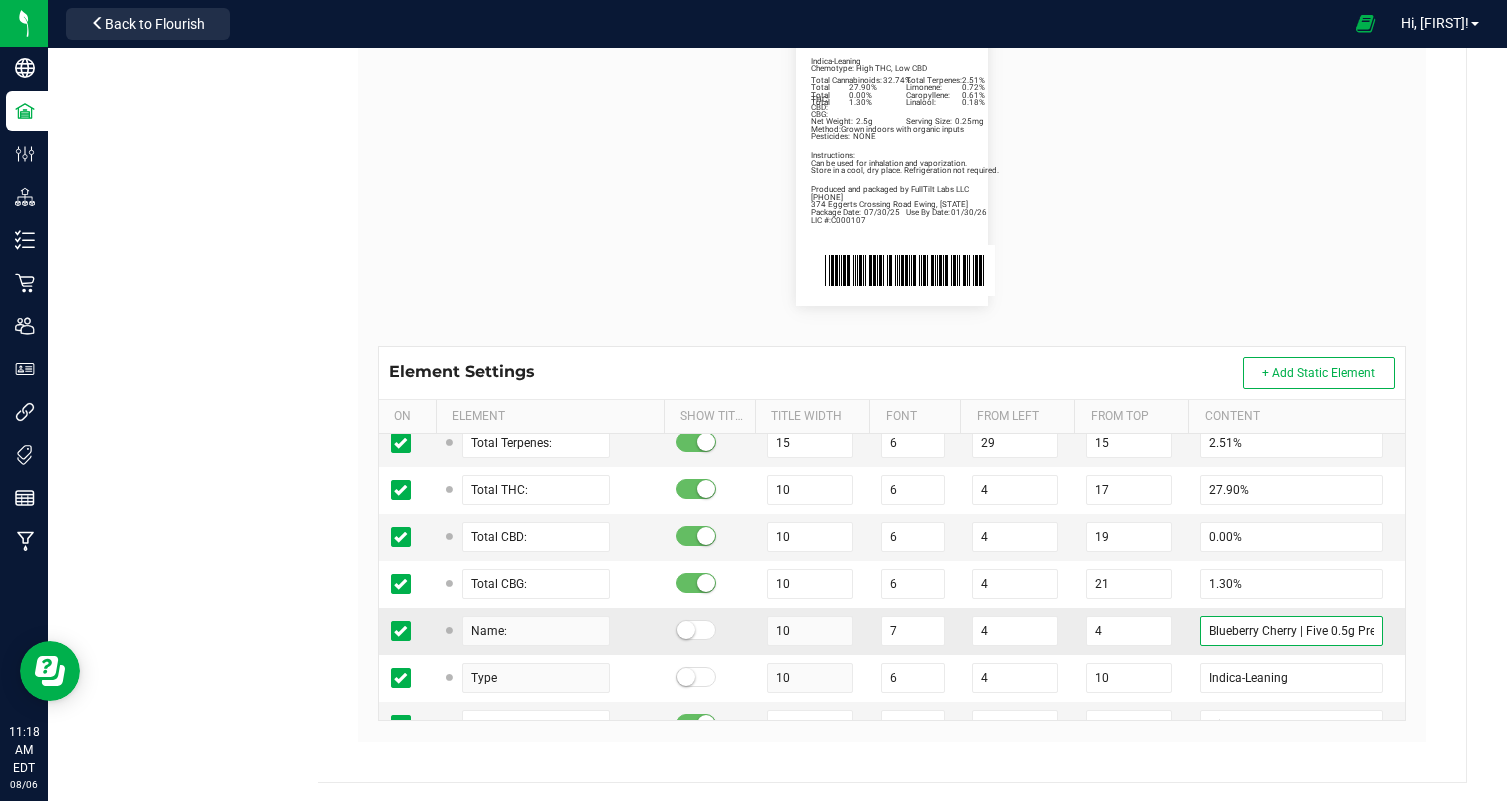 click on "Blueberry Cherry | Five 0.5g Preroll | 2.5g" at bounding box center (1291, 631) 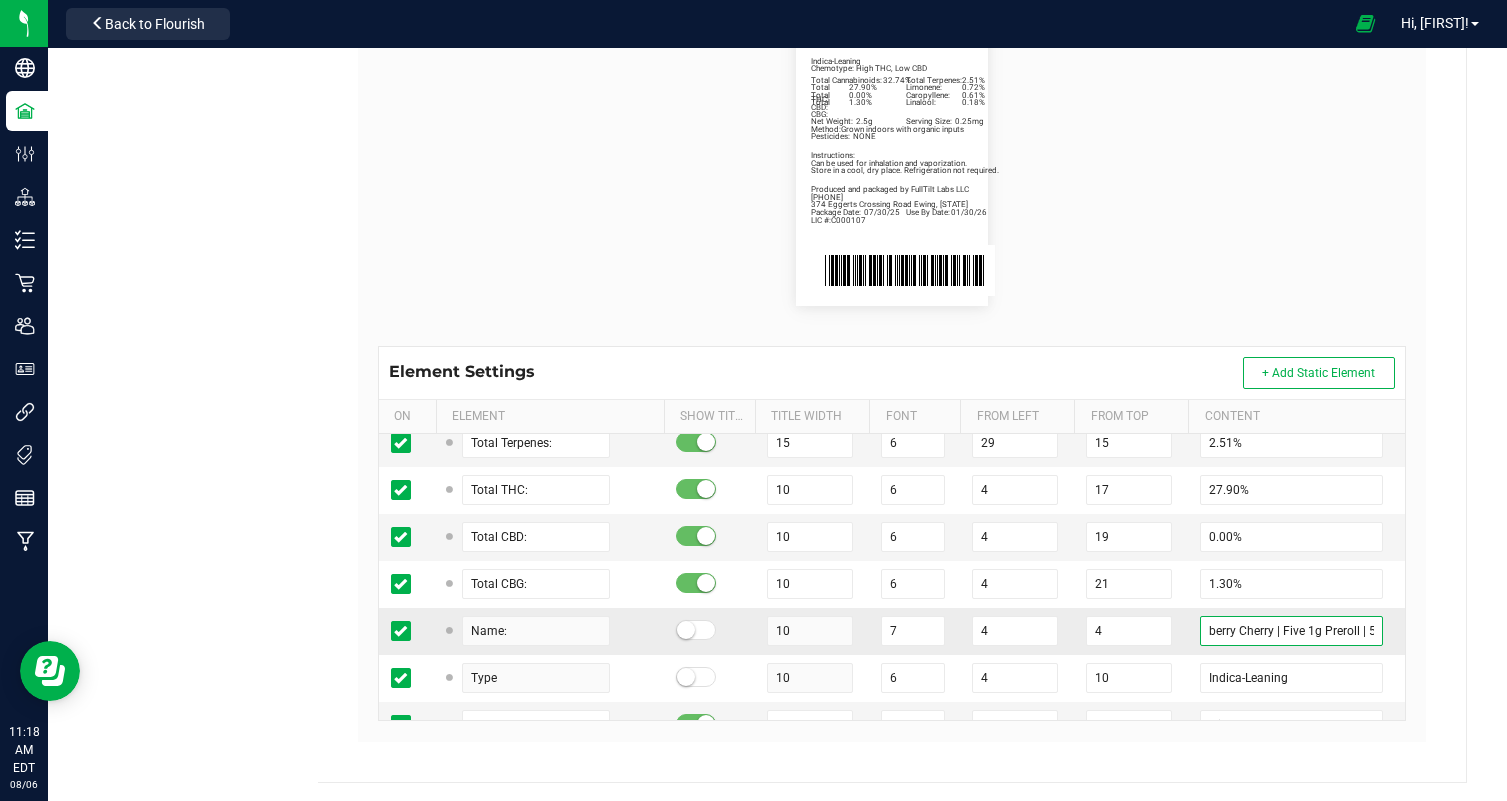 scroll, scrollTop: 0, scrollLeft: 23, axis: horizontal 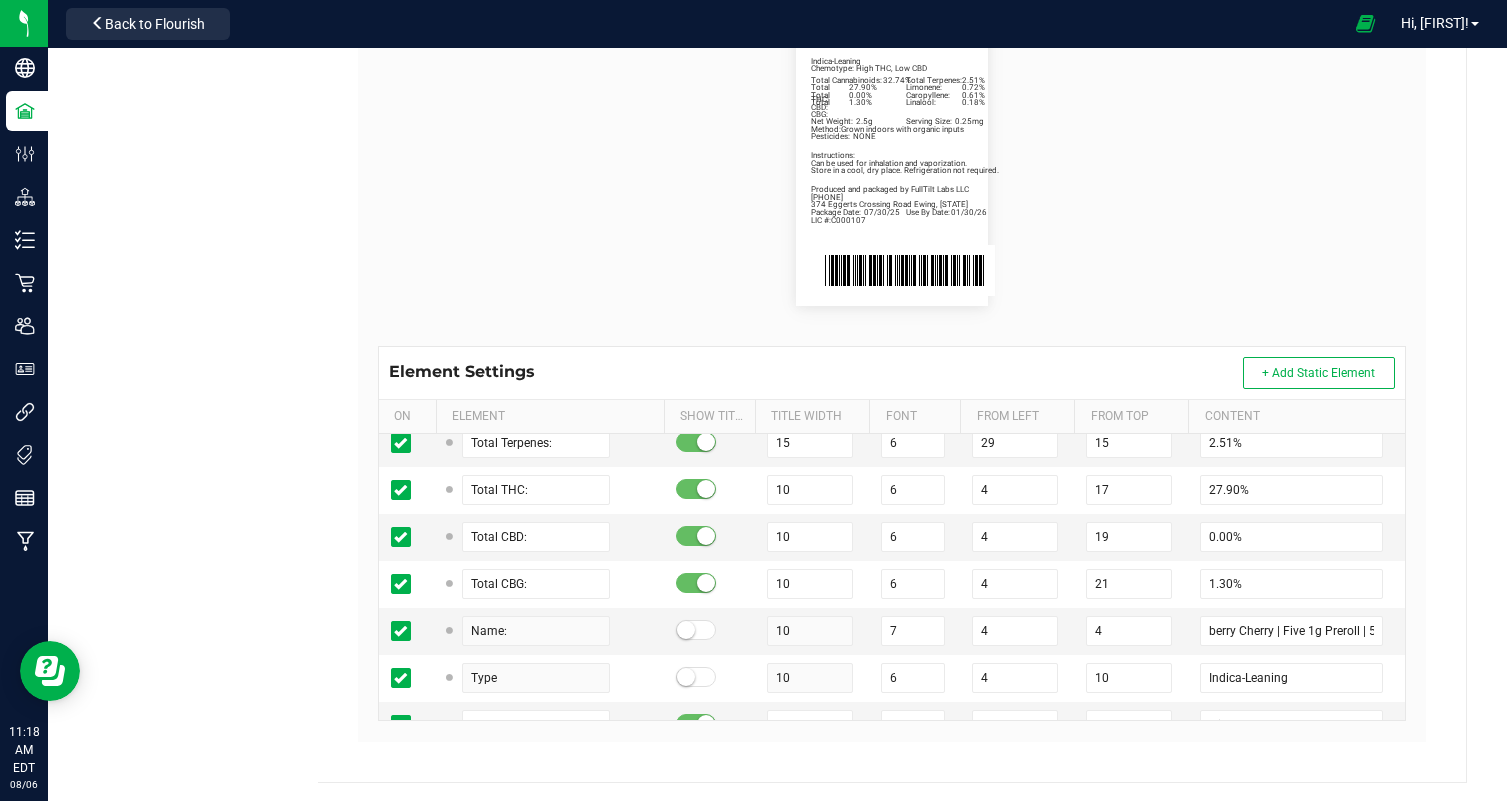 click on "Package Date:   07/30/25   Use By Date:   01/30/26   Limonene:   0.72%   Caropyllene:   0.61%   Linalool:   0.18%   Total Cannabinoids:   32.74%   Total Terpenes:   2.51%   Total THC:   27.90%   Total CBD:   0.00%    Total CBG:   1.30%   Blueberry Cherry | Five 1g Preroll | 5g   Indica-Leaning   Chemotype:   High THC, Low CBD   Net Weight:   2.5g   Serving Size:   0.25mg   Produced and packaged by FullTilt Labs LLC   Instructions:      Can be used for inhalation and vaporization.   Method:   Grown indoors with organic inputs   Pesticides:   NONE   ([PHONE])   LIC #:C000107      Store in a cool, dry place. Refrigeration not required.   374 [STREET] [CITY], [STATE]" at bounding box center (892, 162) 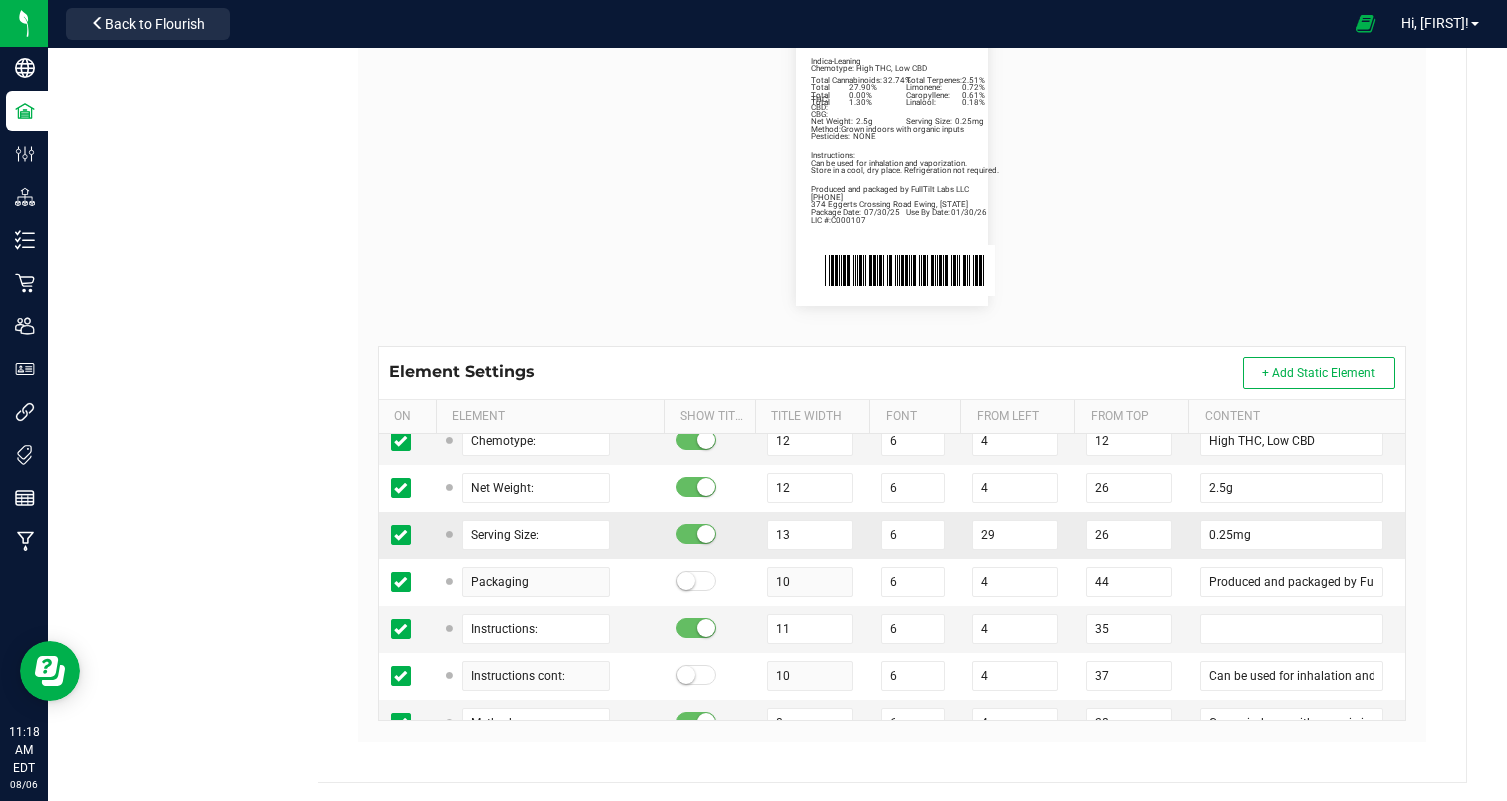 scroll, scrollTop: 726, scrollLeft: 0, axis: vertical 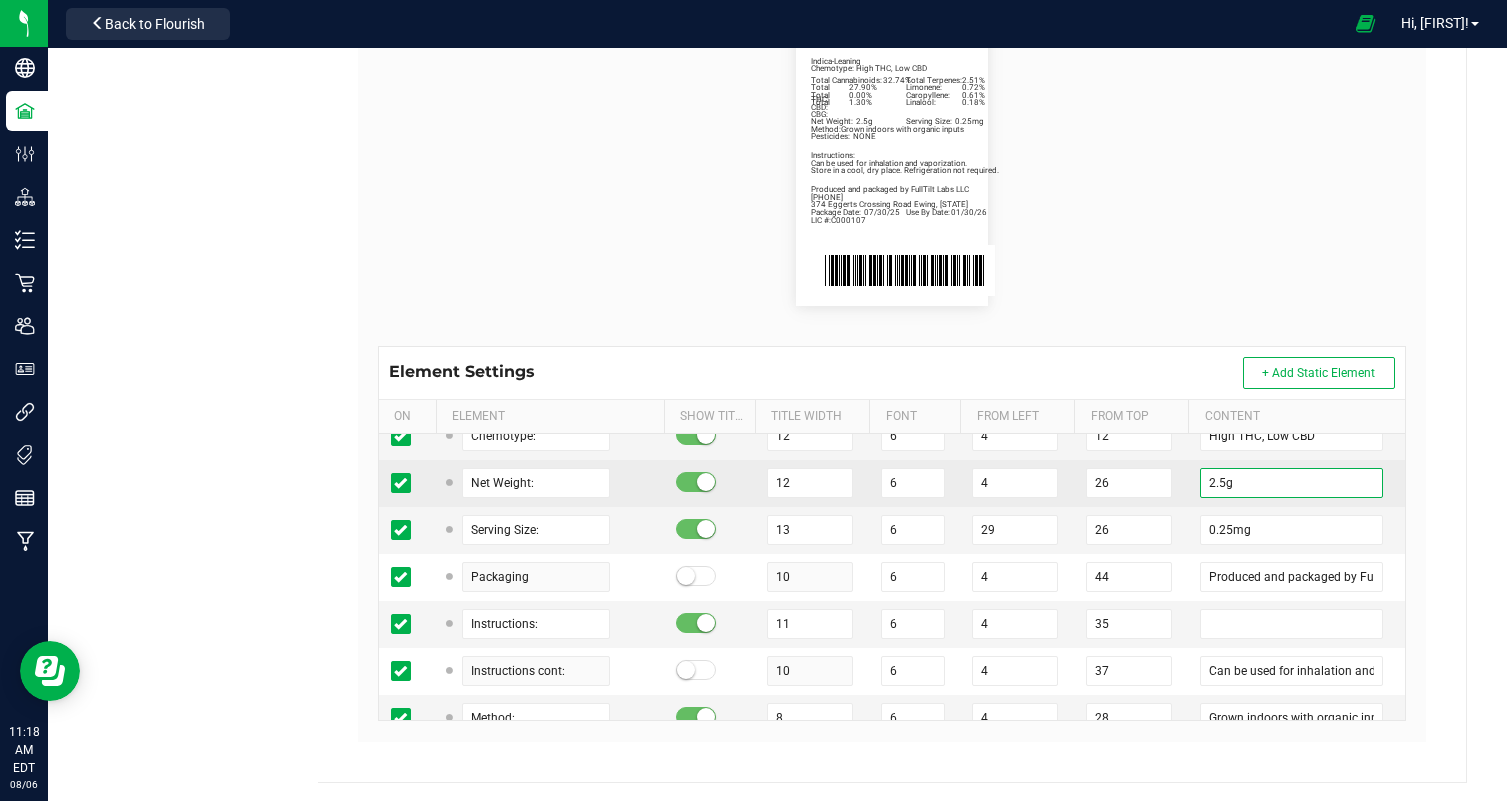 drag, startPoint x: 1226, startPoint y: 481, endPoint x: 1191, endPoint y: 480, distance: 35.014282 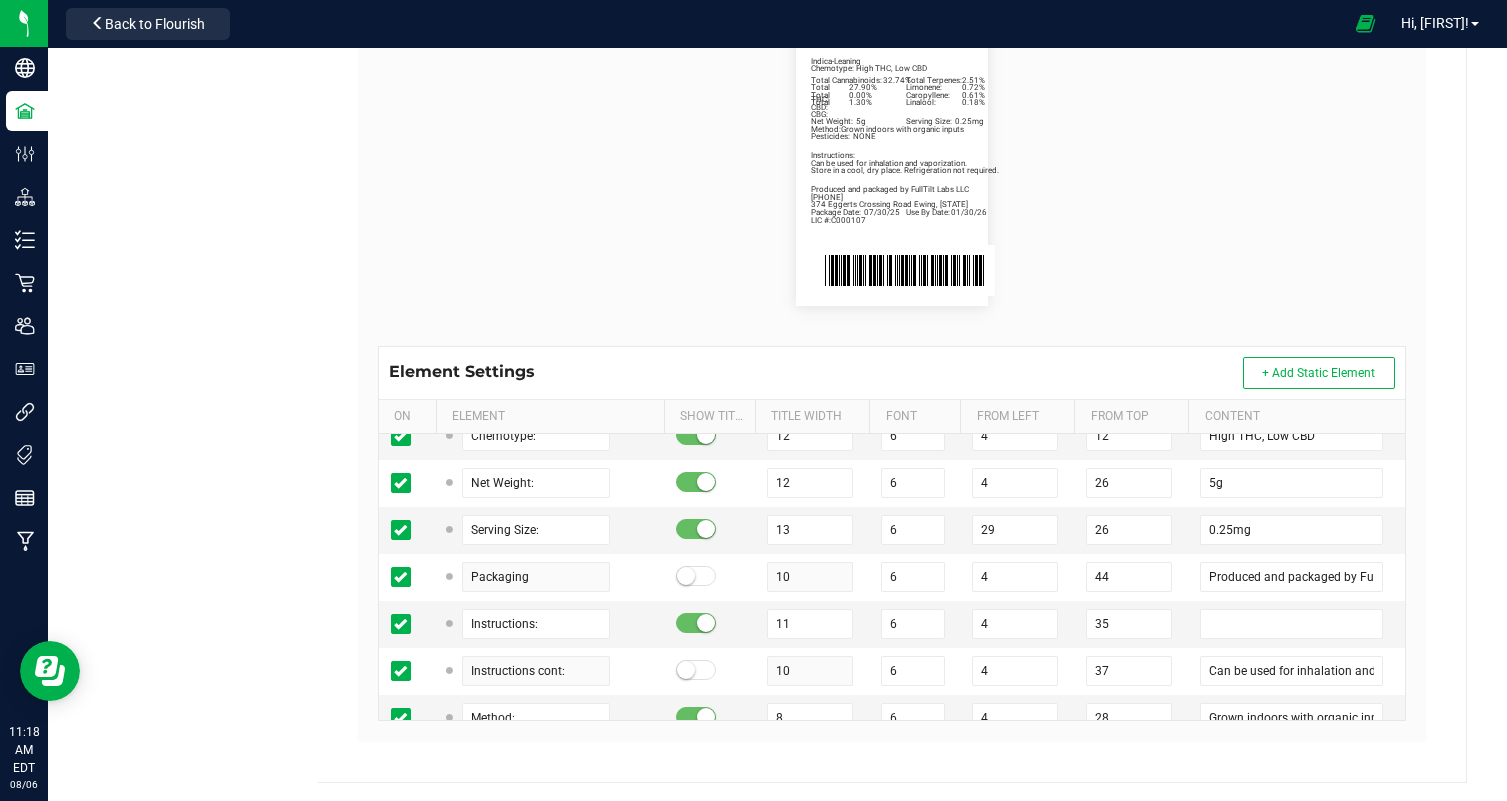 click on "Package Date:   07/30/25   Use By Date:   01/30/26   Limonene:   0.72%   Caropyllene:   0.61%   Linalool:   0.18%   Total Cannabinoids:   32.74%   Total Terpenes:   2.51%   Total THC:   27.90%   Total CBD:   0.00%    Total CBG:   1.30%   Blueberry Cherry | Five 1g Preroll | 5g   Indica-Leaning   Chemotype:   High THC, Low CBD   Net Weight:   5g   Serving Size:   0.25mg   Produced and packaged by FullTilt Labs LLC   Instructions:      Can be used for inhalation and vaporization.   Method:   Grown indoors with organic inputs   Pesticides:   NONE   ([PHONE])   LIC #:C000107      Store in a cool, dry place. Refrigeration not required.   374 [STREET] [CITY], [STATE]" at bounding box center [892, 162] 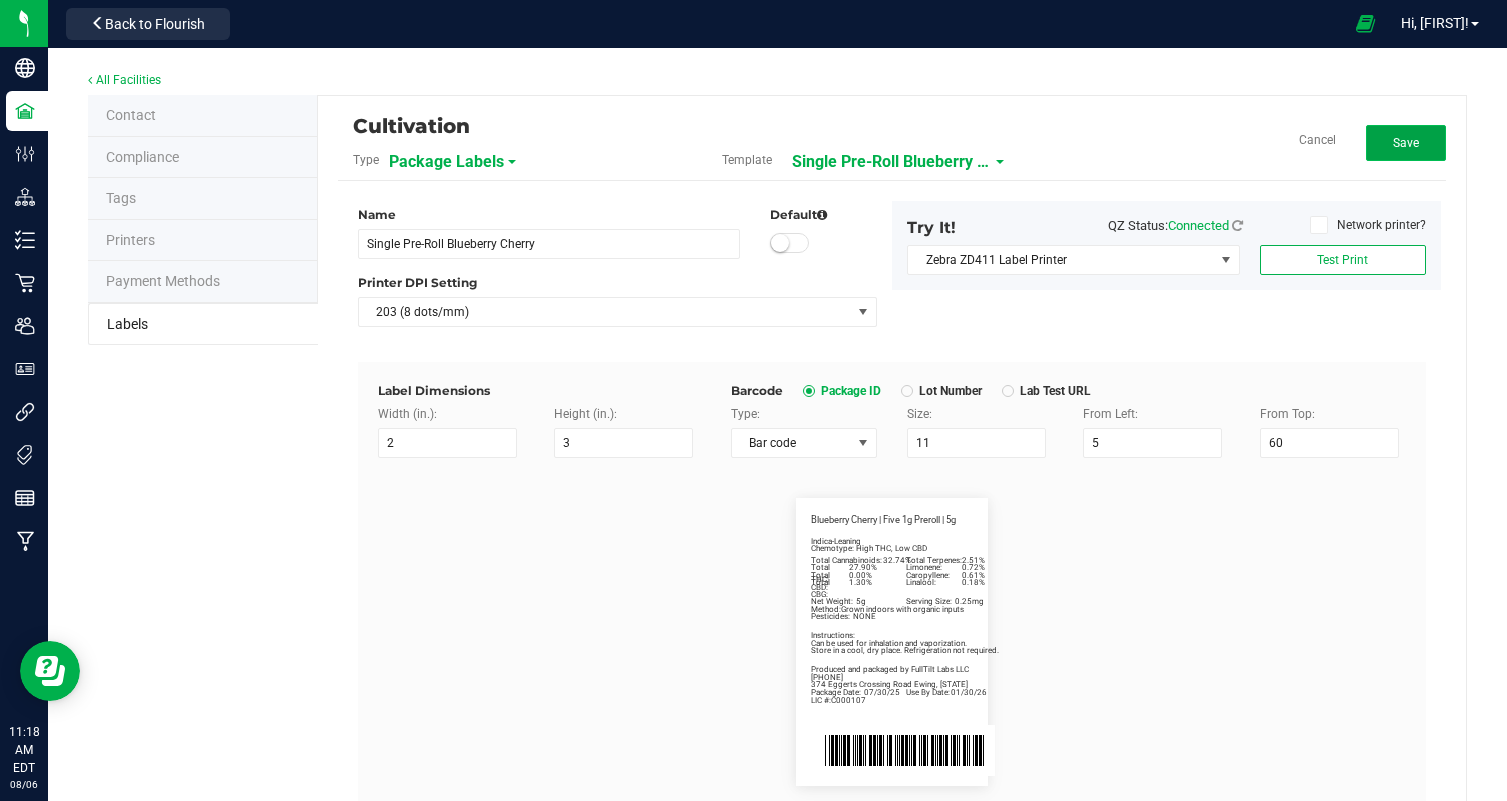 click on "Save" at bounding box center [1406, 143] 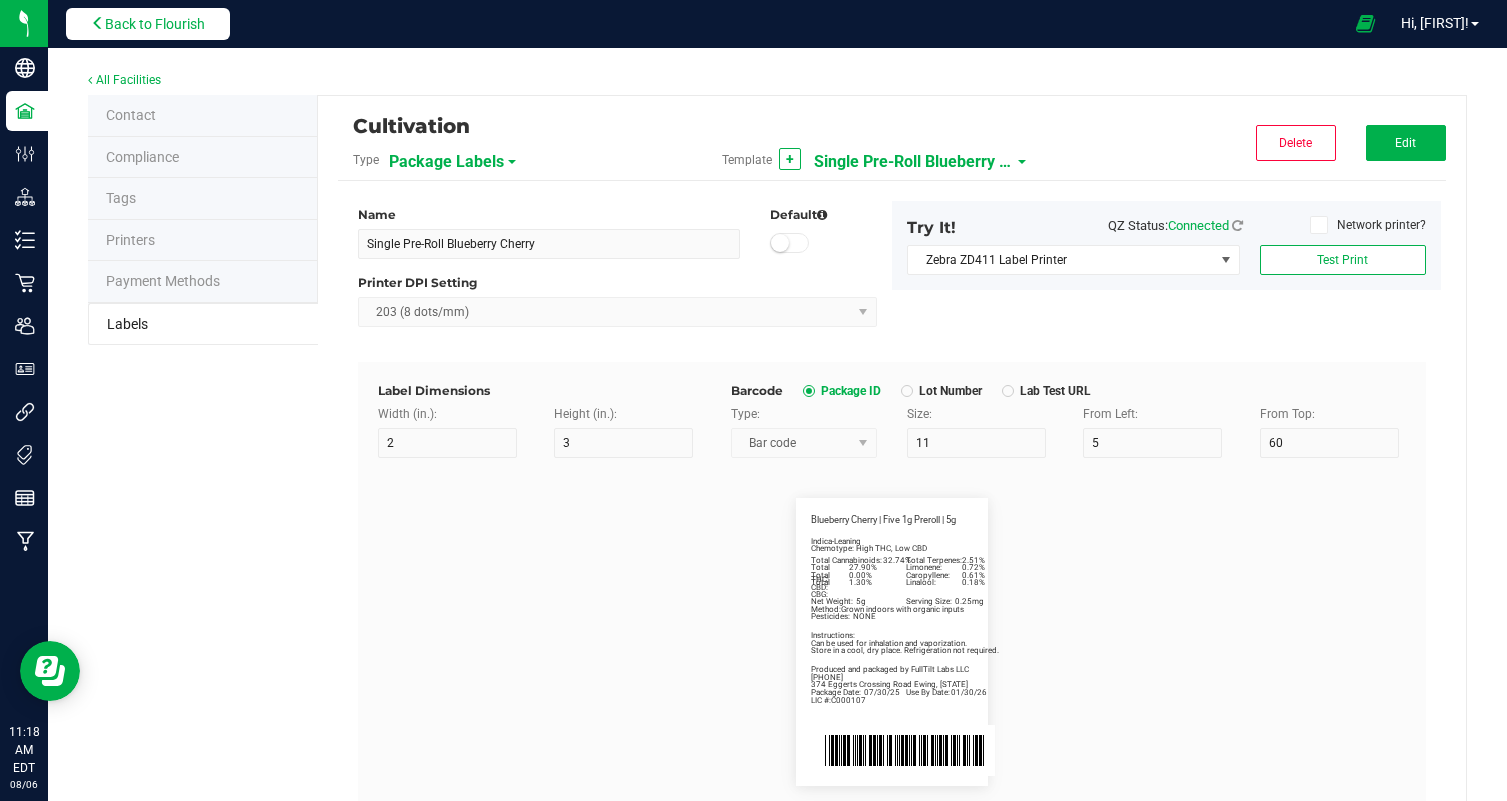 click on "Back to Flourish" at bounding box center [155, 24] 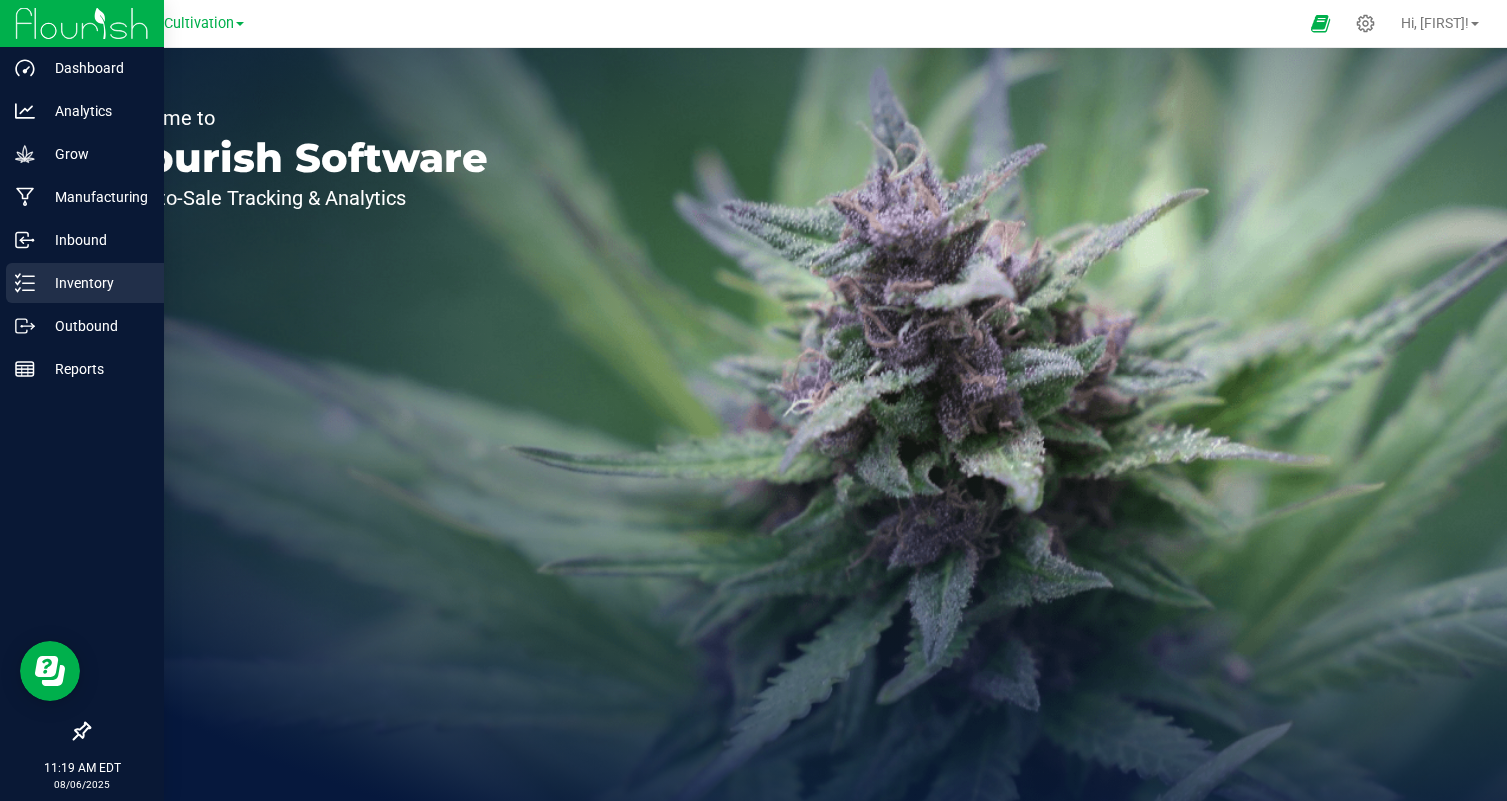 click on "Inventory" at bounding box center (95, 283) 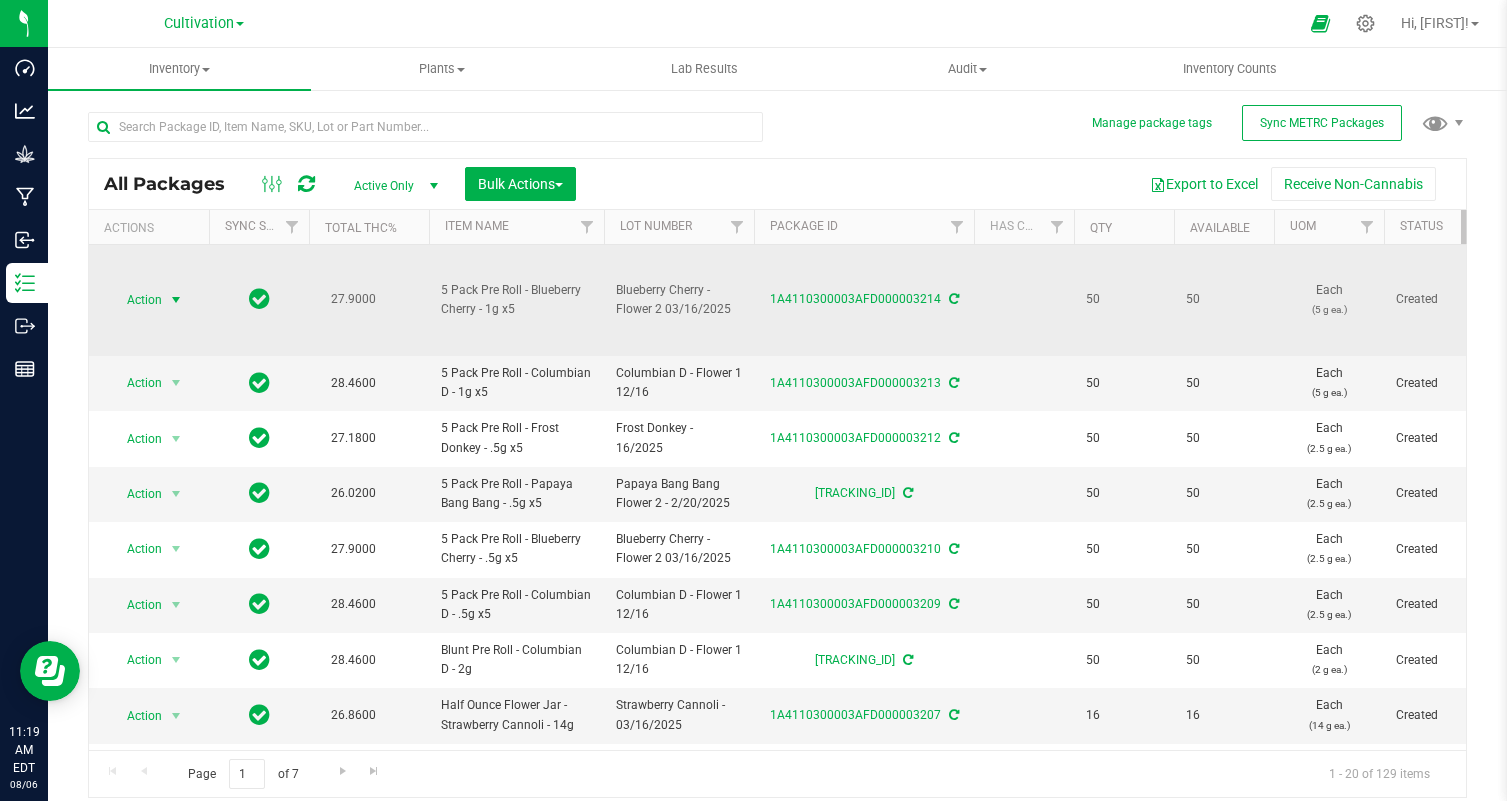 click on "Action" at bounding box center [136, 300] 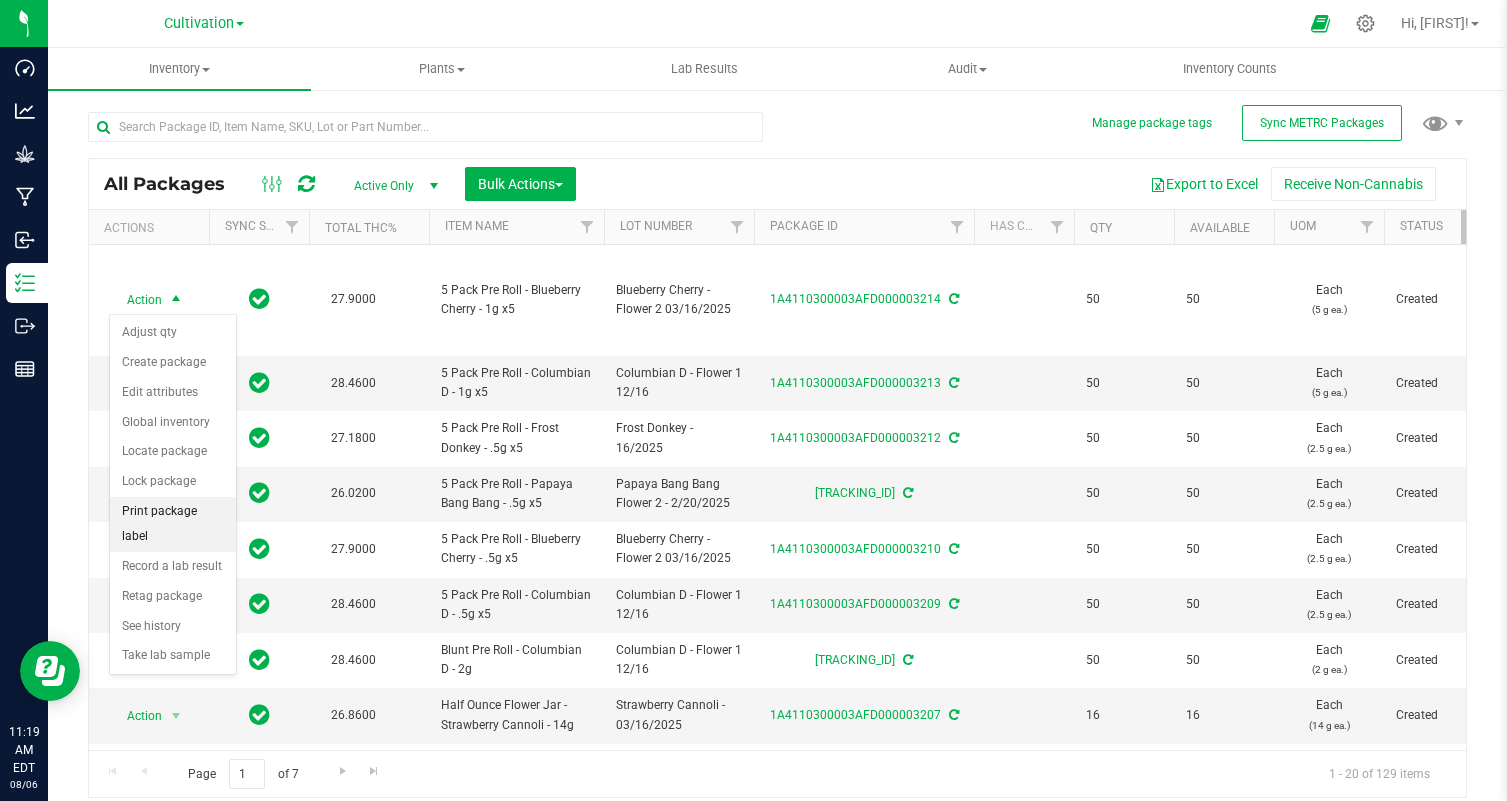 click on "Print package label" at bounding box center (173, 524) 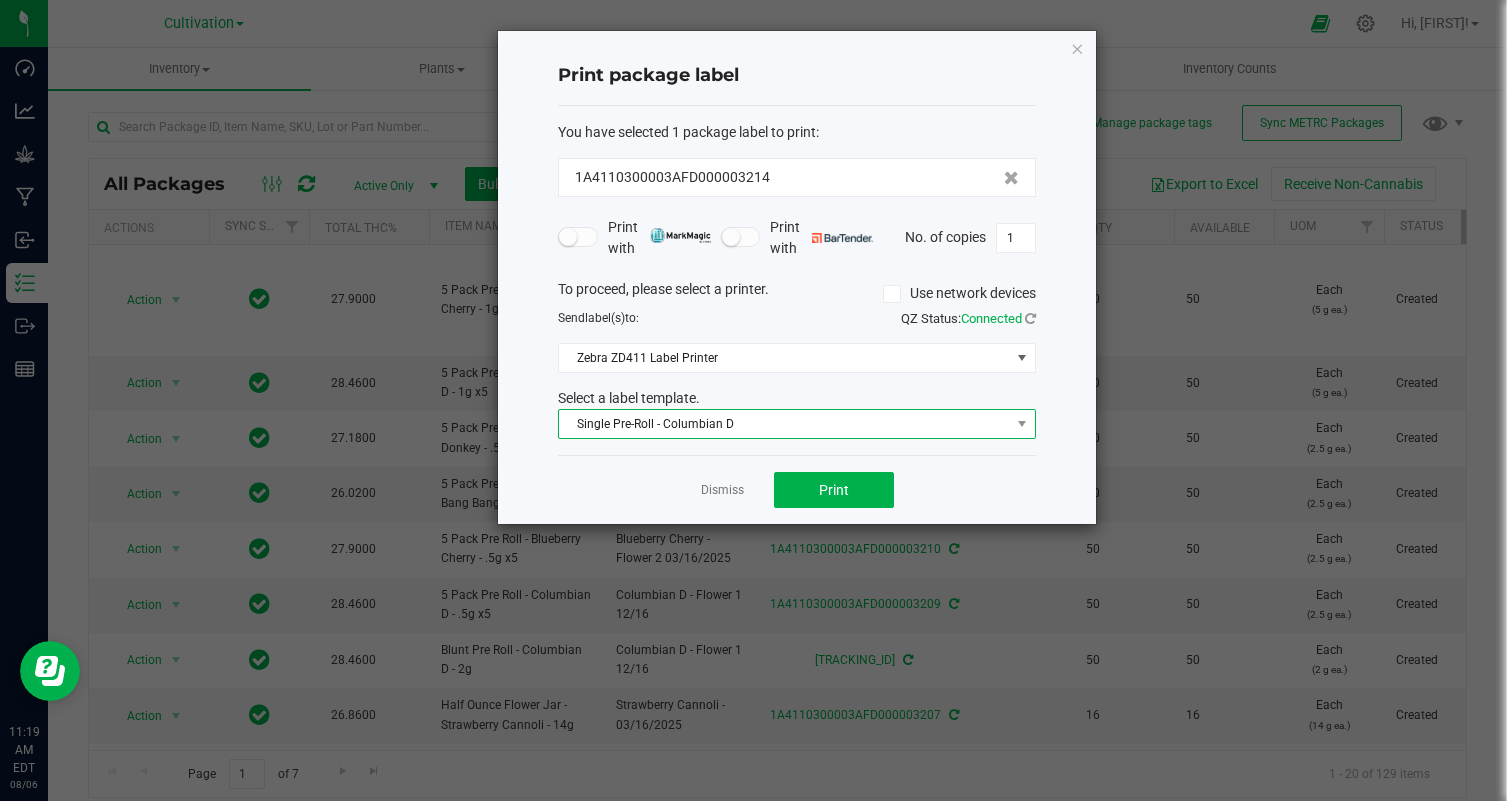 click on "Single Pre-Roll - Columbian D" at bounding box center [784, 424] 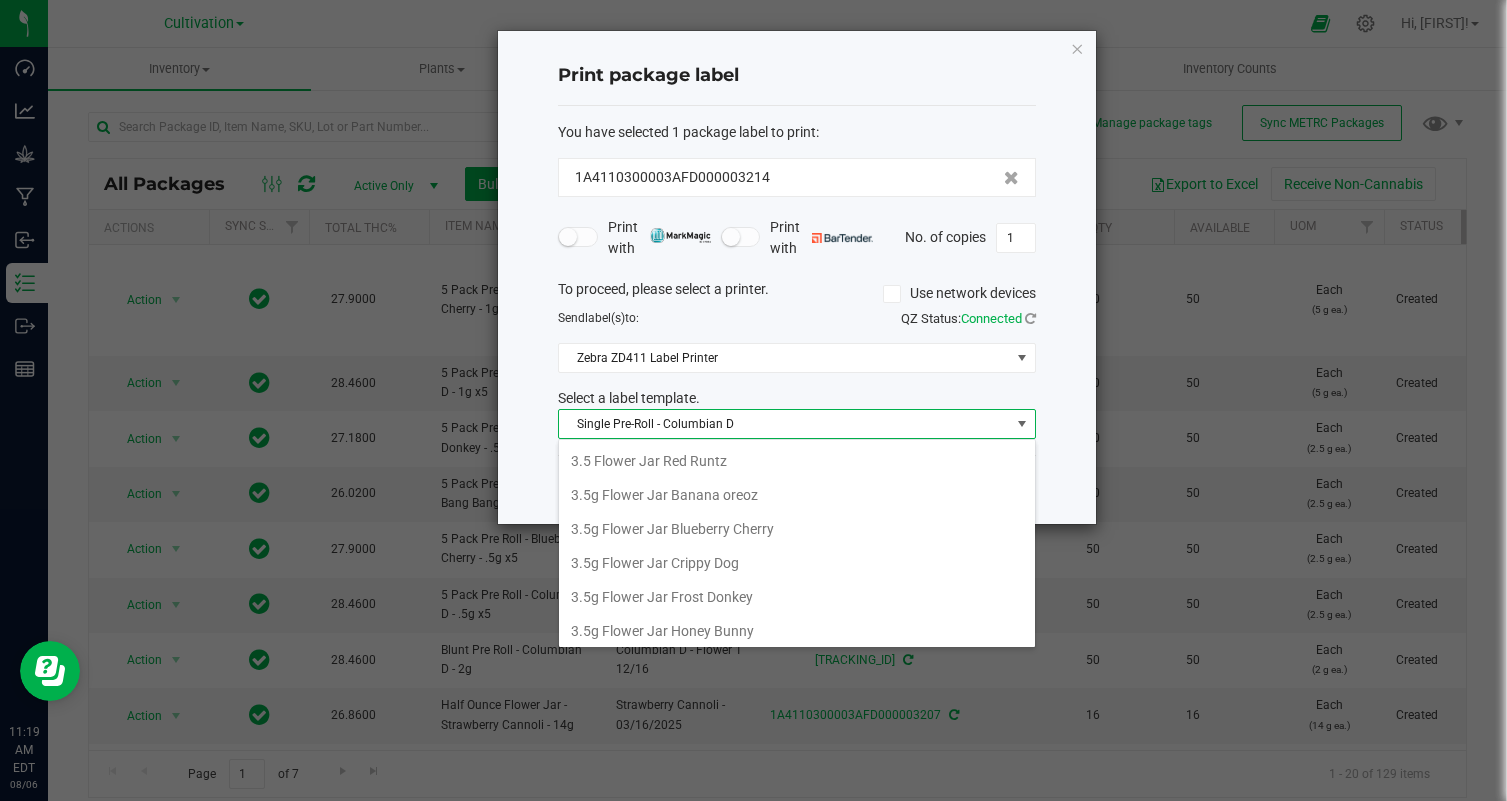scroll, scrollTop: 208, scrollLeft: 0, axis: vertical 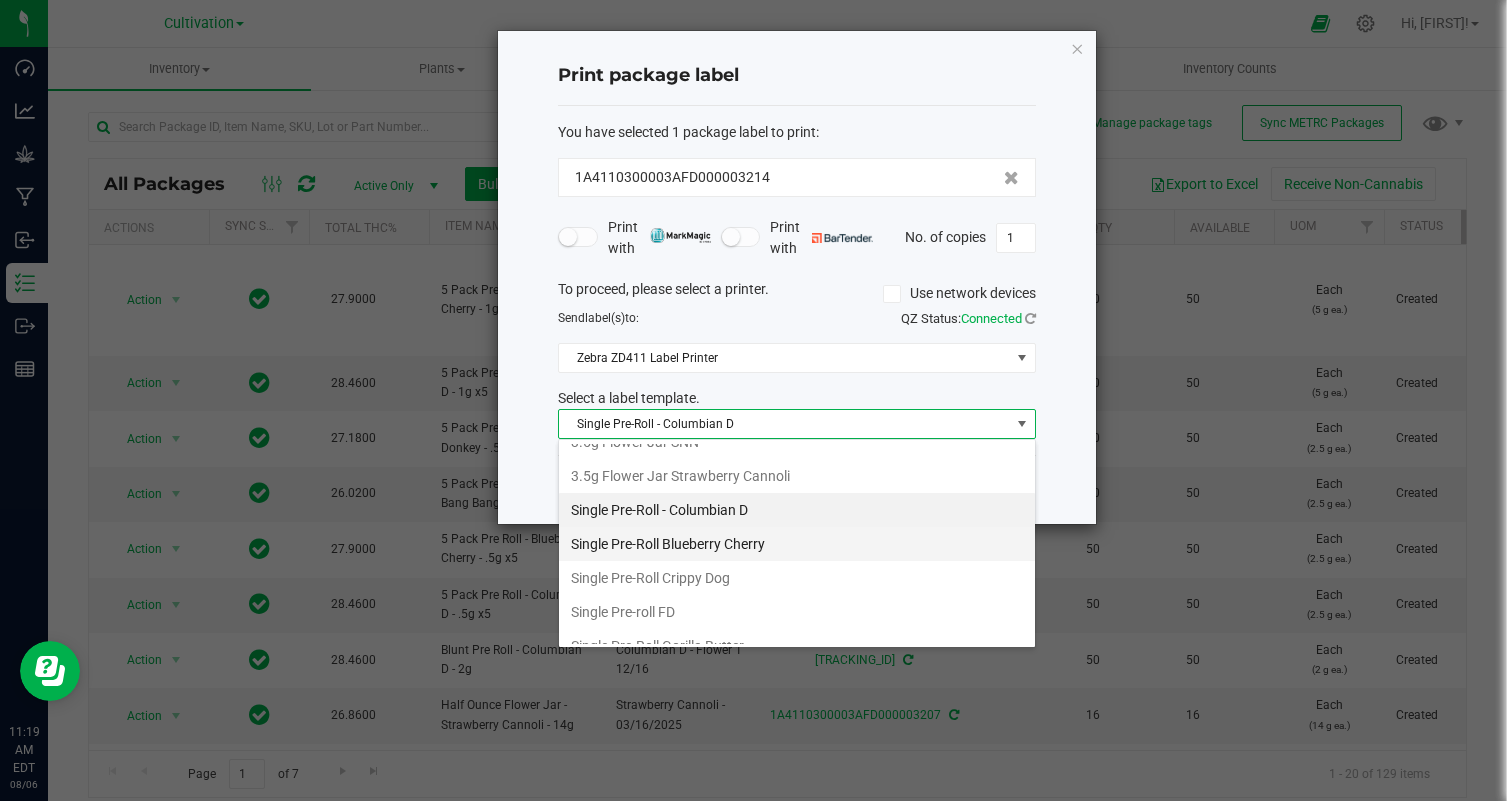 click on "Single Pre-Roll Blueberry Cherry" at bounding box center [797, 544] 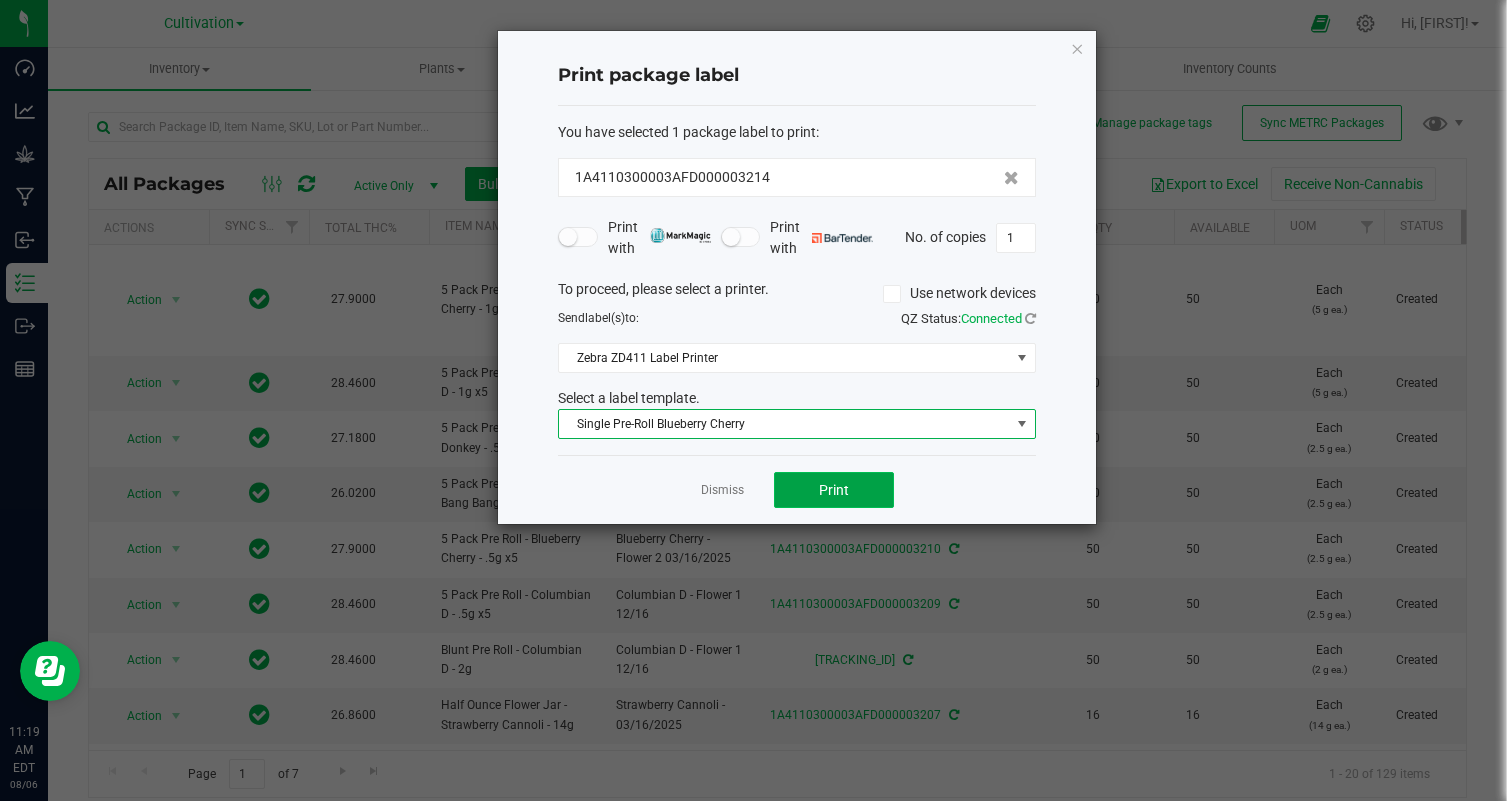 click on "Print" 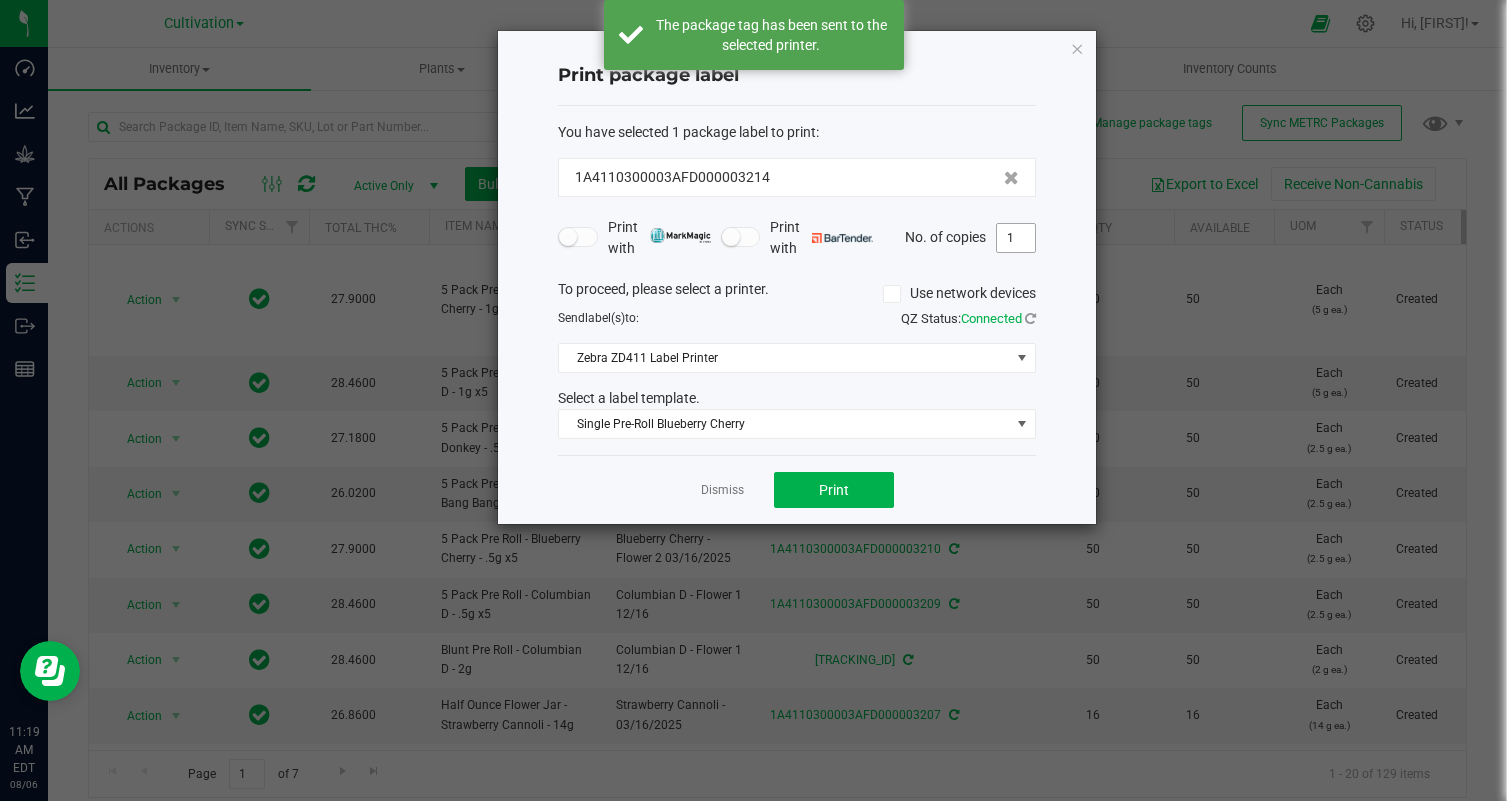 click on "1" at bounding box center (1016, 238) 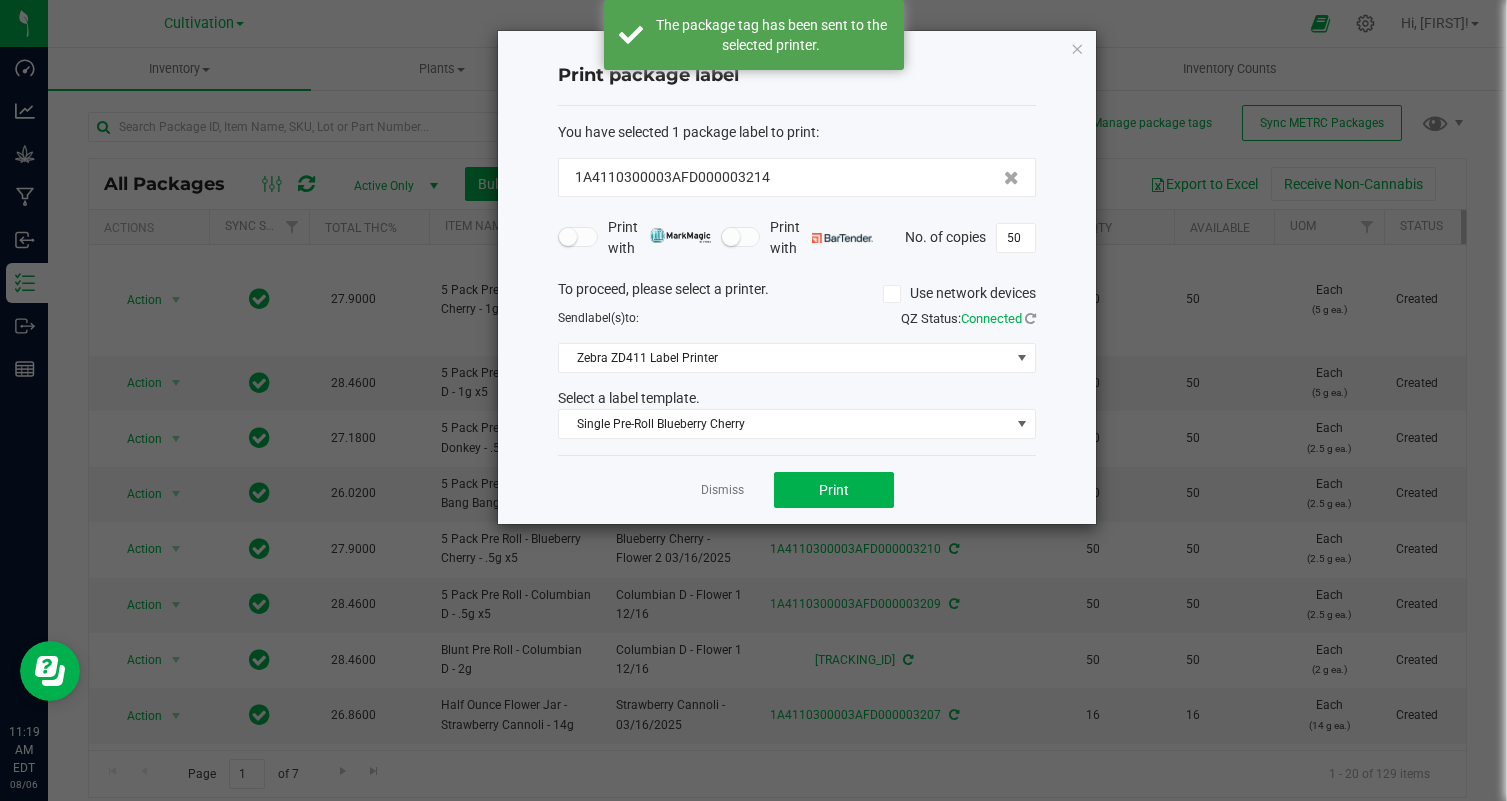 click on "Dismiss   Print" 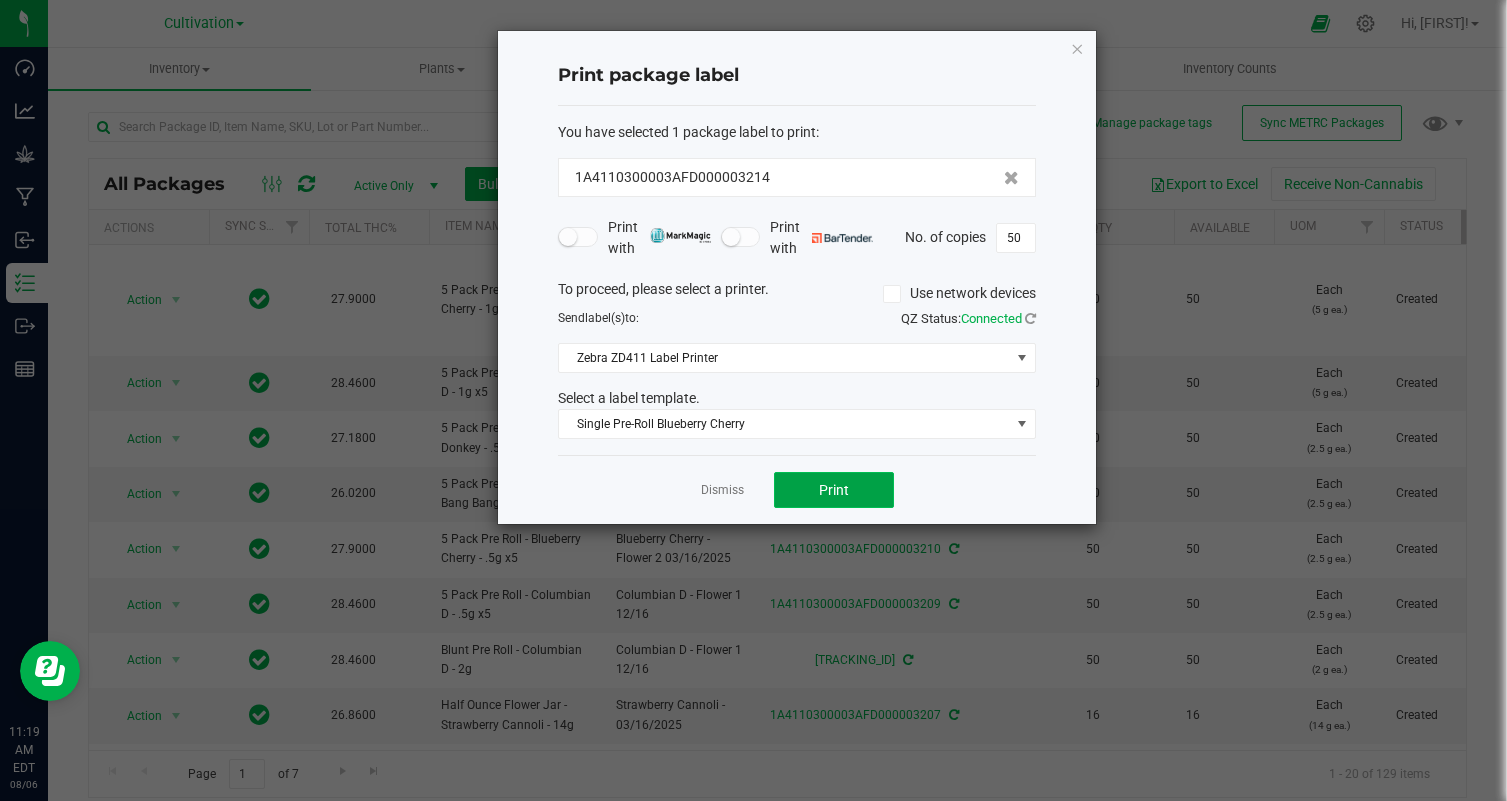 click on "Print" 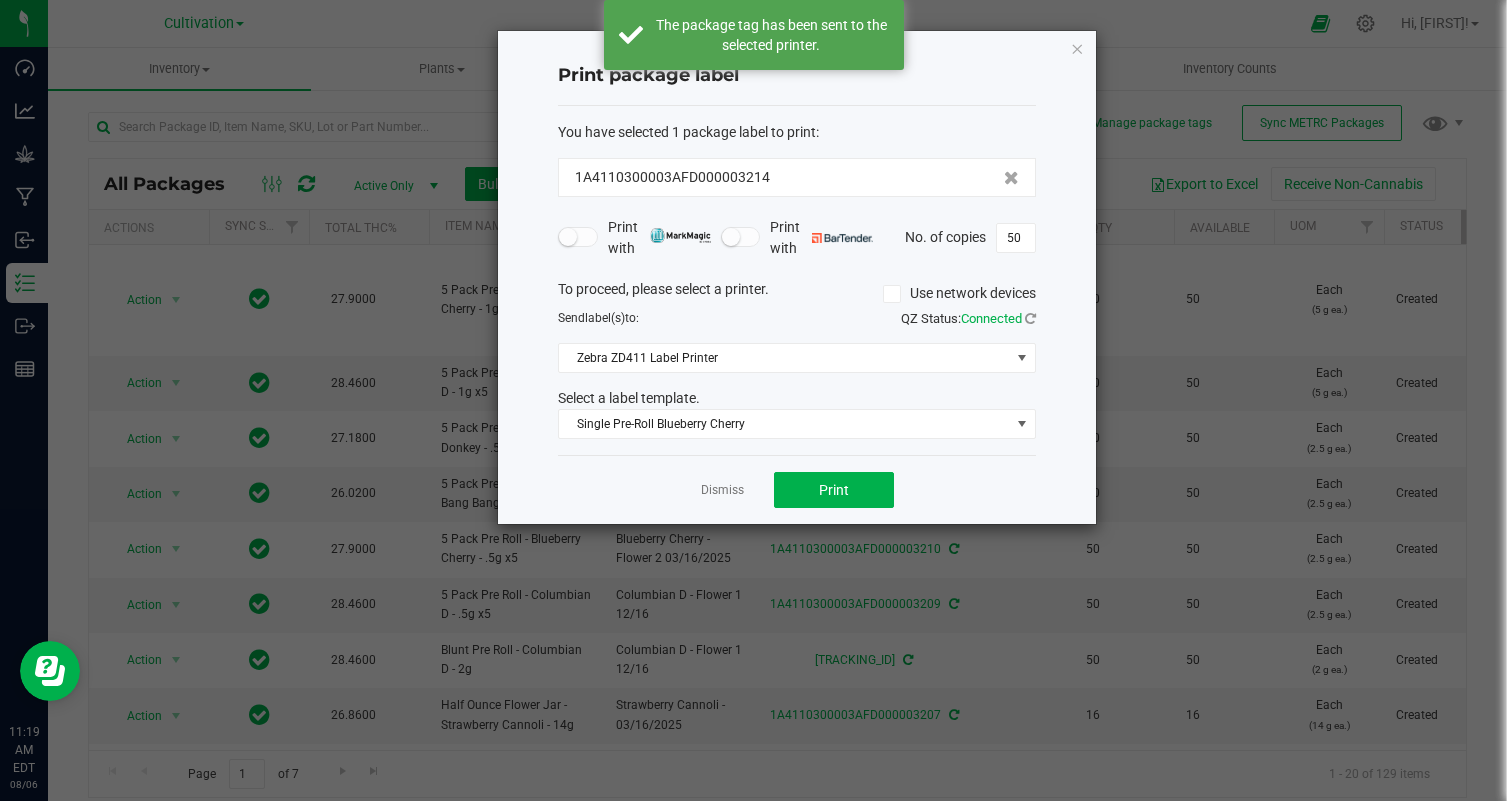 click on "Dismiss   Print" 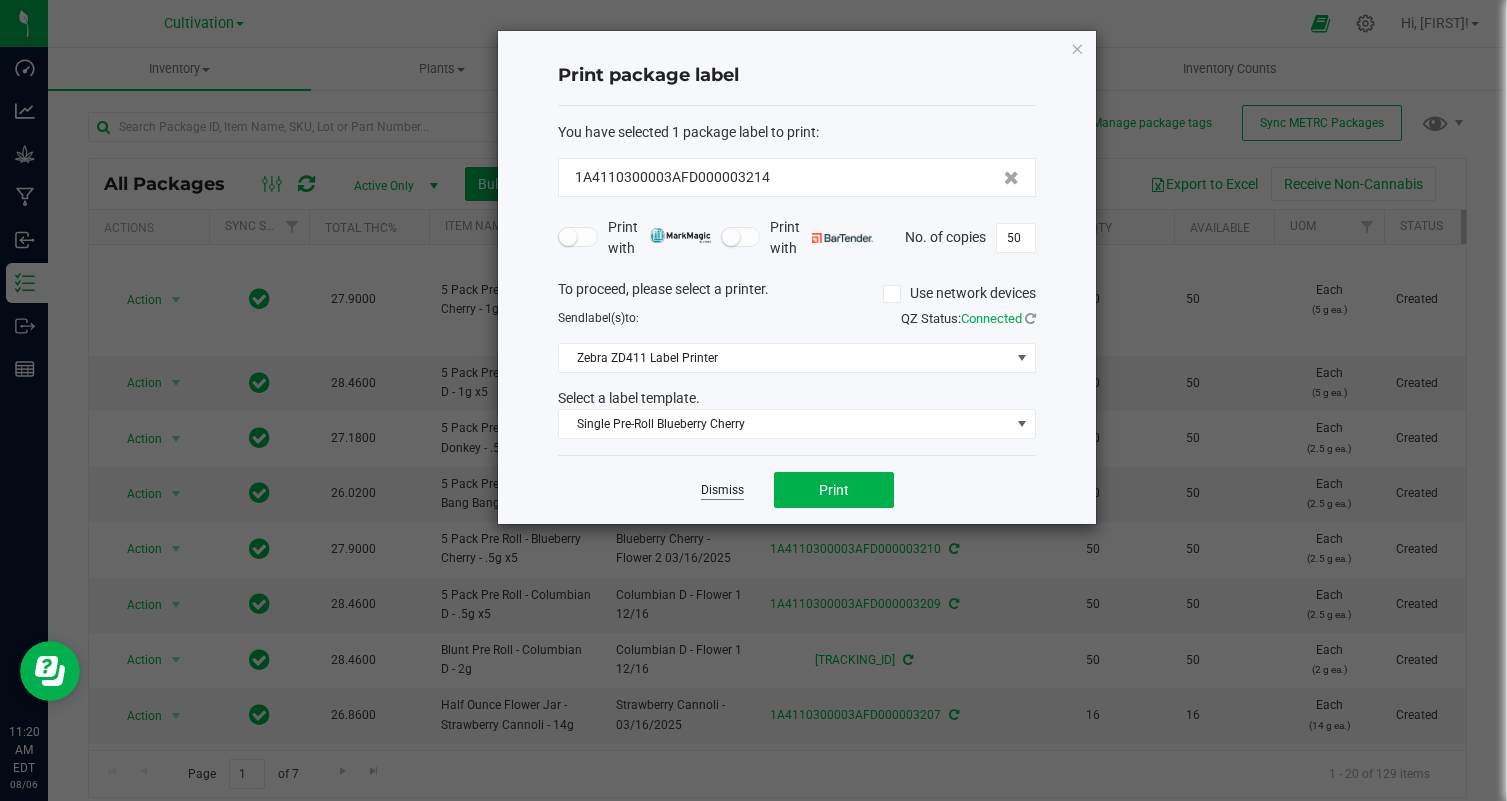 click on "Dismiss" 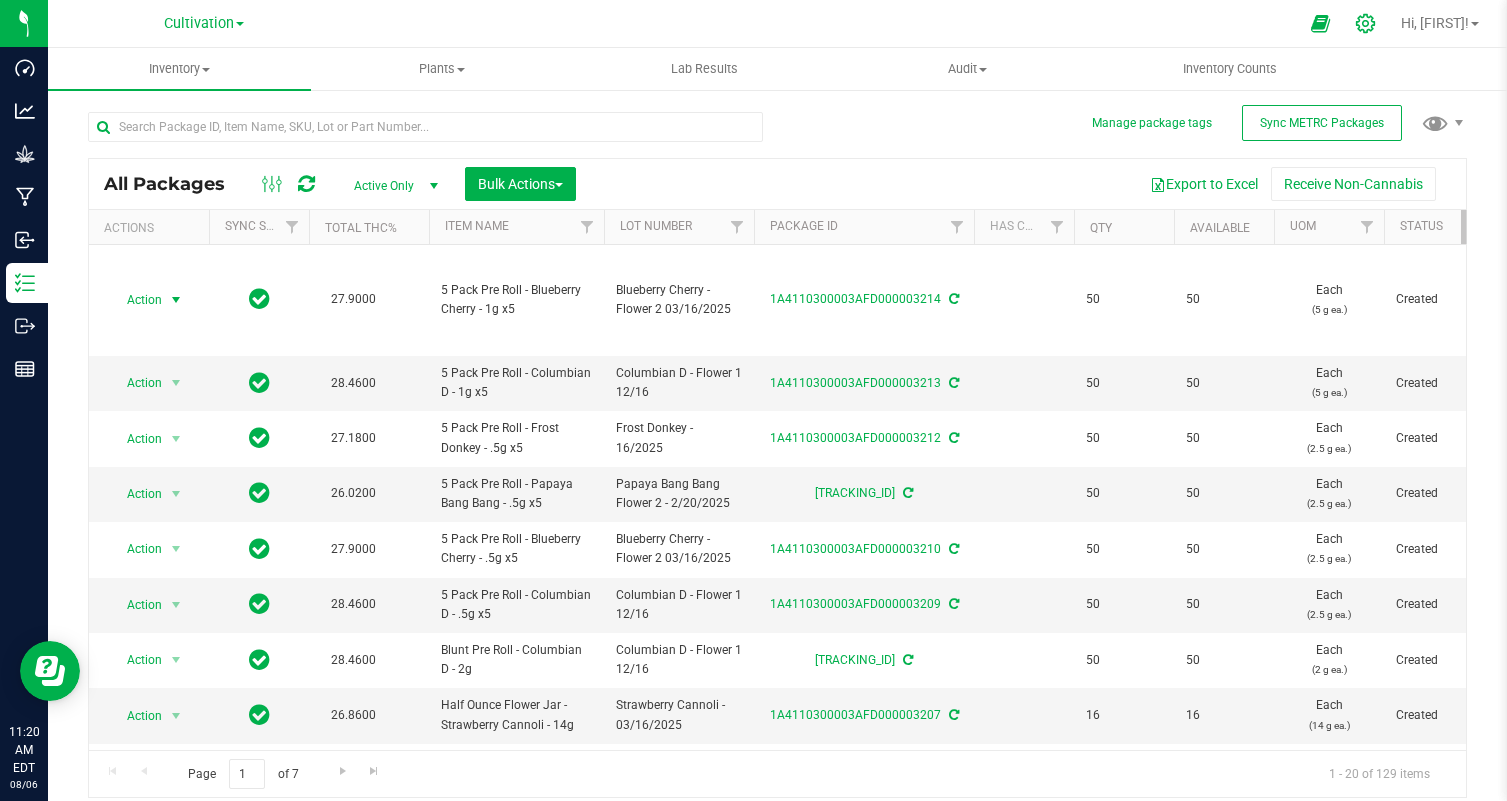 click 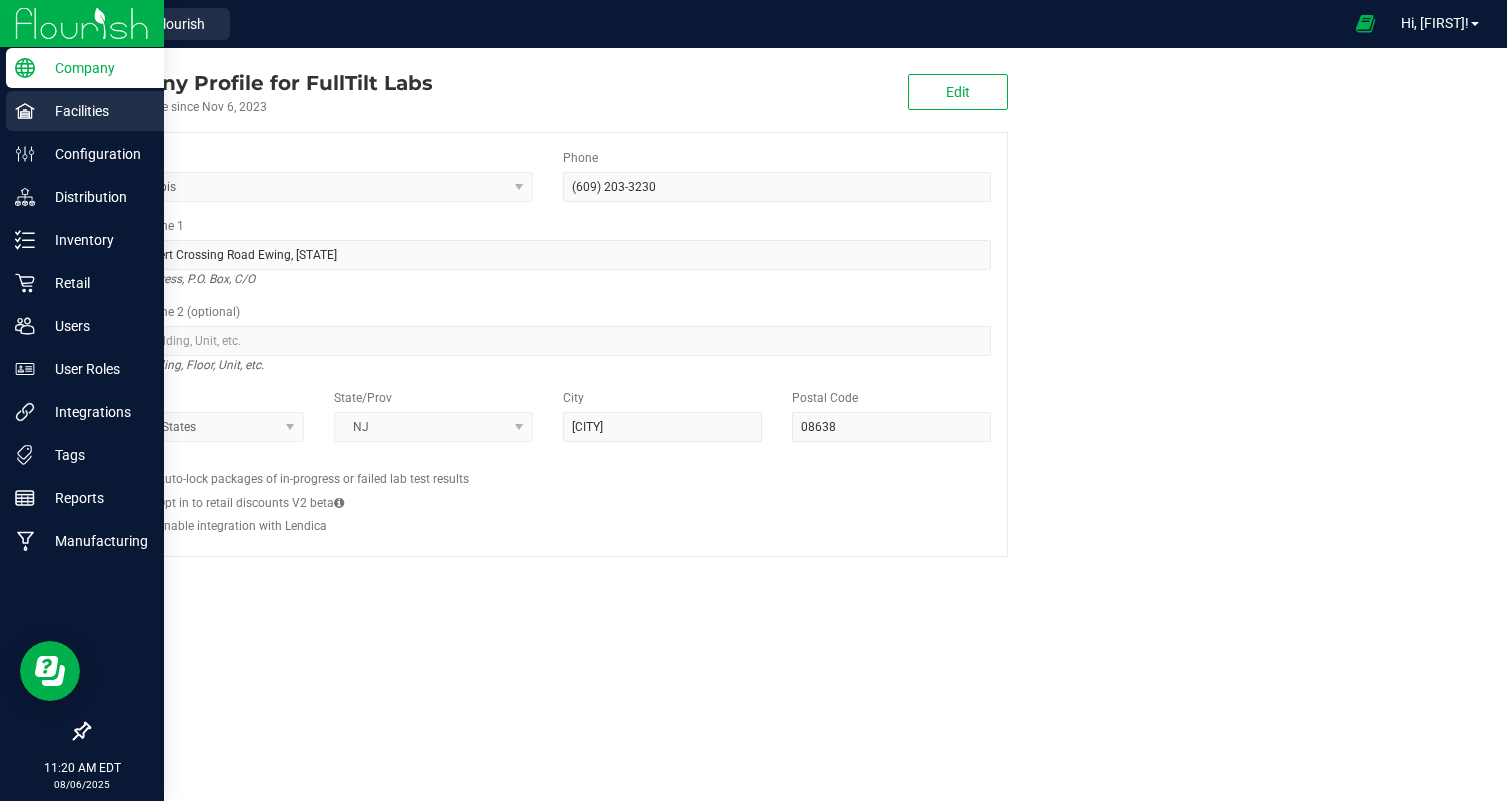 click on "Facilities" at bounding box center [95, 111] 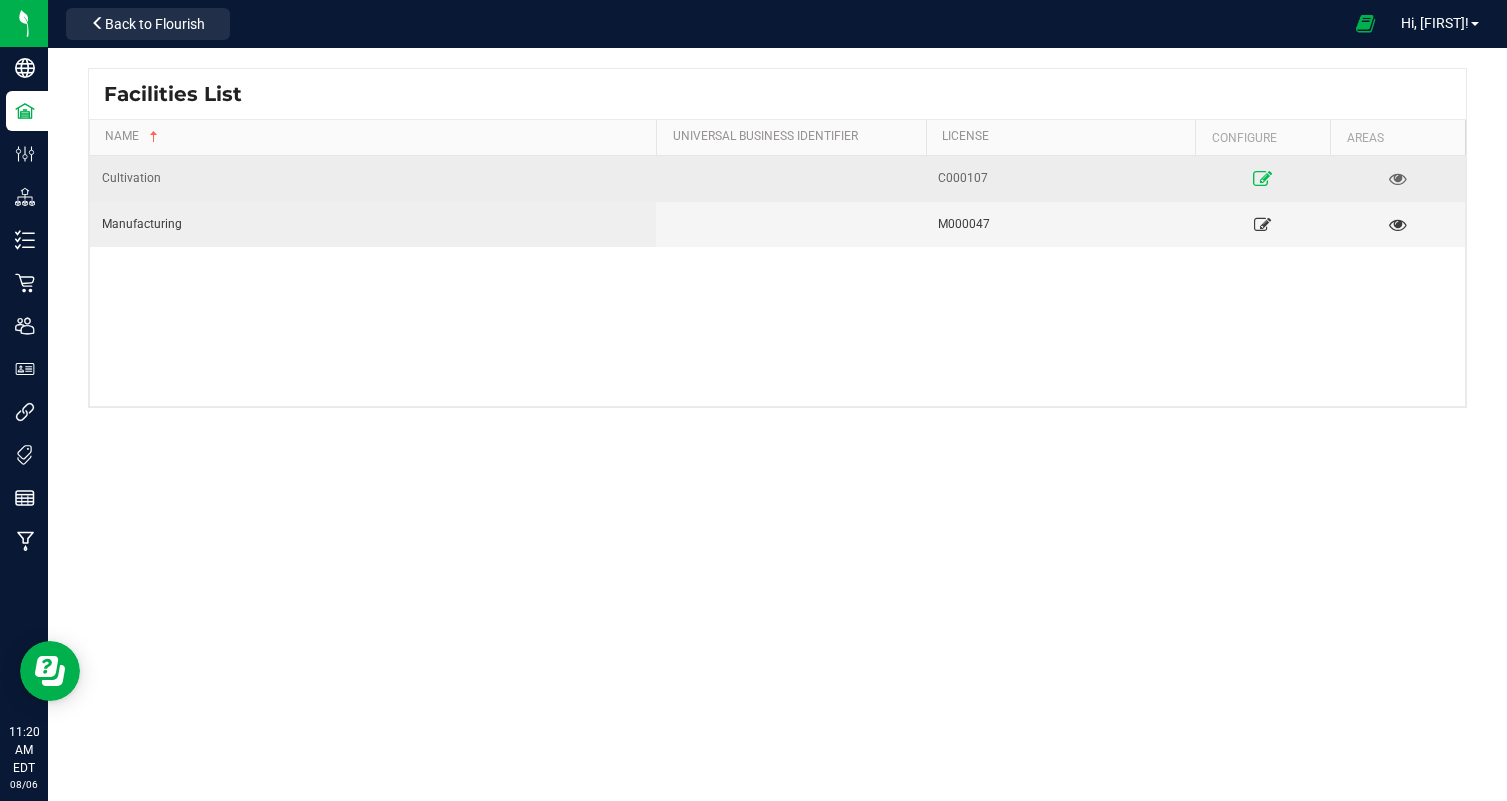 click at bounding box center [1262, 178] 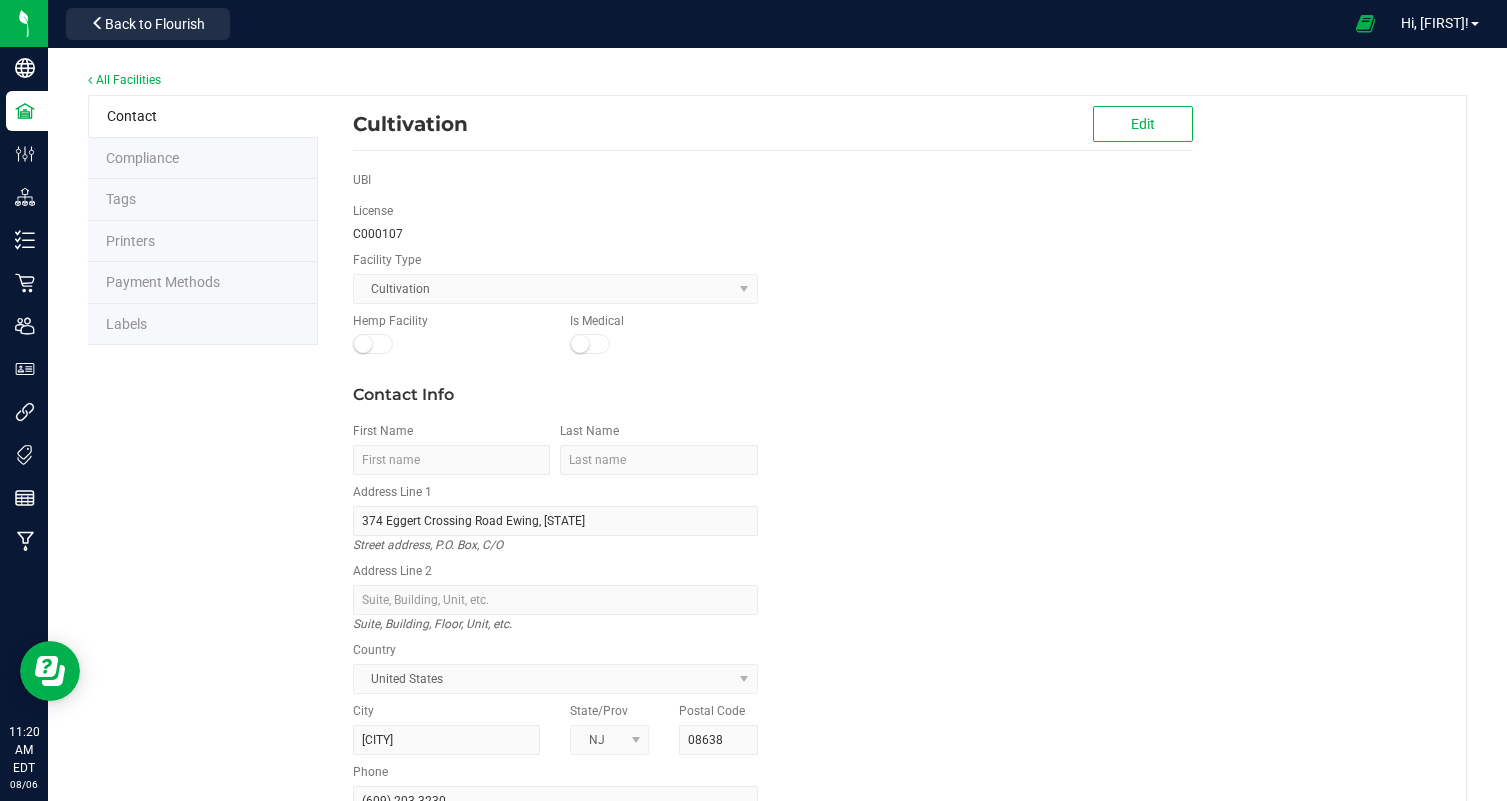 click on "Labels" at bounding box center (203, 325) 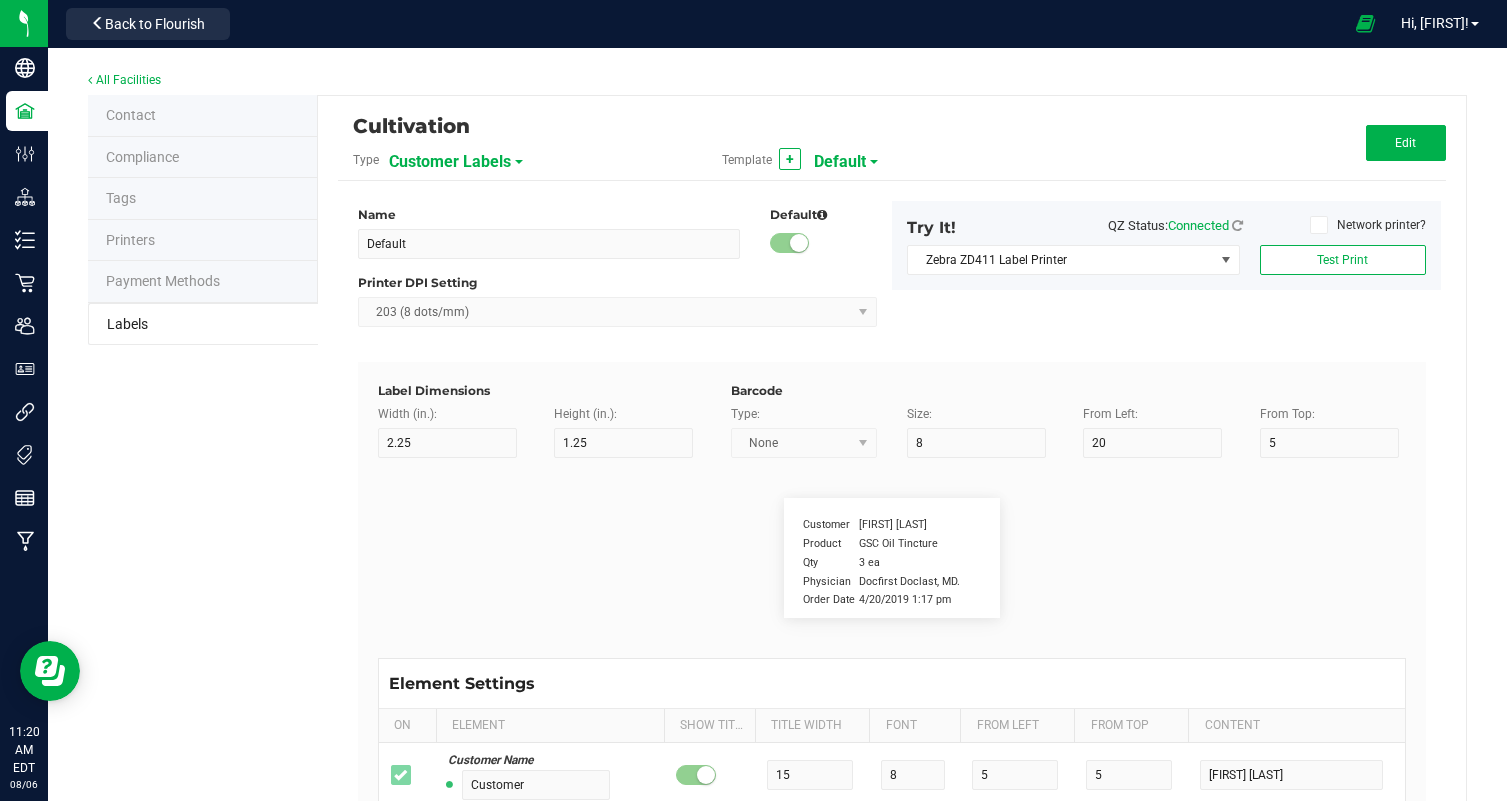 click on "Customer Labels" at bounding box center (450, 162) 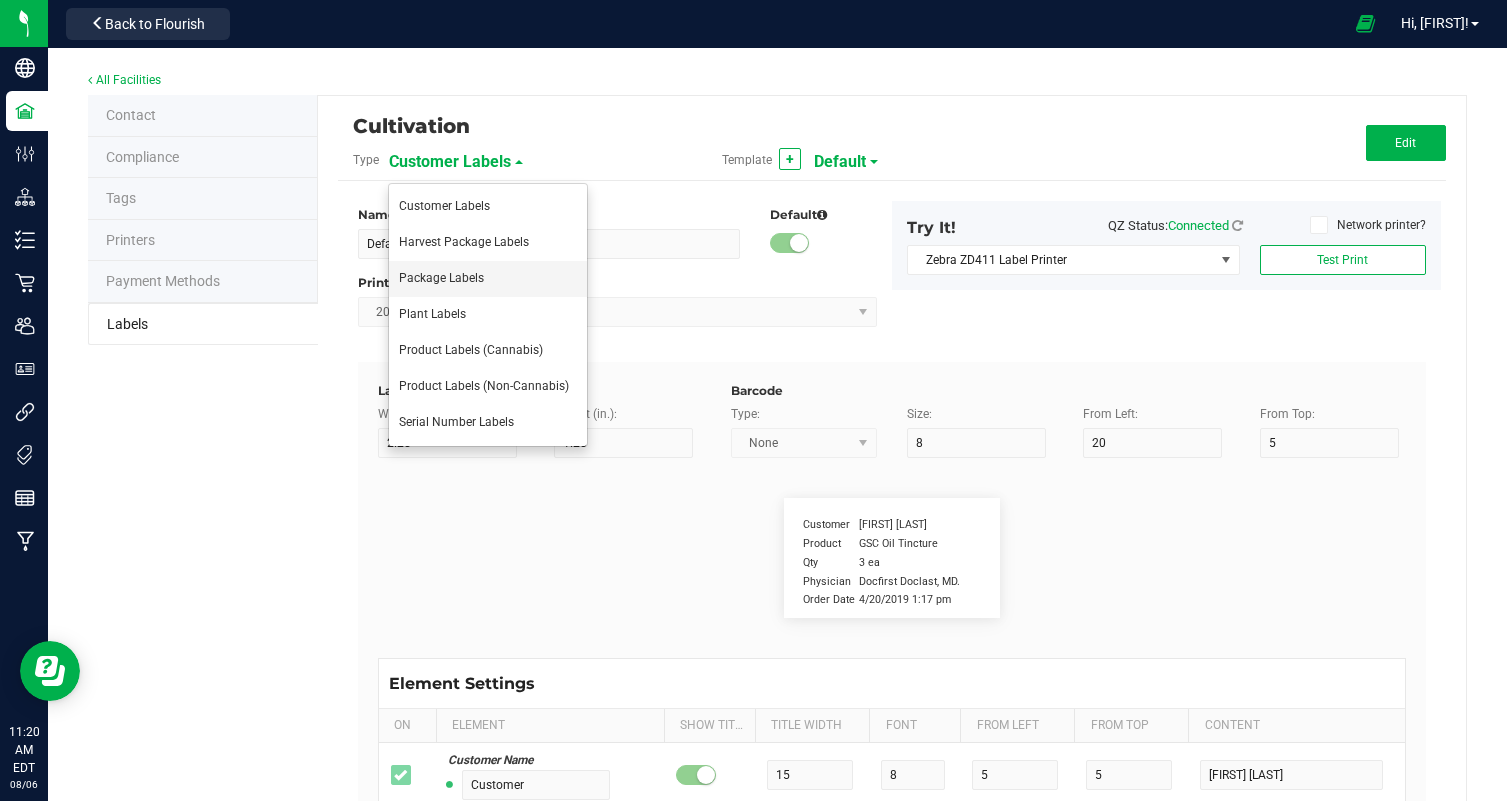 click on "Package Labels" at bounding box center [488, 279] 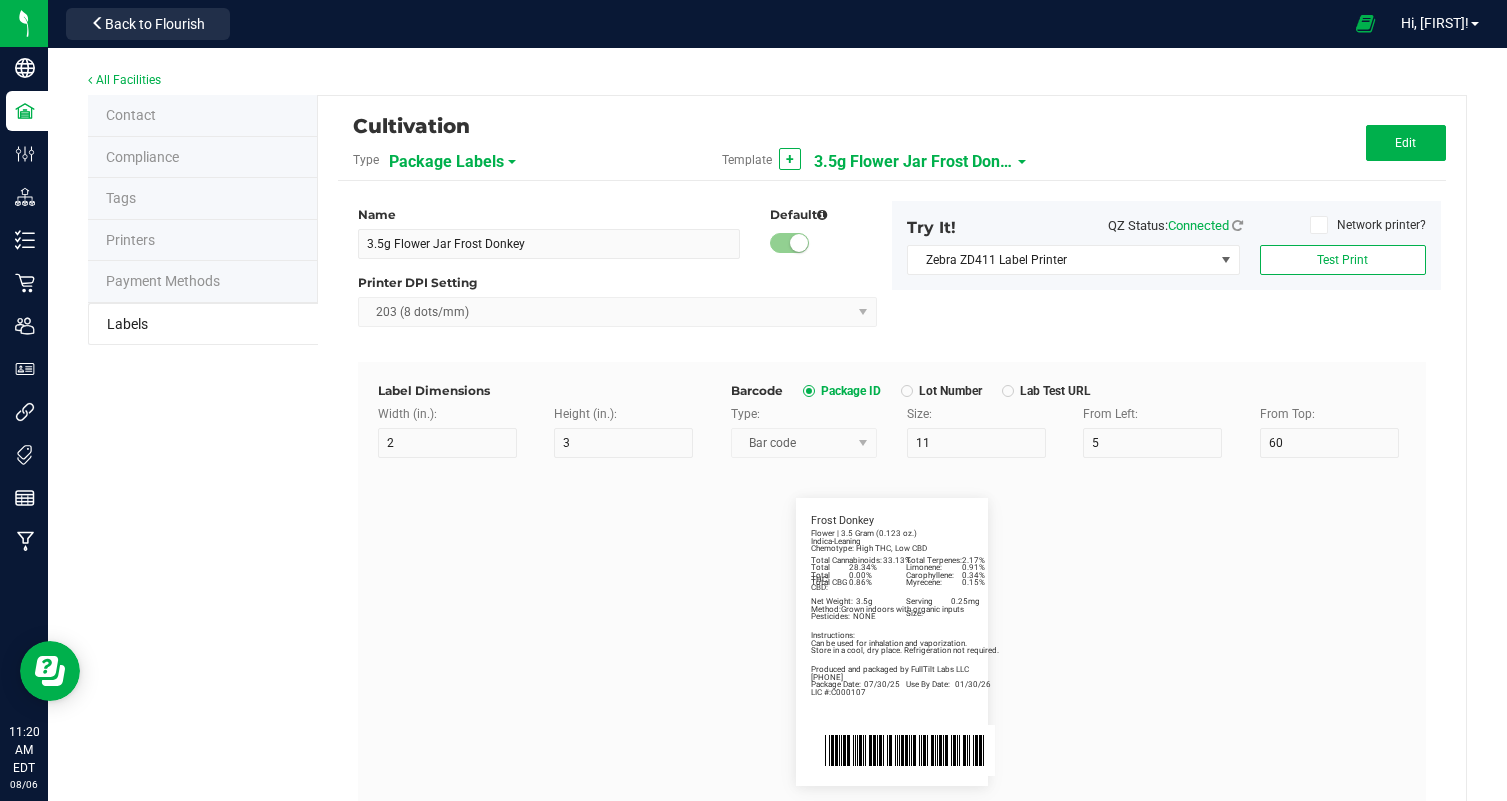 click on "3.5g Flower Jar Frost Donkey" at bounding box center [914, 162] 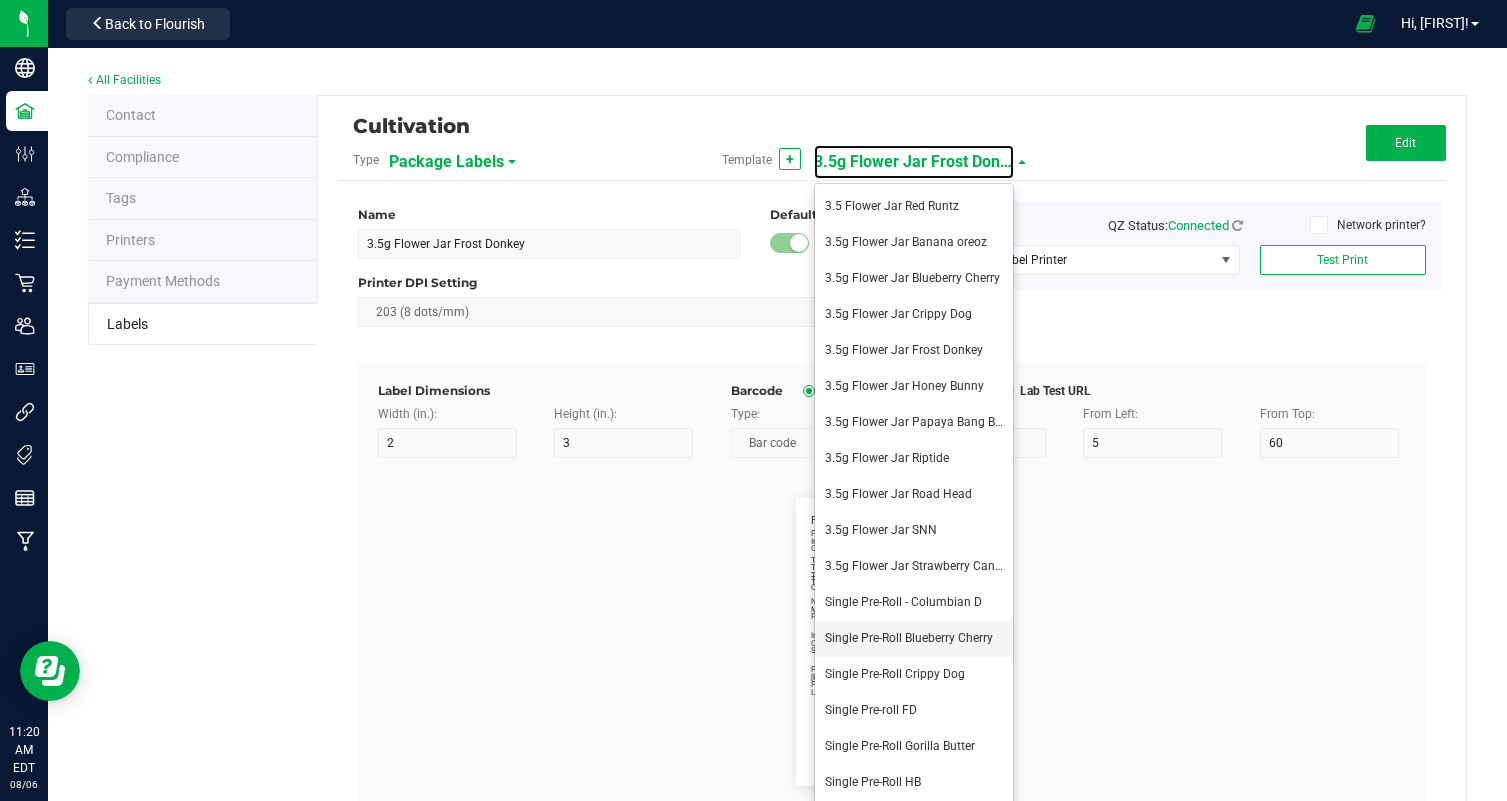 scroll, scrollTop: 150, scrollLeft: 0, axis: vertical 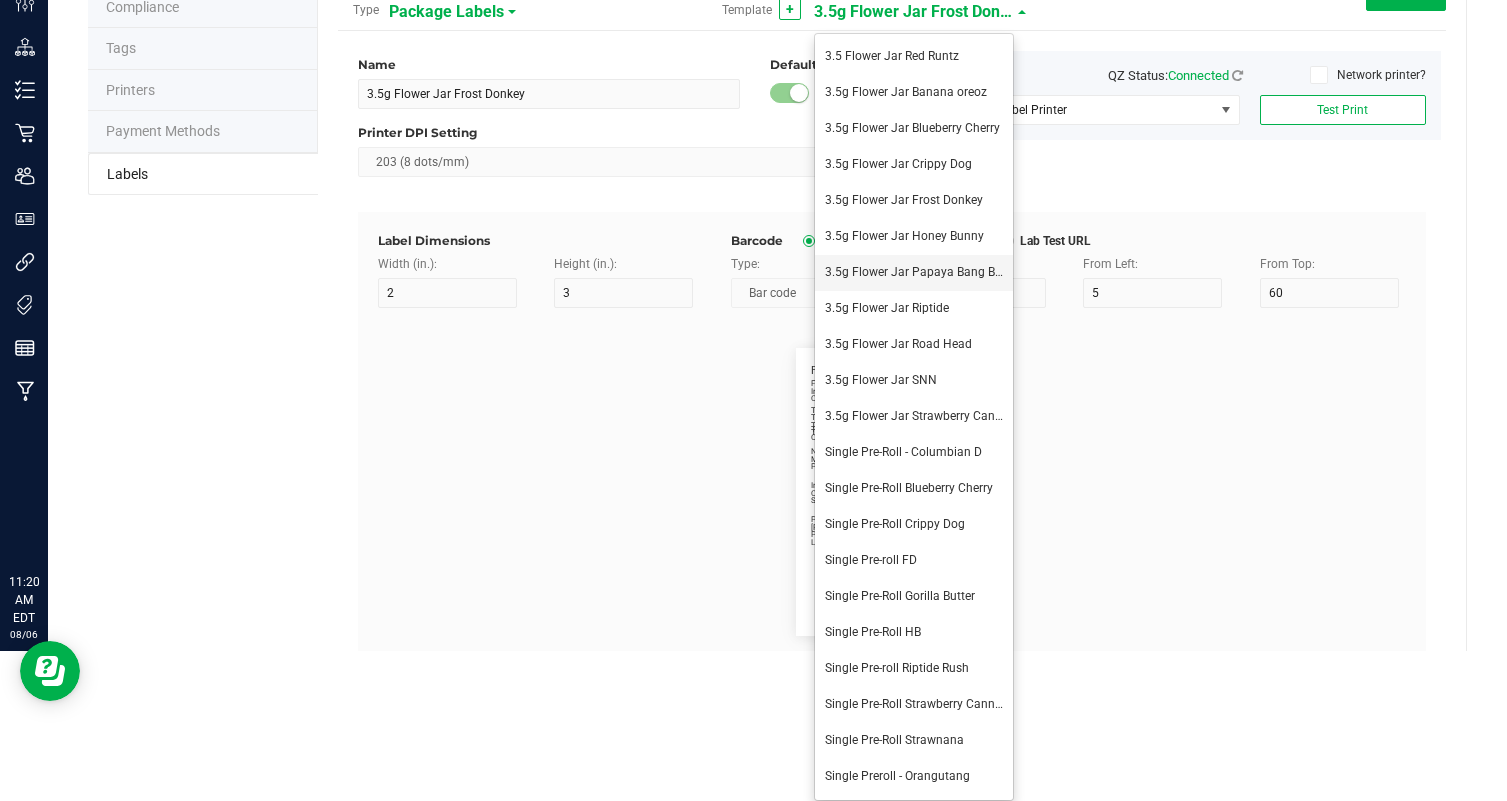 click on "3.5g Flower Jar Papaya Bang Bang" at bounding box center [920, 272] 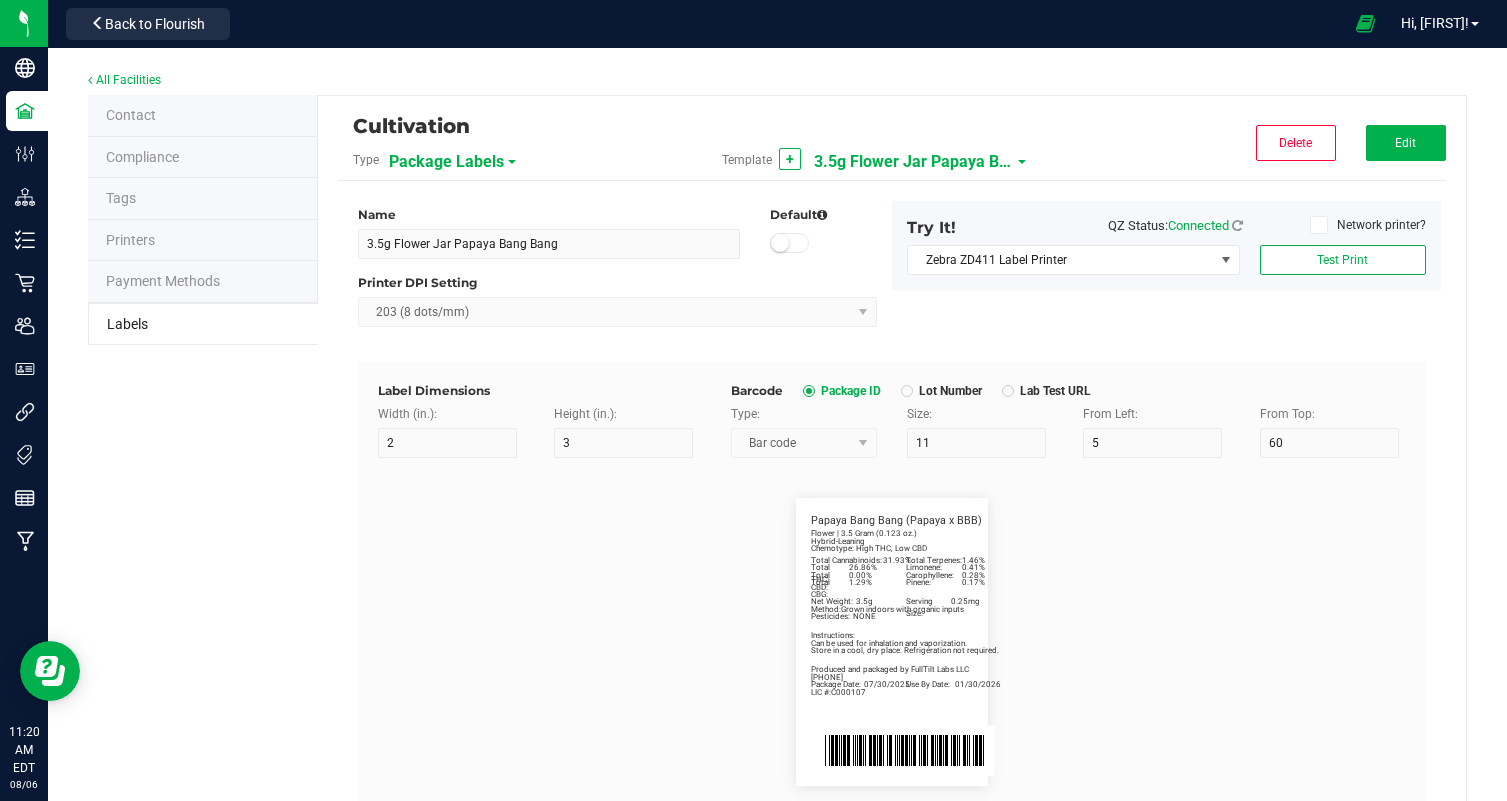 scroll, scrollTop: 0, scrollLeft: 0, axis: both 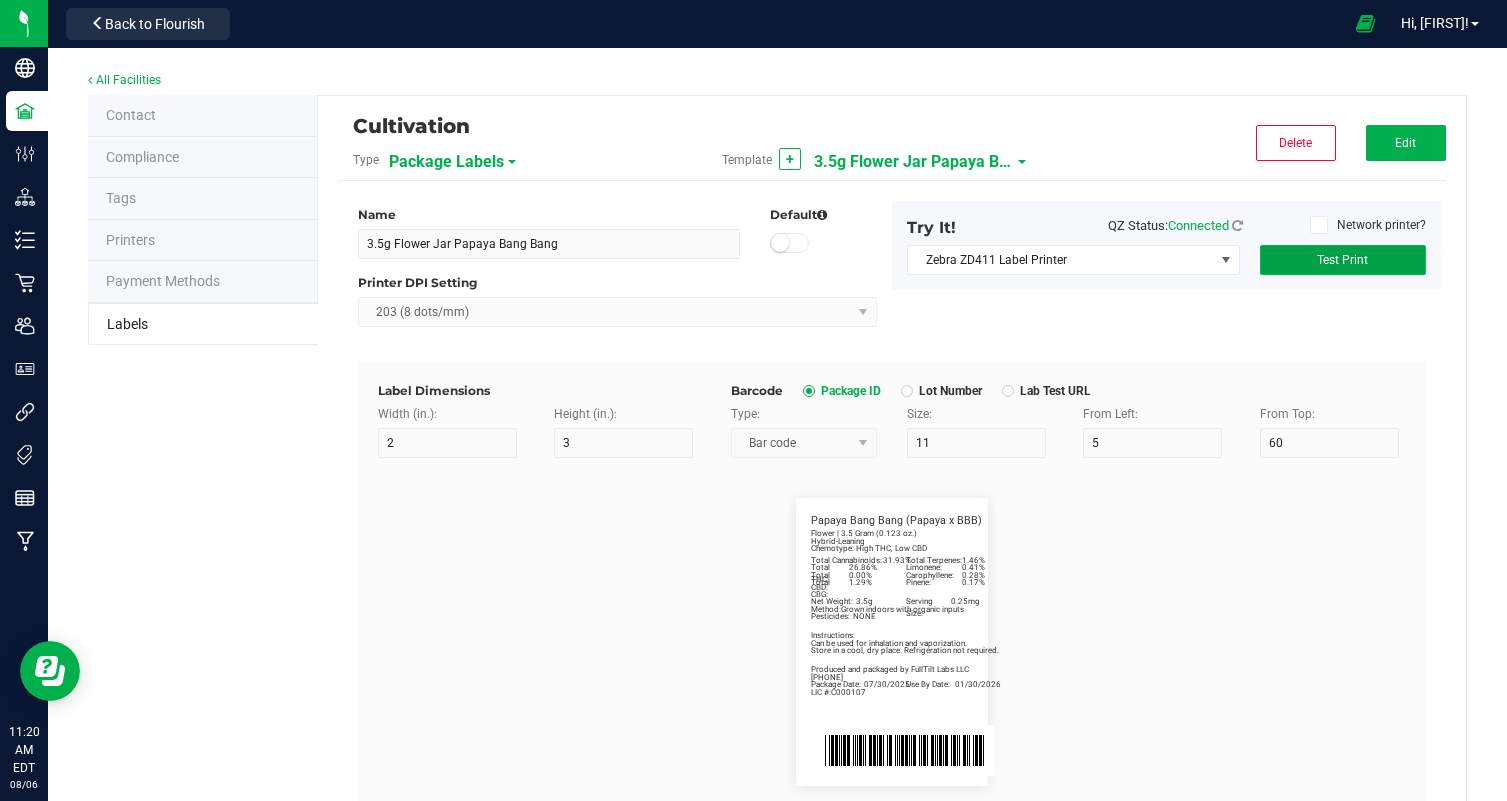 click on "Test Print" at bounding box center (1343, 260) 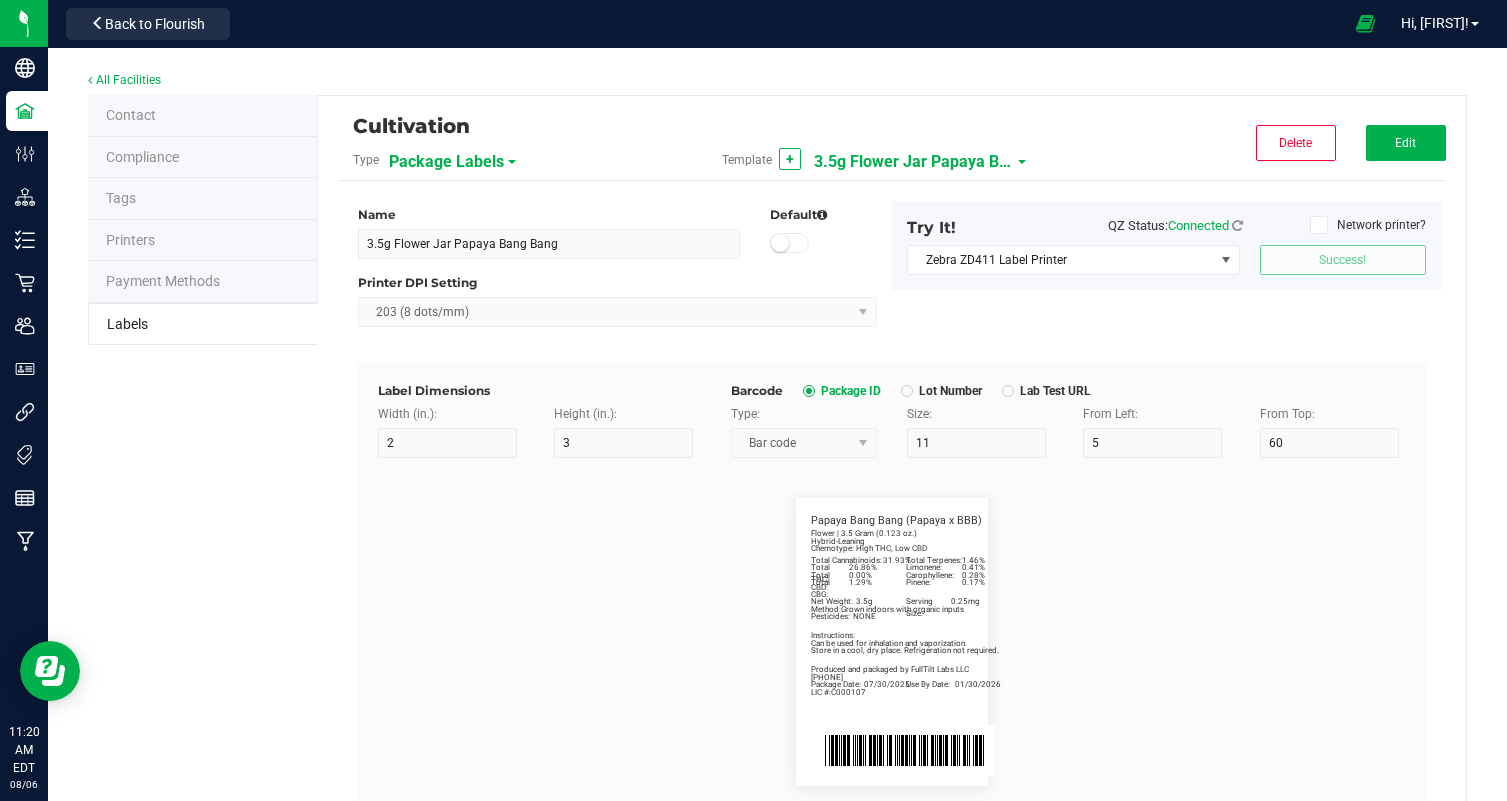 click on "3.5g Flower Jar Papaya Bang Bang" at bounding box center (914, 162) 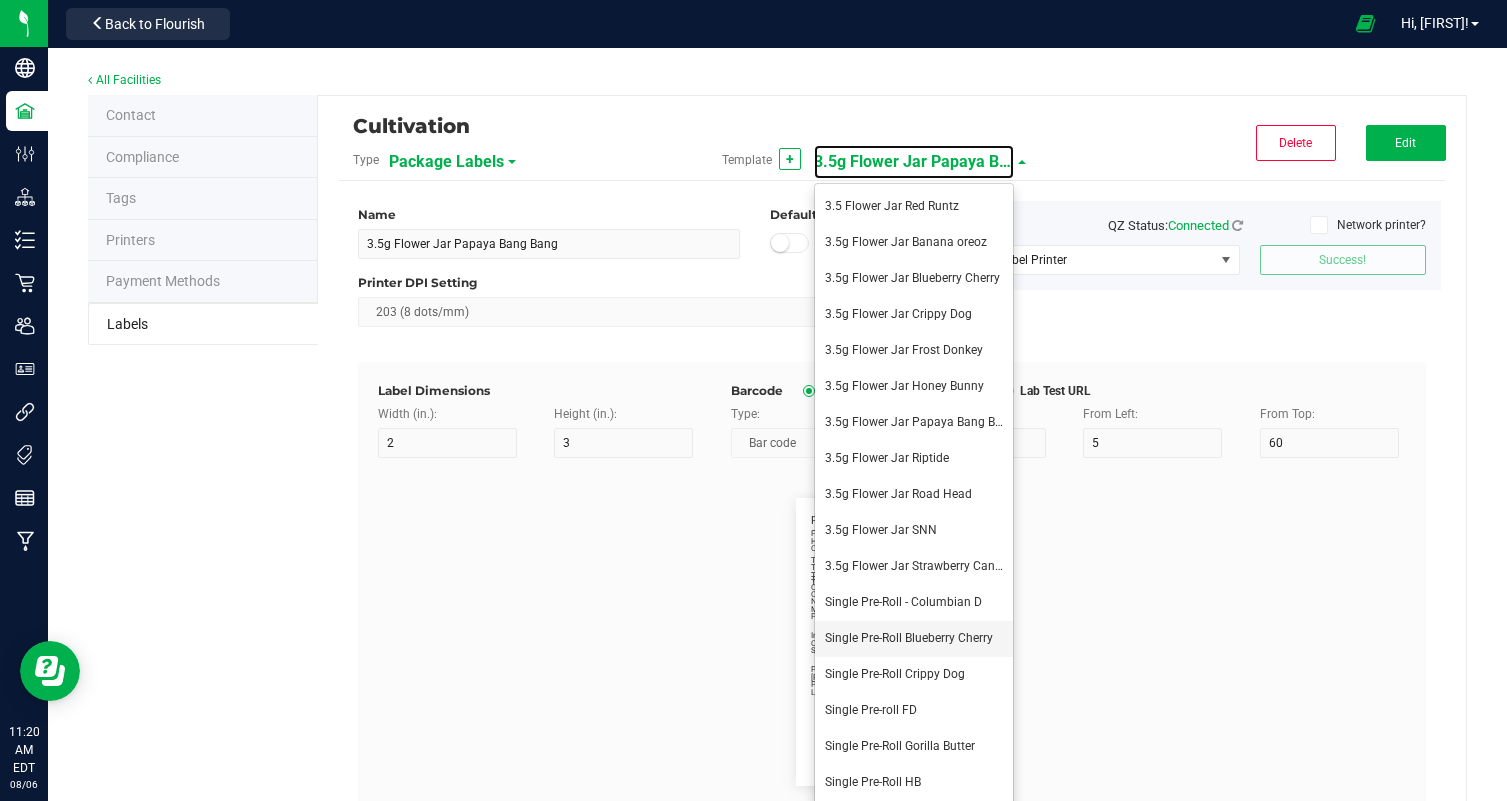 scroll, scrollTop: 150, scrollLeft: 0, axis: vertical 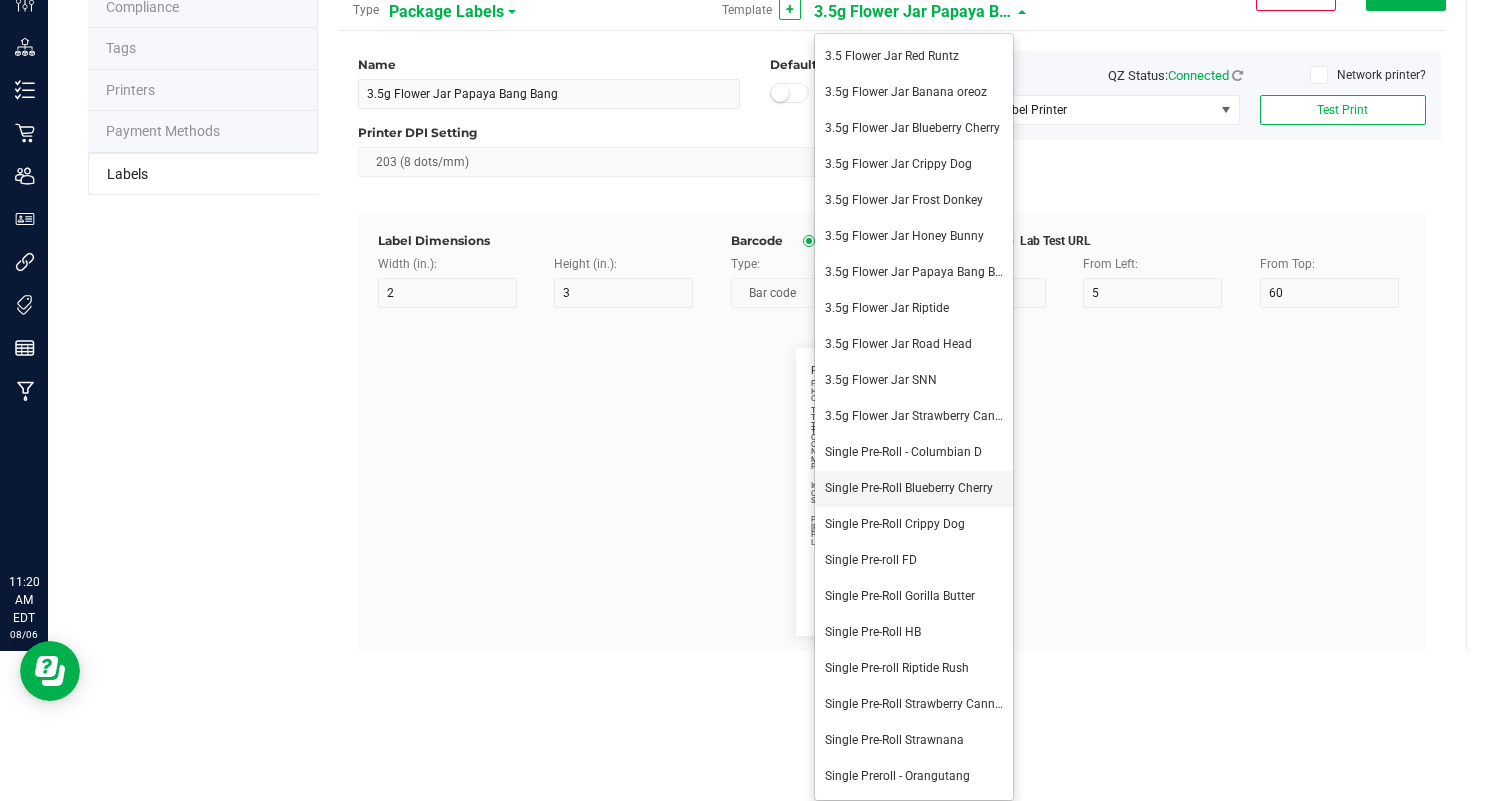 click on "Single Pre-Roll HB" at bounding box center [914, 633] 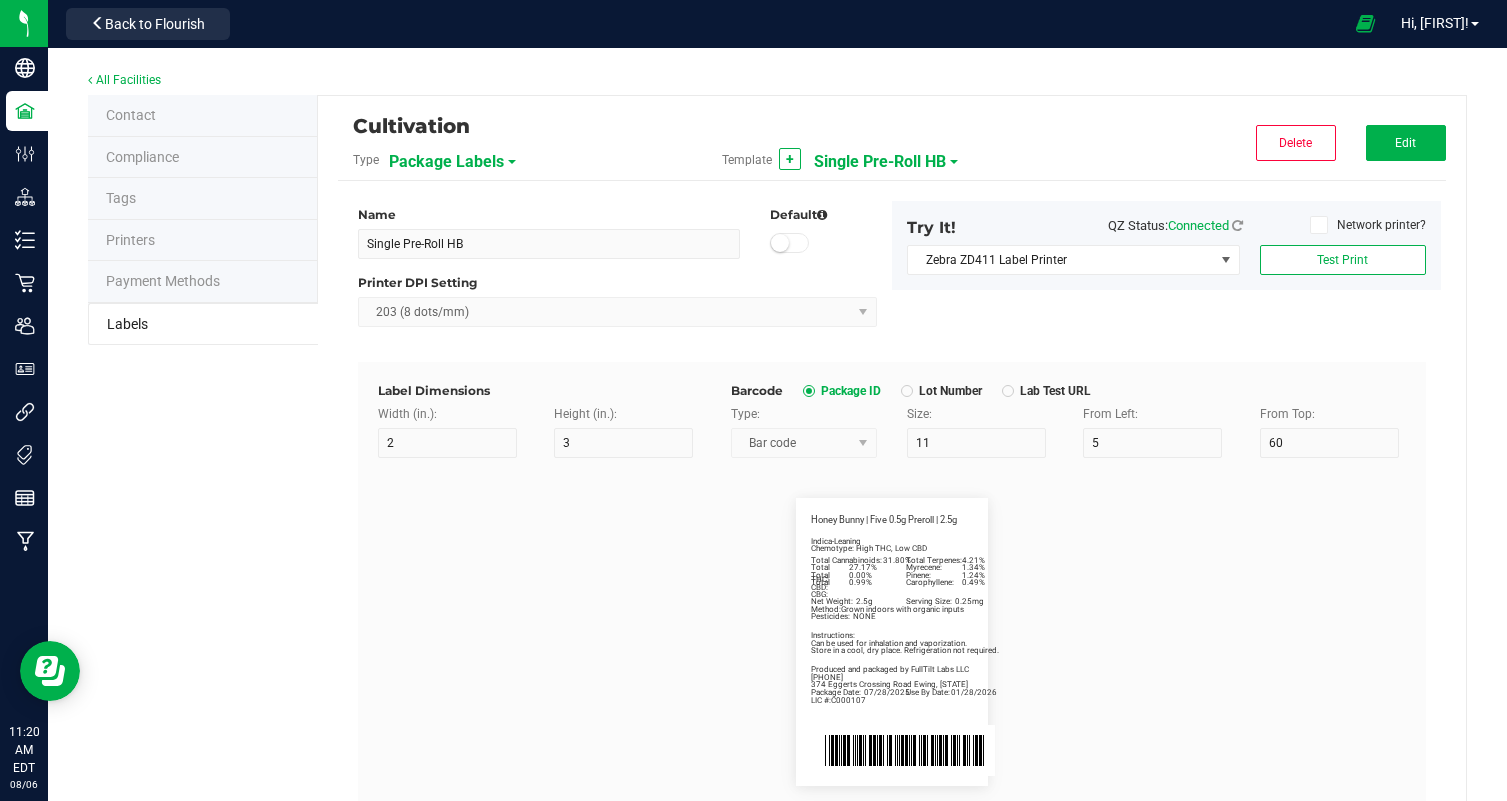 scroll, scrollTop: 0, scrollLeft: 0, axis: both 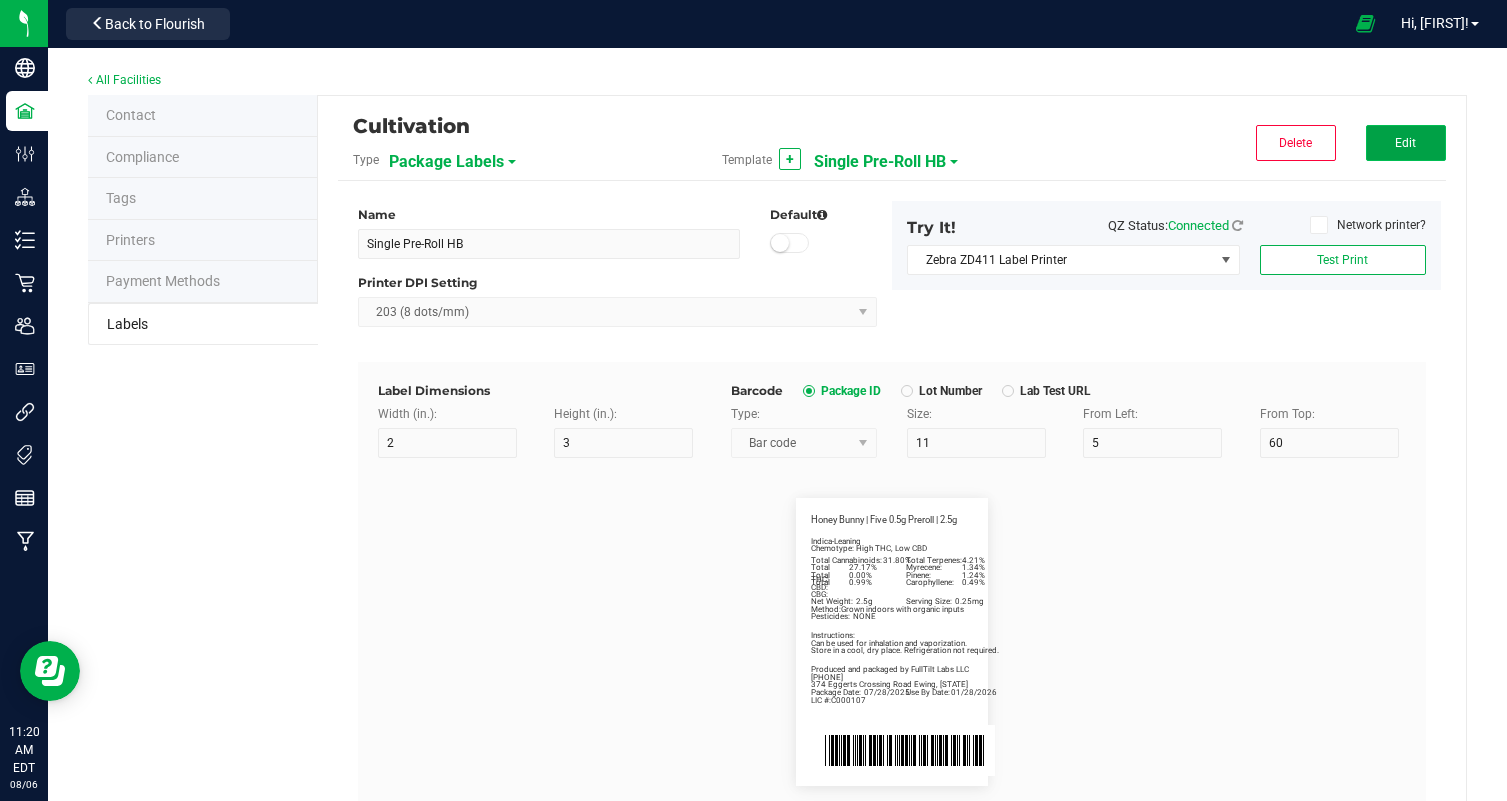 click on "Edit" at bounding box center [1406, 143] 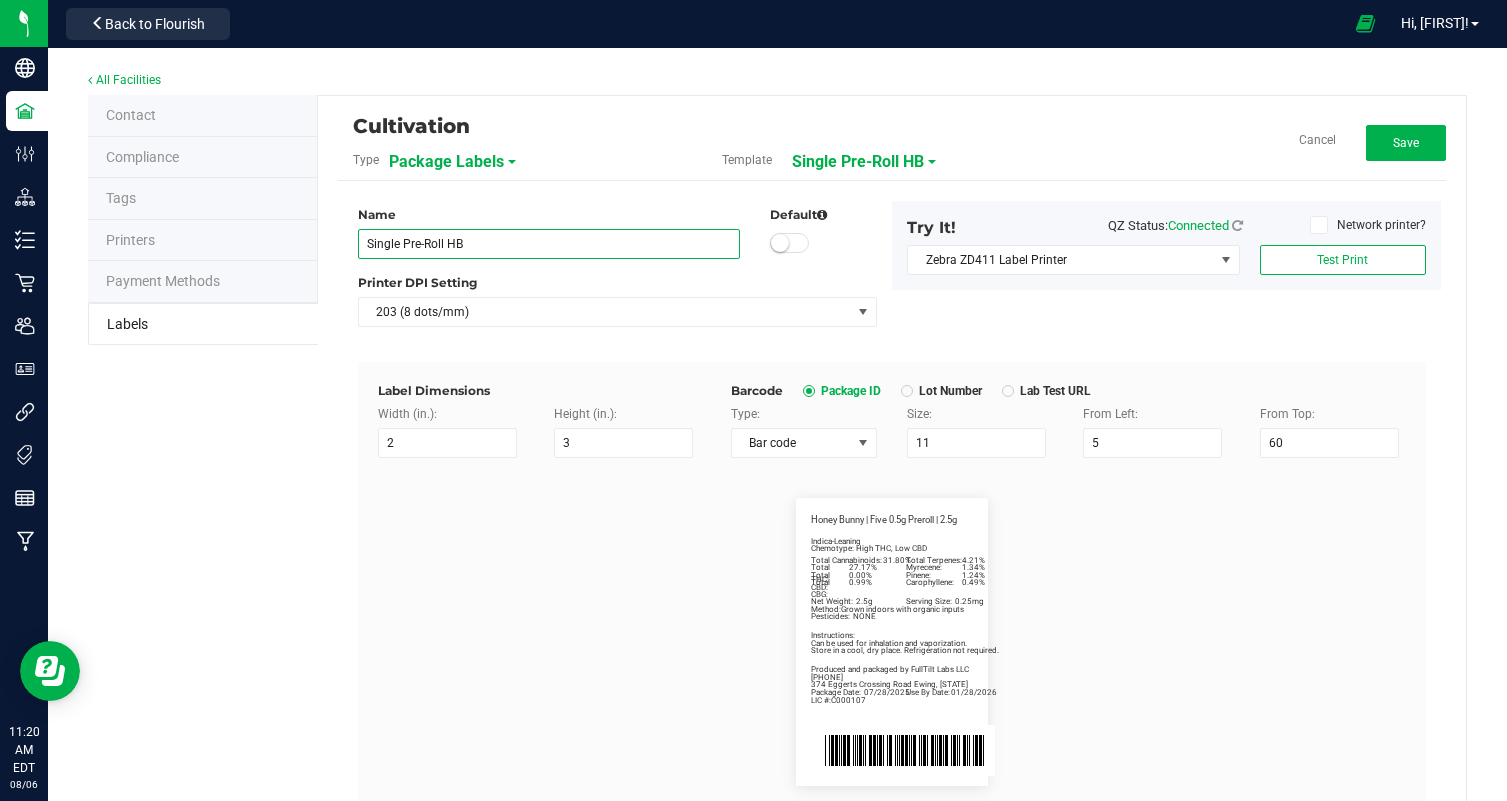 click on "Single Pre-Roll HB" at bounding box center [549, 244] 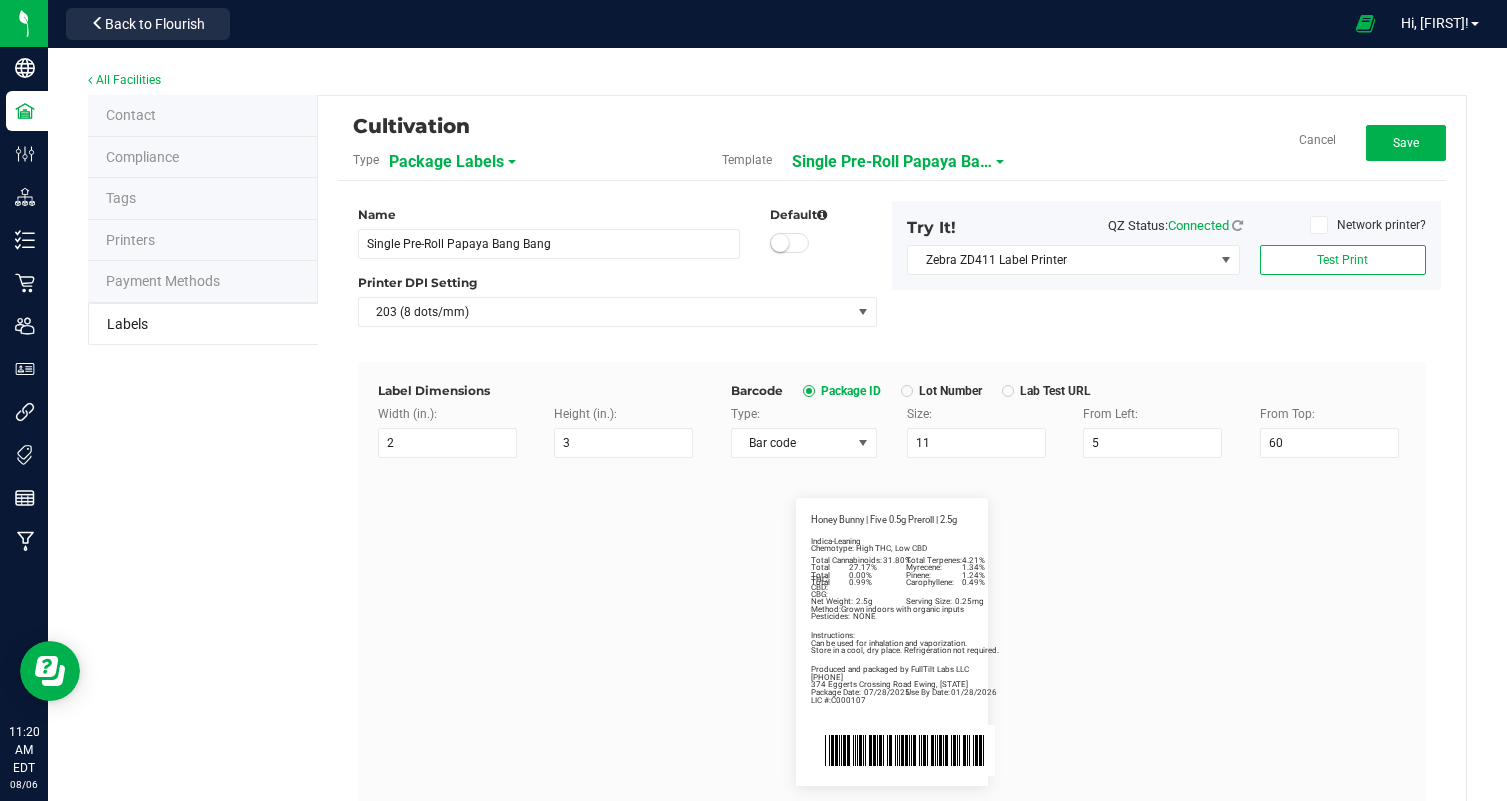 click on "Package Date:   07/28/2025   Use By Date:   01/28/2026   Myrecene:   1.34%   Pinene:   1.24%   Carophyllene:   0.49%   Total Cannabinoids:   31.80%   Total Terpenes:   4.21%   Total THC:   27.17%   Total CBD:   0.00%    Total CBG:   0.99%   Honey Bunny | Five 0.5g Preroll | 2.5g   Indica-Leaning   Chemotype:   High THC, Low CBD   Net Weight:   2.5g   Serving Size:   0.25mg   Produced and packaged by FullTilt Labs LLC   Instructions:      Can be used for inhalation and vaporization.   Method:   Grown indoors with organic inputs   Pesticides:   NONE   ([PHONE])   LIC #:C000107      Store in a cool, dry place. Refrigeration not required.   374 [STREET] [CITY], [STATE]" at bounding box center [892, 642] 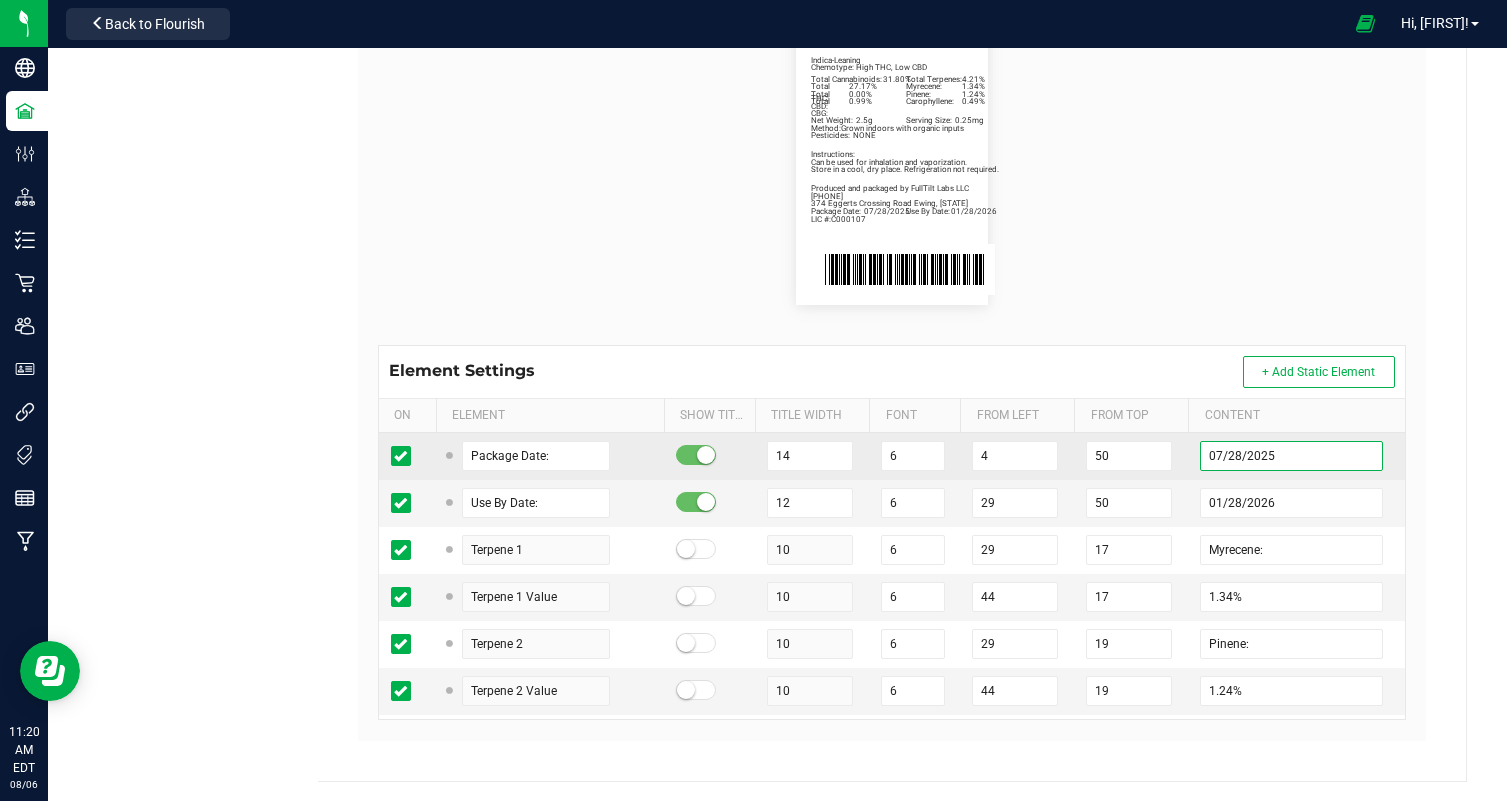 click on "07/28/2025" at bounding box center [1291, 456] 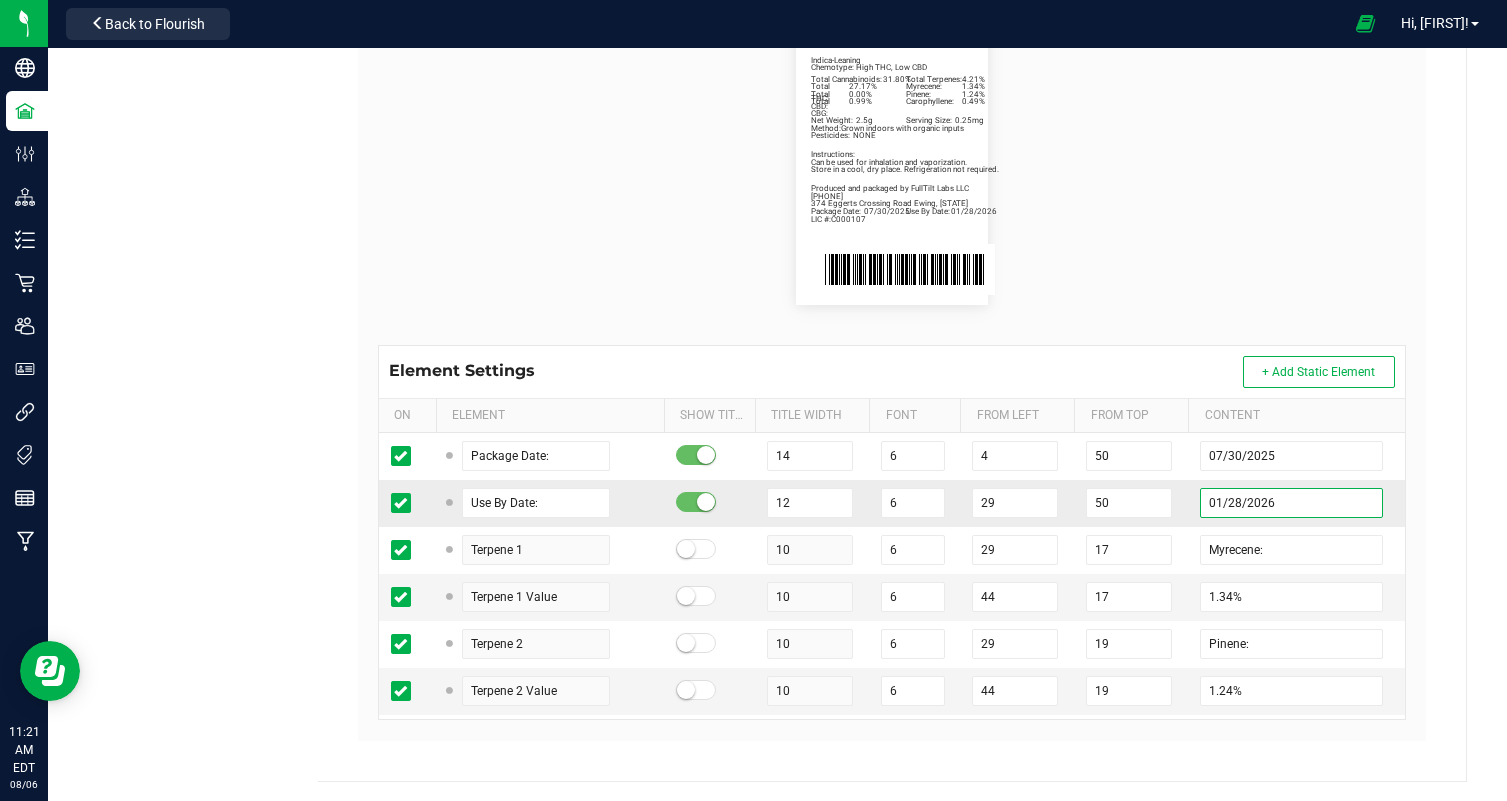 click on "01/28/2026" at bounding box center [1291, 503] 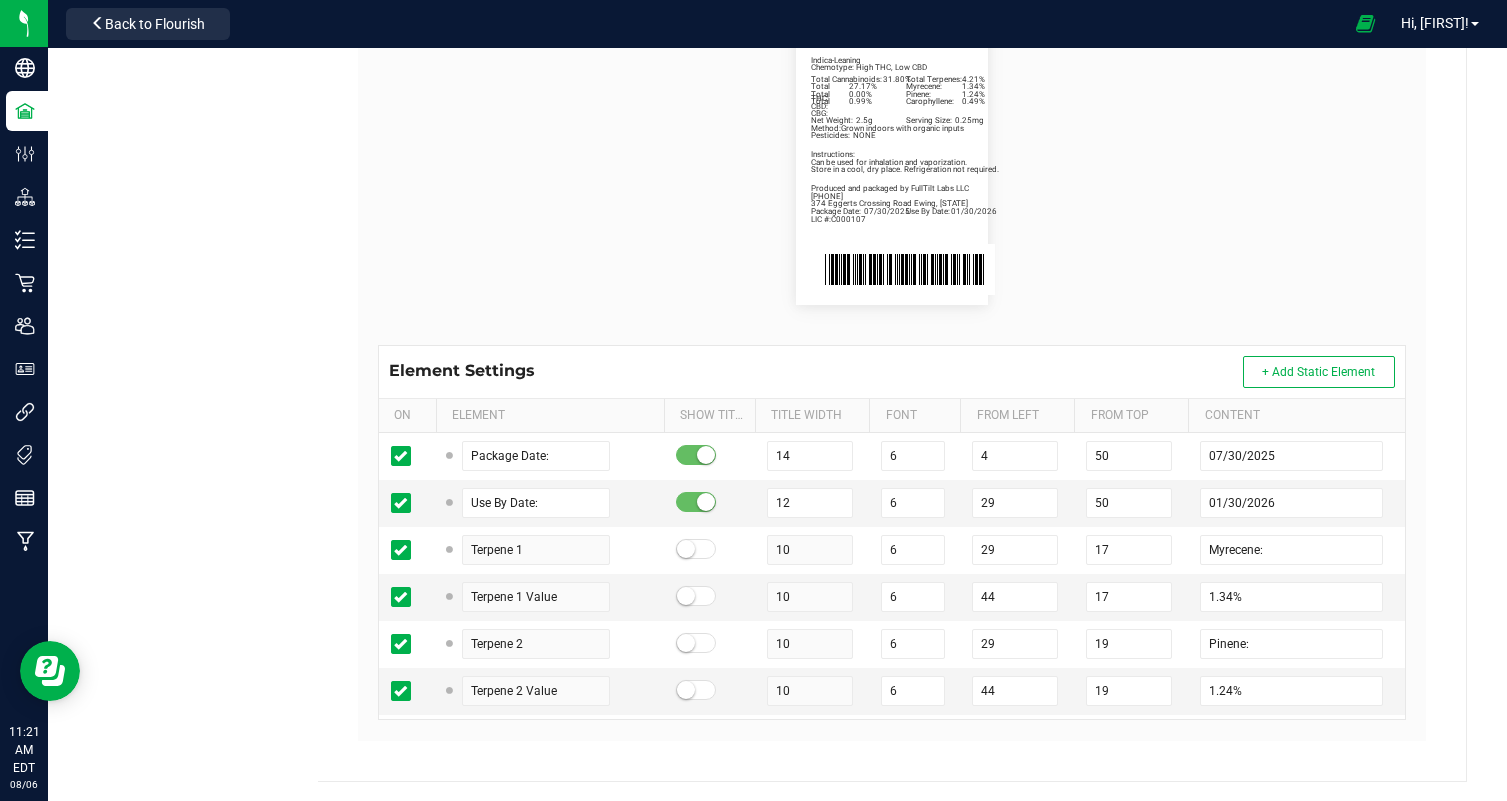 click on "Package Date:   07/30/2025   Use By Date:   01/30/2026   Myrecene:   1.34%   Pinene:   1.24%   Carophyllene:   0.49%   Total Cannabinoids:   31.80%   Total Terpenes:   4.21%   Total THC:   27.17%   Total CBD:   0.00%    Total CBG:   0.99%   Honey Bunny | Five 0.5g Preroll | 2.5g   Indica-Leaning   Chemotype:   High THC, Low CBD   Net Weight:   2.5g   Serving Size:   0.25mg   Produced and packaged by FullTilt Labs LLC   Instructions:      Can be used for inhalation and vaporization.   Method:   Grown indoors with organic inputs   Pesticides:   NONE   [PHONE]   LIC #:C000107      Store in a cool, dry place. Refrigeration not required.   374 Eggerts Crossing Road Ewing, [STATE]" at bounding box center (892, 161) 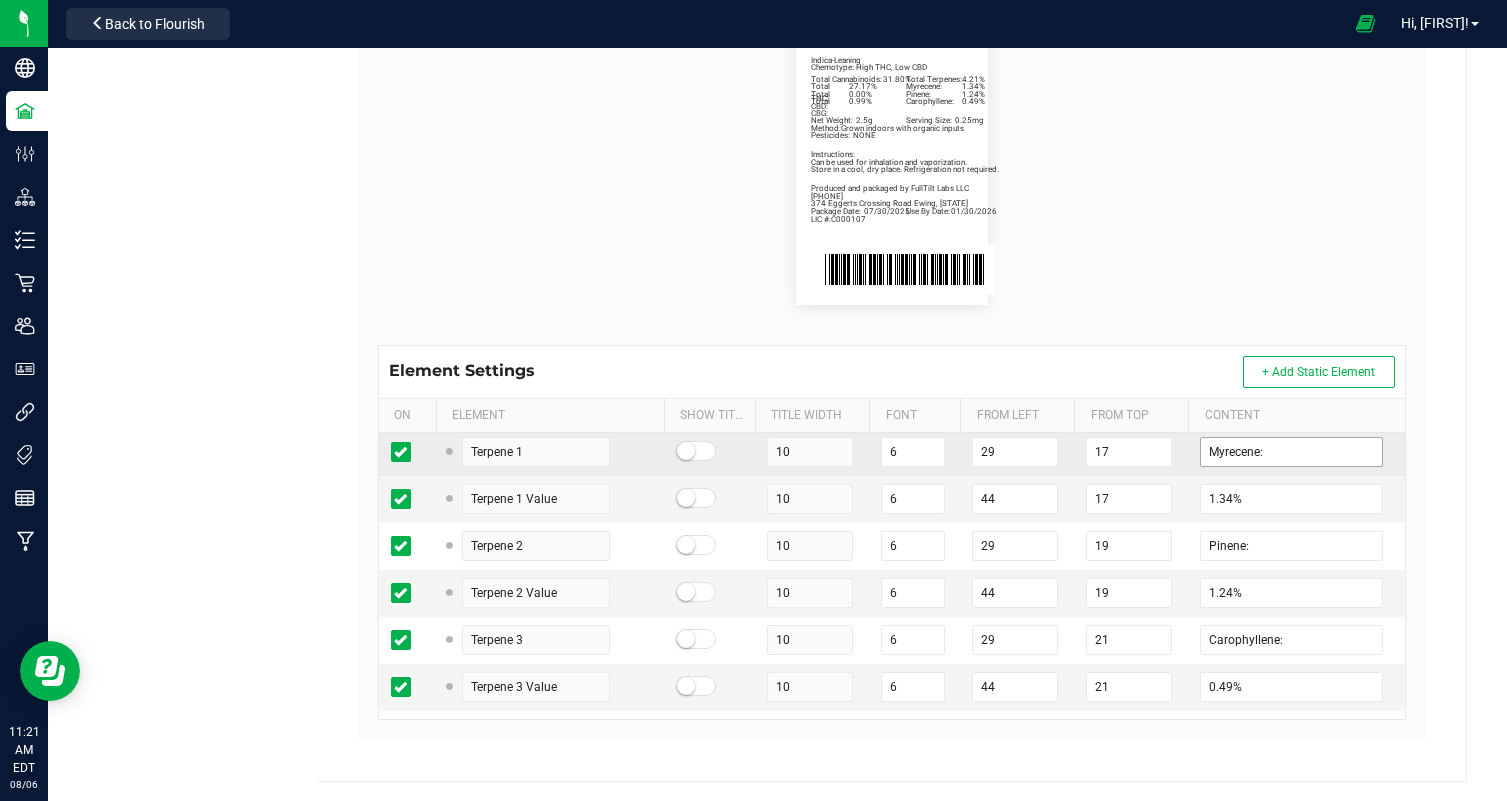 scroll, scrollTop: 96, scrollLeft: 0, axis: vertical 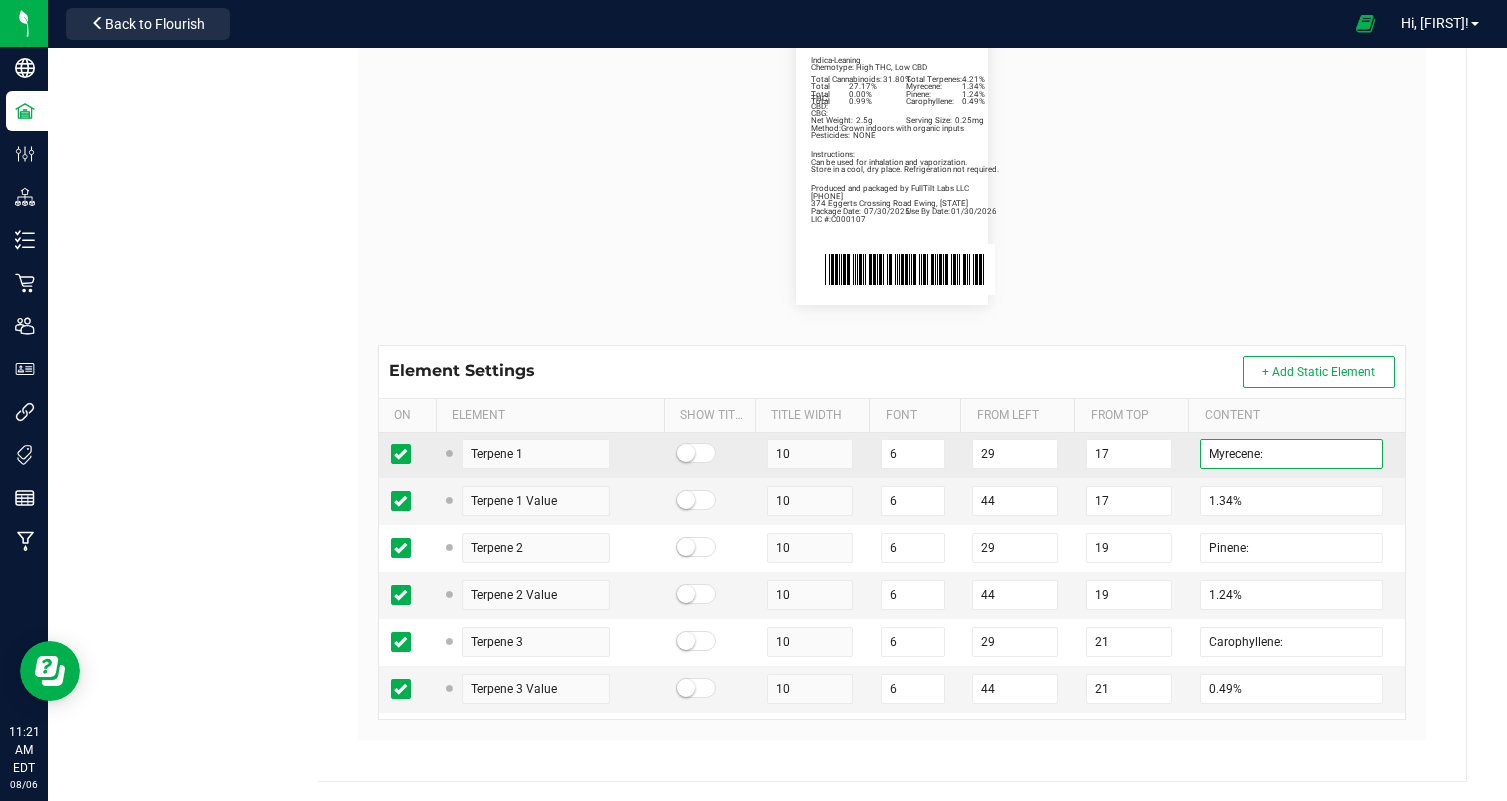 click on "Myrecene:" at bounding box center (1291, 454) 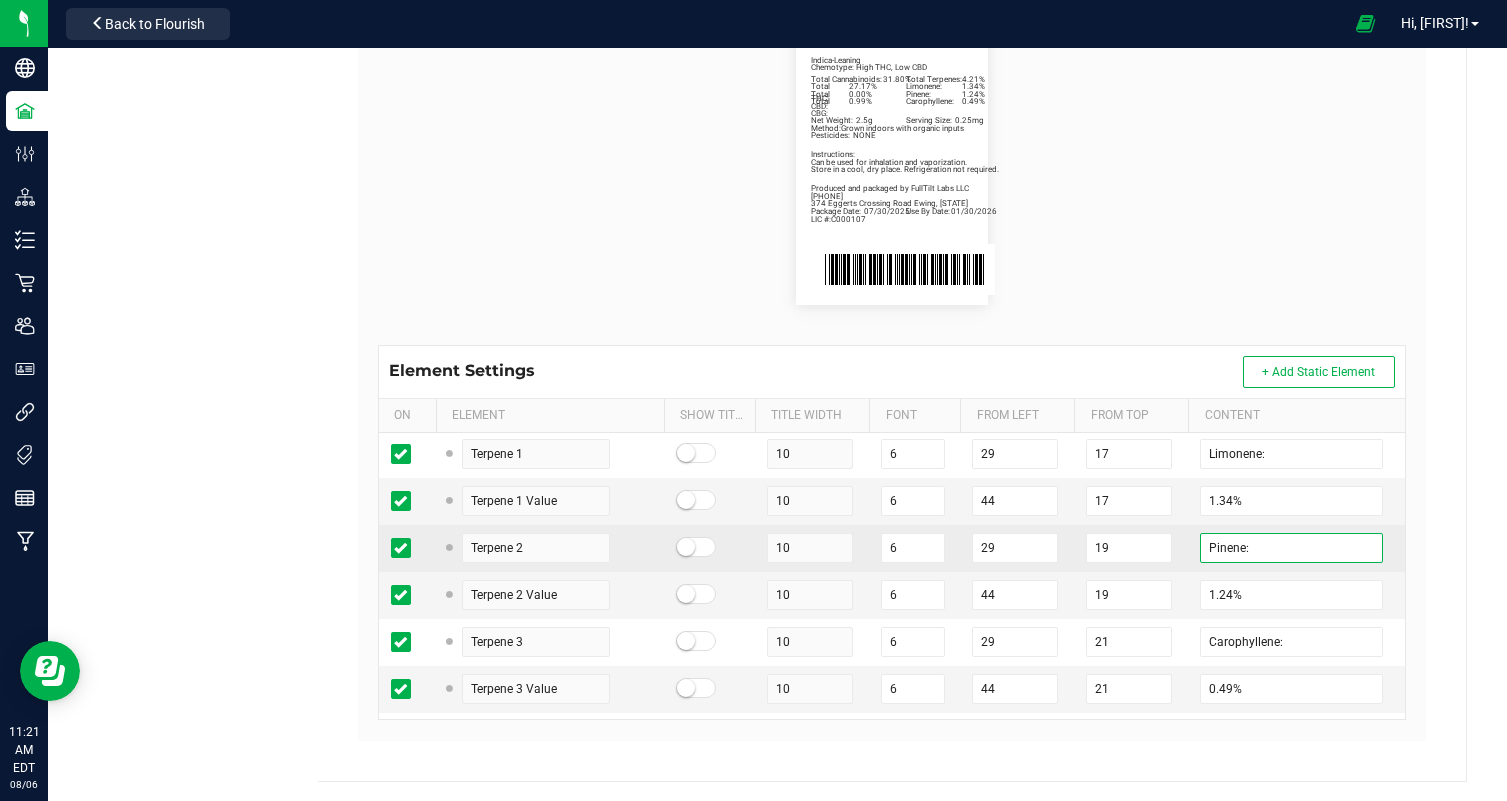 click on "Pinene:" at bounding box center [1291, 548] 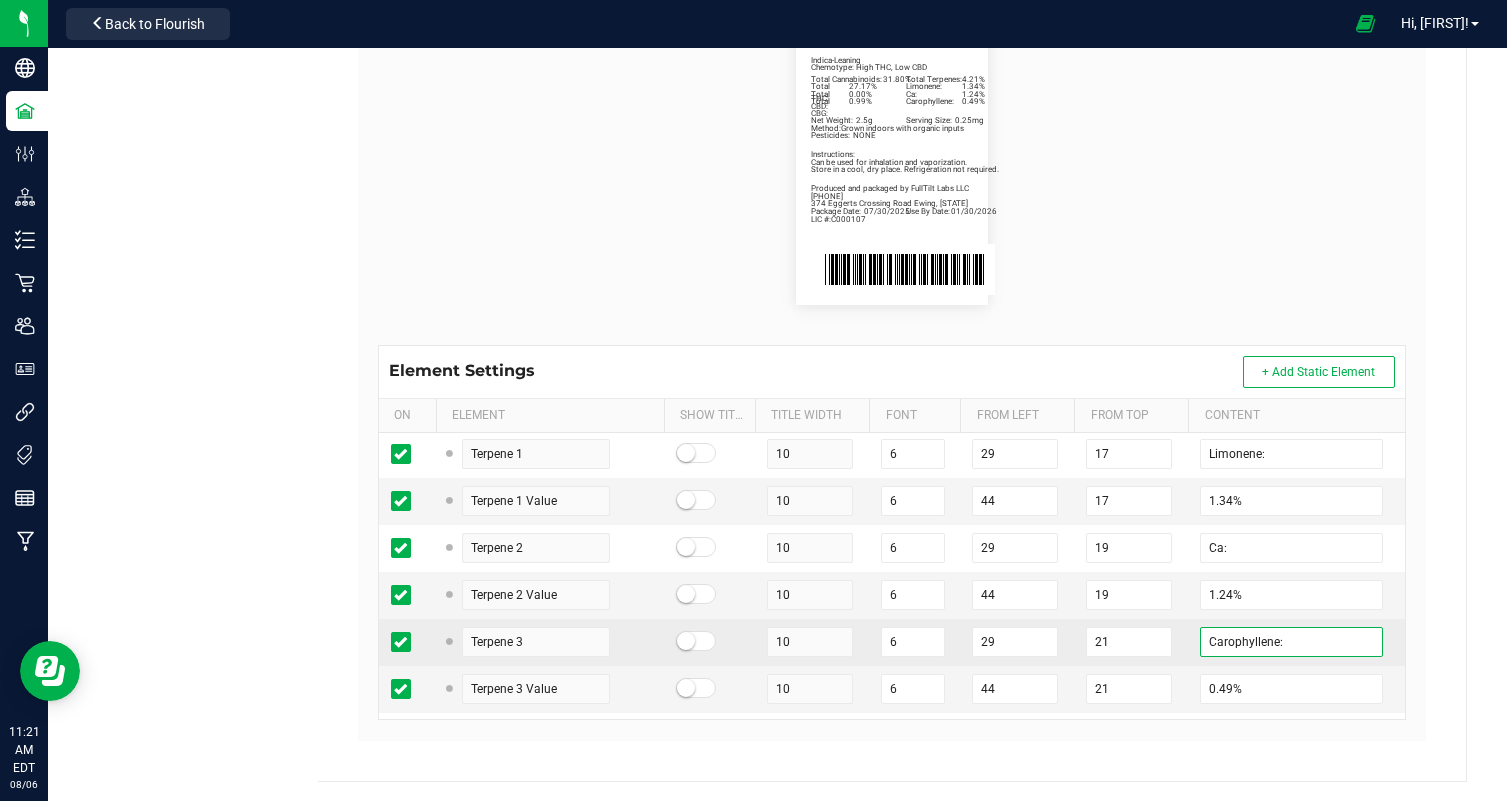 click on "Carophyllene:" at bounding box center (1291, 642) 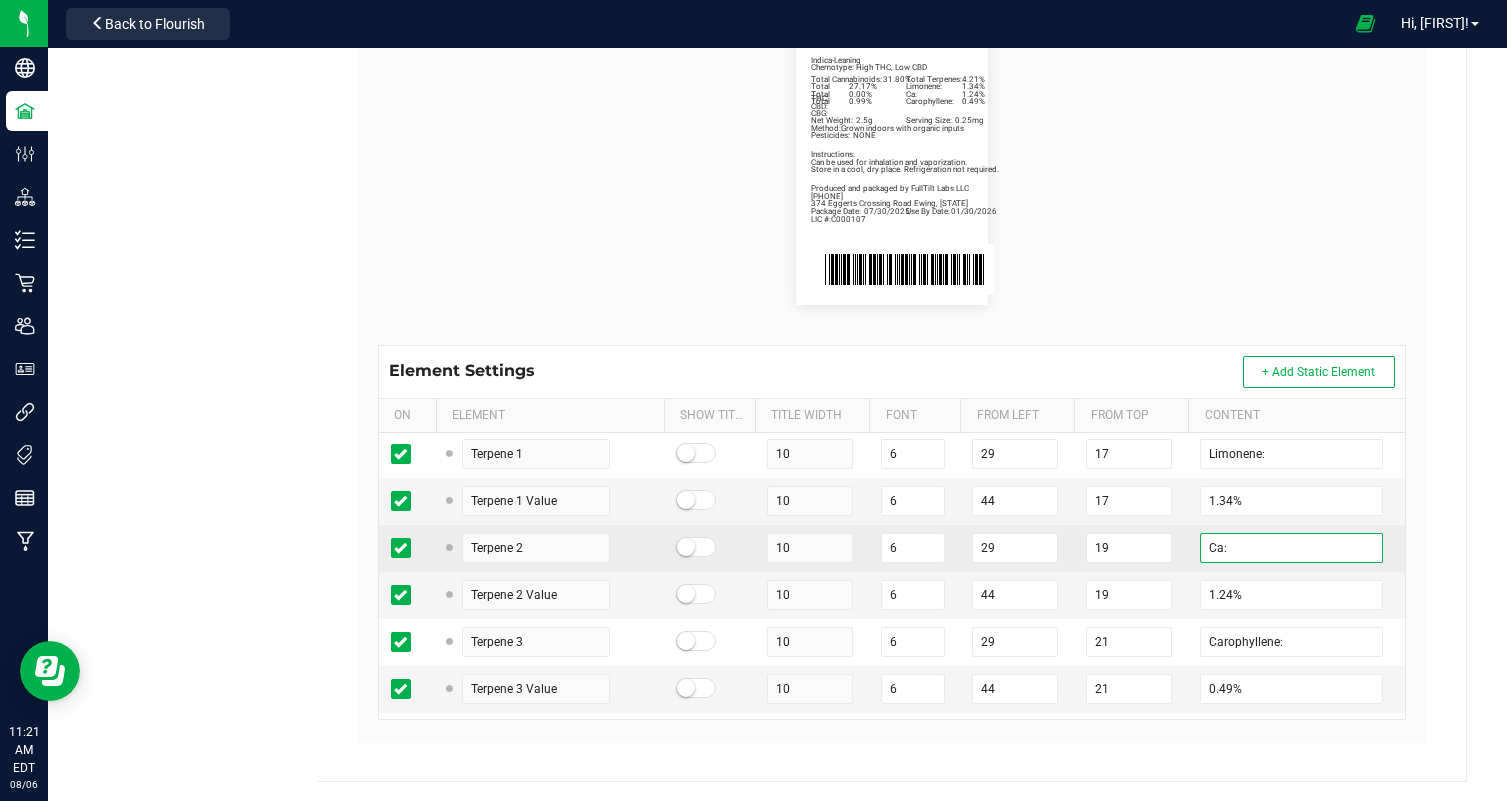 click on "Ca:" at bounding box center [1291, 548] 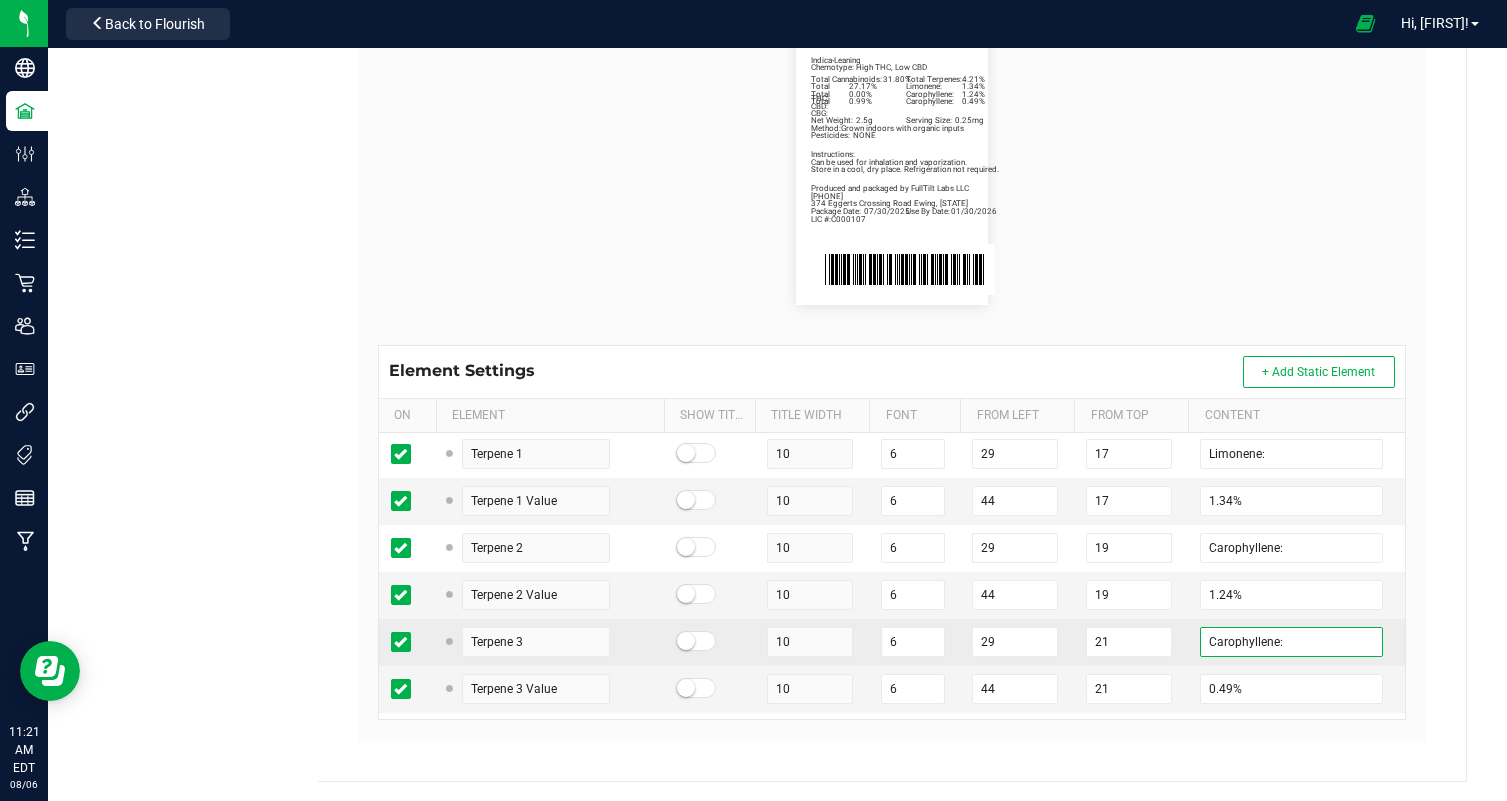 click on "Carophyllene:" at bounding box center [1291, 642] 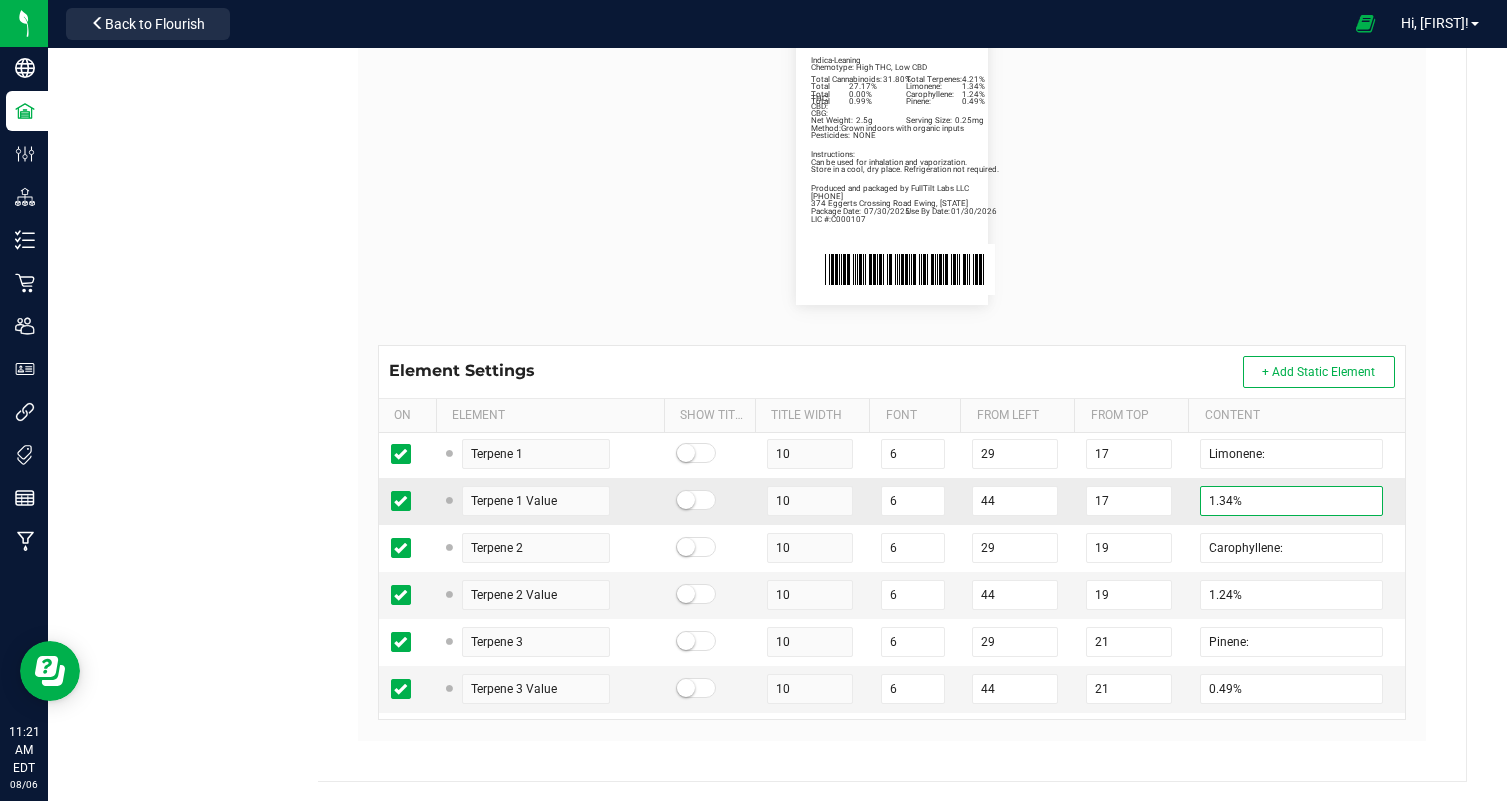 click on "1.34%" at bounding box center [1291, 501] 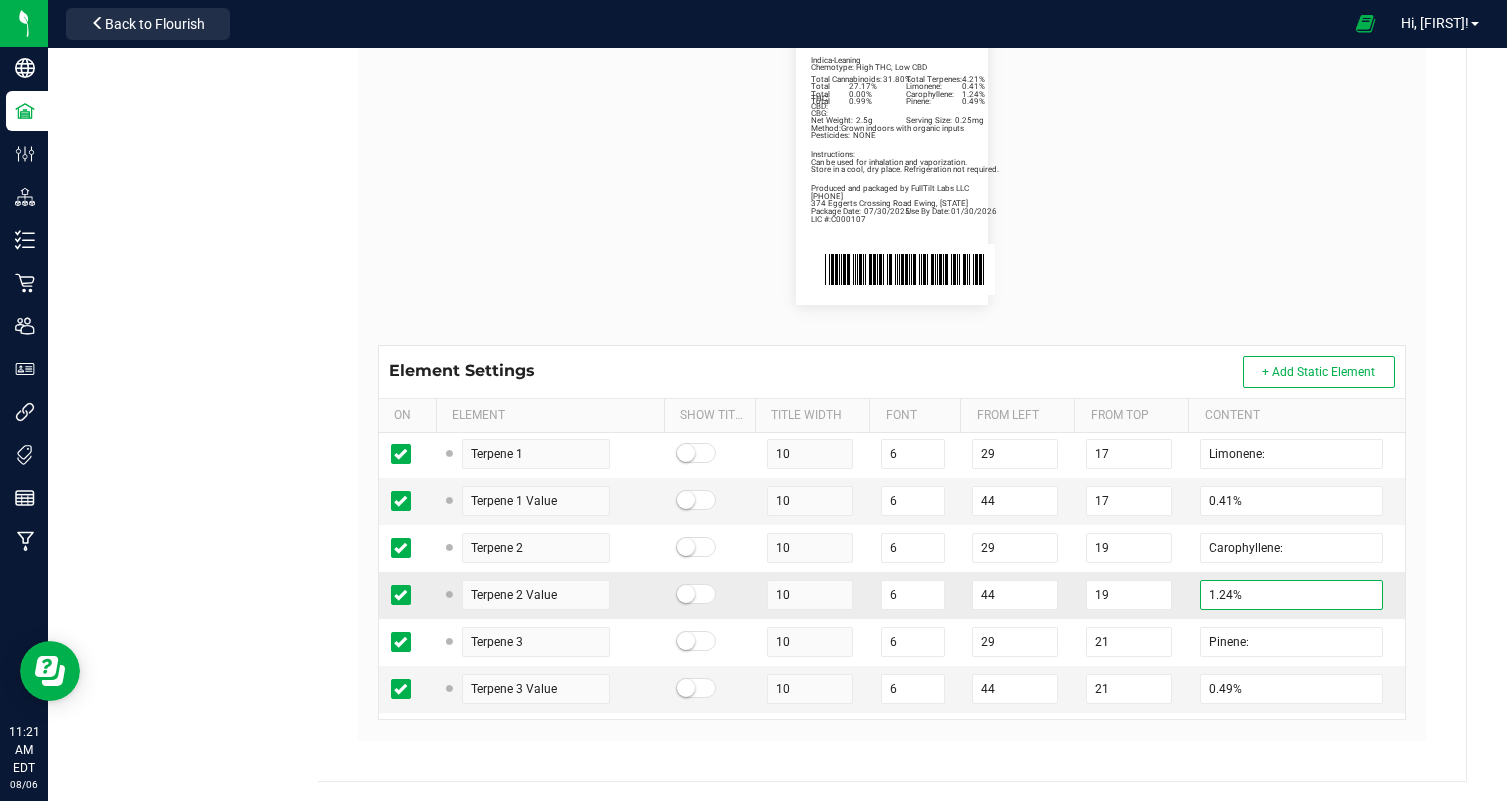 click on "1.24%" at bounding box center (1291, 595) 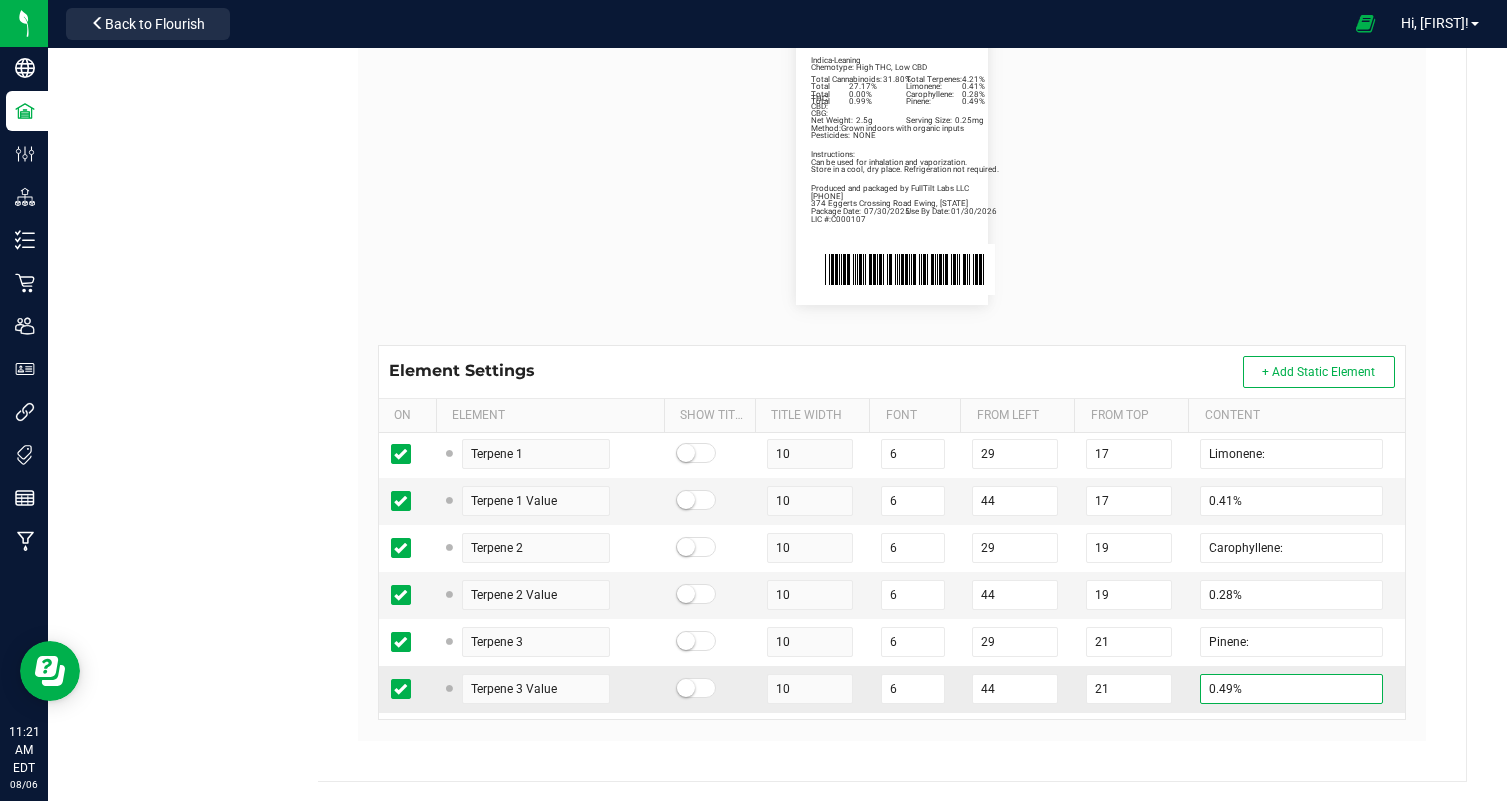click on "0.49%" at bounding box center [1291, 689] 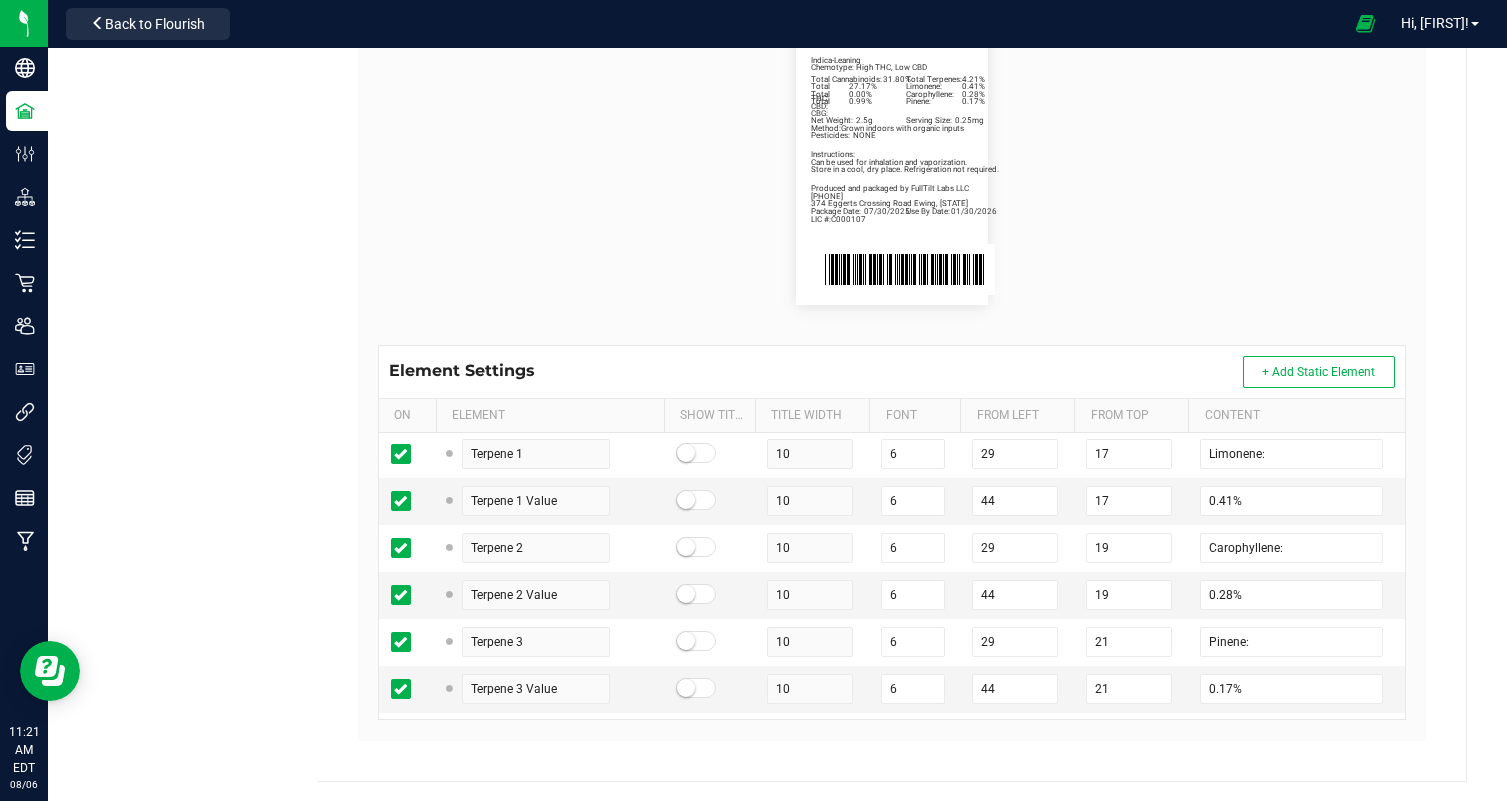 click on "Package Date:   07/30/2025   Use By Date:   01/30/2026   Limonene:   0.41%   Carophyllene:   0.28%   Pinene:   0.17%   Total Cannabinoids:   31.80%   Total Terpenes:   4.21%   Total THC:   27.17%   Total CBD:   0.00%   Total CBG:   0.99%   Honey Bunny | Five 0.5g Preroll | 2.5g   Indica-Leaning   Chemotype:   High THC, Low CBD   Net Weight:   2.5g   Serving Size:   0.25mg   Produced and packaged by FullTilt Labs LLC   Instructions:      Can be used for inhalation and vaporization.   Method:   Grown indoors with organic inputs   Pesticides:   NONE   [PHONE]   LIC #:C000107      Store in a cool, dry place. Refrigeration not required.   374 Eggerts Crossing Road Ewing, [STATE]" at bounding box center (892, 161) 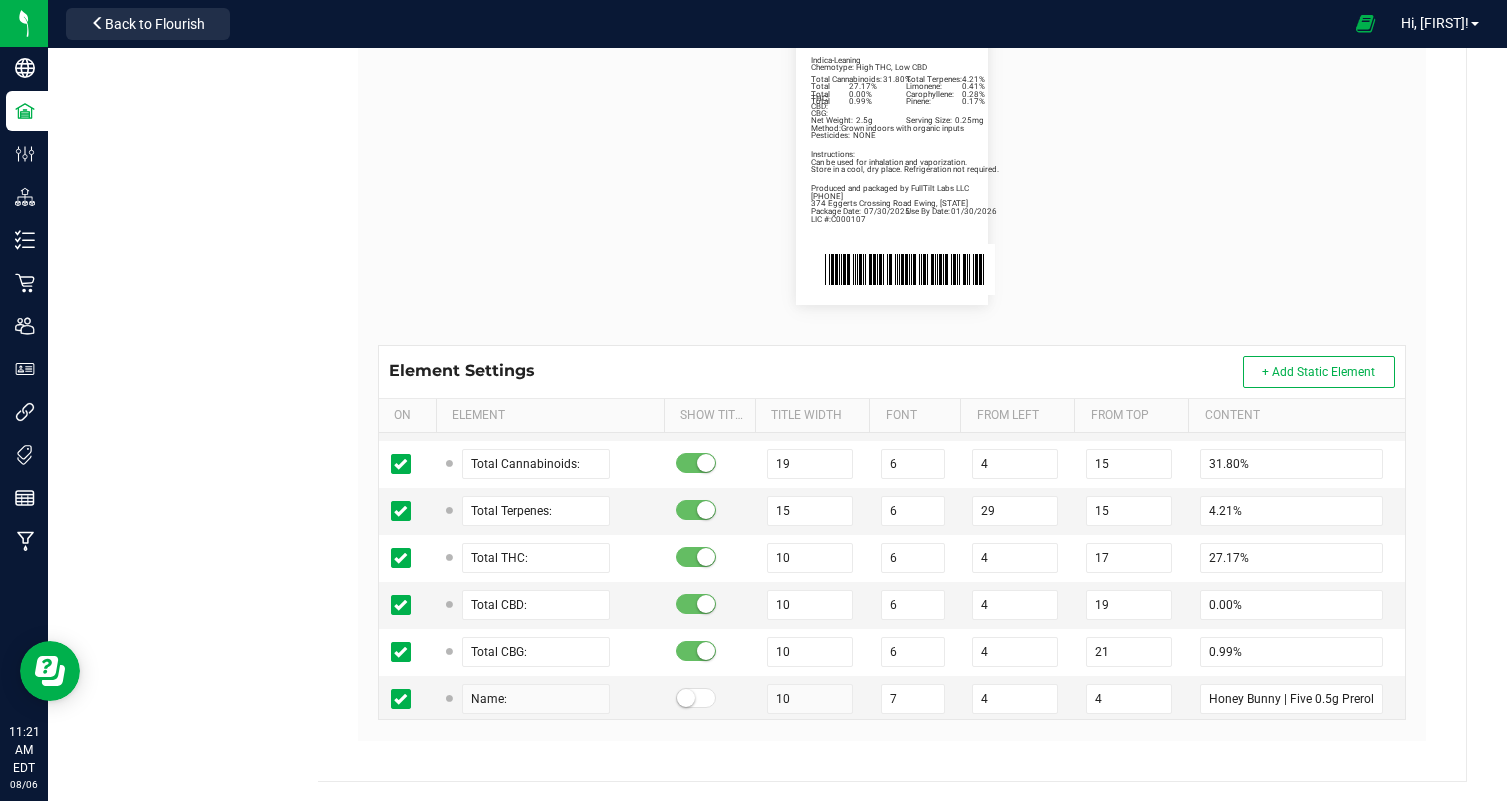 scroll, scrollTop: 365, scrollLeft: 0, axis: vertical 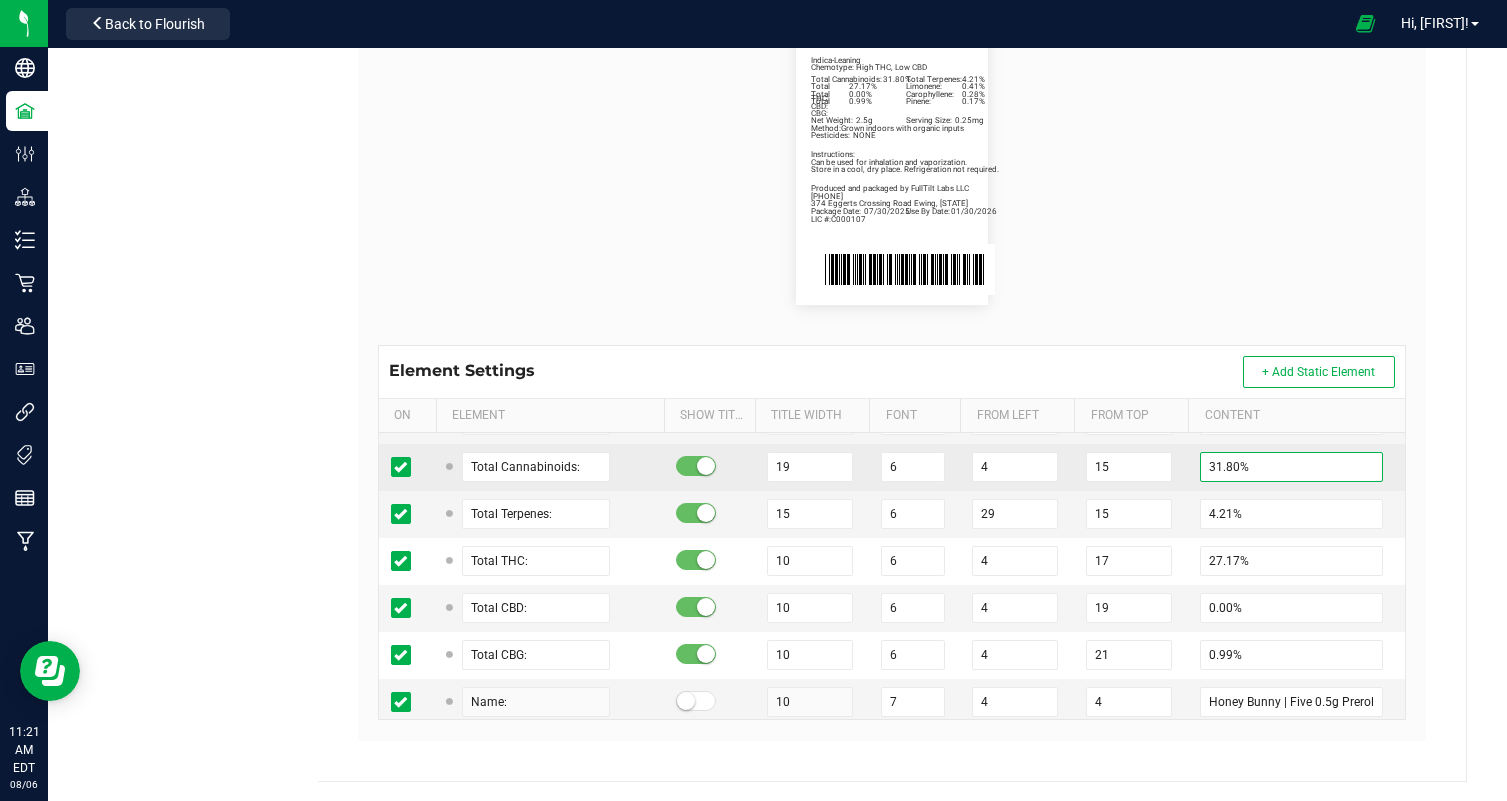 click on "31.80%" at bounding box center (1291, 467) 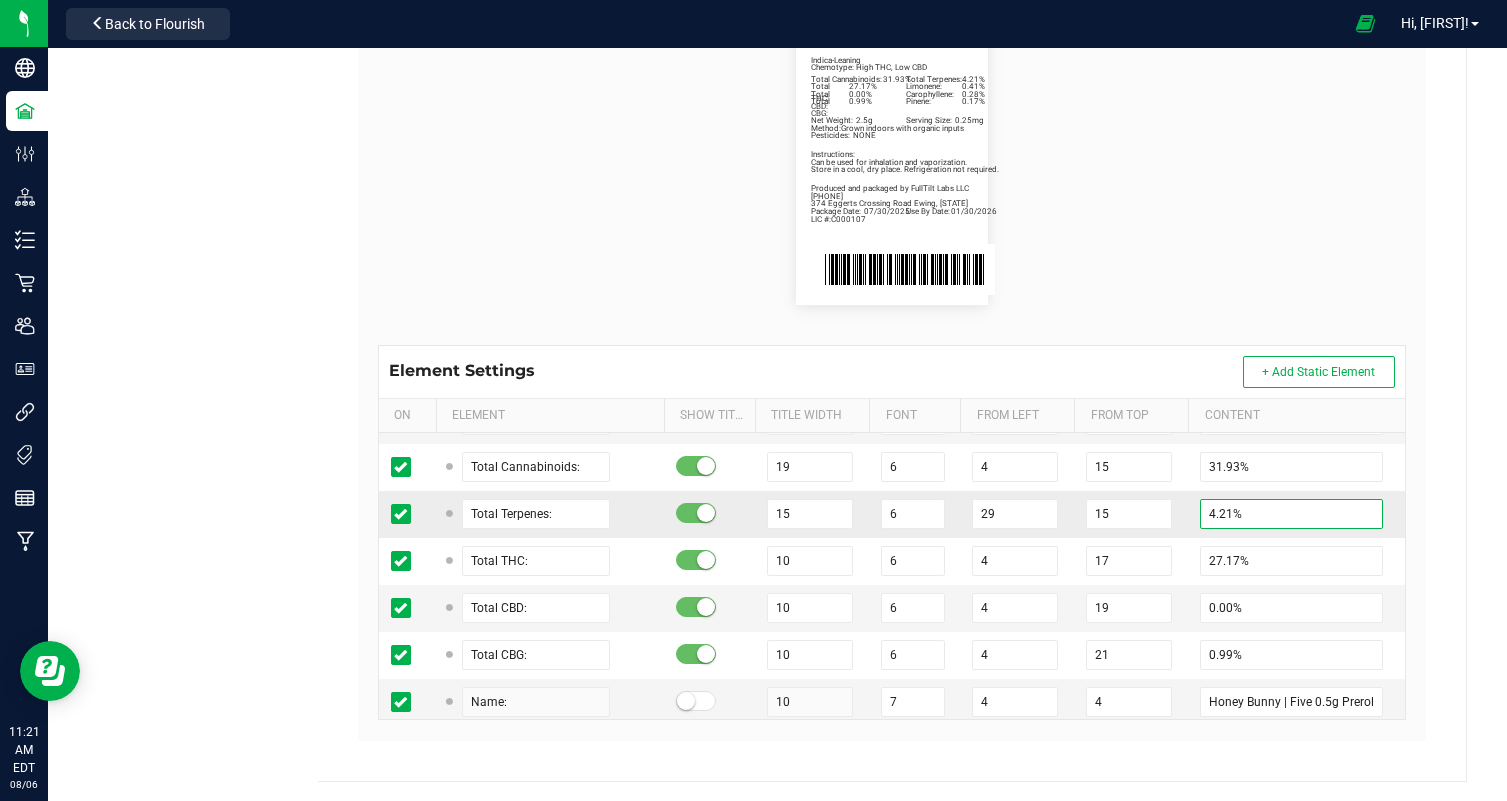 click on "4.21%" at bounding box center [1291, 514] 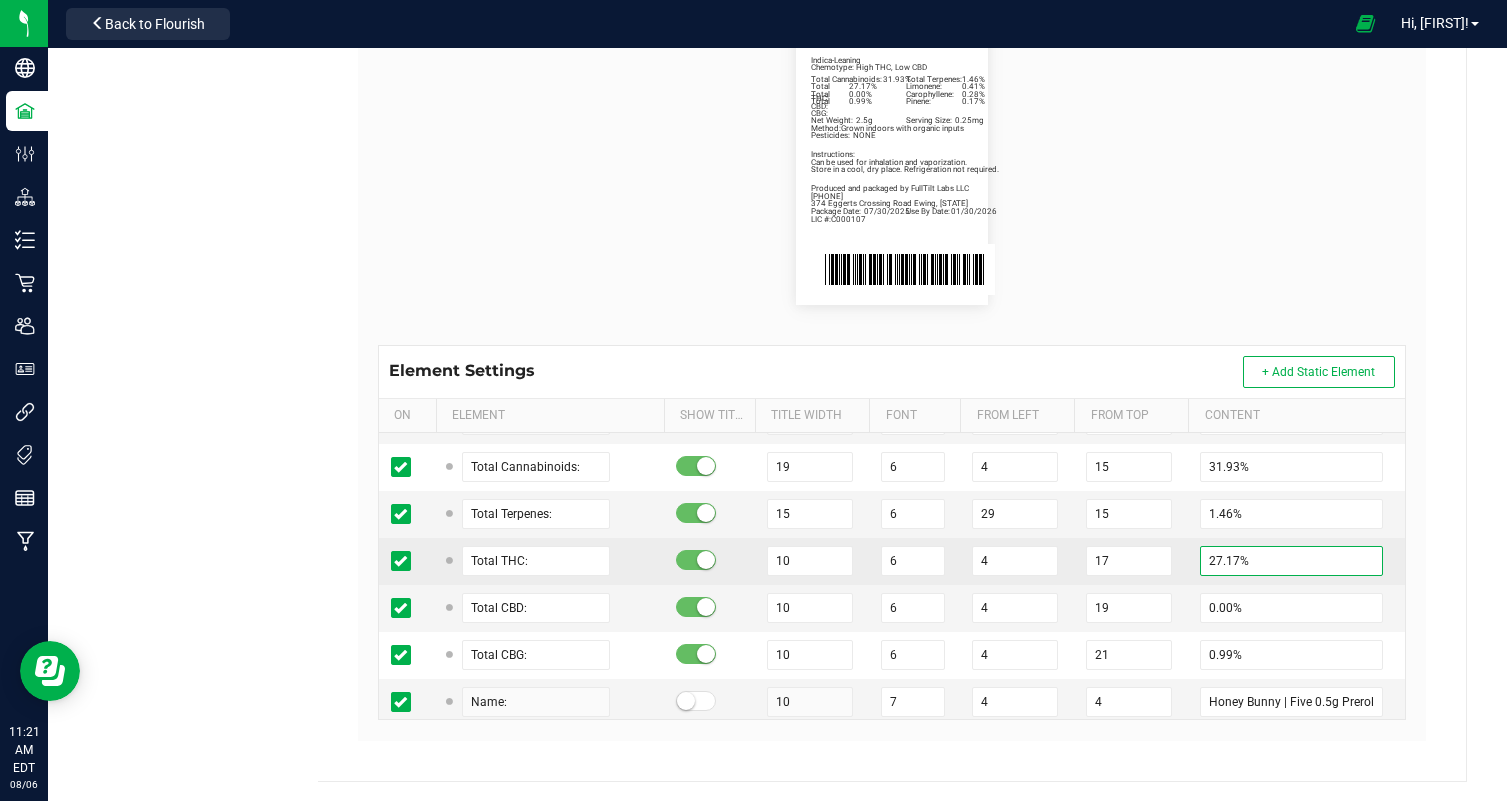 click on "27.17%" at bounding box center (1291, 561) 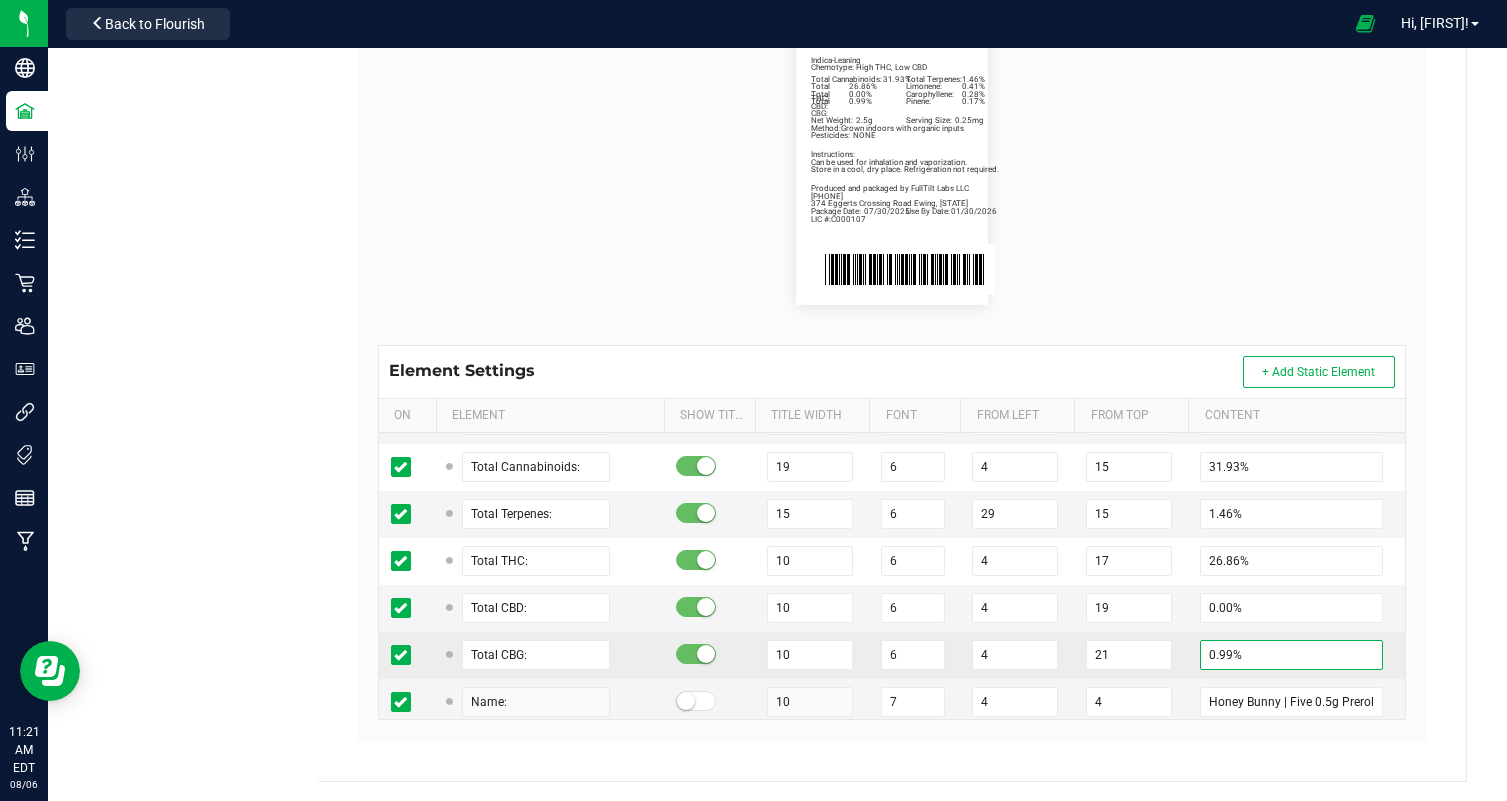 click on "0.99%" at bounding box center (1291, 655) 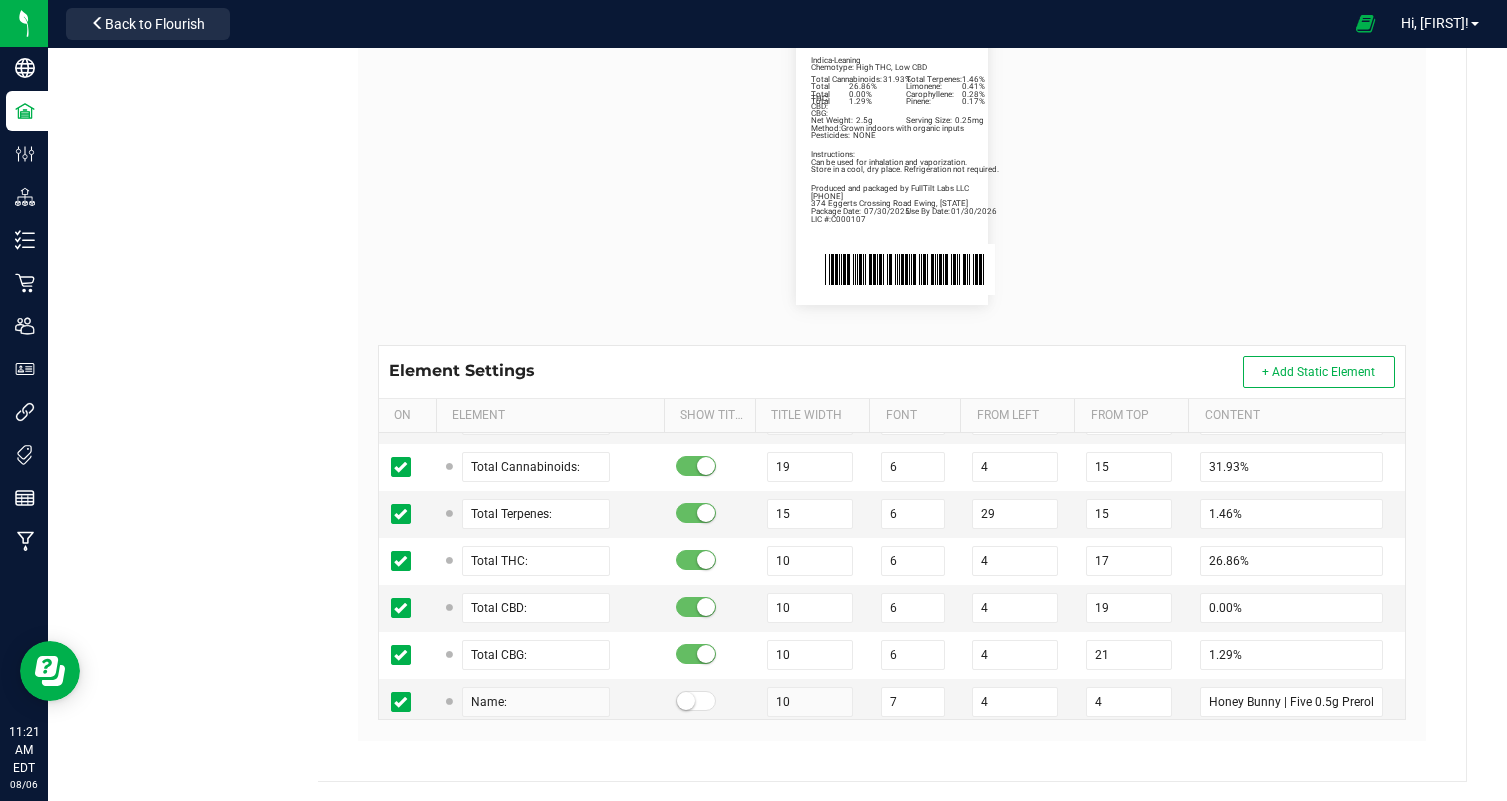 click on "Package Date:   07/30/2025   Use By Date:   01/30/2026   Limonene:   0.41%   Carophyllene:   0.28%   Pinene:   0.17%   Total Cannabinoids:   31.93%   Total Terpenes:   1.46%   Total THC:   26.86%   Total CBD:   0.00%   Total CBG:   1.29%   Honey Bunny | Five 0.5g Preroll | 2.5g   Indica-Leaning   Chemotype:   High THC, Low CBD   Net Weight:   2.5g   Serving Size:   0.25mg   Produced and packaged by FullTilt Labs LLC   Instructions:      Can be used for inhalation and vaporization.   Method:   Grown indoors with organic inputs   Pesticides:   NONE   [PHONE]   LIC #:C000107      Store in a cool, dry place. Refrigeration not required.   374 Eggerts Crossing Road Ewing, [STATE]" at bounding box center [892, 161] 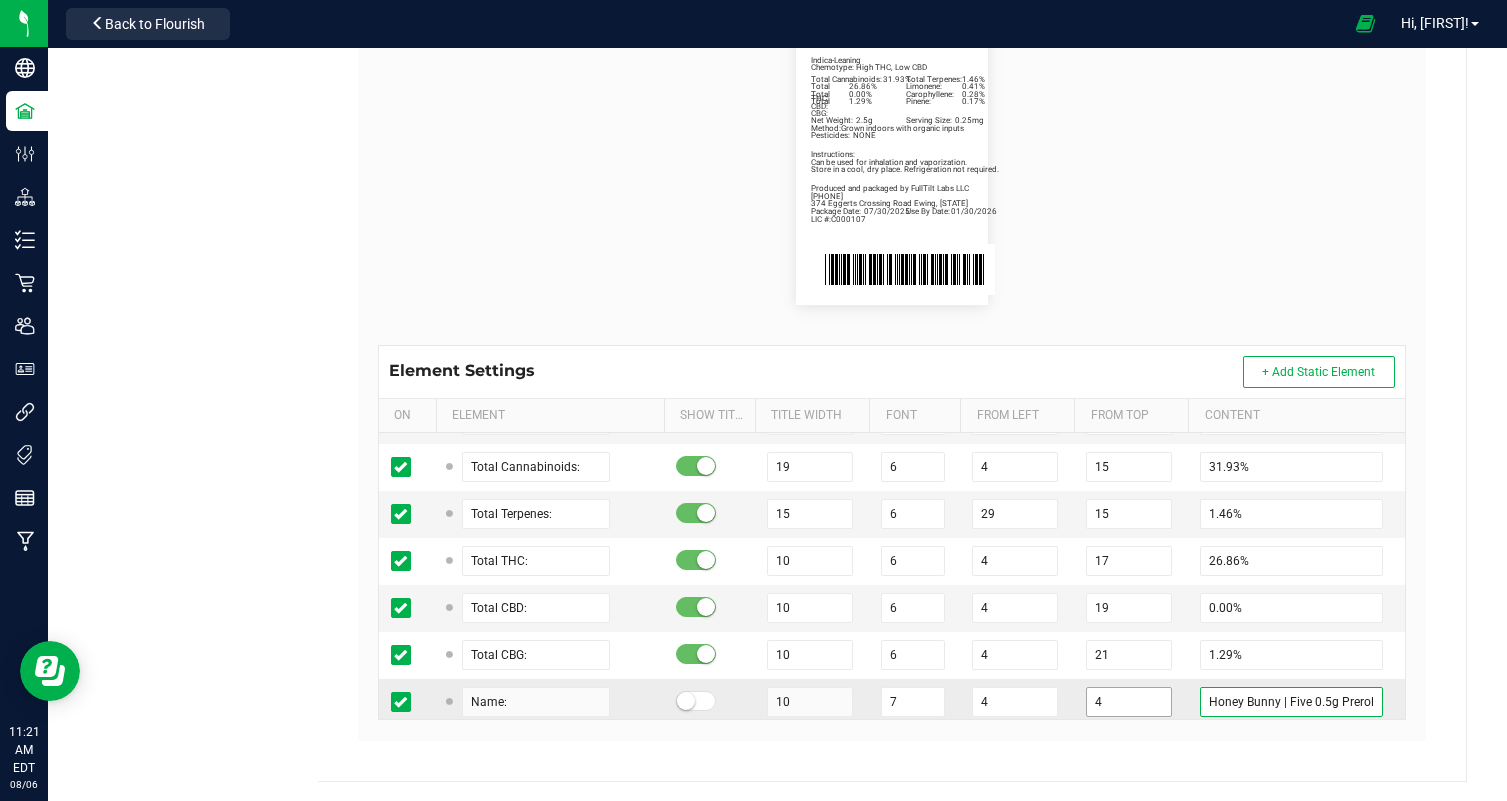 drag, startPoint x: 1277, startPoint y: 703, endPoint x: 1167, endPoint y: 687, distance: 111.15755 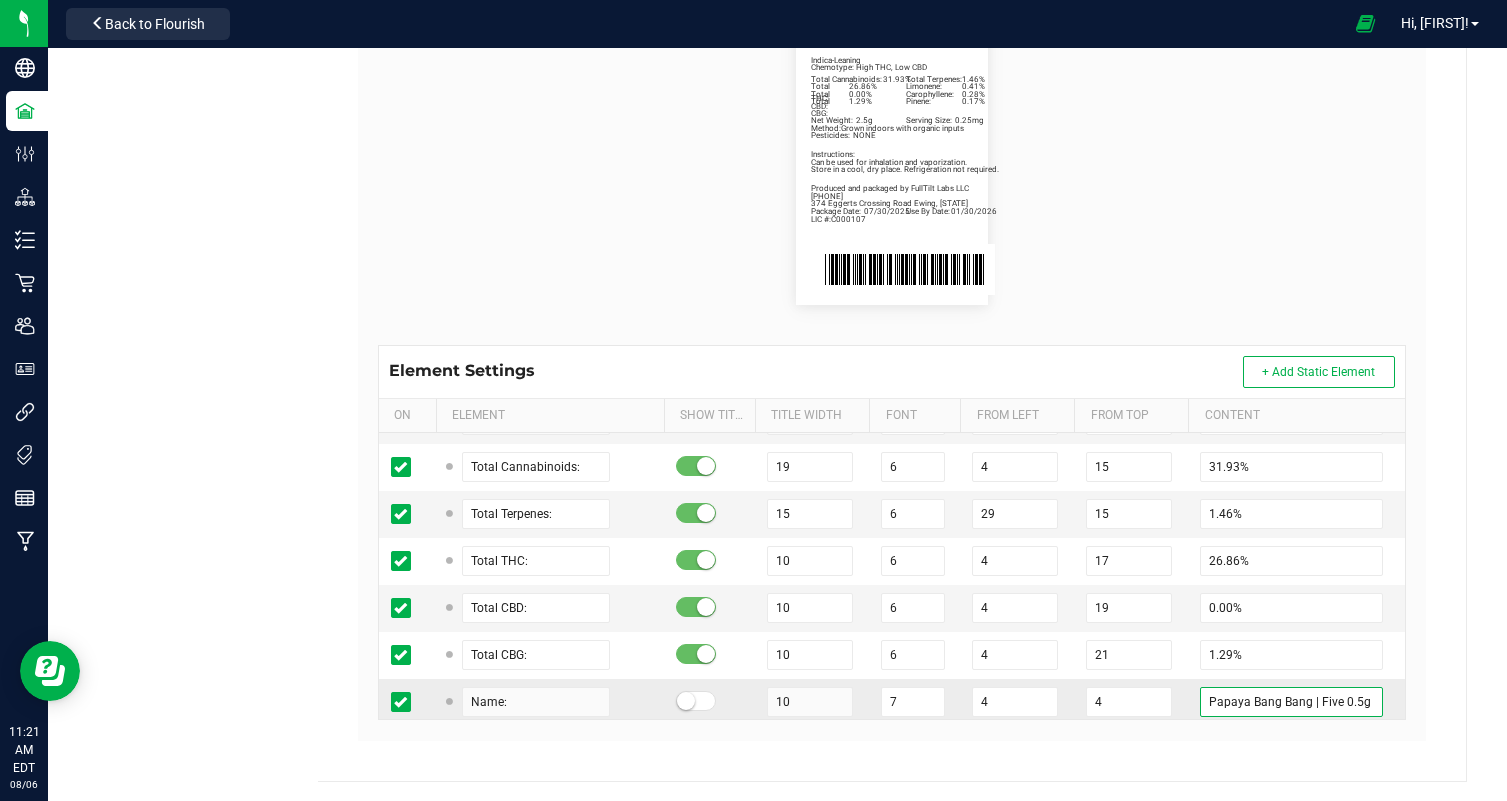 click on "Papaya Bang Bang | Five 0.5g Preroll | 2.5g" at bounding box center [1291, 702] 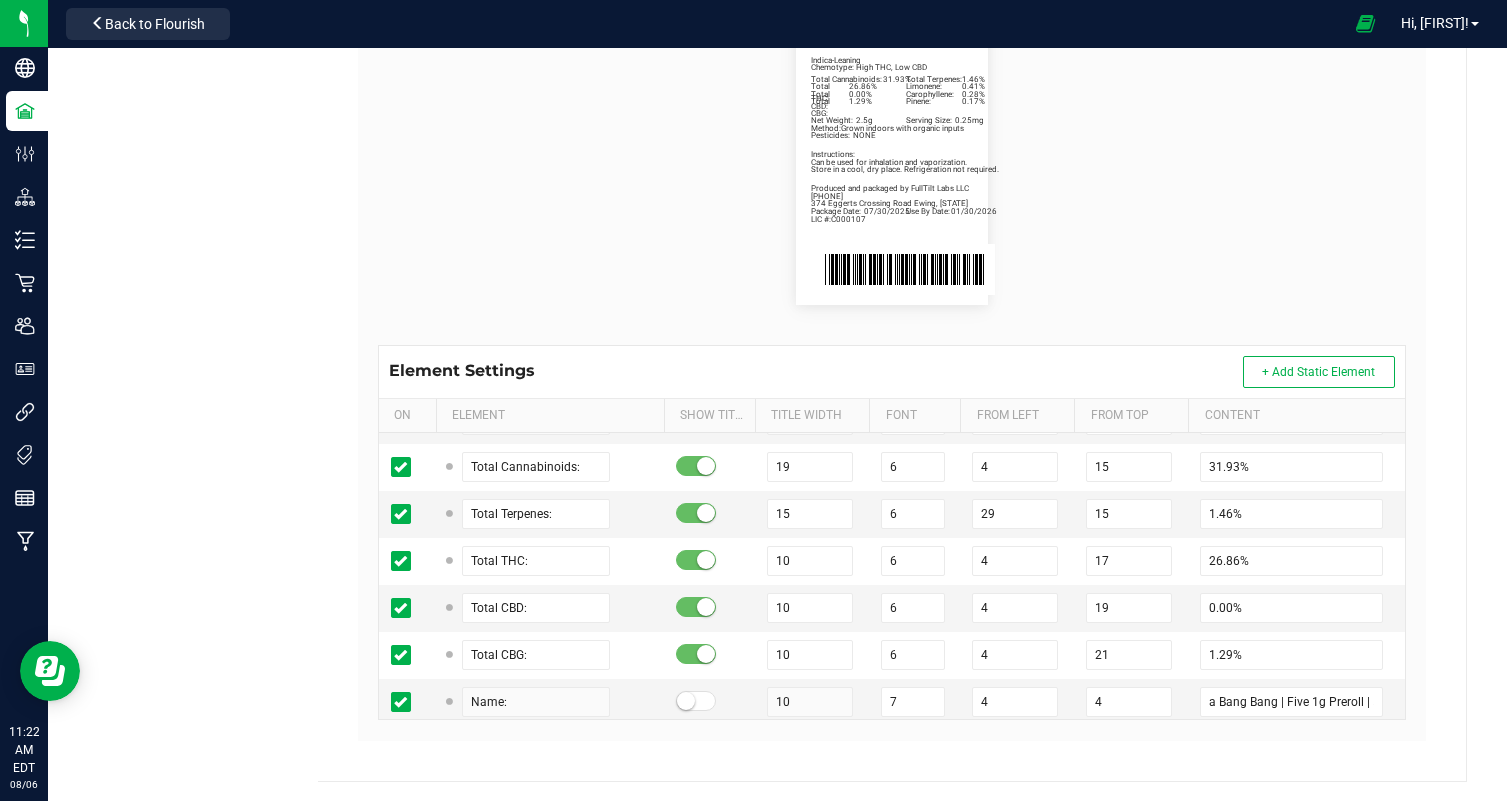 scroll, scrollTop: 0, scrollLeft: 0, axis: both 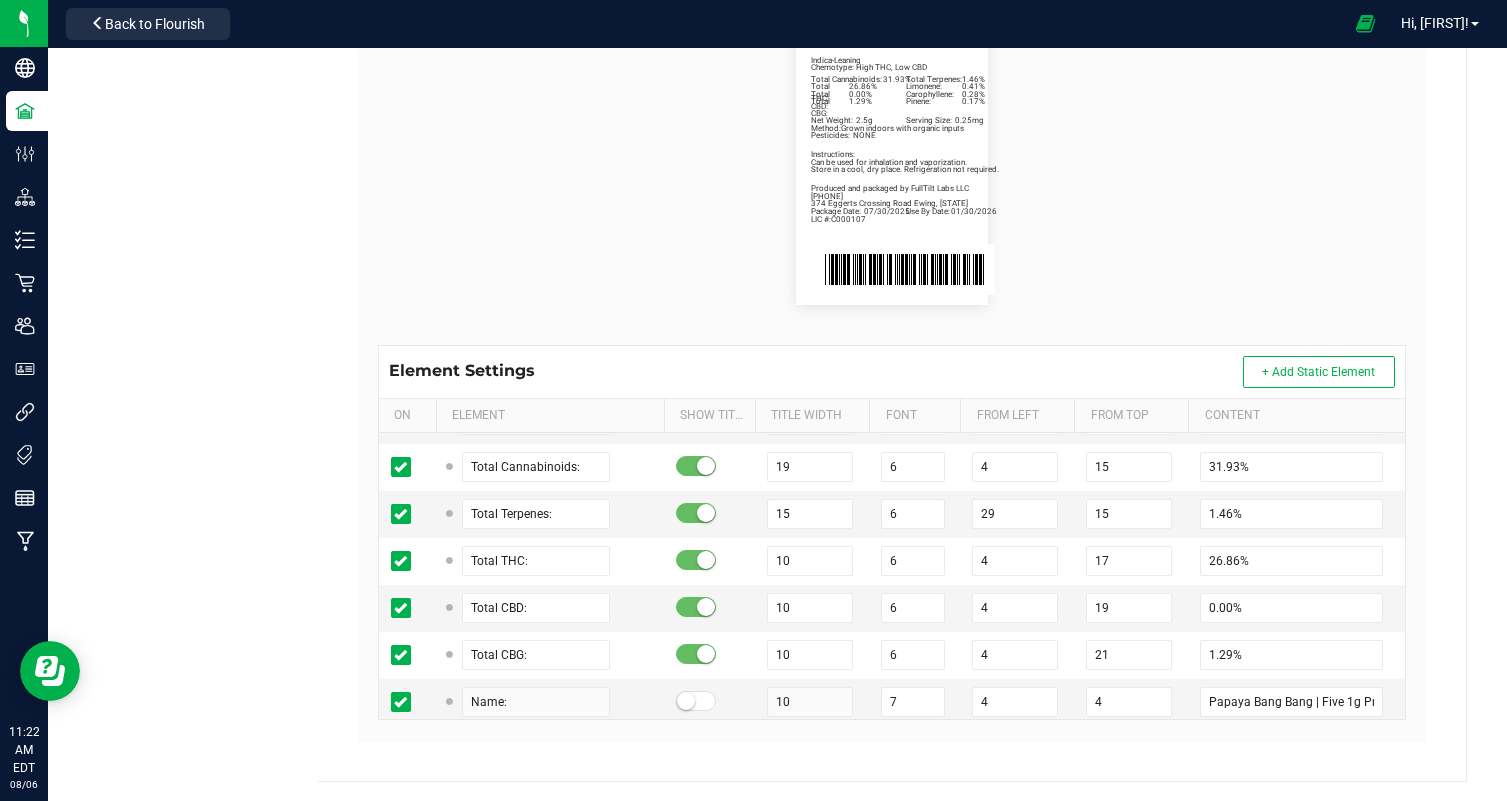 click on "Package Date:   07/30/2025   Use By Date:   01/30/2026   Limonene:   0.41%   Carophyllene:   0.28%   Pinene:   0.17%   Total Cannabinoids:   31.93%   Total Terpenes:   1.46%   Total THC:   26.86%   Total CBD:   0.00%    Total CBG:   1.29%   Papaya Bang Bang | Five 1g Preroll | 5g   Indica-Leaning   Chemotype:   High THC, Low CBD   Net Weight:   2.5g   Serving Size:   0.25mg   Produced and packaged by FullTilt Labs LLC   Instructions:      Can be used for inhalation and vaporization.   Method:   Grown indoors with organic inputs   Pesticides:   NONE   [PHONE]   LIC #:C000107      Store in a cool, dry place. Refrigeration not required.   374 Eggerts Crossing Road Ewing, [STATE]" at bounding box center [892, 161] 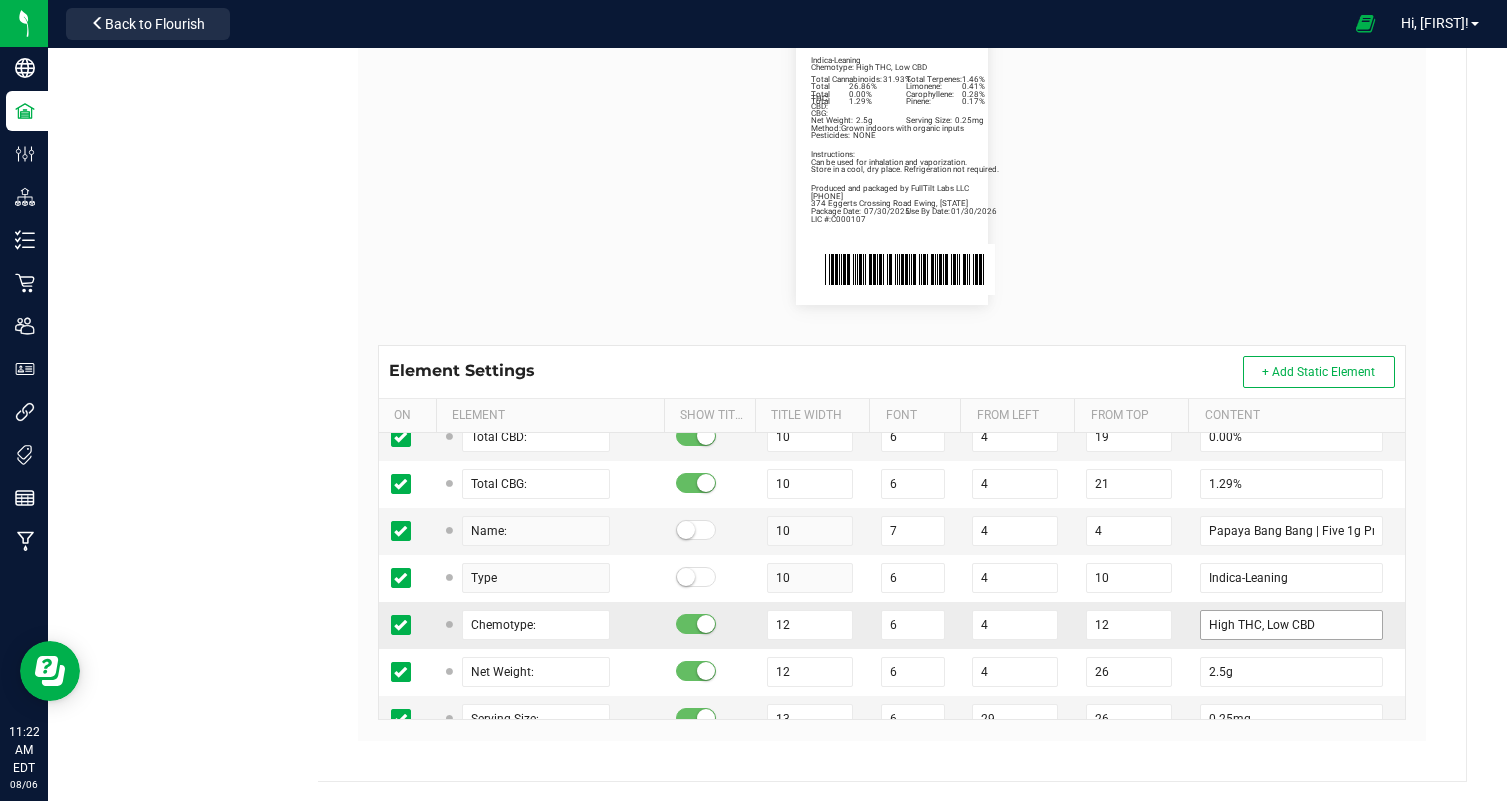 scroll, scrollTop: 547, scrollLeft: 0, axis: vertical 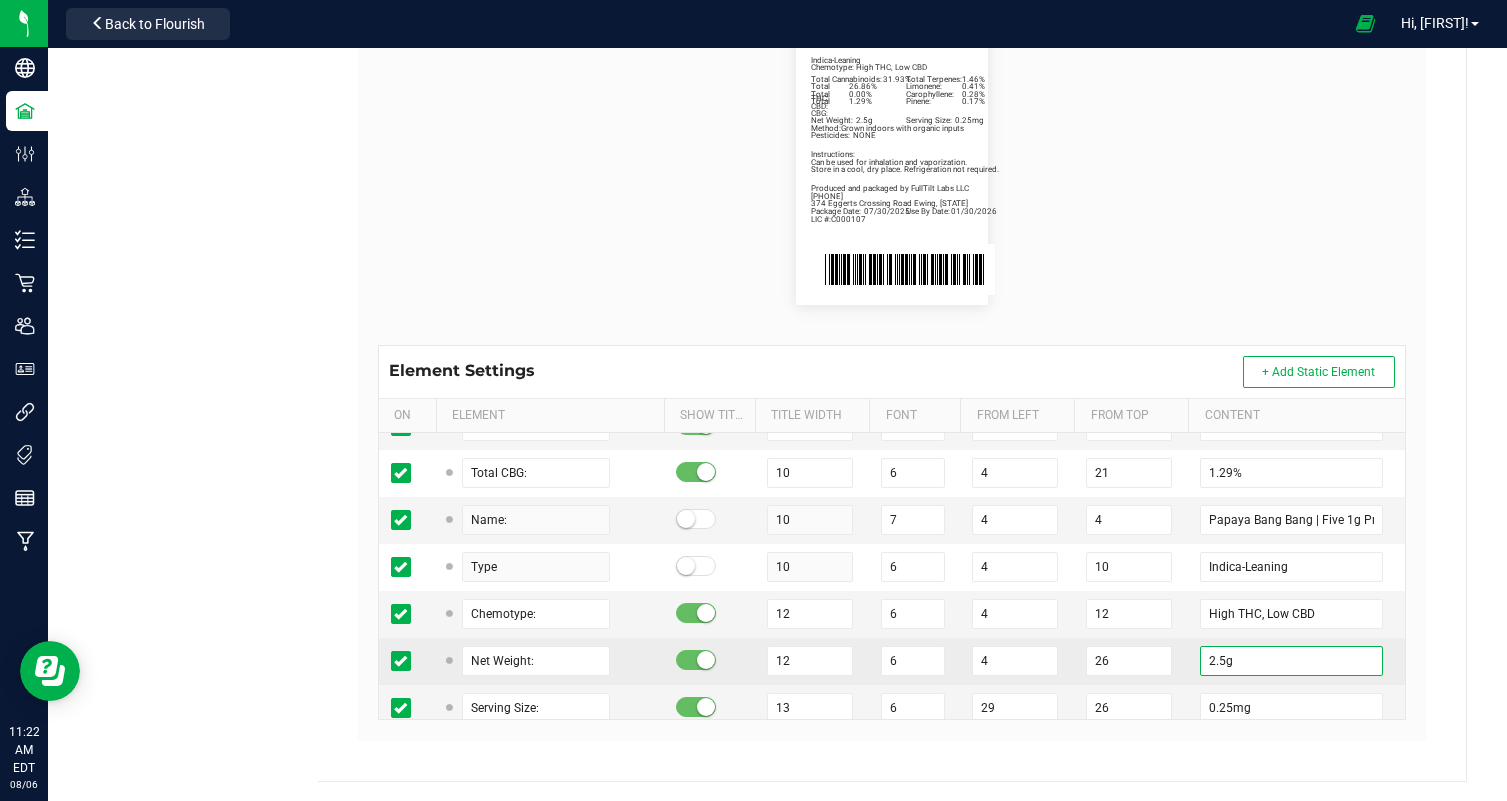 drag, startPoint x: 1229, startPoint y: 658, endPoint x: 1164, endPoint y: 644, distance: 66.4906 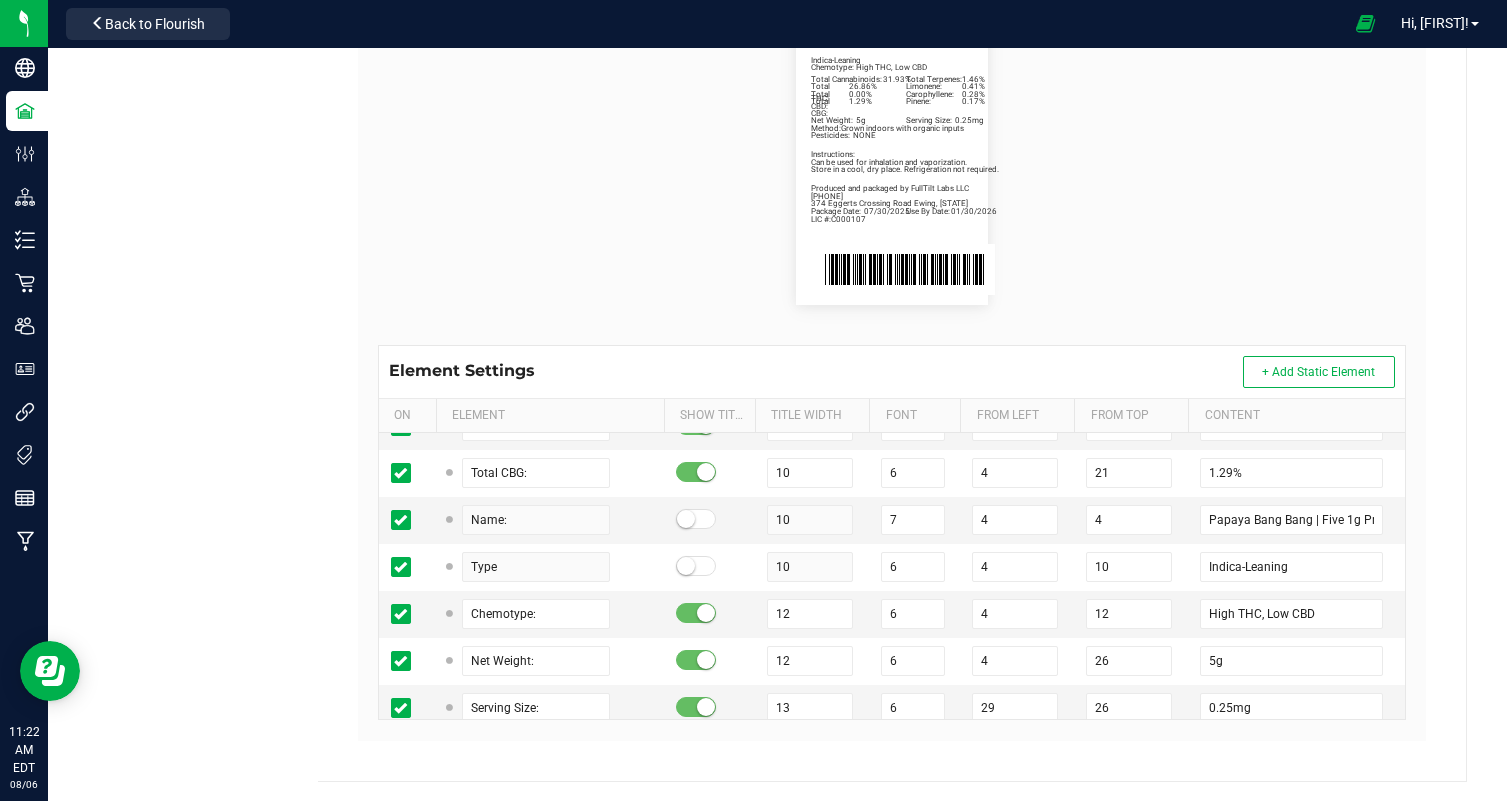 click on "Package Date:   07/30/2025   Use By Date:   01/30/2026   Limonene:   0.41%   Carophyllene:   0.28%   Pinene:   0.17%   Total Cannabinoids:   31.93%   Total Terpenes:   1.46%   Total THC:   26.86%   Total CBD:   0.00%    Total CBG:   1.29%   Papaya Bang Bang | Five 1g Preroll | 5g   Indica-Leaning   Chemotype:   High THC, Low CBD   Net Weight:   5g   Serving Size:   0.25mg   Produced and packaged by FullTilt Labs LLC   Instructions:      Can be used for inhalation and vaporization.   Method:   Grown indoors with organic inputs   Pesticides:   NONE   [PHONE]   LIC #:C000107      Store in a cool, dry place. Refrigeration not required.   374 Eggerts Crossing Road Ewing, [STATE]" at bounding box center [892, 161] 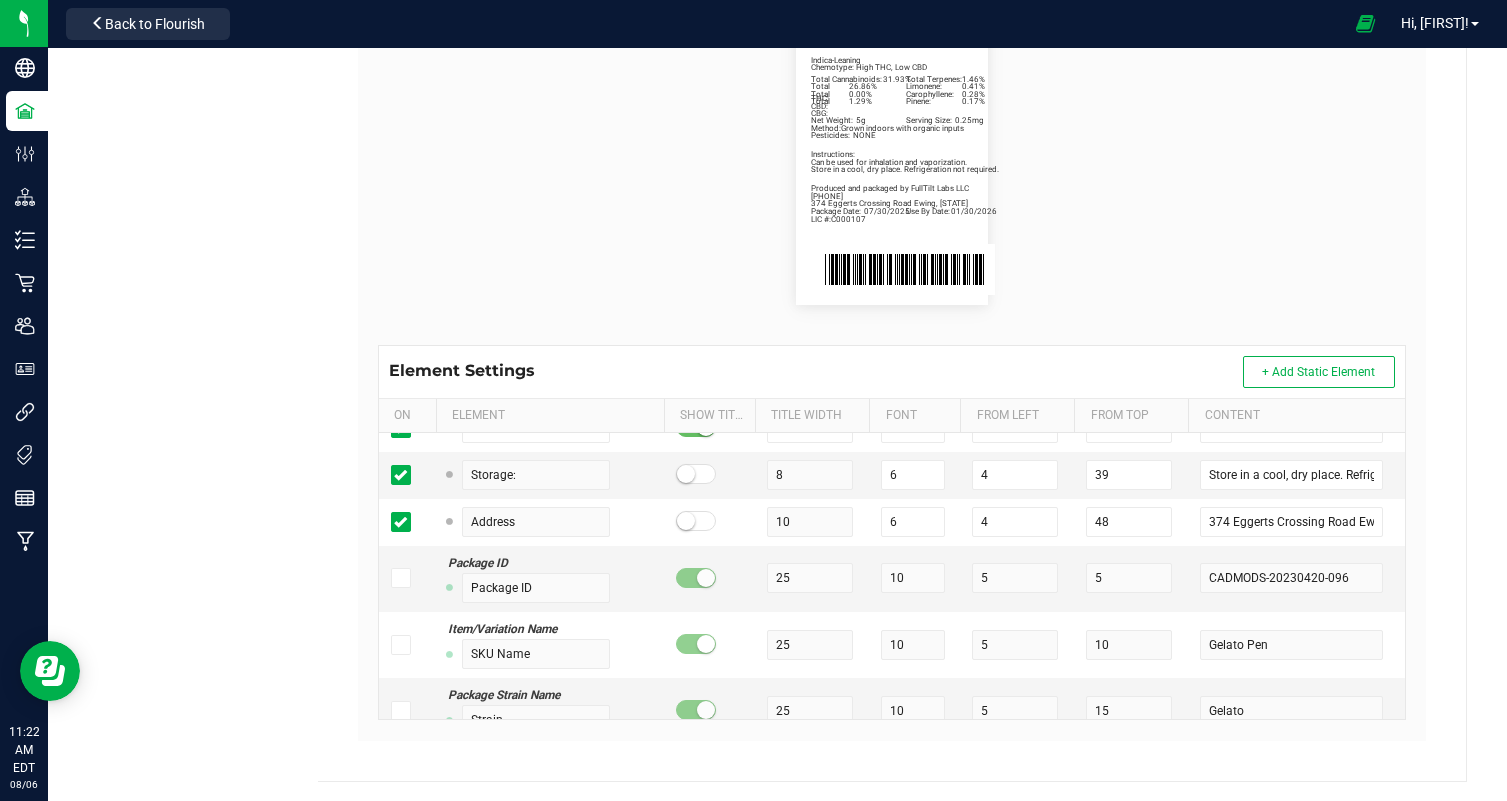 scroll, scrollTop: 1160, scrollLeft: 0, axis: vertical 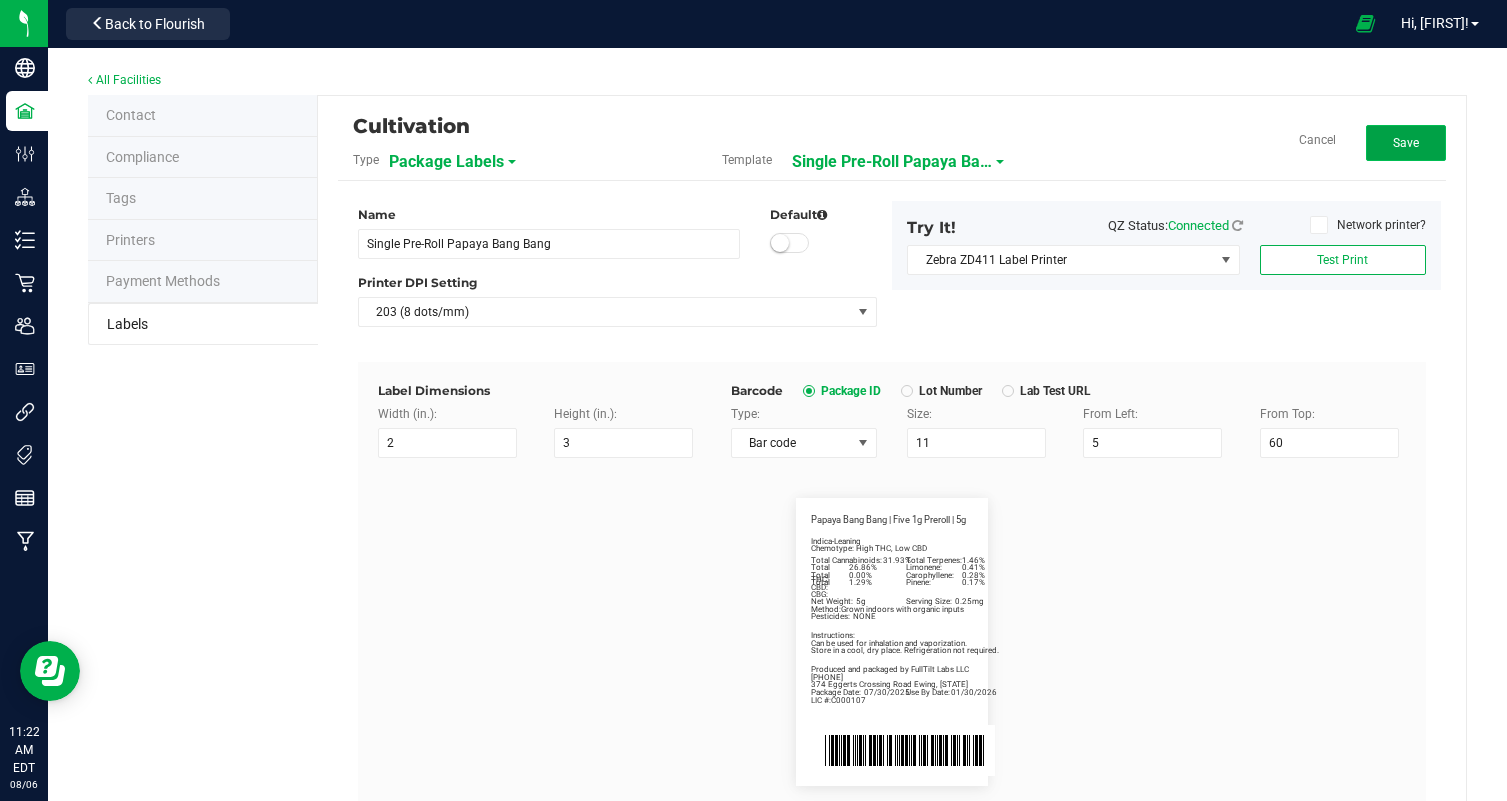 click on "Save" at bounding box center (1406, 143) 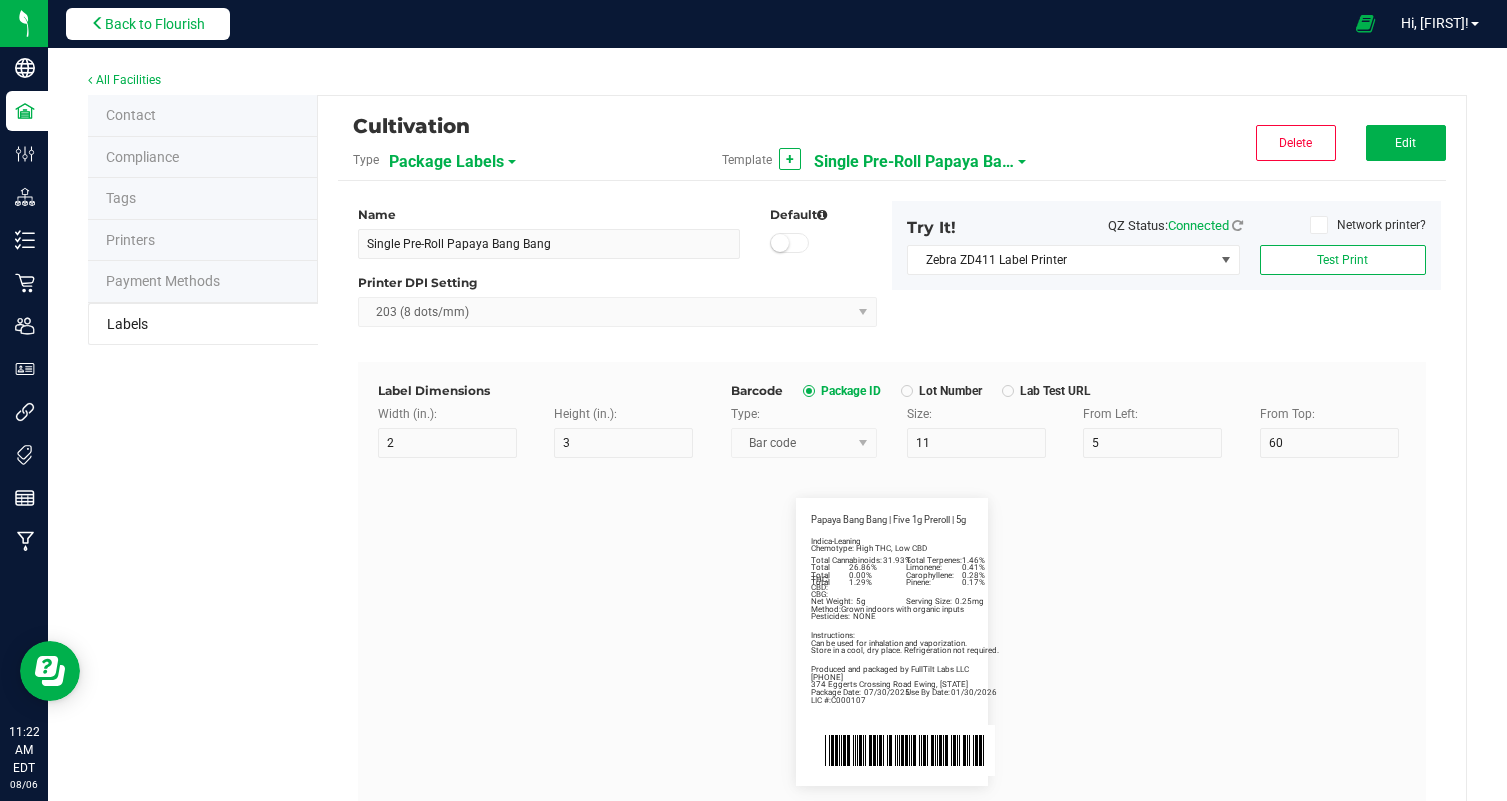 click on "Back to Flourish" at bounding box center [155, 24] 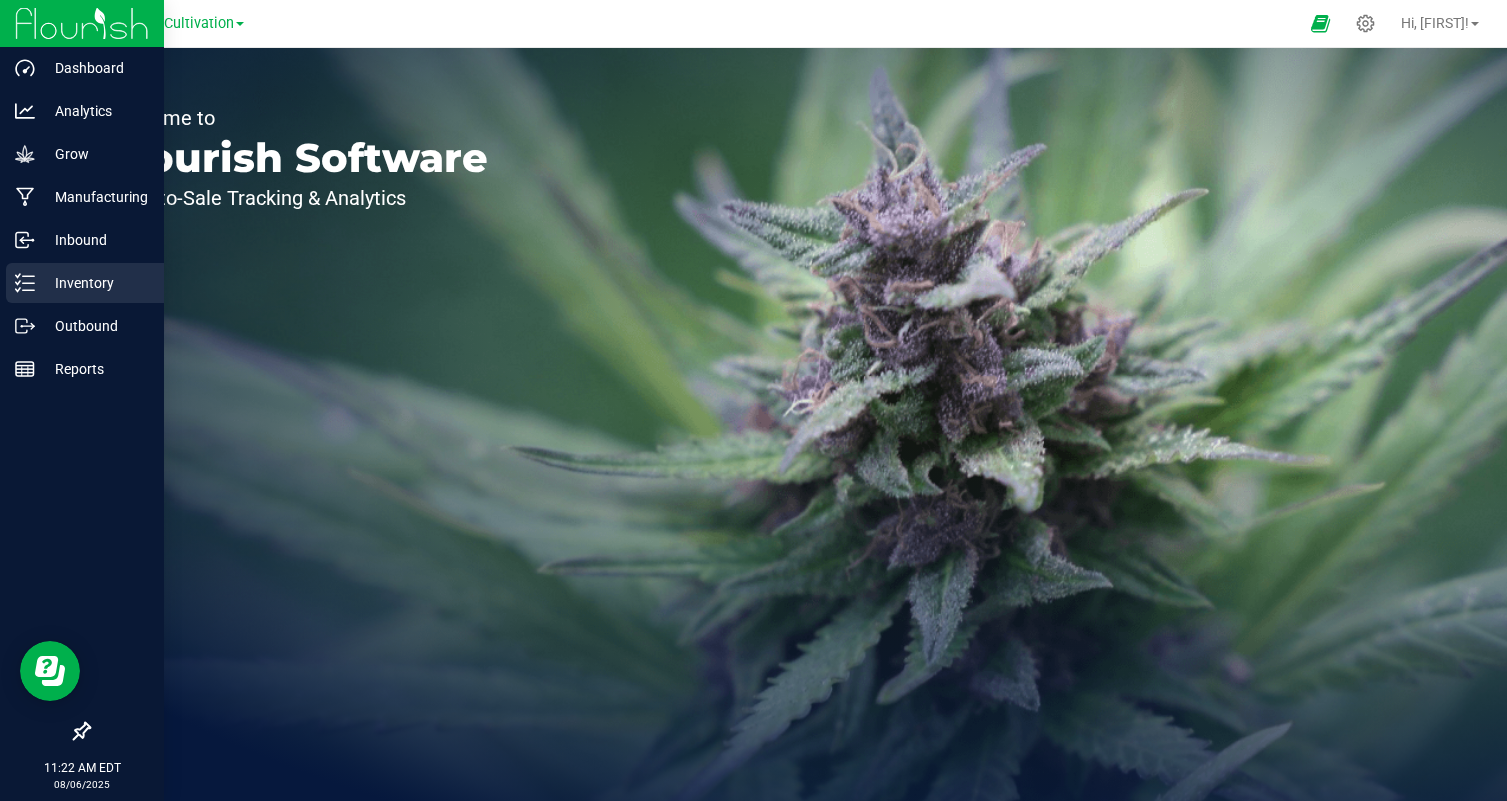 click on "Inventory" at bounding box center [95, 283] 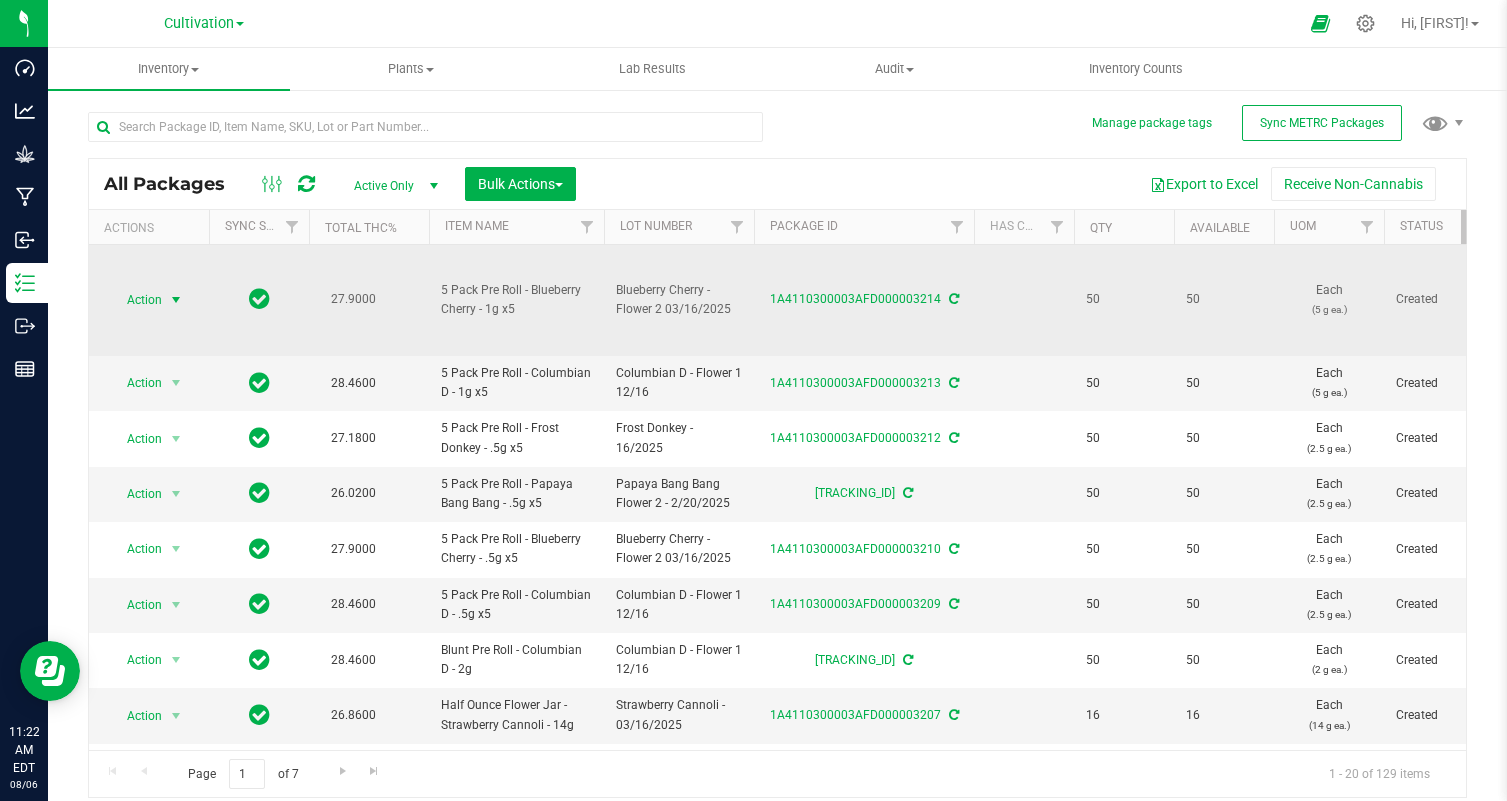 click at bounding box center [176, 300] 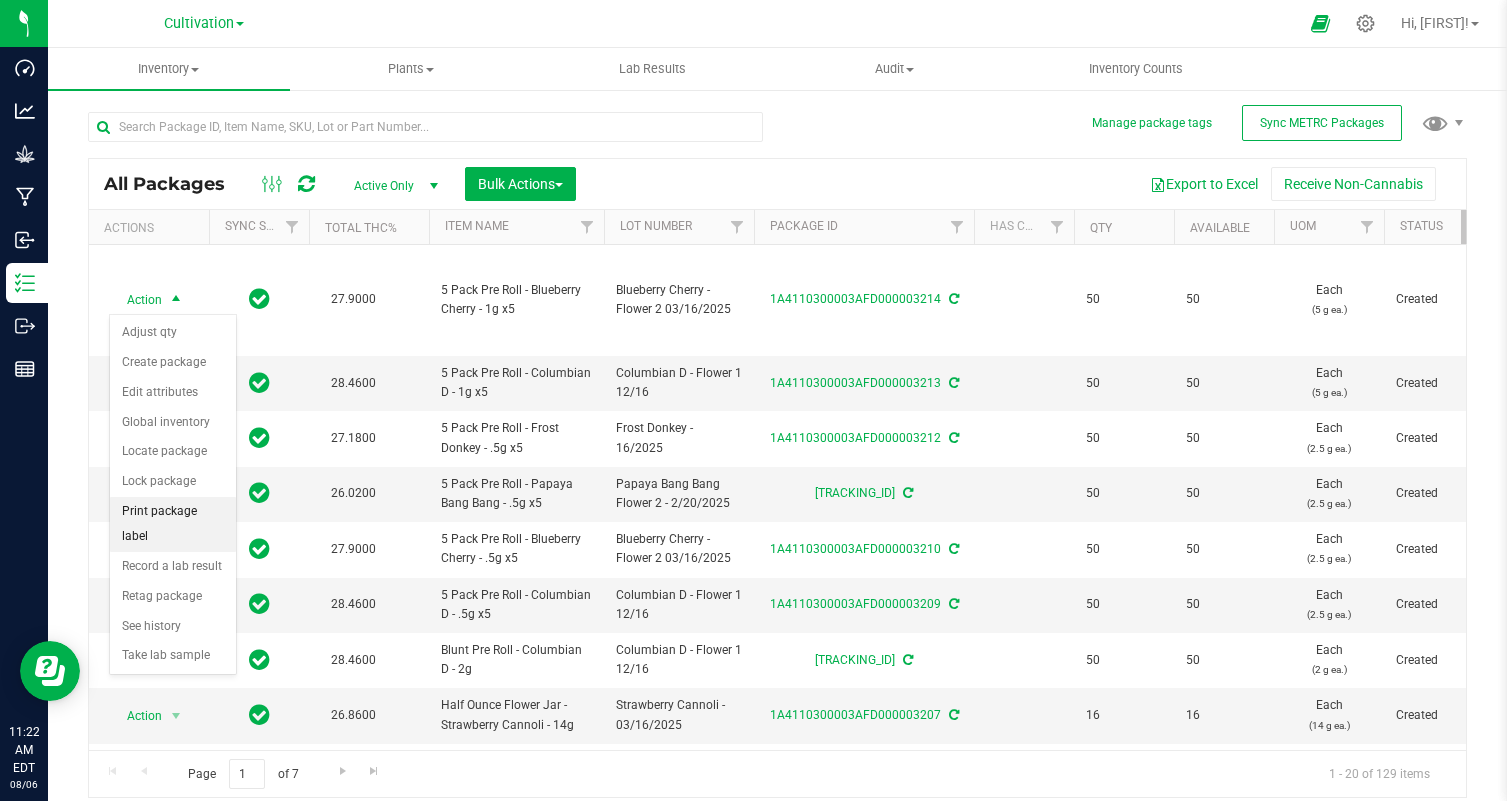 click on "Print package label" at bounding box center (173, 524) 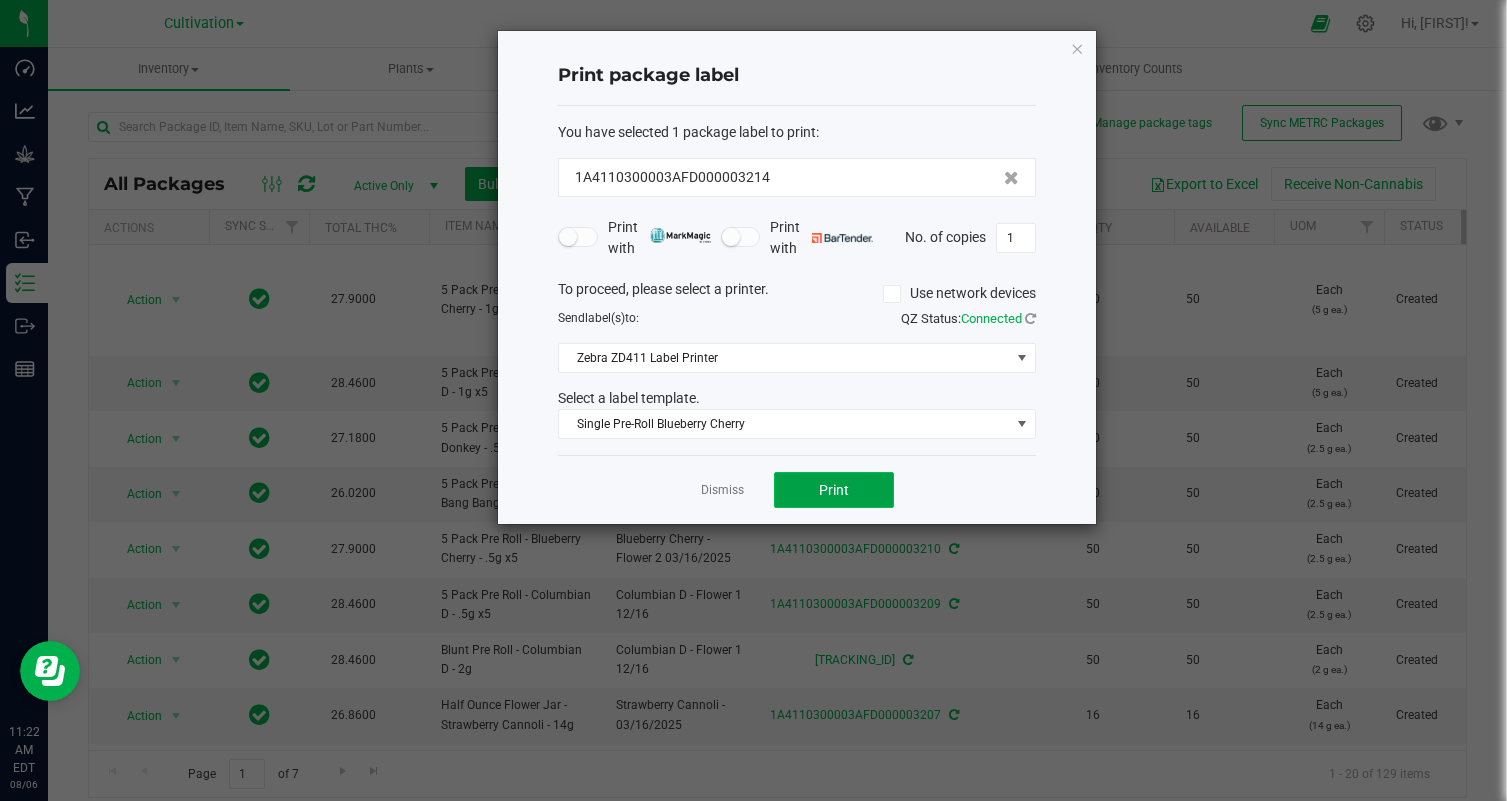 click on "Print" 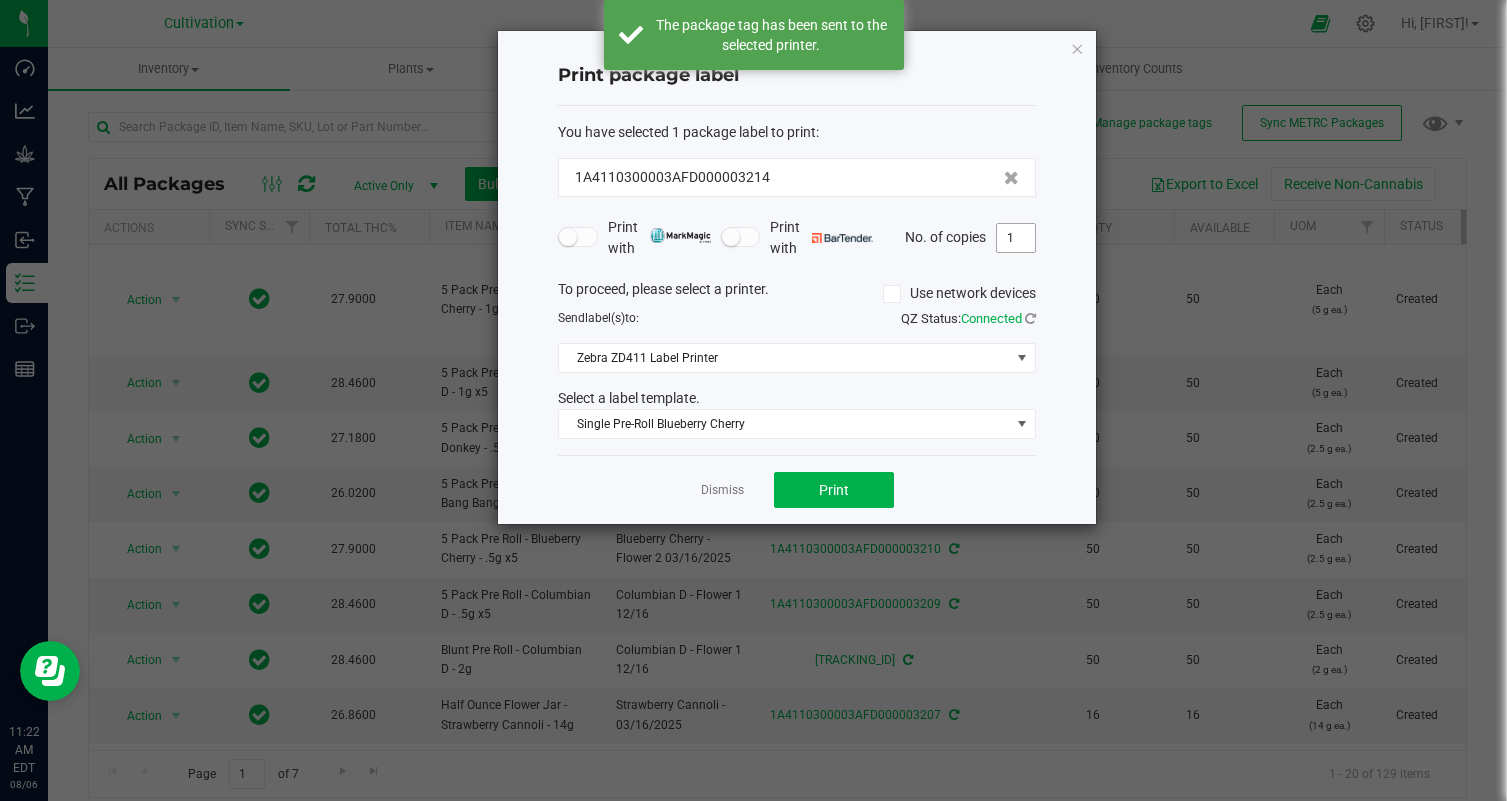click on "1" at bounding box center [1016, 238] 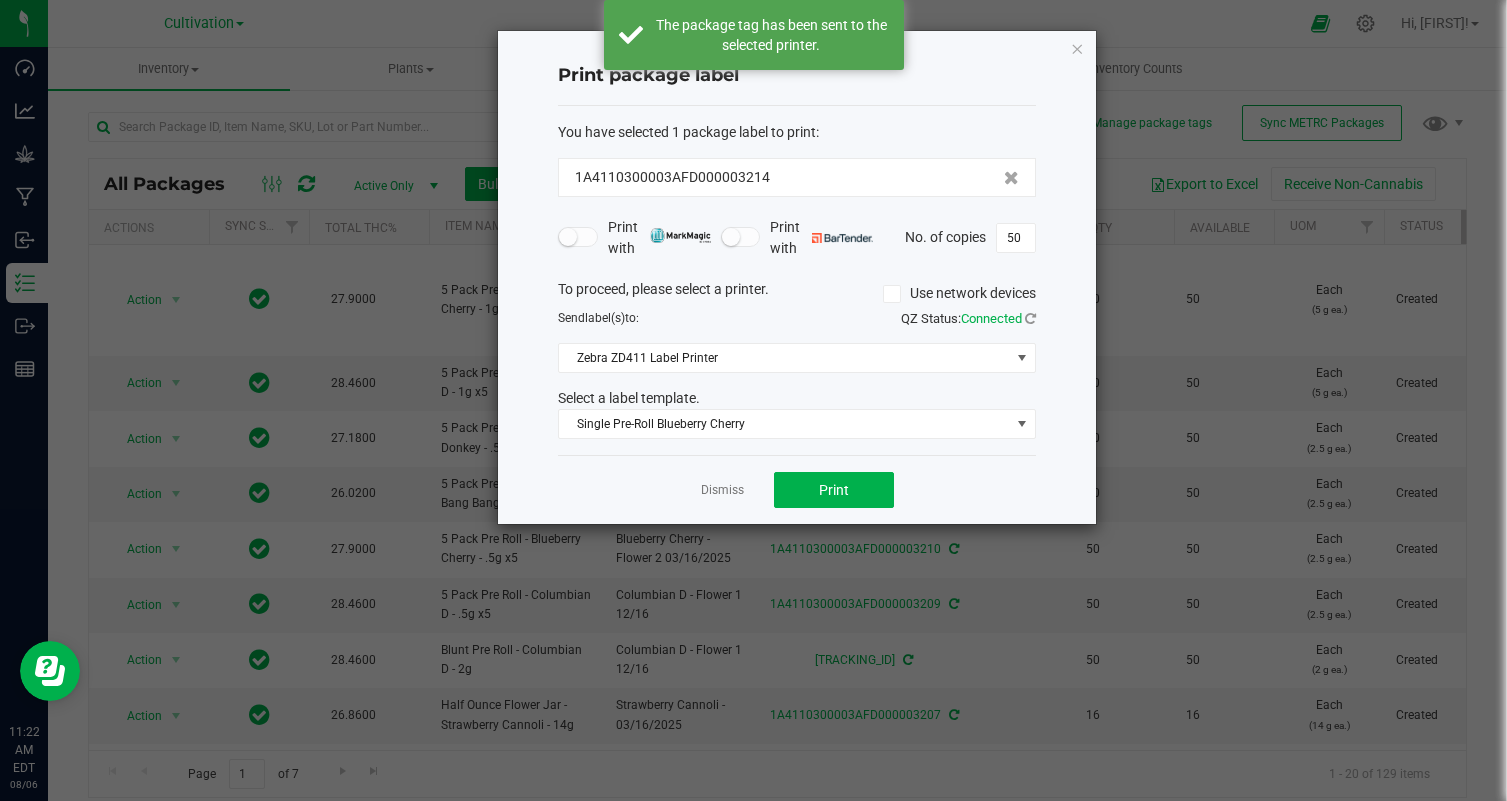 click on "Dismiss   Print" 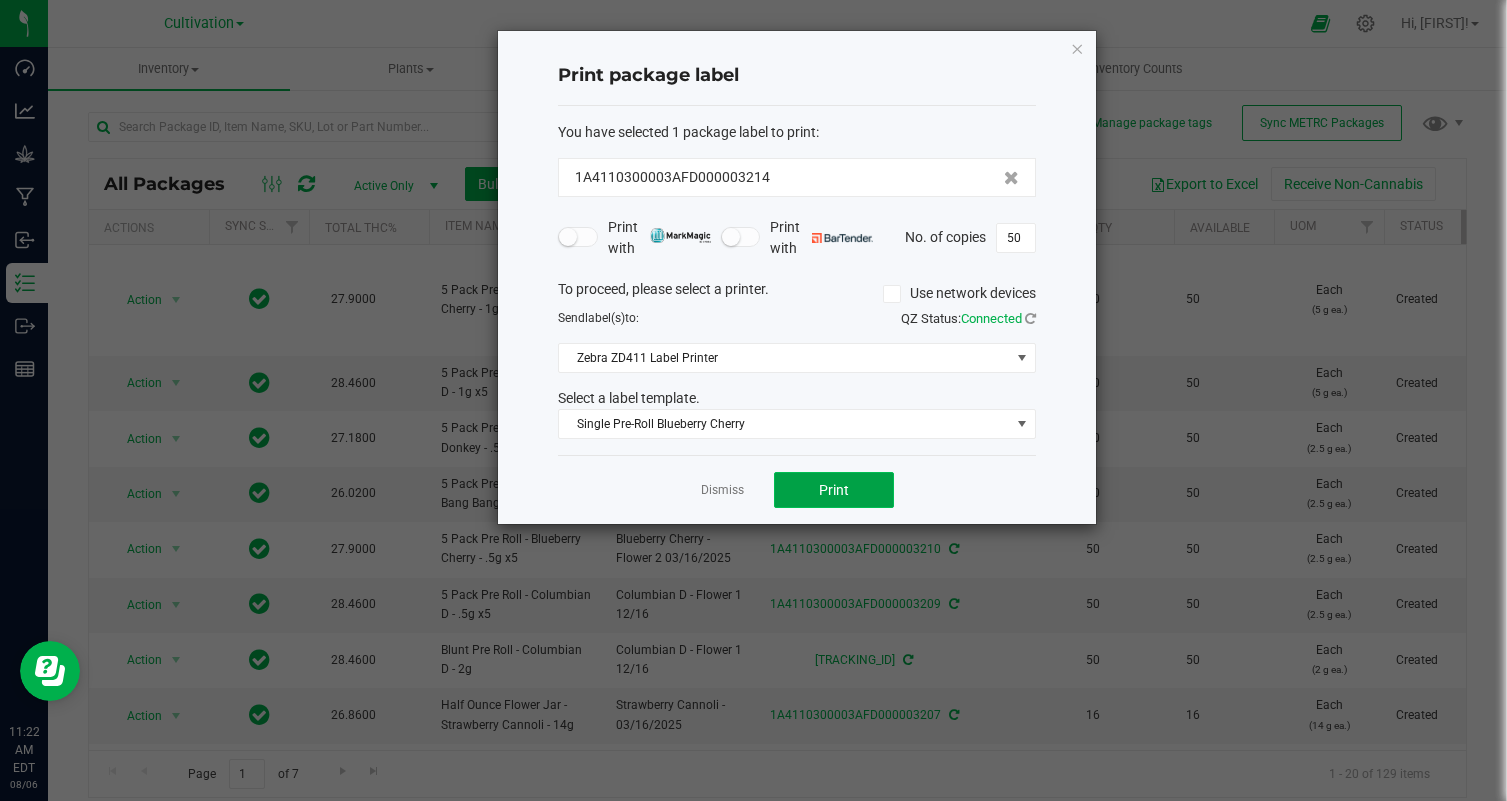 click on "Print" 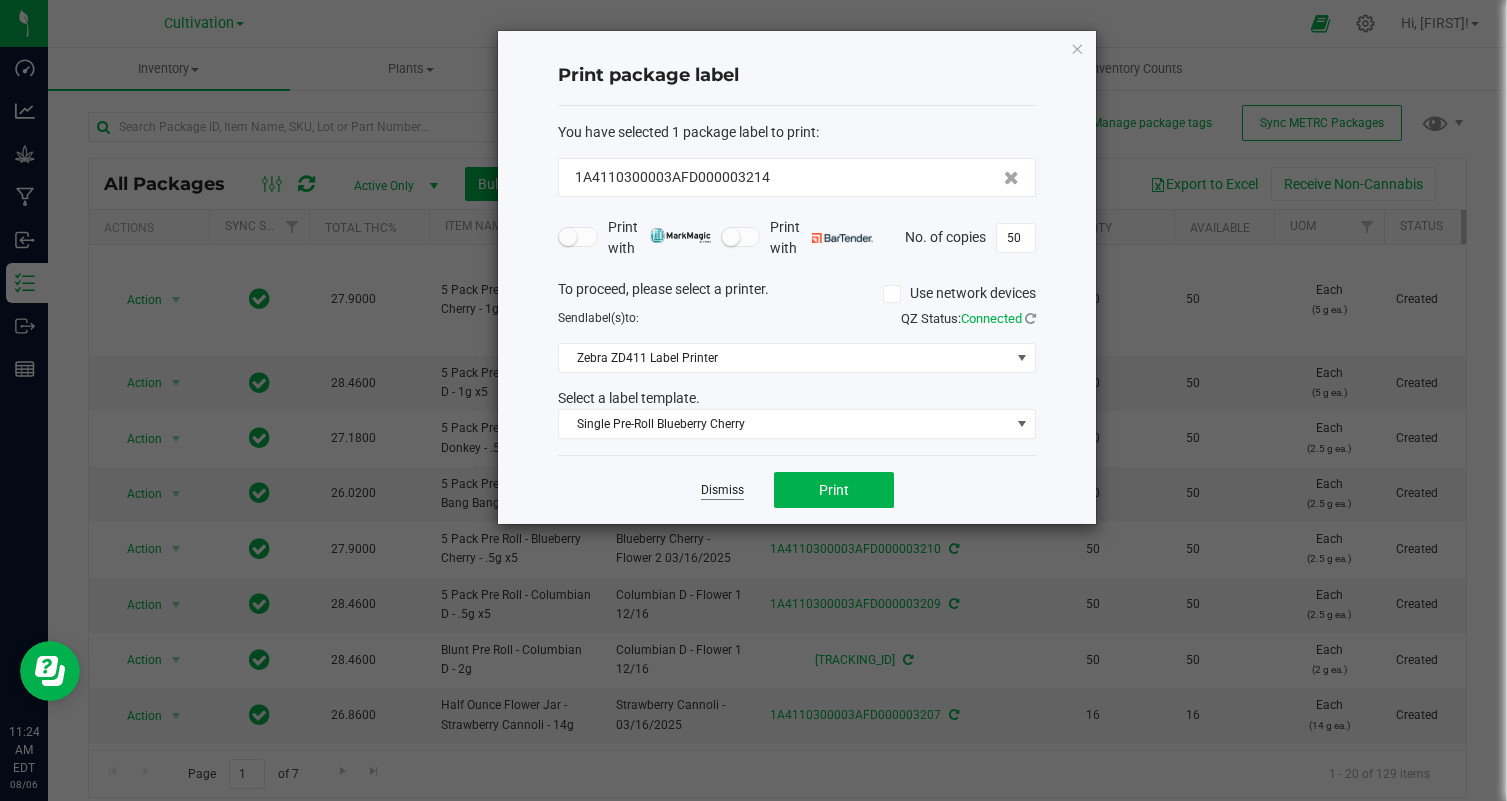 click on "Dismiss" 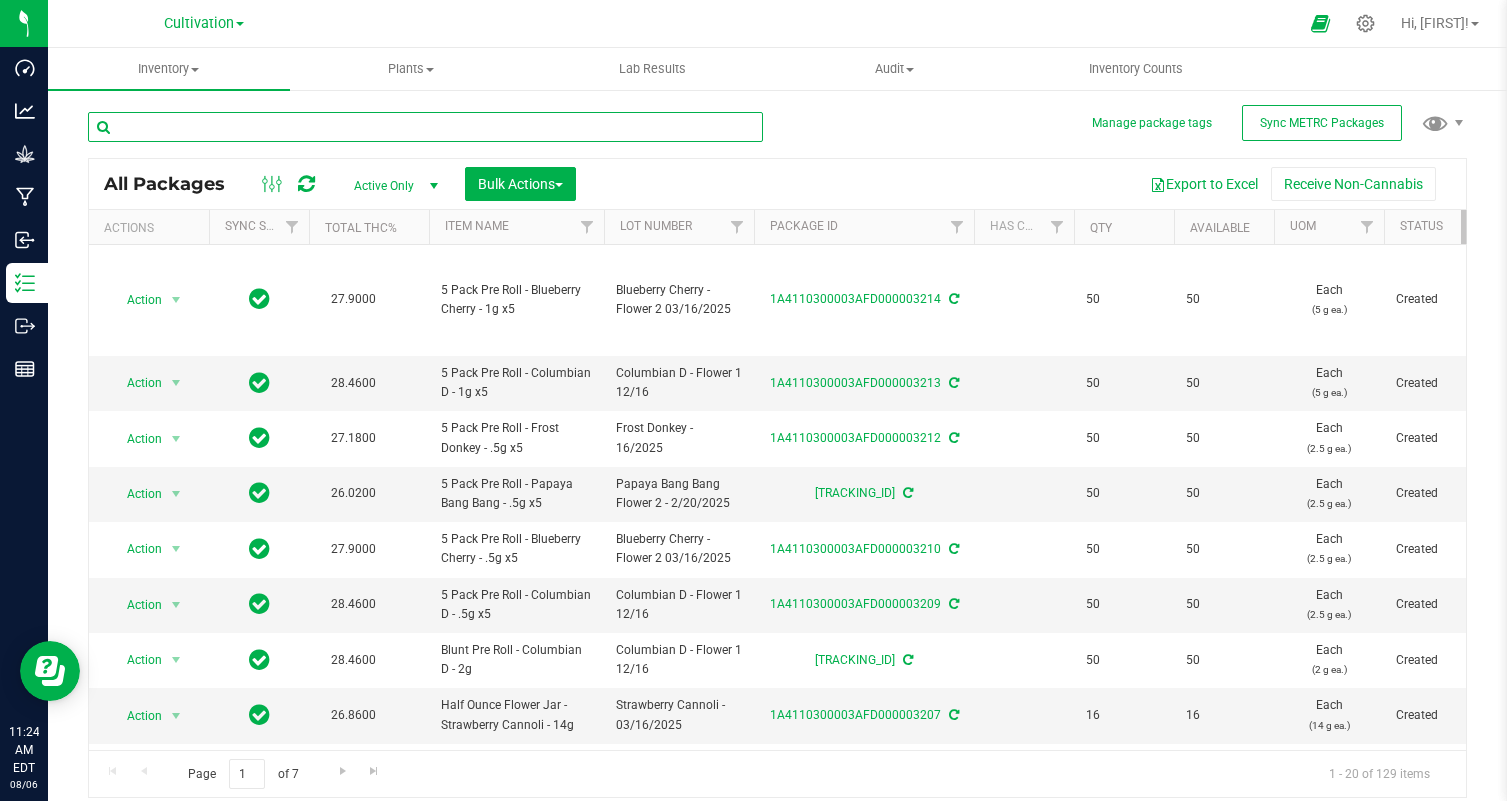 click at bounding box center [425, 127] 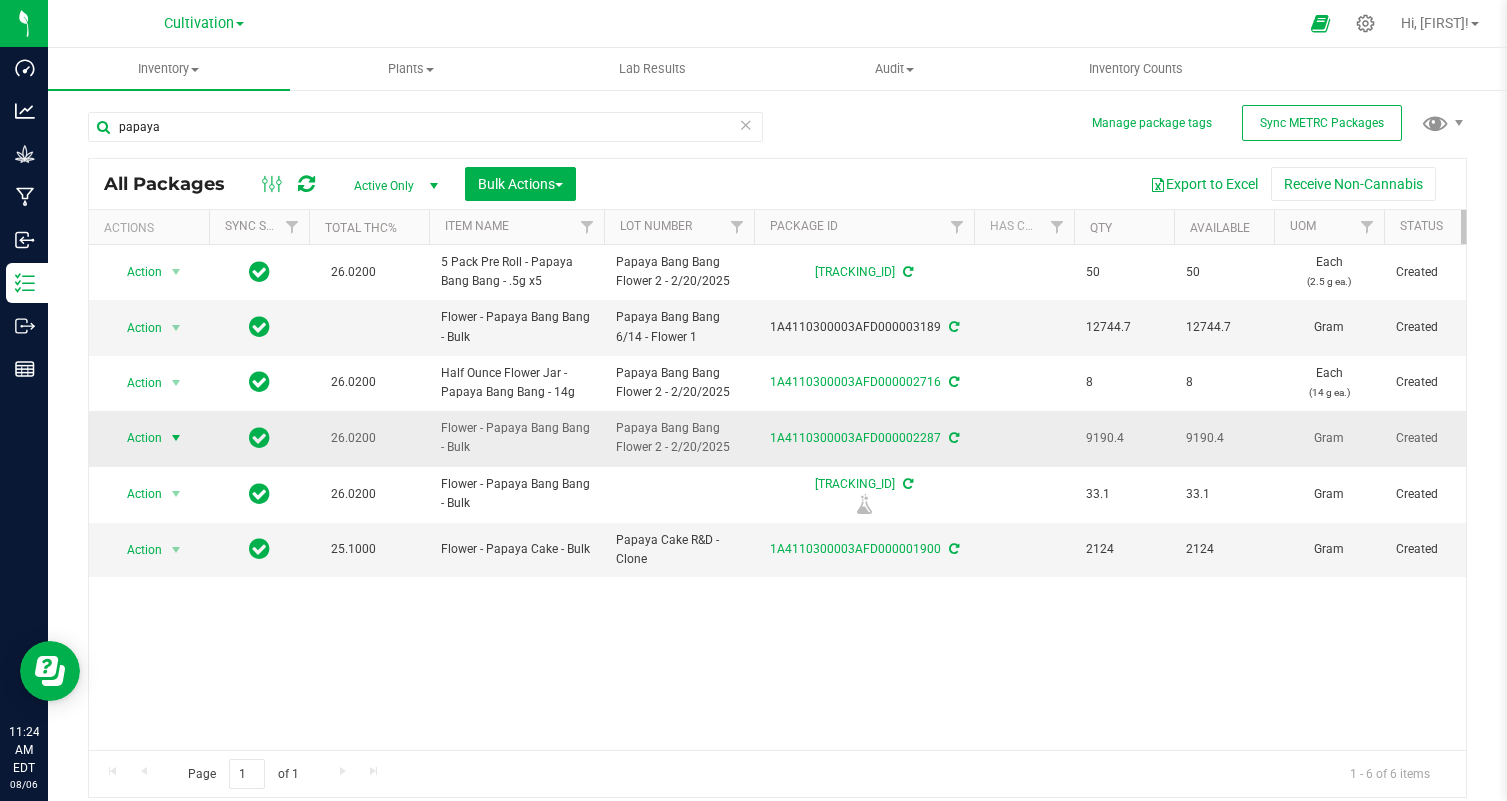 click on "Action" at bounding box center (136, 438) 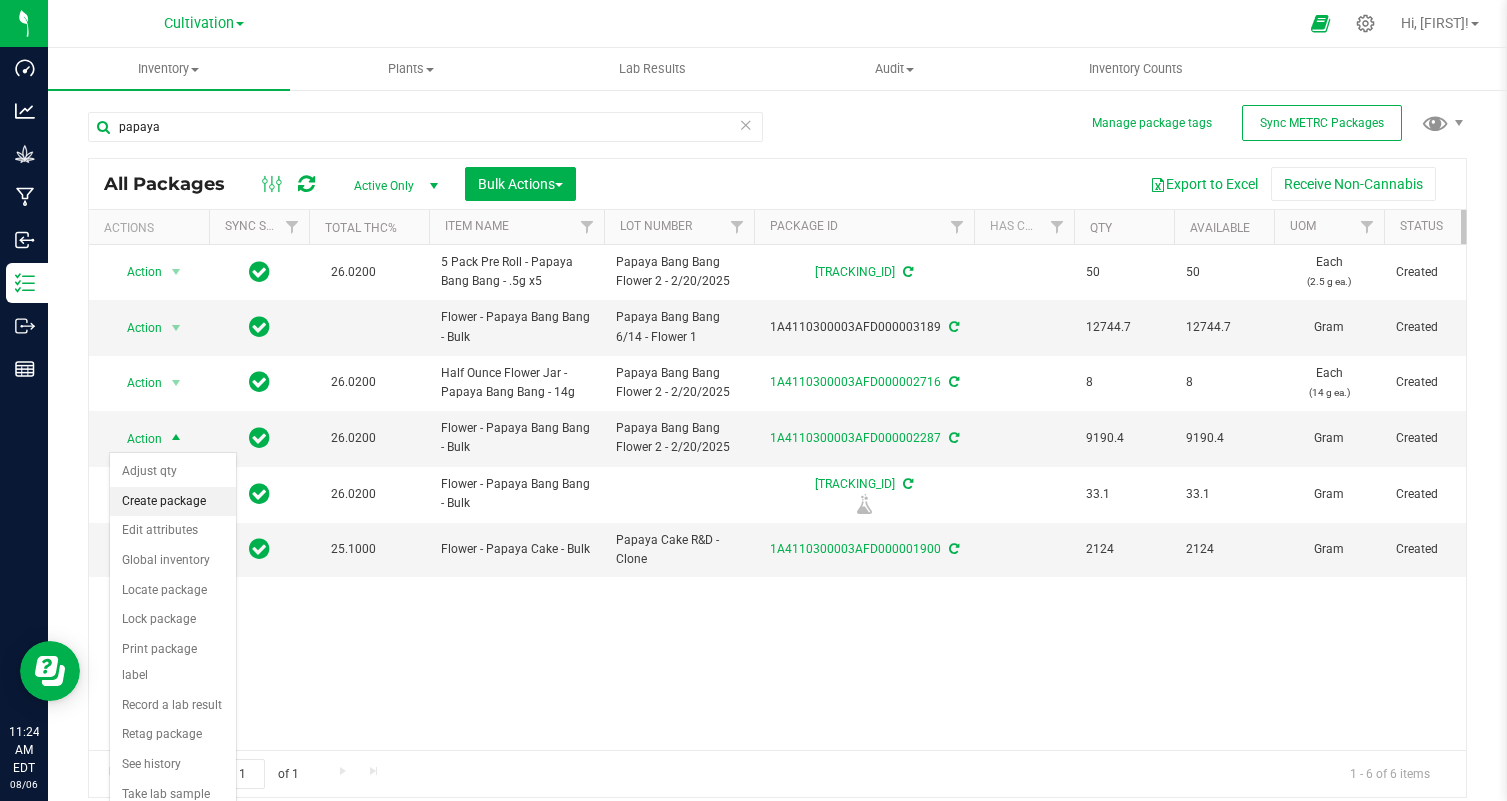 click on "Create package" at bounding box center [173, 502] 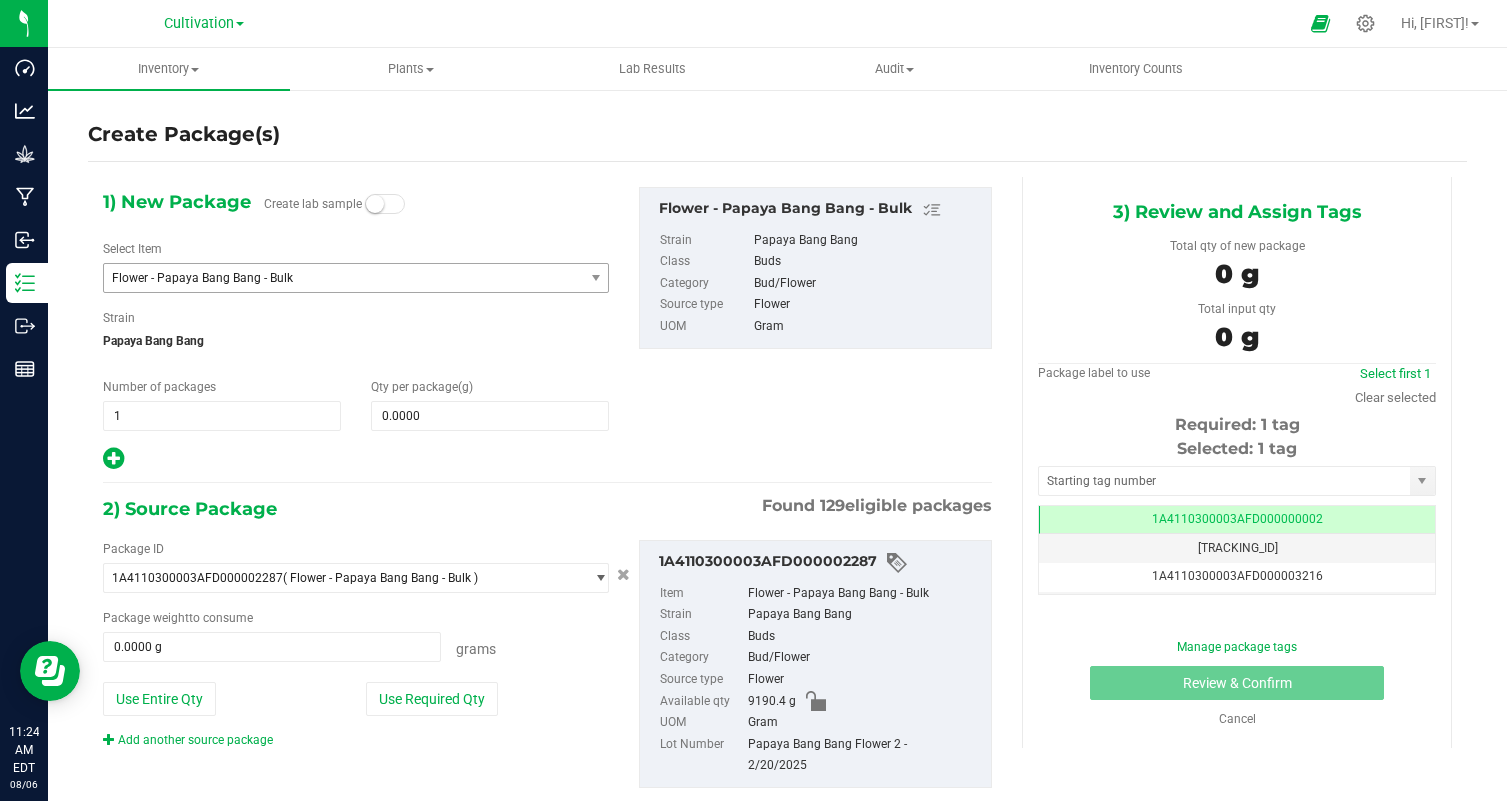 scroll, scrollTop: 0, scrollLeft: 0, axis: both 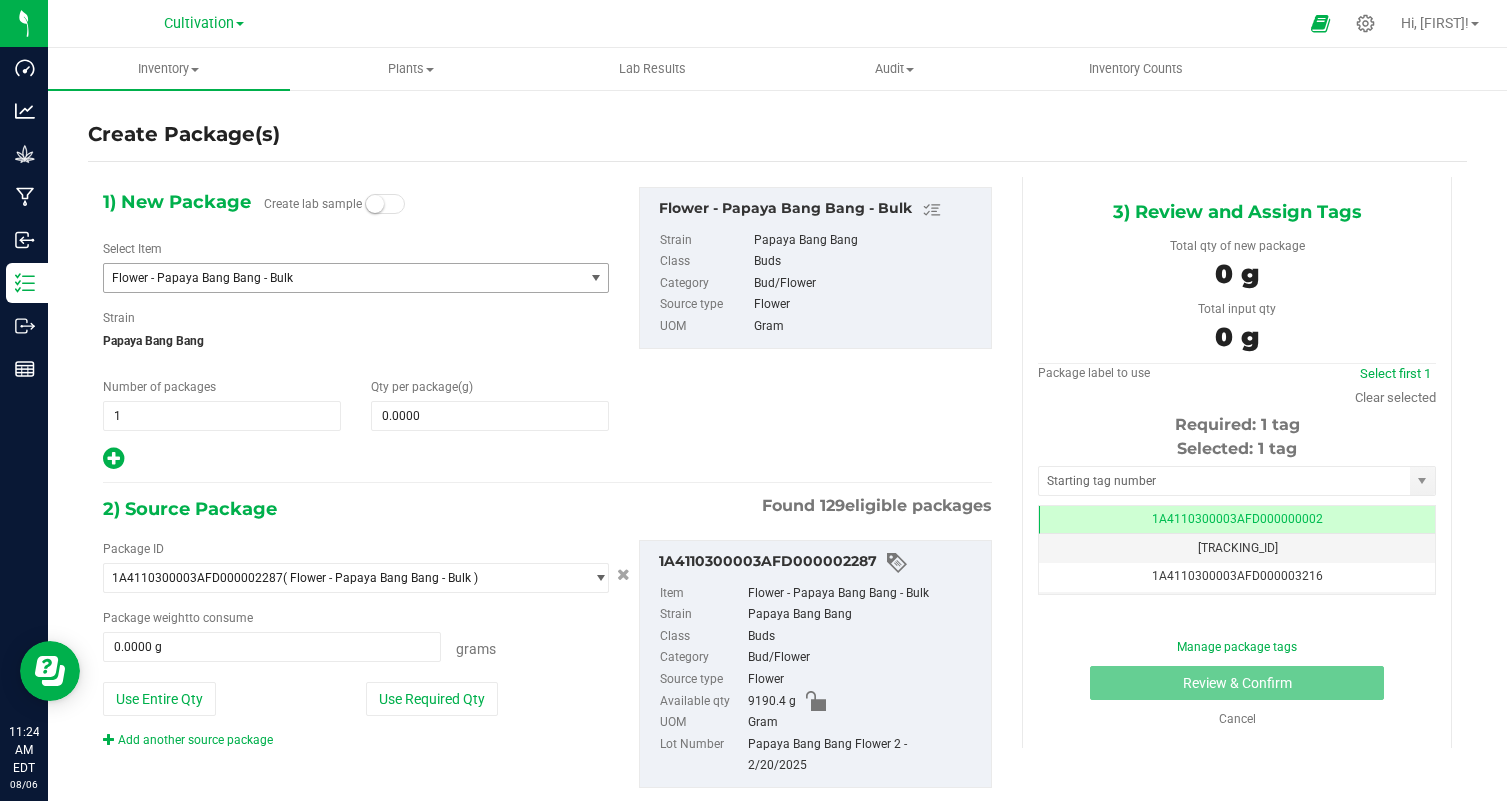 click on "Flower - Papaya Bang Bang - Bulk" at bounding box center [334, 278] 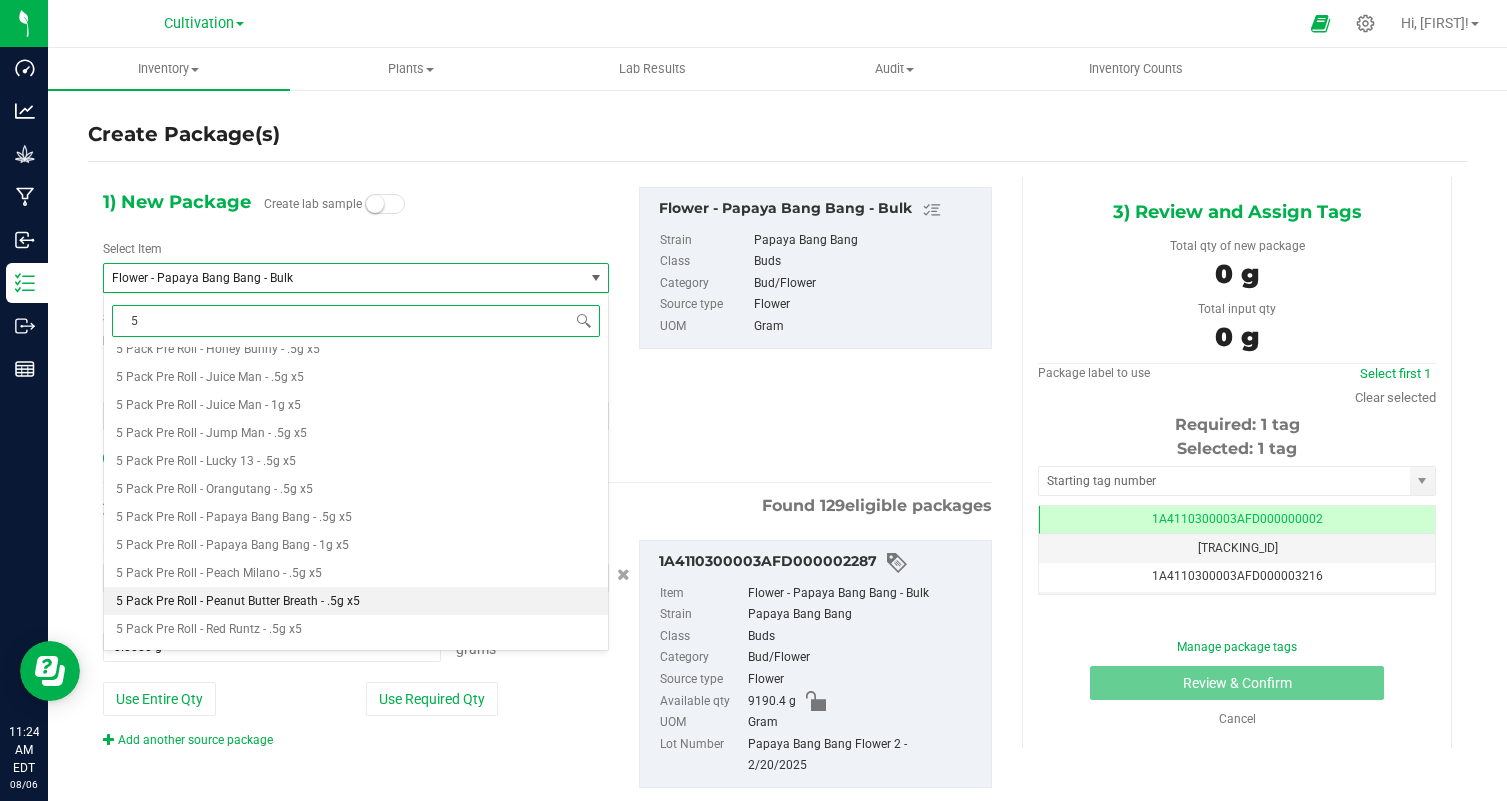 scroll, scrollTop: 428, scrollLeft: 0, axis: vertical 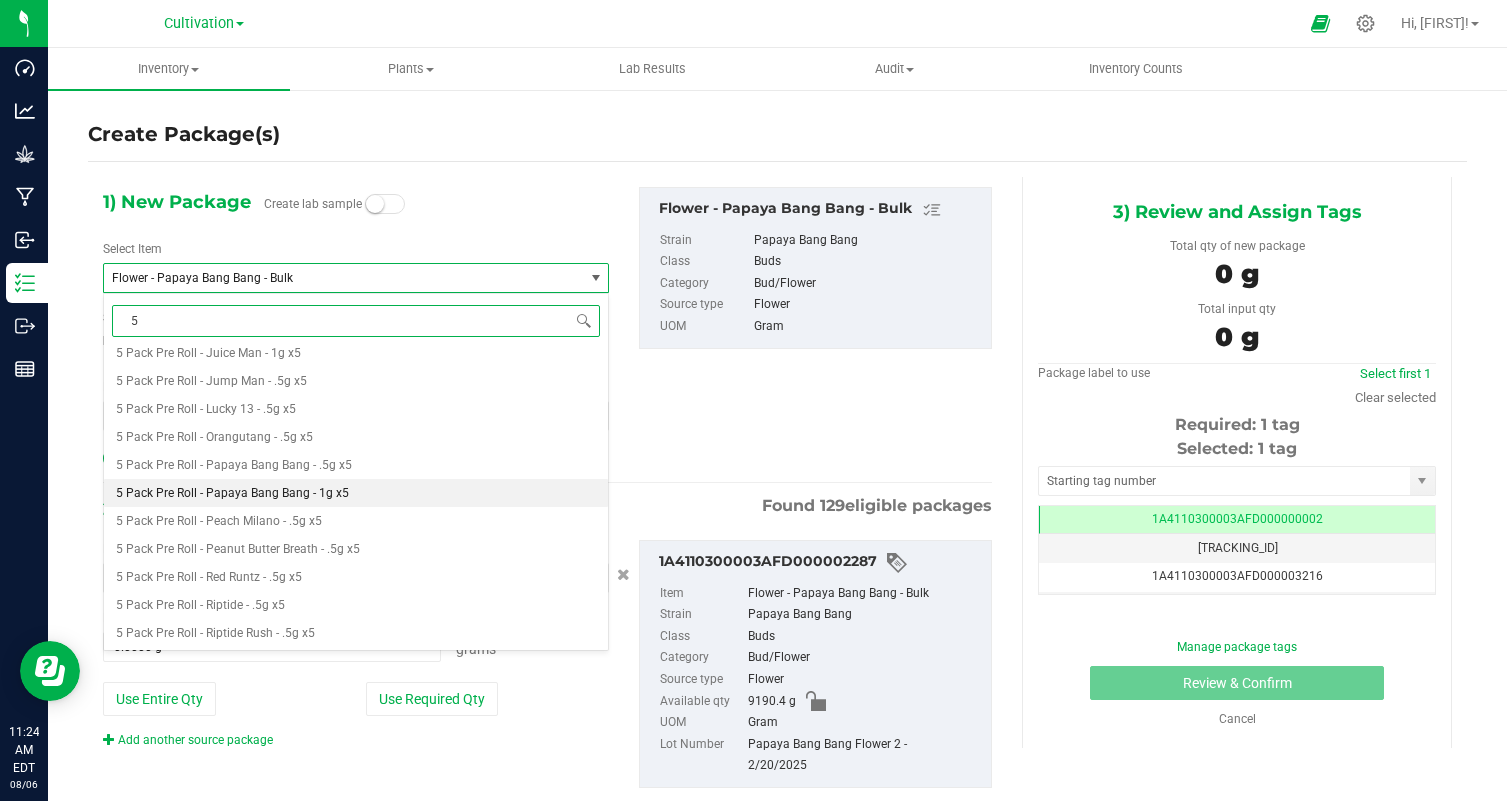 click on "5 Pack Pre Roll - Papaya Bang Bang - 1g x5" at bounding box center (356, 493) 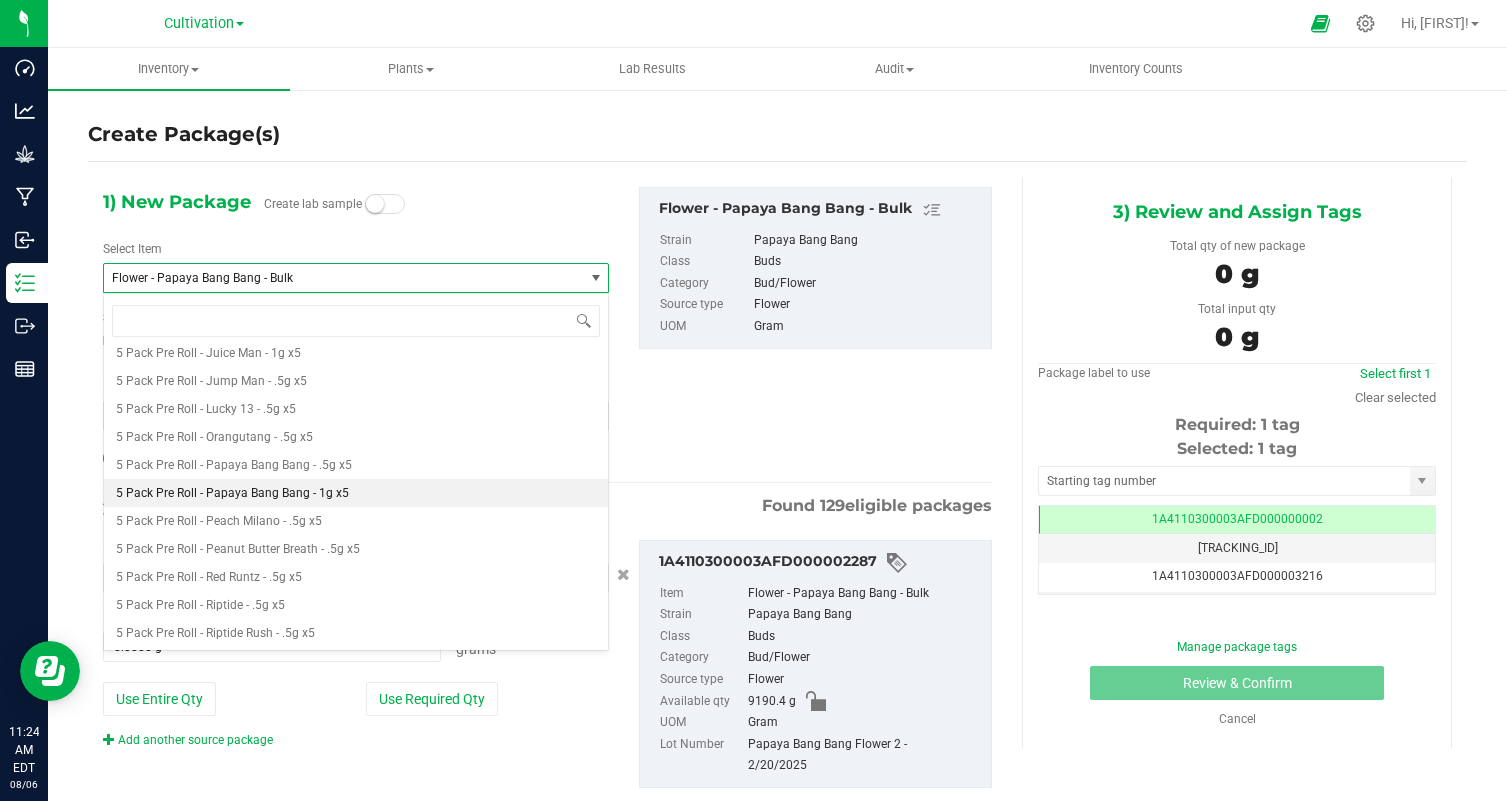scroll, scrollTop: 1624, scrollLeft: 0, axis: vertical 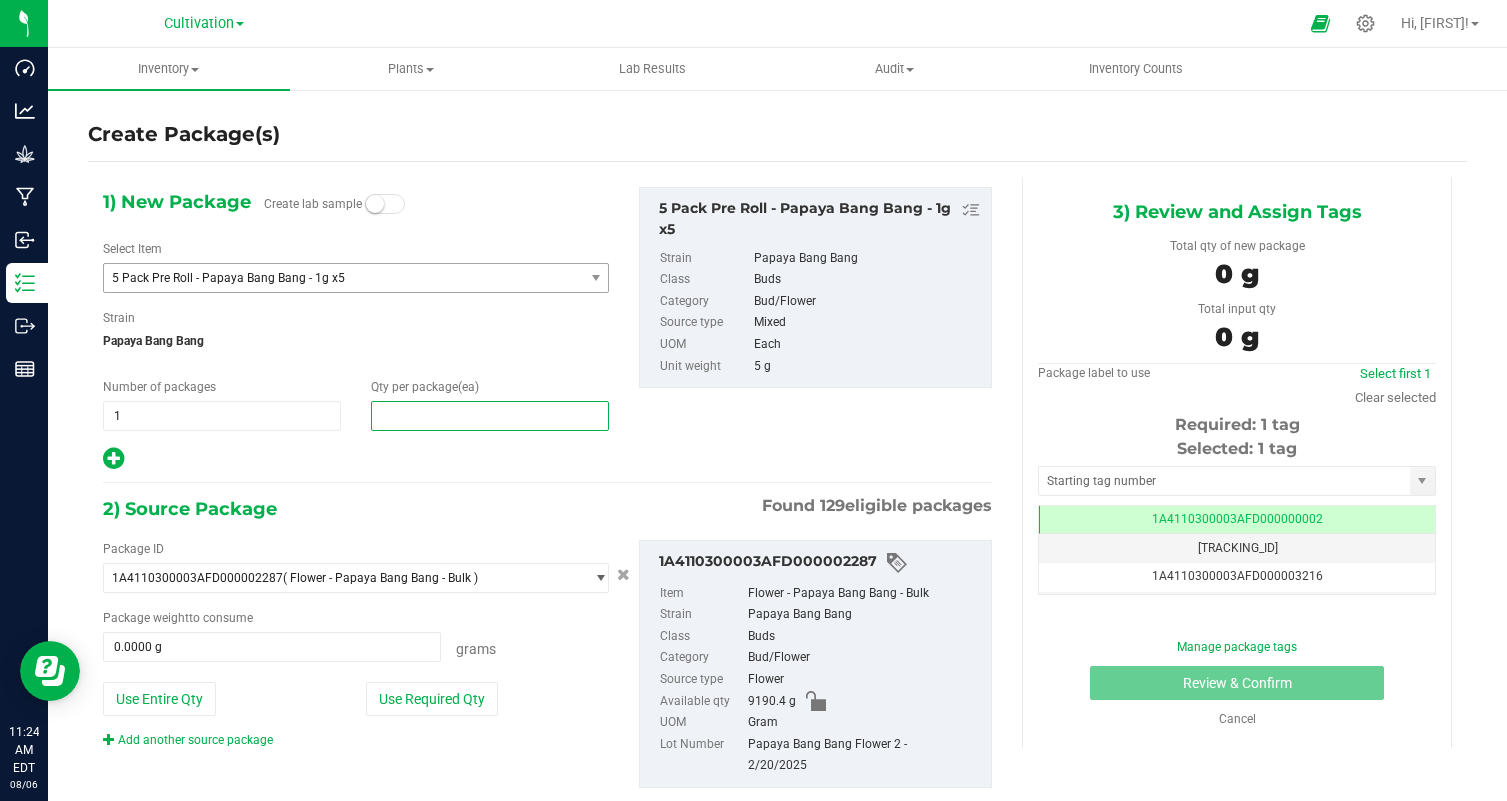 click at bounding box center [490, 416] 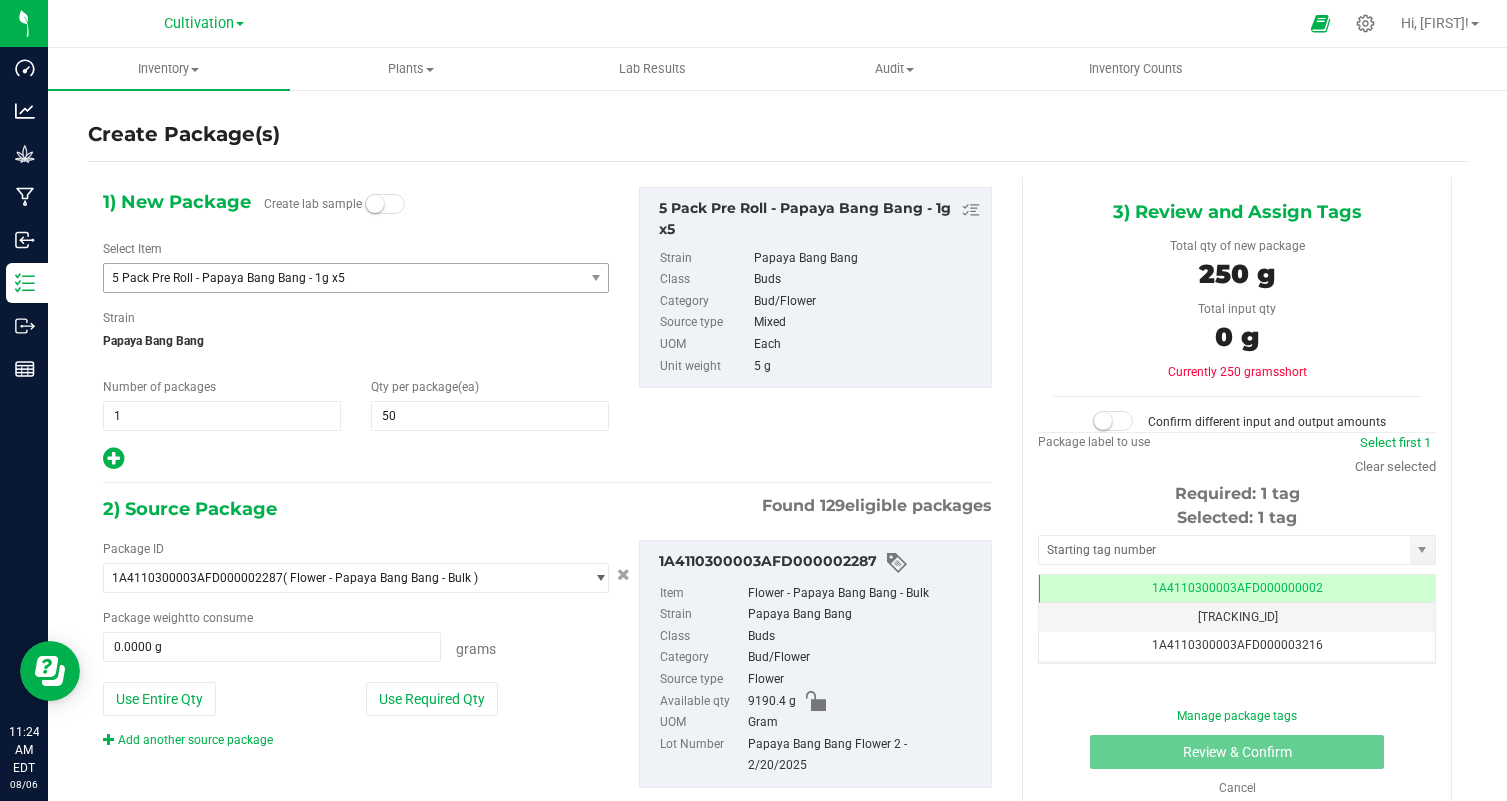 click on "1) New Package
Create lab sample
Select Item
5 Pack Pre Roll - Papaya Bang Bang - 1g x5
5 Pack Pre Roll - Crippy Dog - .5g x5 5 Pack Pre Roll - Frost Donkey - .5g x5 5 Pack Pre Roll - Frost Donkey - 1g x5 5 Pack Pre Roll - Gorilla Butter - .5g x5 5 Pack Pre Roll - Honey Bunny - .5g x5 5 Pack Pre Roll - Juice Man - .5g x5 5 Pack Pre Roll - Juice Man - 1g x5 5 Pack Pre Roll - Jump Man - .5g x5 5 Pack Pre Roll - Lucky 13 - .5g x5 5 Pack Pre Roll - Orangutang - .5g x5 5 Pack Pre Roll - Papaya Bang Bang - .5g x5 Blunt Pre Roll - Afghani - 1g" at bounding box center [547, 503] 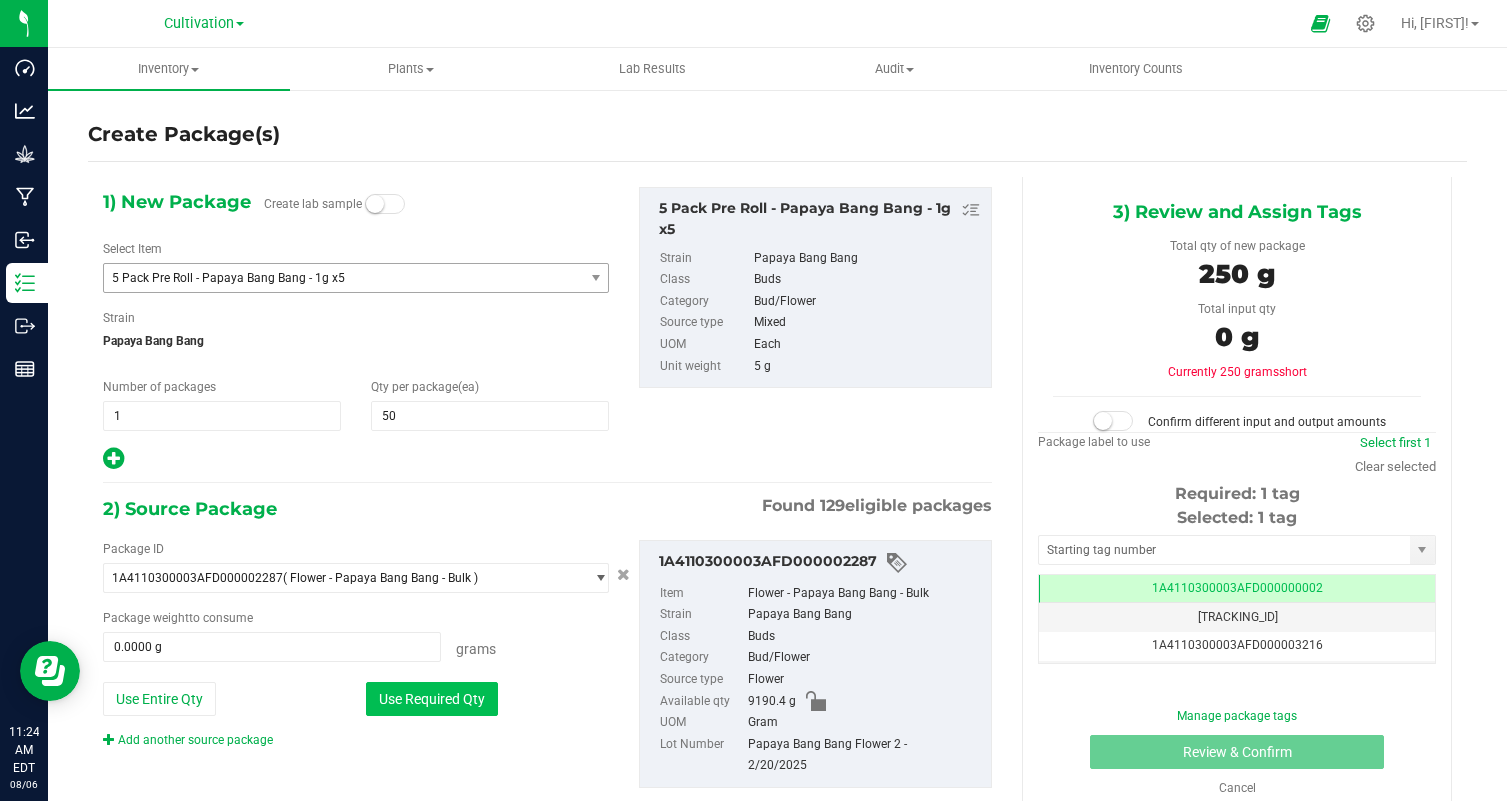 click on "Use Required Qty" at bounding box center (432, 699) 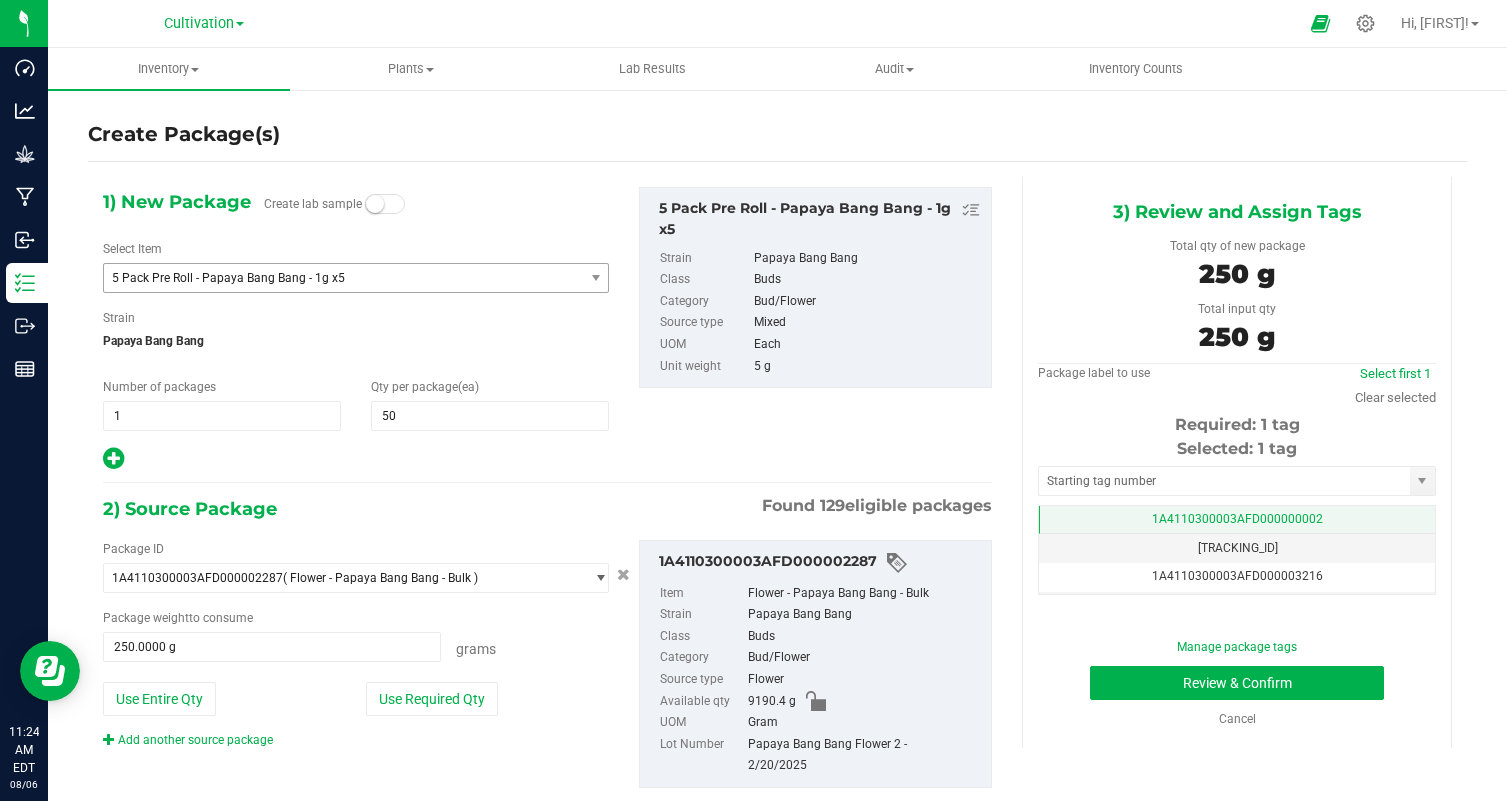 click on "1A4110300003AFD000000002" at bounding box center (1237, 520) 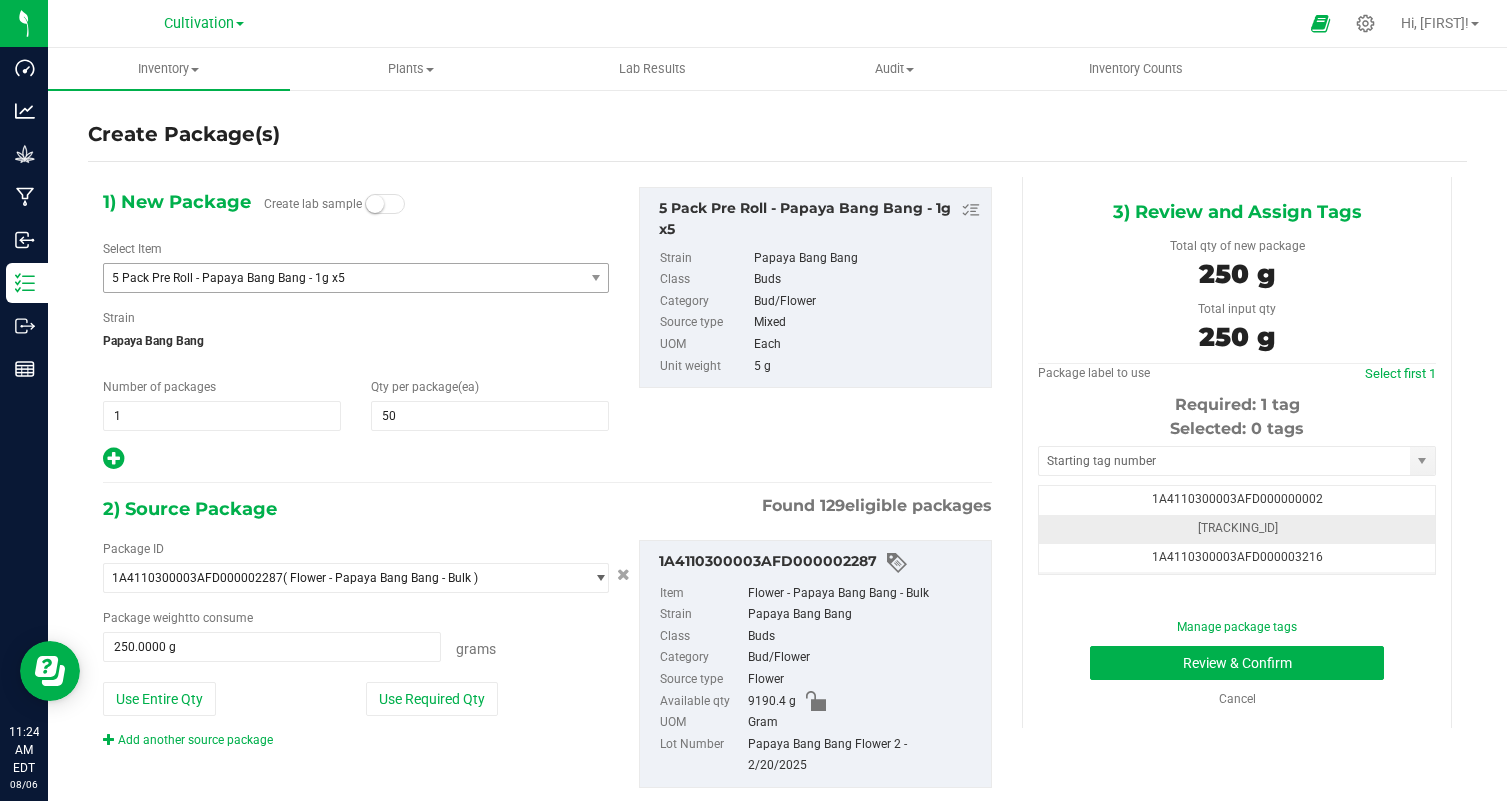 click on "[TRACKING_ID]" at bounding box center (1237, 529) 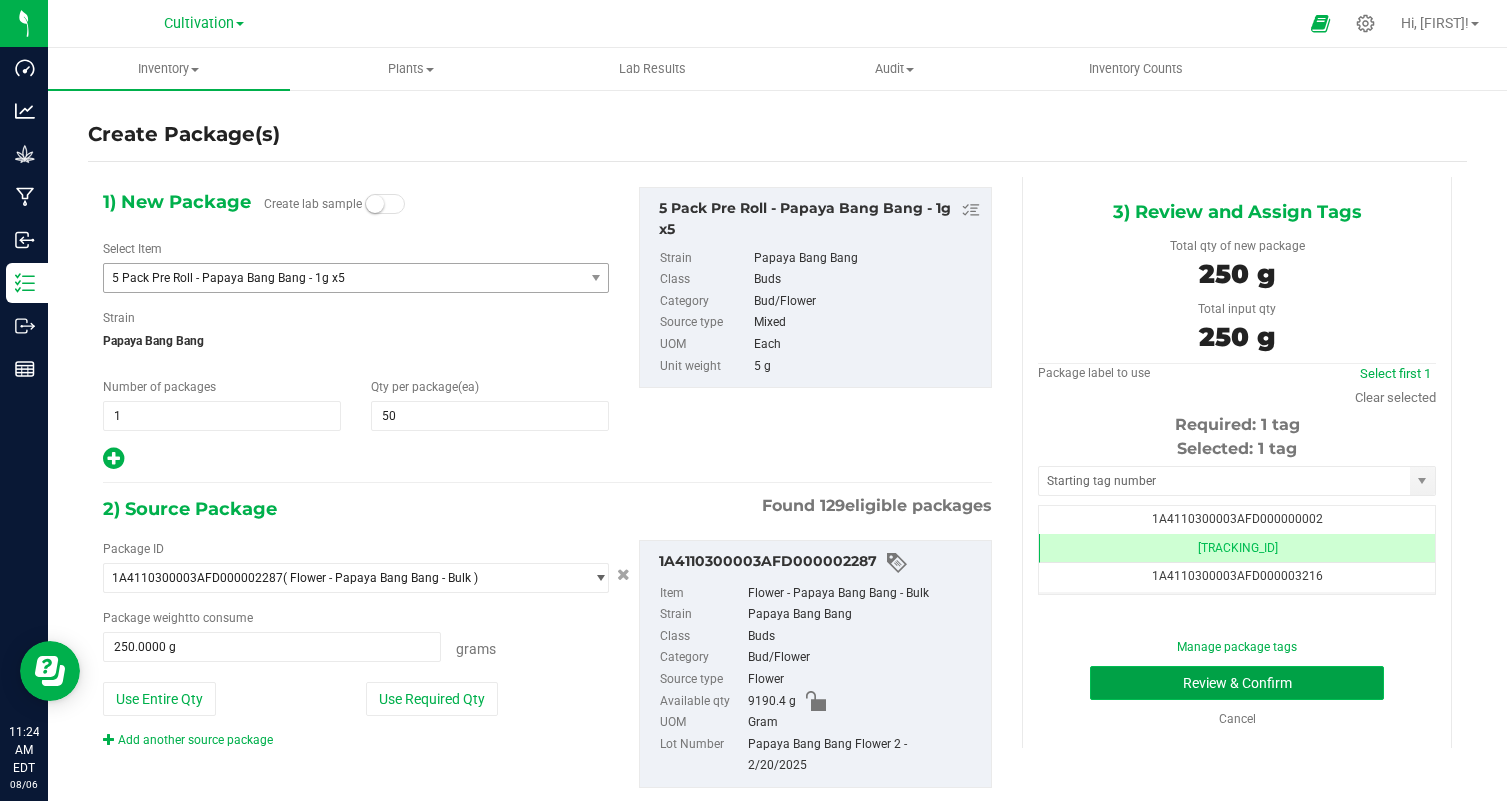 click on "Review & Confirm" at bounding box center (1237, 683) 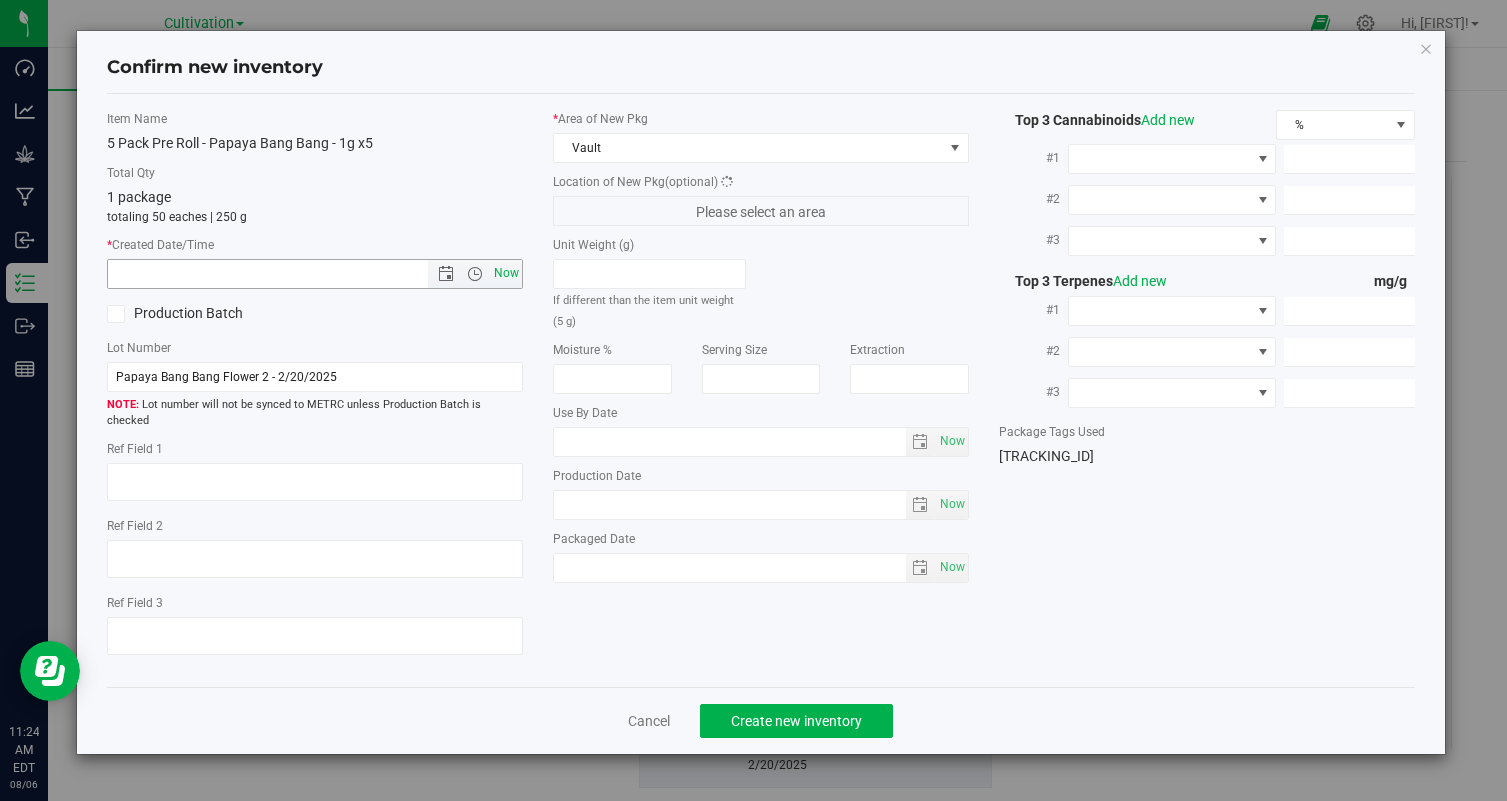 click on "Now" at bounding box center [507, 273] 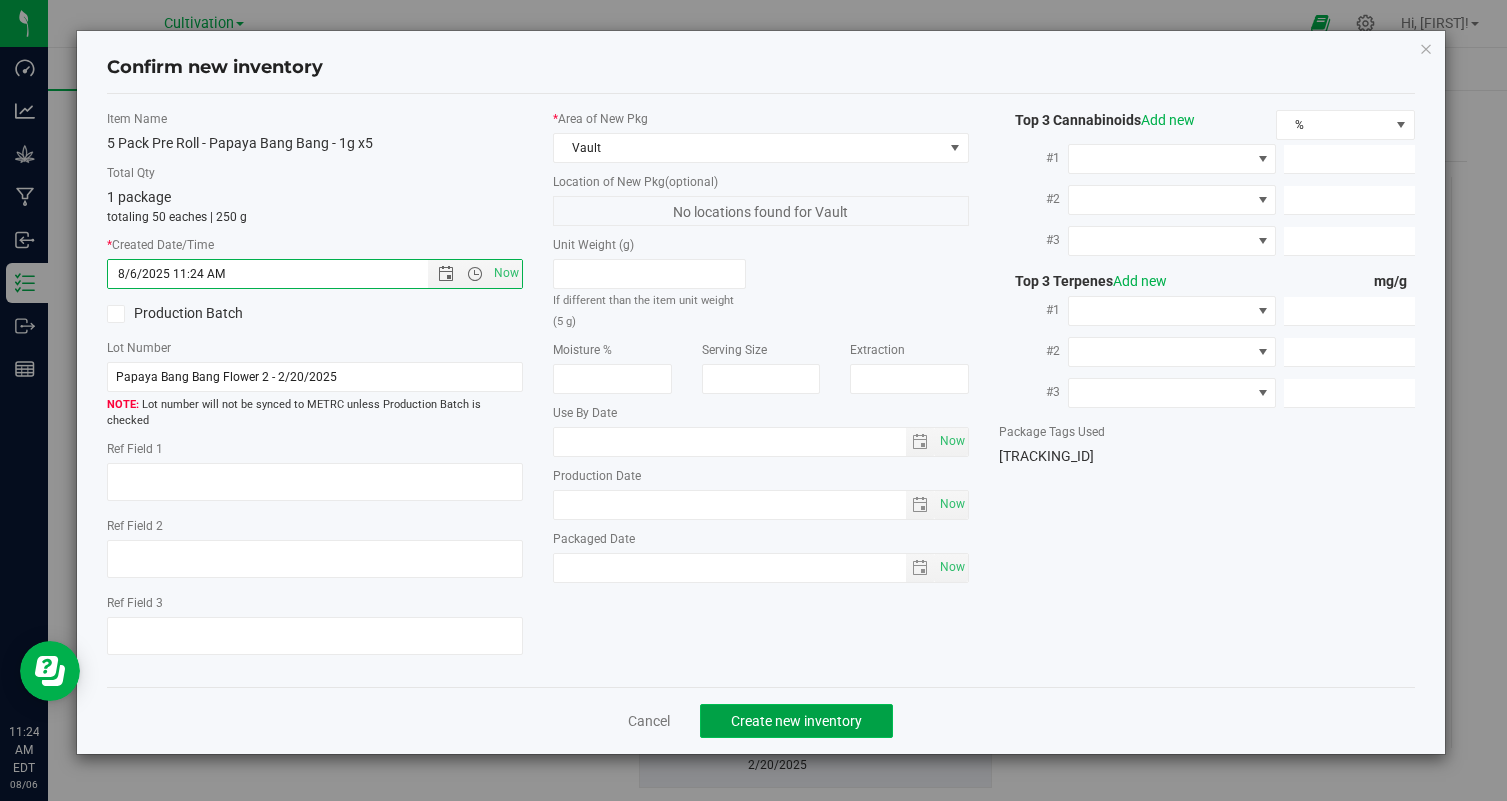 click on "Create new inventory" 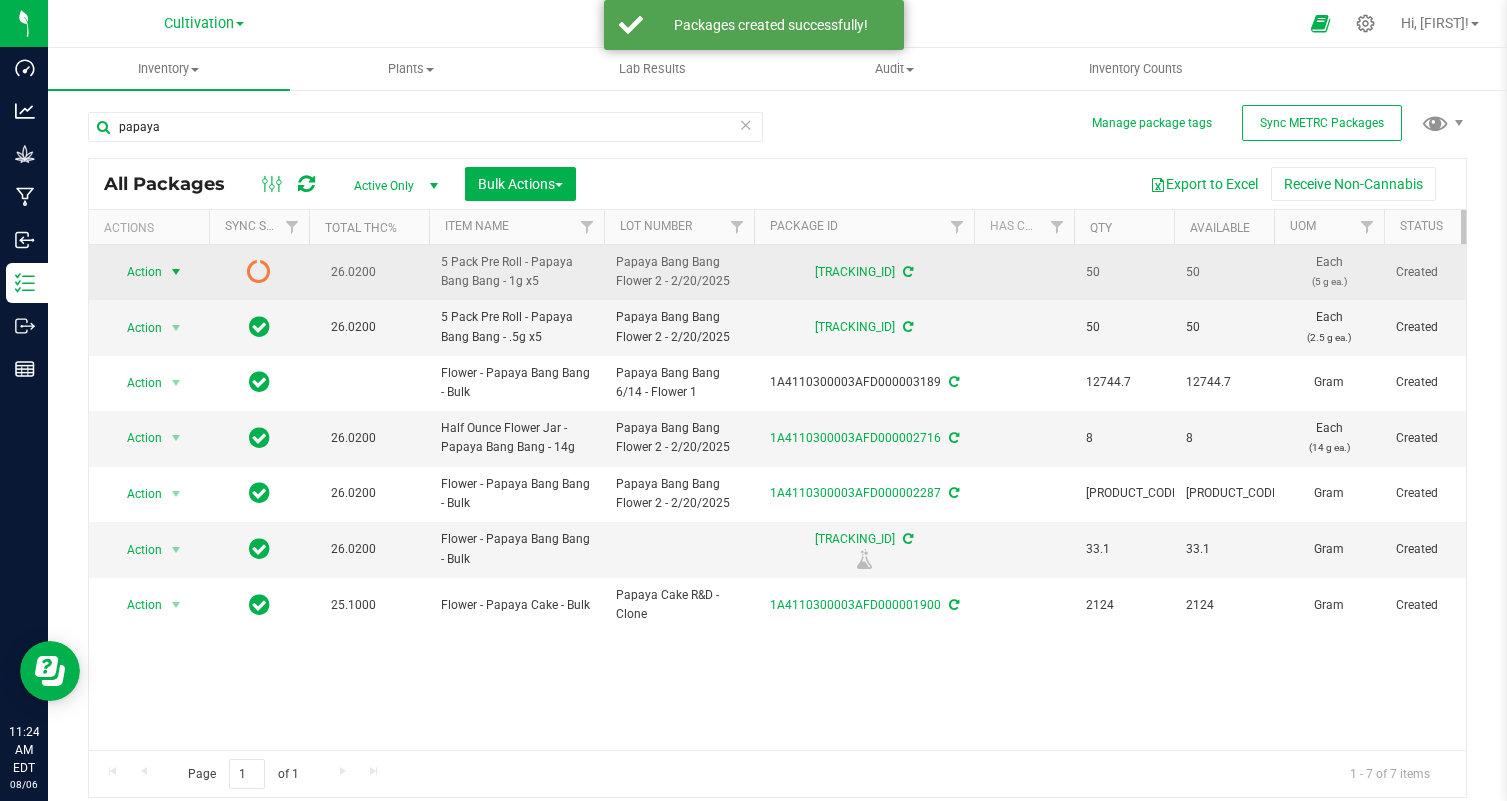 click on "Action" at bounding box center (136, 272) 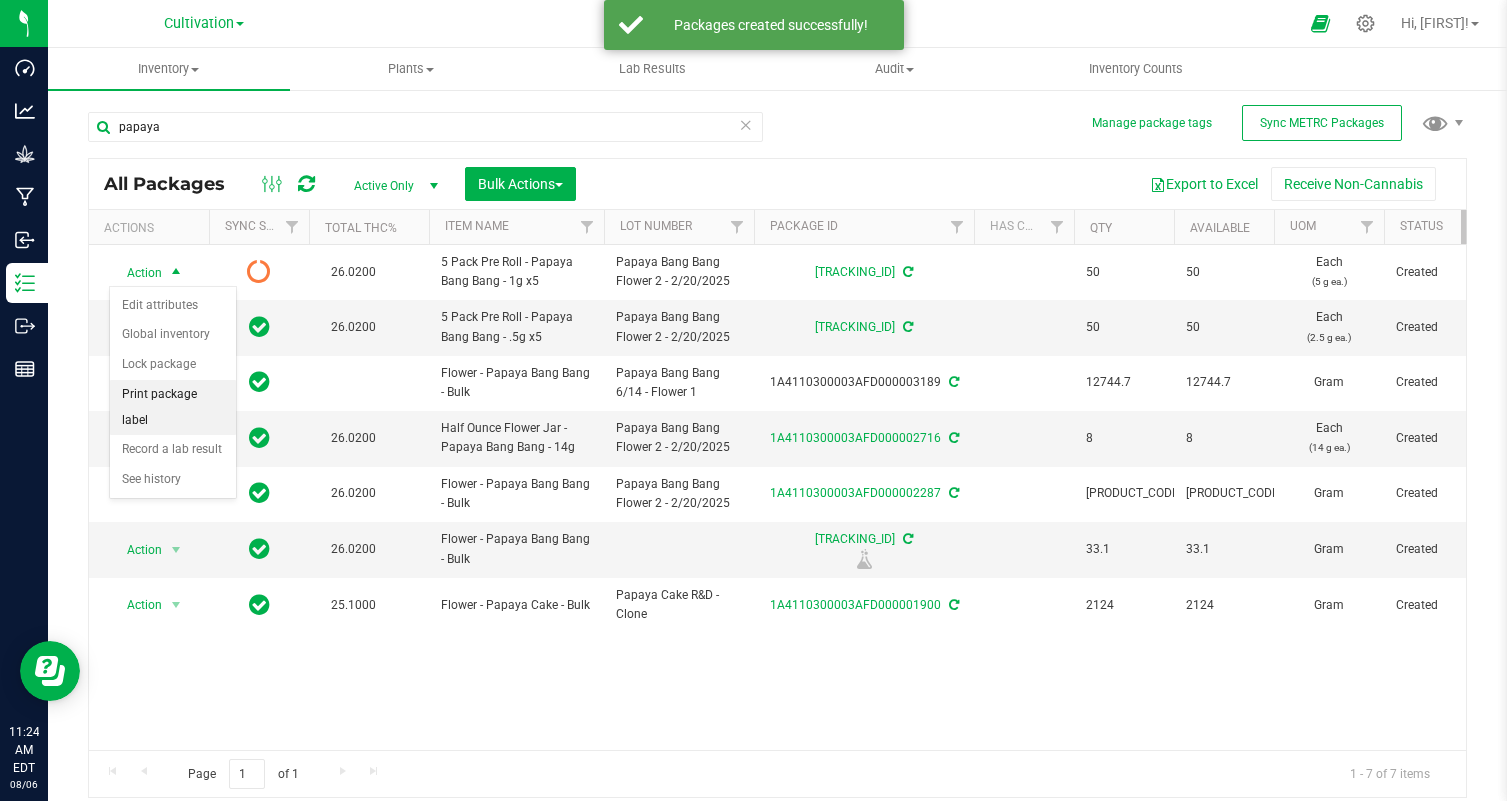 click on "Print package label" at bounding box center [173, 407] 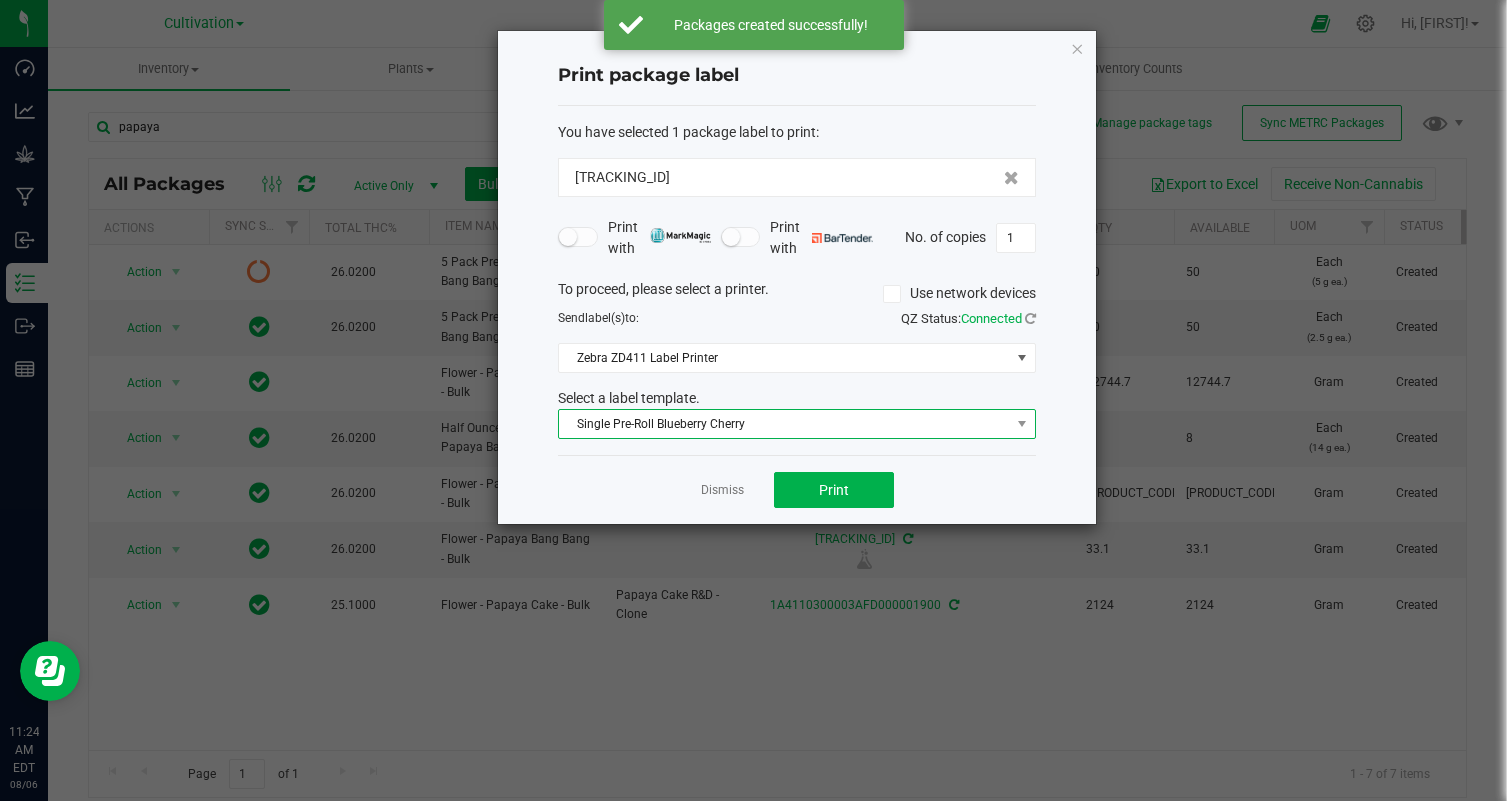 click on "Single Pre-Roll Blueberry Cherry" at bounding box center (784, 424) 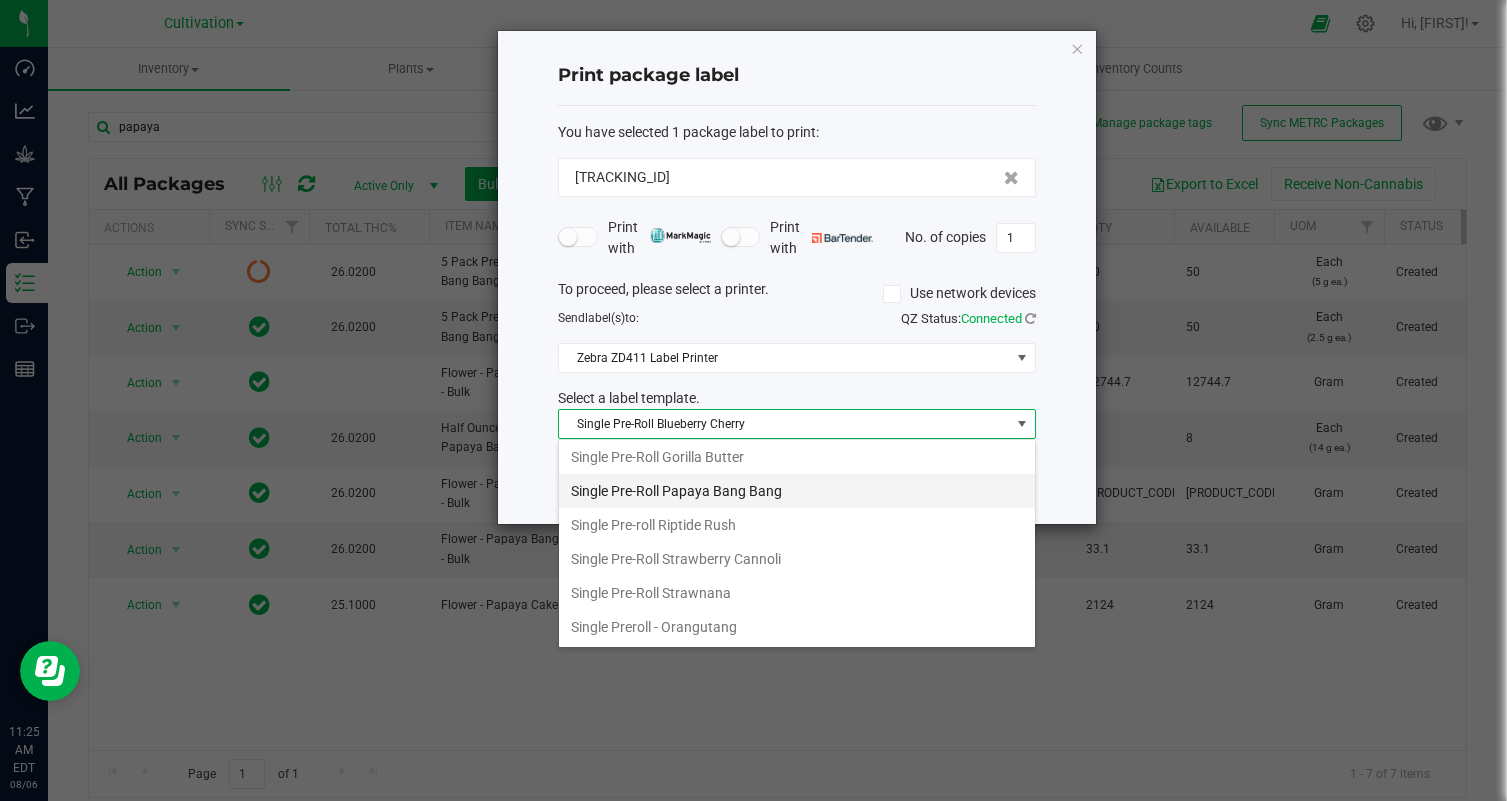 click on "Single Pre-Roll Papaya Bang Bang" at bounding box center (797, 491) 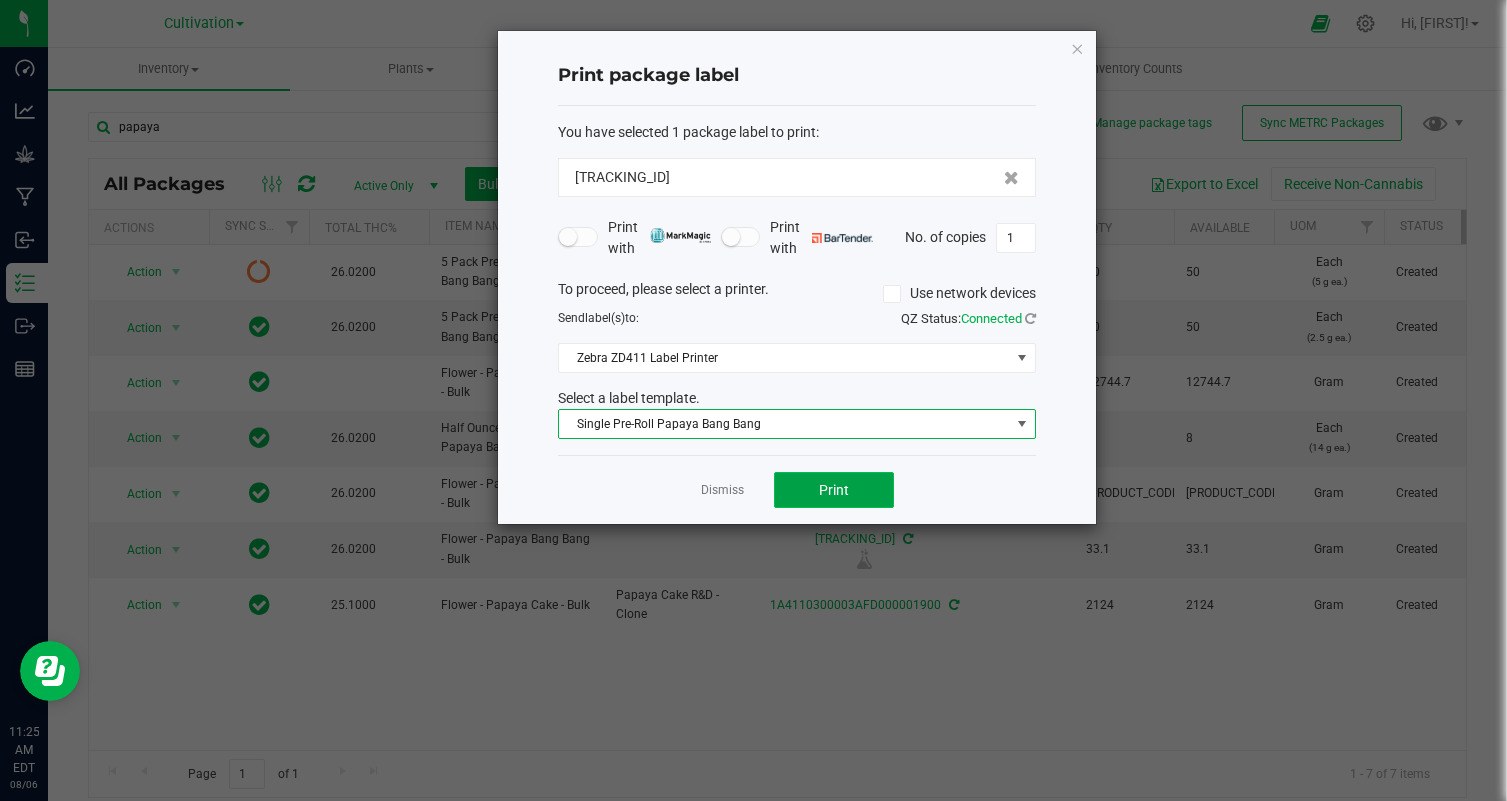 click on "Print" 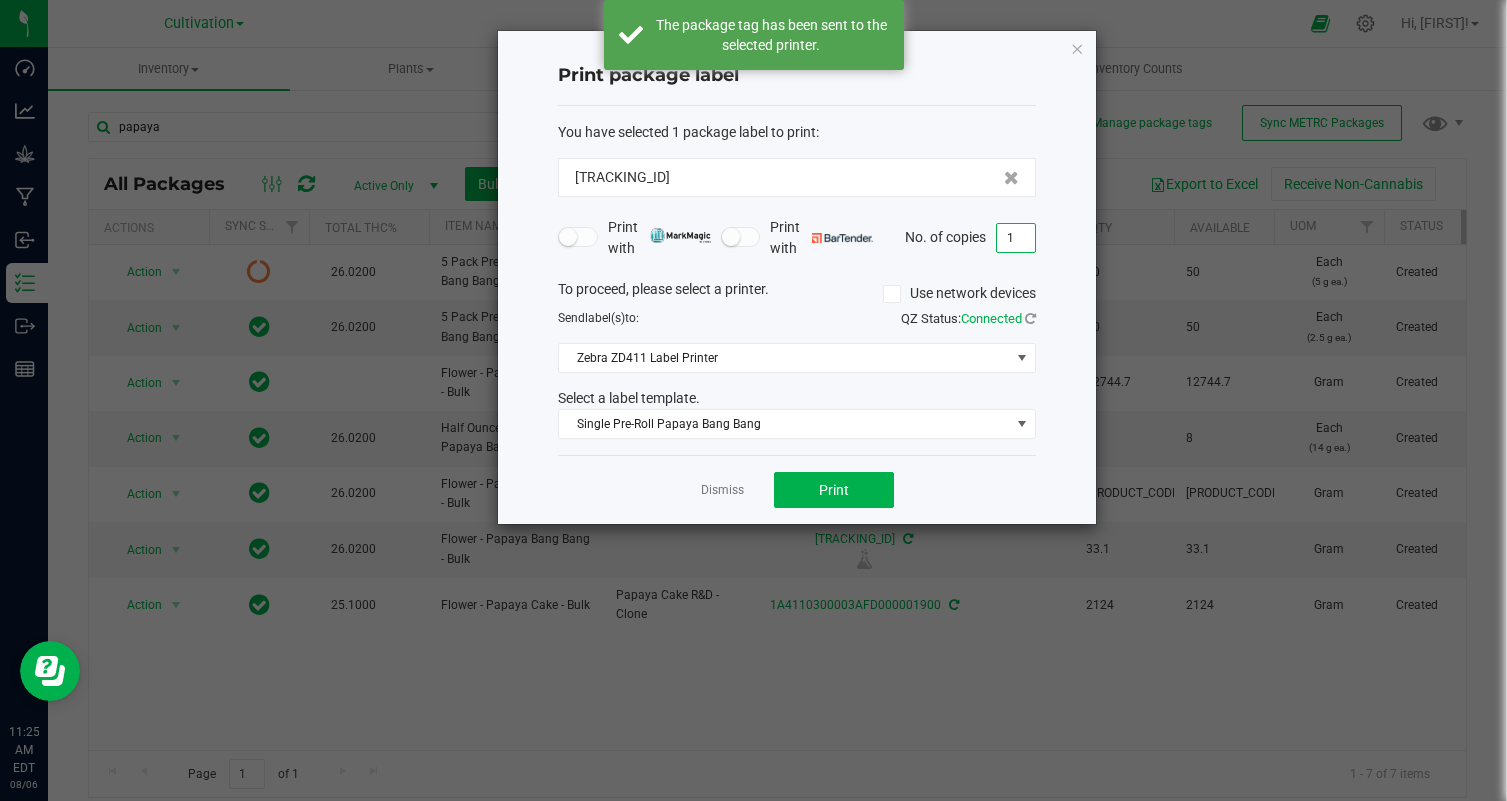 click on "1" at bounding box center (1016, 238) 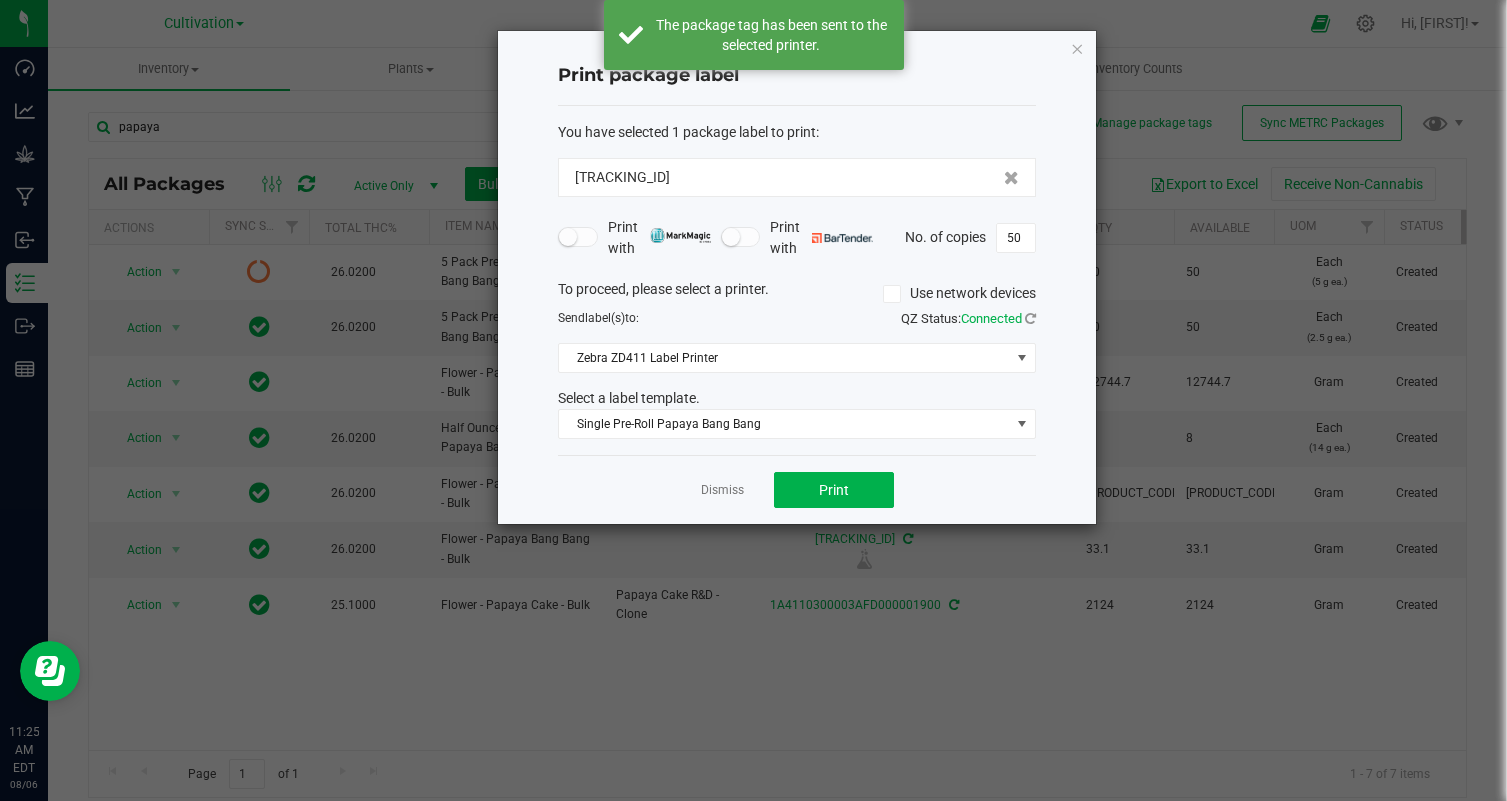 click on "Dismiss   Print" 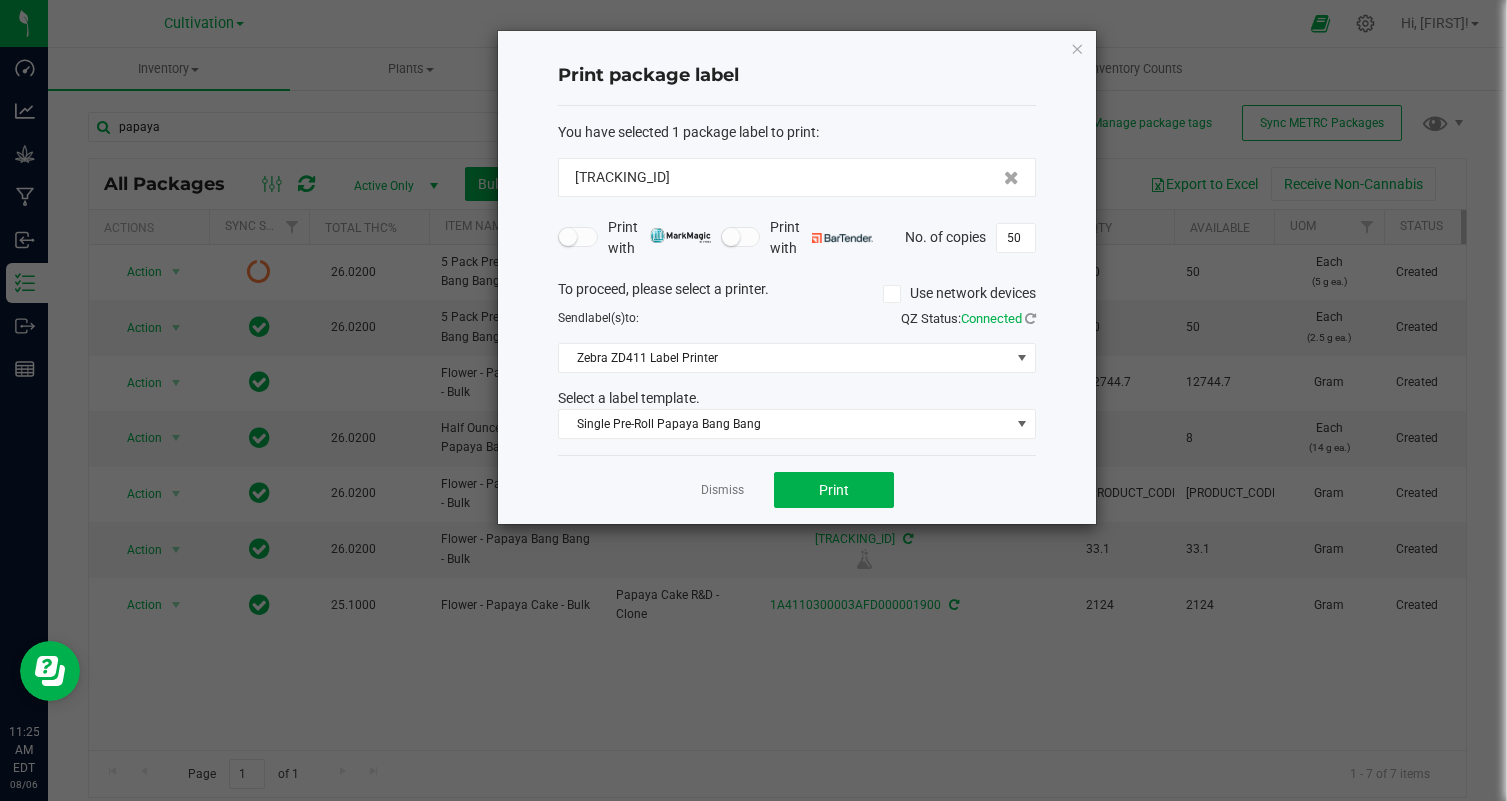 click on "Dismiss   Print" 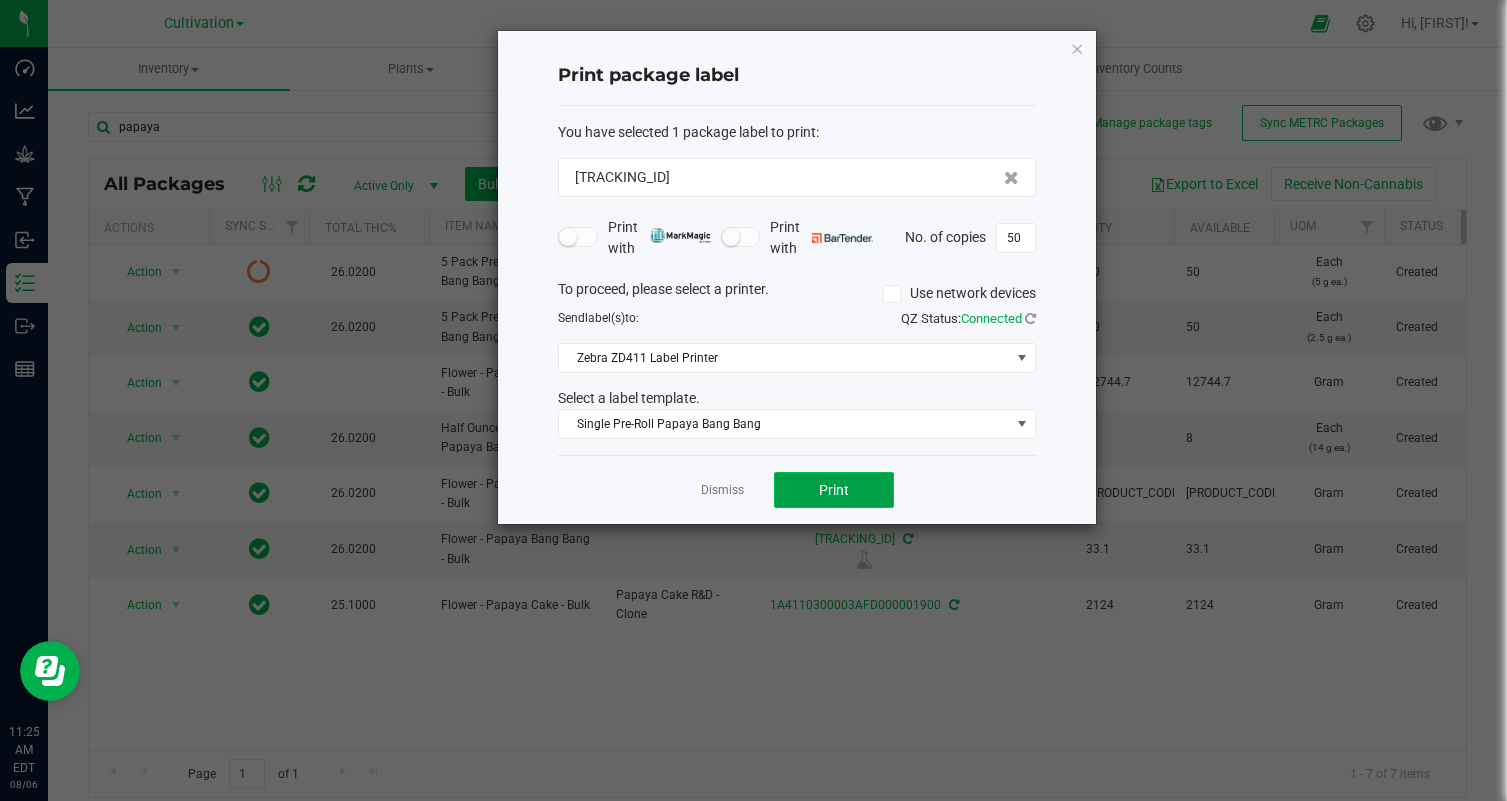 click on "Print" 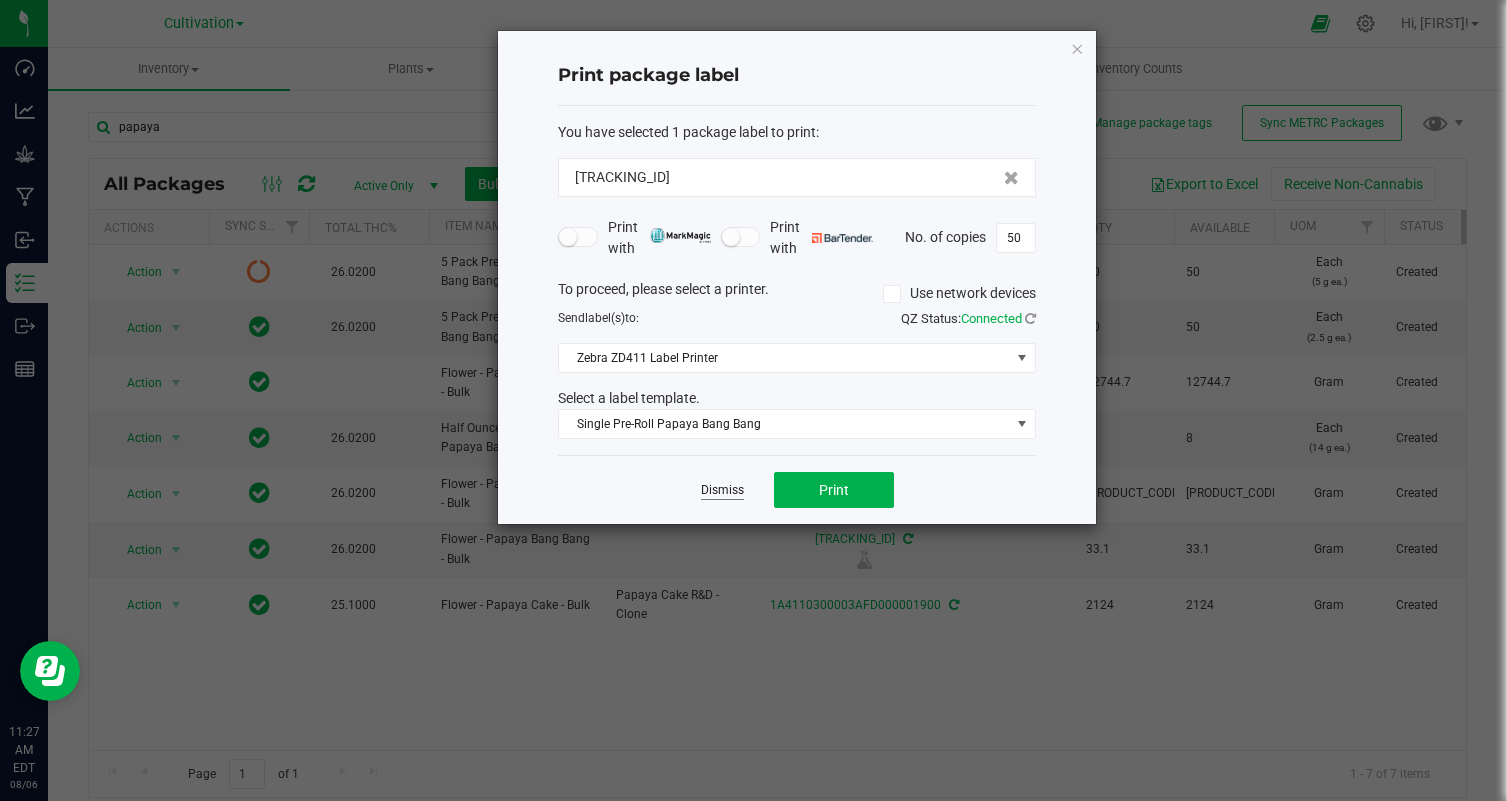 click on "Dismiss" 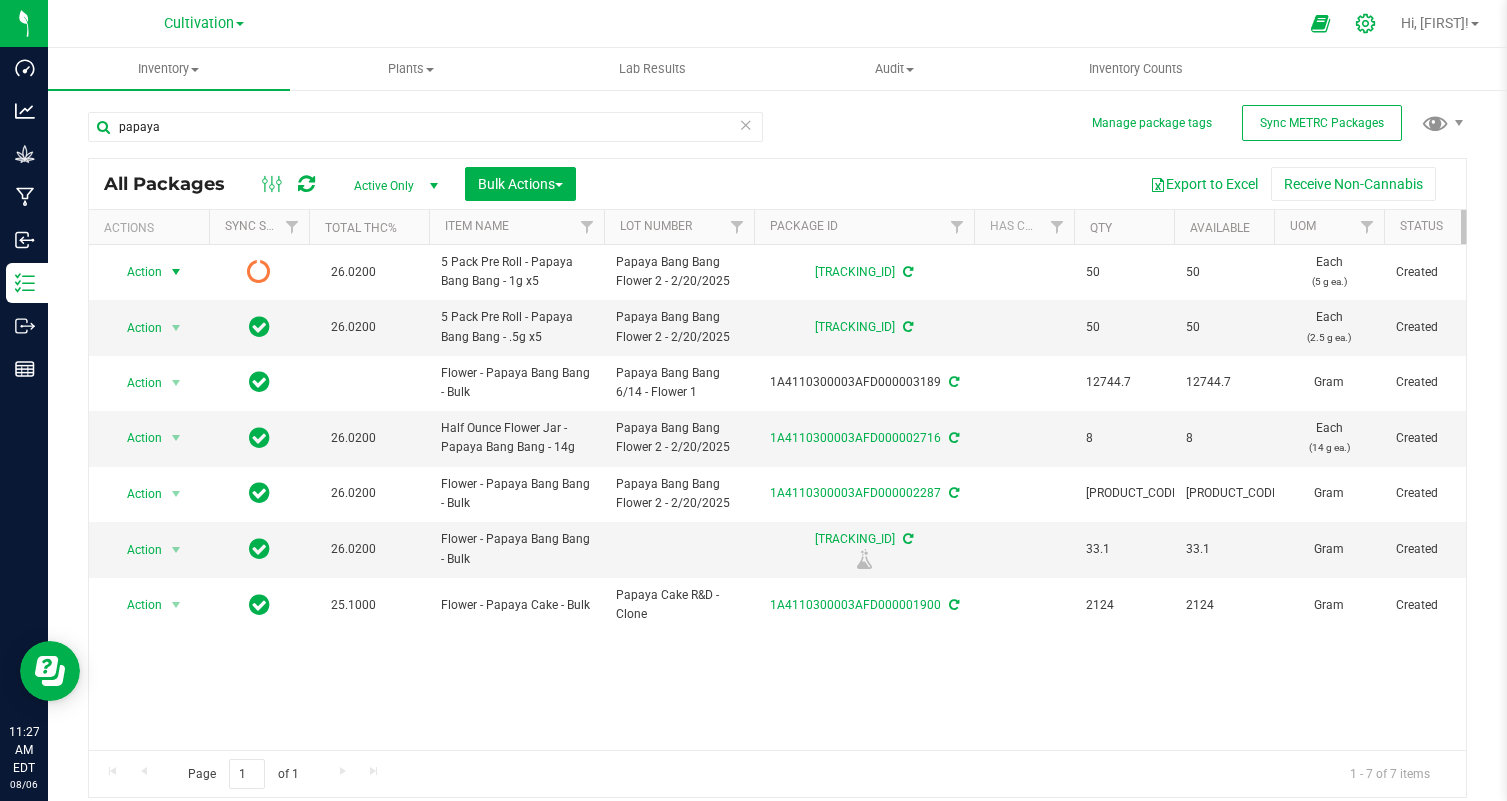 click 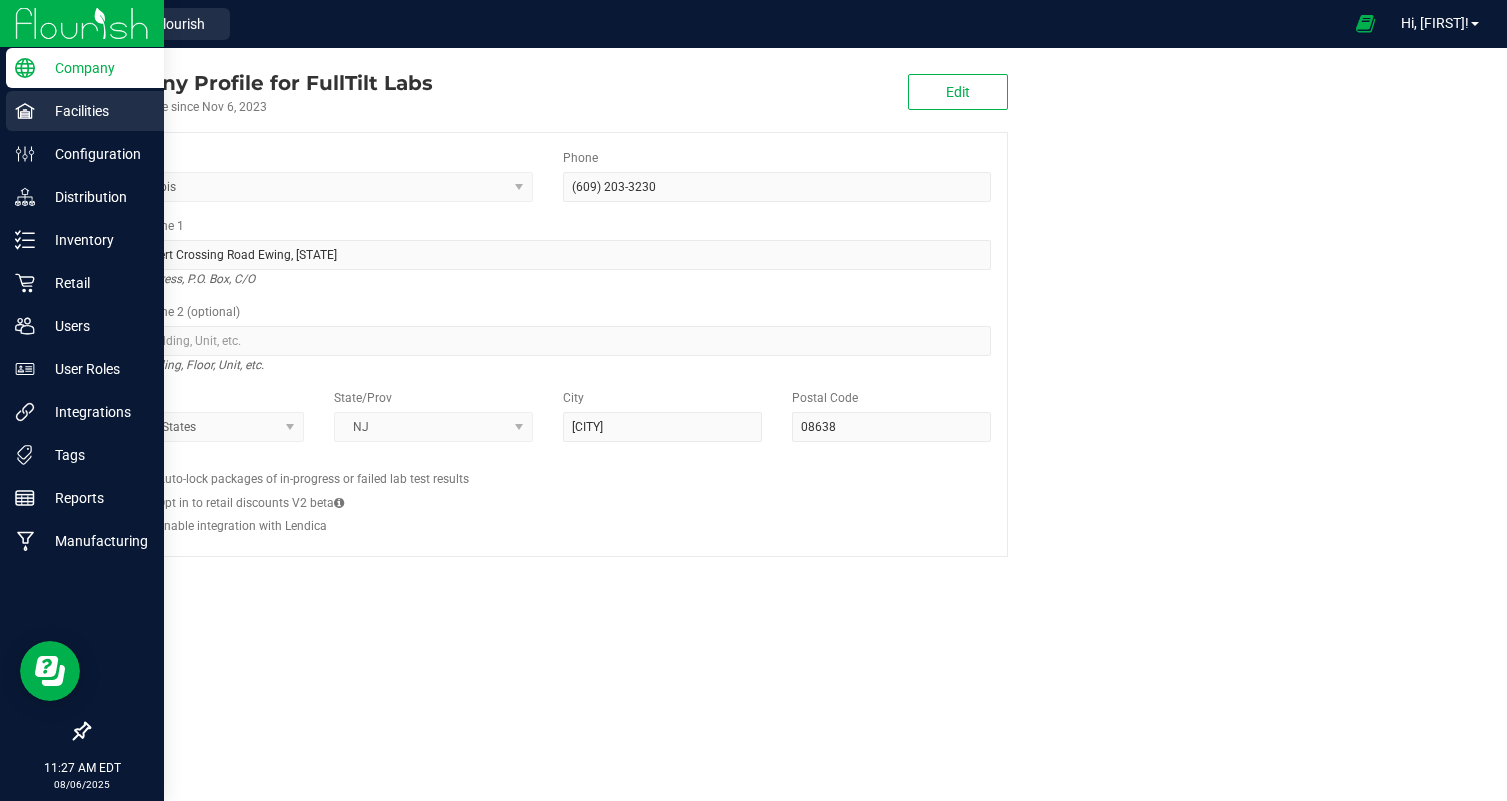 click on "Facilities" at bounding box center (85, 111) 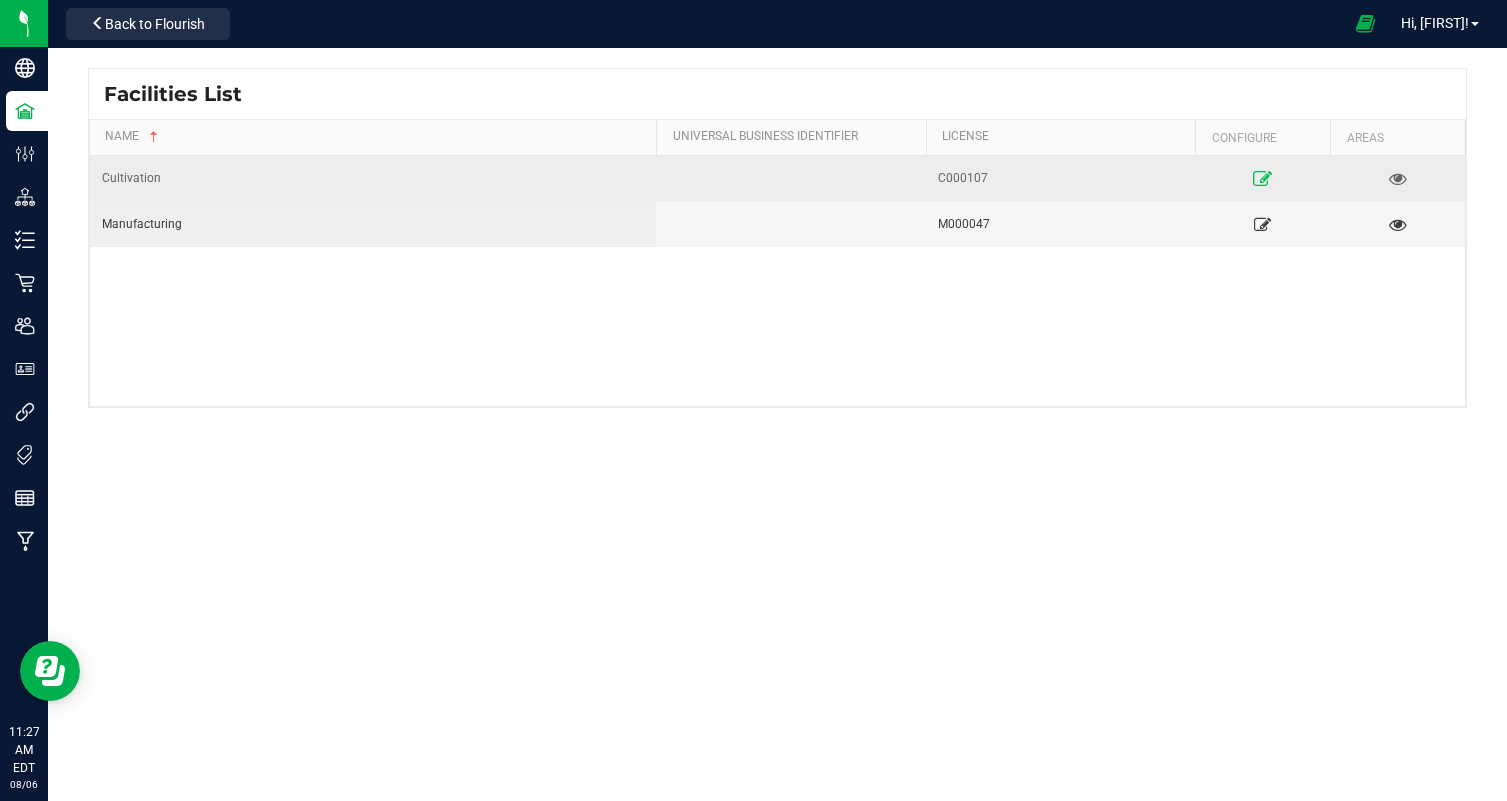 click at bounding box center [1262, 178] 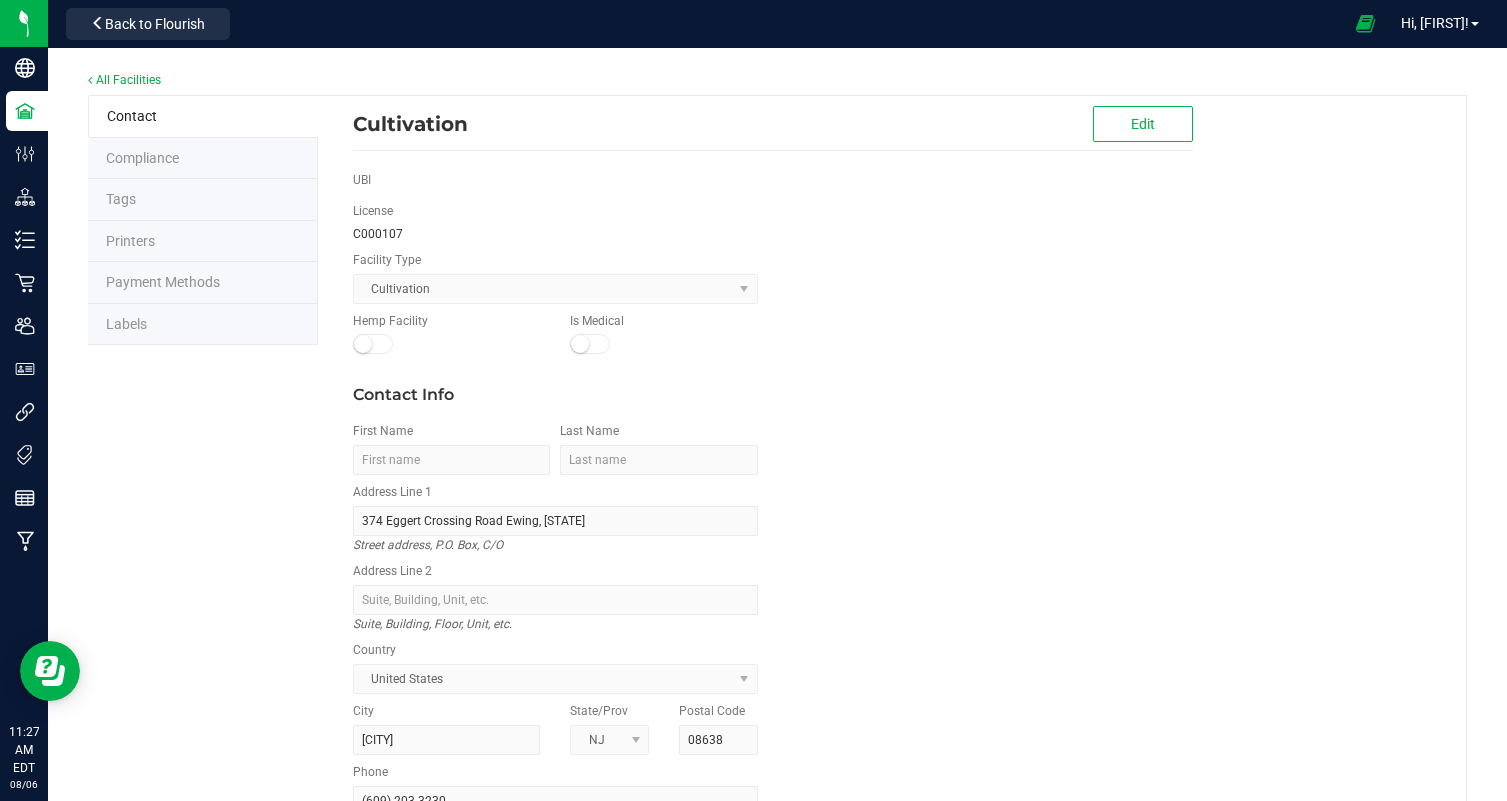 click on "Labels" at bounding box center [203, 325] 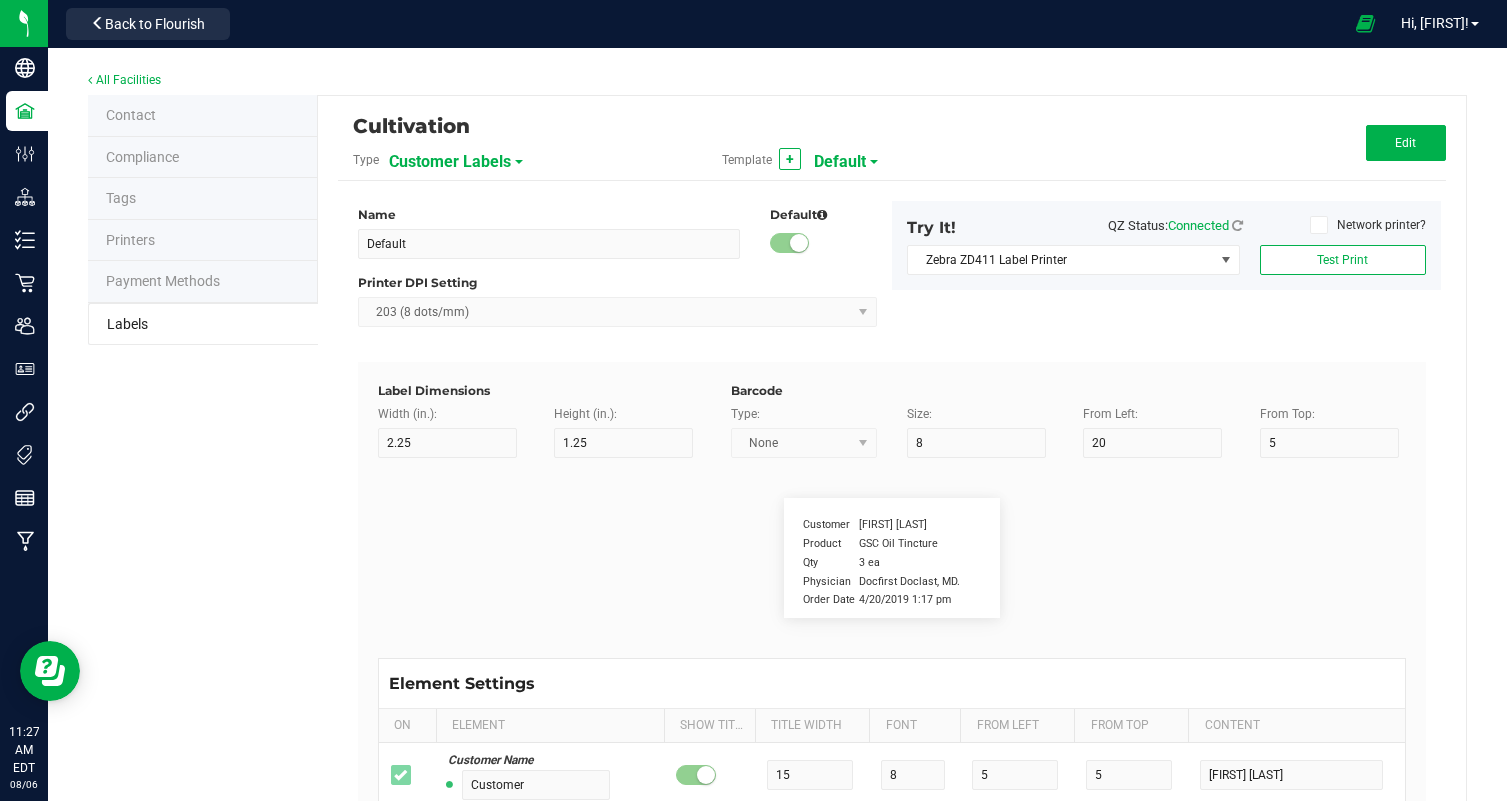 click on "Customer Labels" at bounding box center [450, 162] 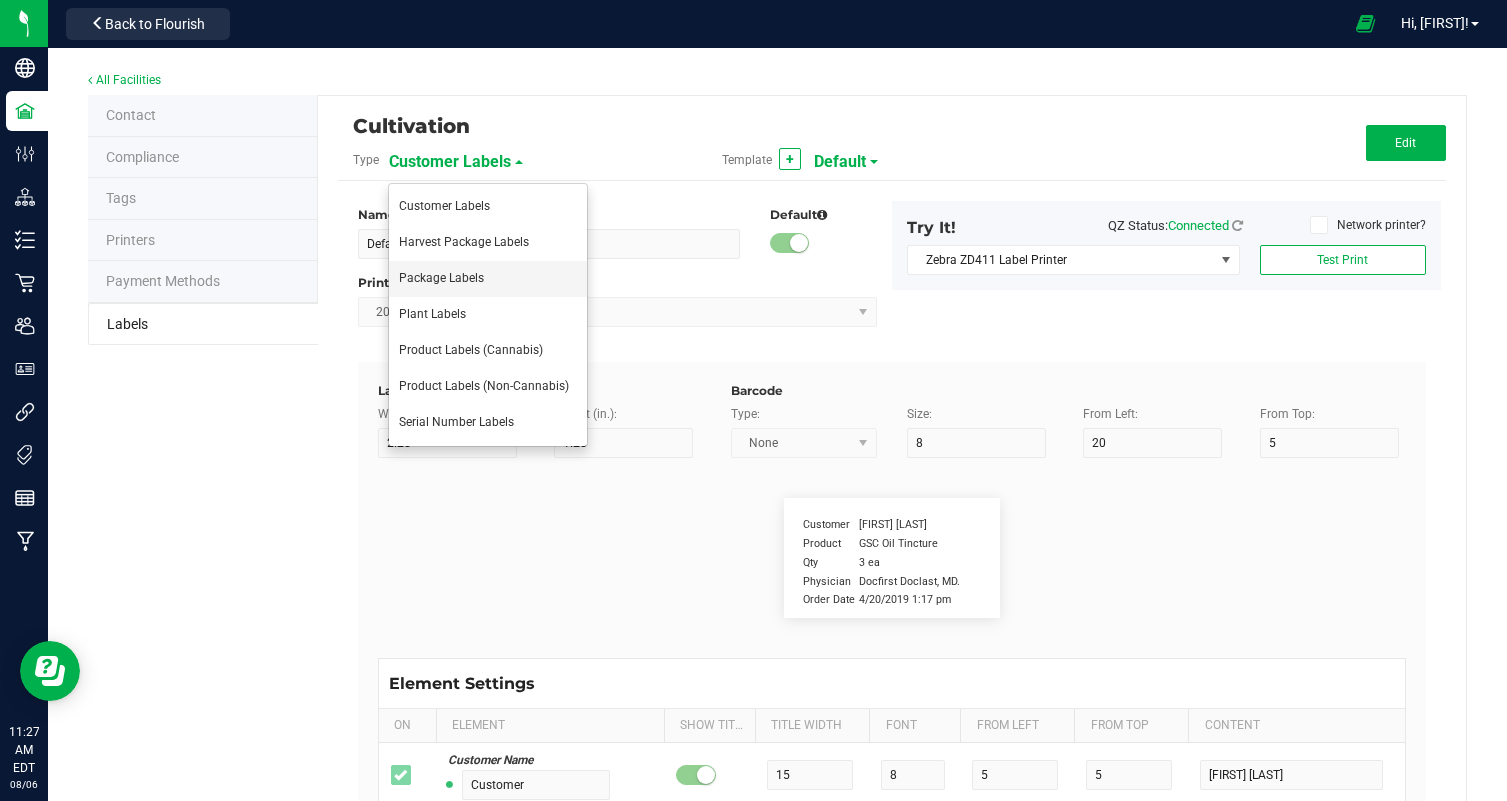 click on "Package Labels" at bounding box center (441, 278) 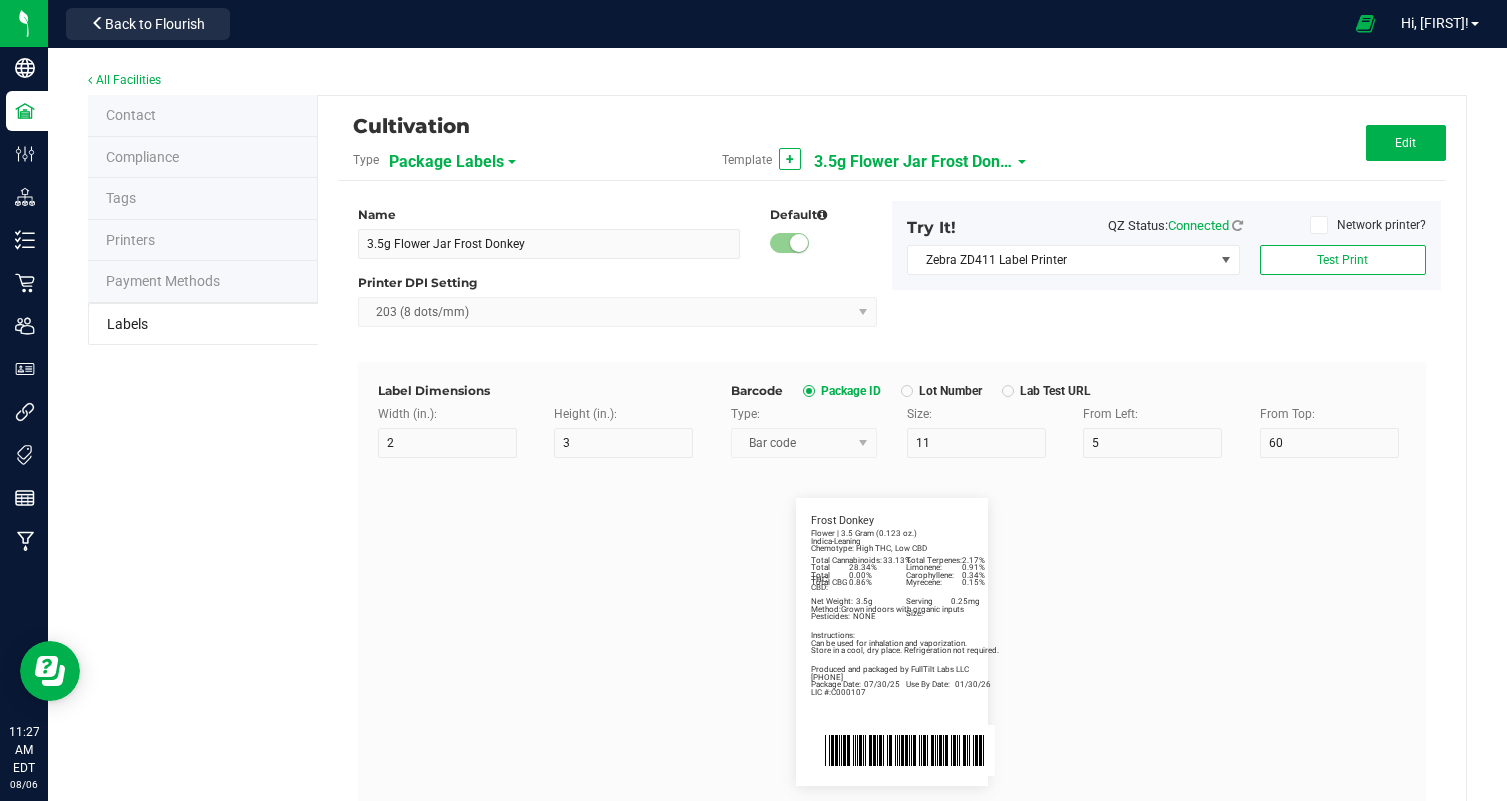 click on "3.5g Flower Jar Frost Donkey" at bounding box center (914, 162) 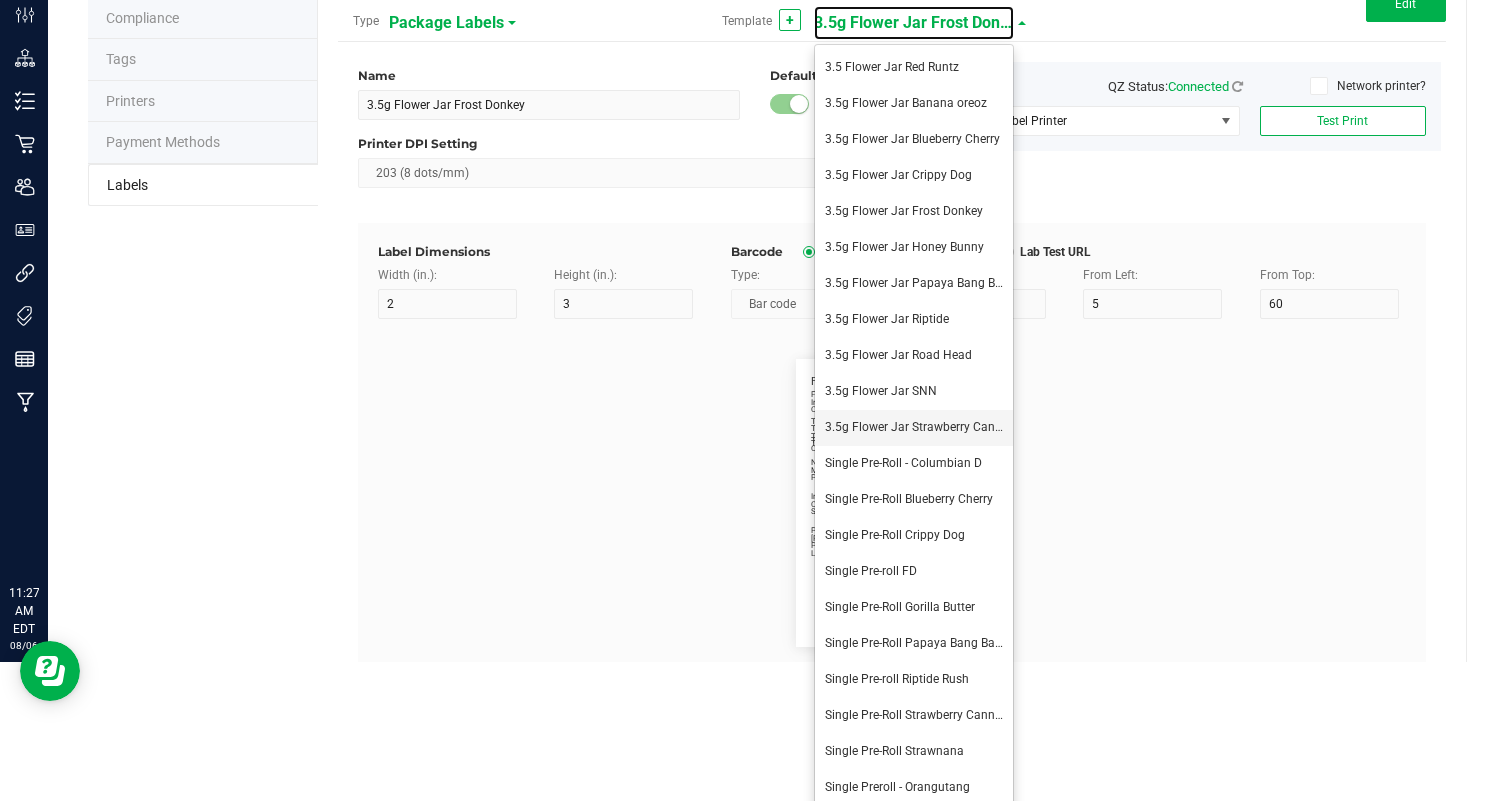 scroll, scrollTop: 150, scrollLeft: 0, axis: vertical 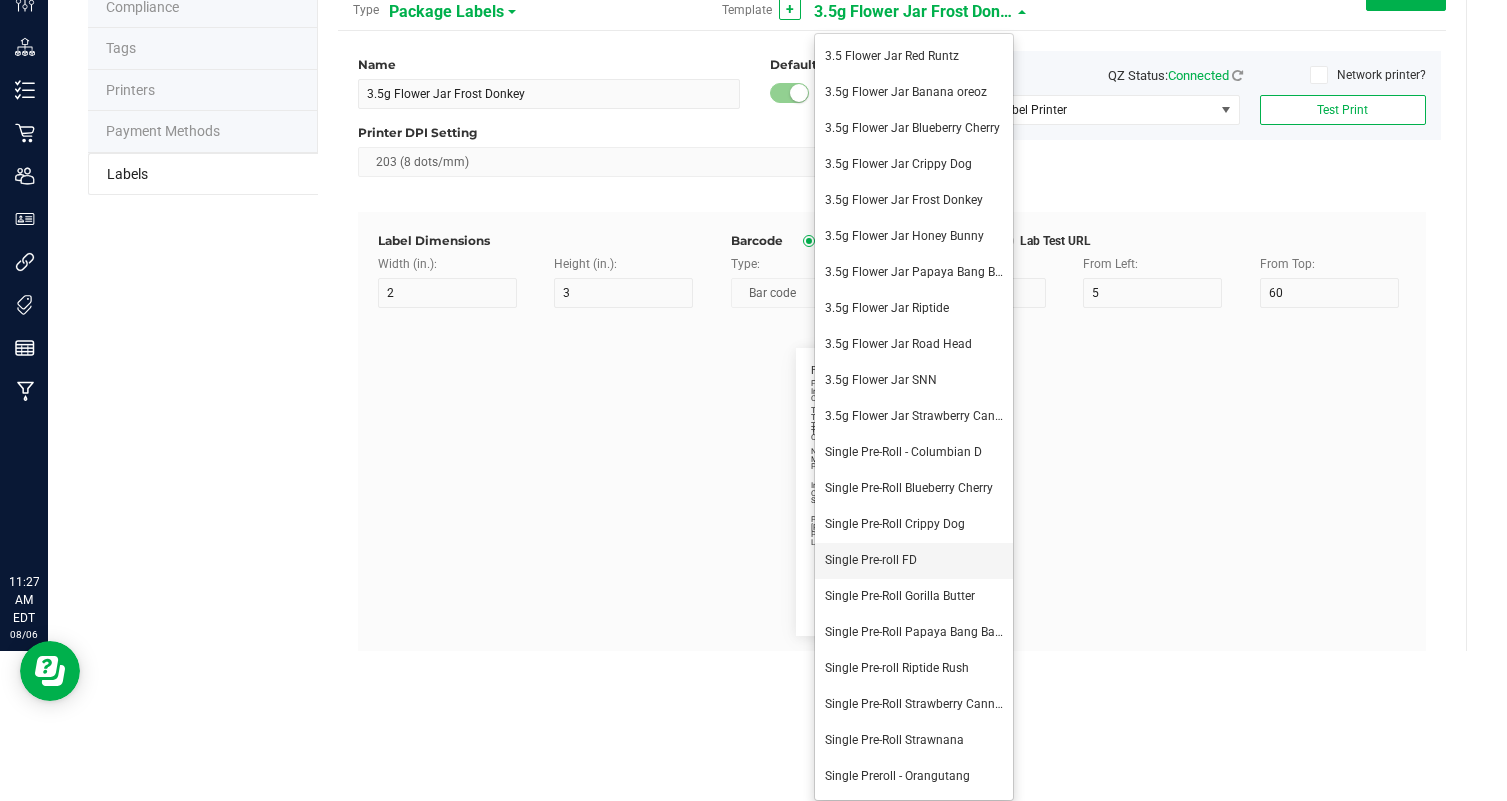 click on "Single Pre-roll FD" at bounding box center (871, 560) 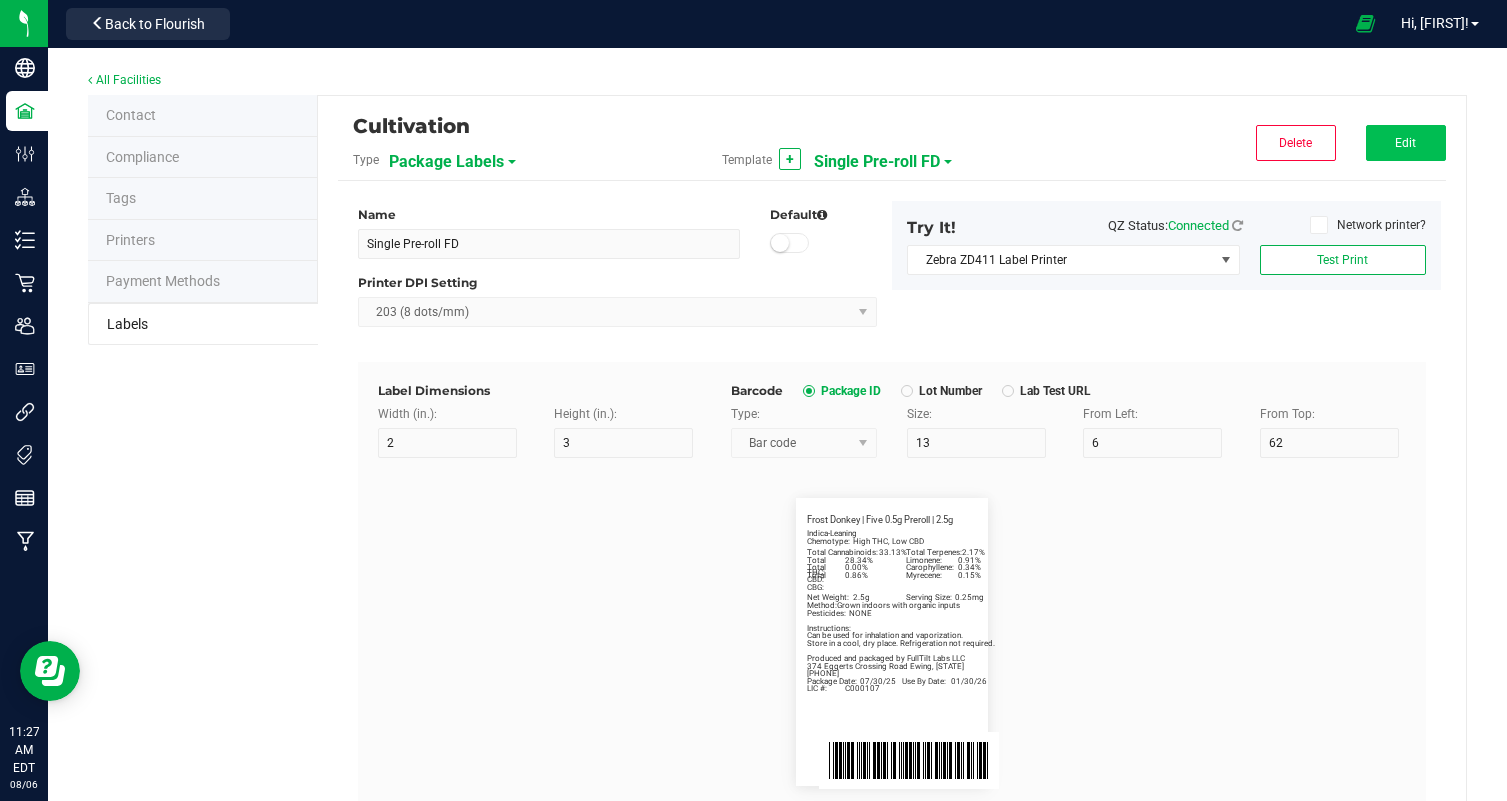 scroll, scrollTop: 0, scrollLeft: 0, axis: both 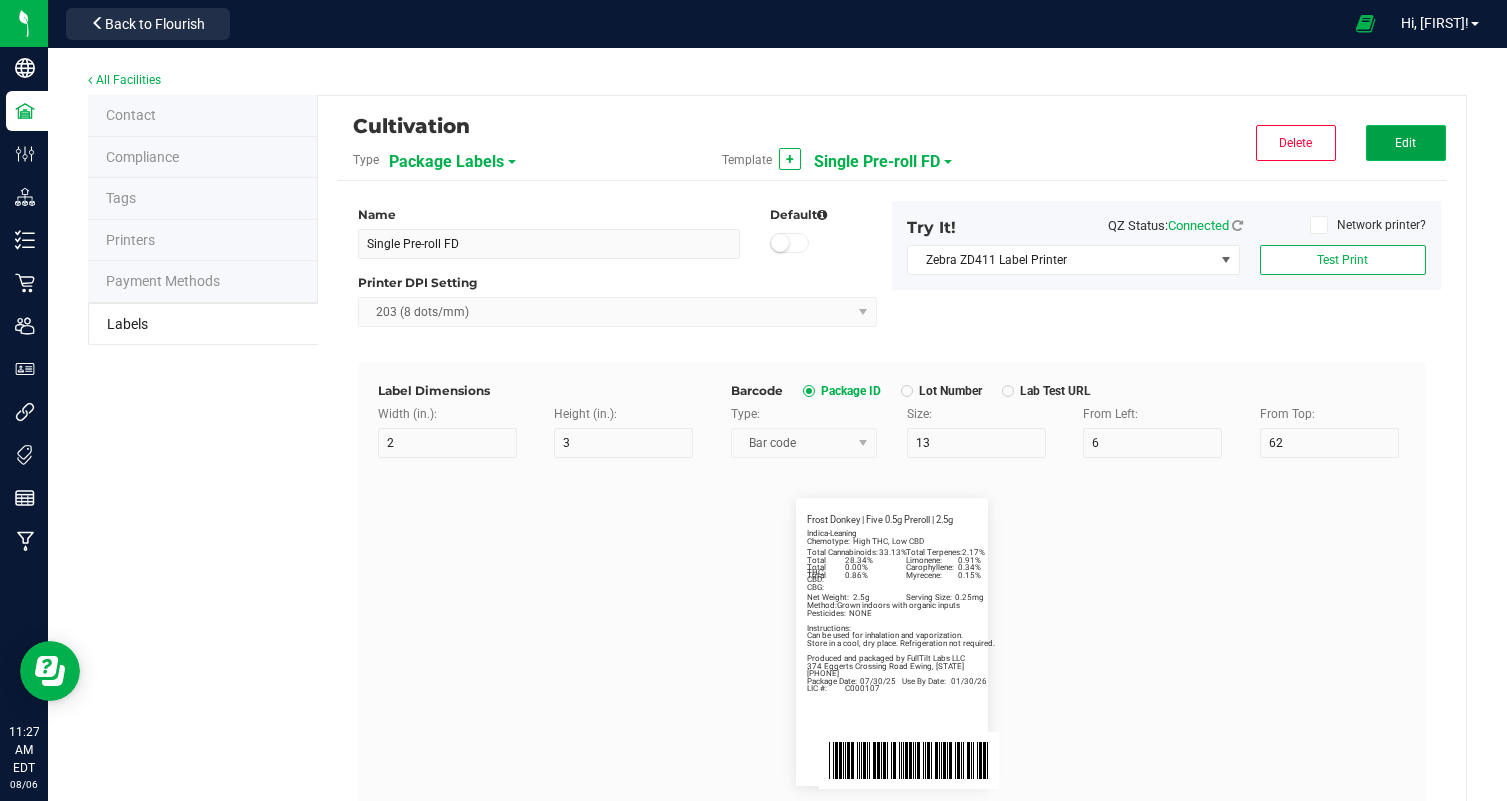 click on "Edit" at bounding box center (1405, 143) 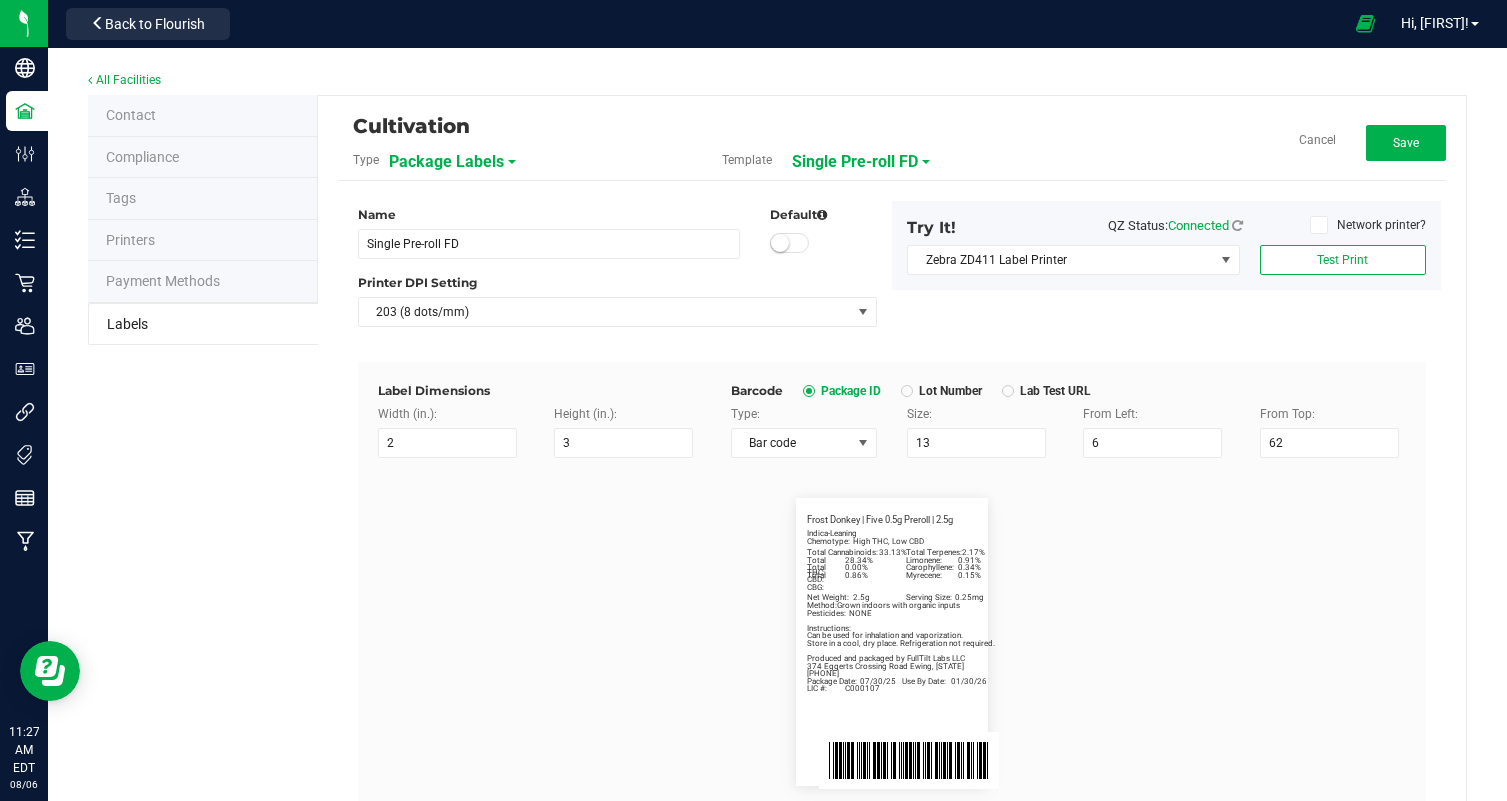 scroll, scrollTop: 481, scrollLeft: 0, axis: vertical 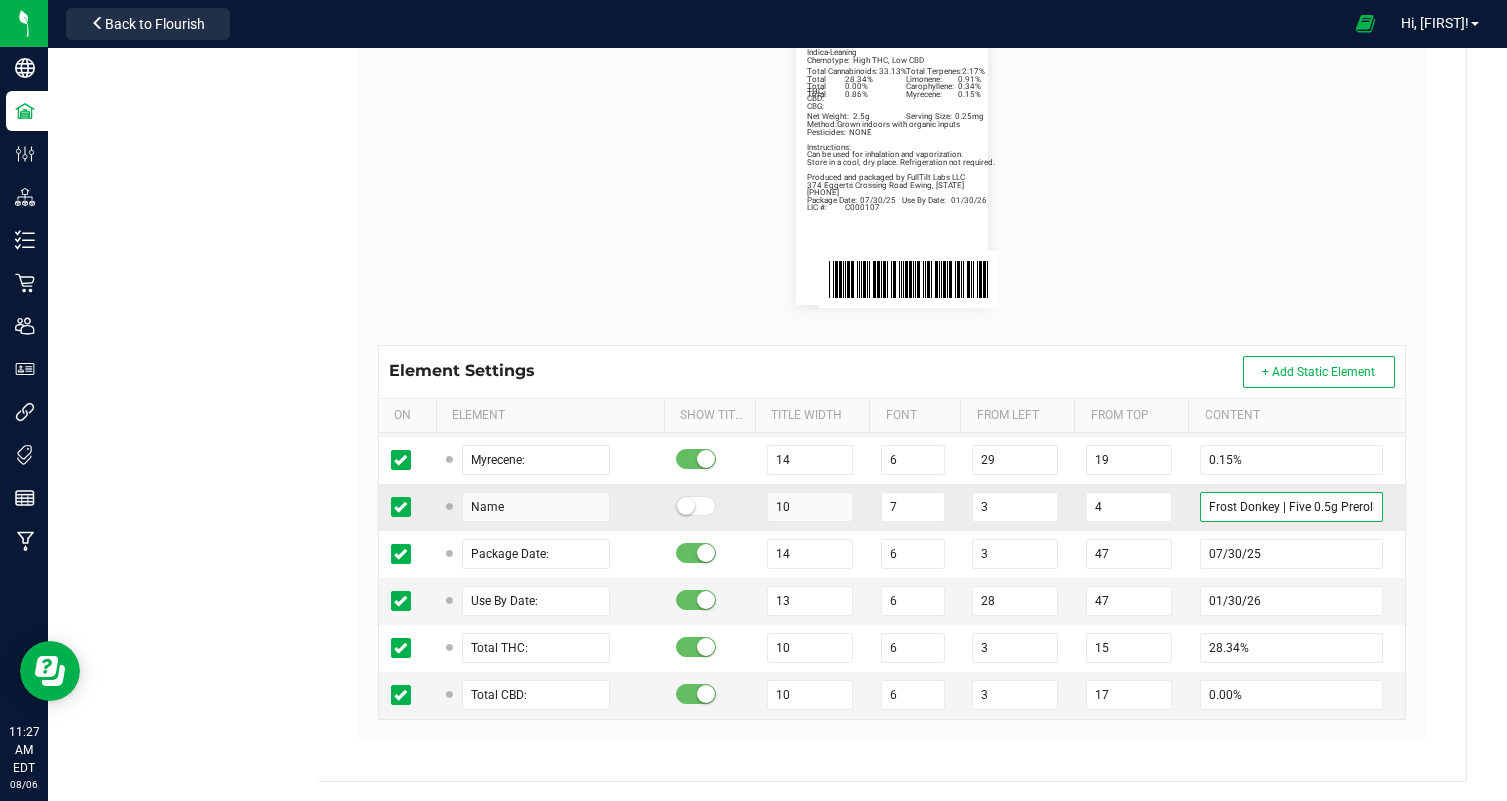 click on "Frost Donkey | Five 0.5g Preroll | 2.5g" at bounding box center (1291, 507) 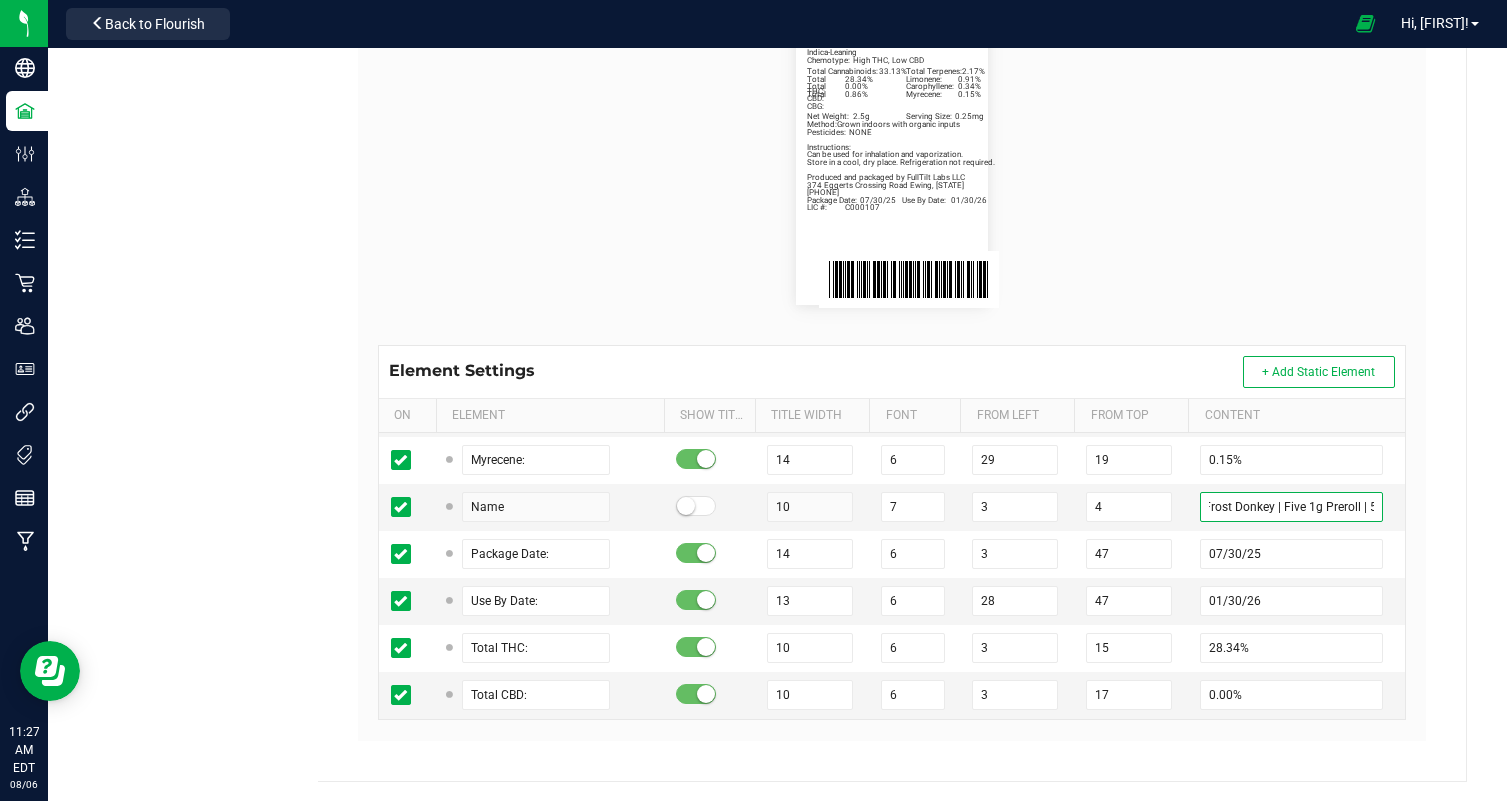 scroll, scrollTop: 0, scrollLeft: 5, axis: horizontal 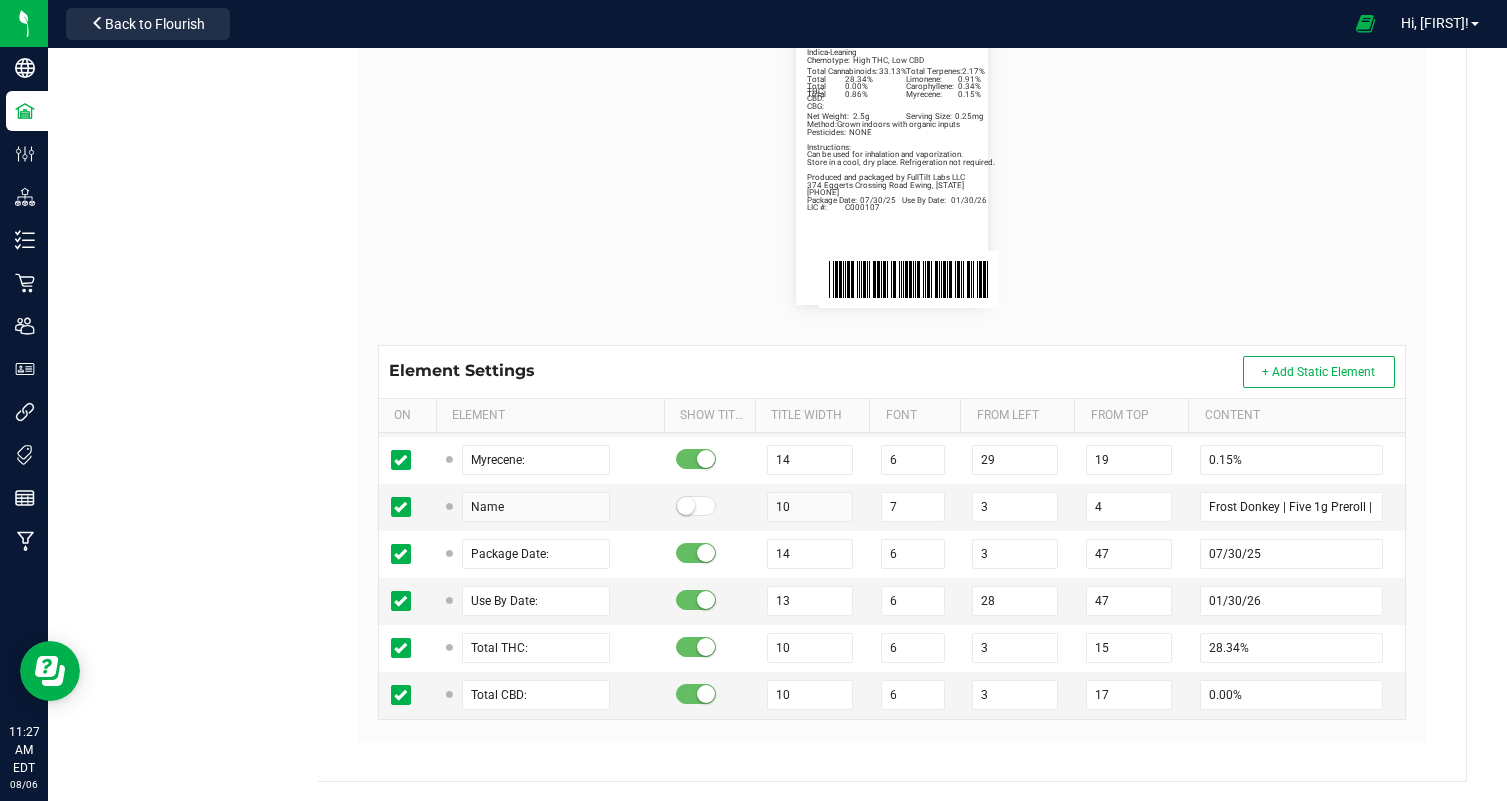 click on "Indica-Leaning   Total Cannabinoids:   33.13%    Total Terpenes:   2.17%   Chemotype:   High THC, Low CBD   Produced and packaged by FullTilt Labs LLC   Store in a cool, dry place. Refrigeration not required.   Instructions:      [PHONE]   Limonene:   0.91%   Carophyllene:   0.34%   Myrecene:   0.15%   Frost Donkey | Five 1g Preroll | 5g   Package Date:   07/30/25   Use By Date:   01/30/26   Total THC:   28.34%    Total CBD:   0.00%    Total CBG:   0.86%    LIC #:   C000107   Method:   Grown indoors with organic inputs   Pesticides:   NONE    374 Eggerts Crossing Road Ewing, [STATE]   Can be used for inhalation and vaporization.   Net Weight:   2.5g   Serving Size:   0.25mg" at bounding box center (892, 161) 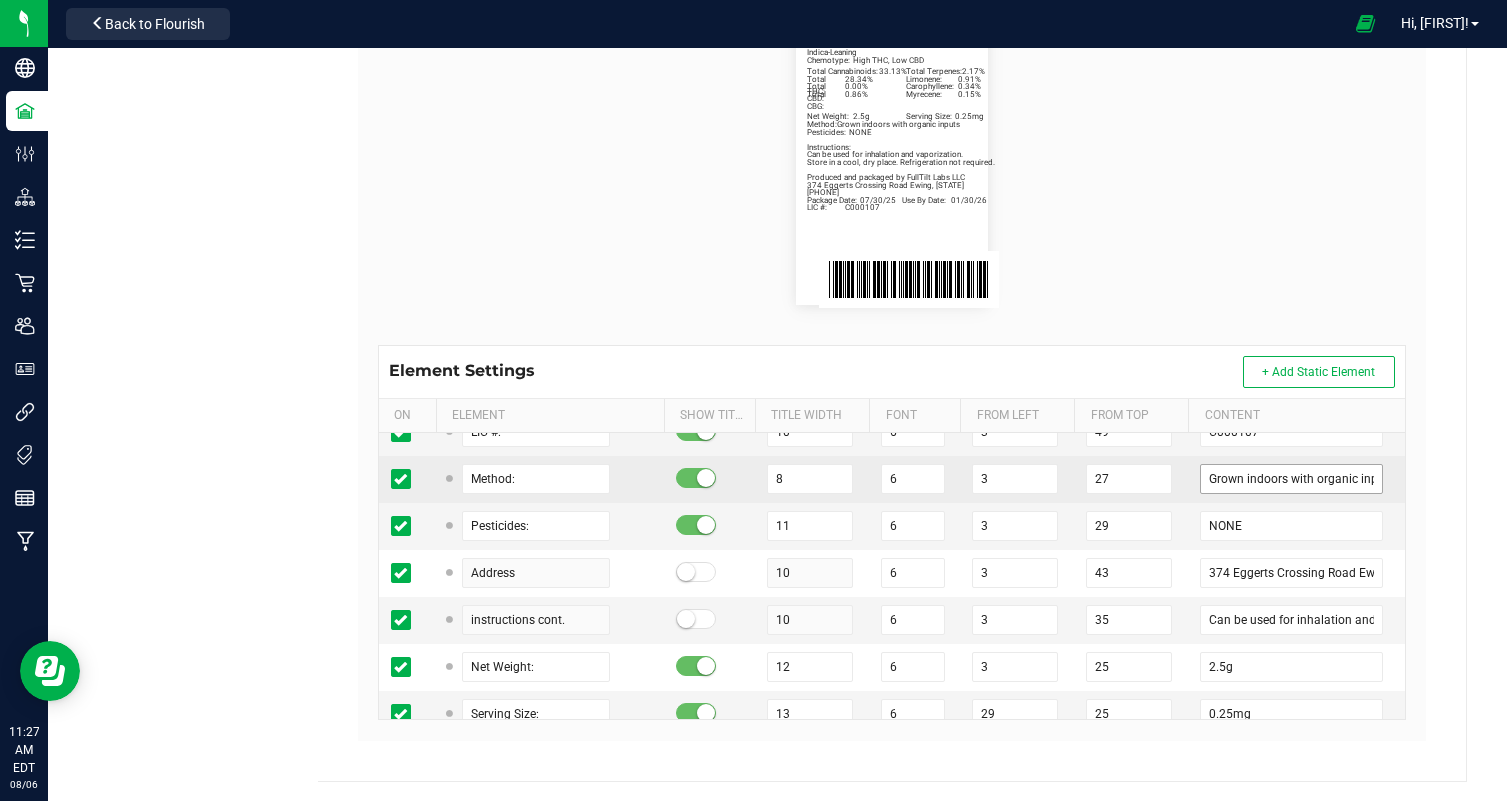 scroll, scrollTop: 838, scrollLeft: 0, axis: vertical 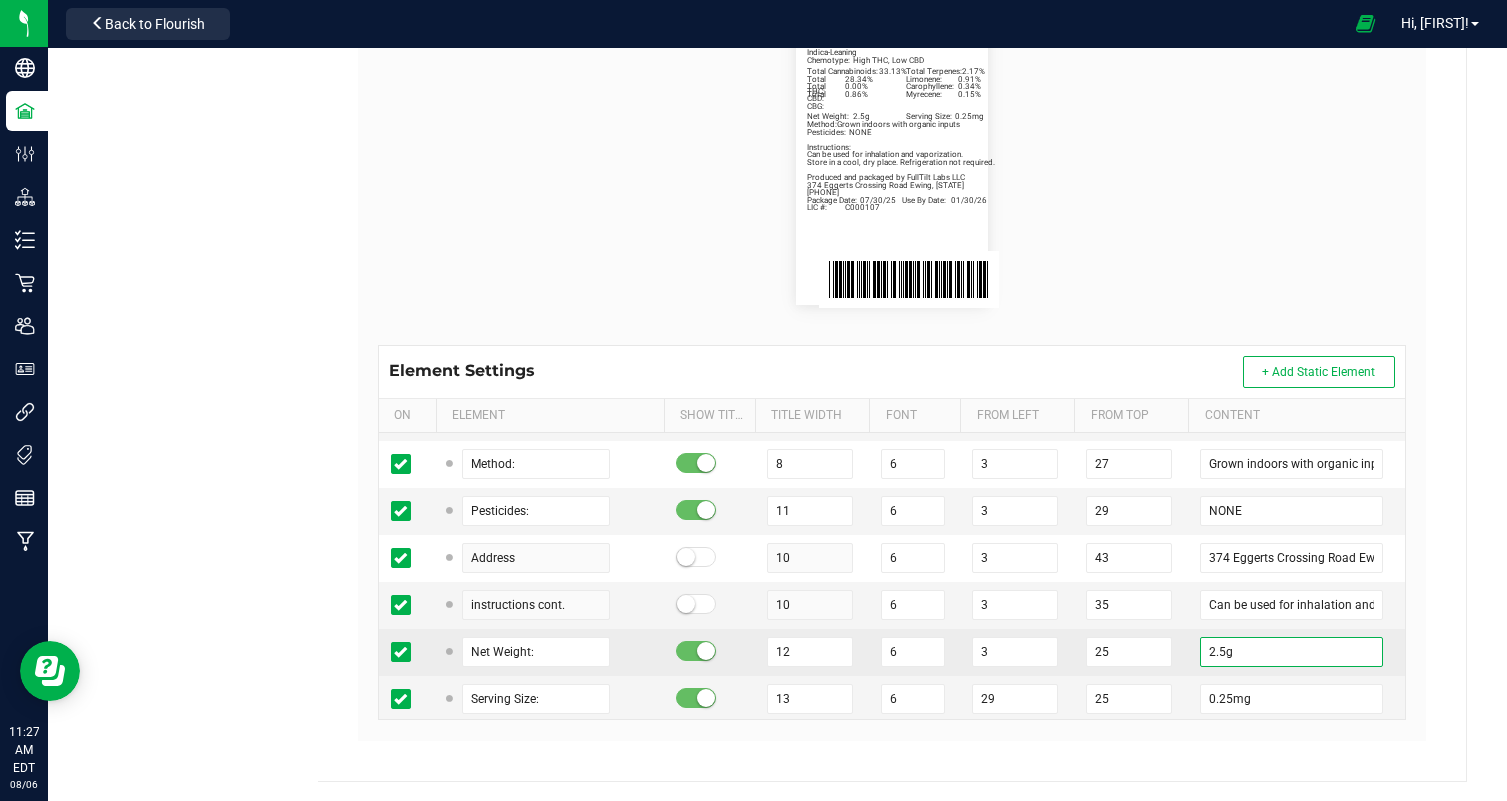 drag, startPoint x: 1225, startPoint y: 650, endPoint x: 1189, endPoint y: 650, distance: 36 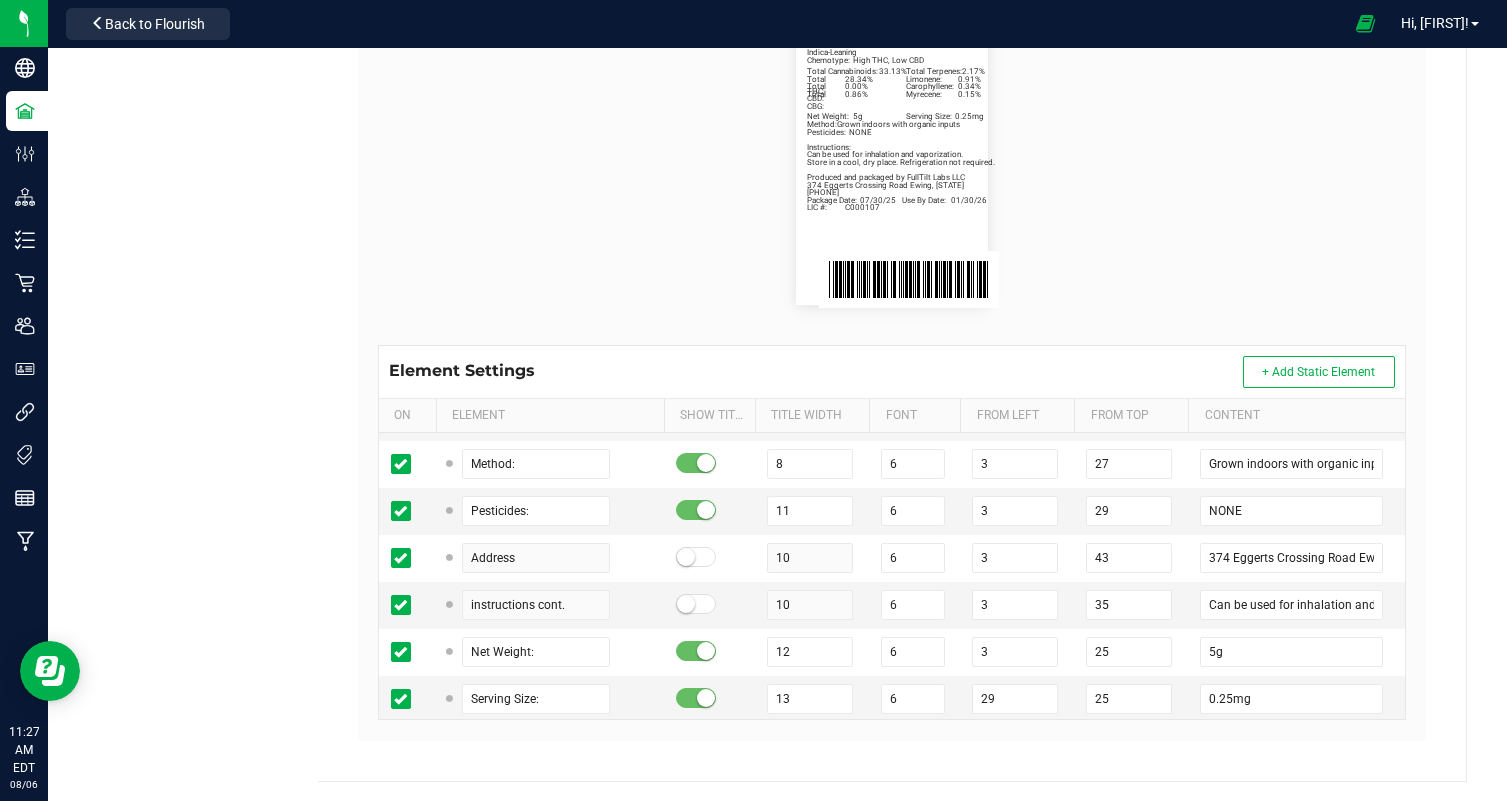 click on "Indica-Leaning   Total Cannabinoids:   33.13%    Total Terpenes:   2.17%   Chemotype:   High THC, Low CBD   Produced and packaged by FullTilt Labs LLC   Store in a cool, dry place. Refrigeration not required.   Instructions:      [PHONE]   Limonene:   0.91%   Carophyllene:   0.34%   Myrecene:   0.15%   Frost Donkey | Five 1g Preroll | 5g   Package Date:   07/30/25   Use By Date:   01/30/26   Total THC:   28.34%    Total CBD:   0.00%    Total CBG:   0.86%    LIC #:   C000107   Method:   Grown indoors with organic inputs   Pesticides:   NONE    374 Eggerts Crossing Road Ewing, [STATE]   Can be used for inhalation and vaporization.   Net Weight:   5g   Serving Size:   0.25mg" at bounding box center [892, 161] 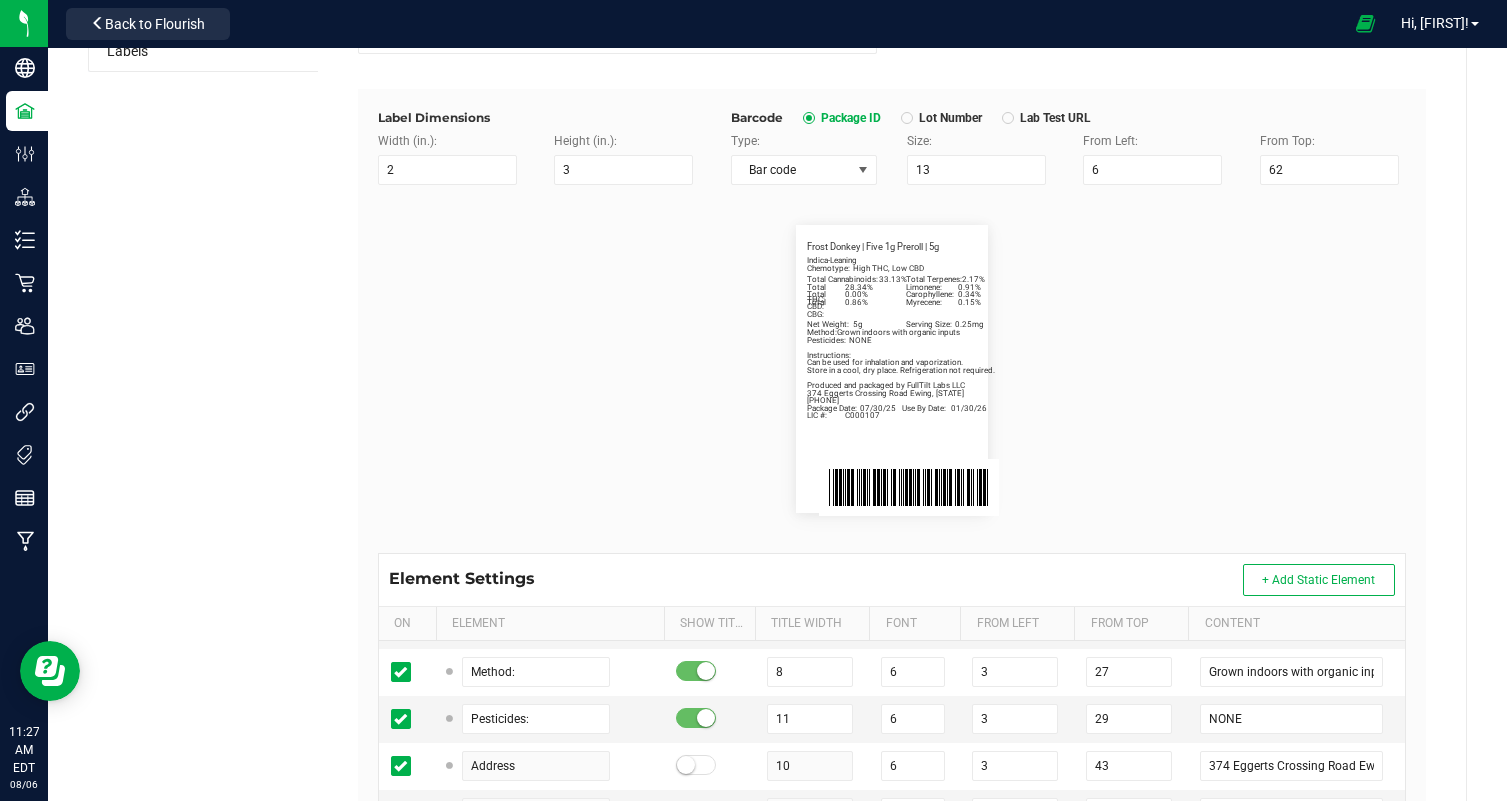 scroll, scrollTop: 0, scrollLeft: 0, axis: both 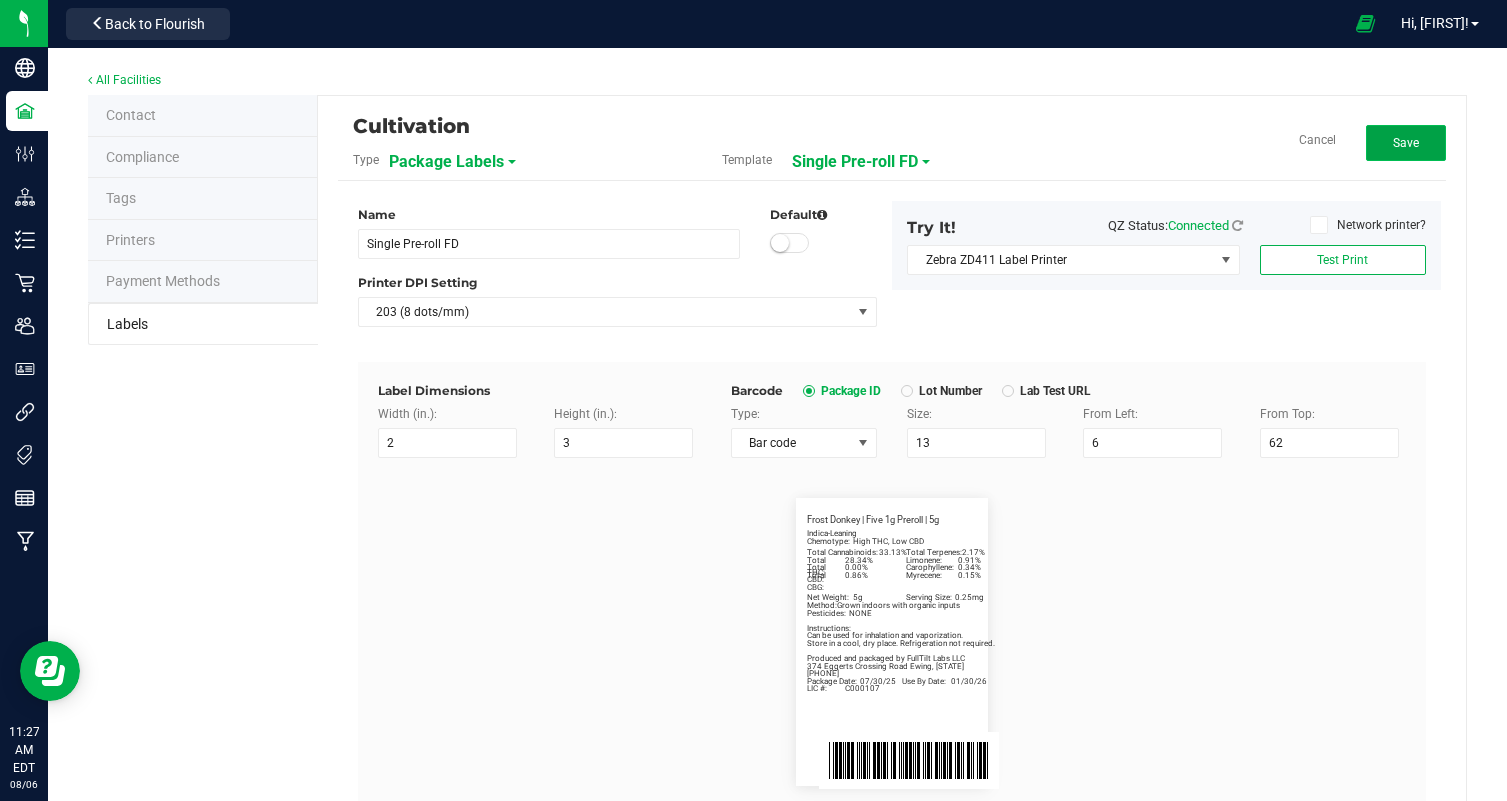 click on "Save" at bounding box center [1406, 143] 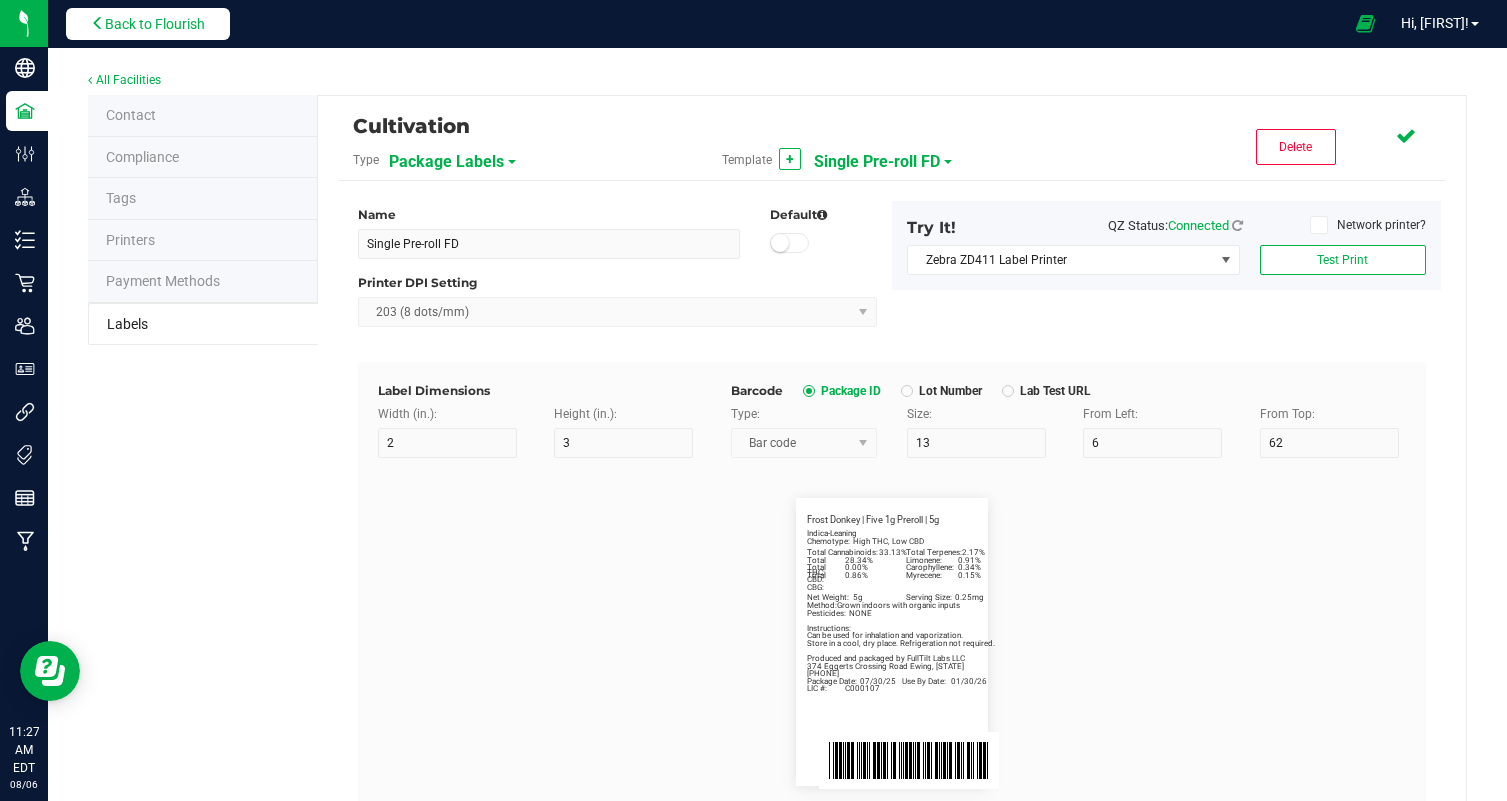 click on "Back to Flourish" at bounding box center [155, 24] 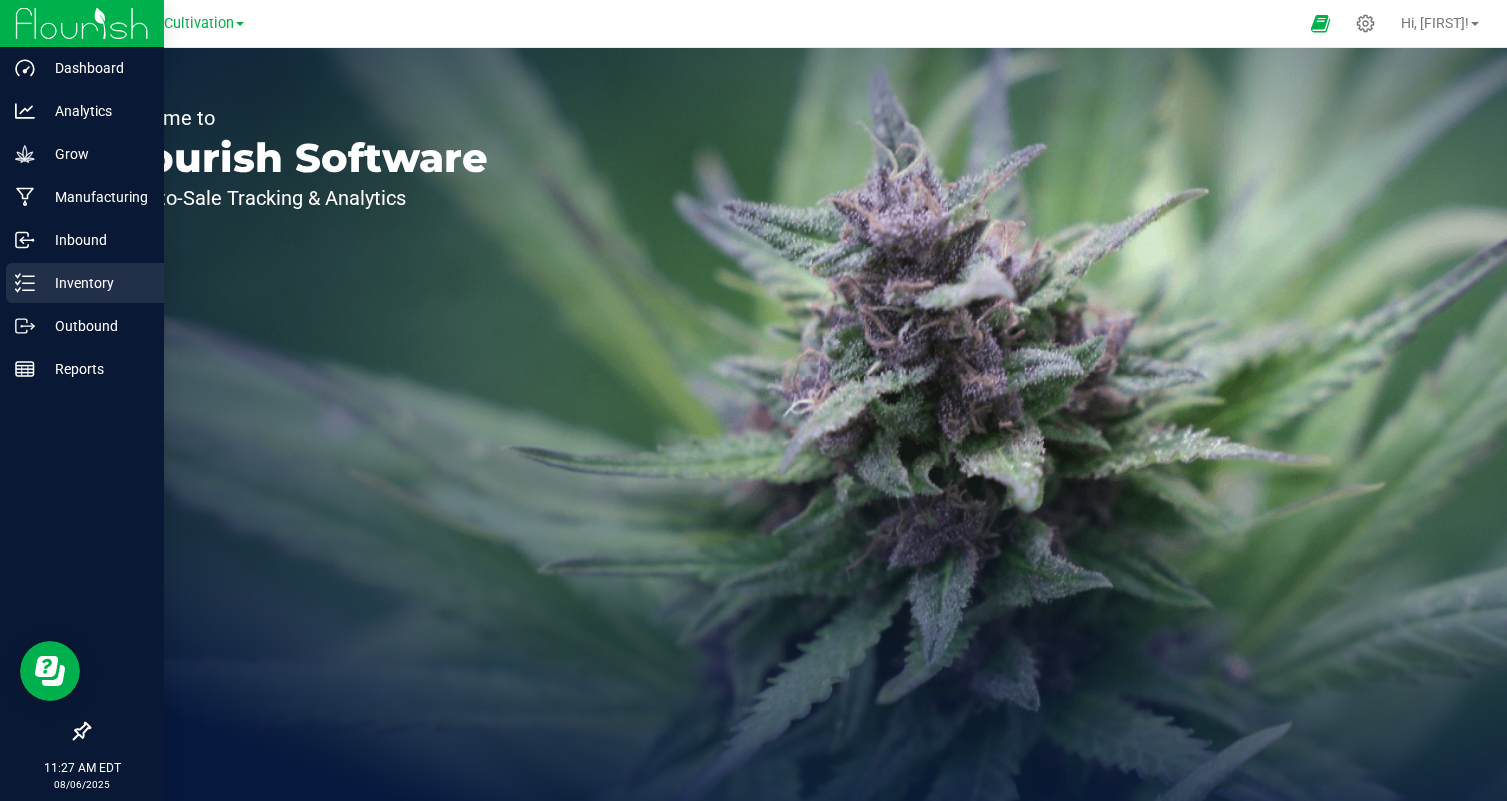 click on "Inventory" at bounding box center [95, 283] 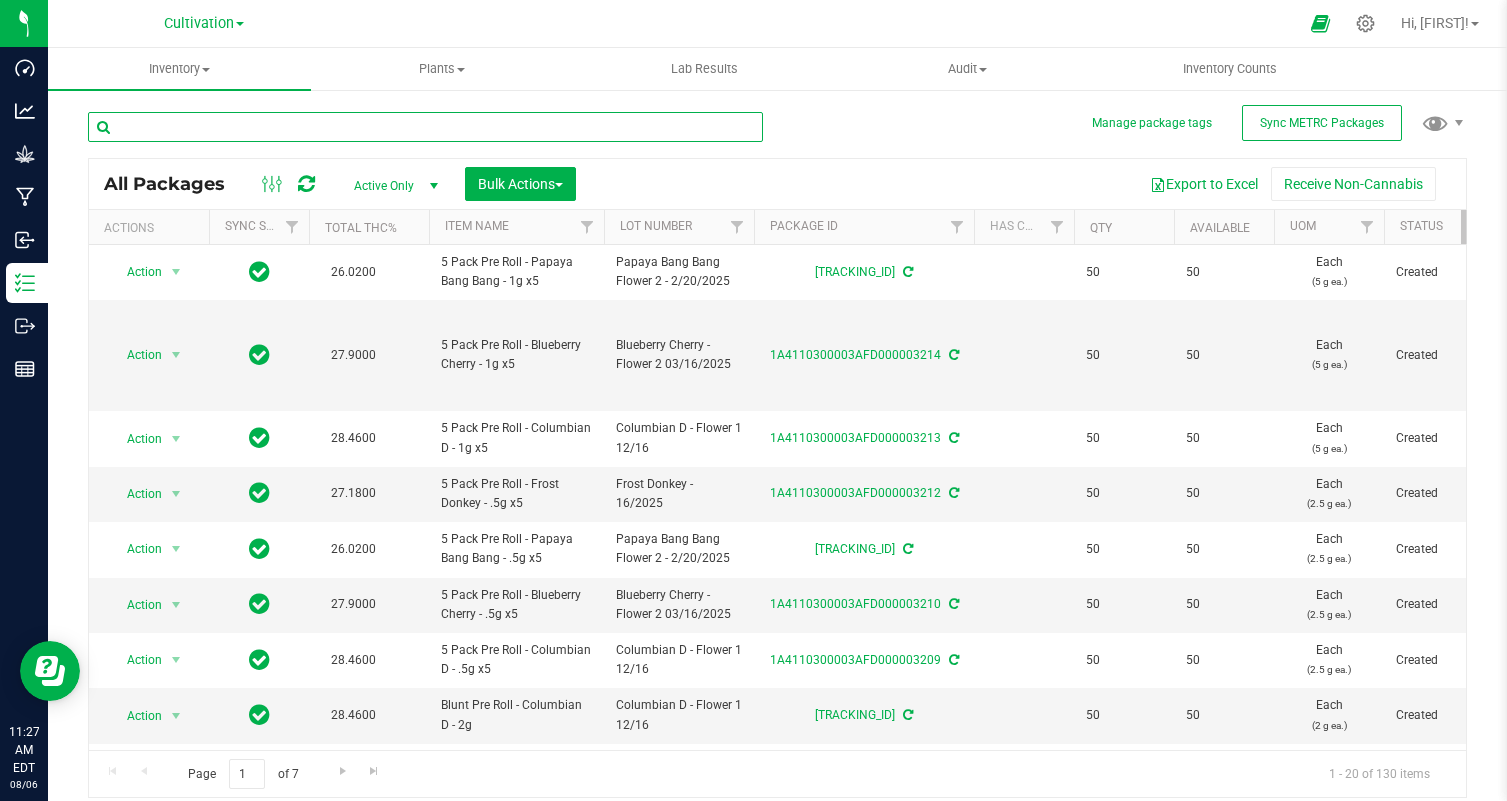 click at bounding box center [425, 127] 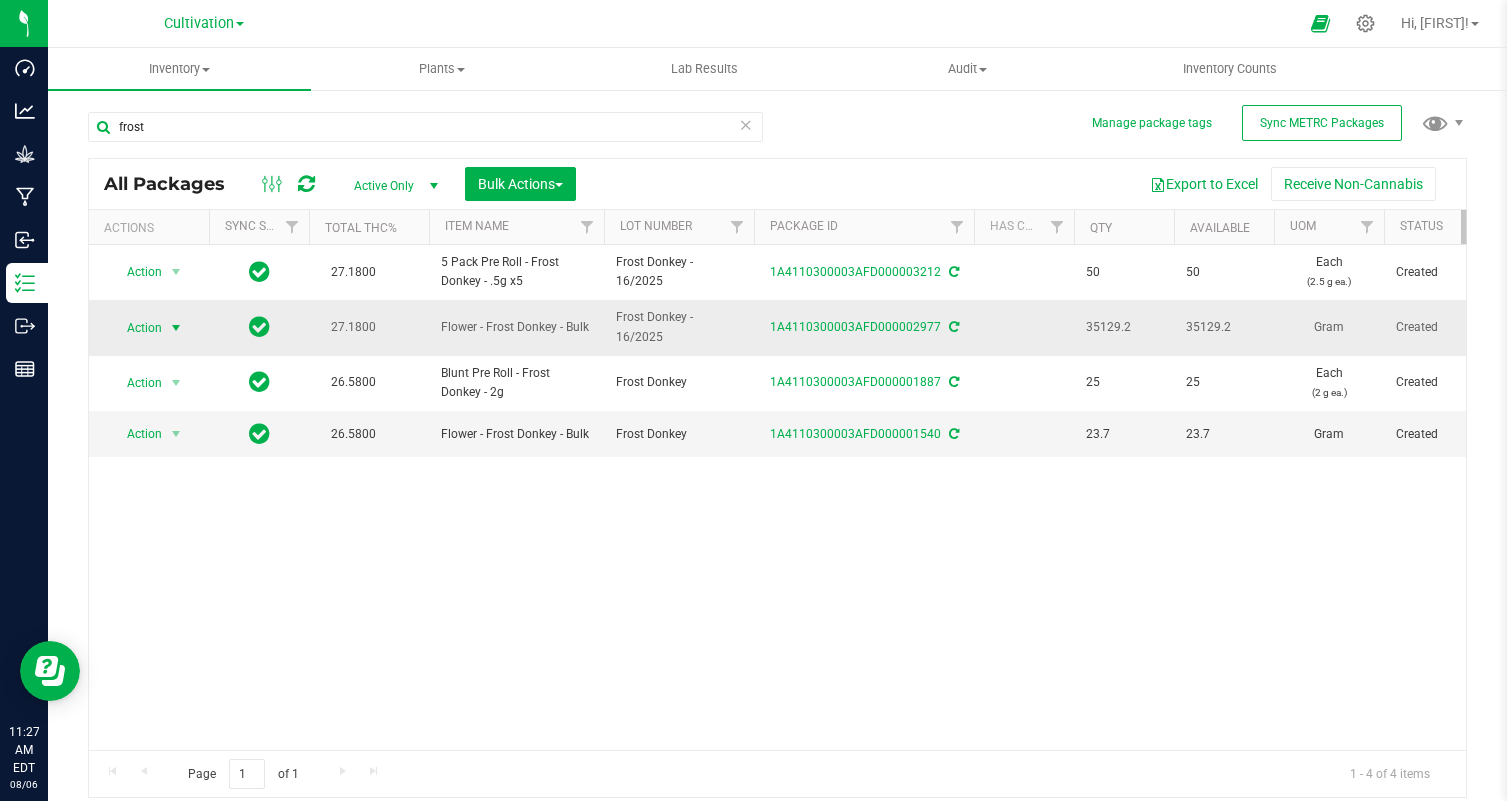 click on "Action" at bounding box center (136, 328) 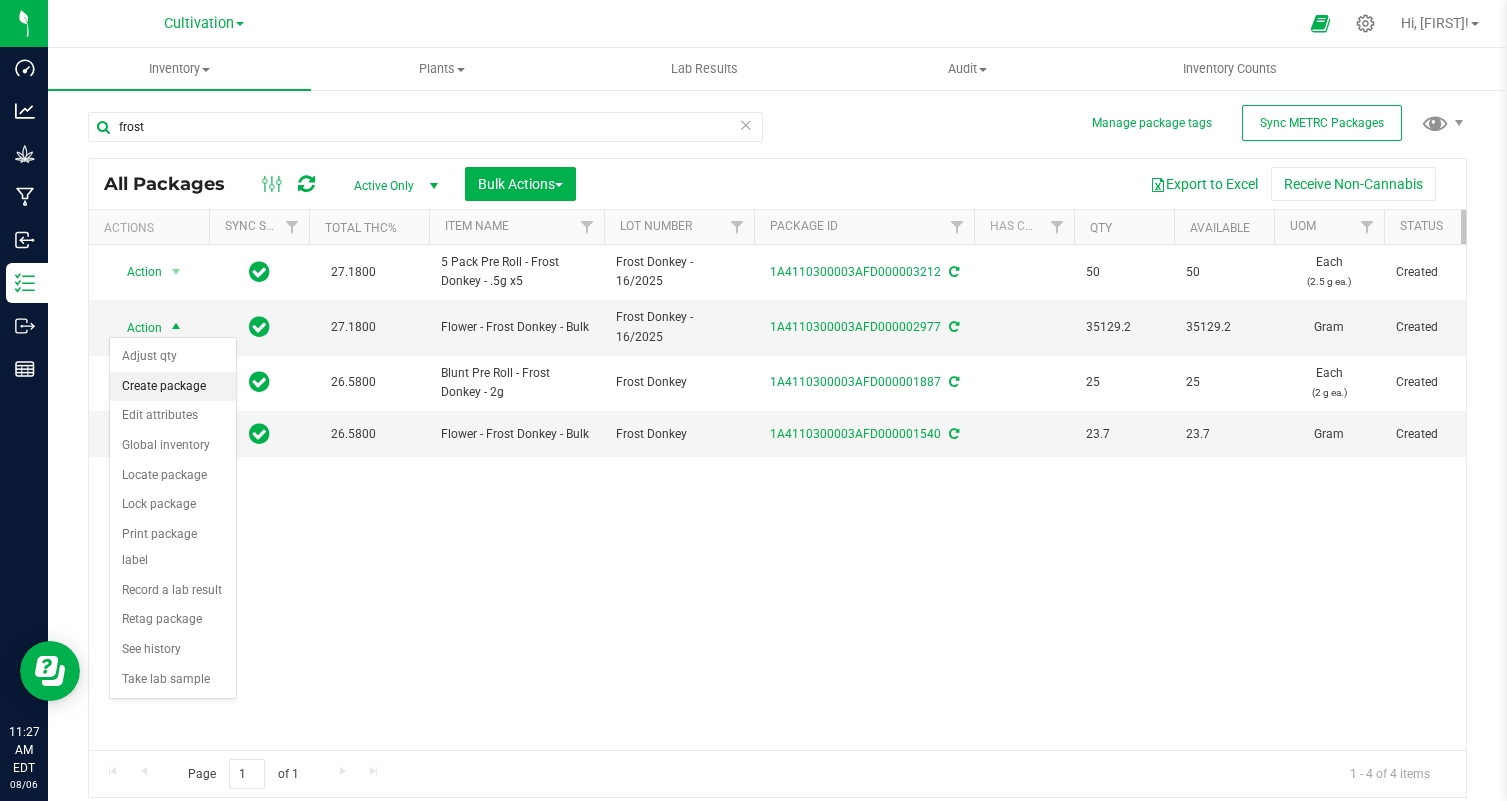 click on "Create package" at bounding box center [173, 387] 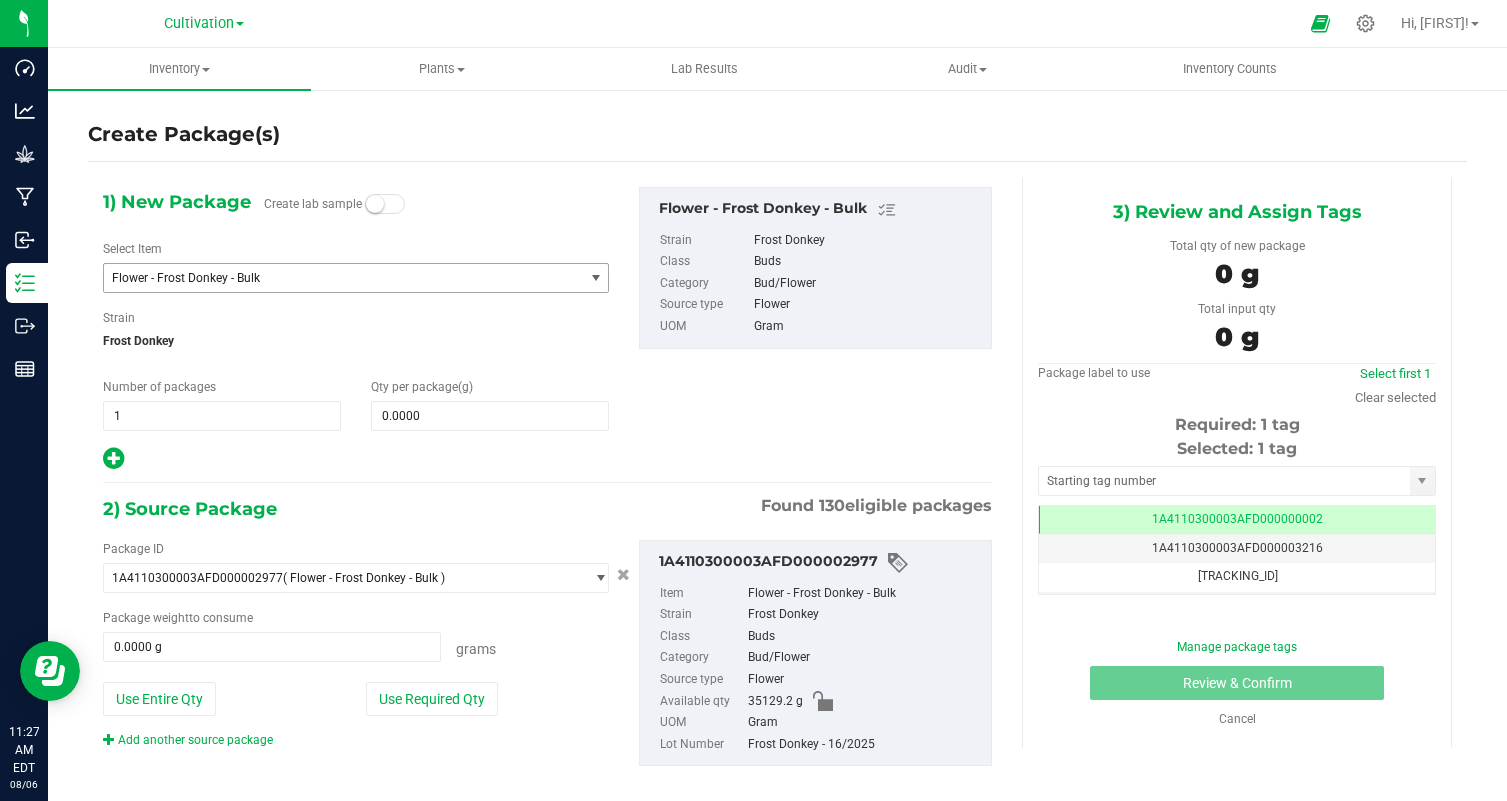 scroll, scrollTop: 0, scrollLeft: 0, axis: both 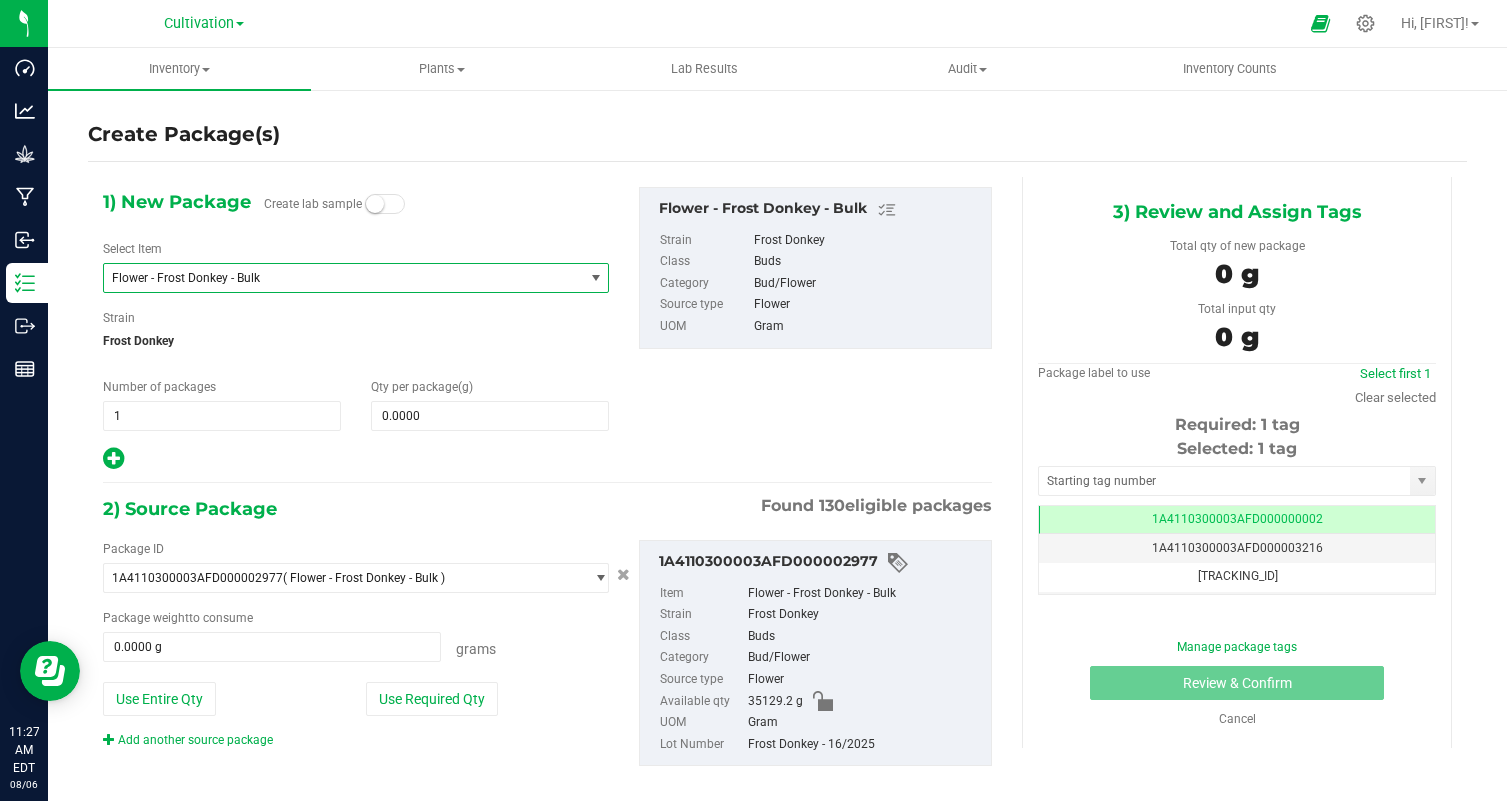 click on "Flower - Frost Donkey - Bulk" at bounding box center [334, 278] 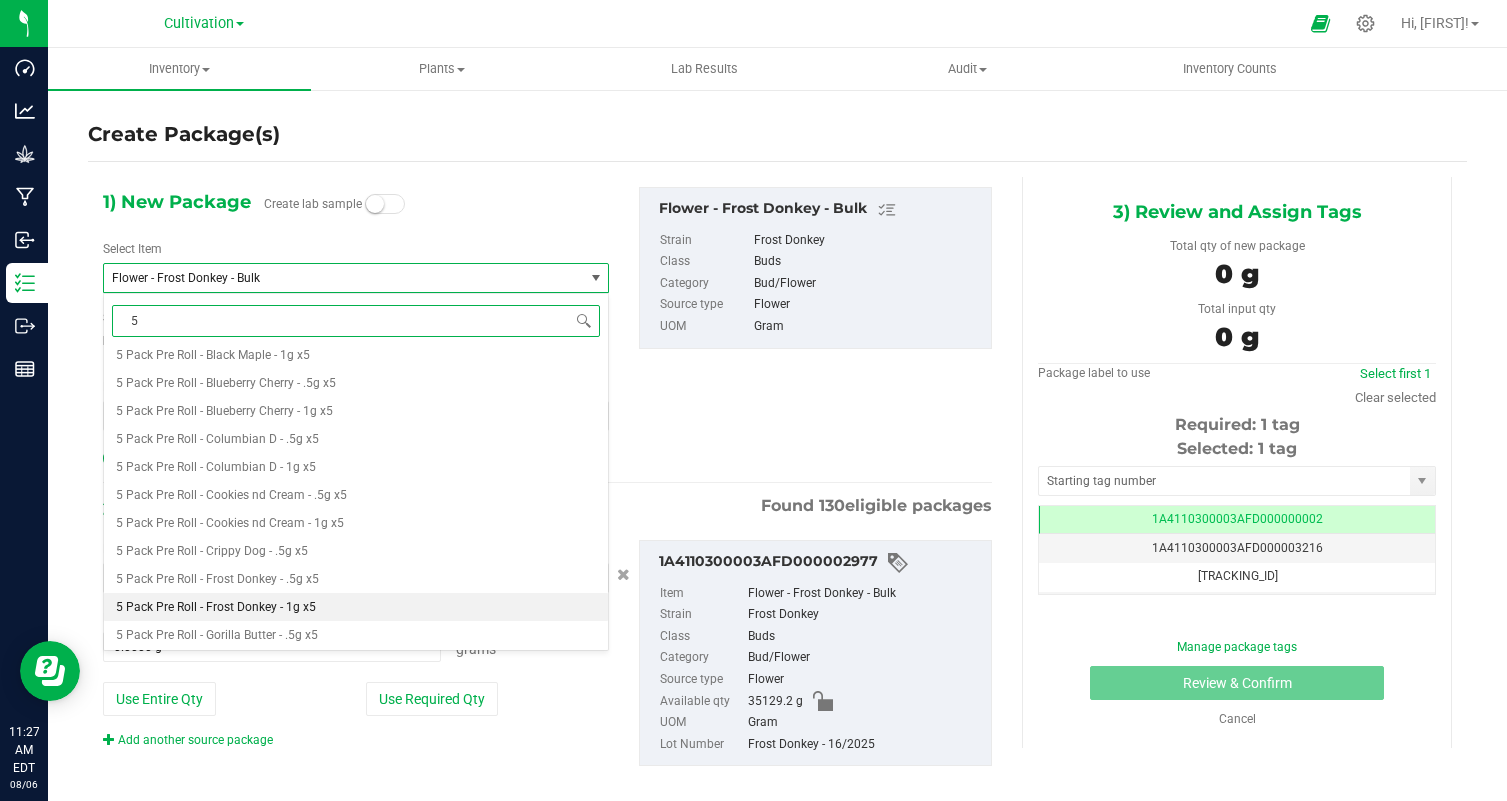 click on "5 Pack Pre Roll - Frost Donkey - 1g x5" at bounding box center [216, 607] 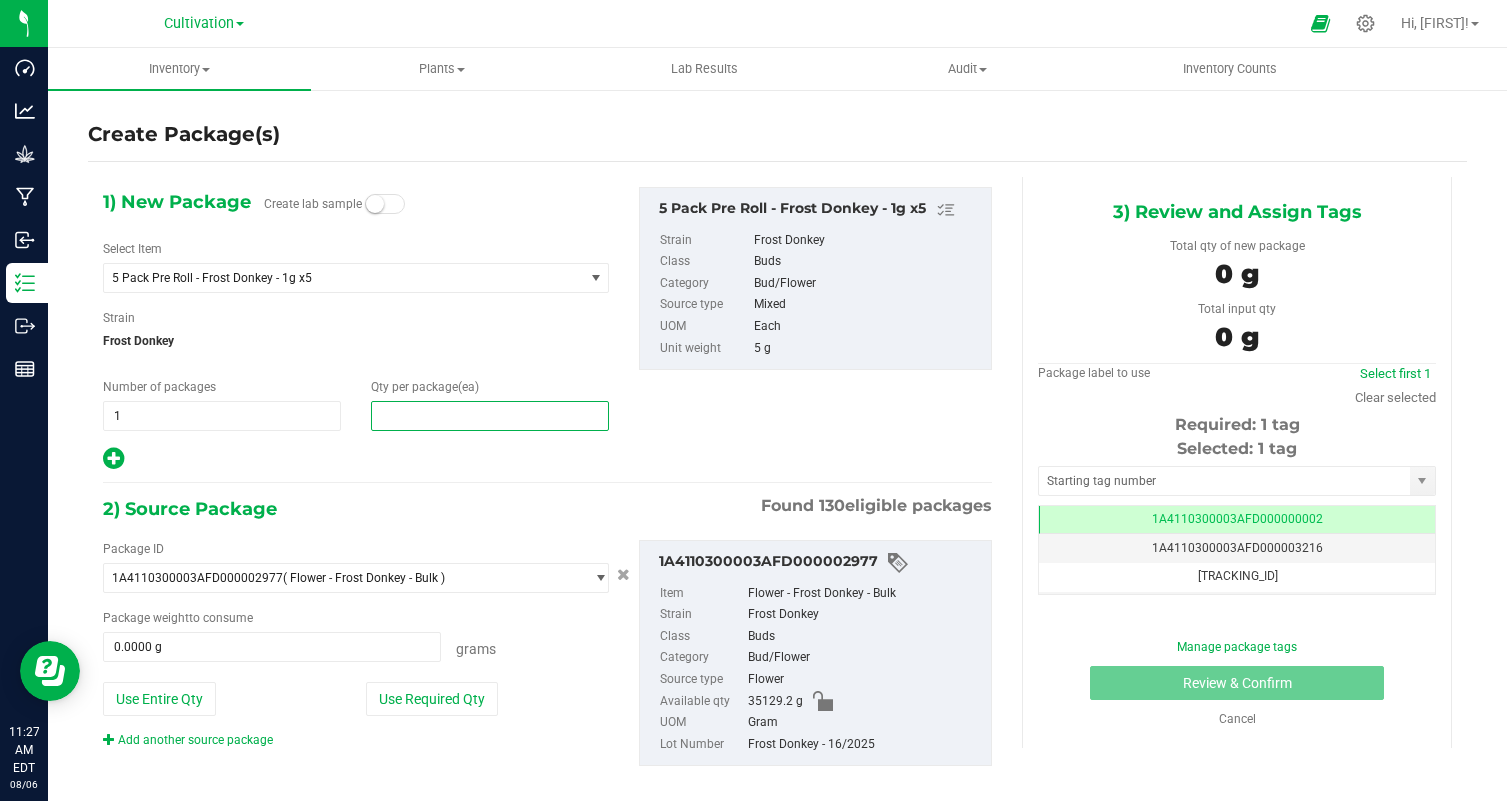 click at bounding box center (490, 416) 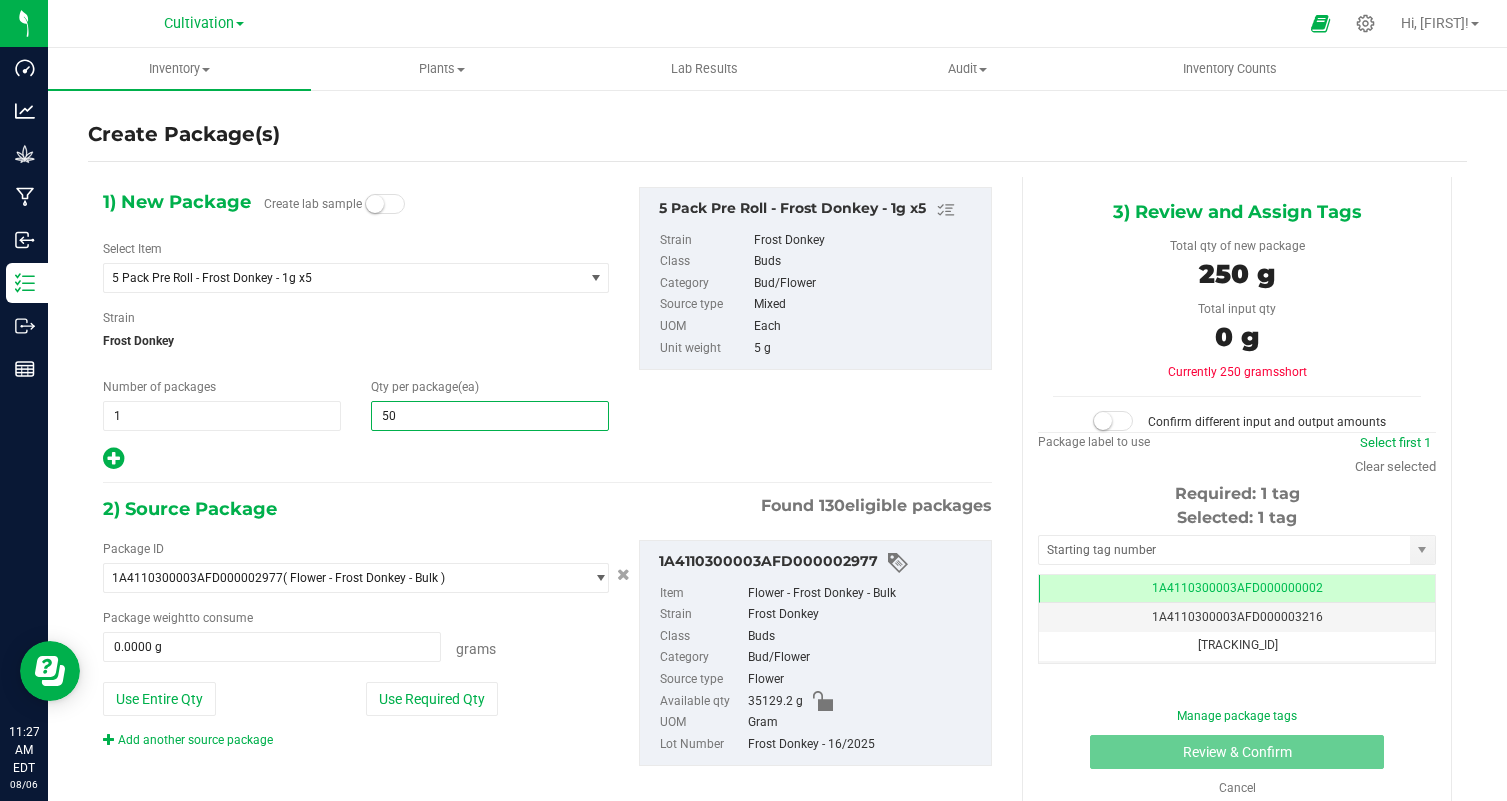 click at bounding box center (356, 459) 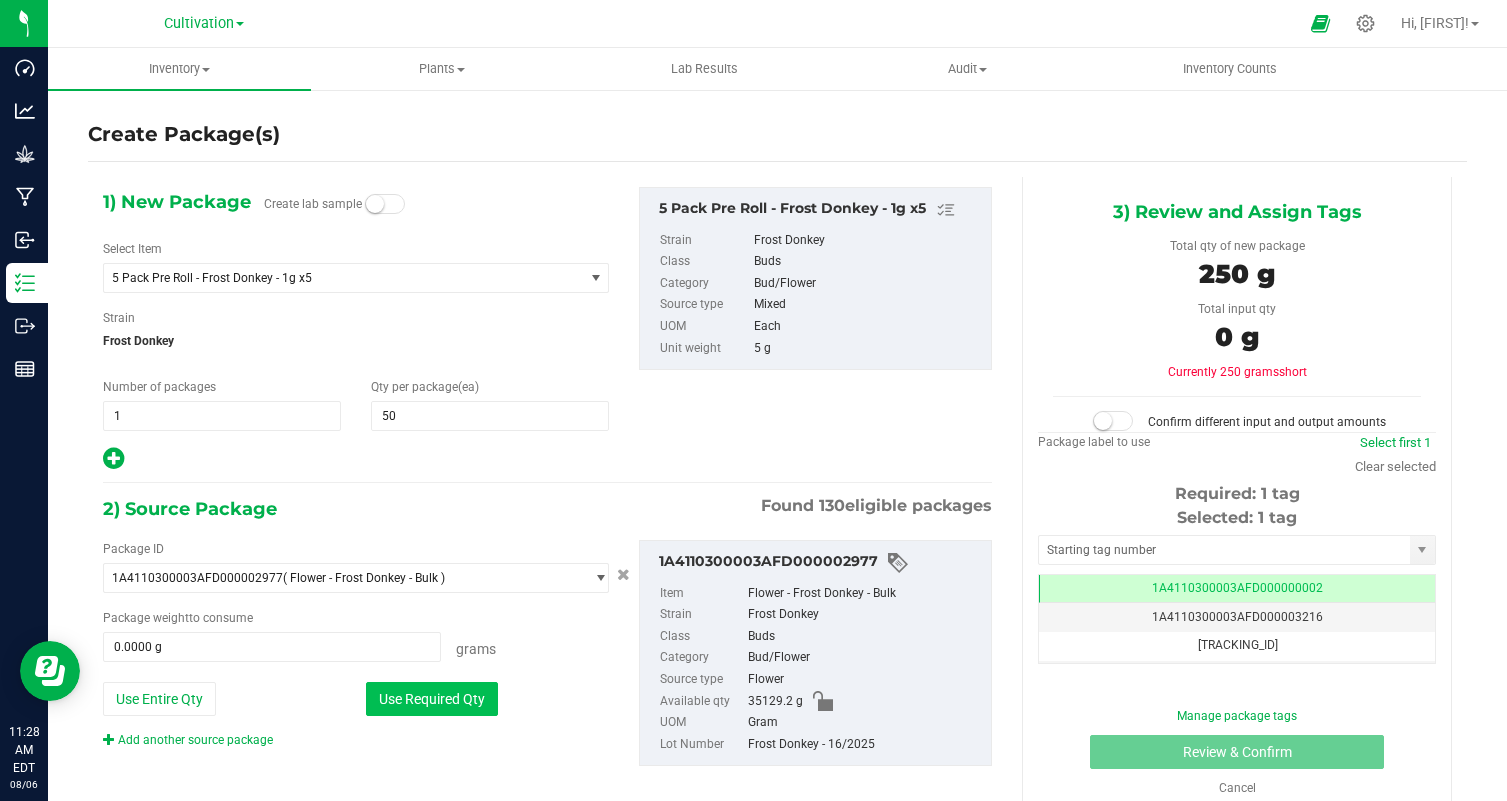 click on "Use Required Qty" at bounding box center (432, 699) 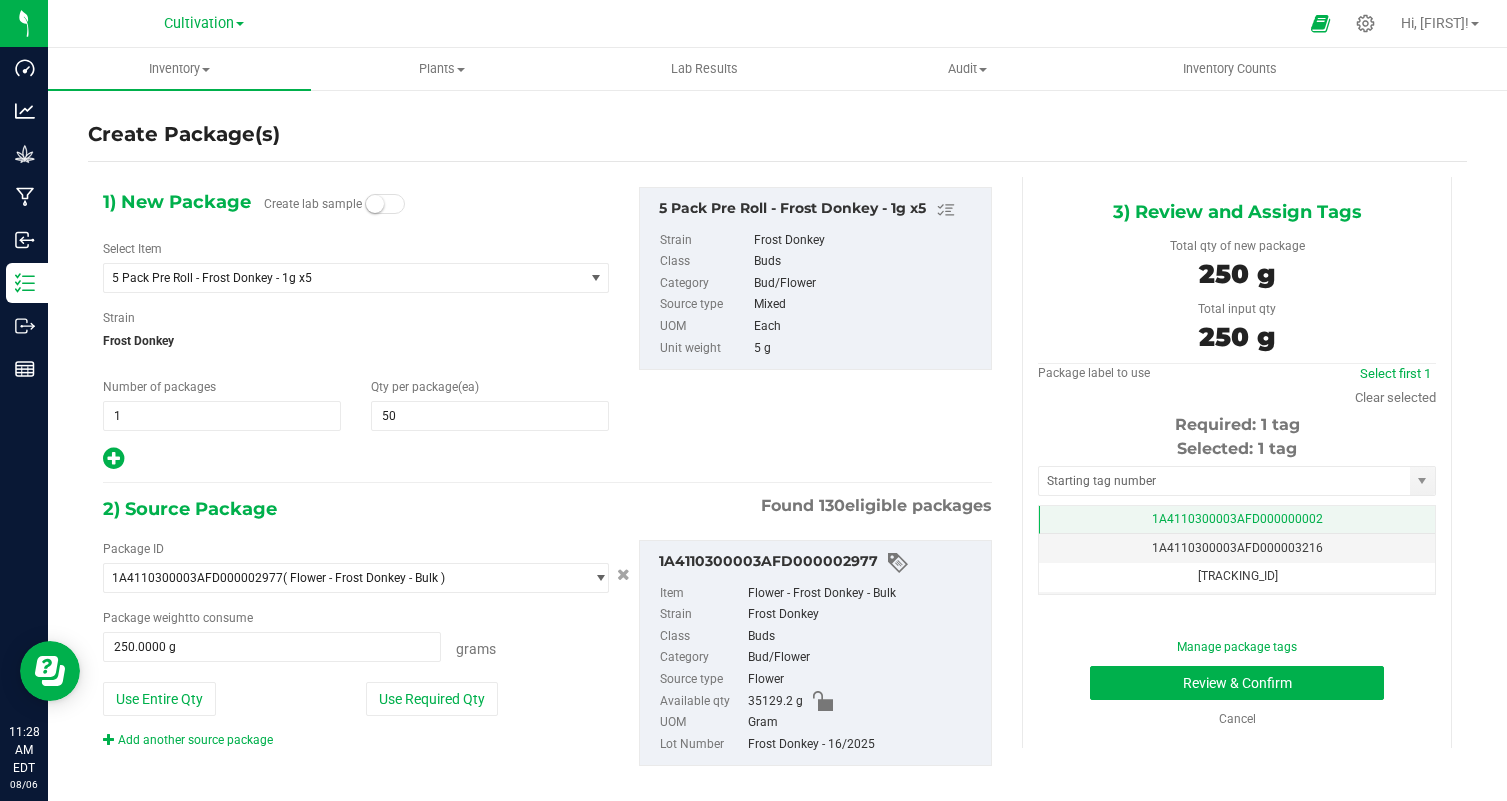 click on "1A4110300003AFD000000002" at bounding box center [1237, 519] 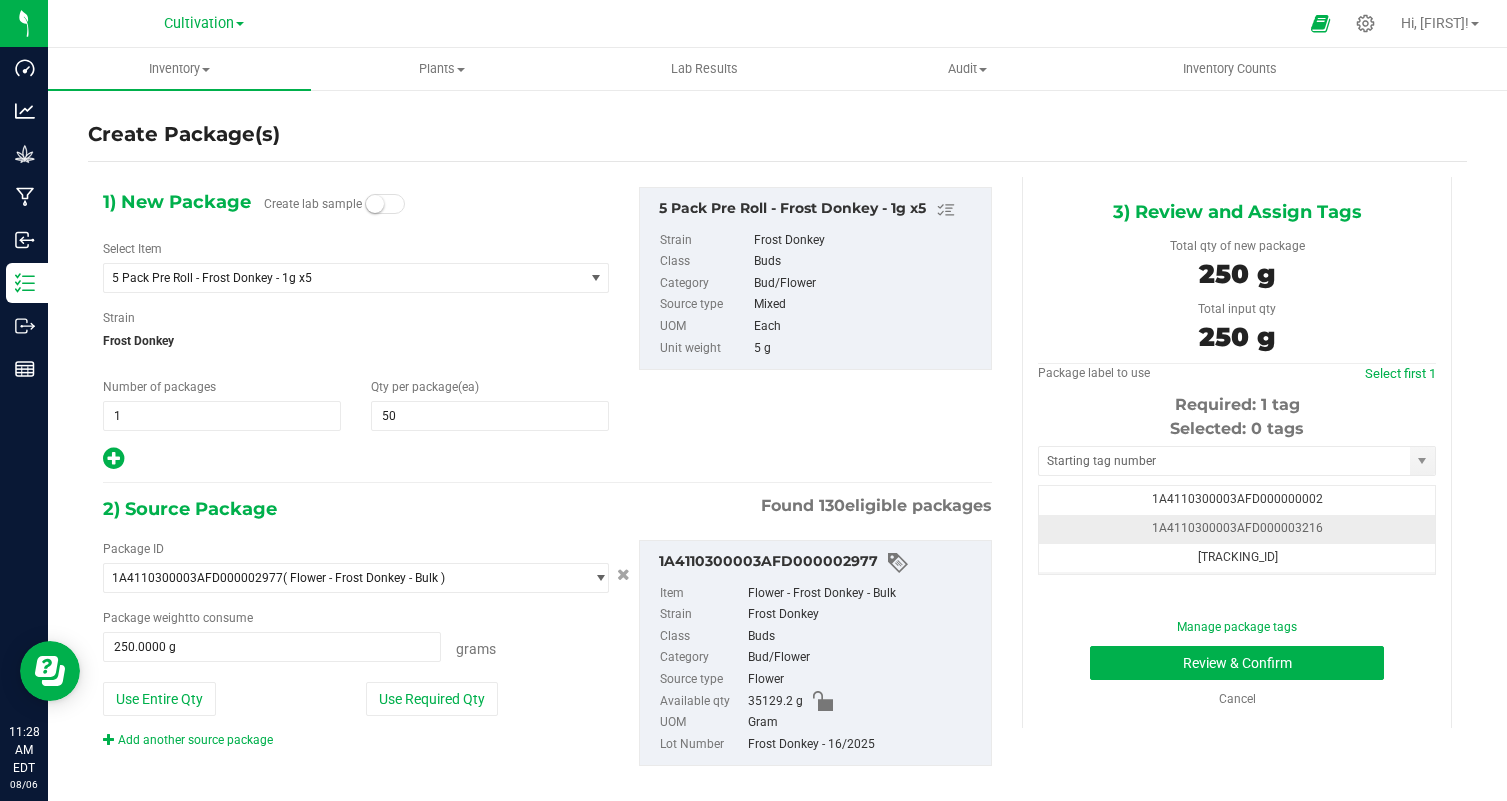 click on "1A4110300003AFD000003216" at bounding box center (1237, 529) 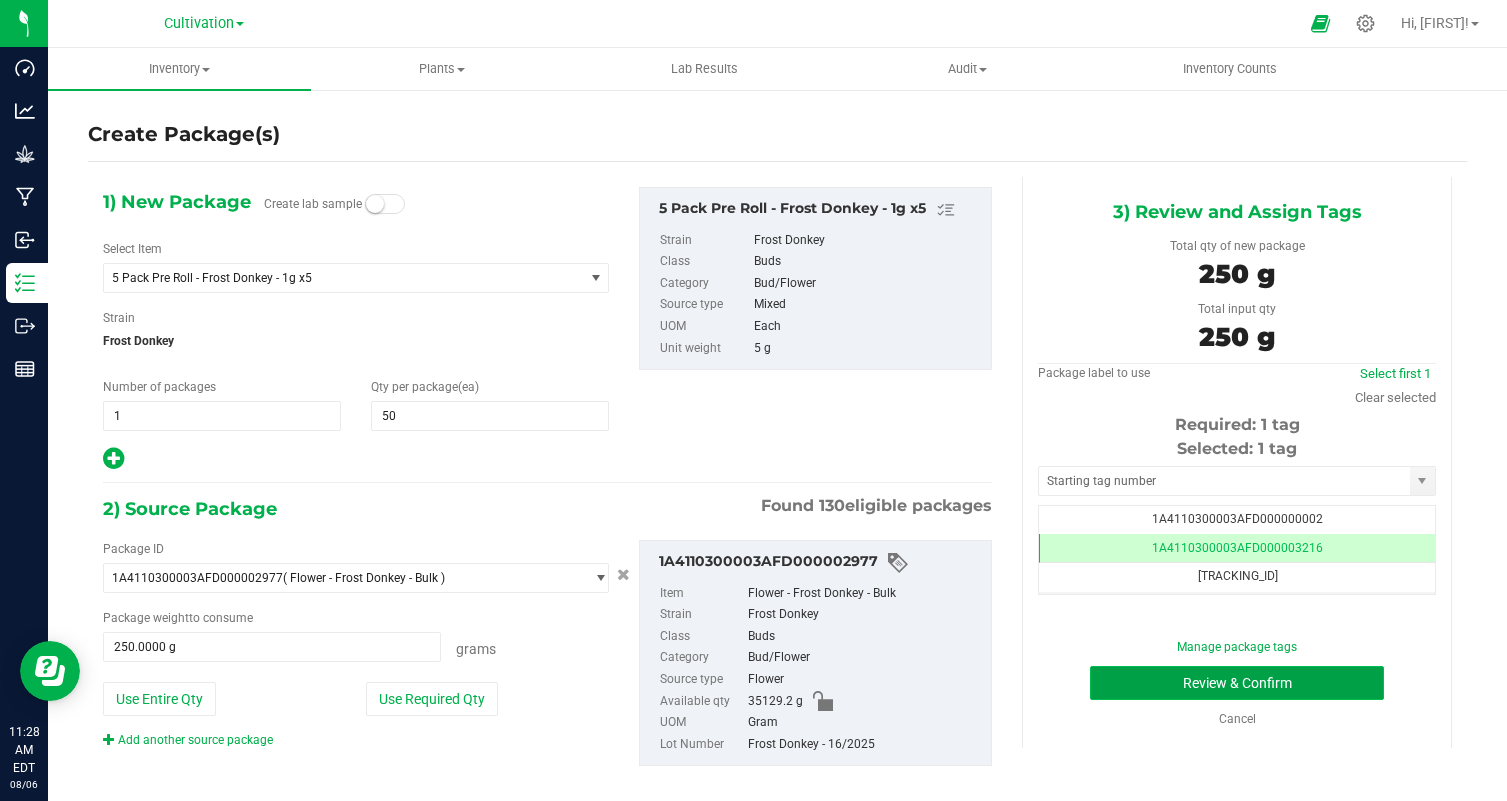 click on "Review & Confirm" at bounding box center (1237, 683) 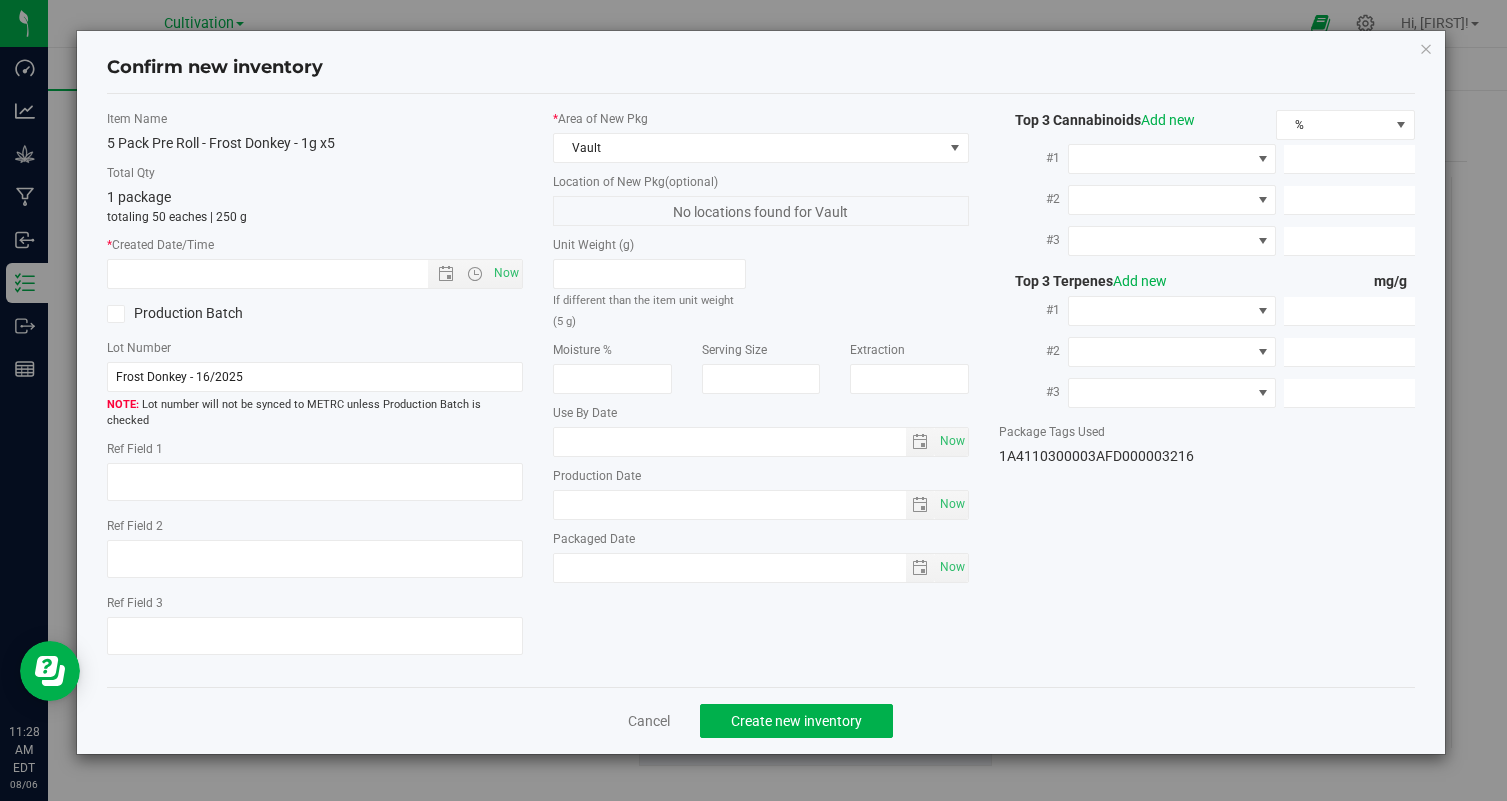 click on "Item Name
5 Pack Pre Roll - Frost Donkey - 1g x5
Total Qty
1 package  totaling 50 eaches | 250 g
*
Created Date/Time
Now
Production Batch
Lot Number
Frost Donkey - 16/2025" at bounding box center [315, 390] 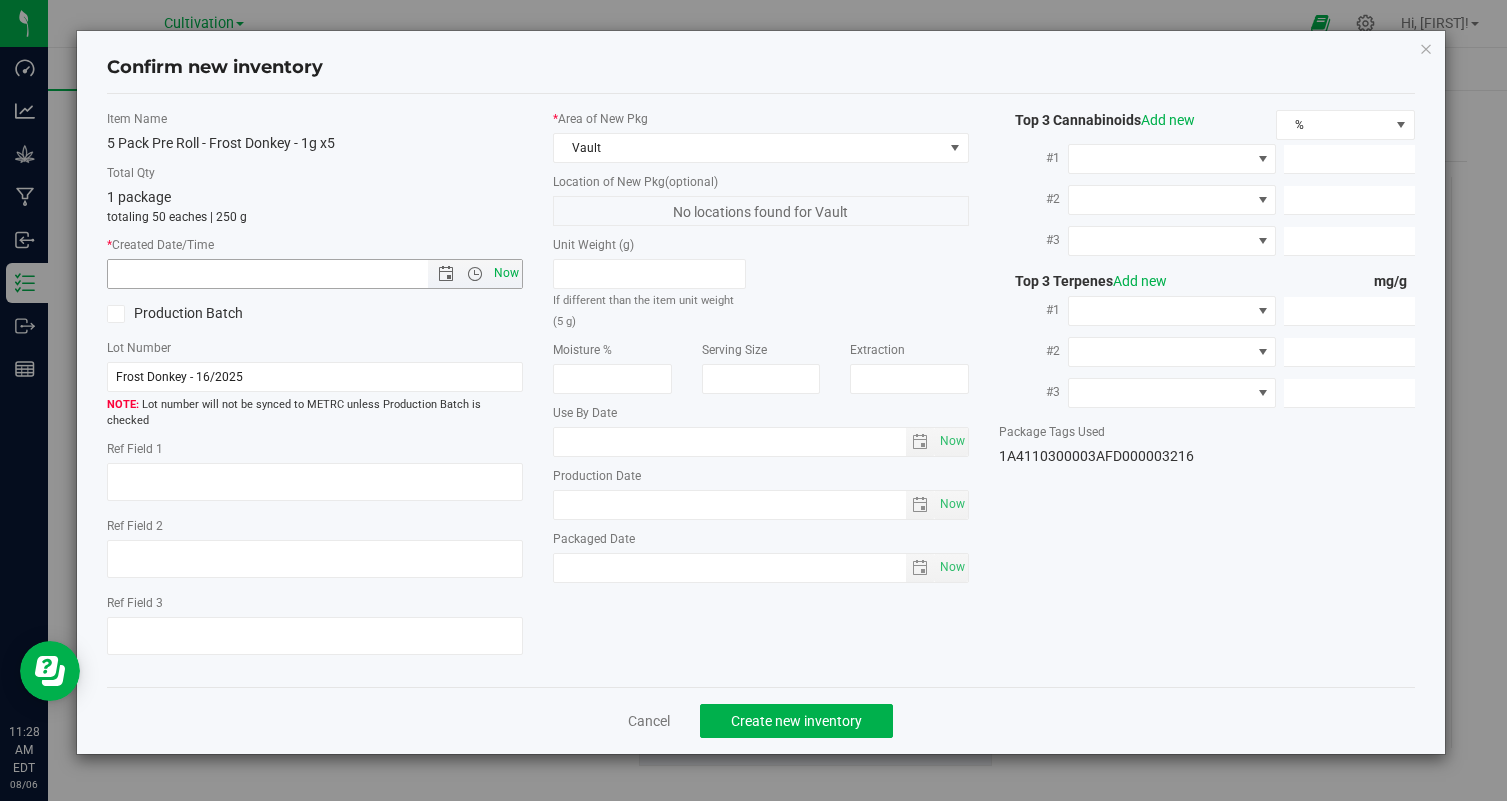 click on "Now" at bounding box center [507, 273] 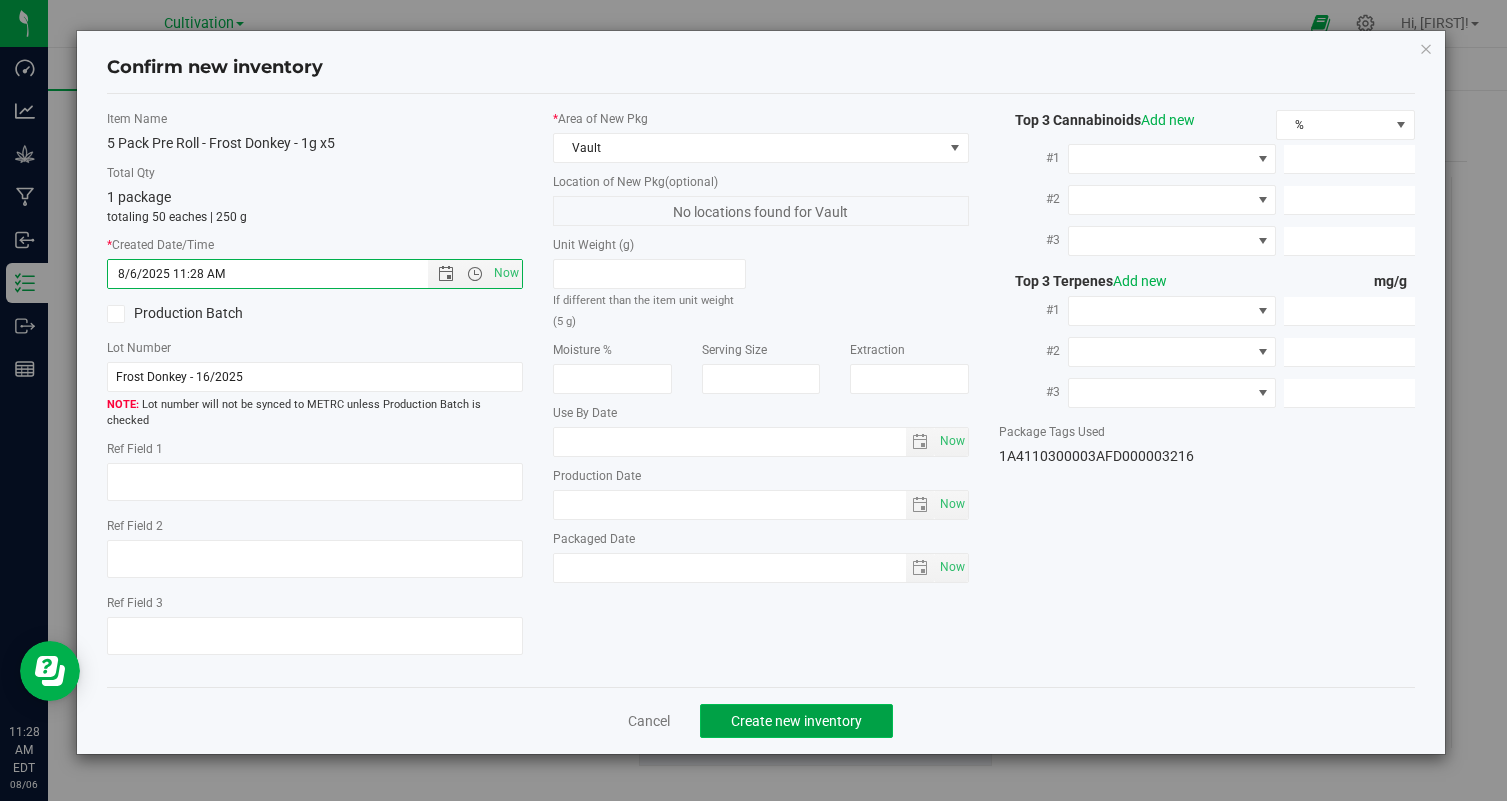 click on "Create new inventory" 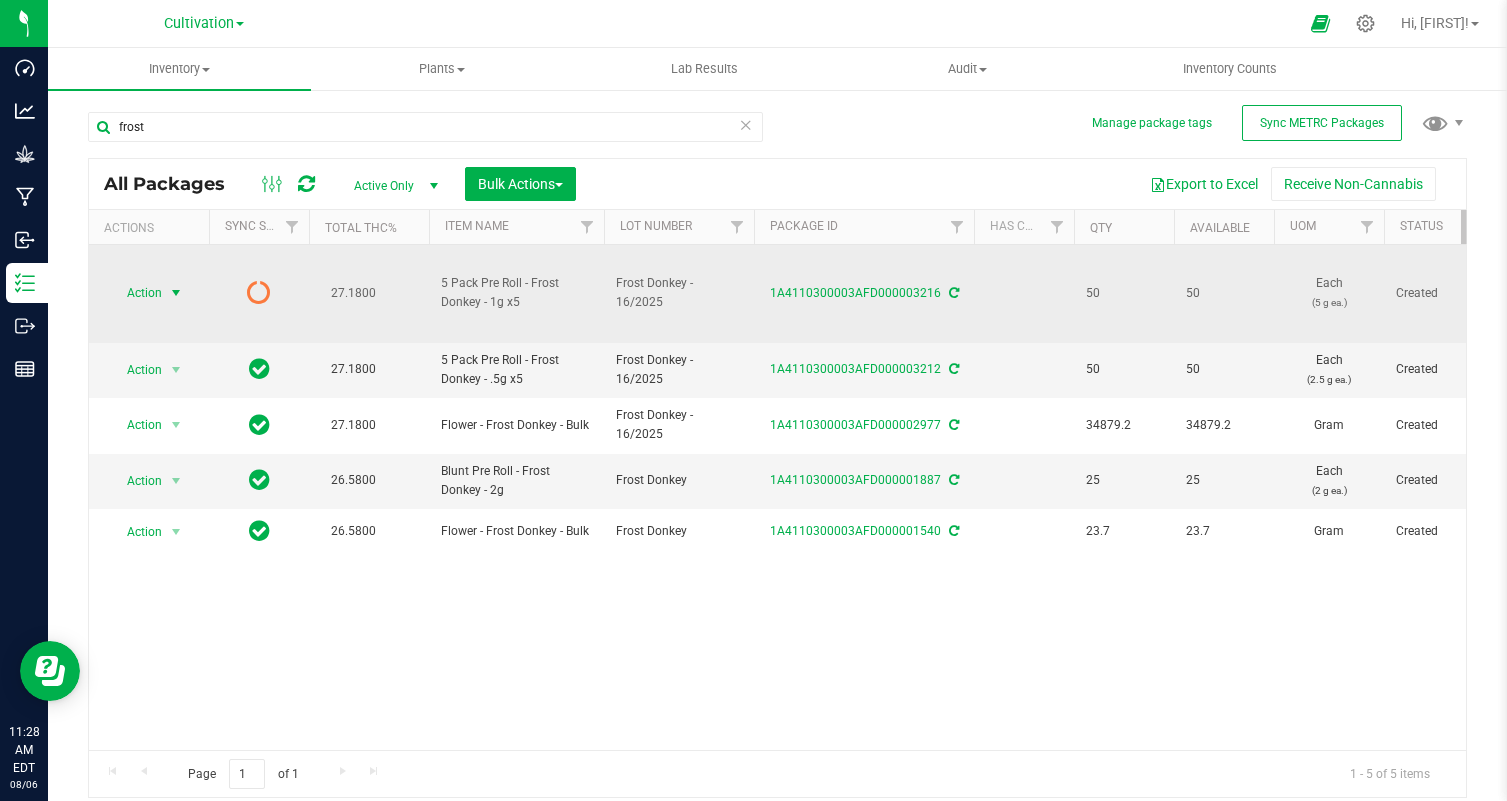 click on "Action" at bounding box center [136, 293] 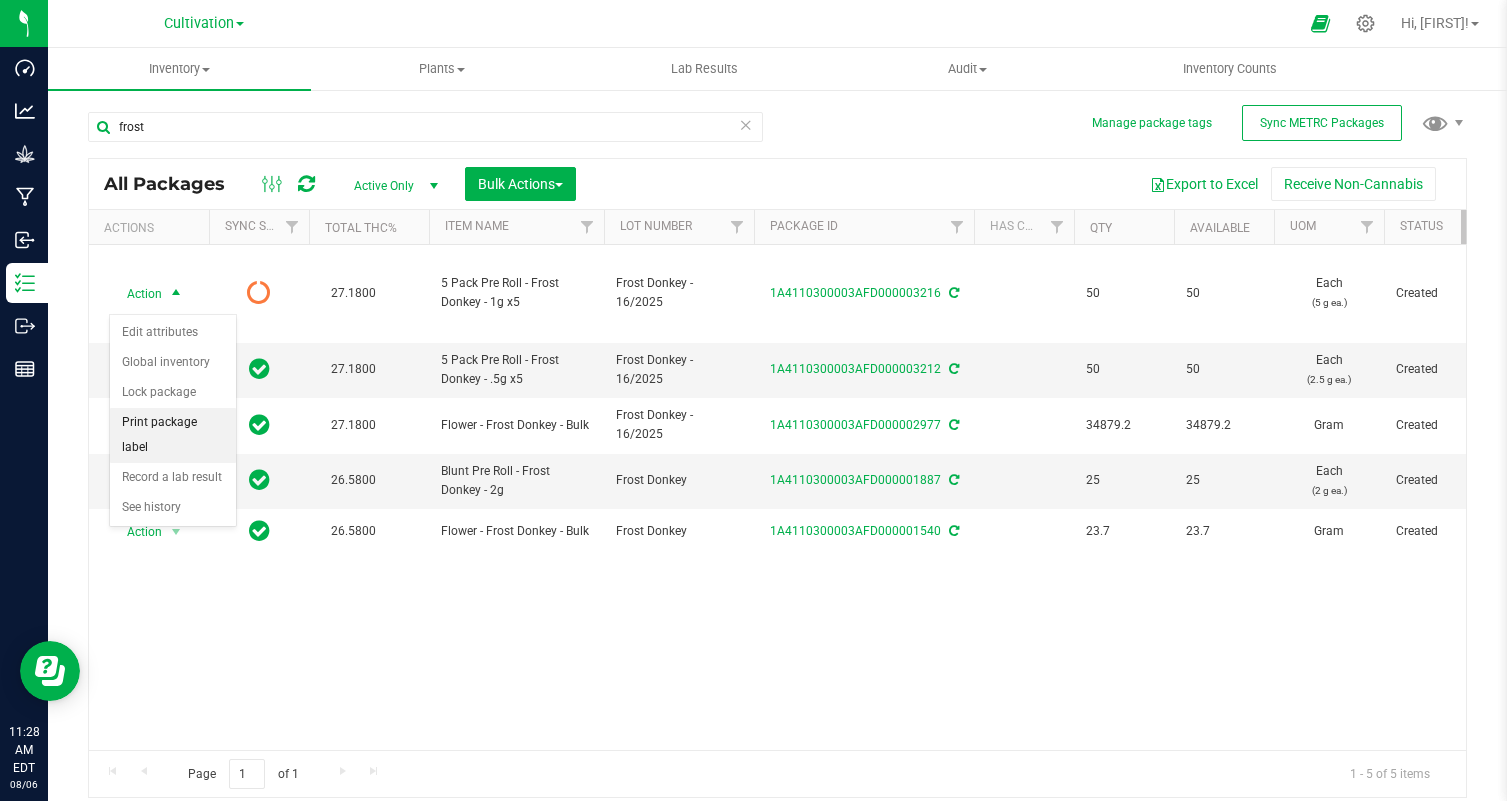 click on "Print package label" at bounding box center [173, 435] 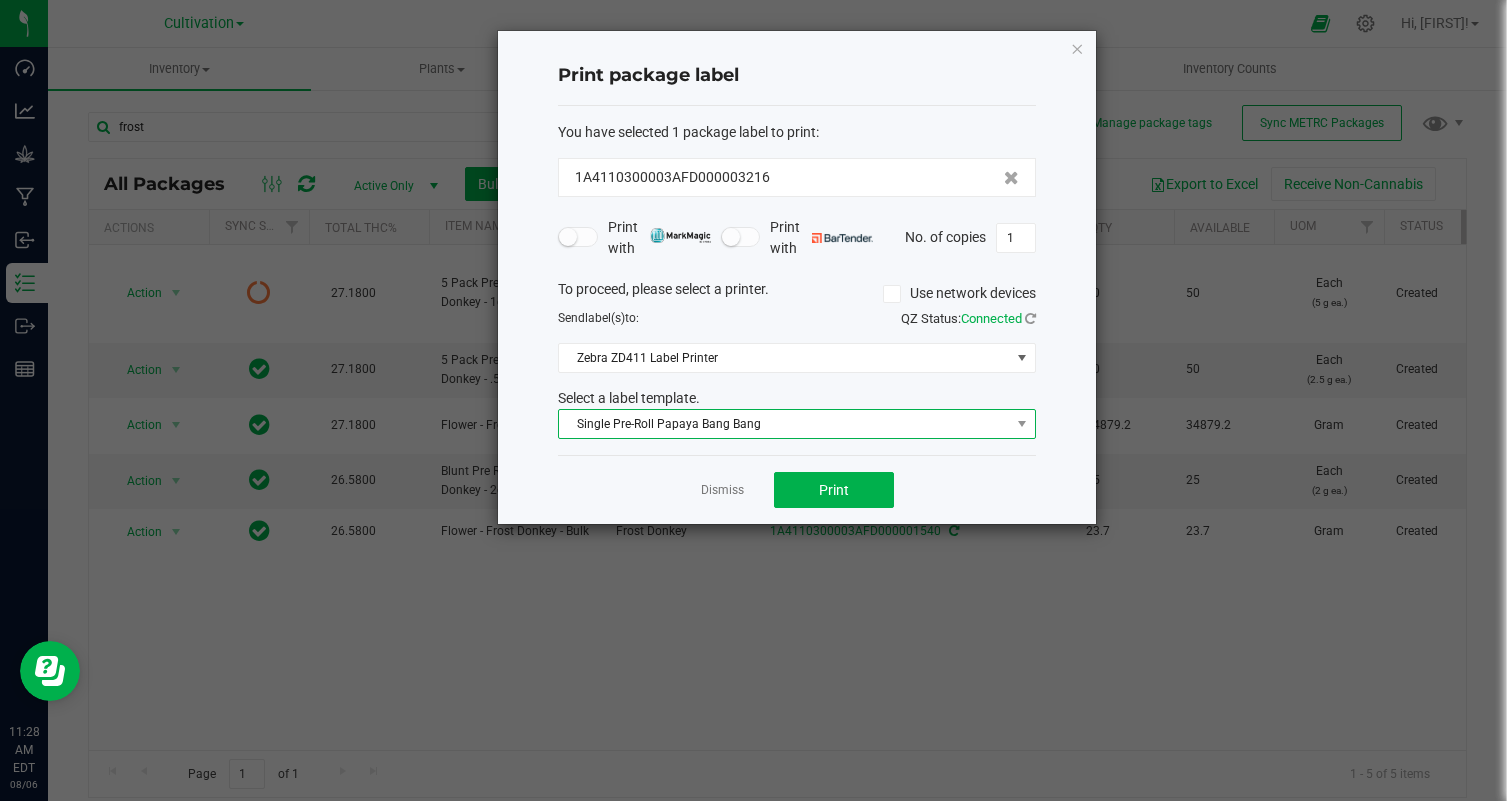 click on "Single Pre-Roll Papaya Bang Bang" at bounding box center (784, 424) 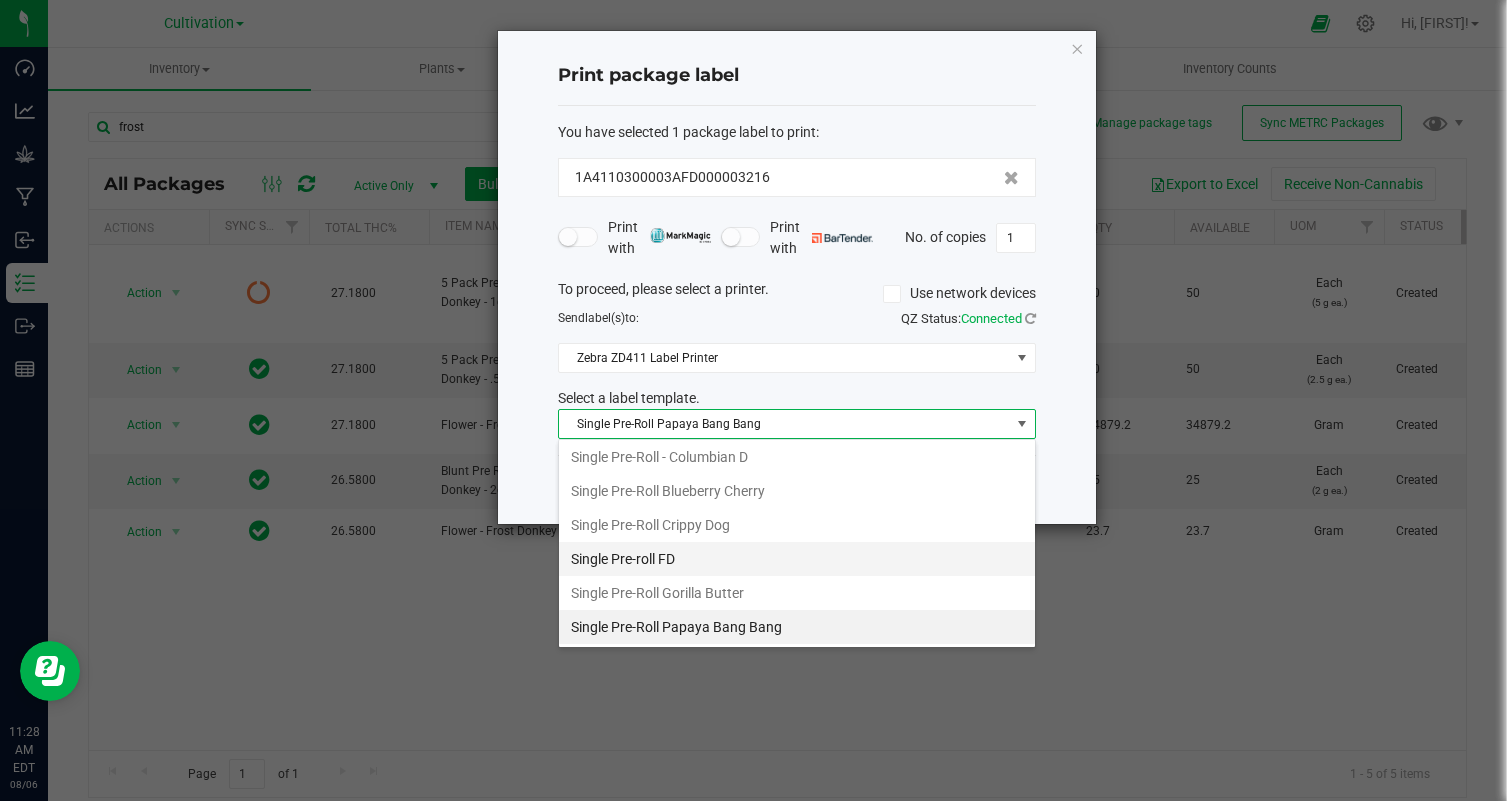 click on "Single Pre-roll FD" at bounding box center [797, 559] 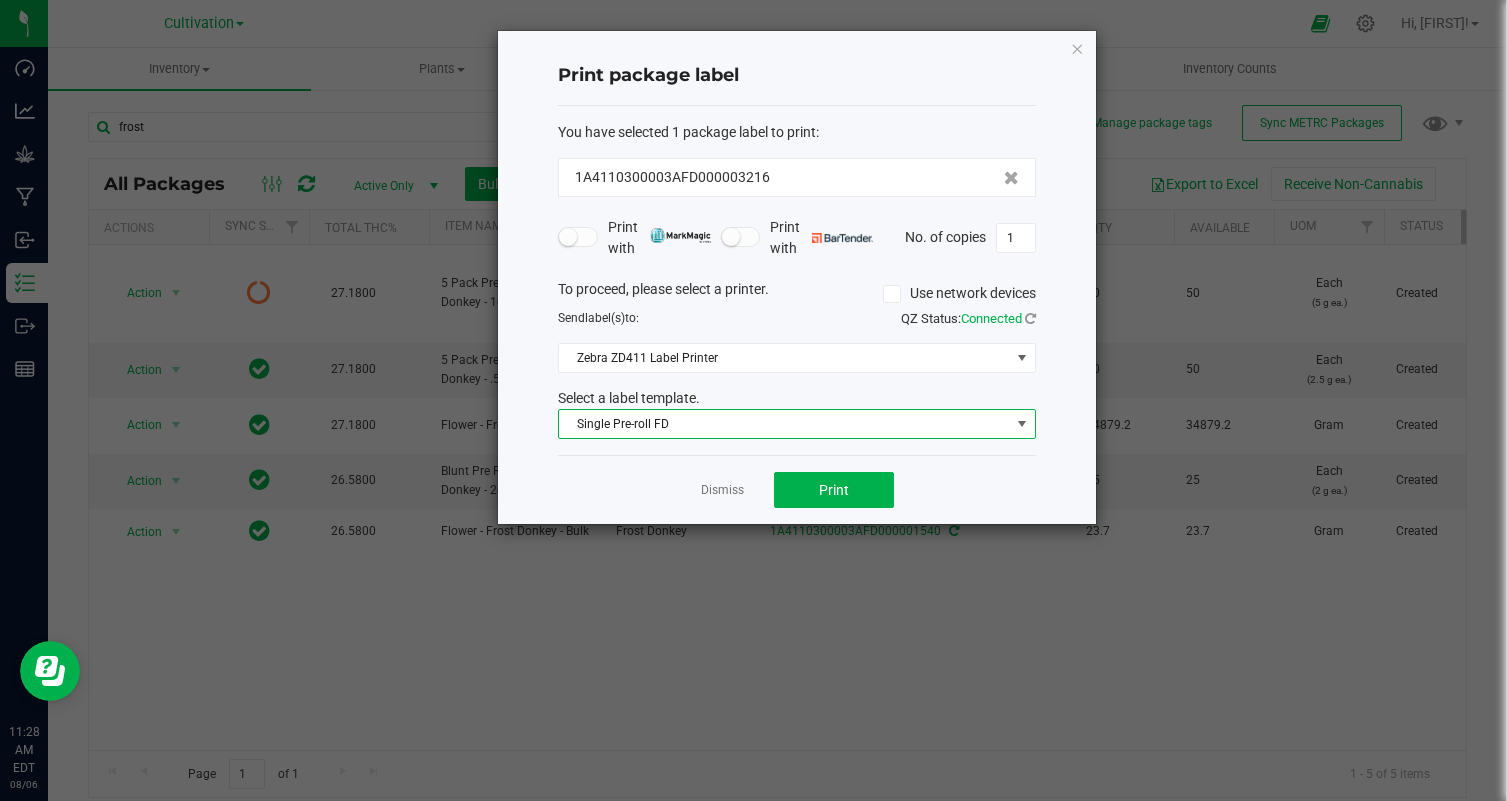 click on "Dismiss   Print" 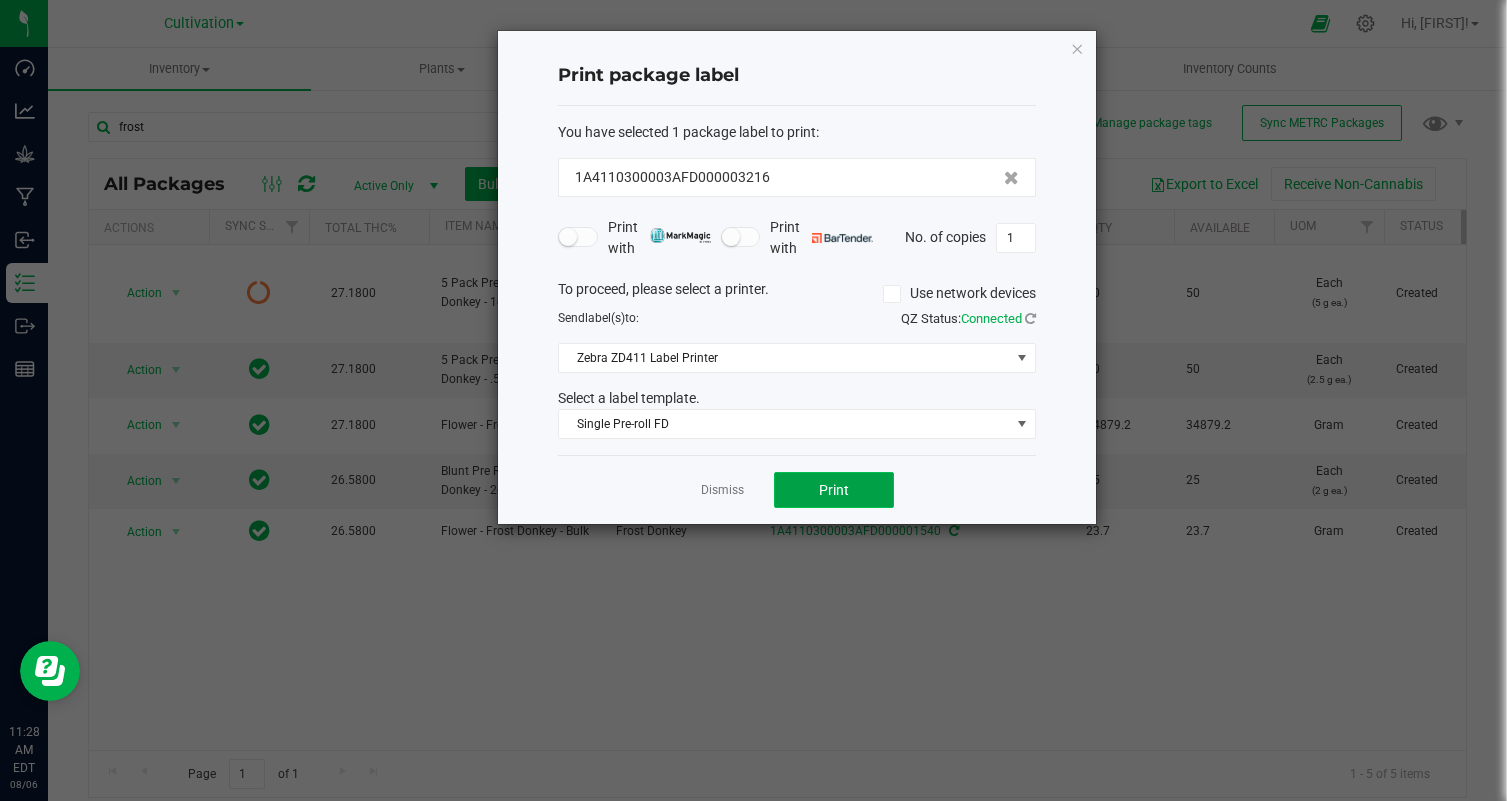 click on "Print" 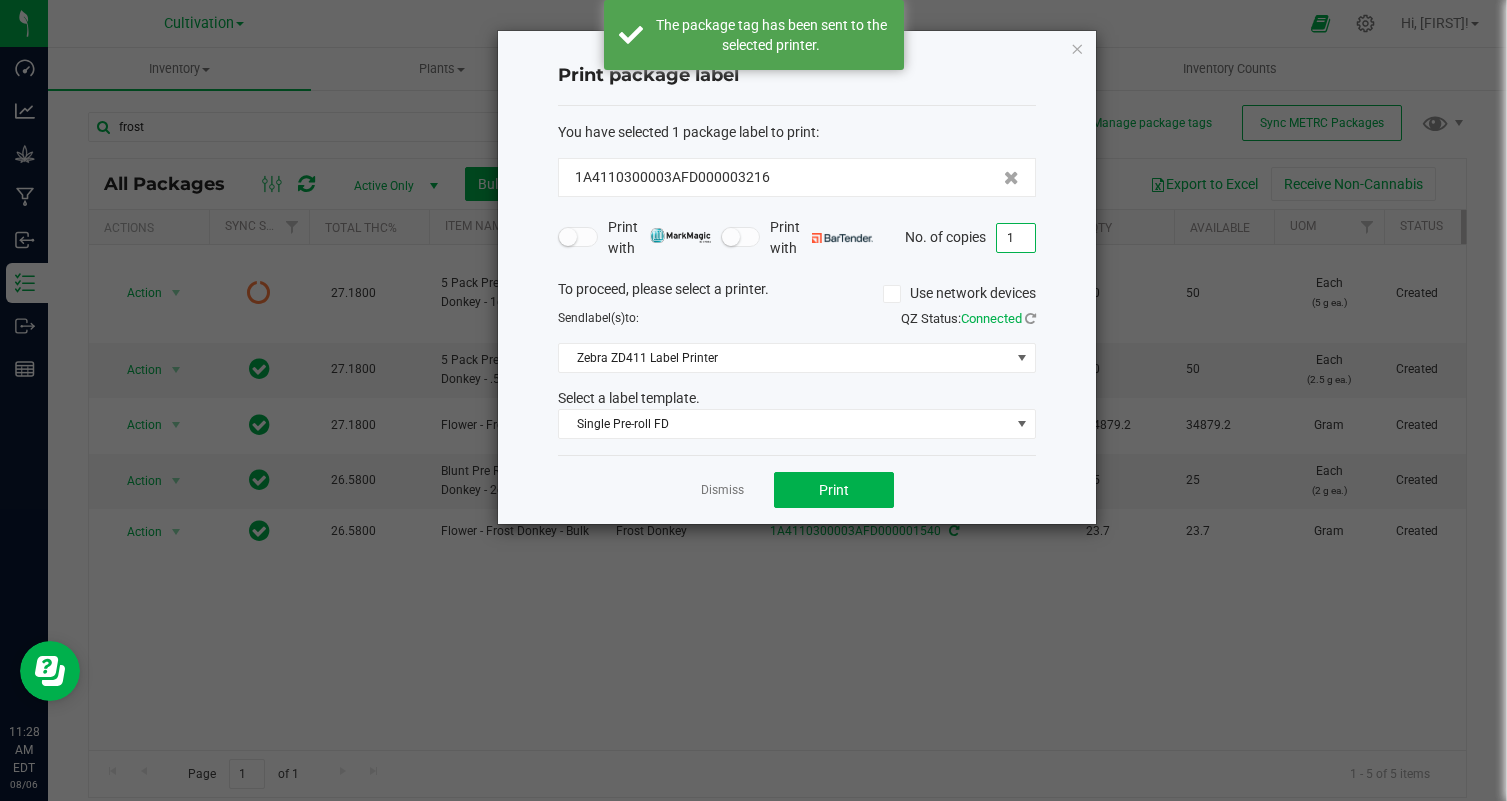 click on "1" at bounding box center (1016, 238) 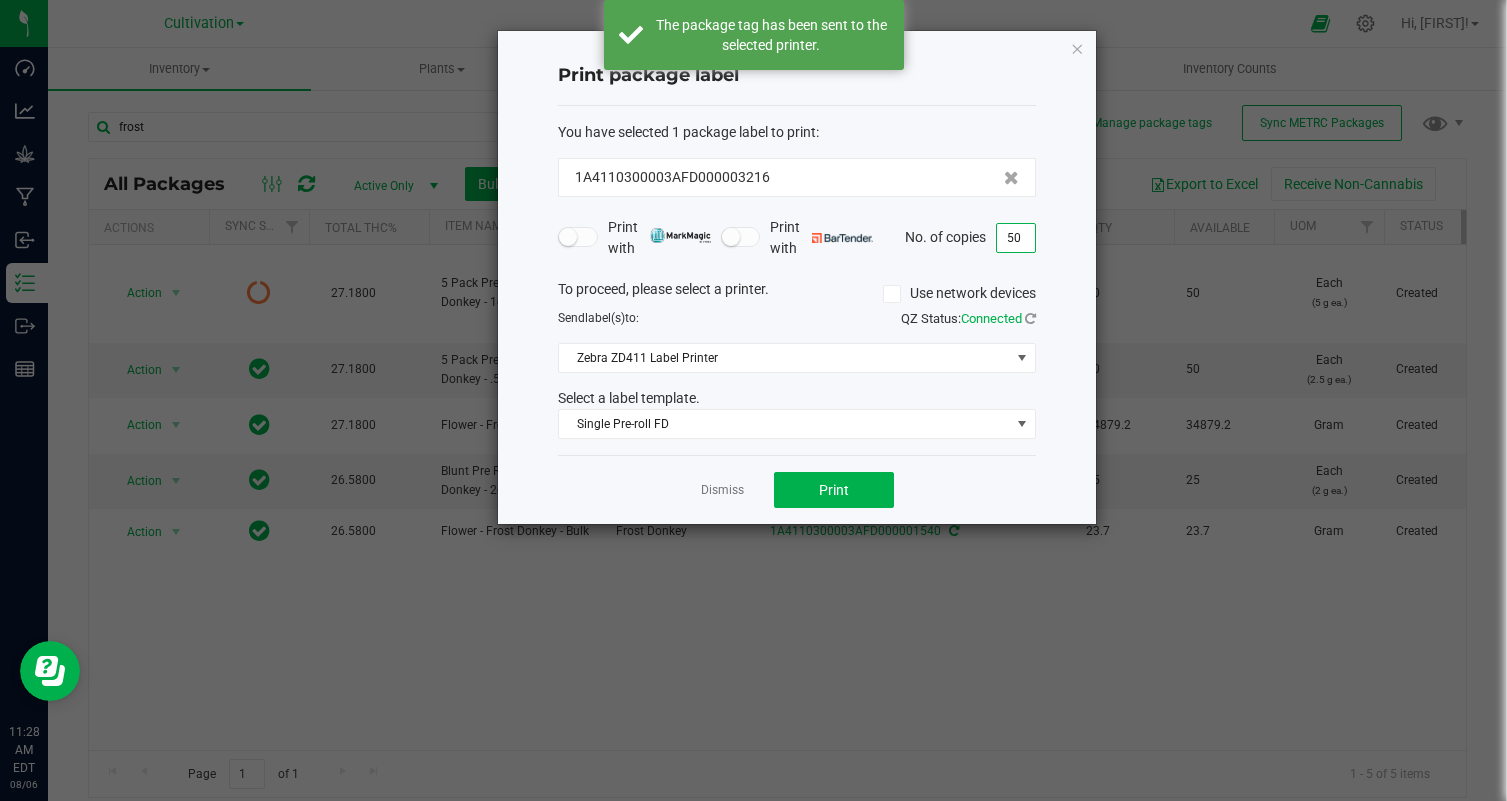 click on "Dismiss   Print" 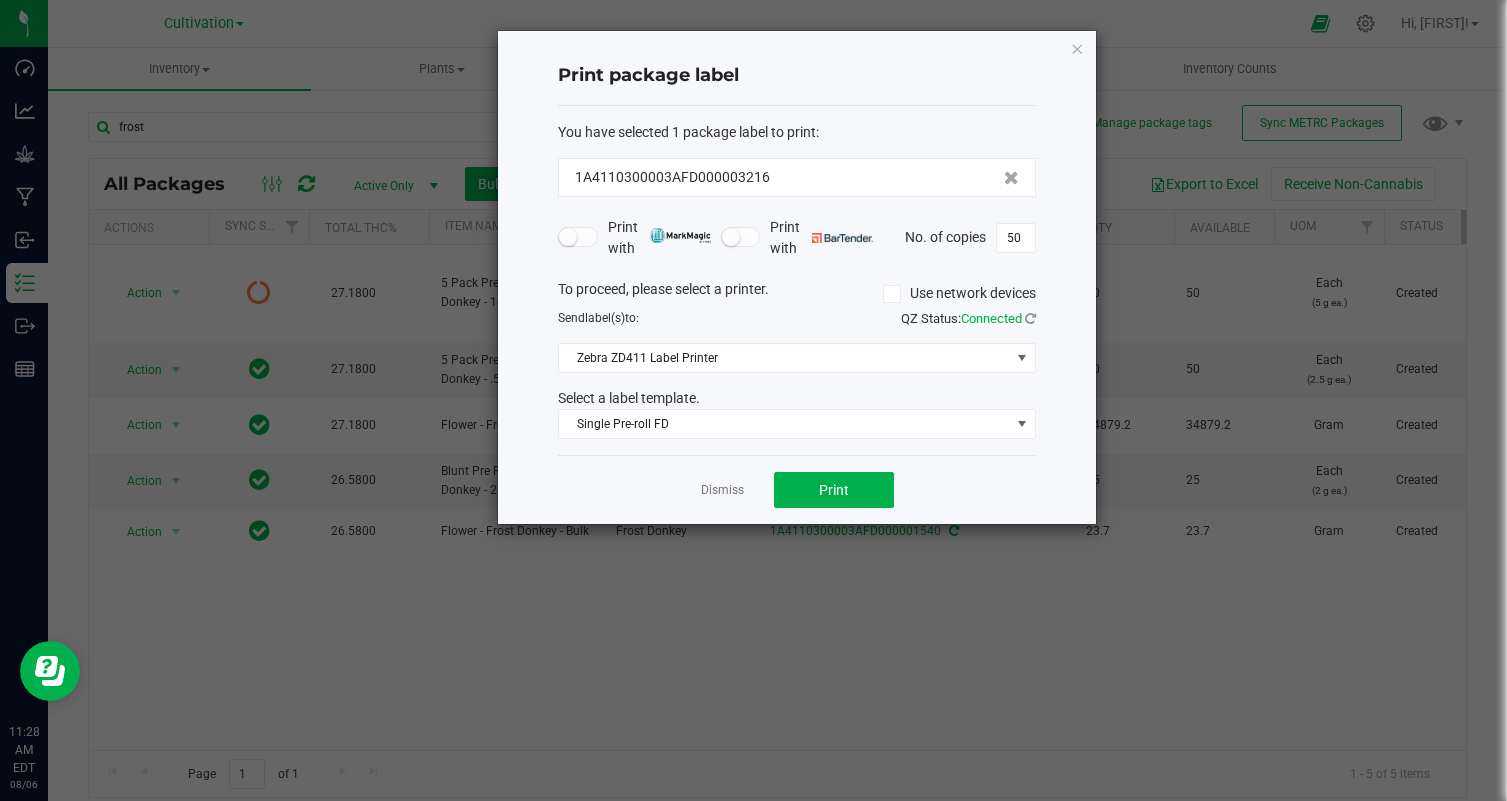 click on "Dismiss   Print" 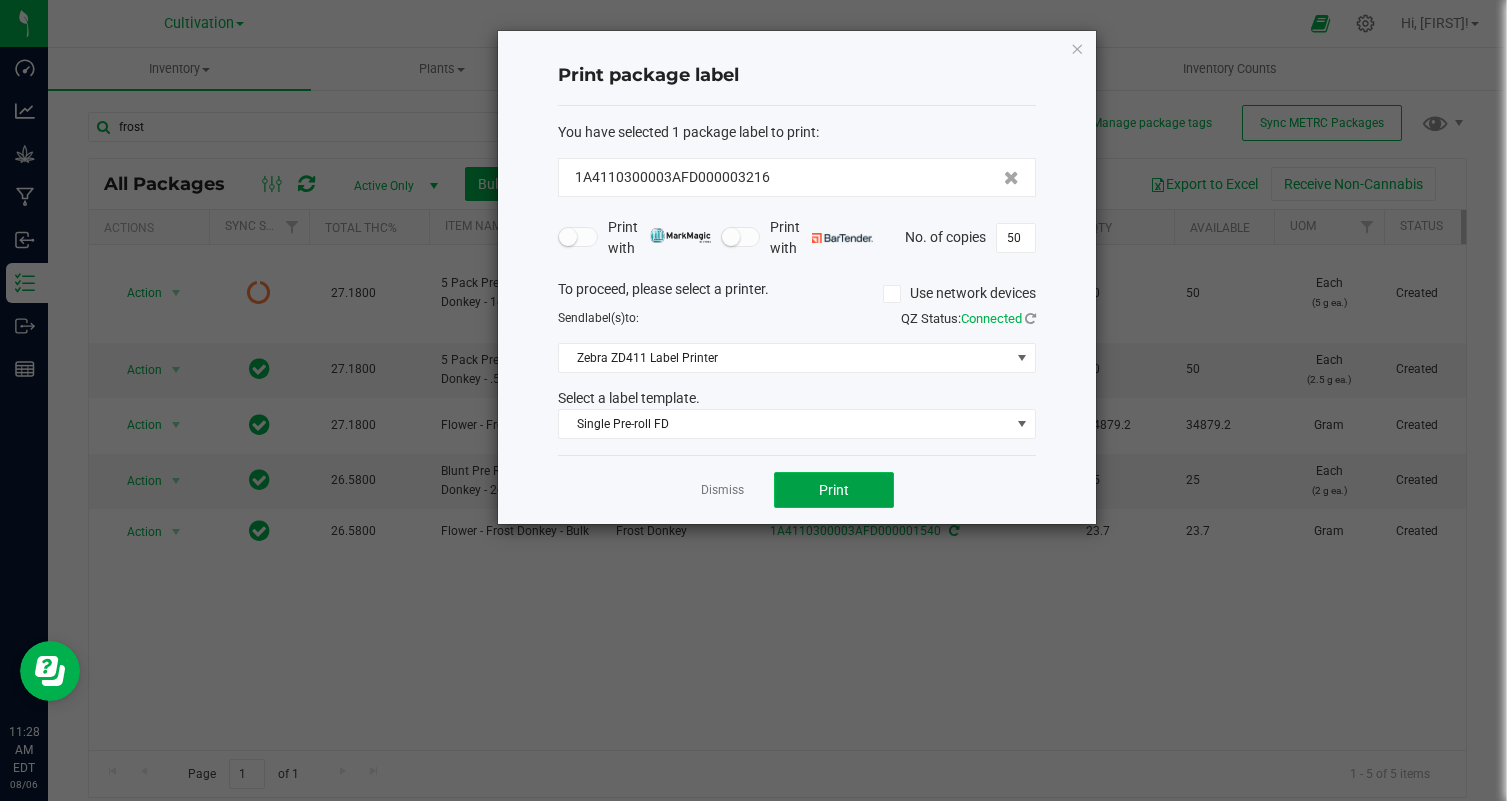 click on "Print" 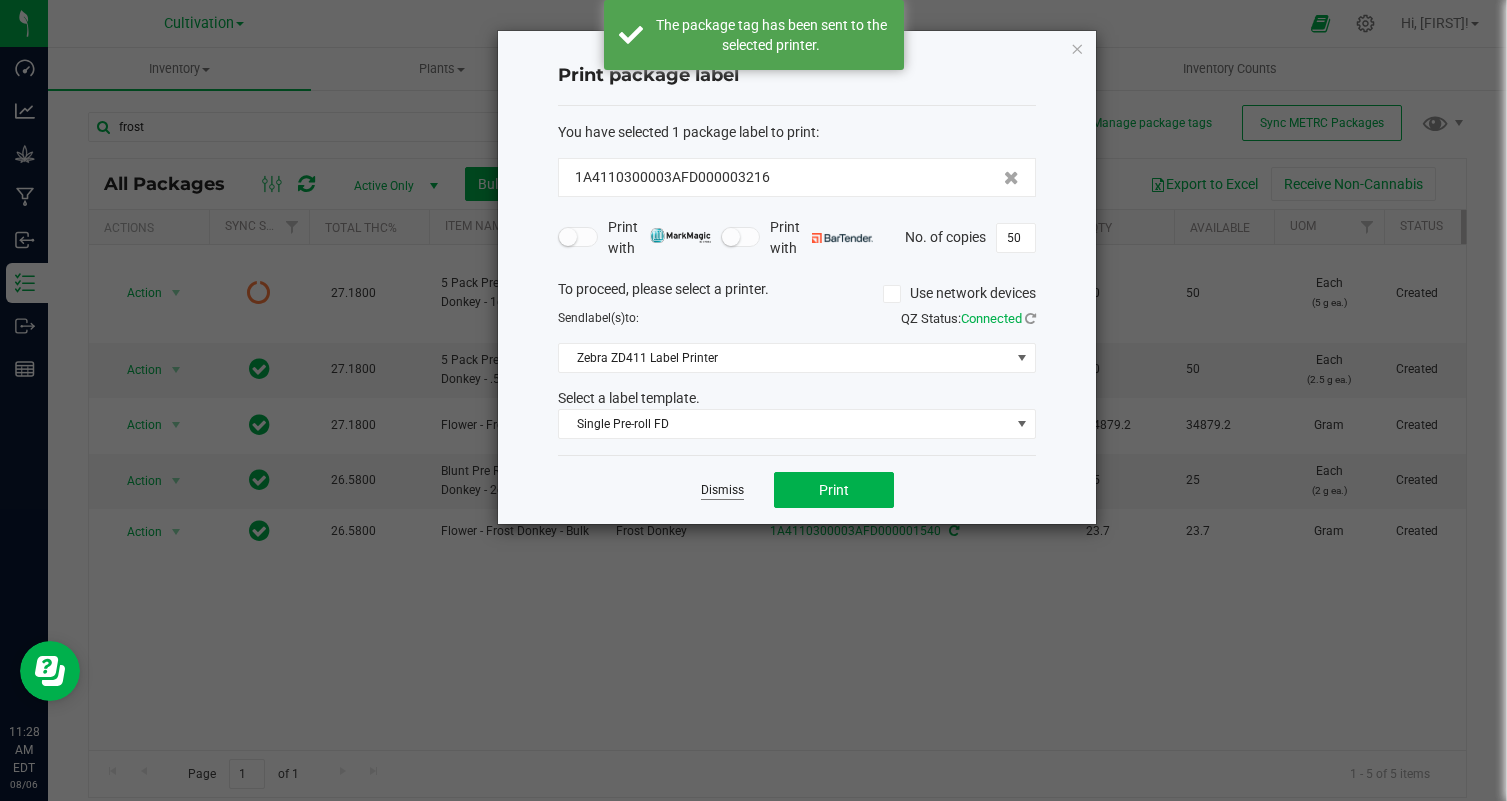 click on "Dismiss" 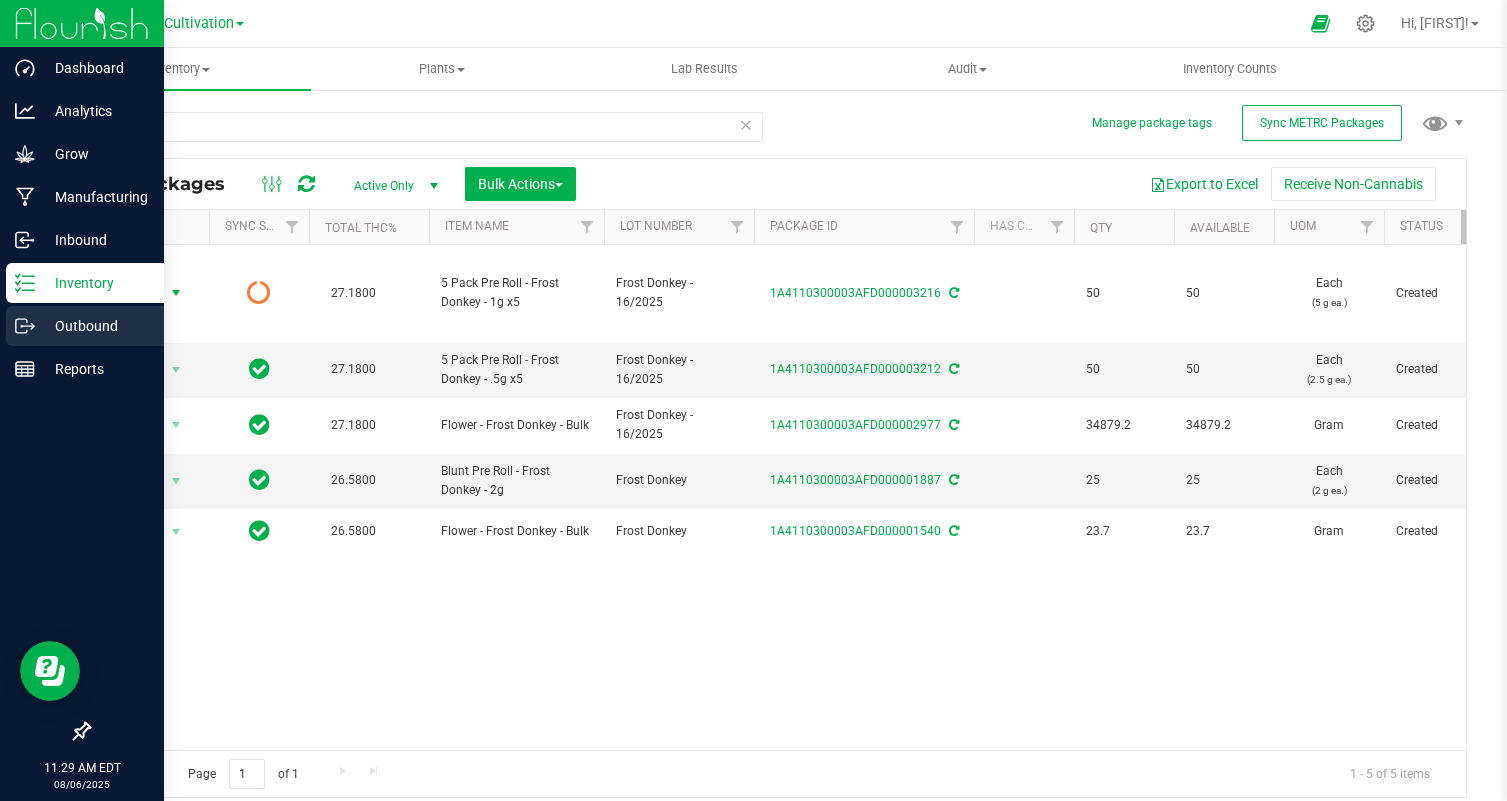click on "Outbound" at bounding box center [95, 326] 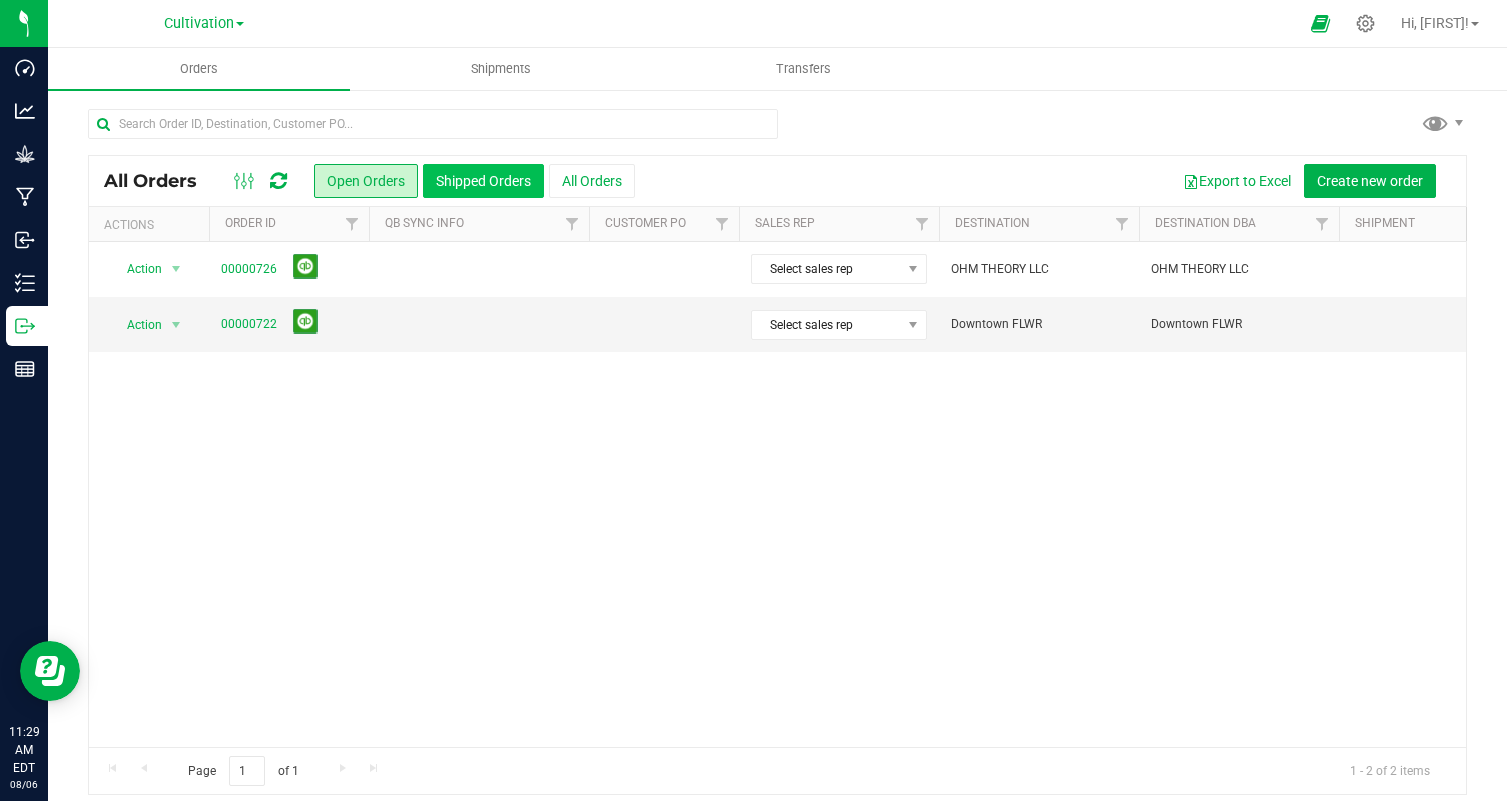 click on "Shipped Orders" at bounding box center [483, 181] 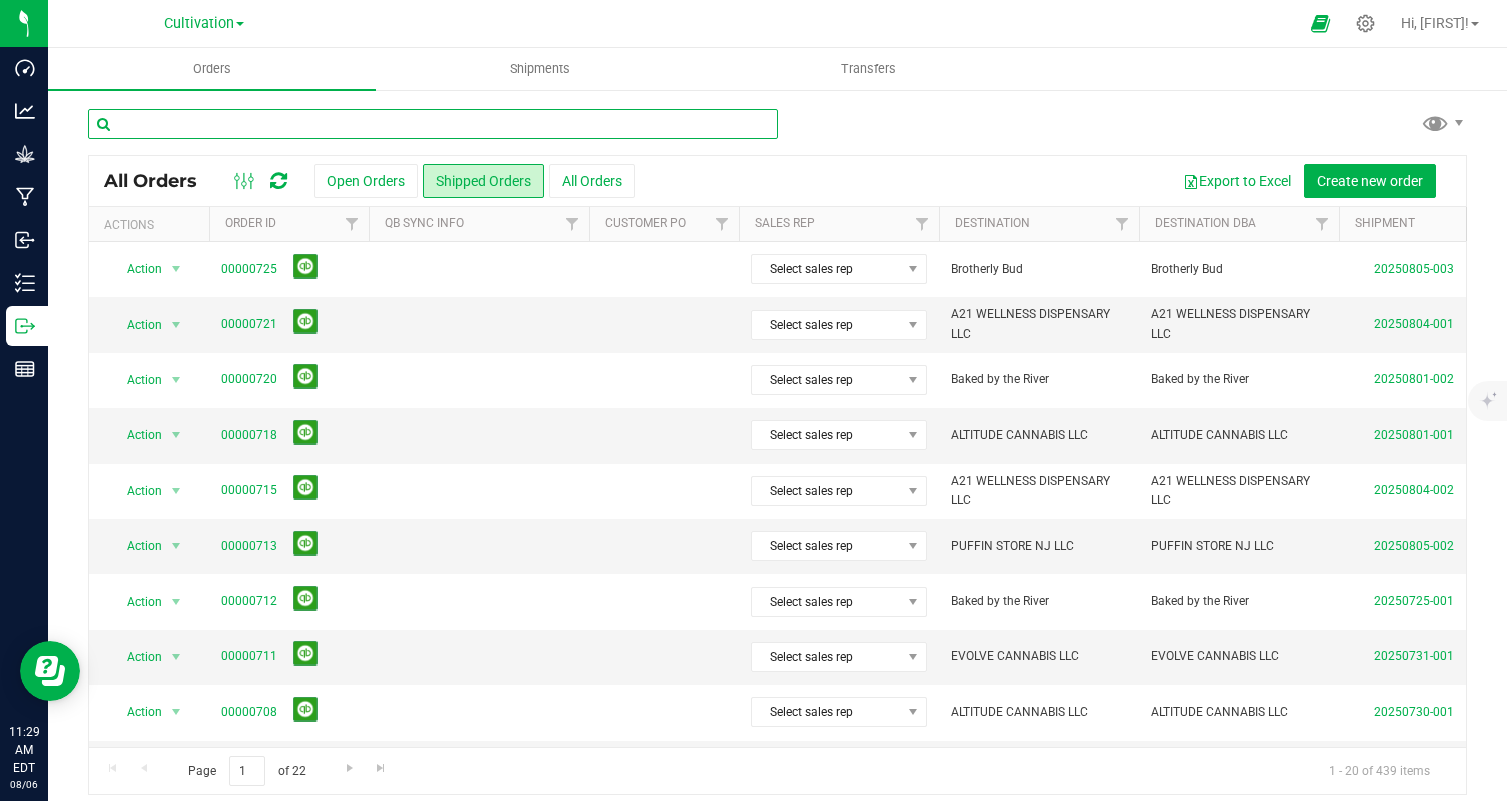 click at bounding box center [433, 124] 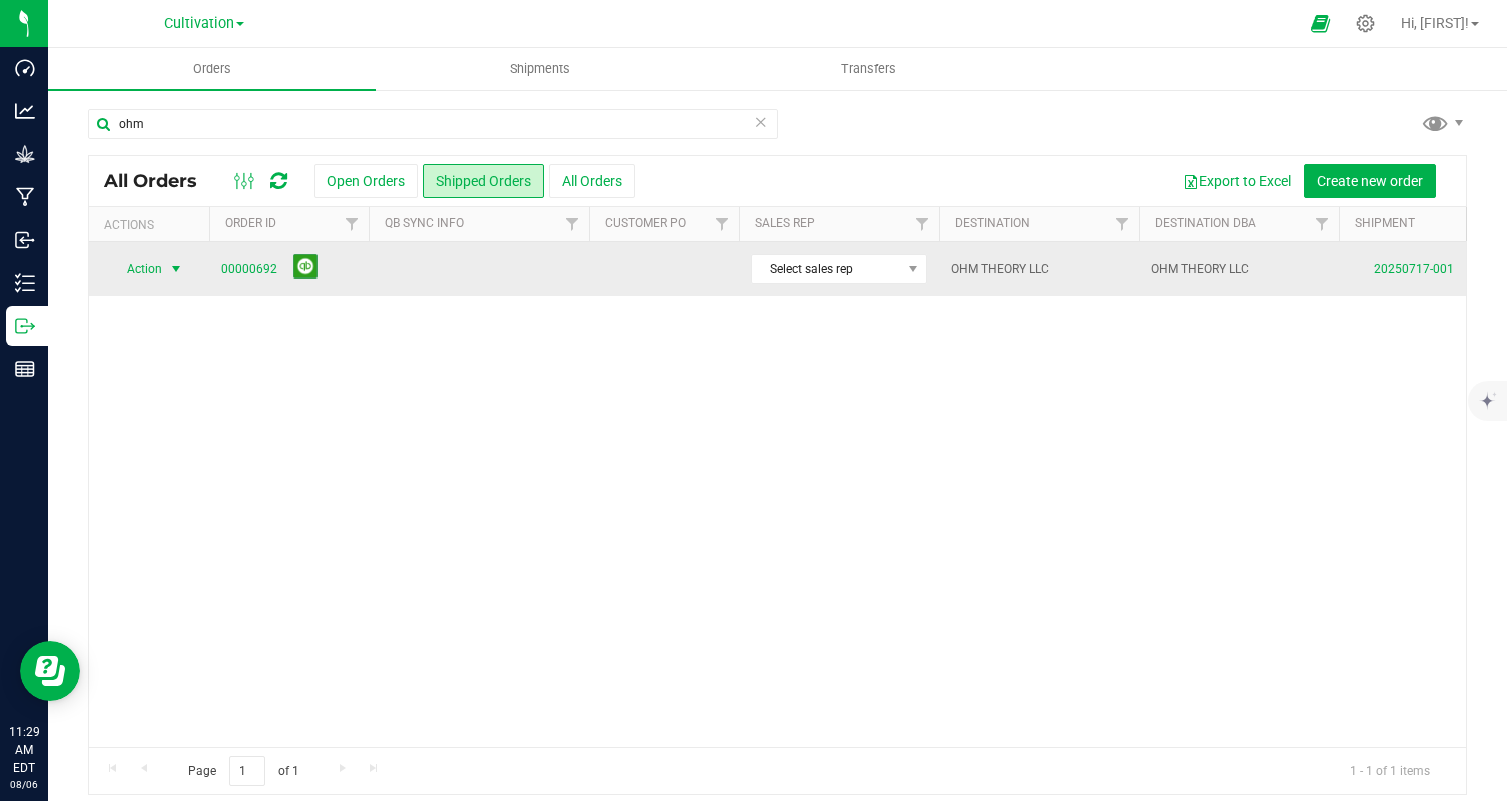 click on "Action" at bounding box center (136, 269) 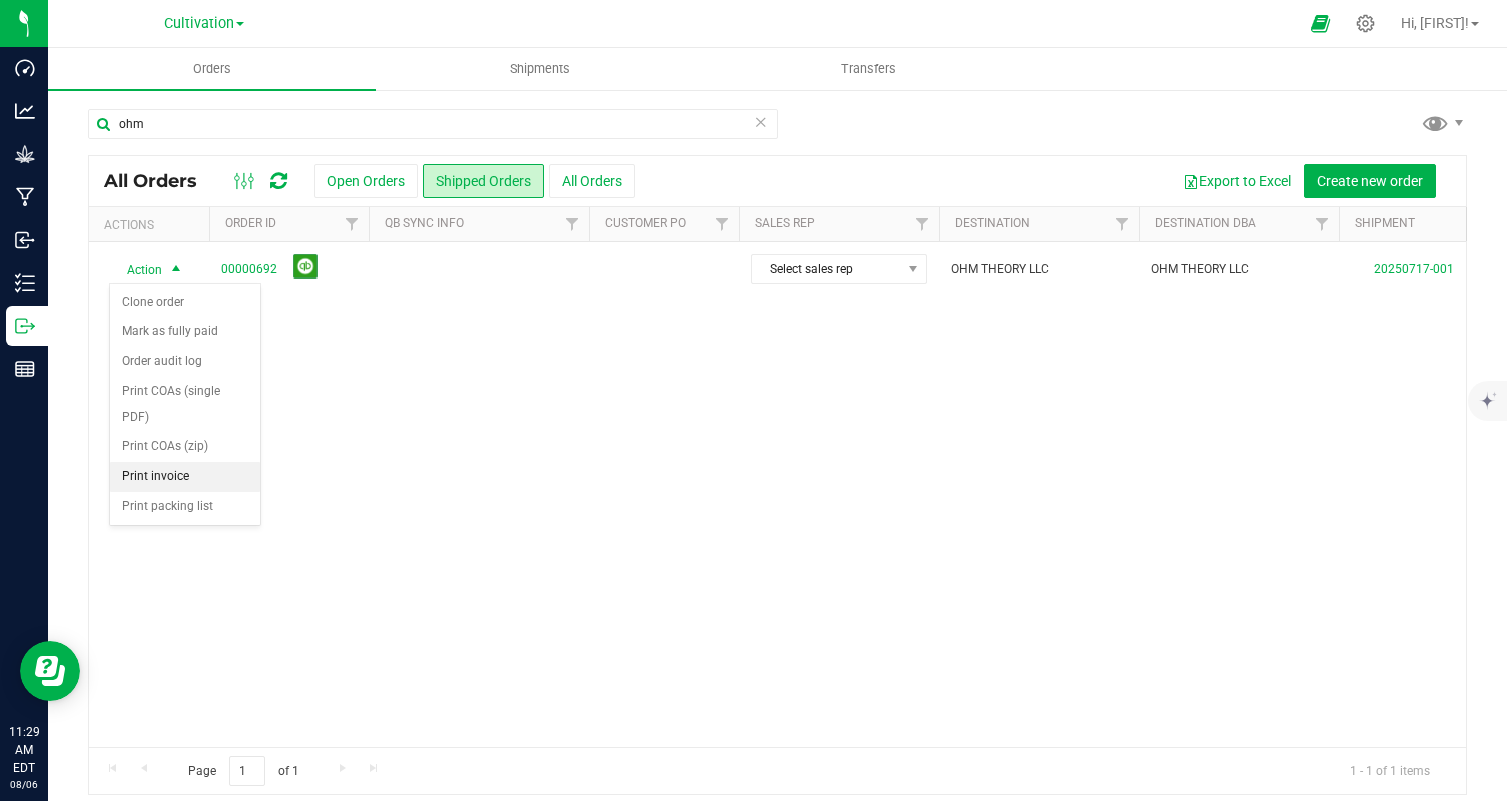 click on "Print invoice" at bounding box center [185, 477] 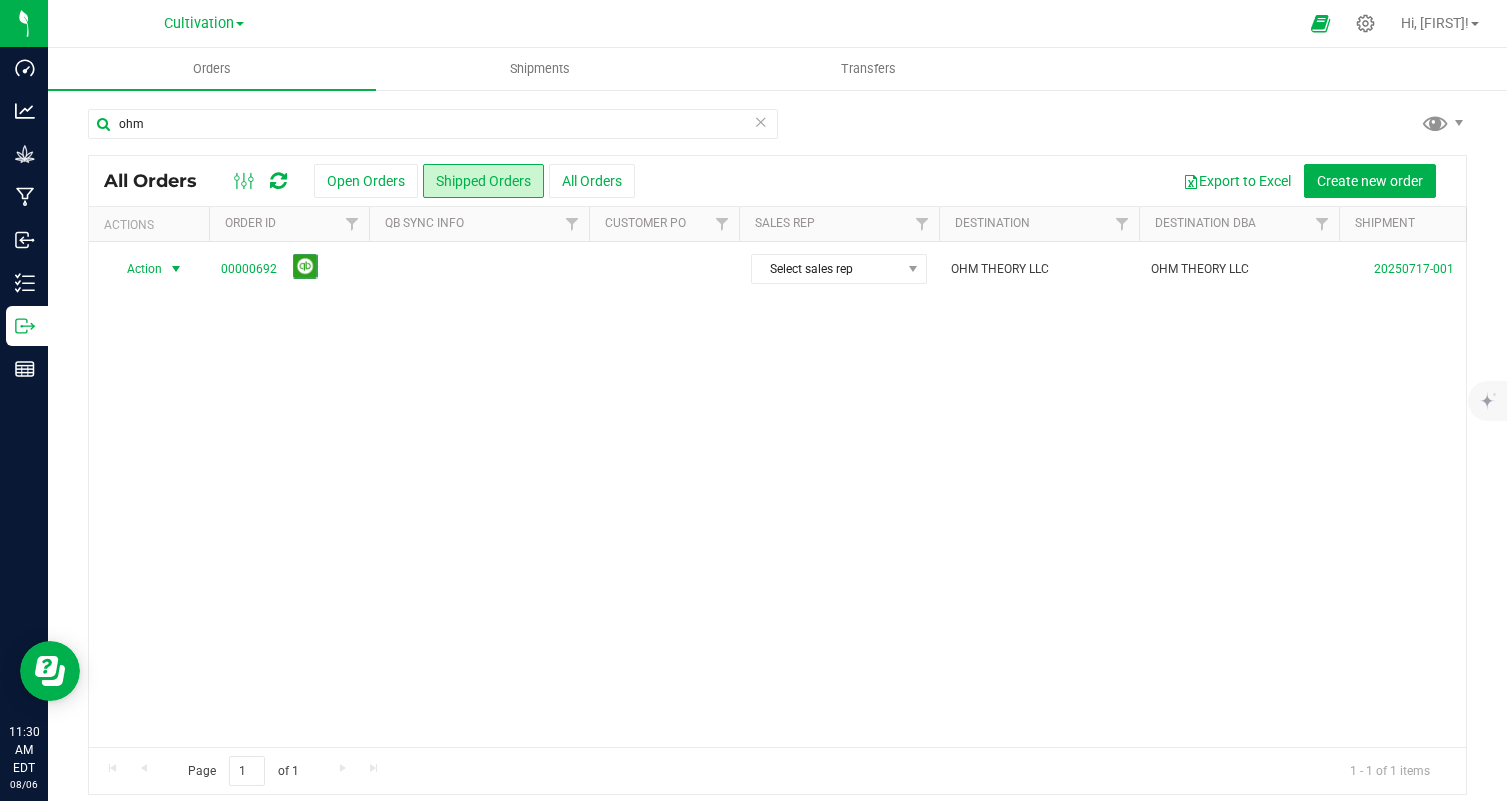 click at bounding box center (761, 121) 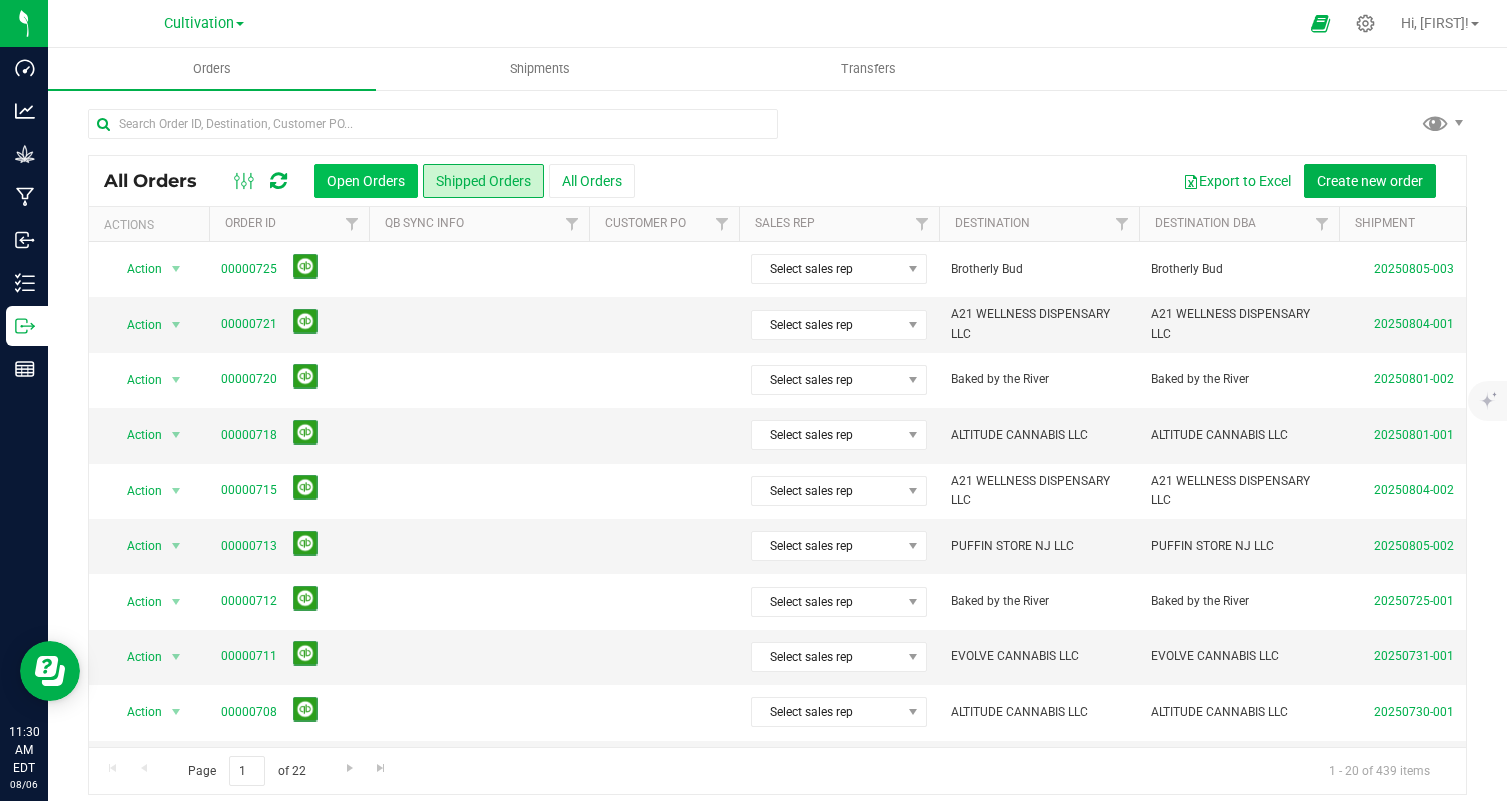 click on "Open Orders" at bounding box center [366, 181] 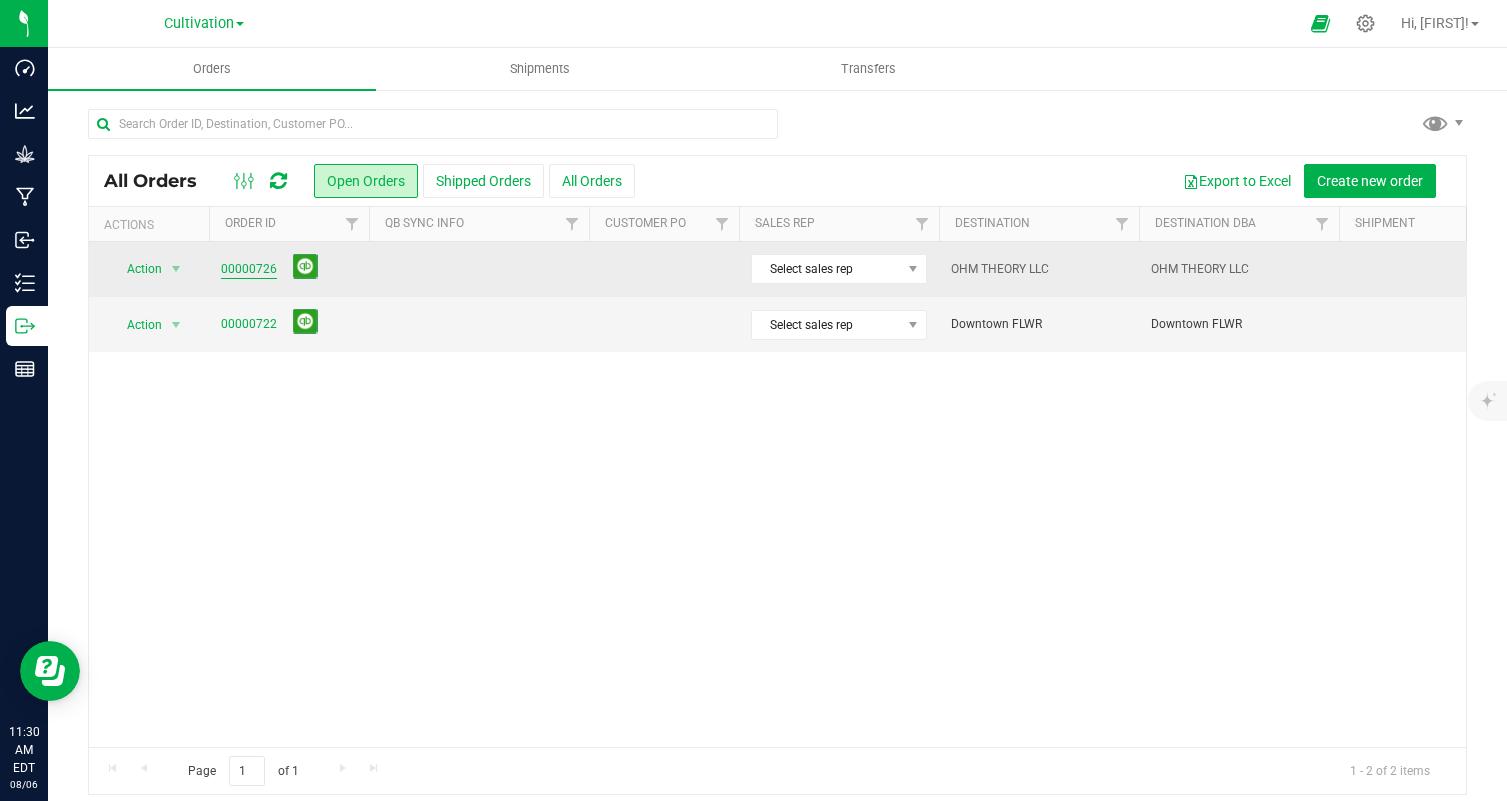 click on "00000726" at bounding box center [249, 269] 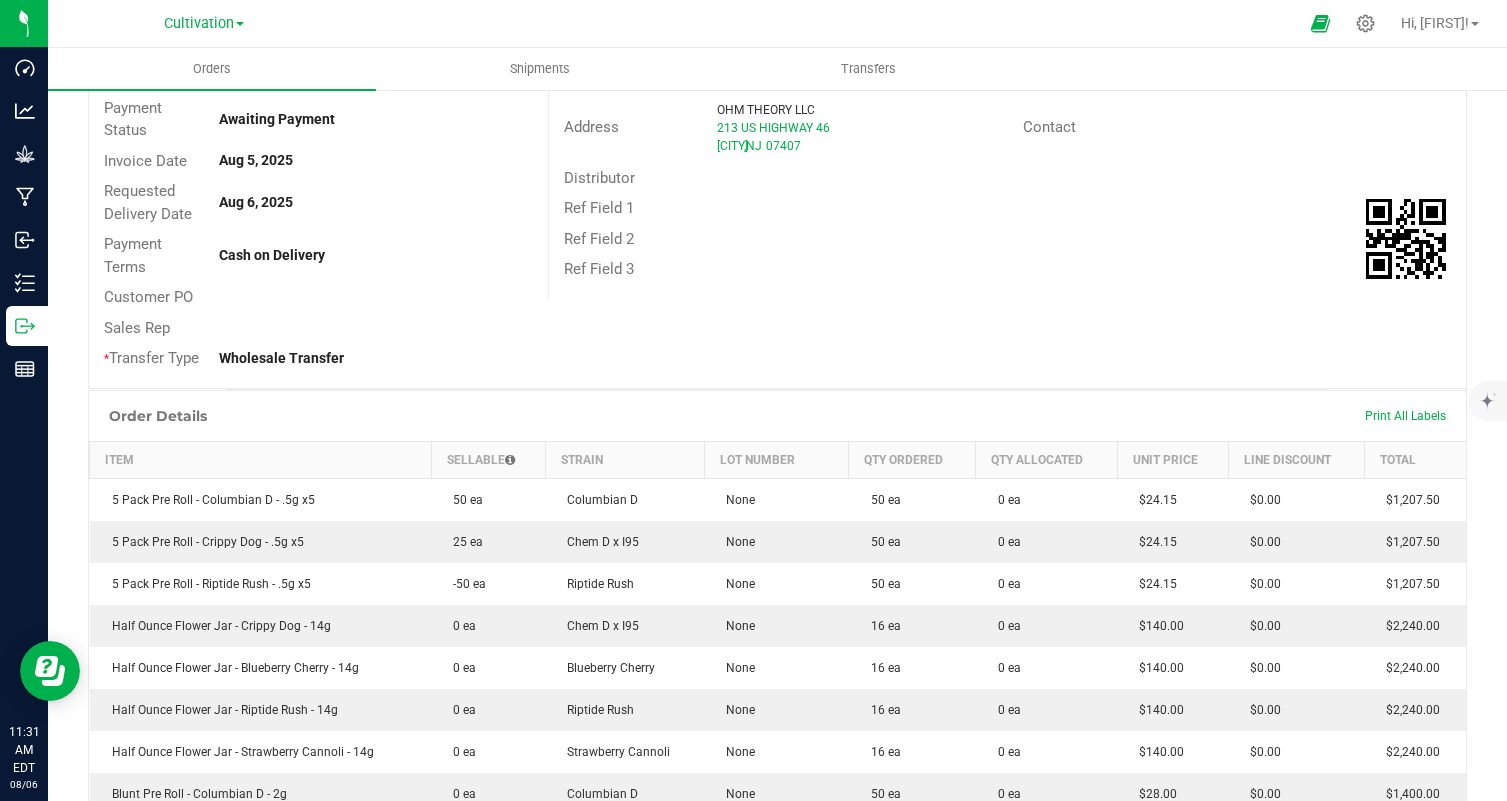 scroll, scrollTop: 0, scrollLeft: 0, axis: both 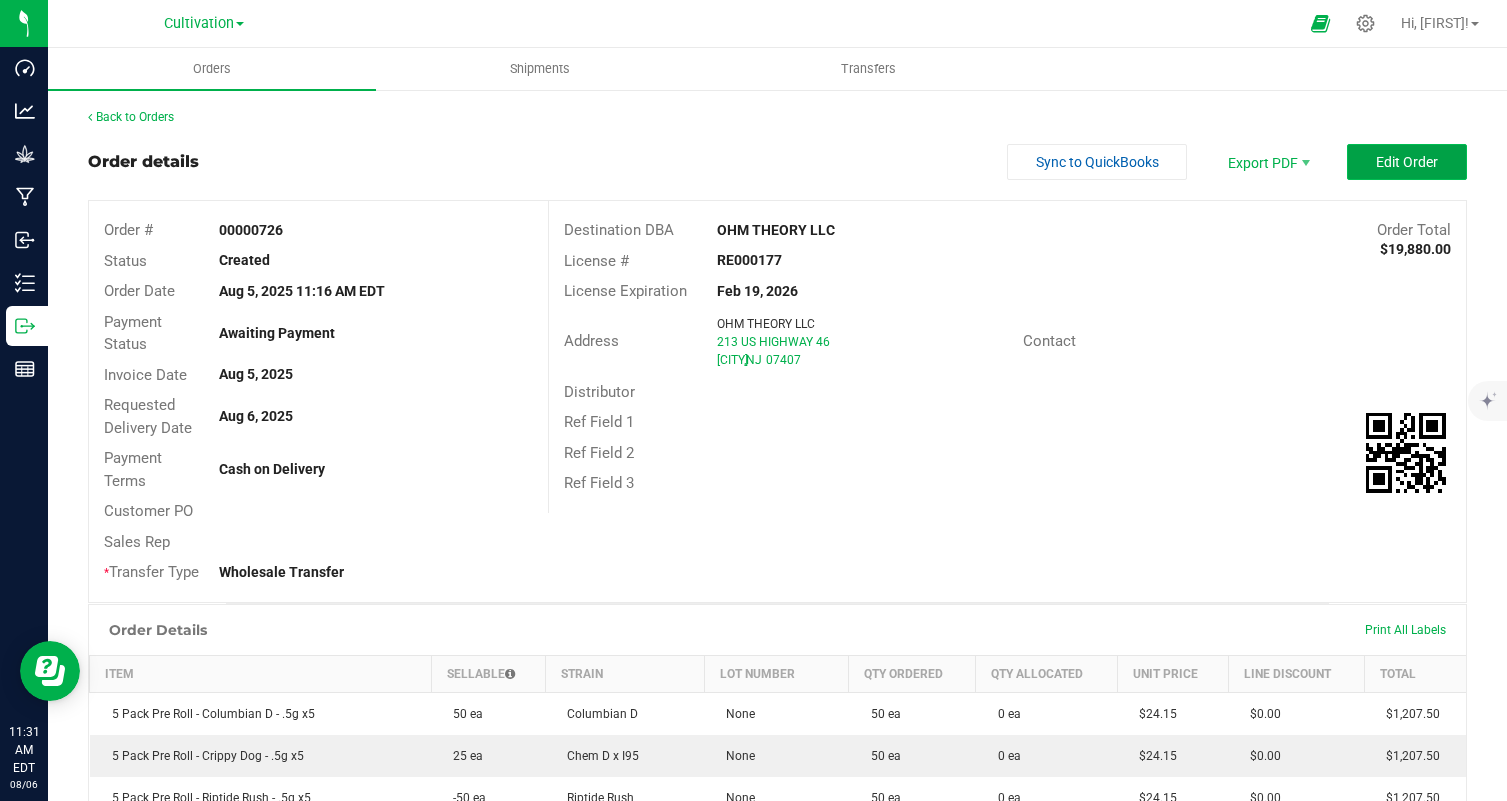 click on "Edit Order" at bounding box center [1407, 162] 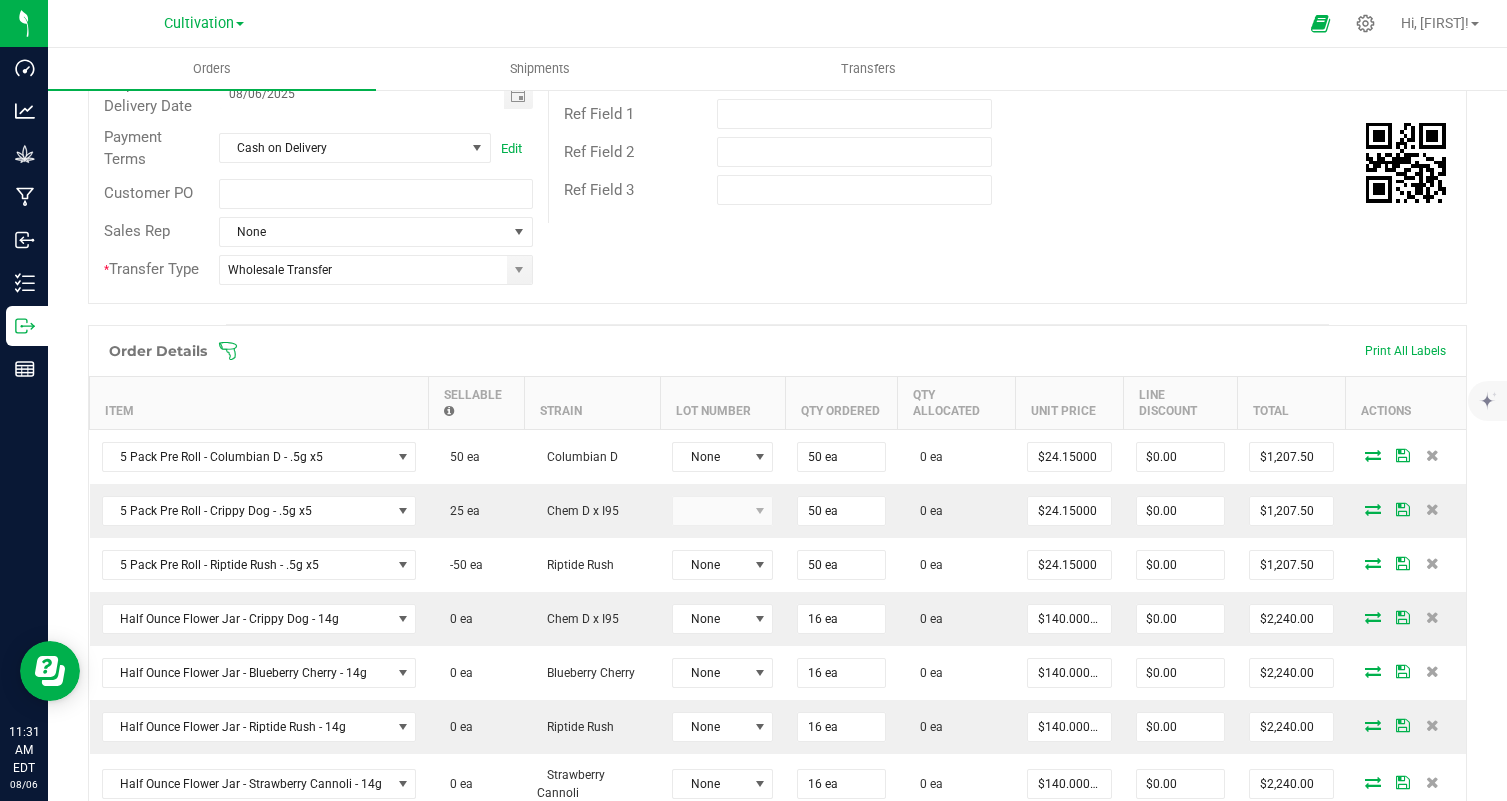 scroll, scrollTop: 328, scrollLeft: 0, axis: vertical 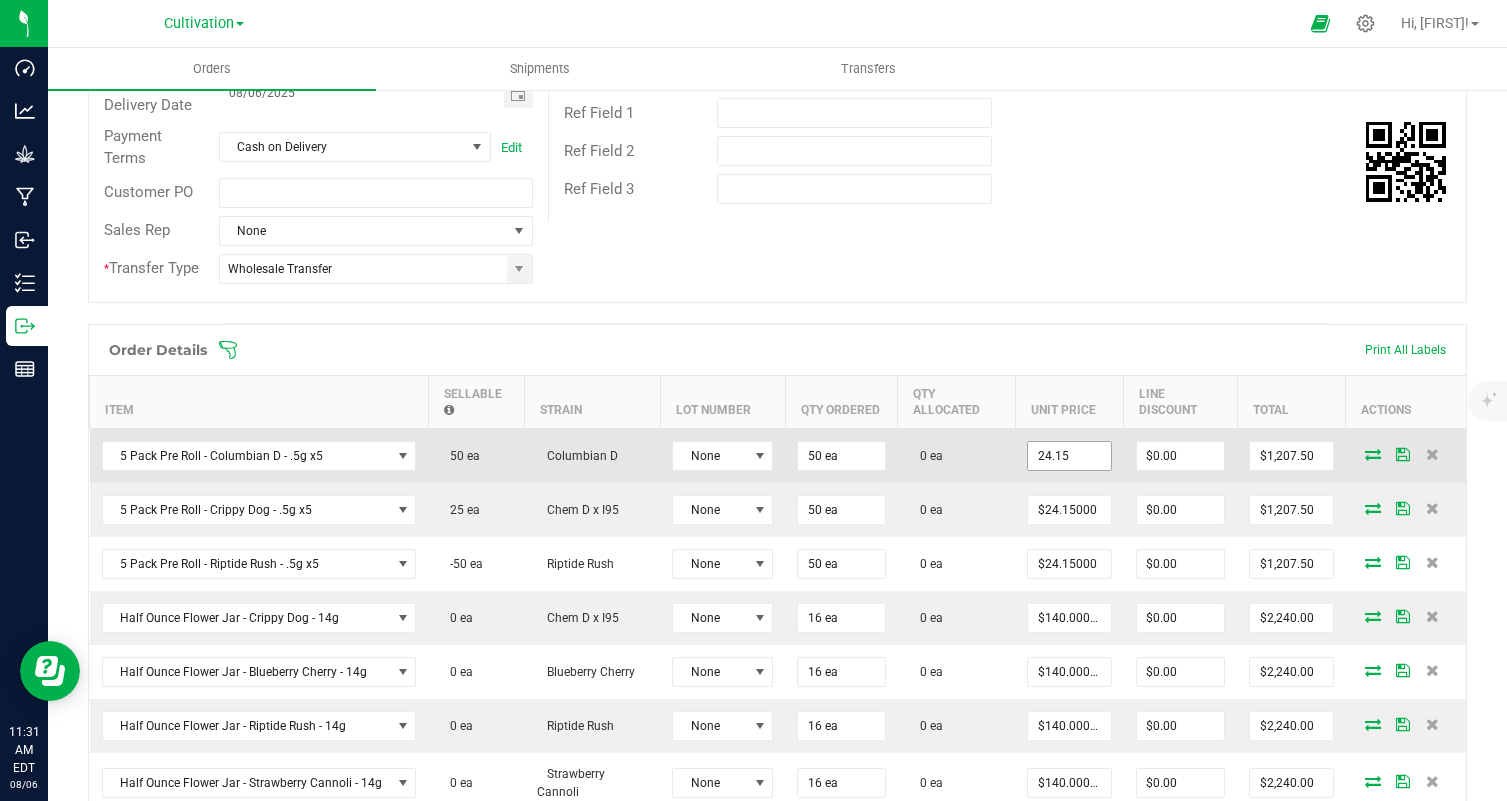 click on "24.15" at bounding box center [1069, 456] 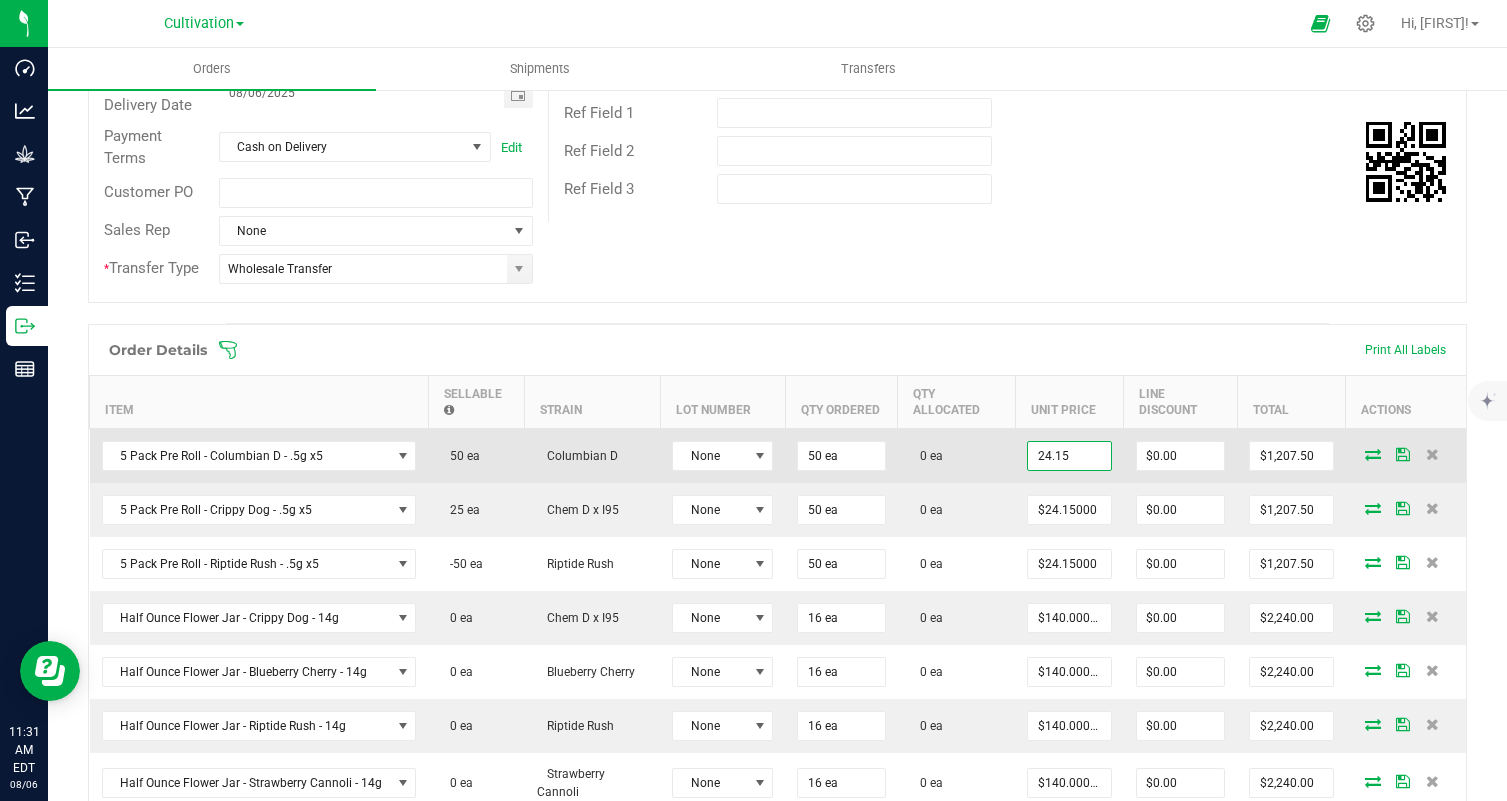 click on "24.15" at bounding box center [1069, 456] 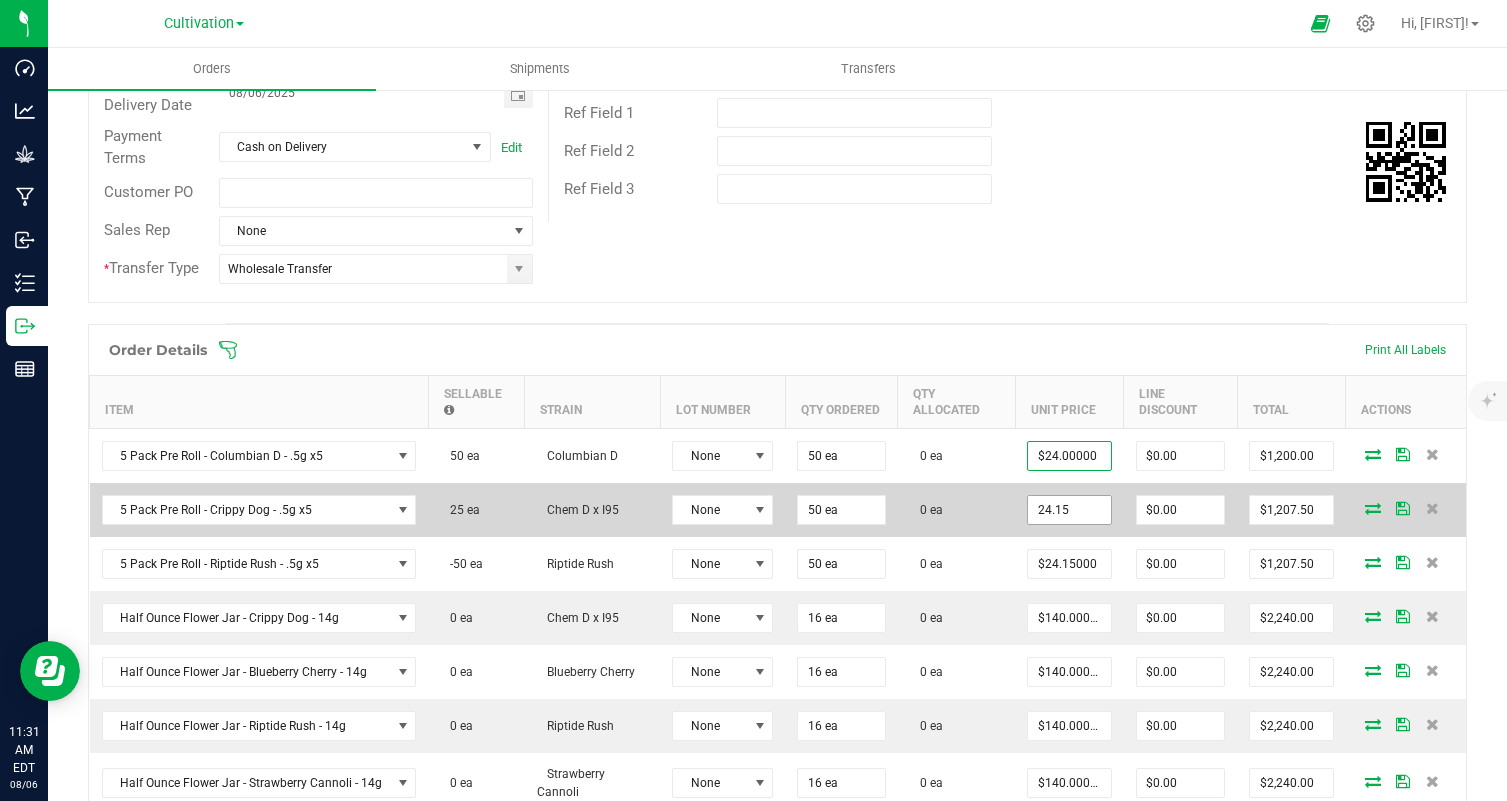click on "24.15" at bounding box center (1069, 510) 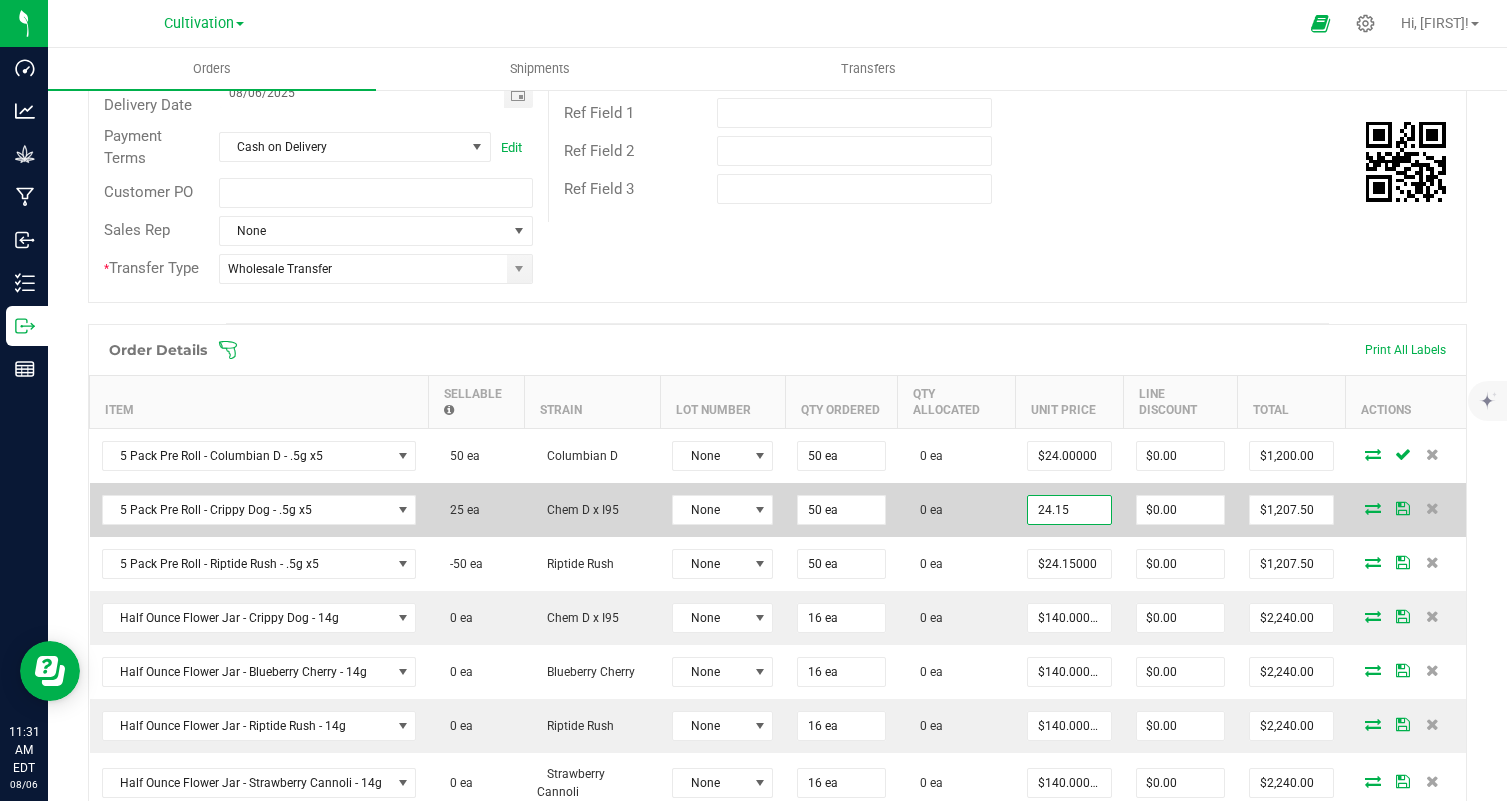 click on "24.15" at bounding box center [1069, 510] 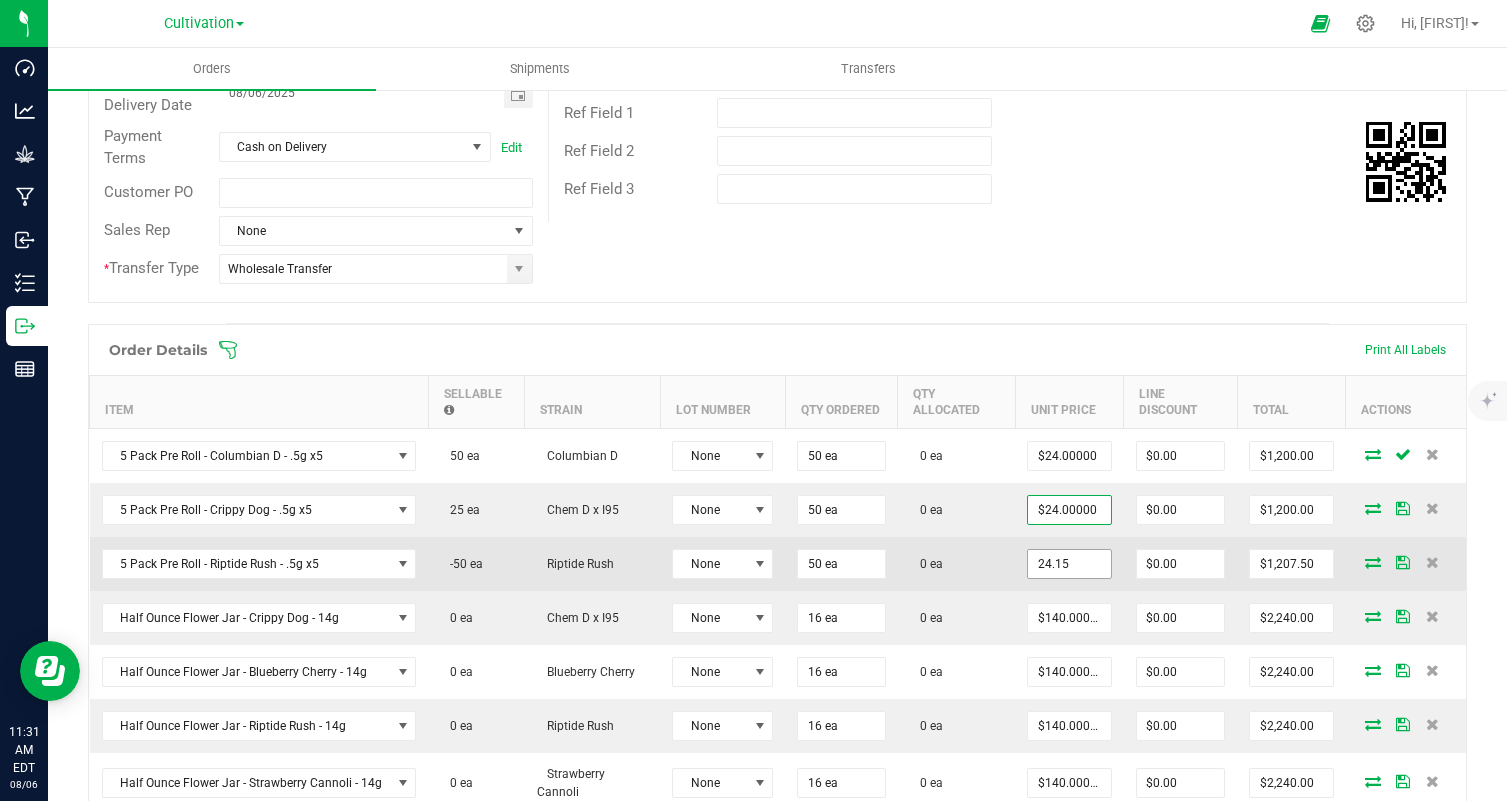 click on "24.15" at bounding box center [1069, 564] 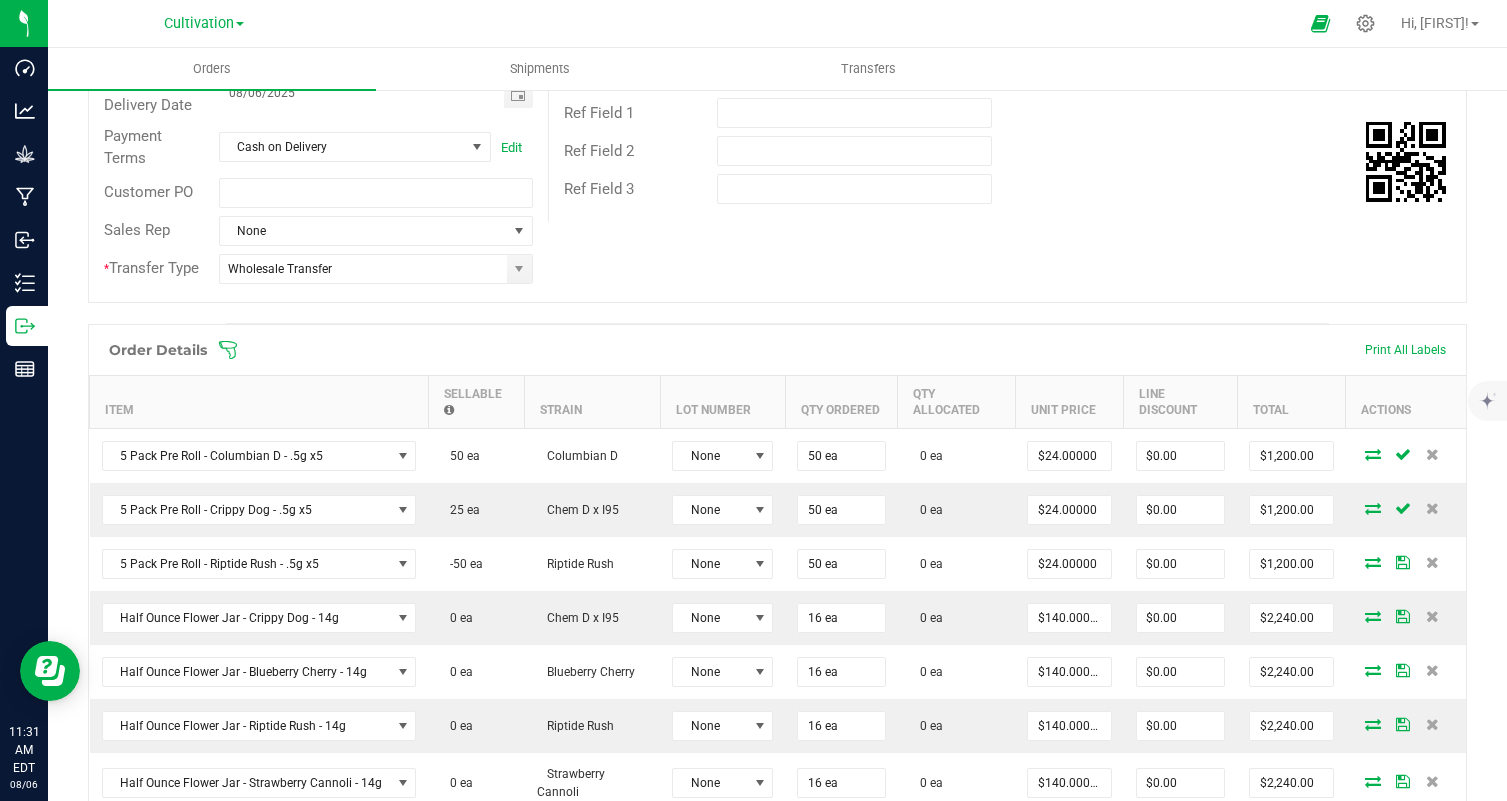 click on "Order #   00000726   Status   Created   Order Date   Aug 5, 2025 11:16 AM EDT   Payment Status   Awaiting Payment   Invoice Date  08/05/2025  Requested Delivery Date  08/06/2025  Payment Terms  Cash on Delivery  Edit   Customer PO   Sales Rep  None *  Transfer Type  Wholesale Transfer  Destination DBA  OHM THEORY LLC  Edit   Order Total   $19,868.00   License #   RE000177   License Expiration   Feb 19, 2026   Address  OHM THEORY LLC 213 [STREET] [CITY]  ,  NJ [ZIP]  Contact   Distributor  Select distributor  Ref Field 1   Ref Field 2   Ref Field 3" at bounding box center [777, 87] 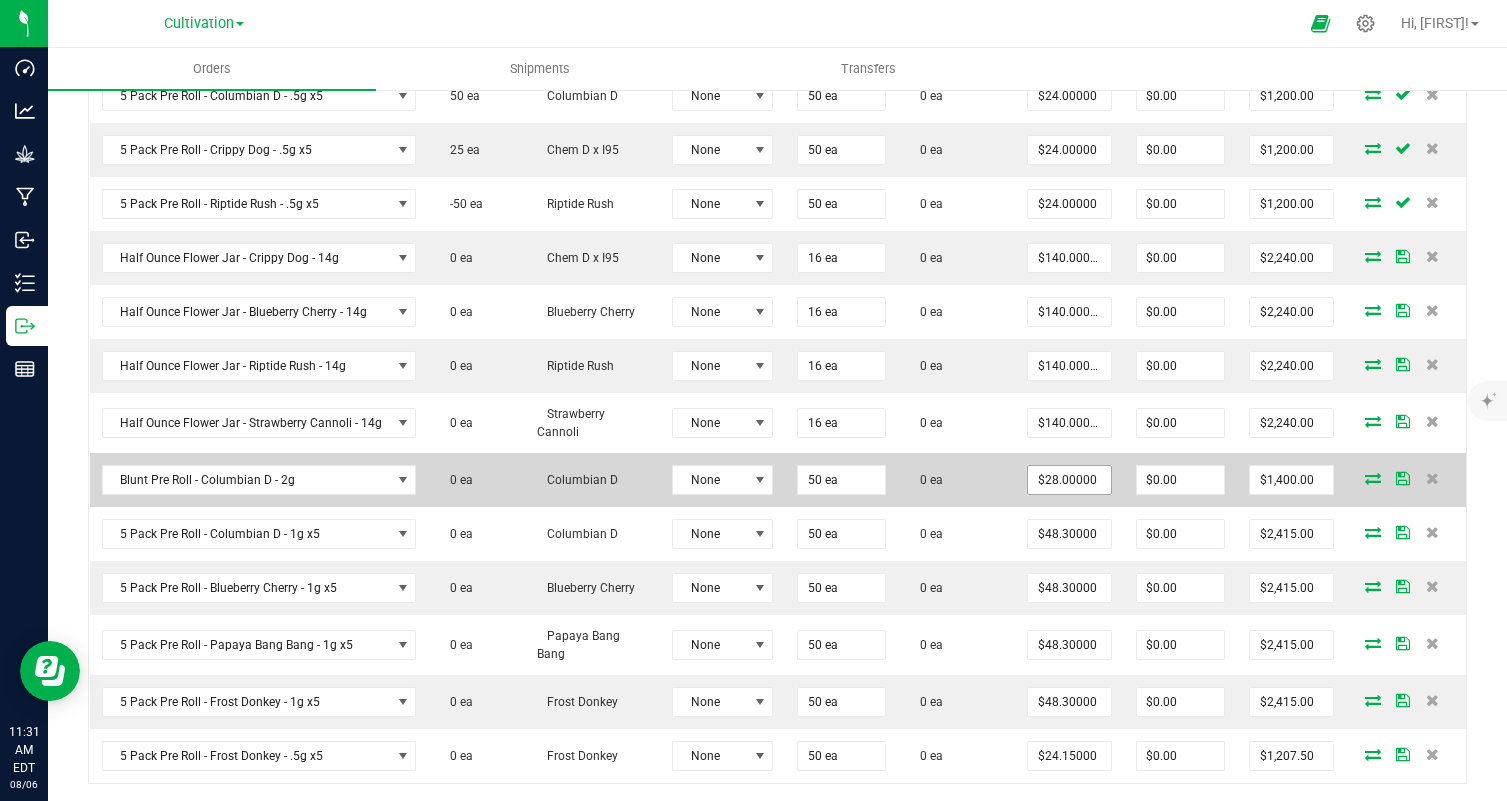 scroll, scrollTop: 698, scrollLeft: 0, axis: vertical 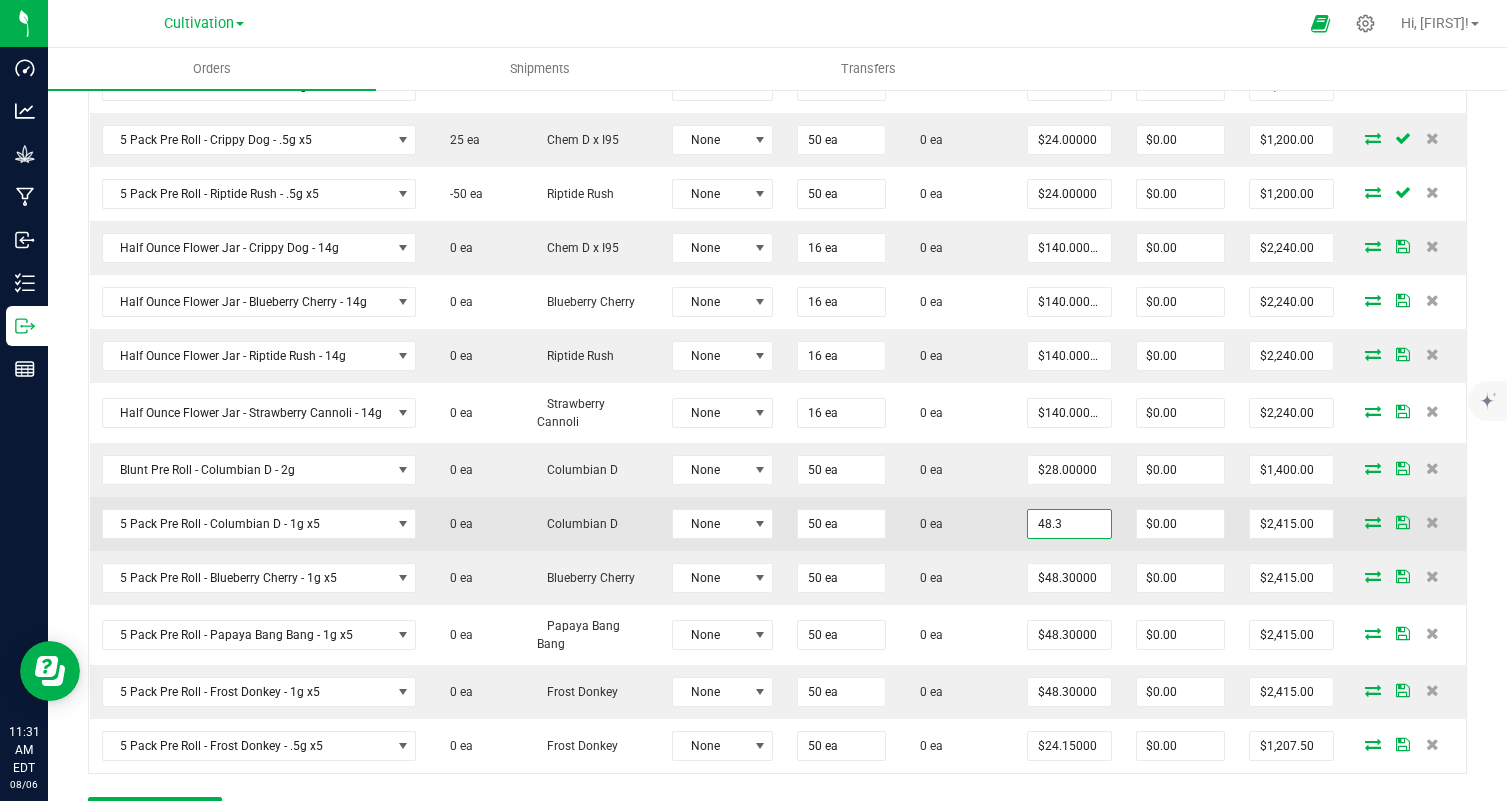 click on "48.3" at bounding box center (1069, 524) 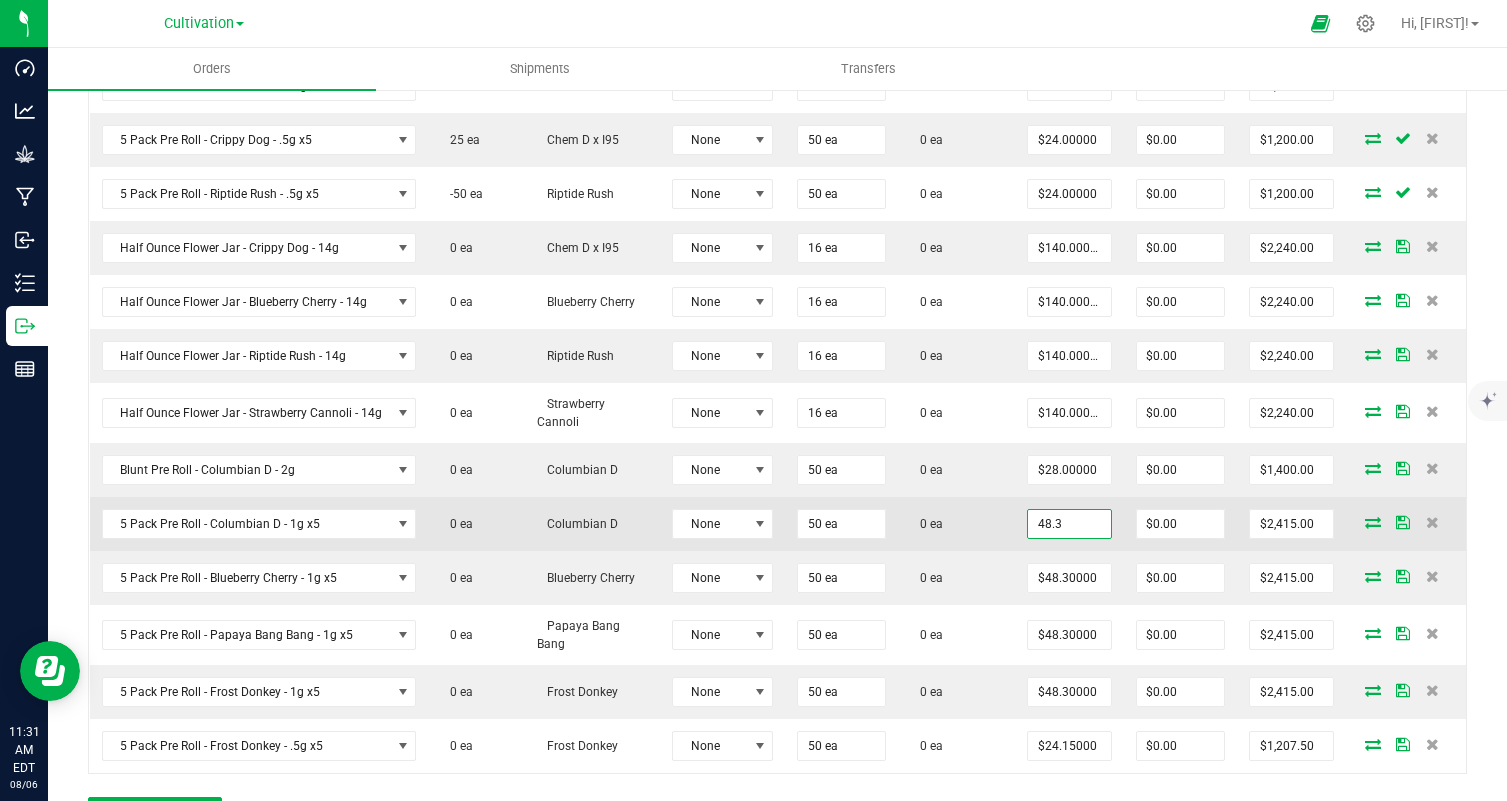 click on "48.3" at bounding box center [1069, 524] 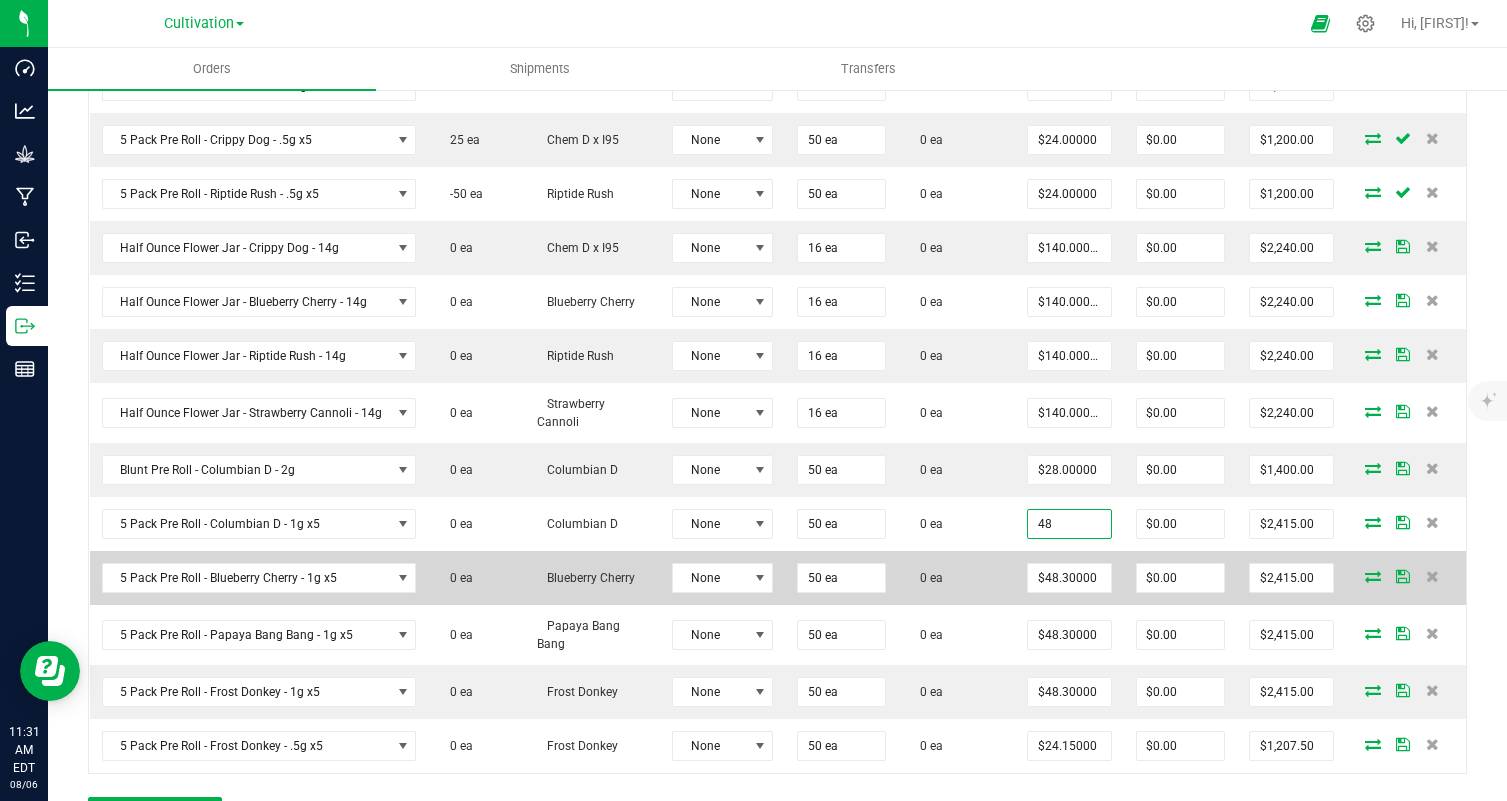 click on "$48.30000" at bounding box center [1069, 578] 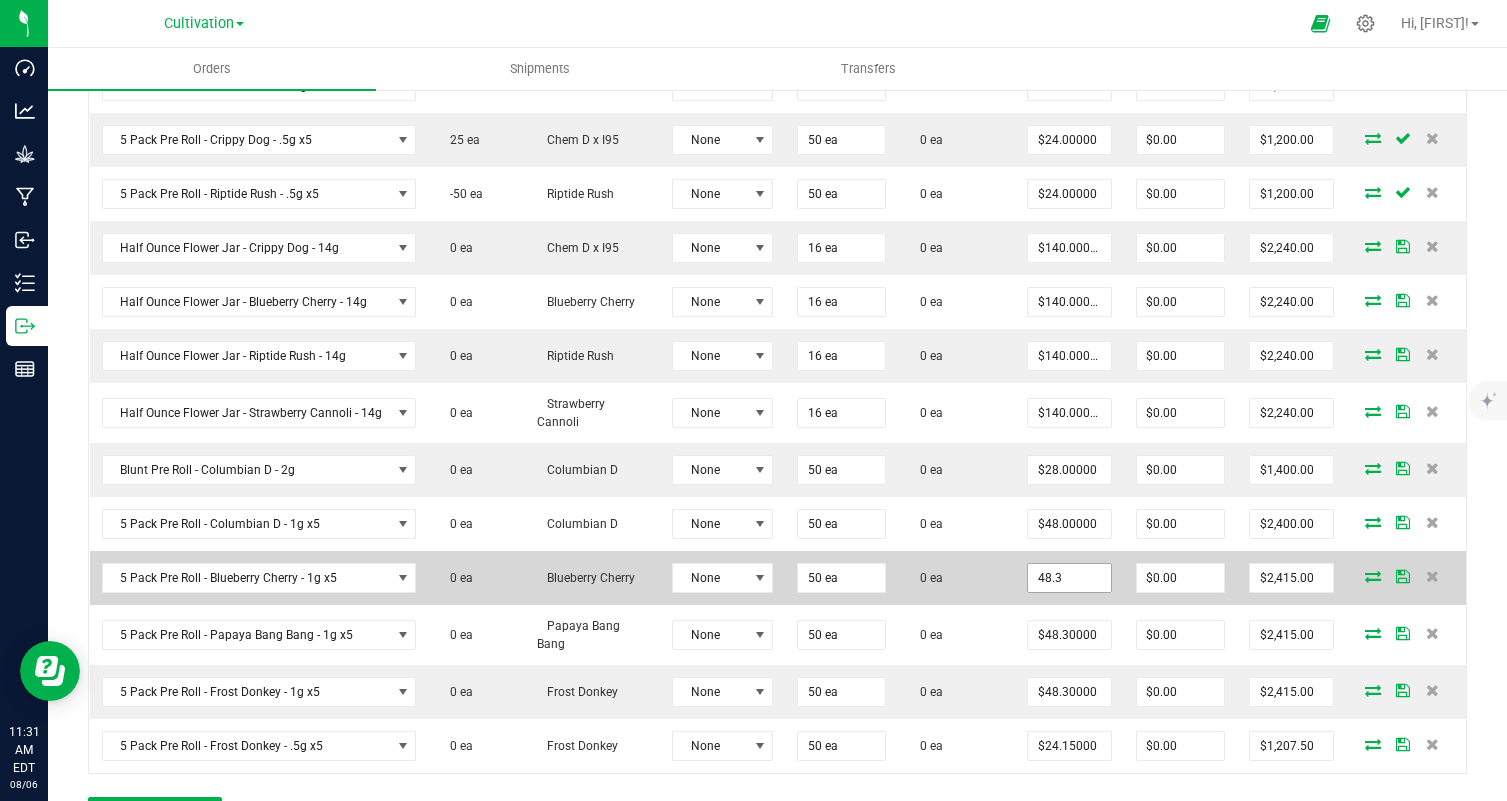 click on "48.3" at bounding box center [1069, 578] 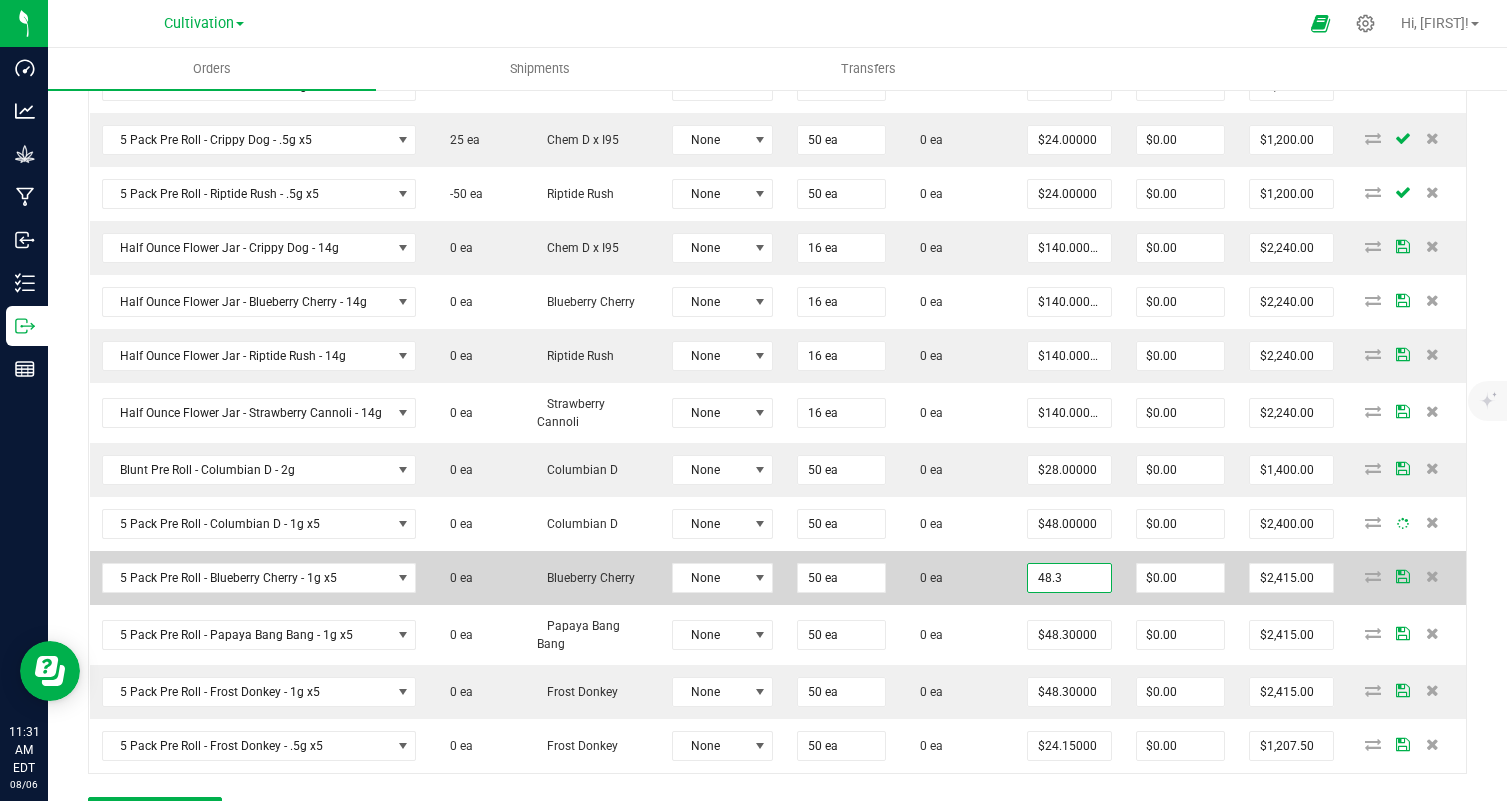click on "48.3" at bounding box center (1069, 578) 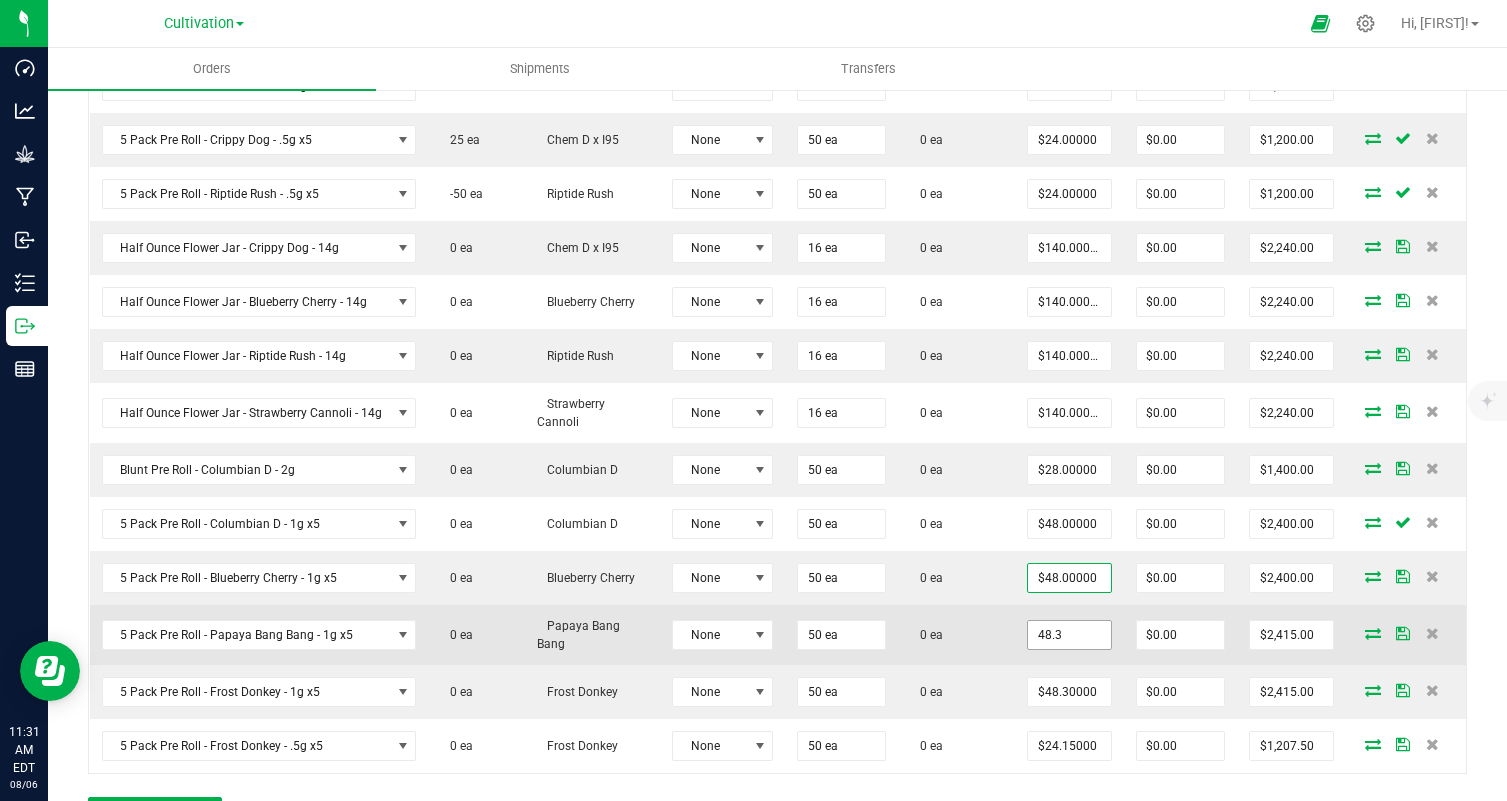 click on "48.3" at bounding box center (1069, 635) 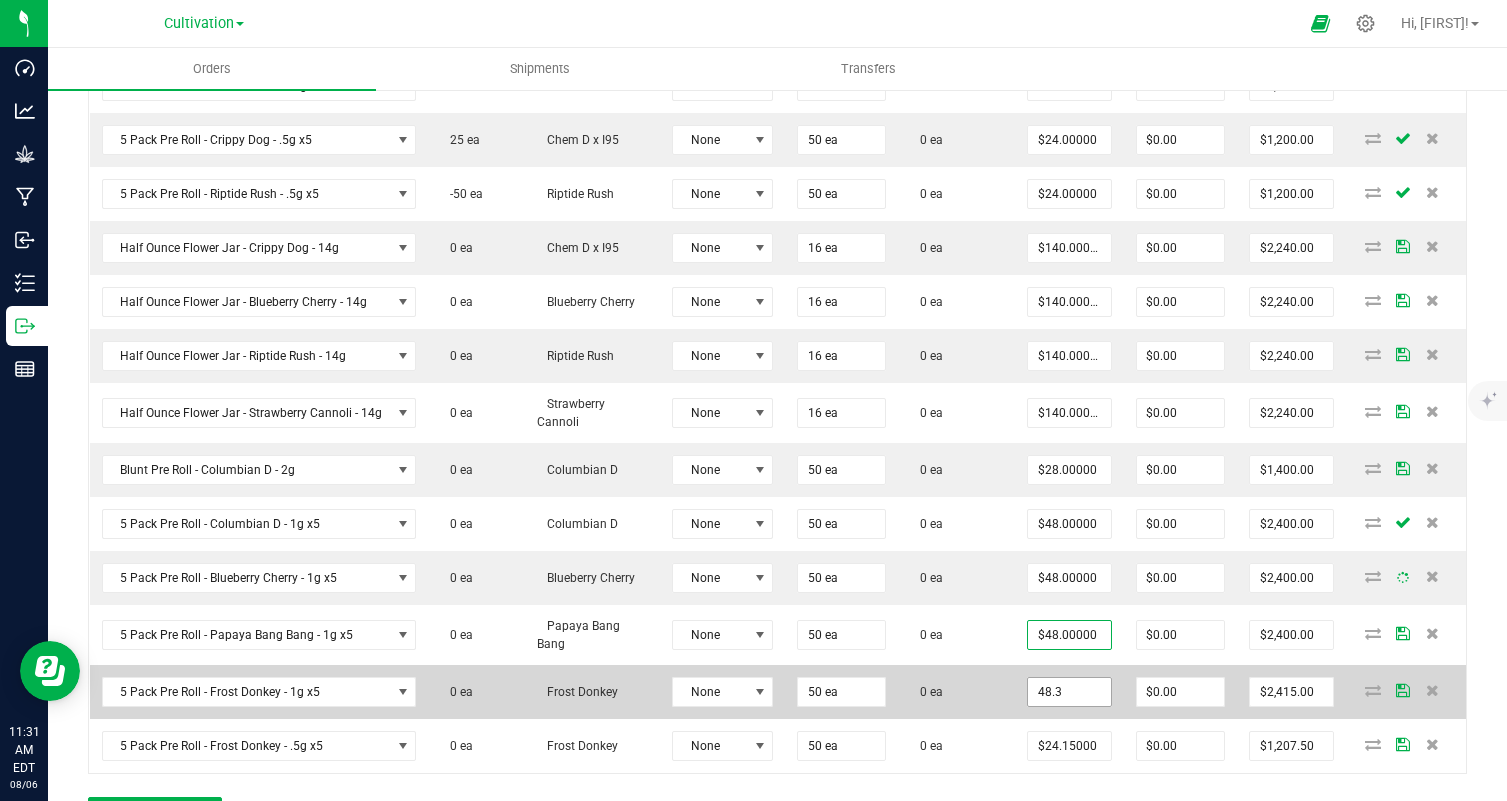click on "48.3" at bounding box center (1069, 692) 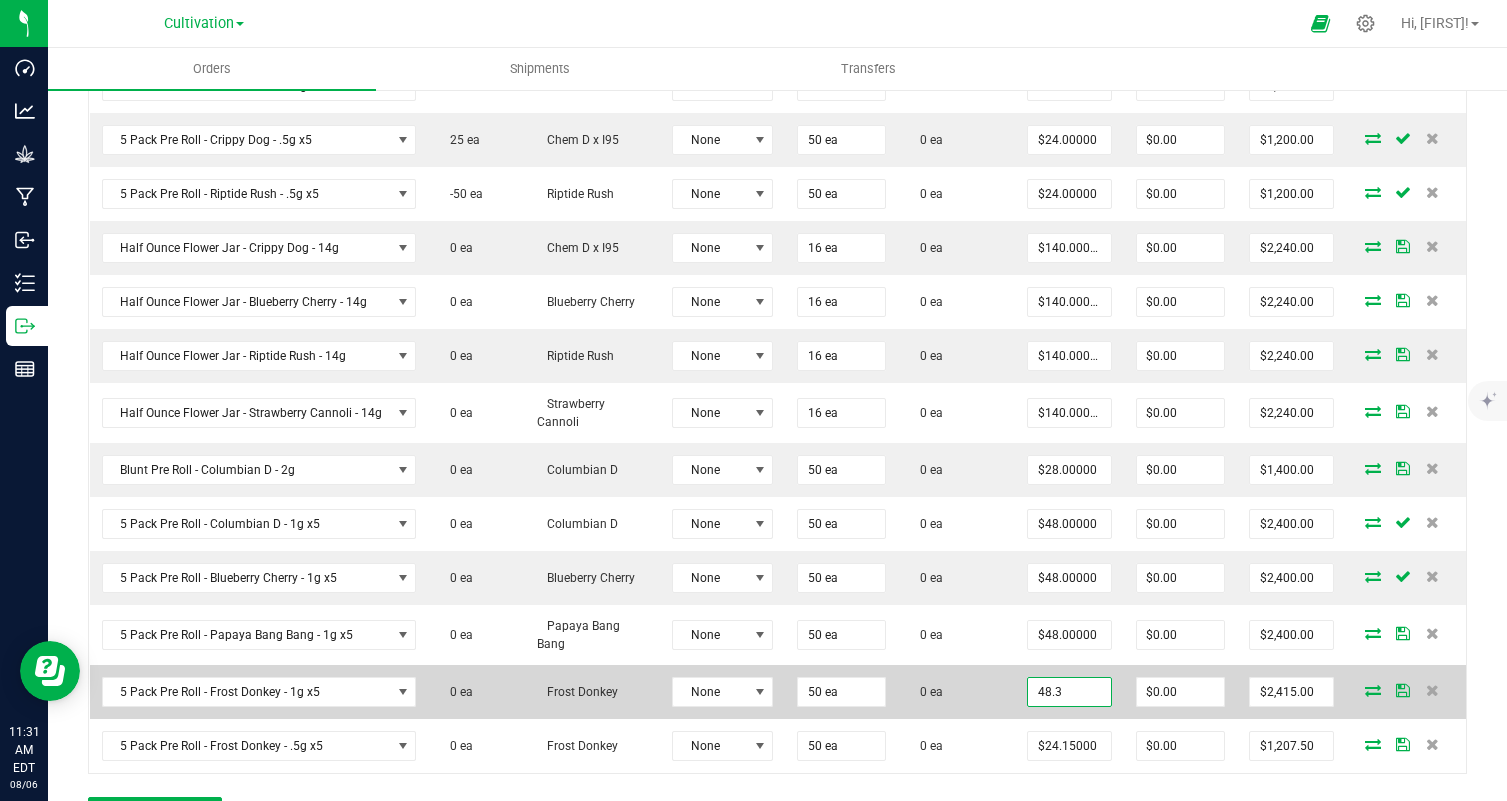 click on "48.3" at bounding box center [1069, 692] 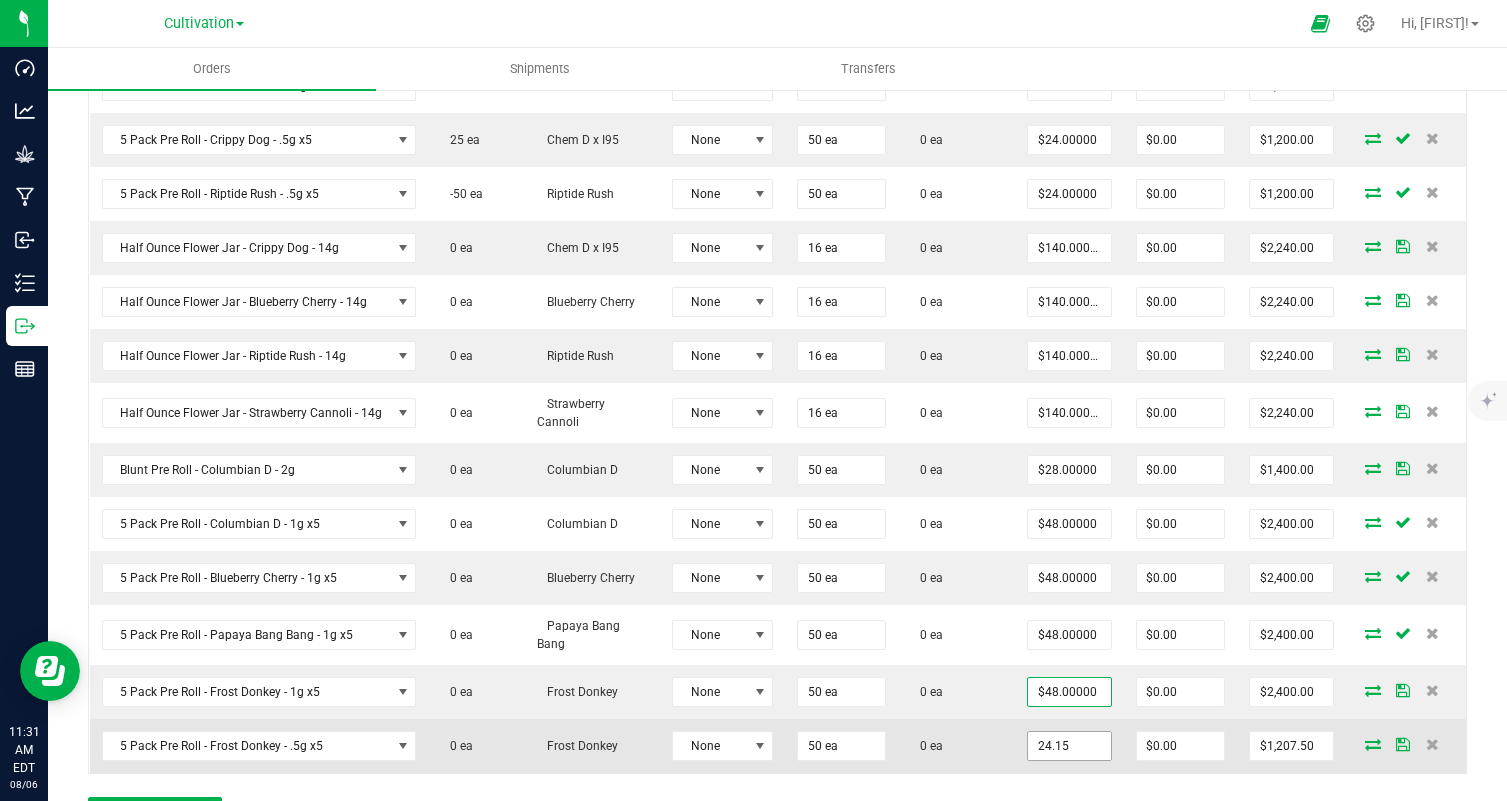 click on "24.15" at bounding box center (1069, 746) 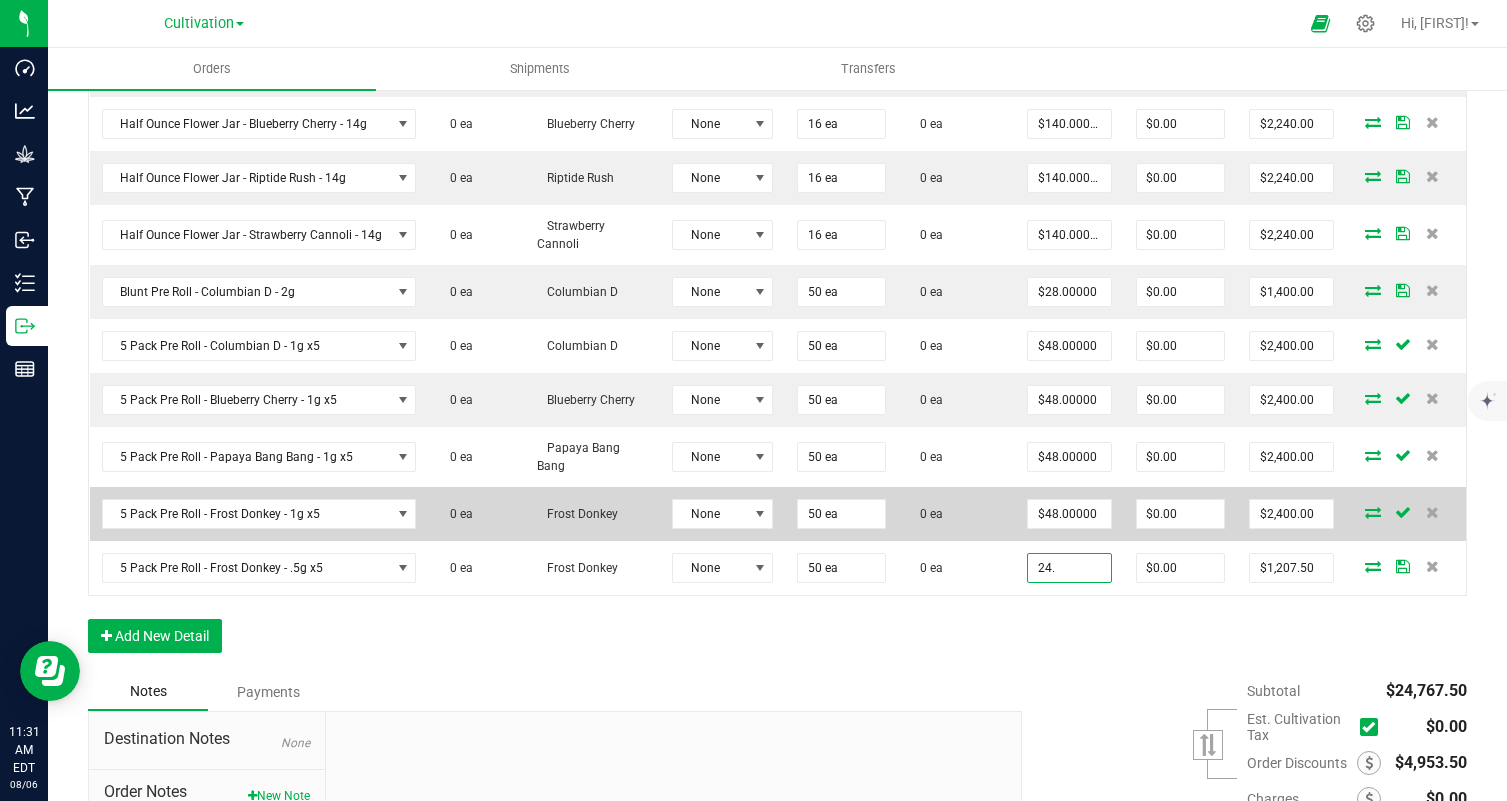 scroll, scrollTop: 880, scrollLeft: 0, axis: vertical 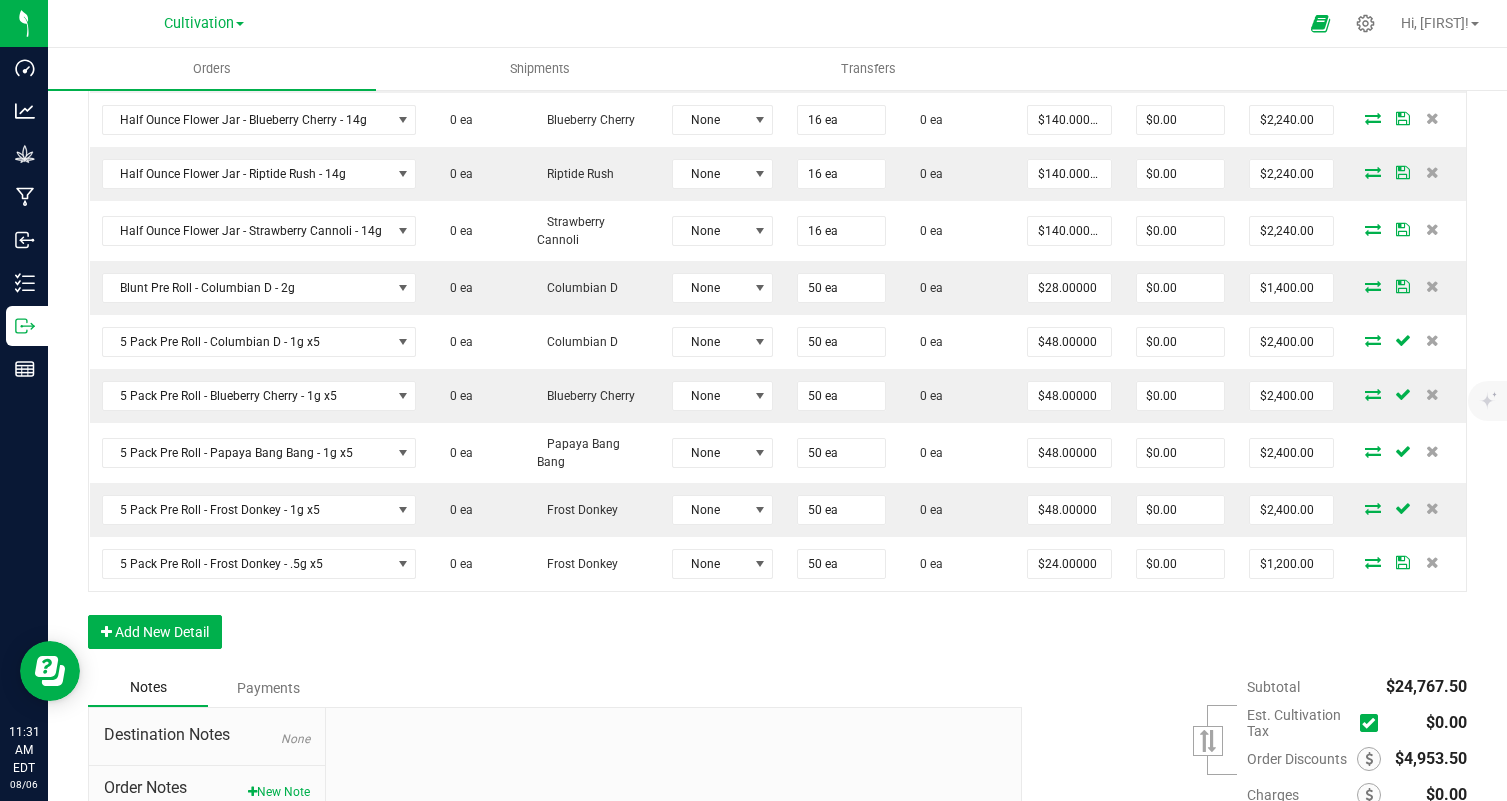 click on "Notes
Payments" at bounding box center [547, 688] 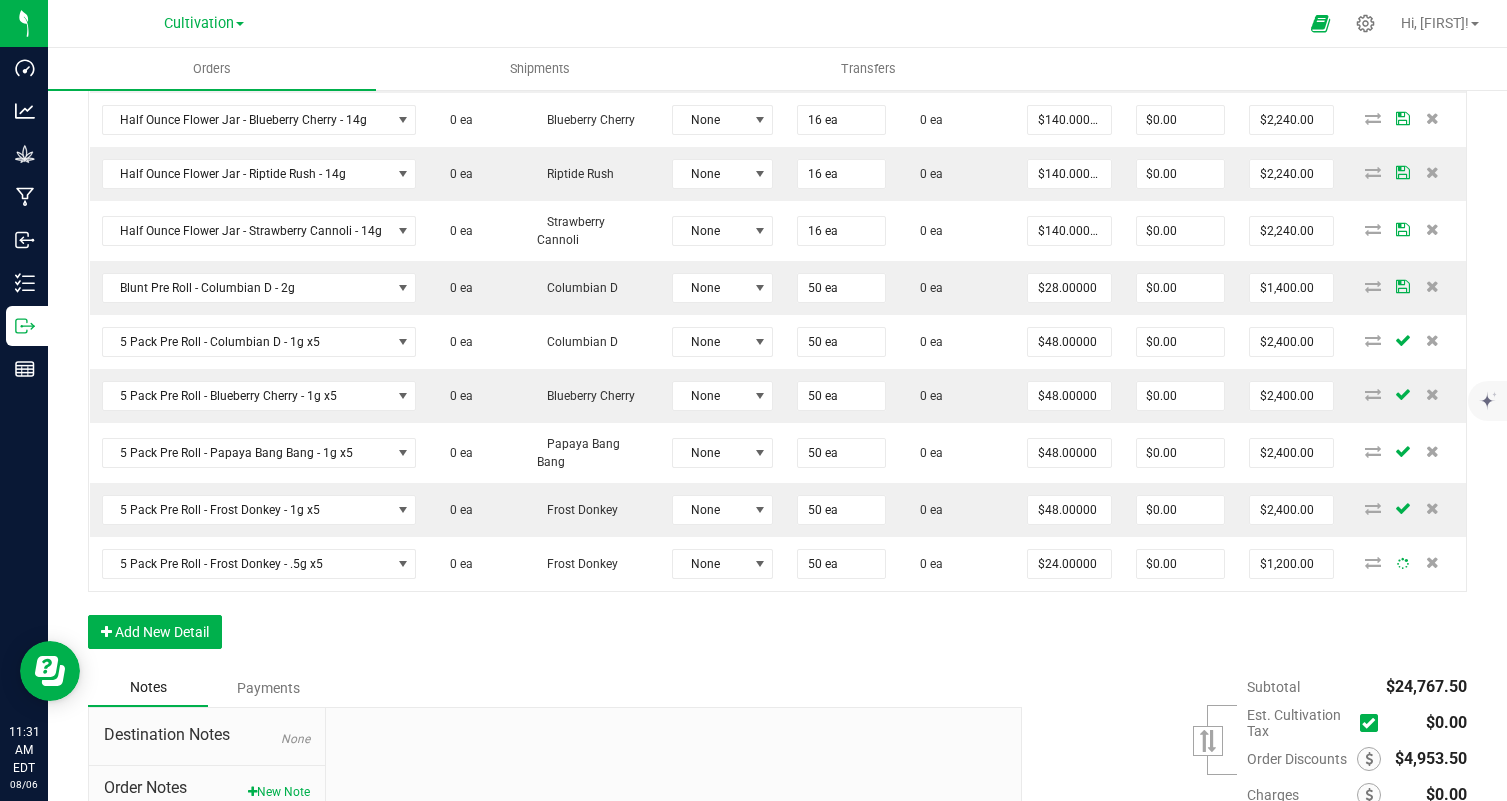 scroll, scrollTop: 0, scrollLeft: 0, axis: both 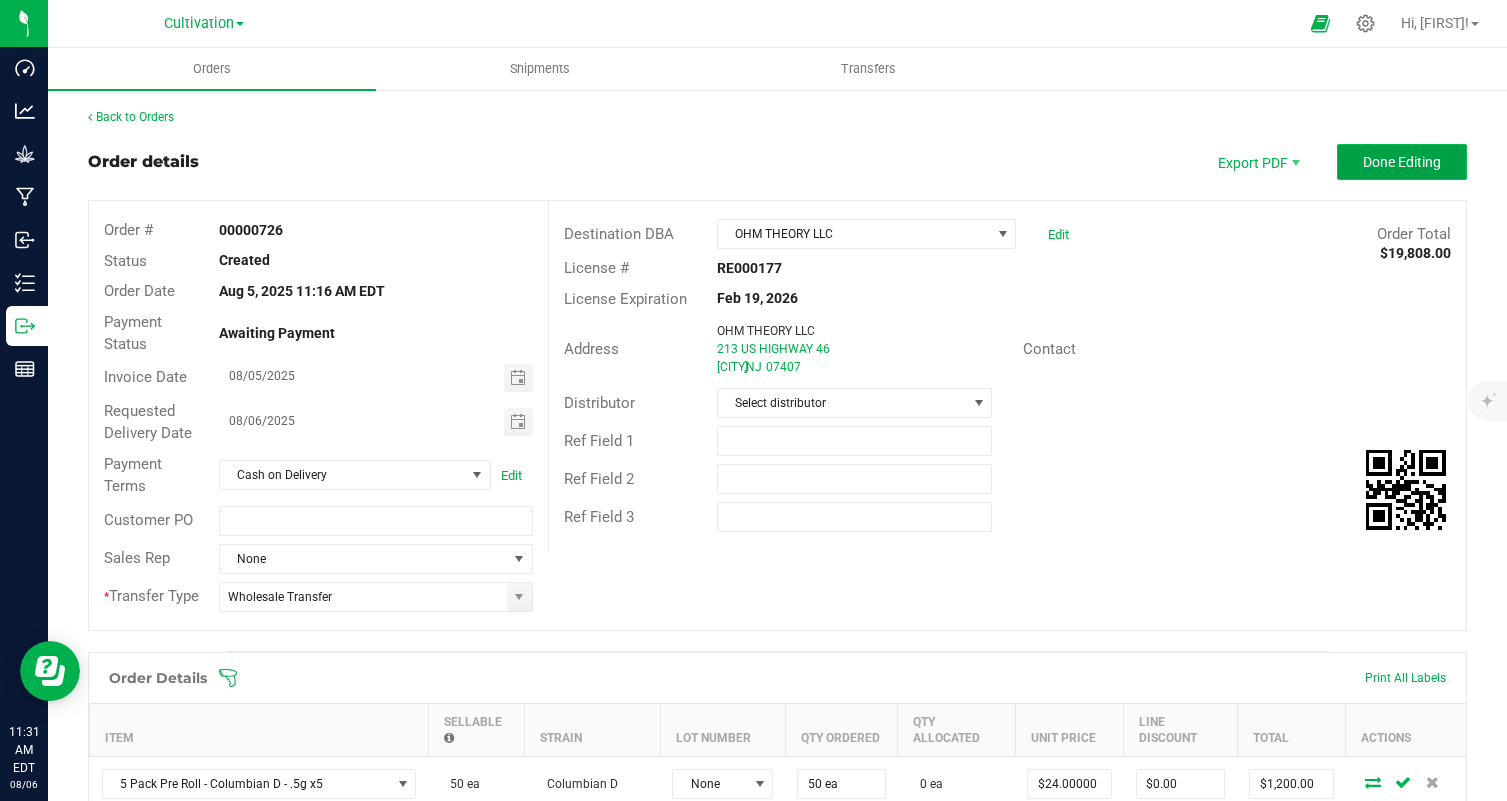 click on "Done Editing" at bounding box center [1402, 162] 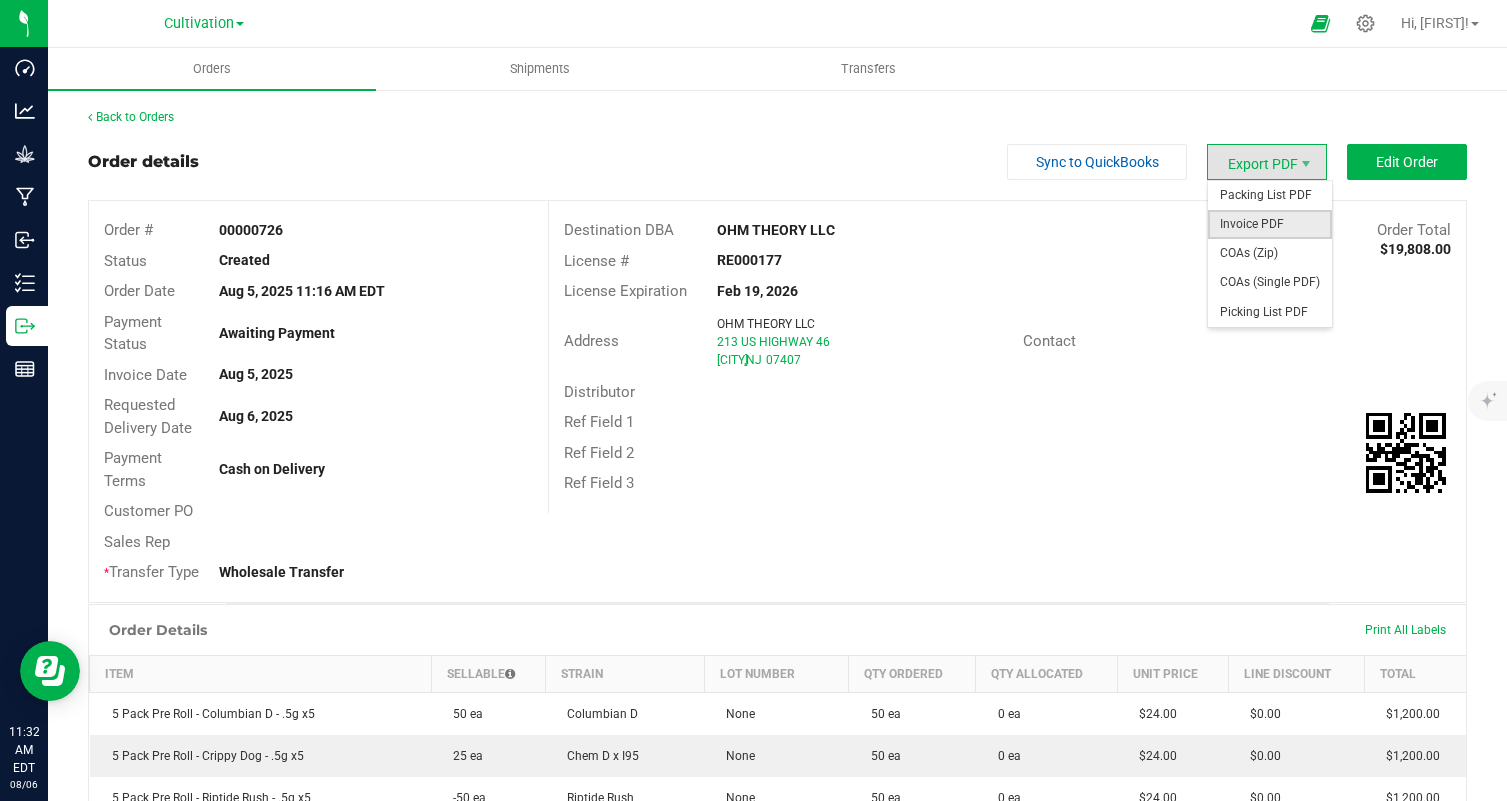 click on "Invoice PDF" at bounding box center [1270, 224] 